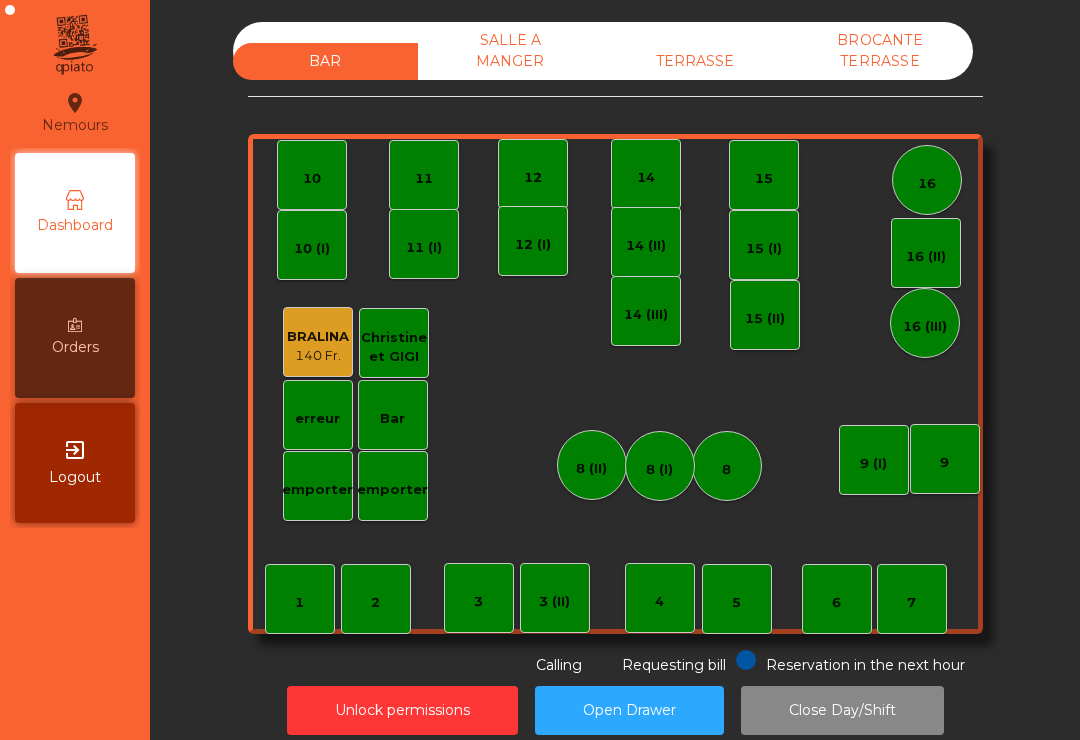 scroll, scrollTop: 0, scrollLeft: 0, axis: both 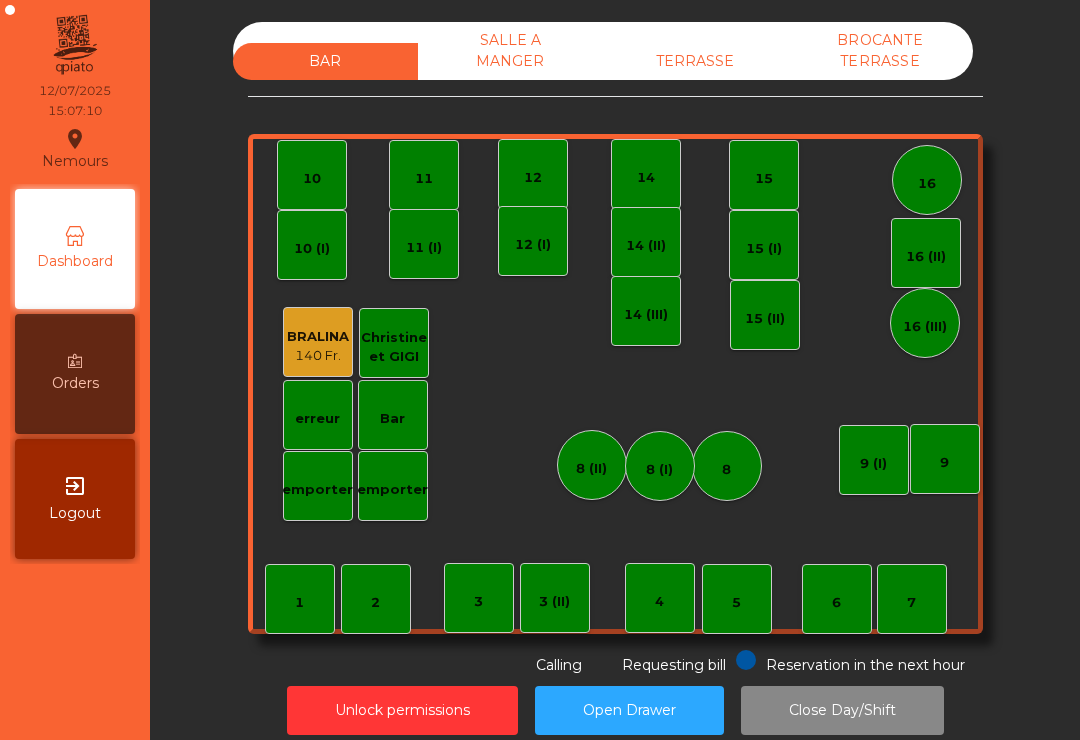 click on "TERRASSE" 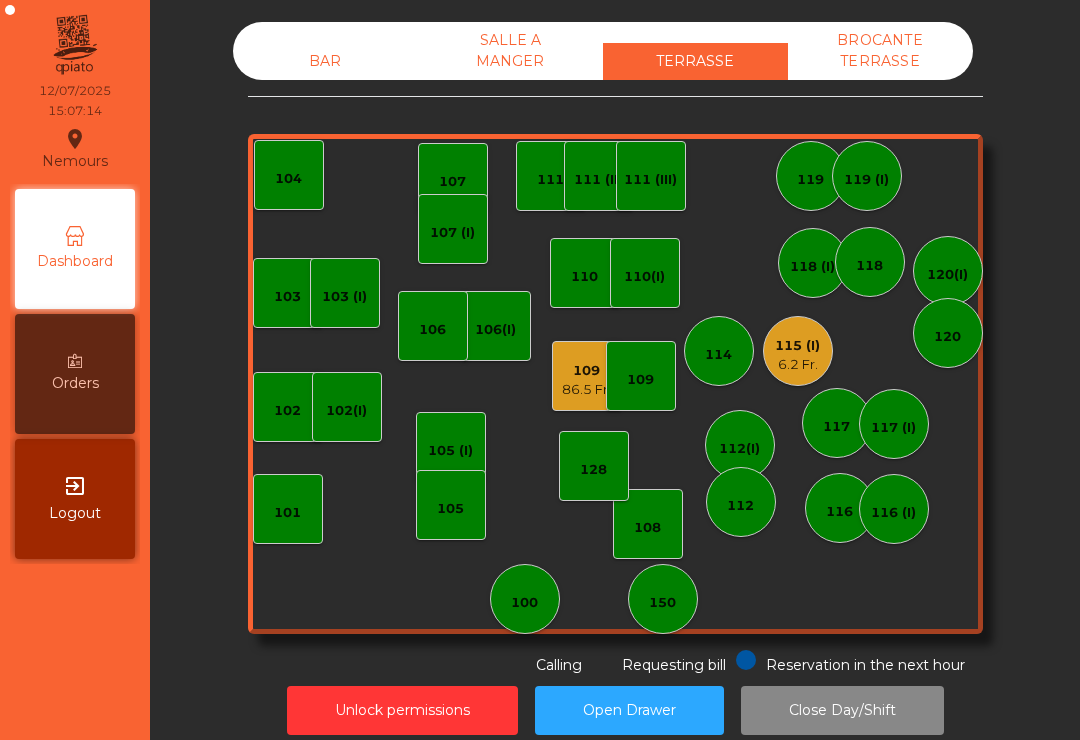 click on "110" 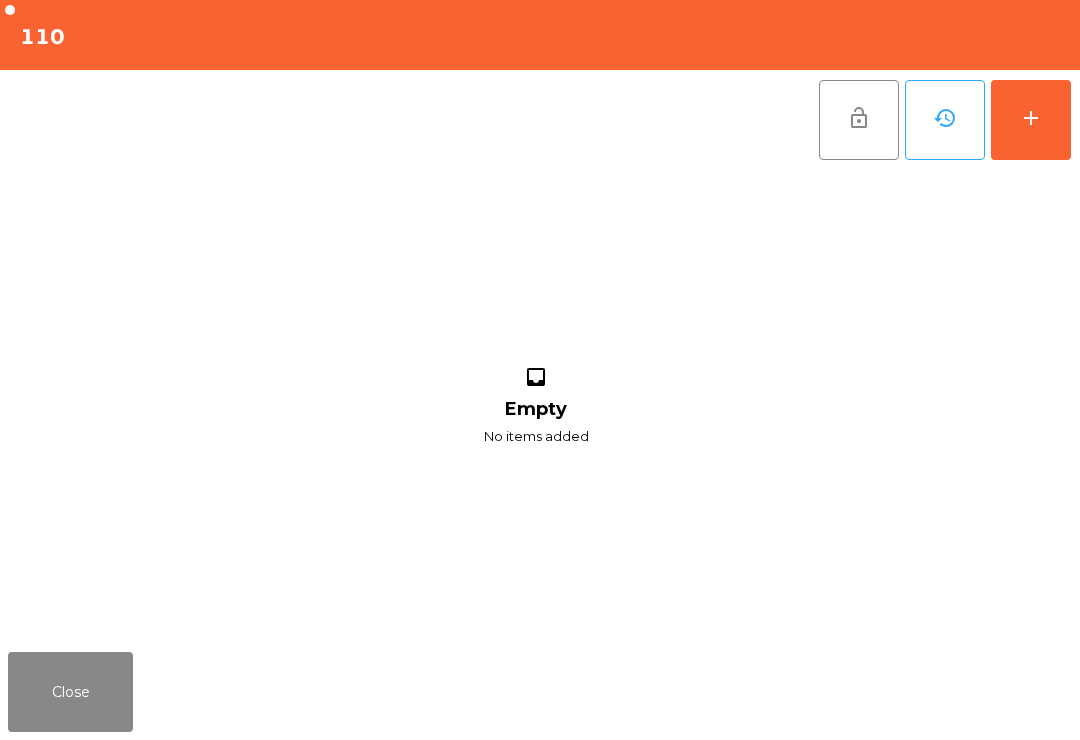 click on "add" 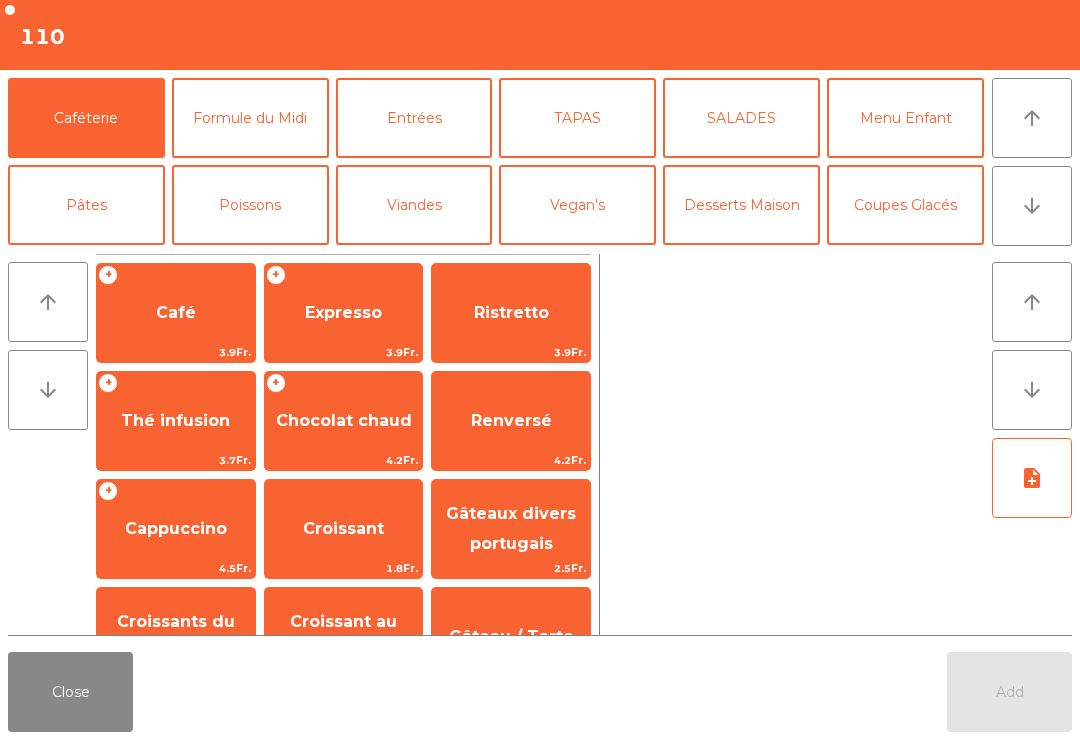 click on "arrow_downward" 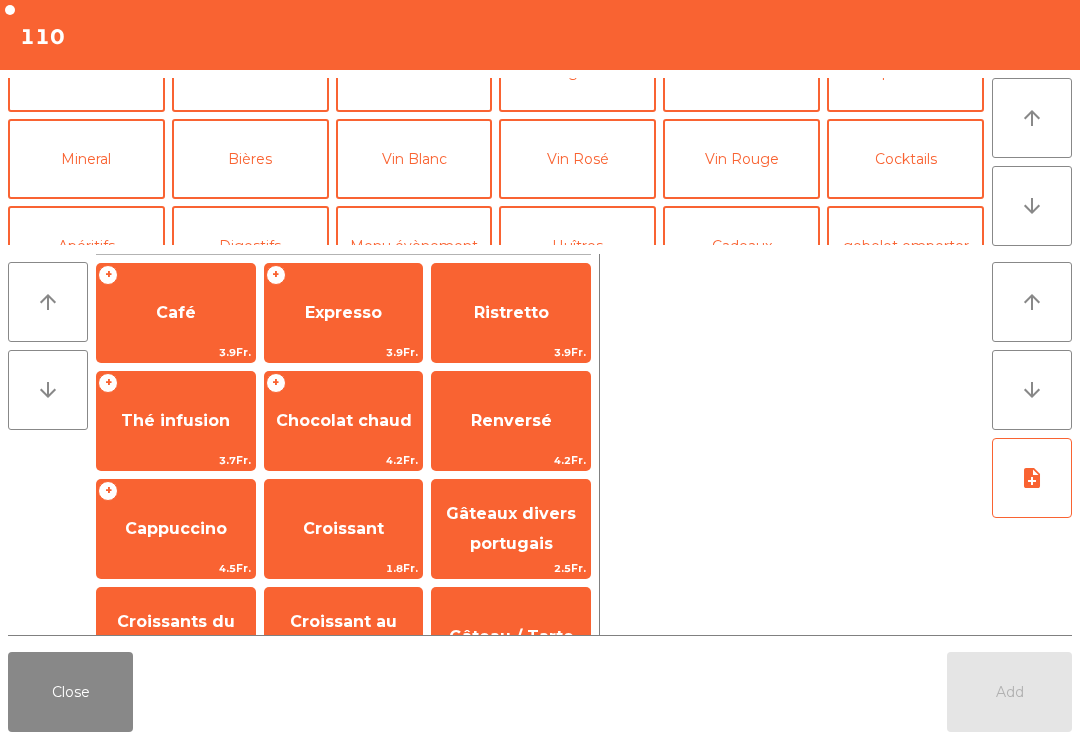 scroll, scrollTop: 174, scrollLeft: 0, axis: vertical 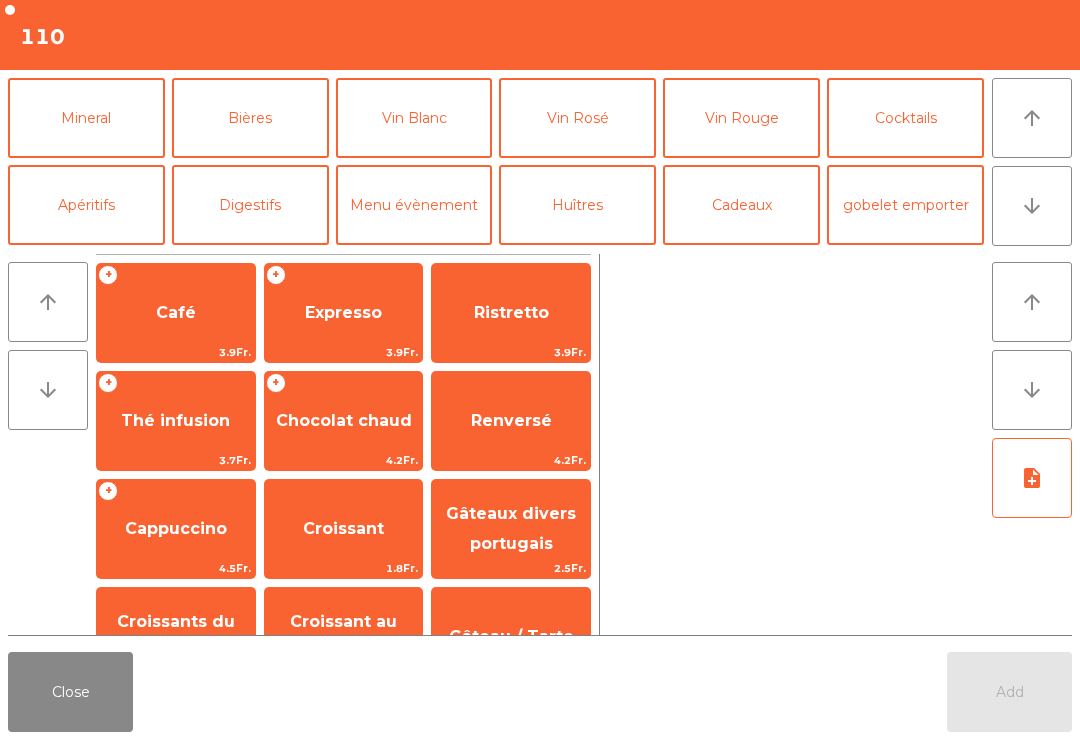 click on "Bières" 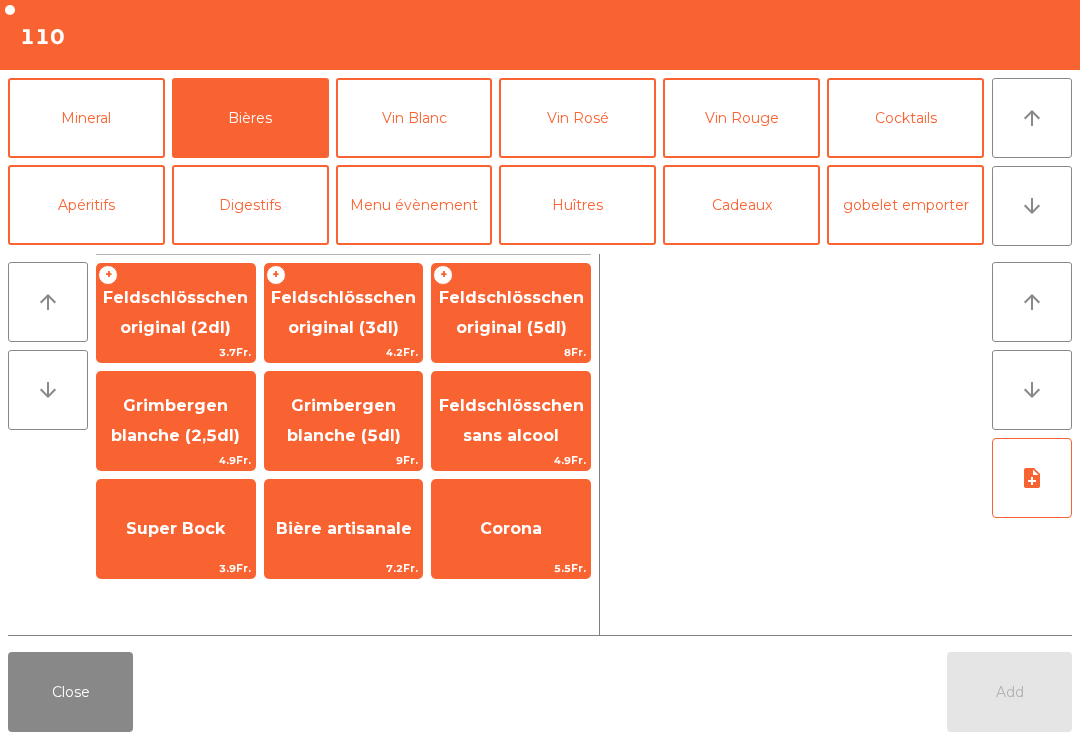 click on "Feldschlösschen original (5dl)" 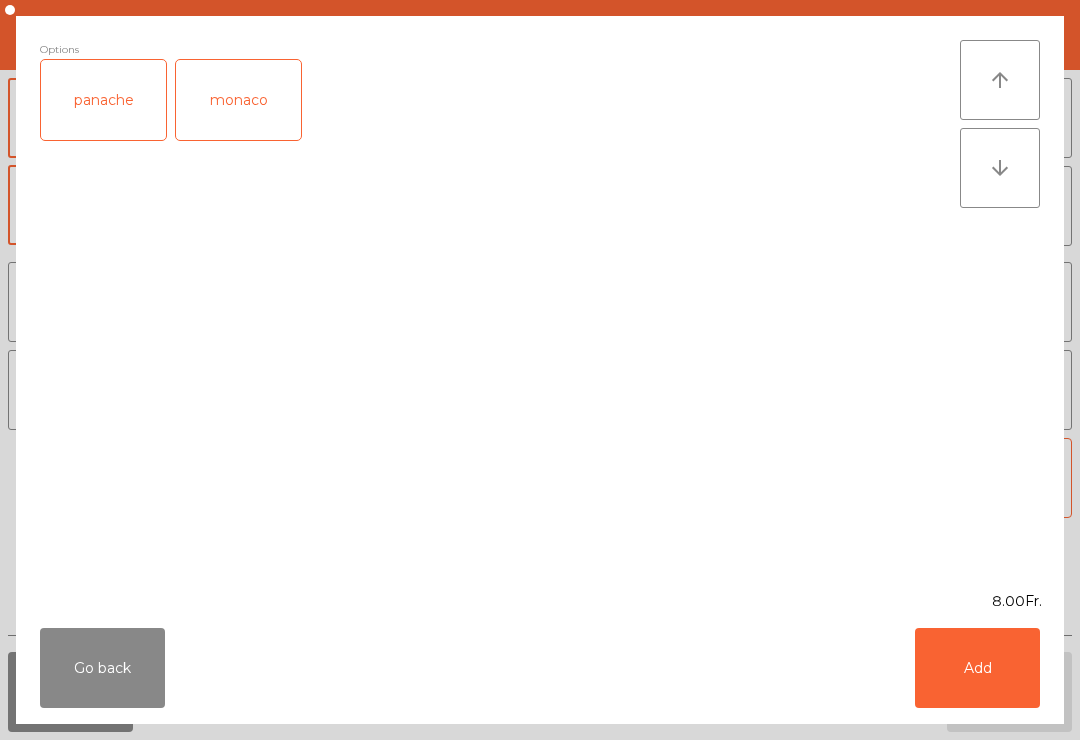 click on "Add" 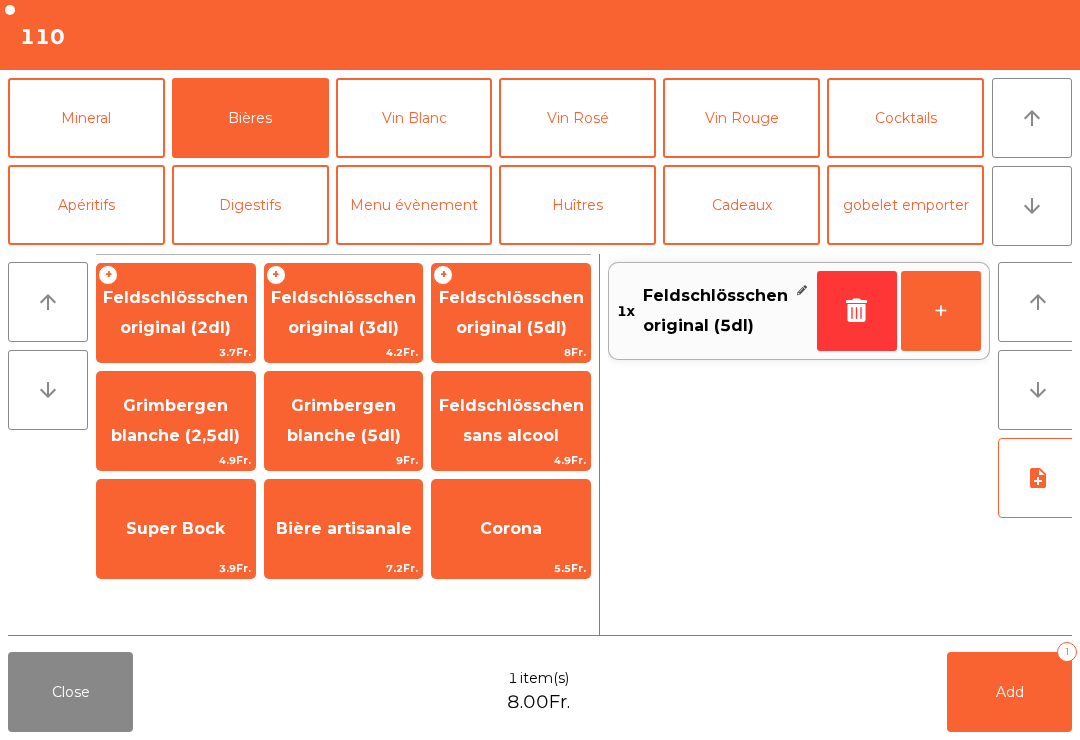 click on "+" 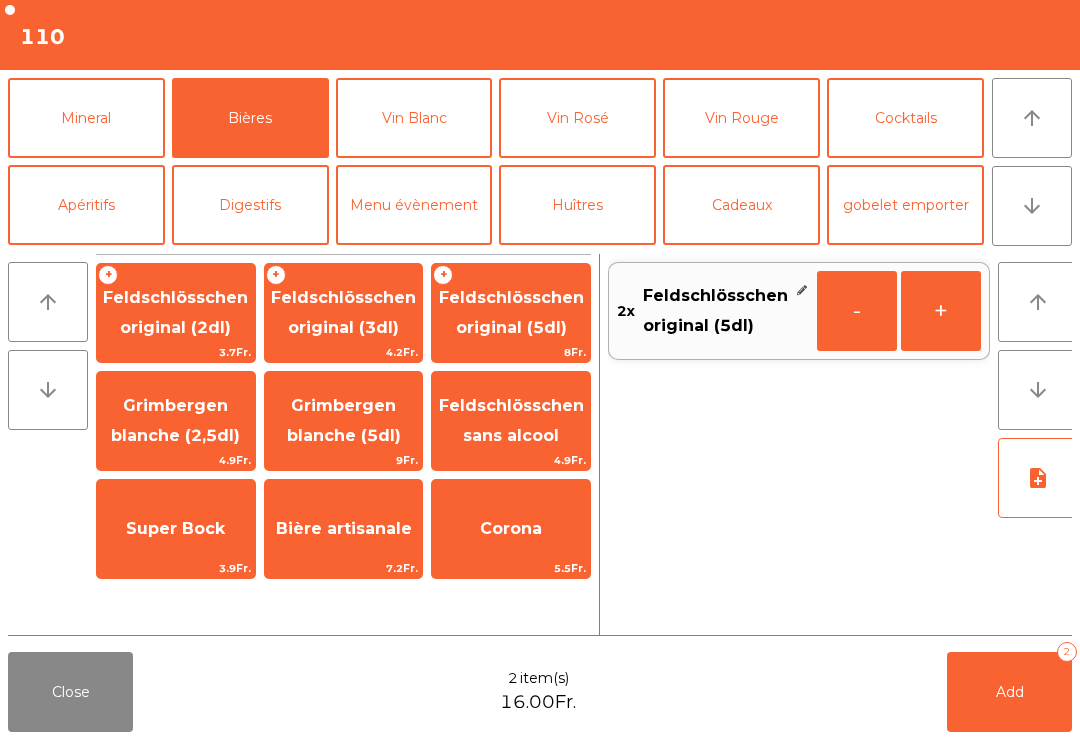click on "+" 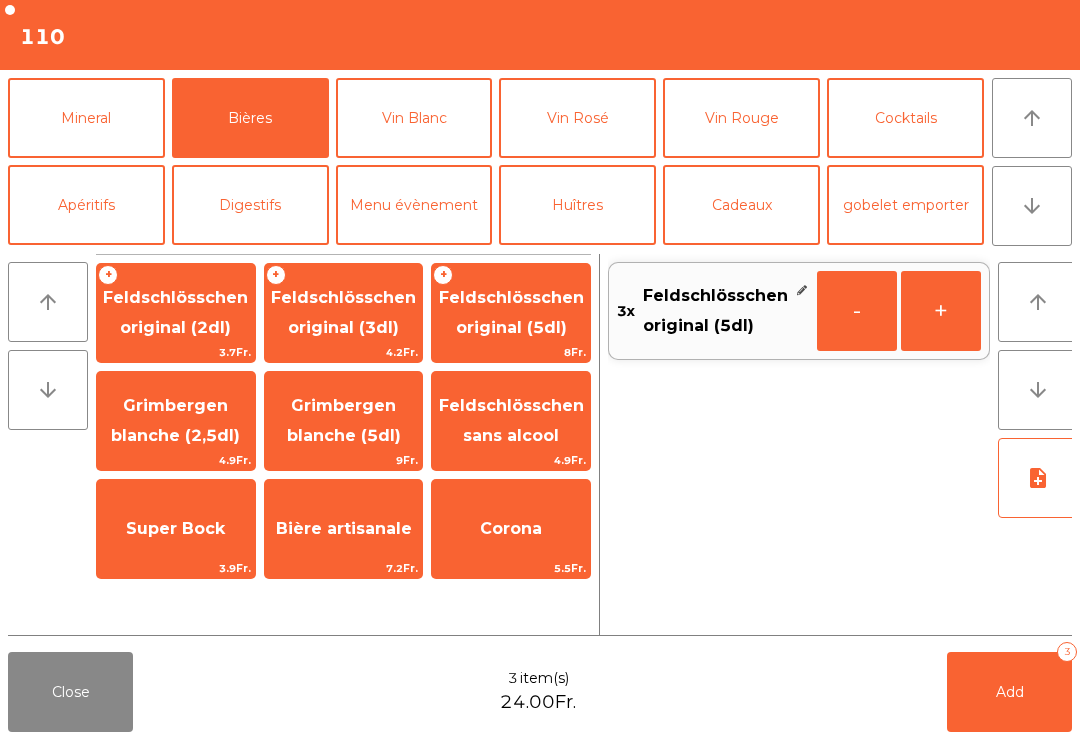 click on "+" 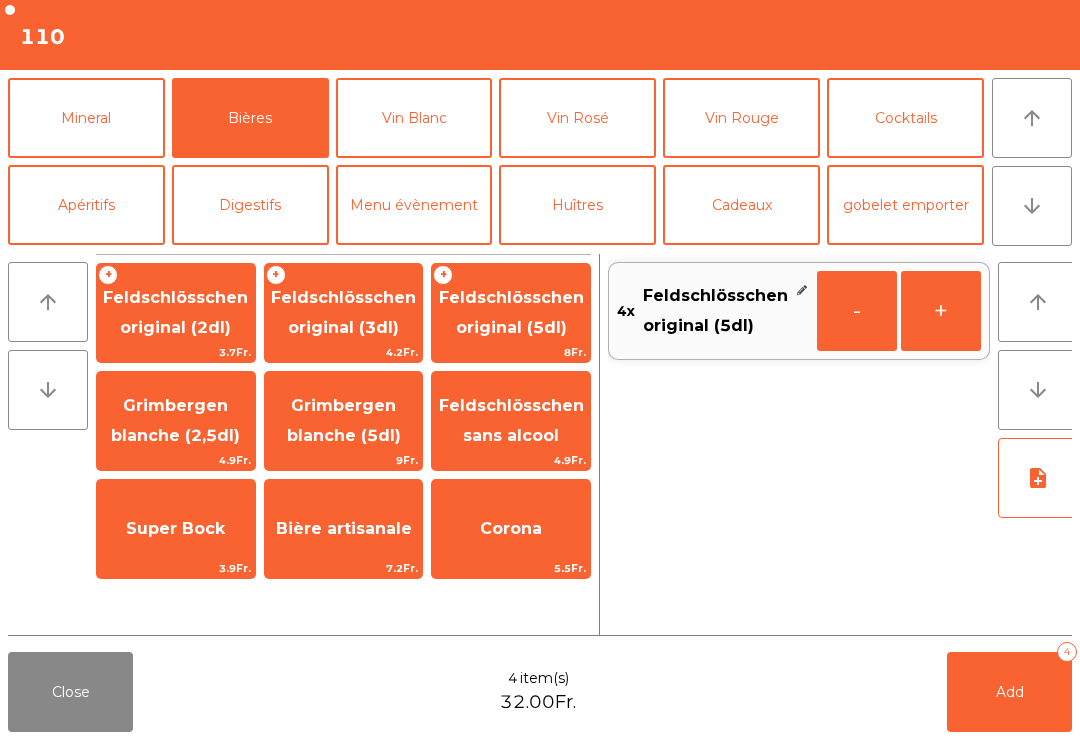click on "+" 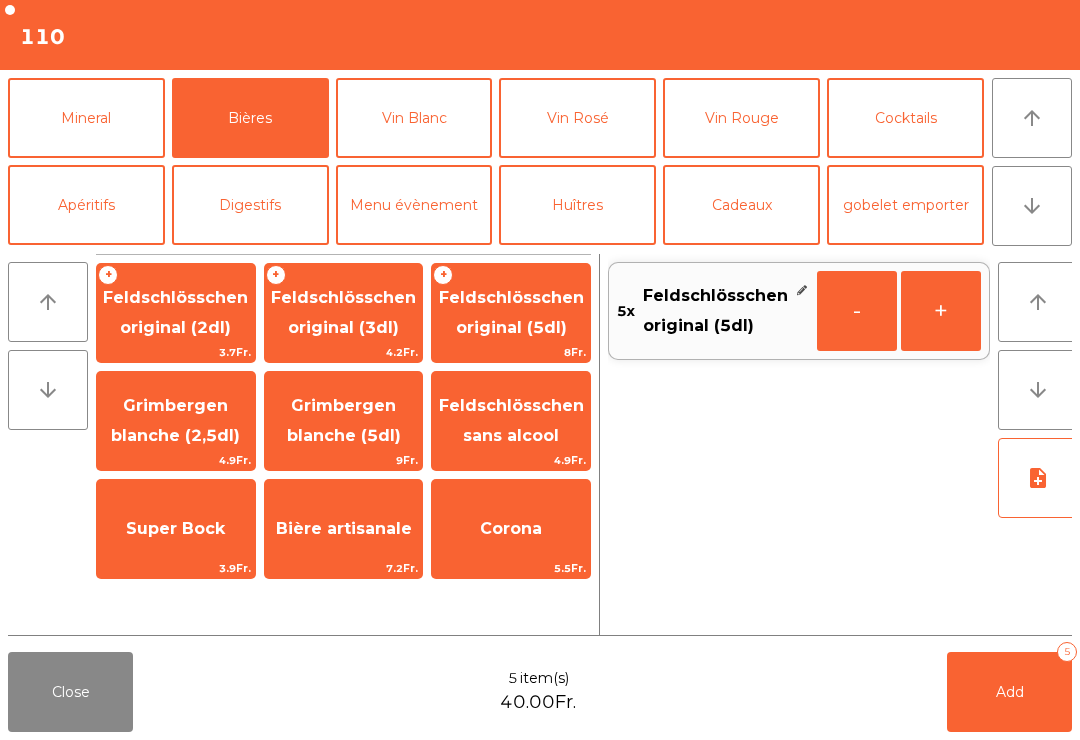click on "Add   5" 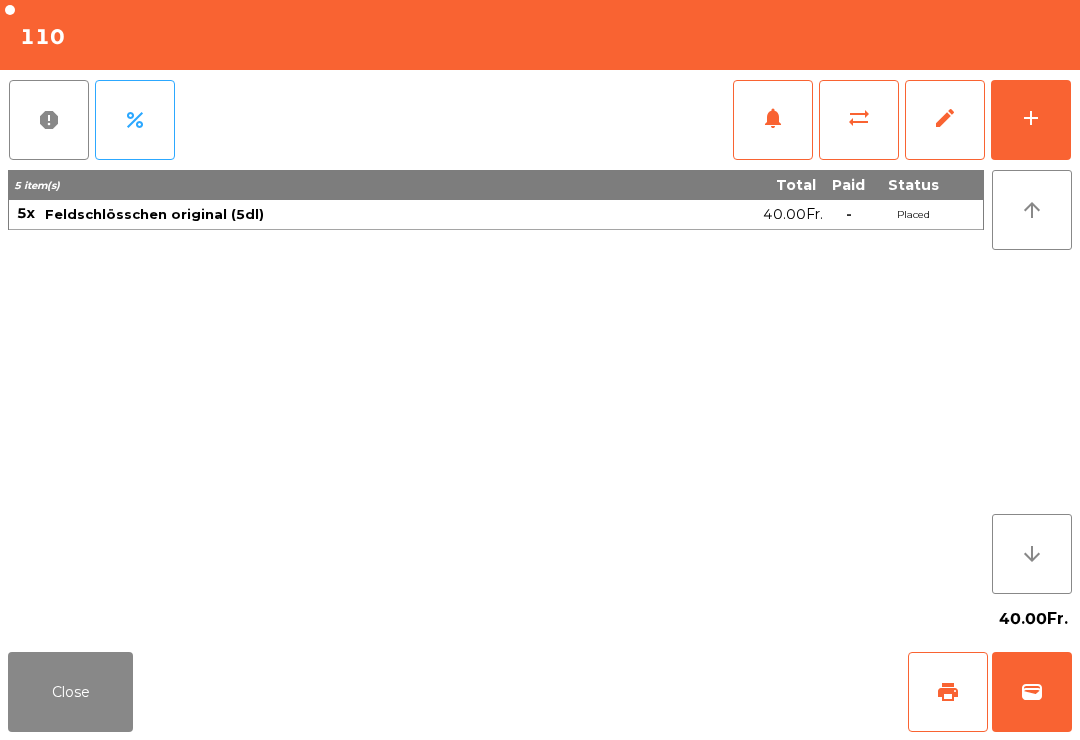 click on "add" 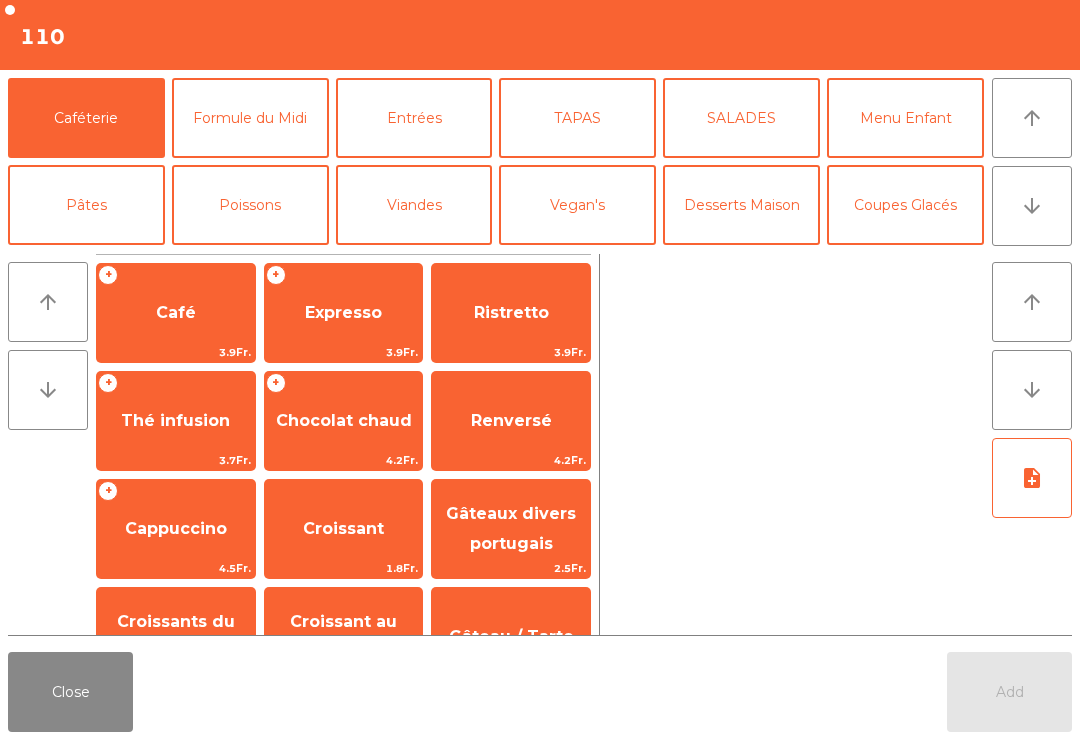 click on "Pâtes" 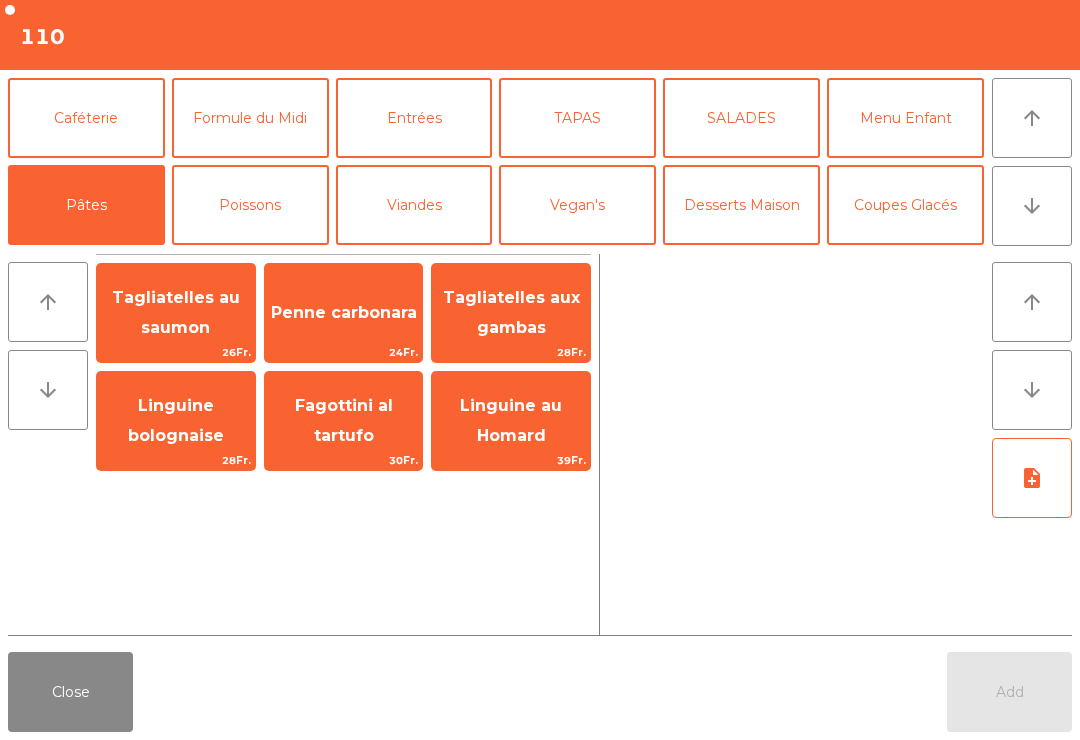 click on "Tagliatelles aux gambas" 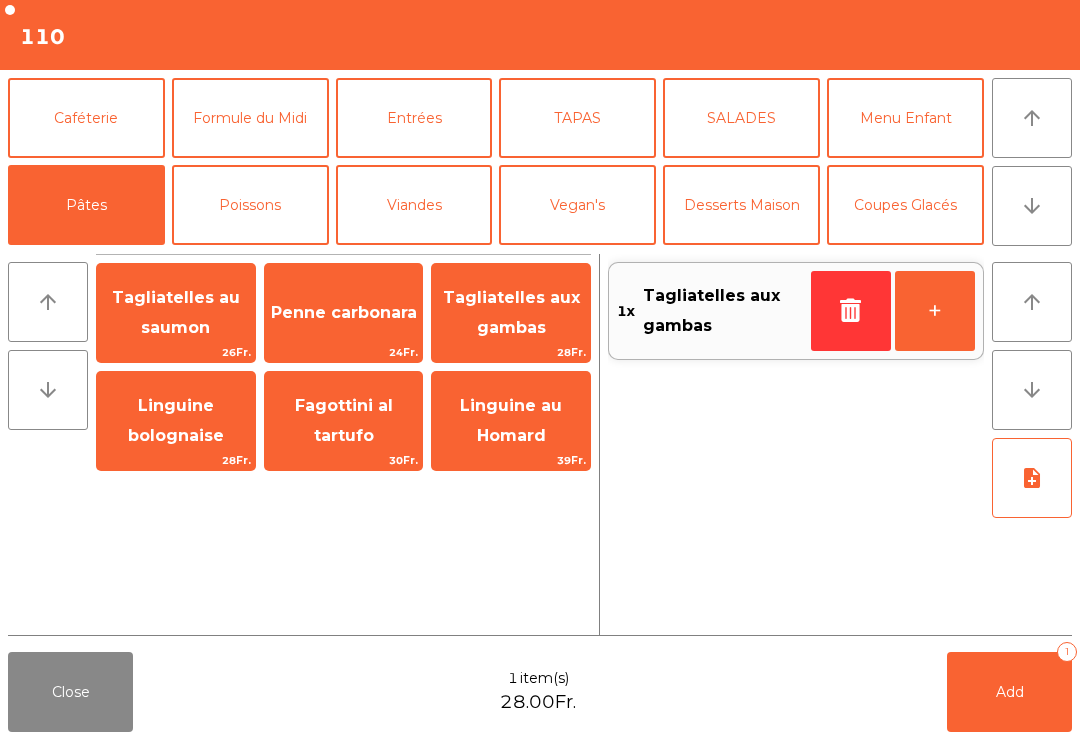 click on "Tagliatelles au saumon" 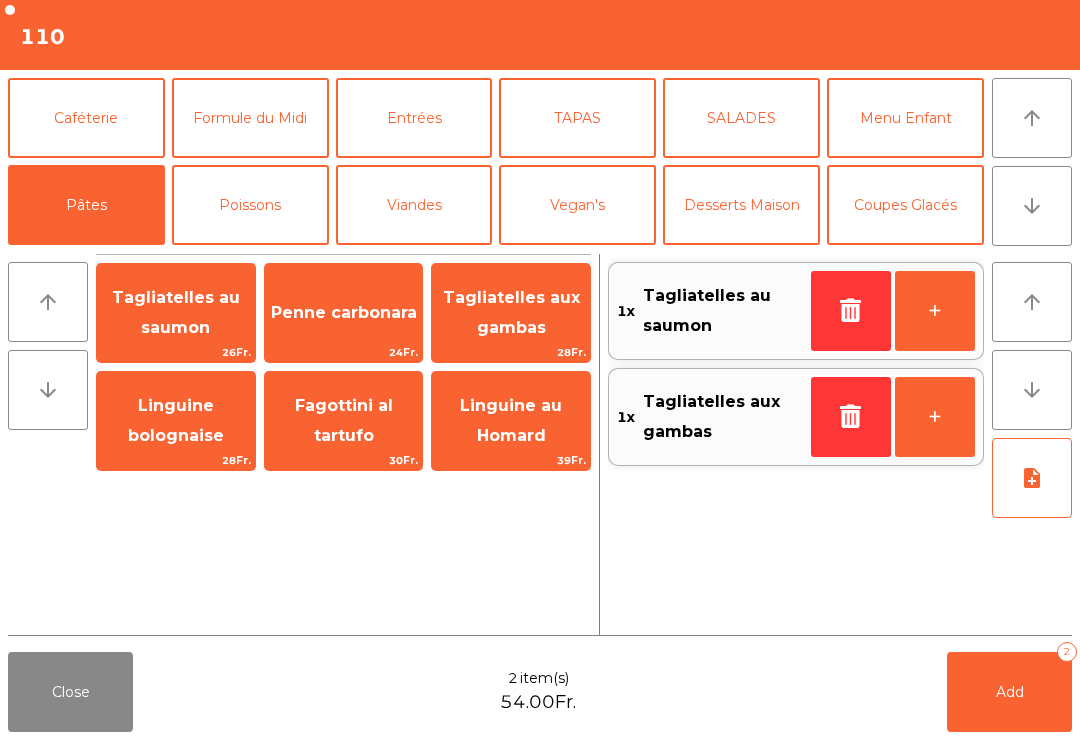 click on "+" 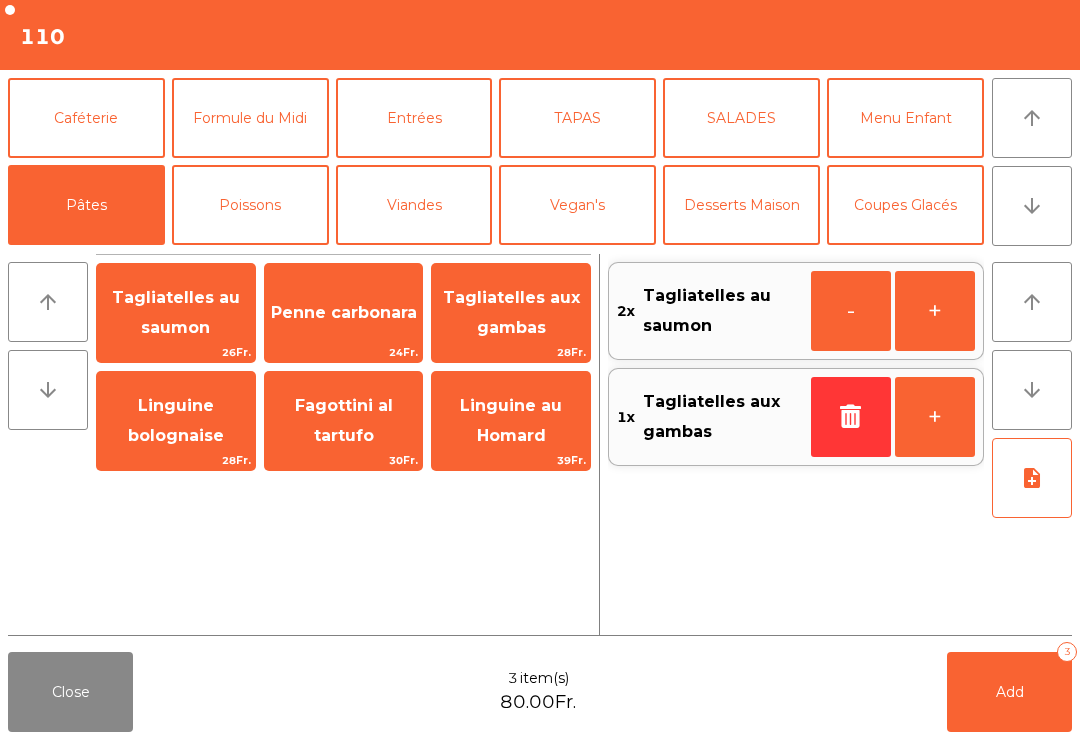 click on "Viandes" 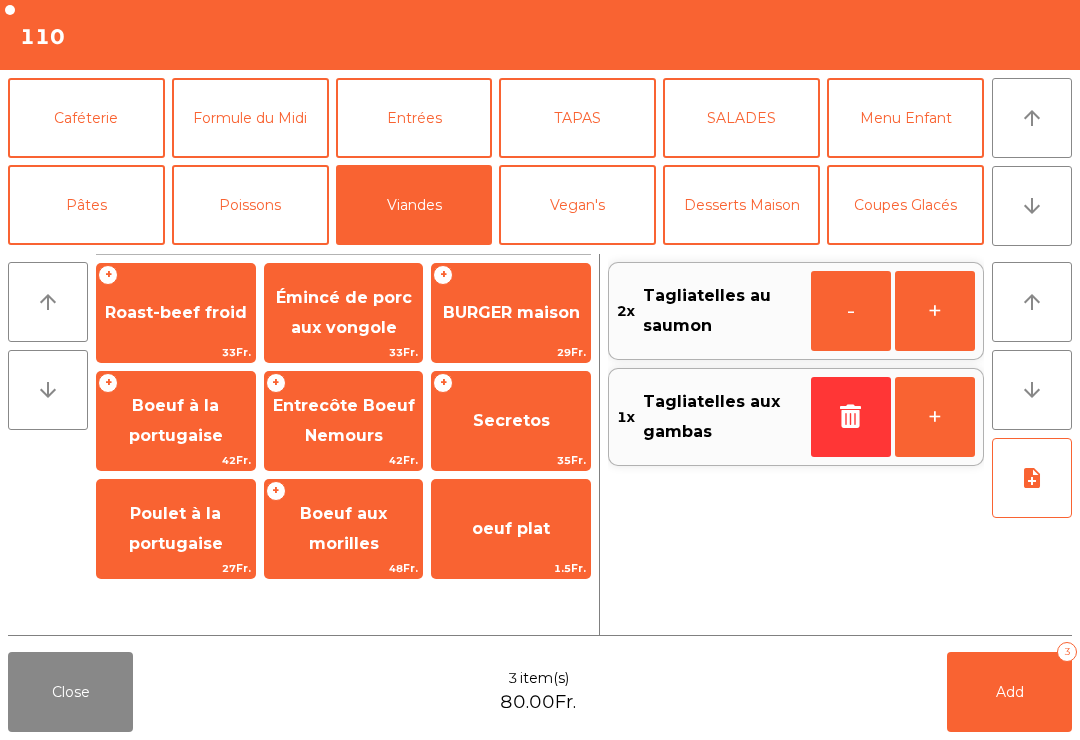 click on "Entrecôte Boeuf  Nemours" 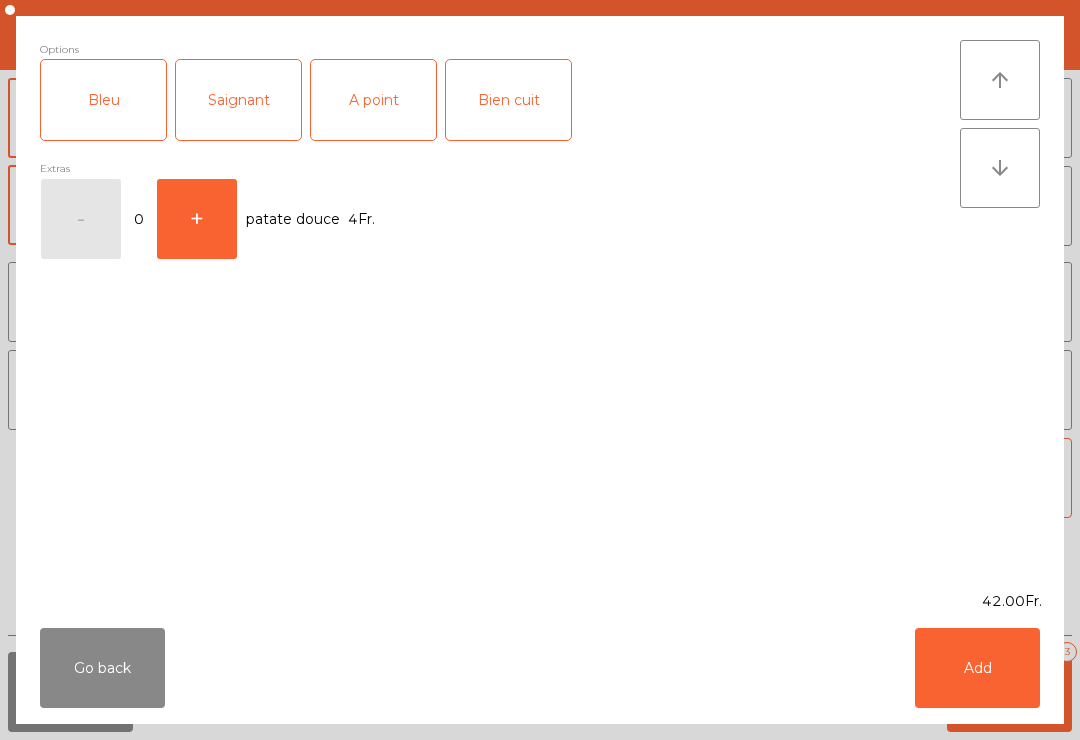 click on "A point" 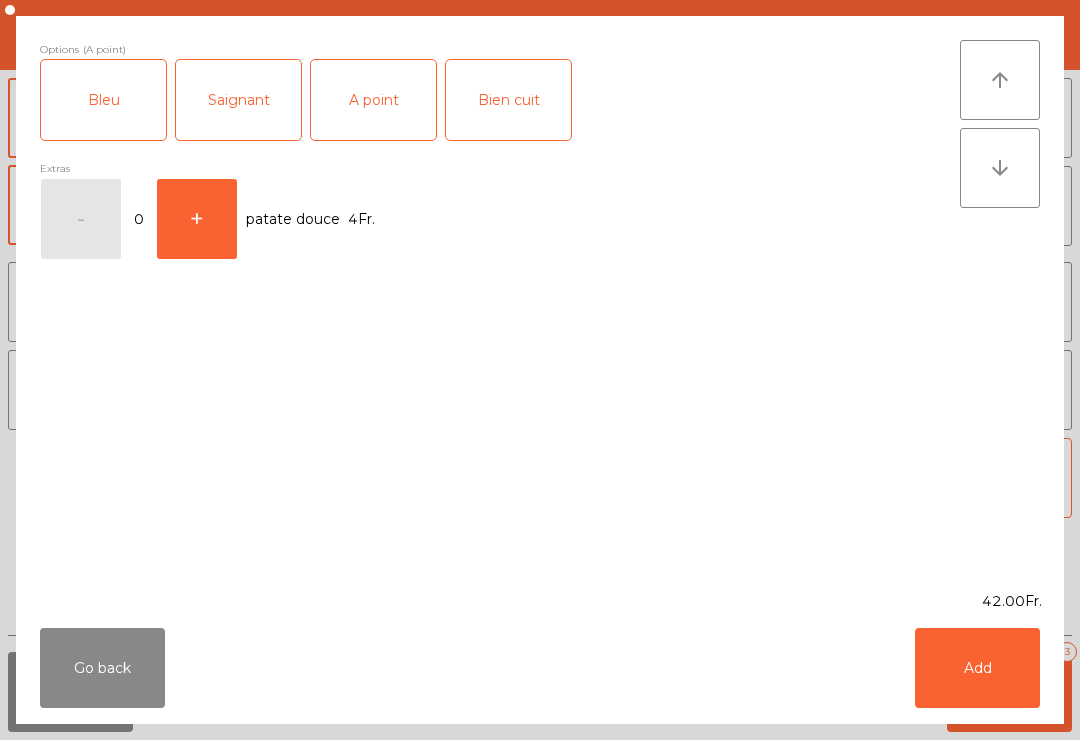 click on "Add" 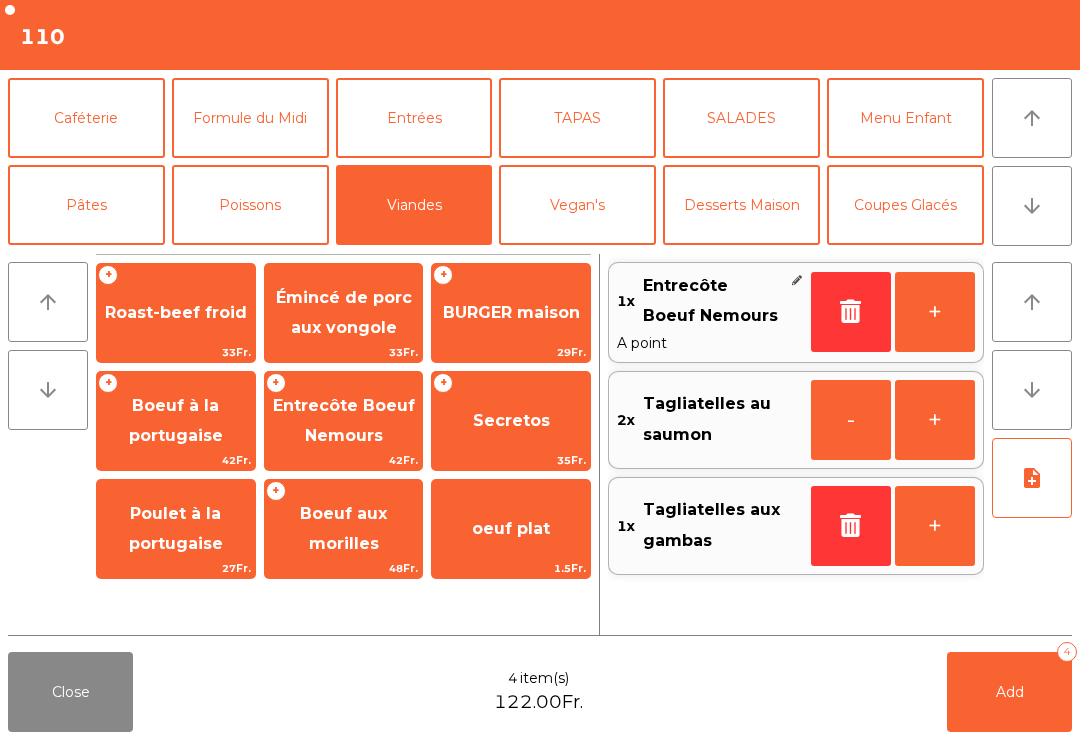 click on "Add   4" 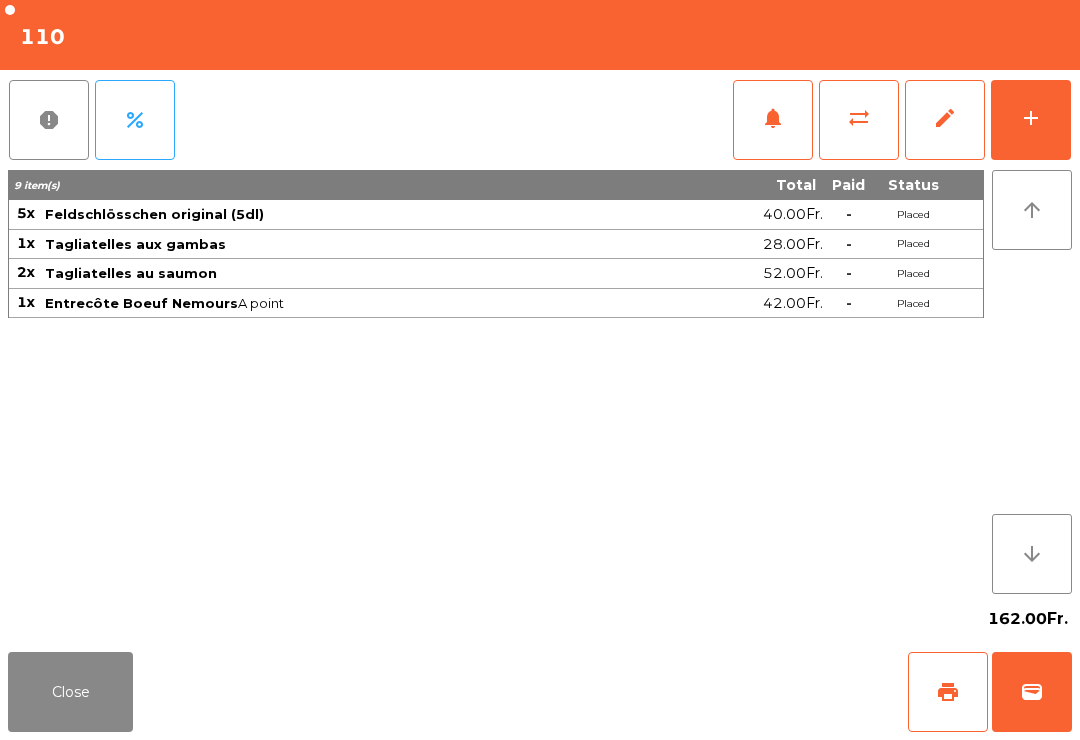 click on "Close" 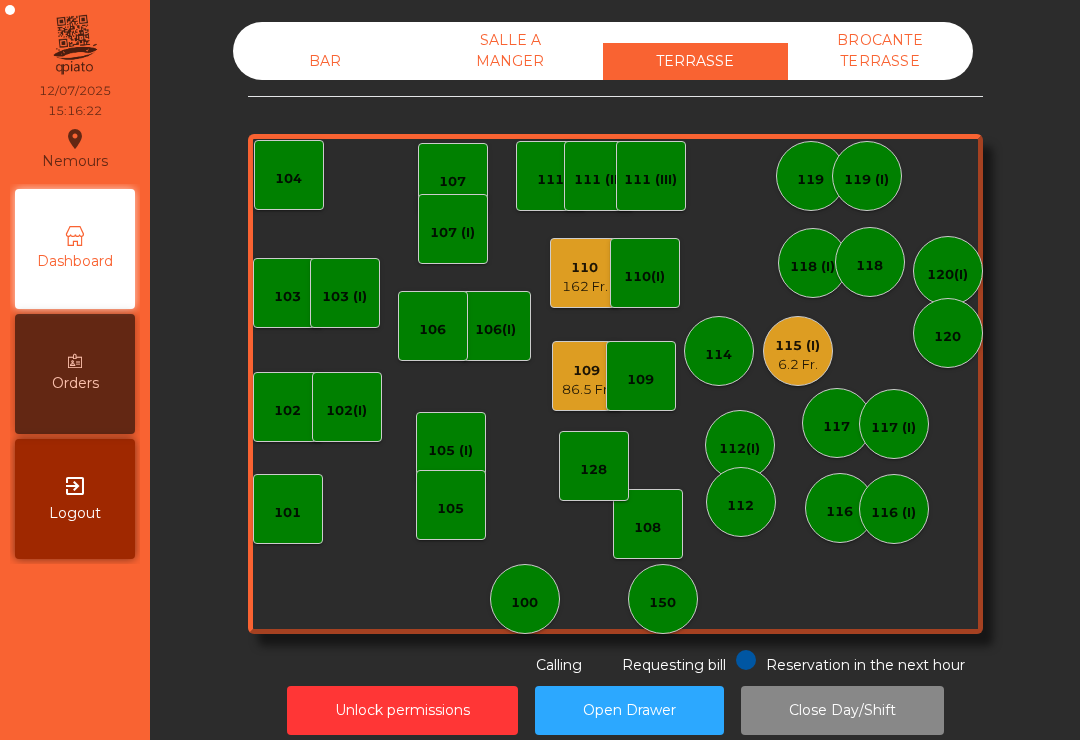 click on "111 (III)" 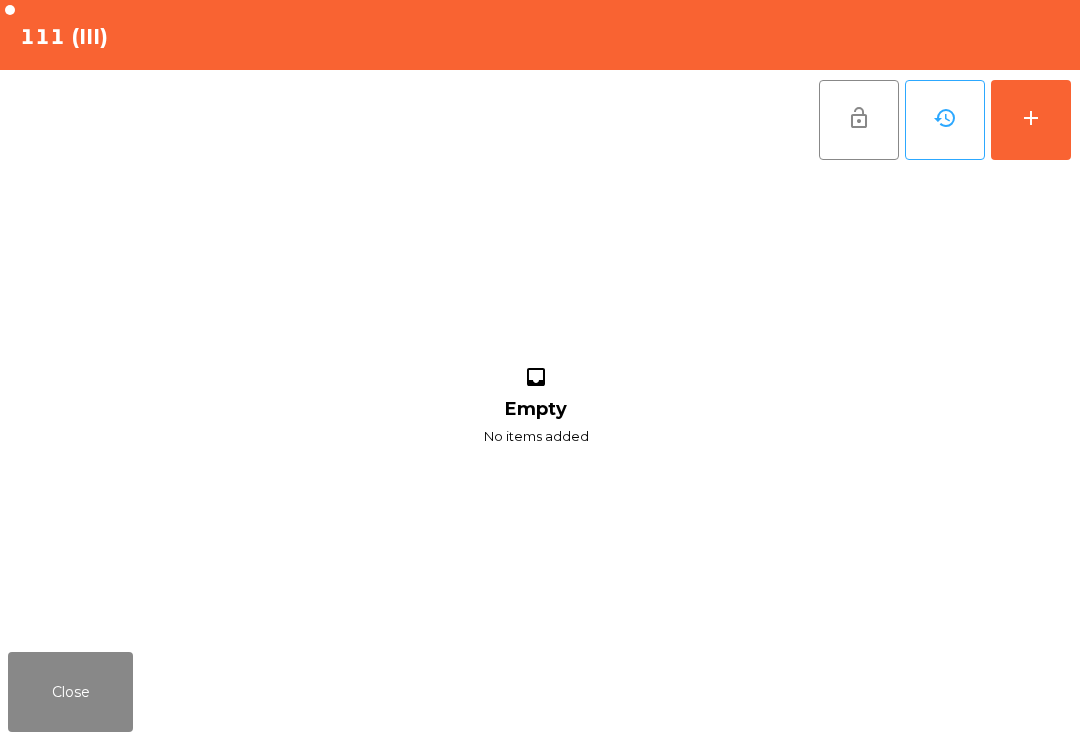 click on "add" 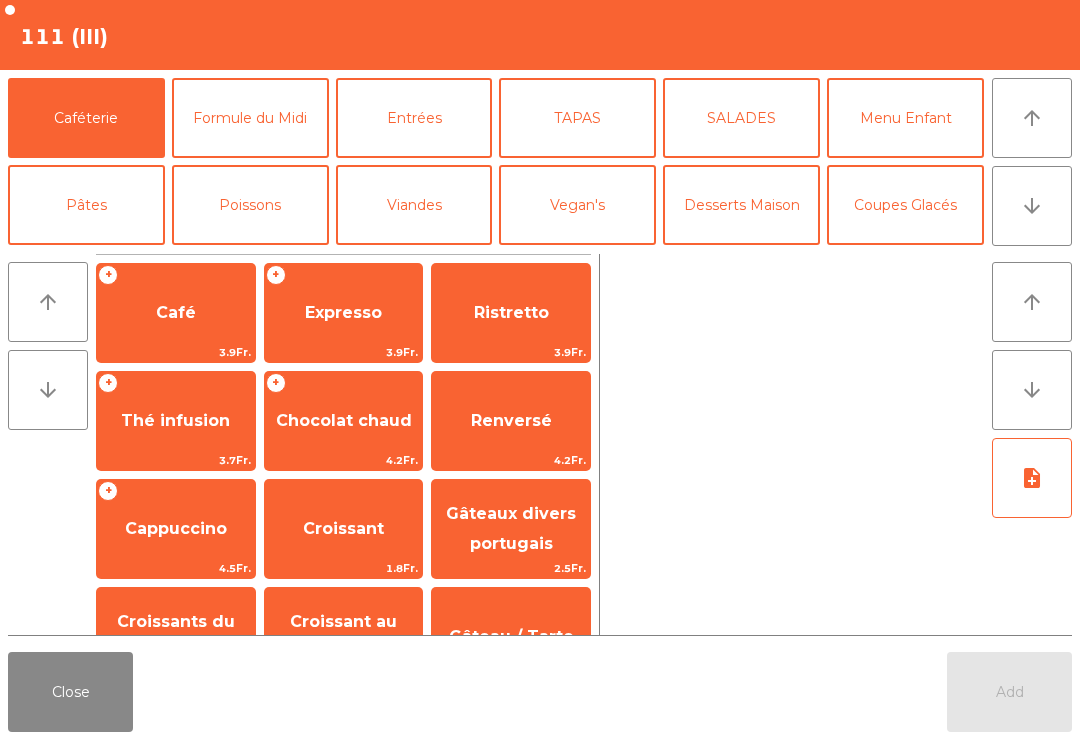 click on "Coupes Glacés" 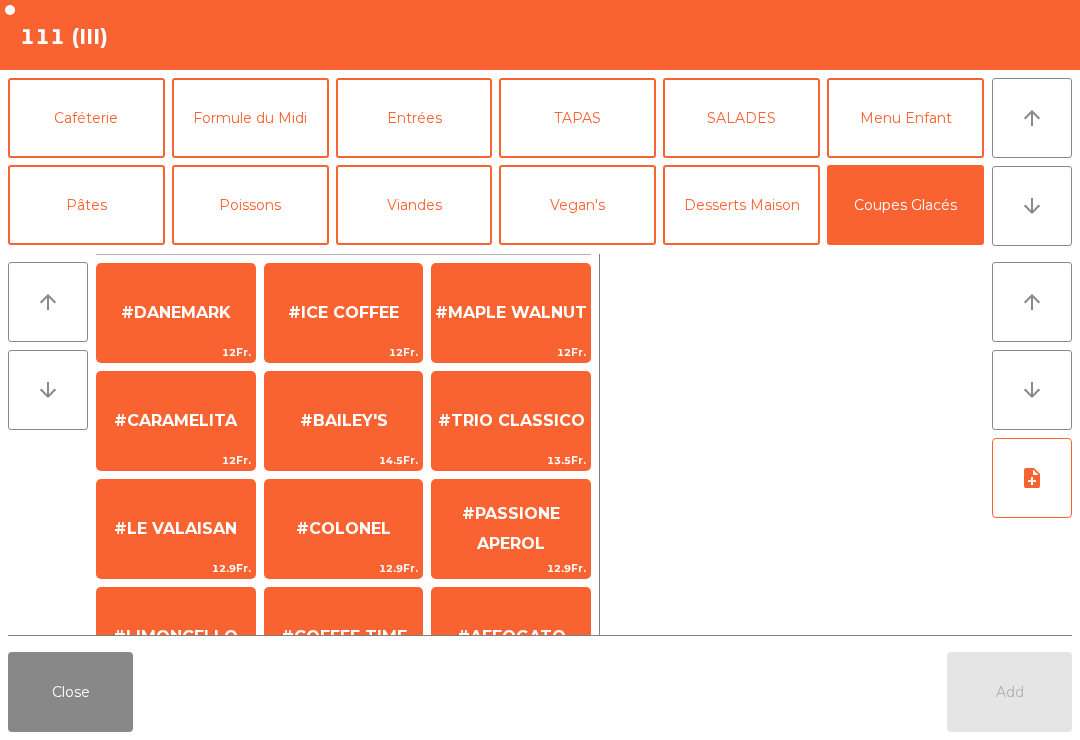 click on "#LE VALAISAN" 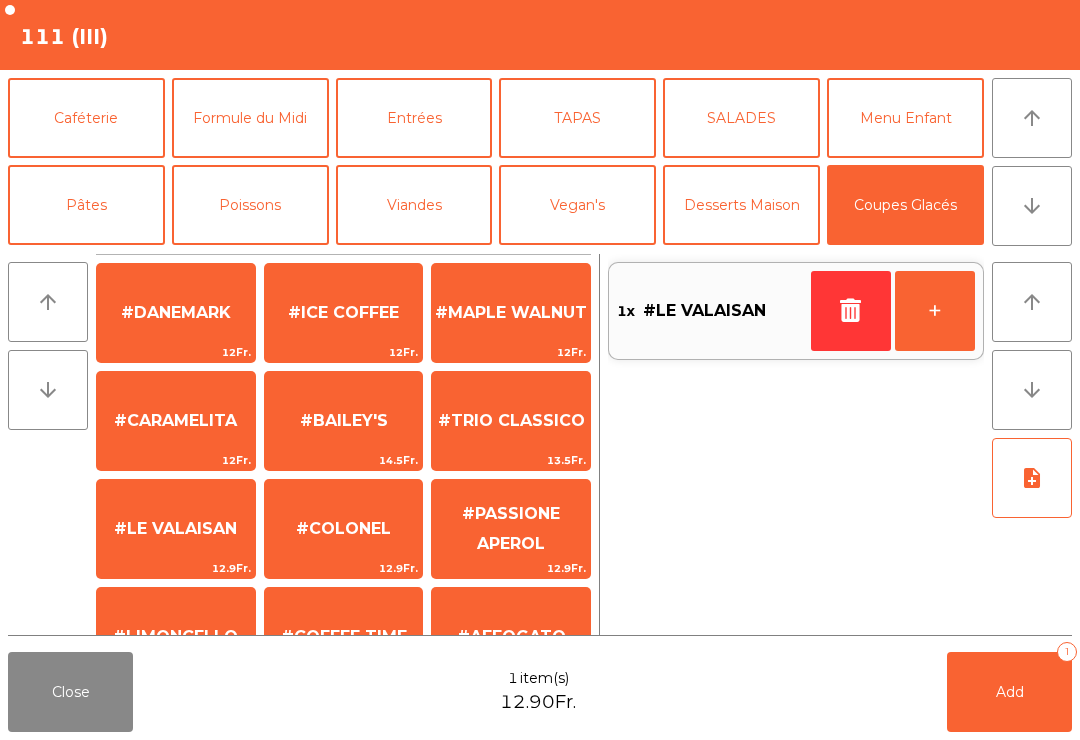 click on "#DANEMARK" 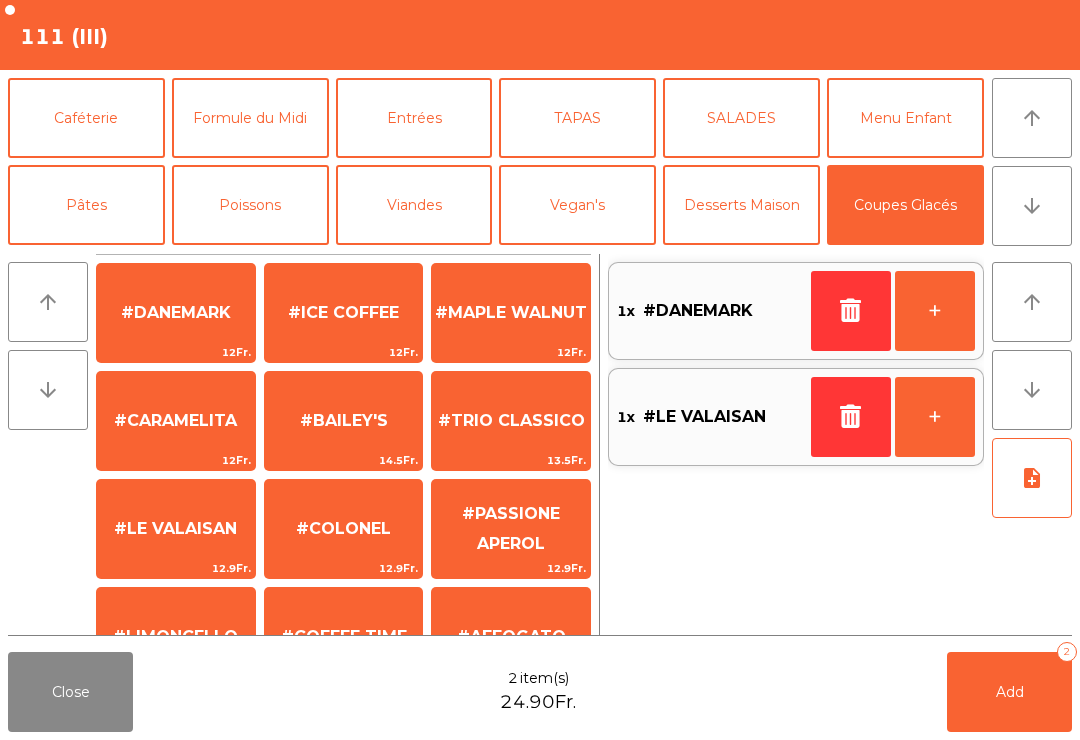 click on "Caféterie" 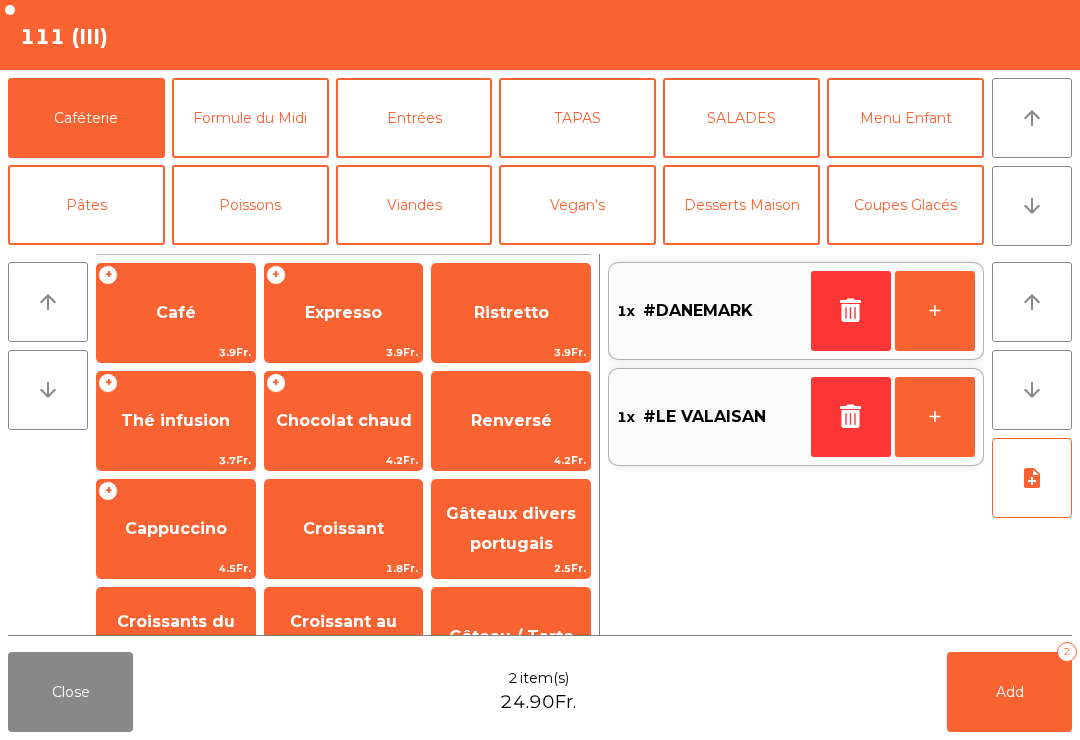click on "Expresso" 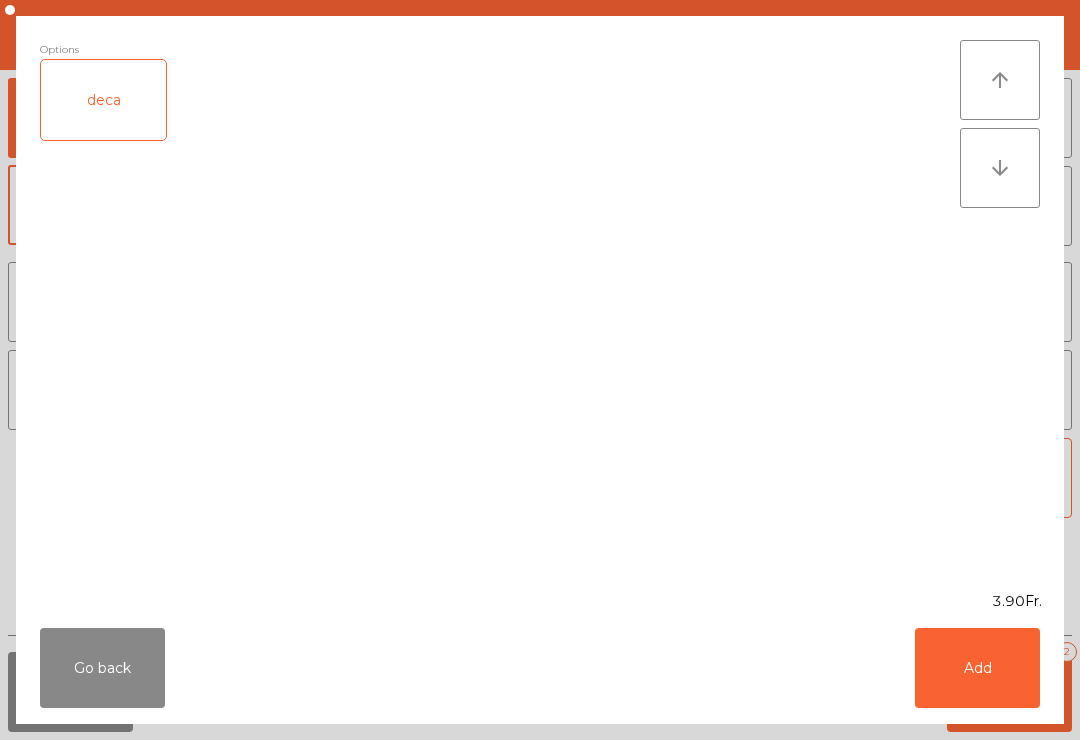 click on "Add" 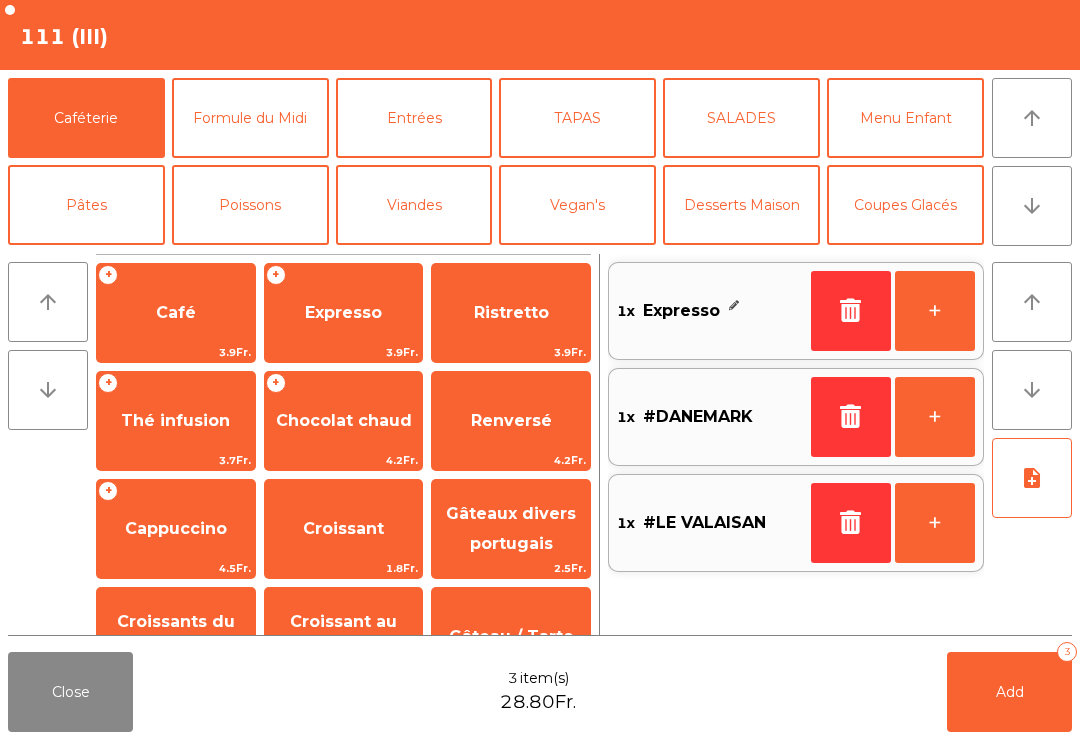 click on "Add   3" 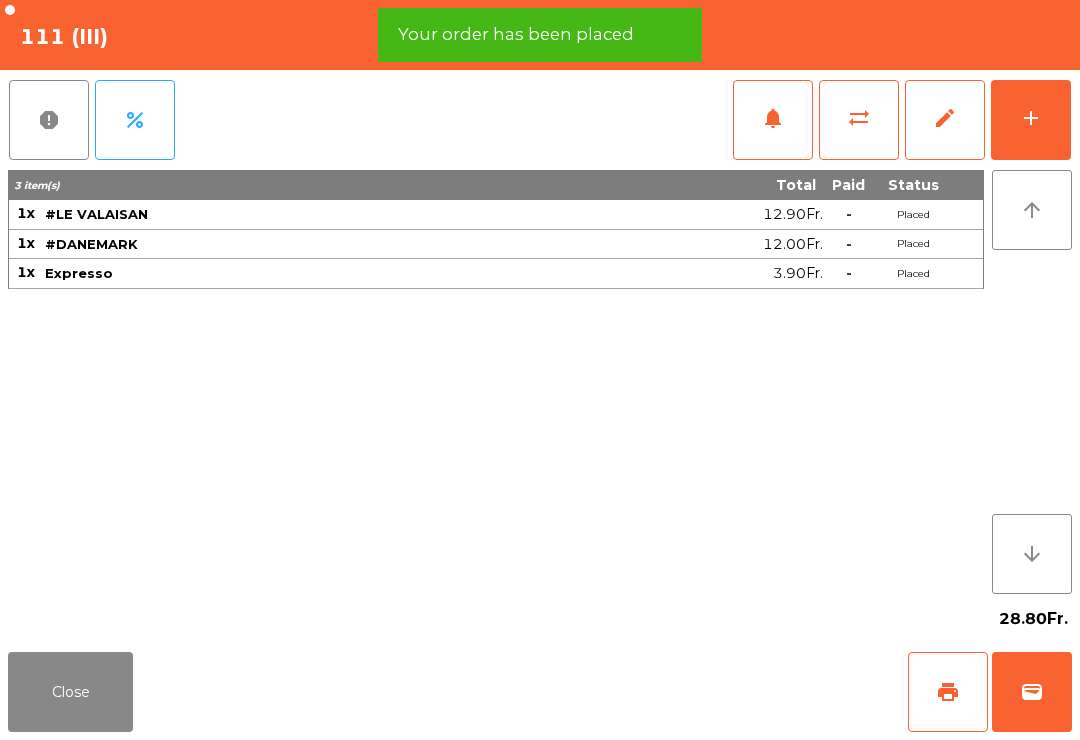 click on "print" 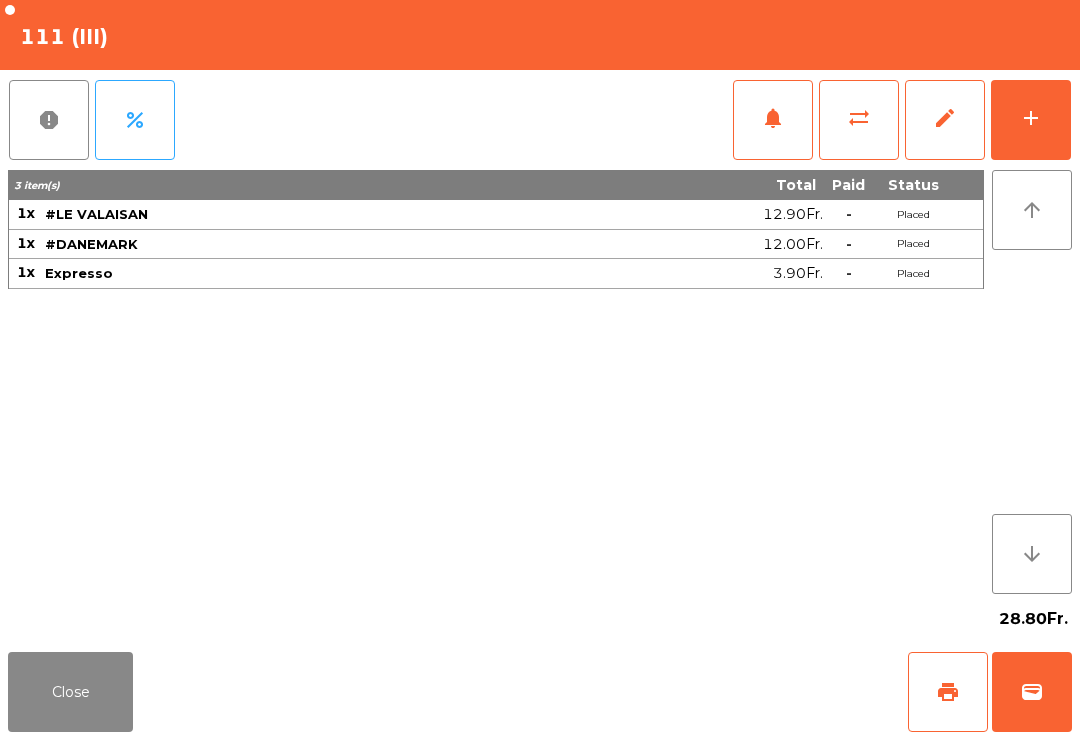 click on "Close" 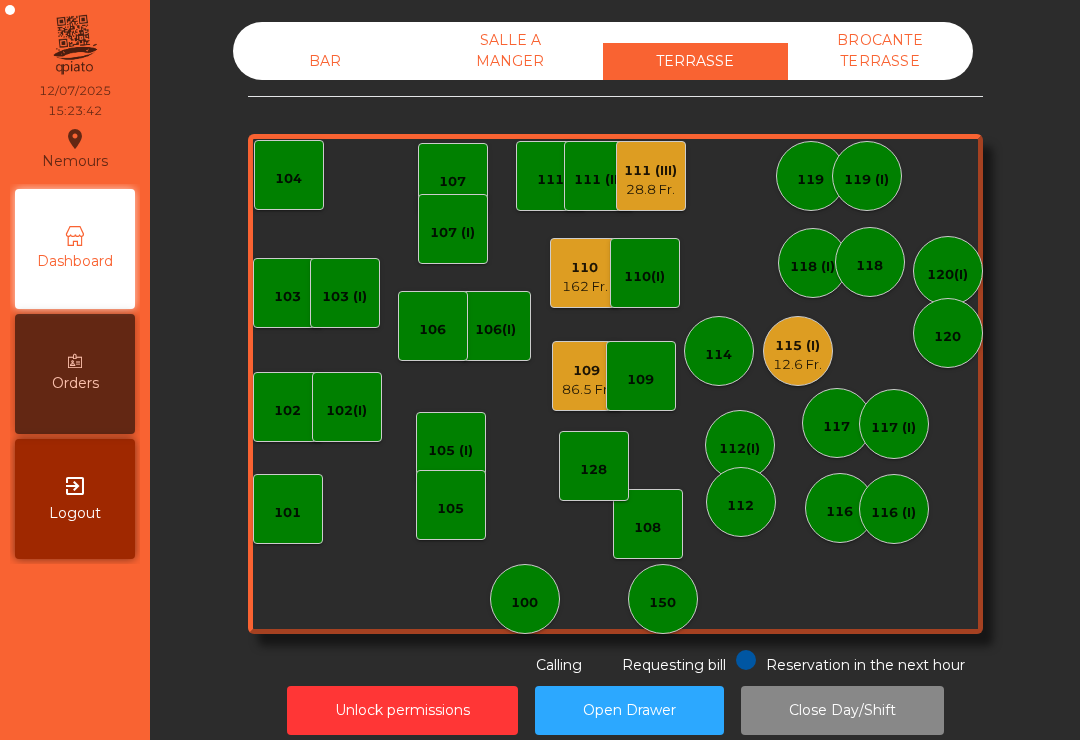 click on "120(I)" 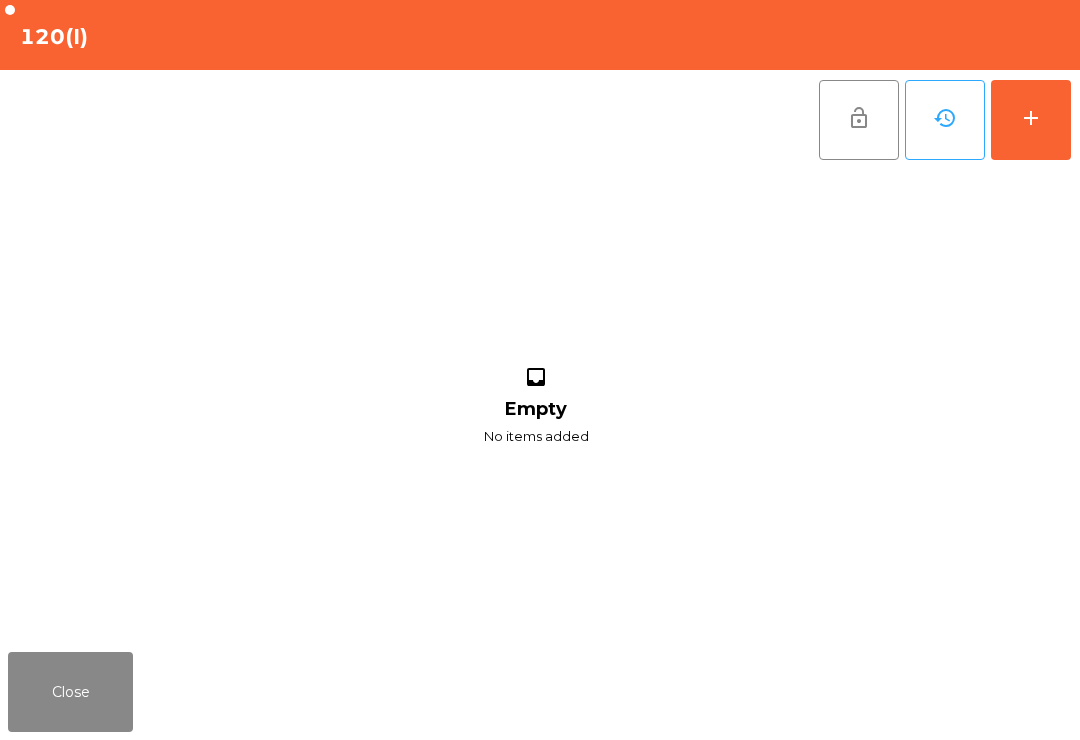 click on "add" 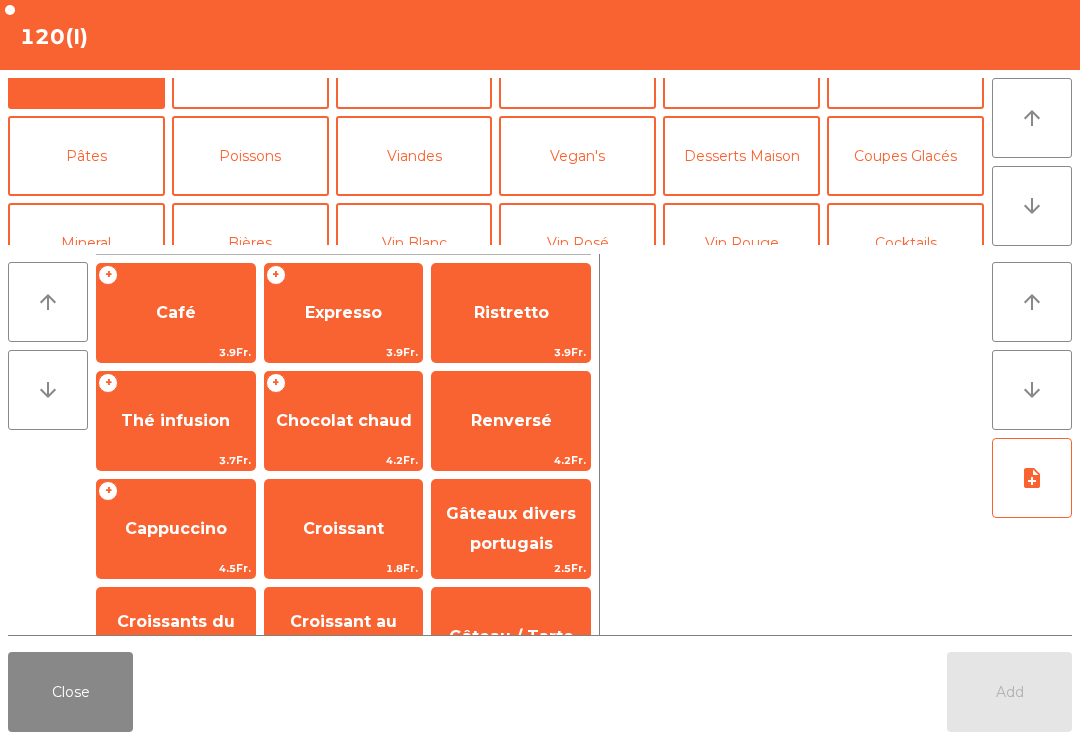 click on "Mineral" 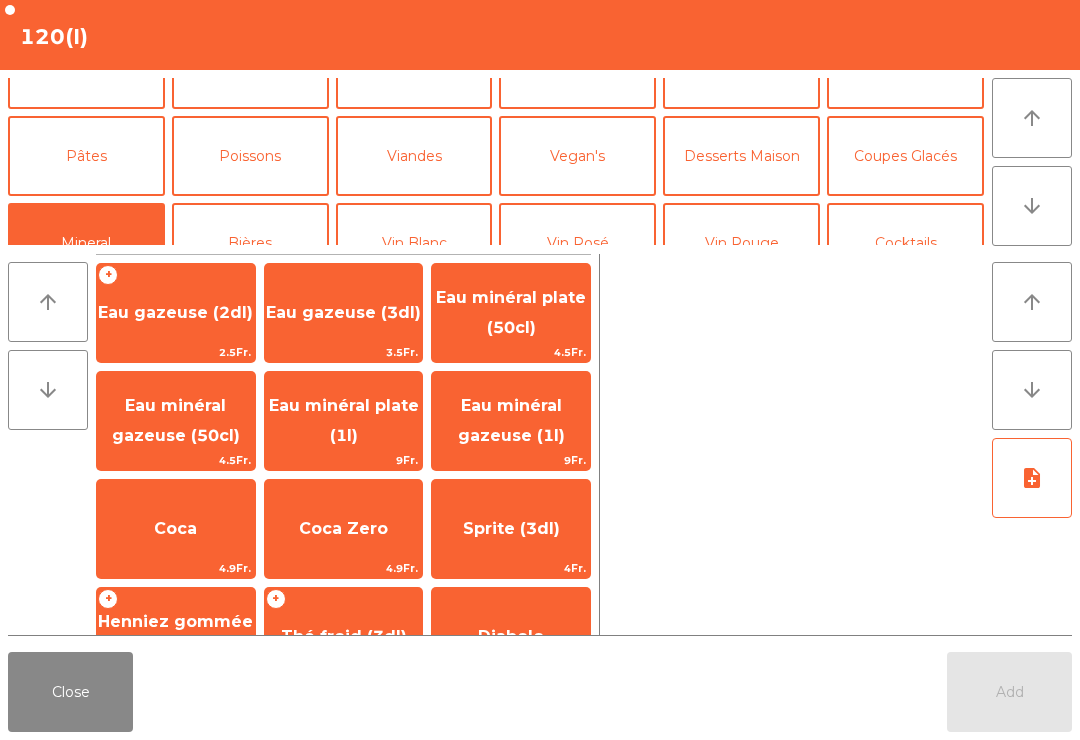 scroll, scrollTop: 132, scrollLeft: 0, axis: vertical 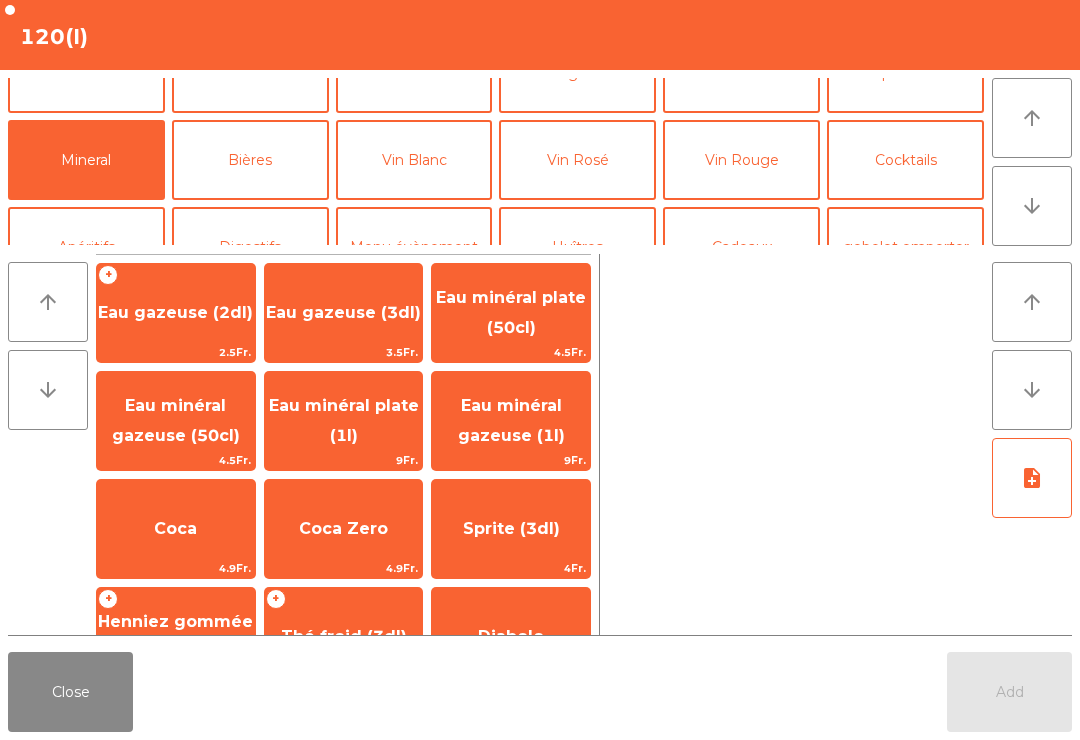 click on "Coca    4.9Fr." 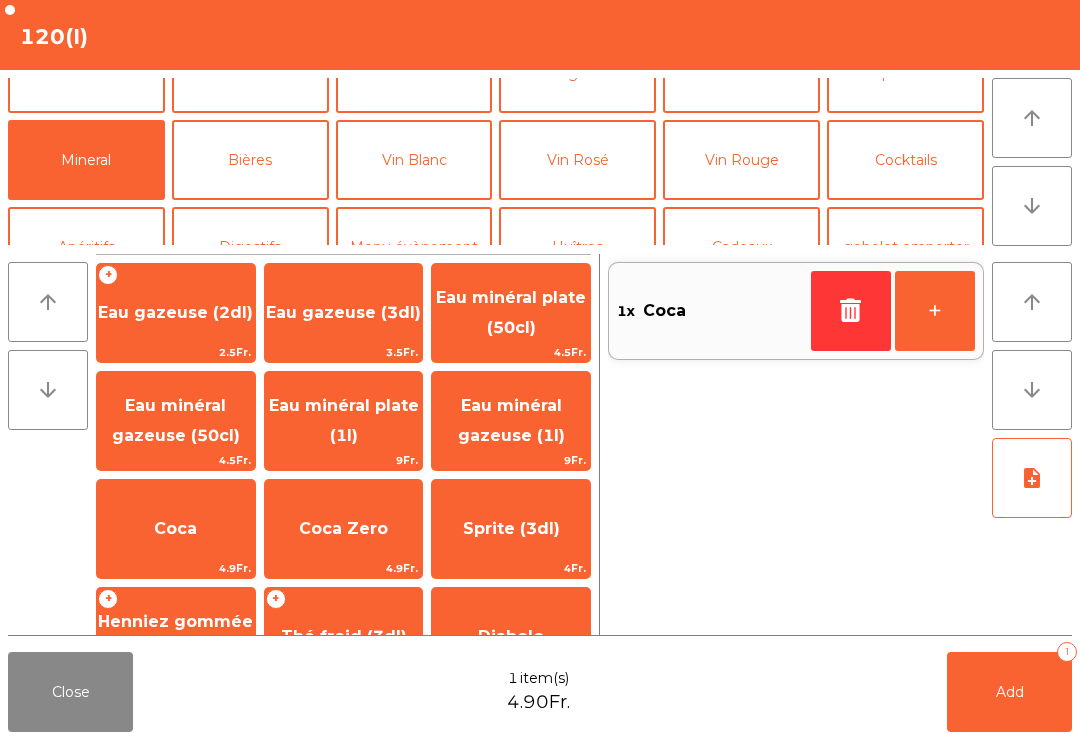 scroll, scrollTop: 160, scrollLeft: 0, axis: vertical 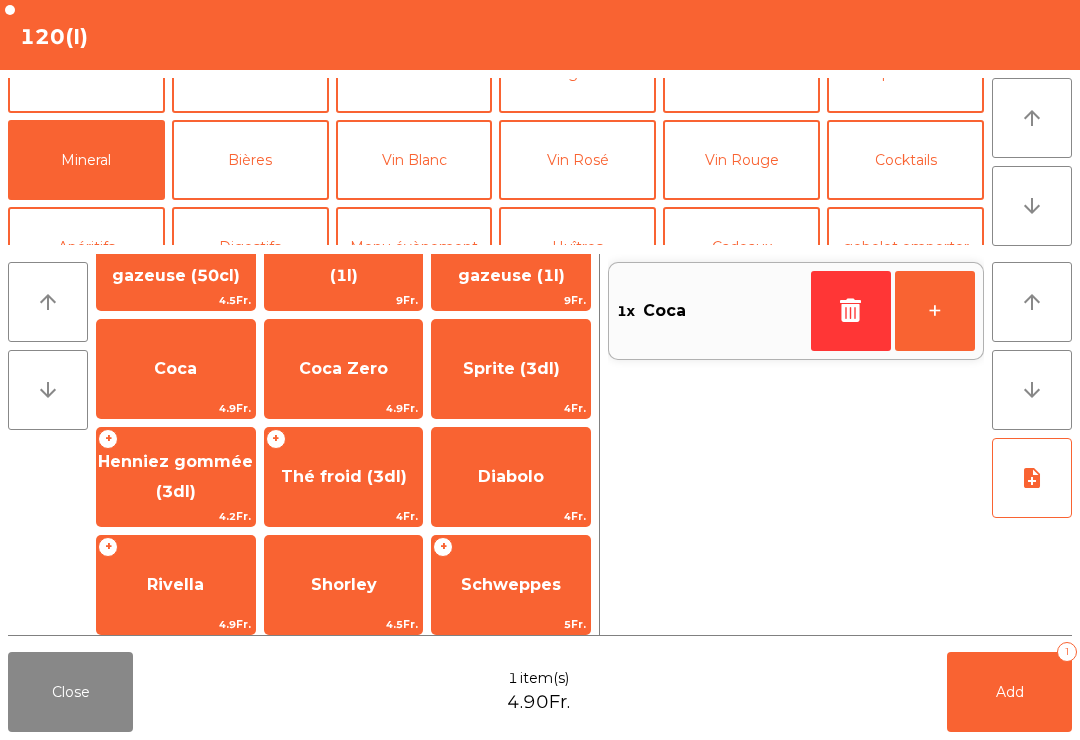 click on "Henniez gommée (3dl)" 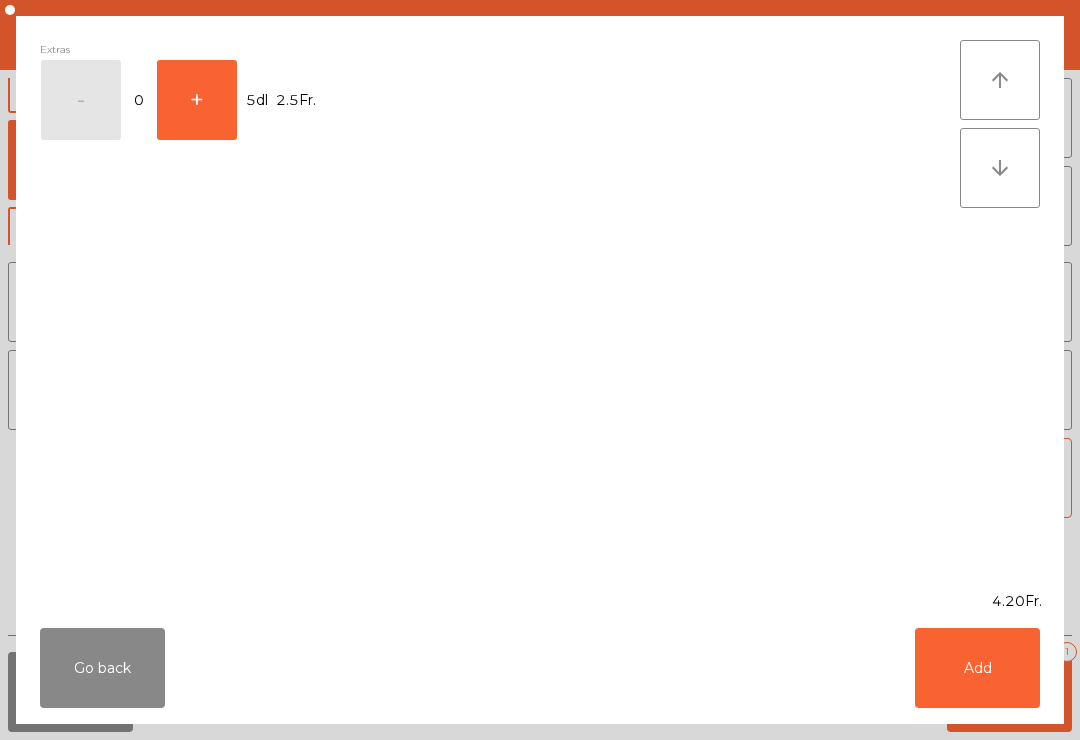 click on "+" 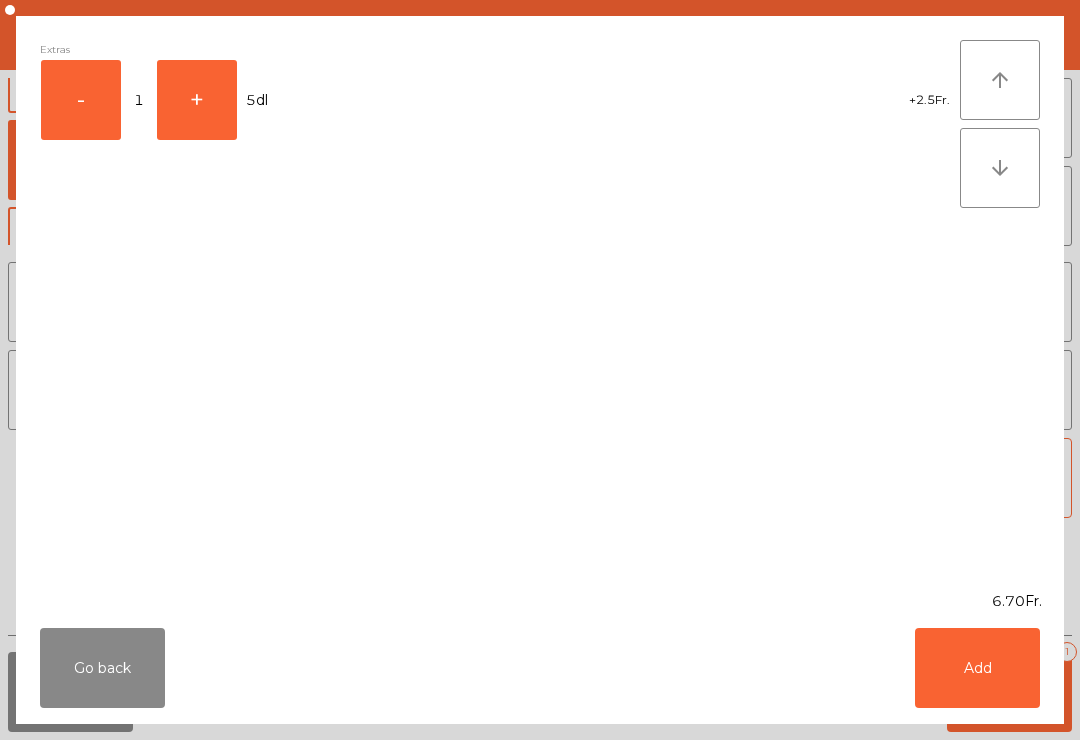 click on "Go back   Add" 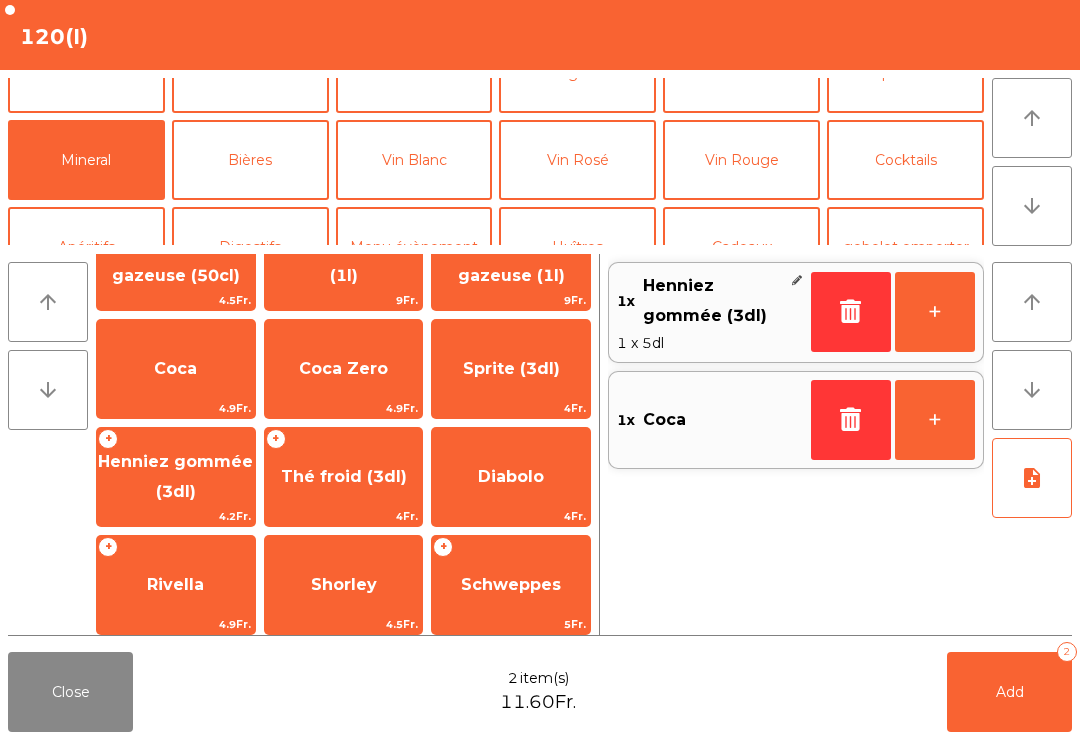 click on "+" 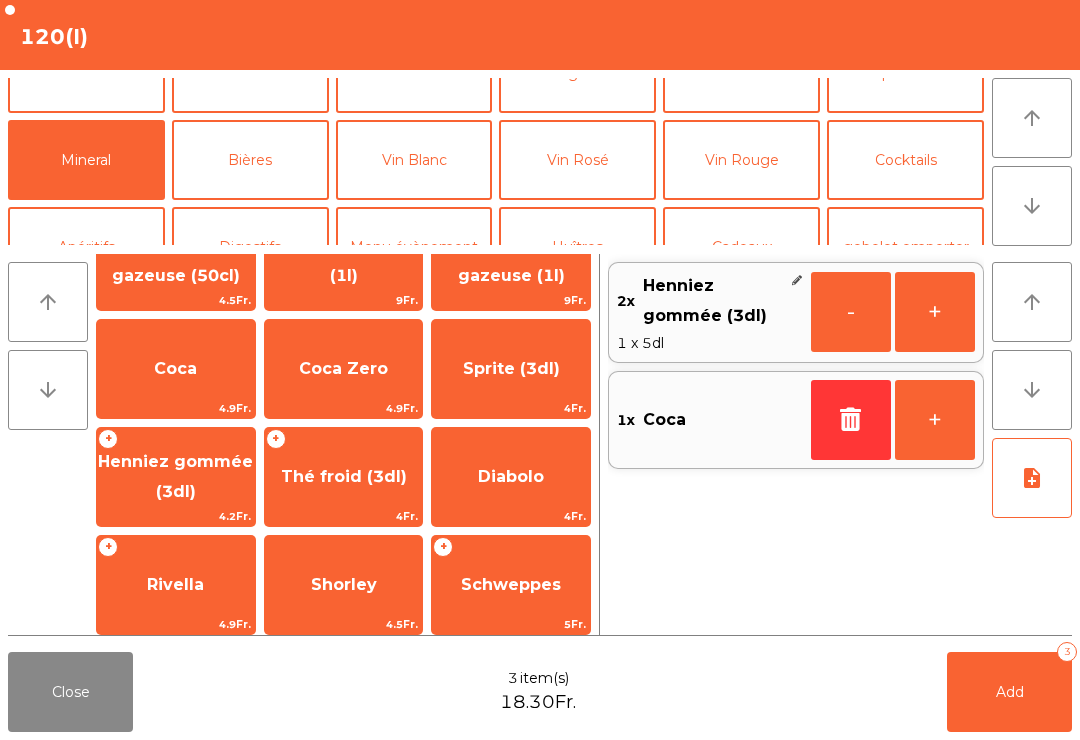 click on "Add   3" 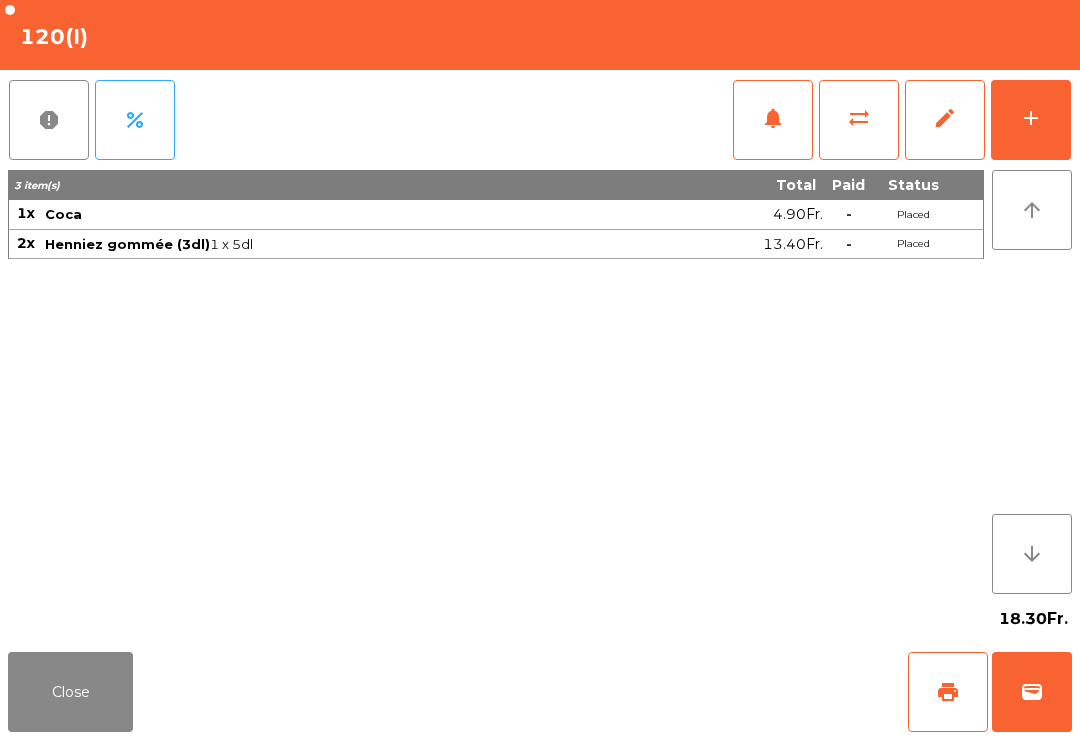 click on "print" 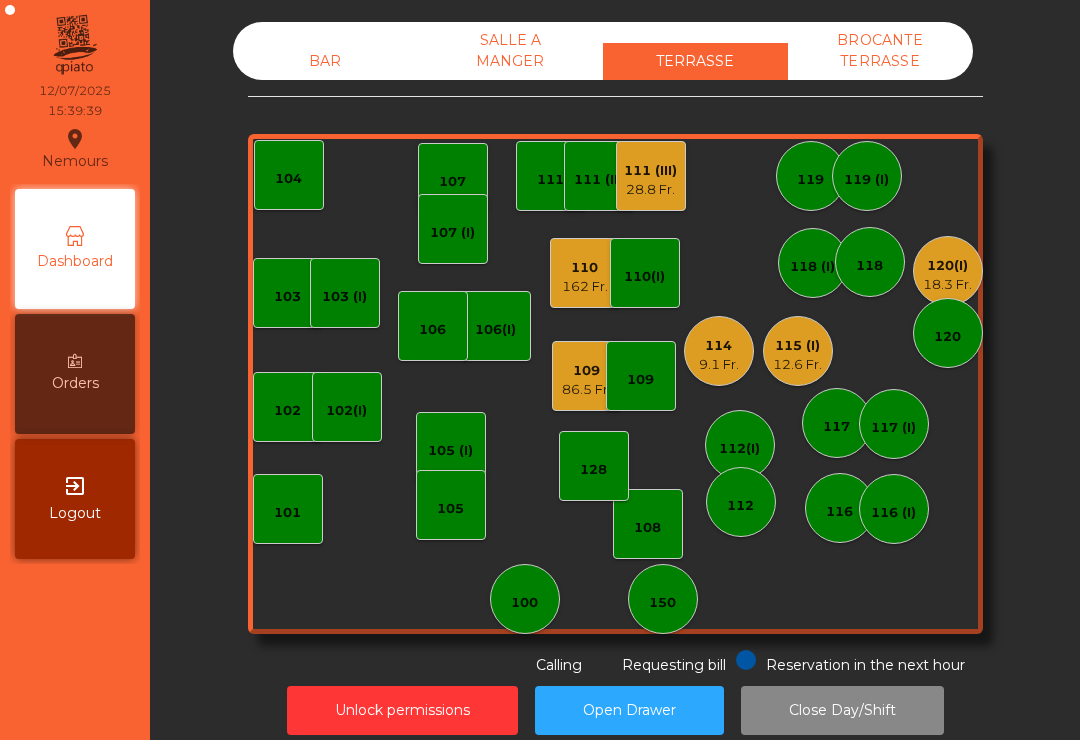 click on "18.3 Fr." 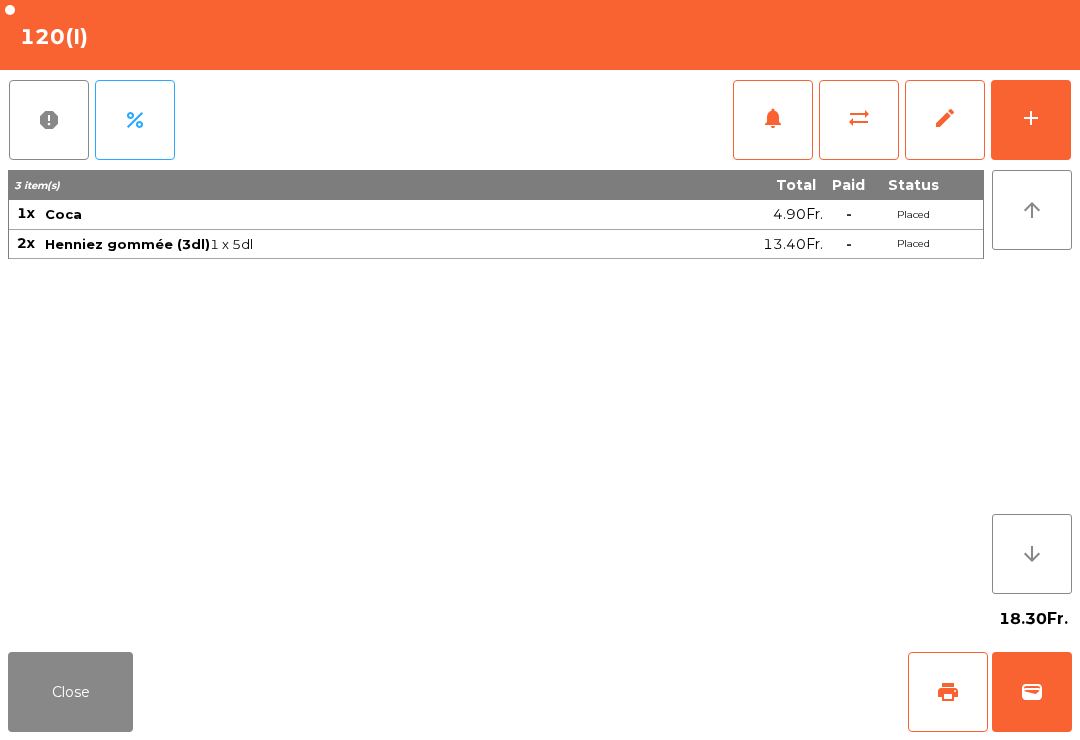 click on "add" 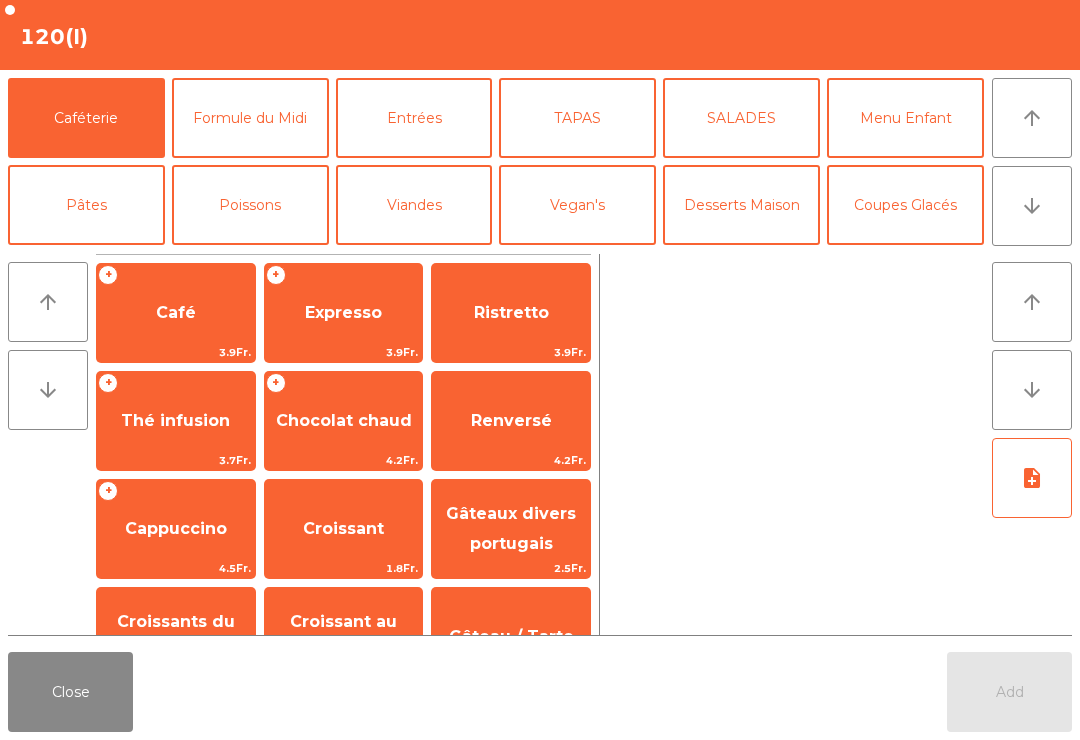 click on "arrow_downward" 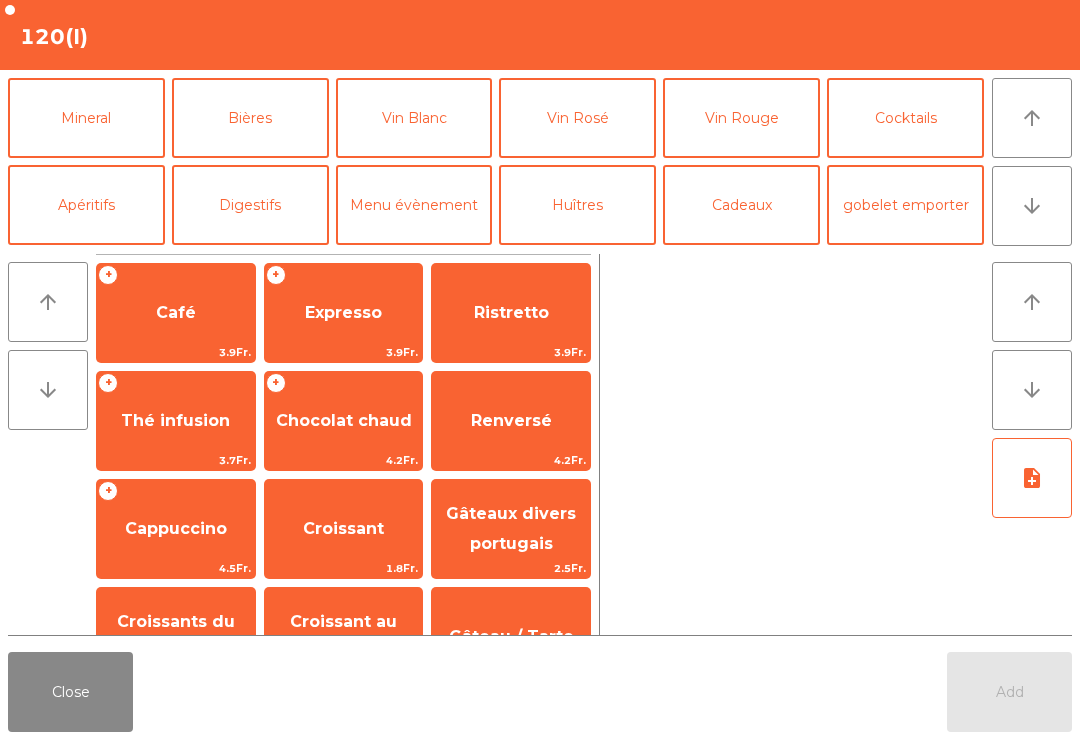 click on "Mineral" 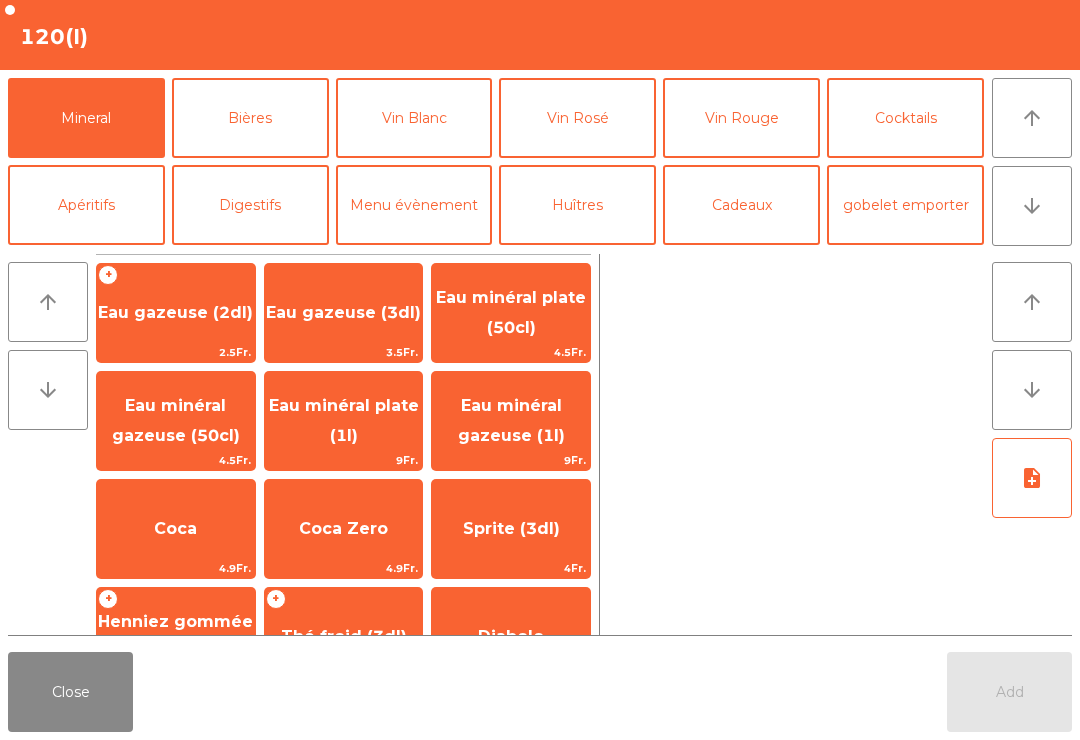 scroll, scrollTop: 208, scrollLeft: 0, axis: vertical 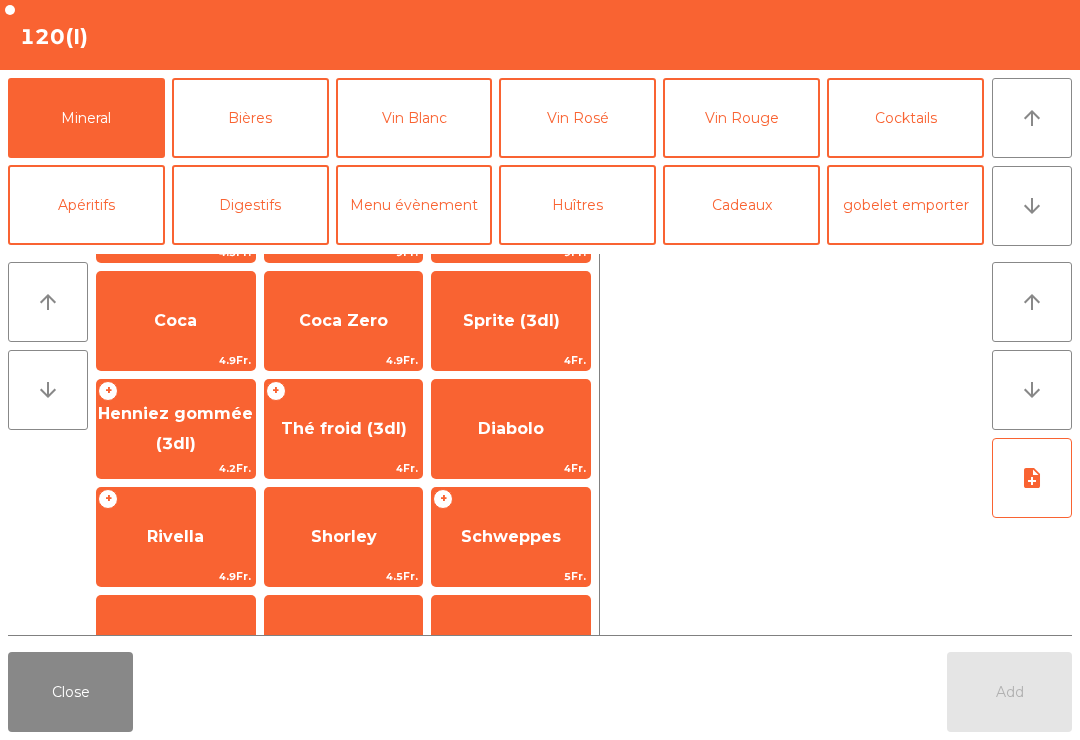 click on "Henniez gommée (3dl)" 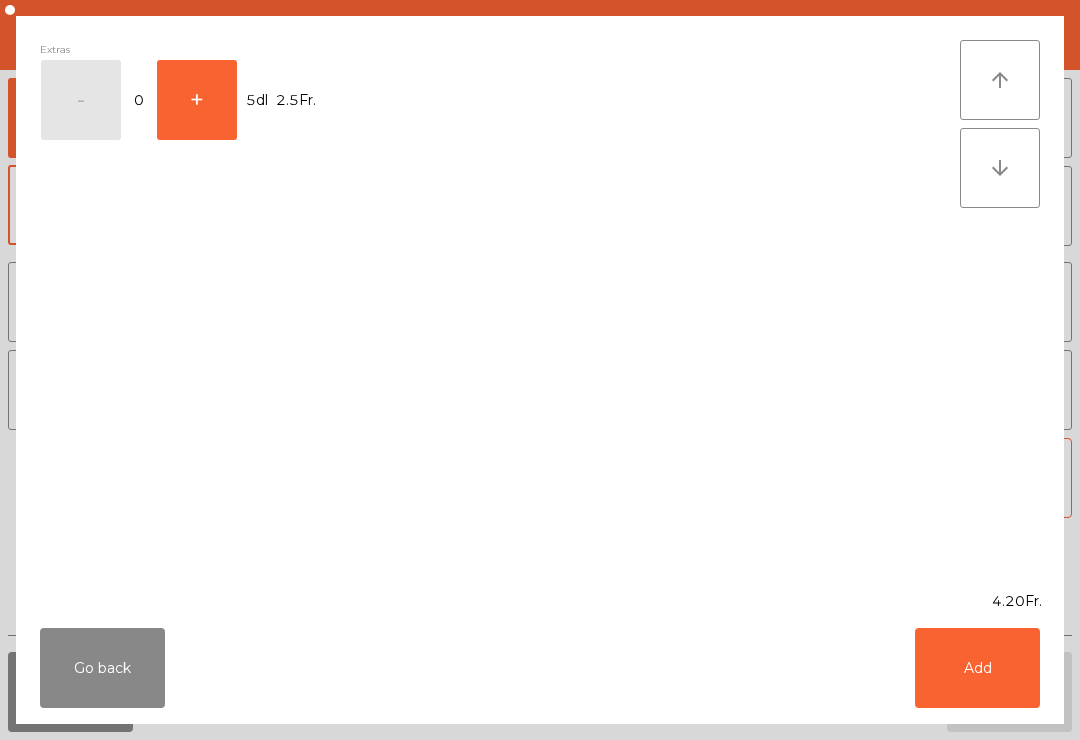 click on "+" 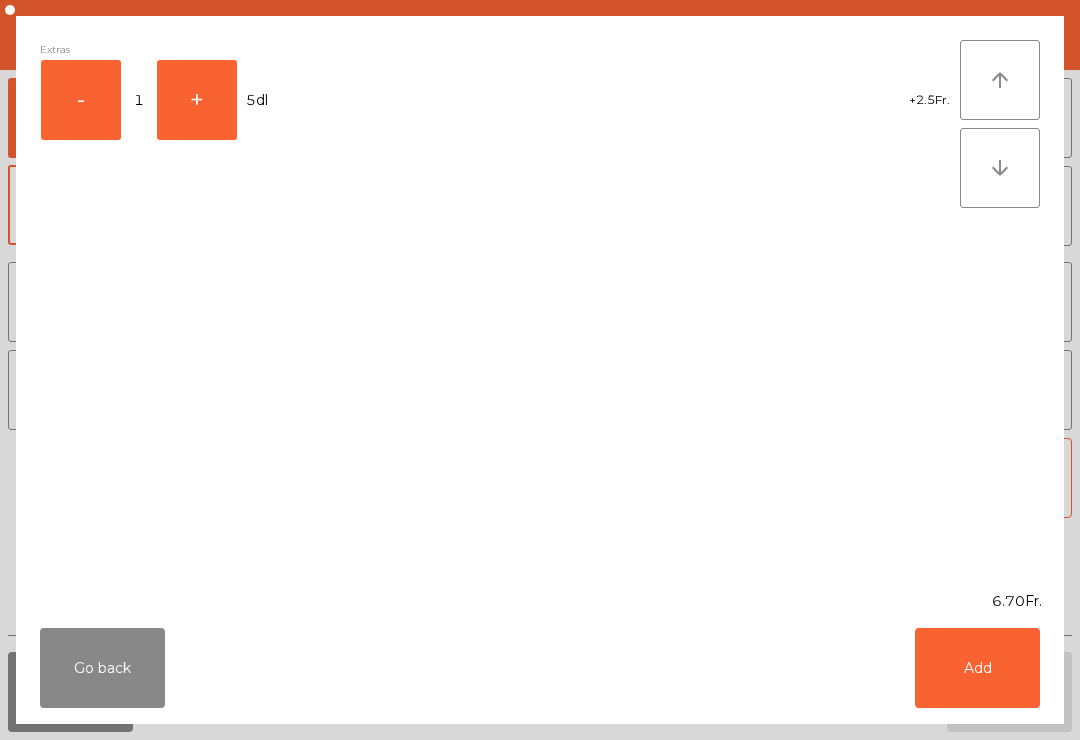 click on "Add" 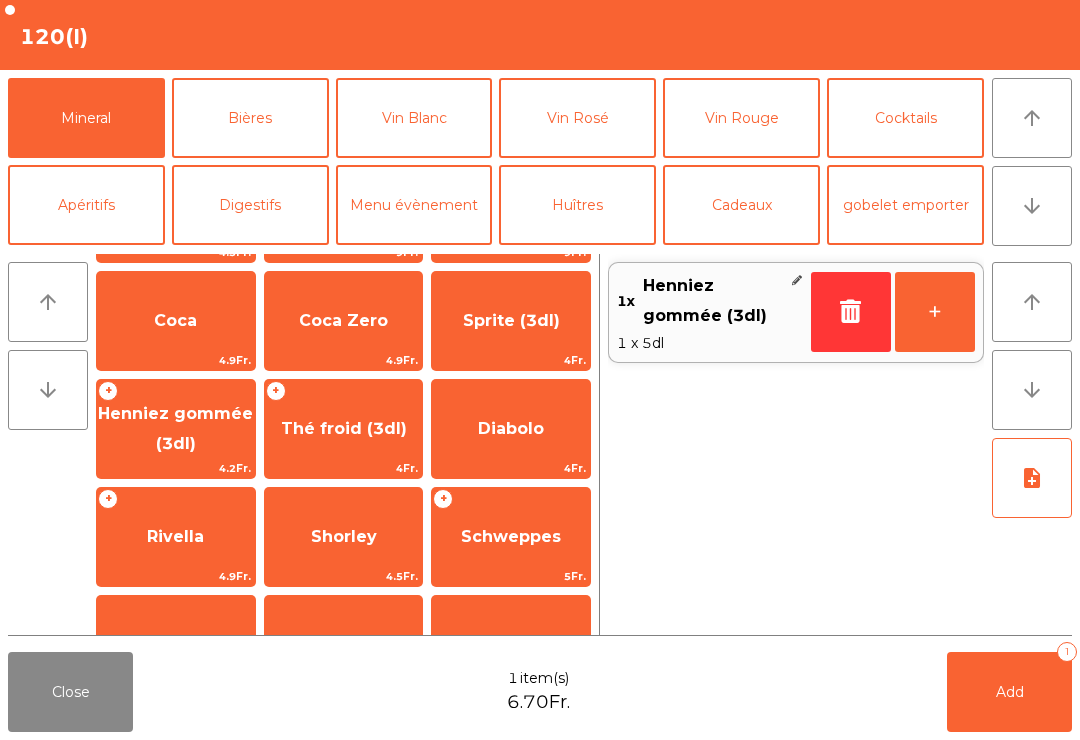 click on "+" 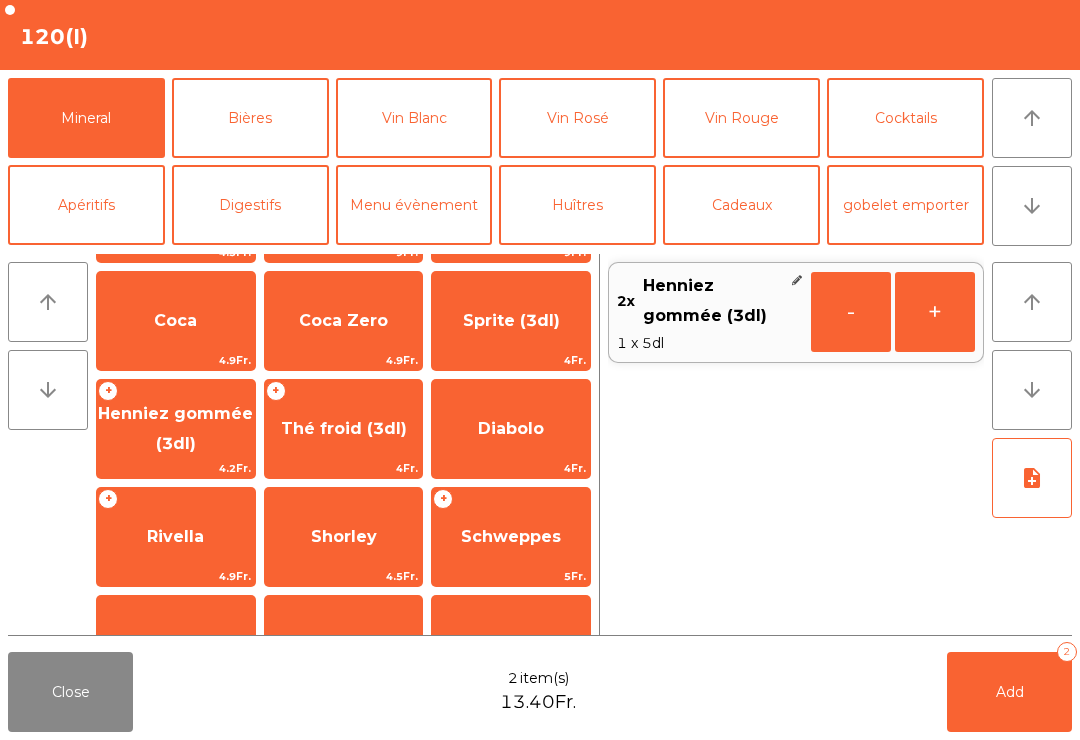 click on "-" 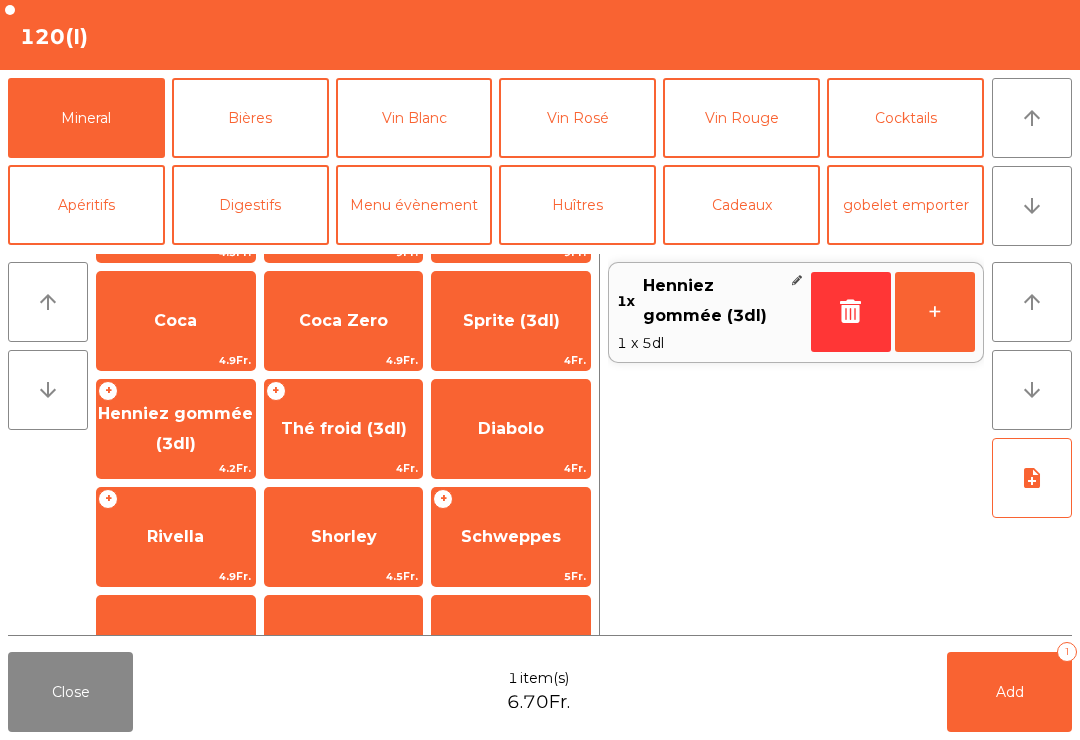 click on "Thé froid (3dl)" 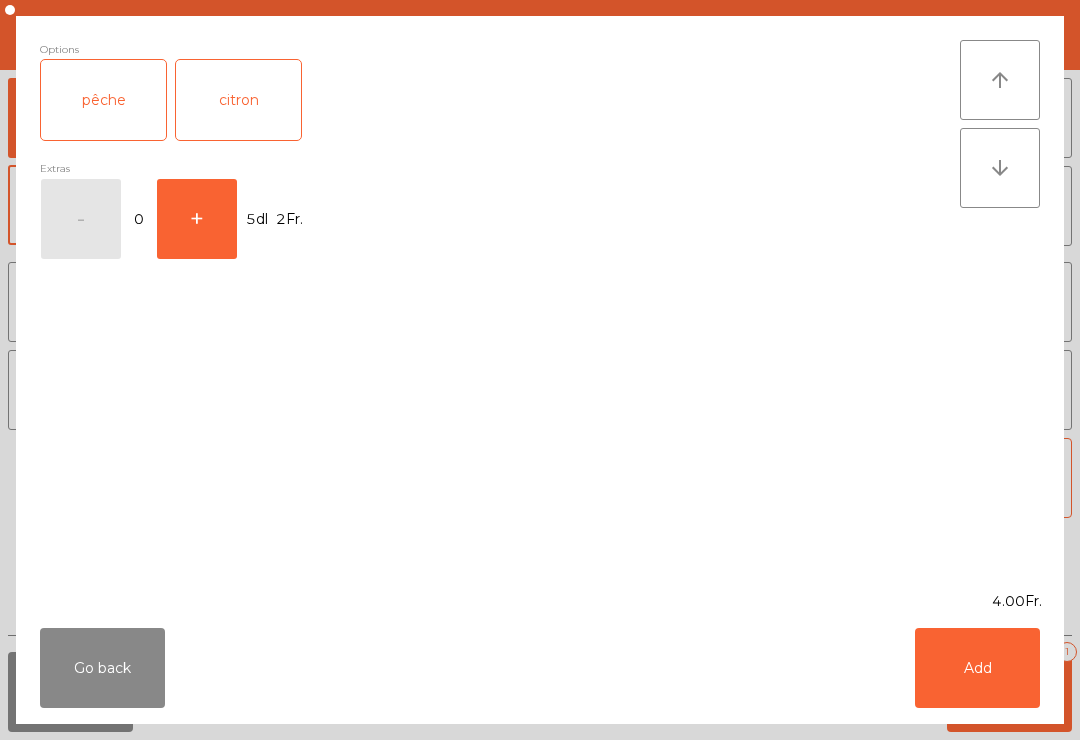 click on "+" 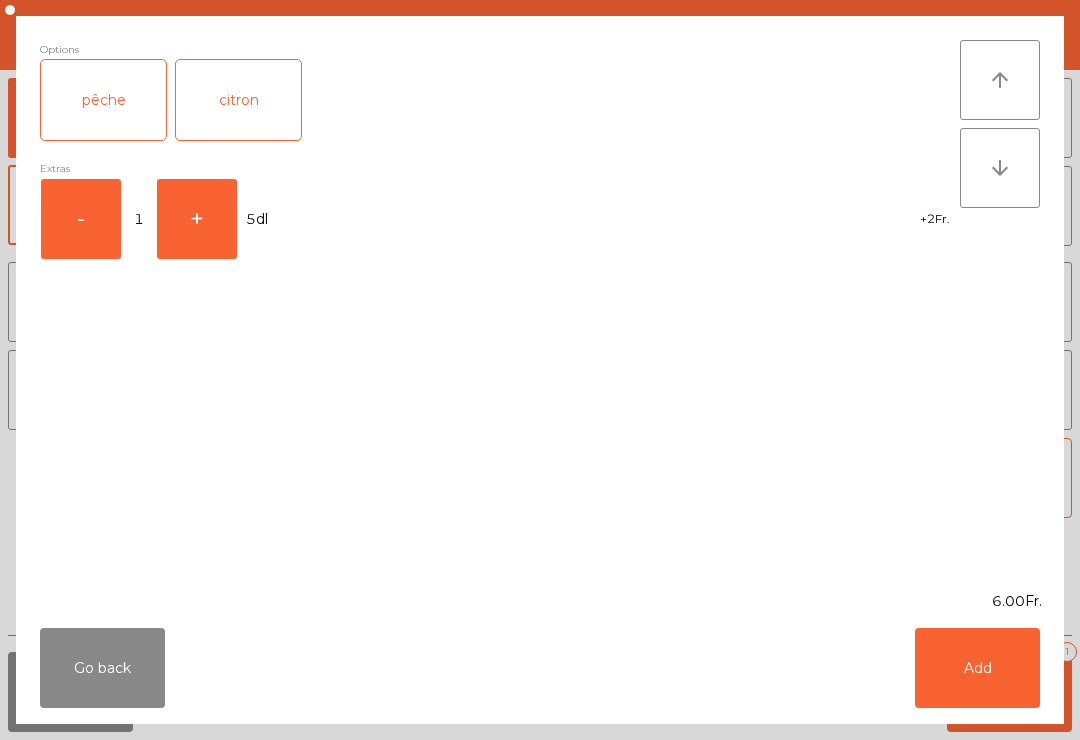 click on "Go back   Add" 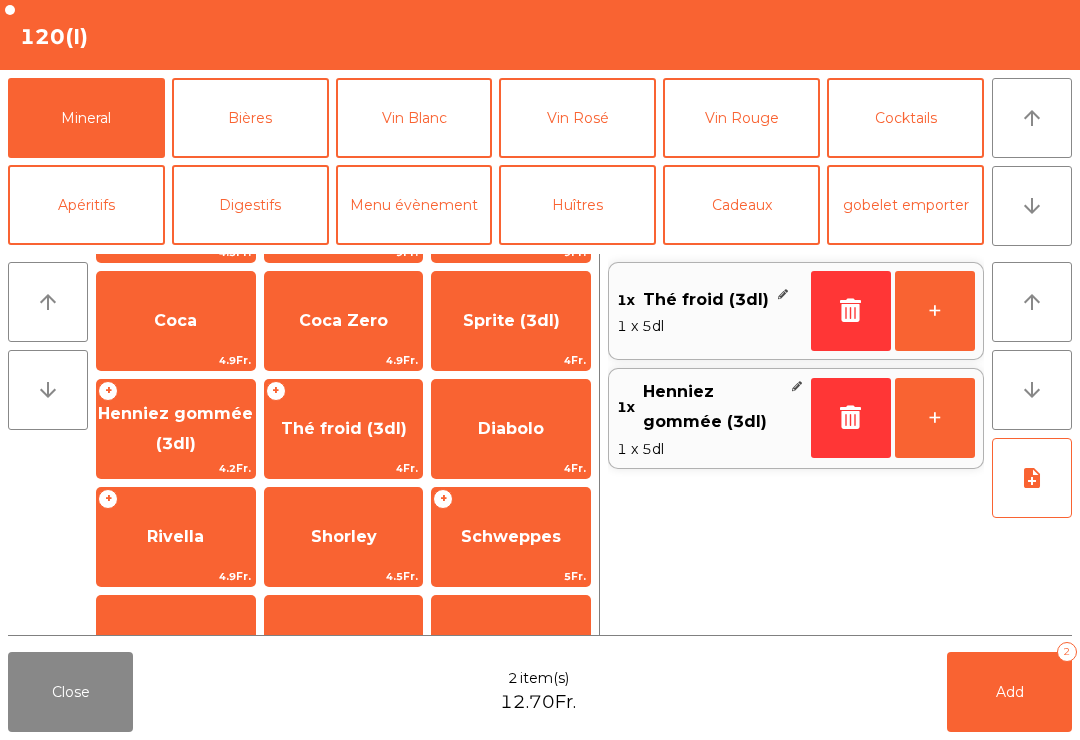 click on "Add   2" 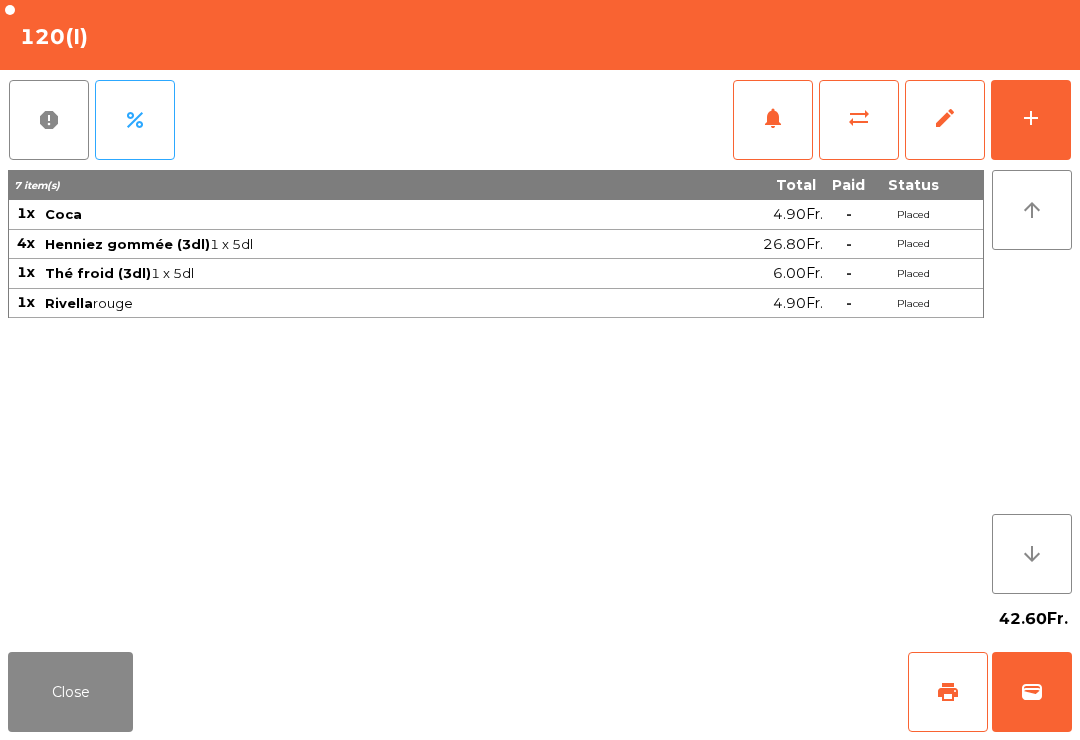 click on "Close" 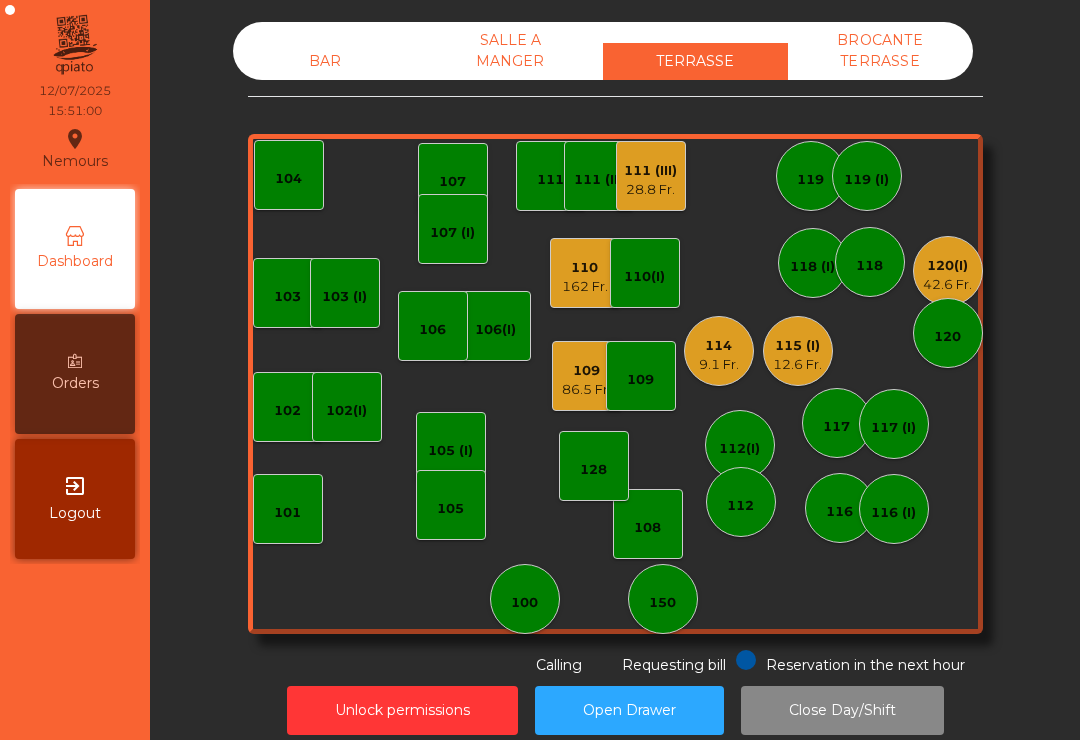 click on "9.1 Fr." 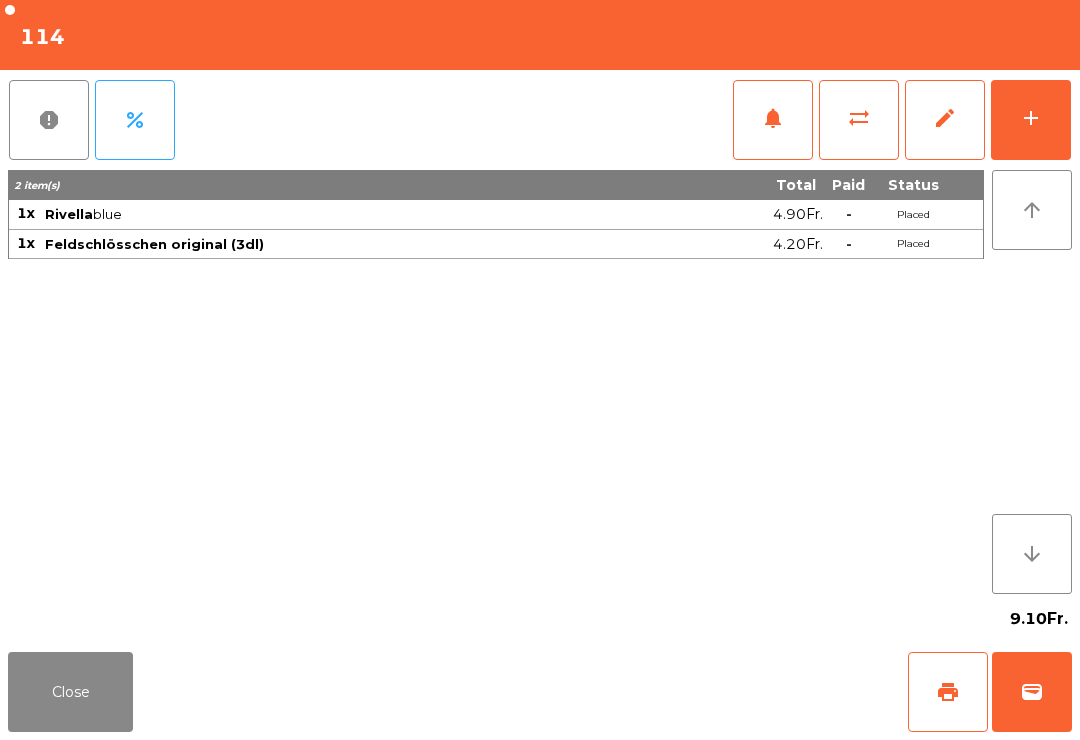 click on "print" 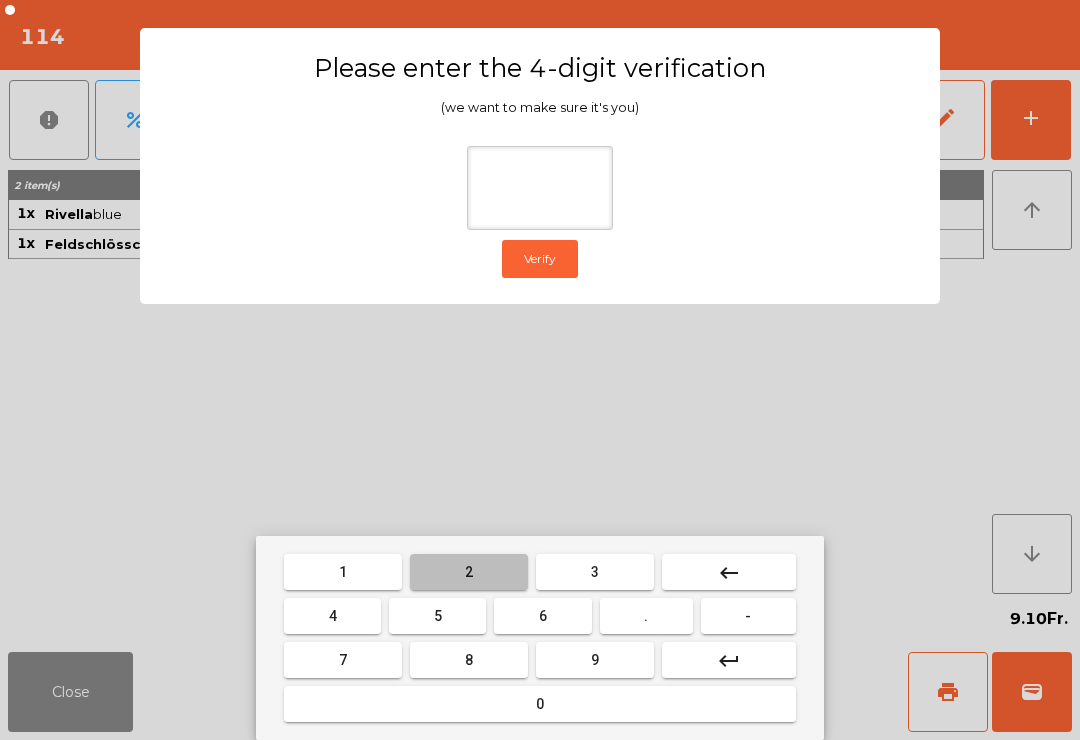 type on "*" 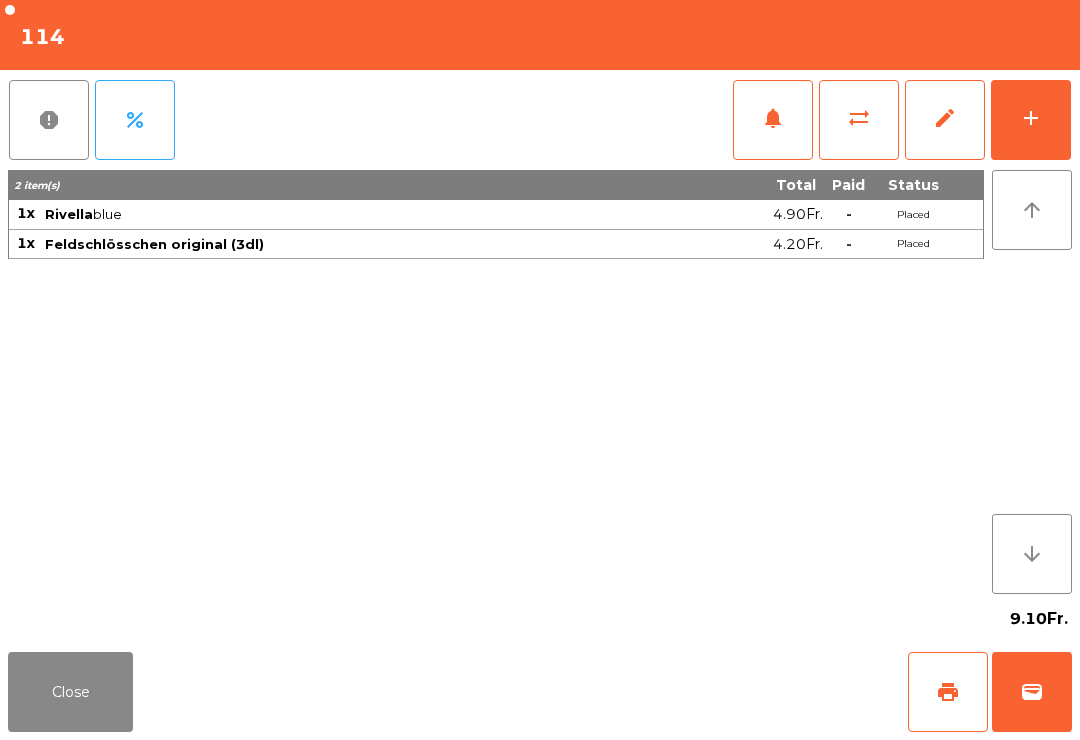 click on "Close   print   wallet" 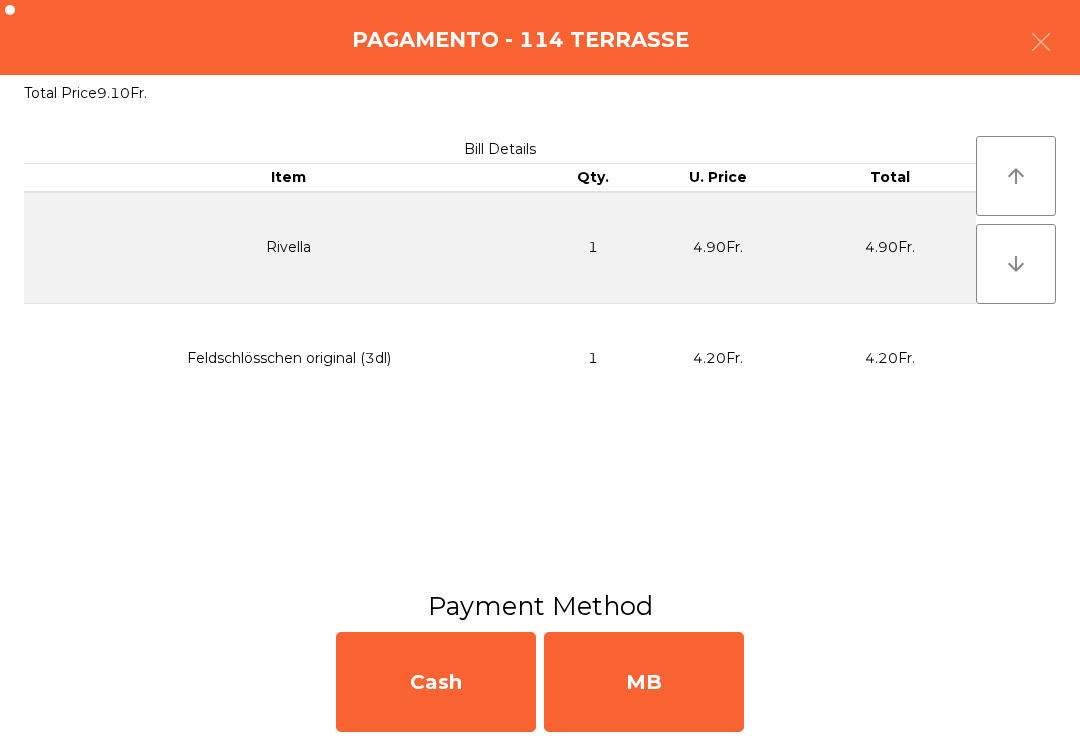 click on "MB" 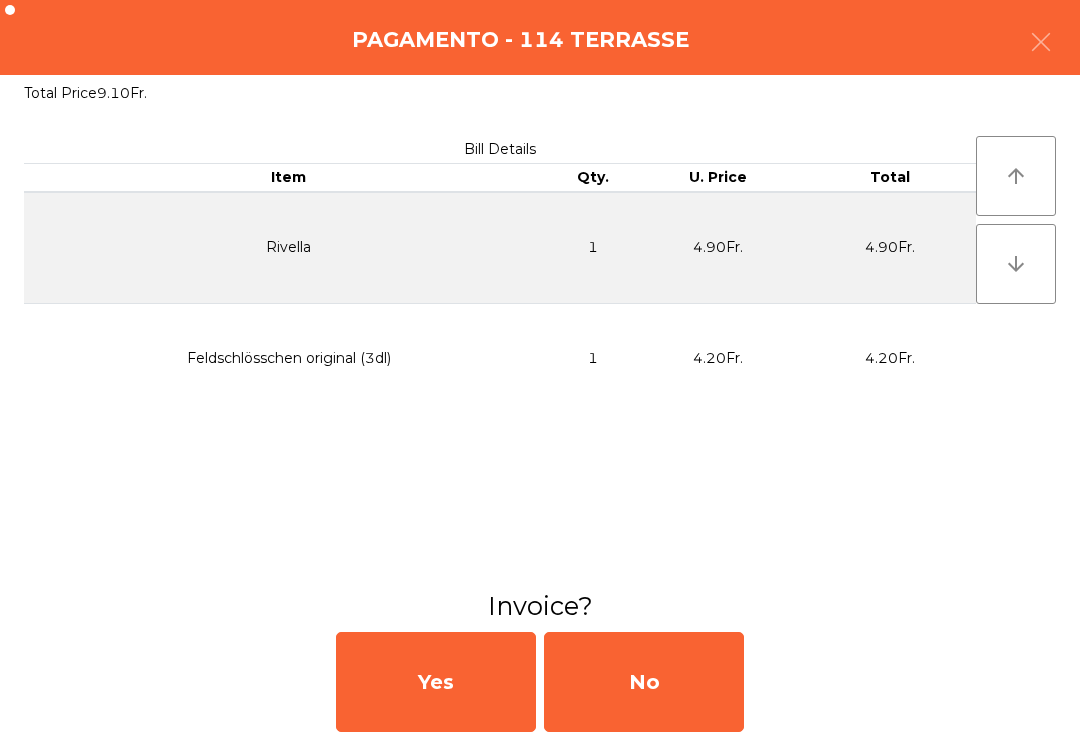 click on "No" 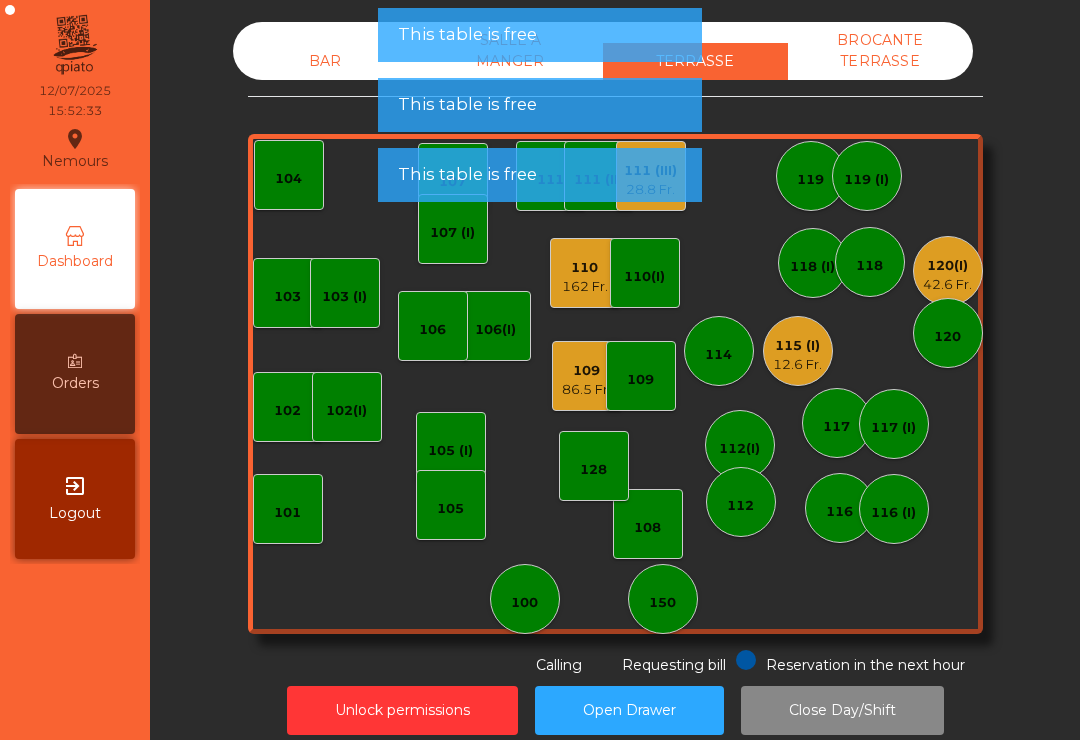click on "12.6 Fr." 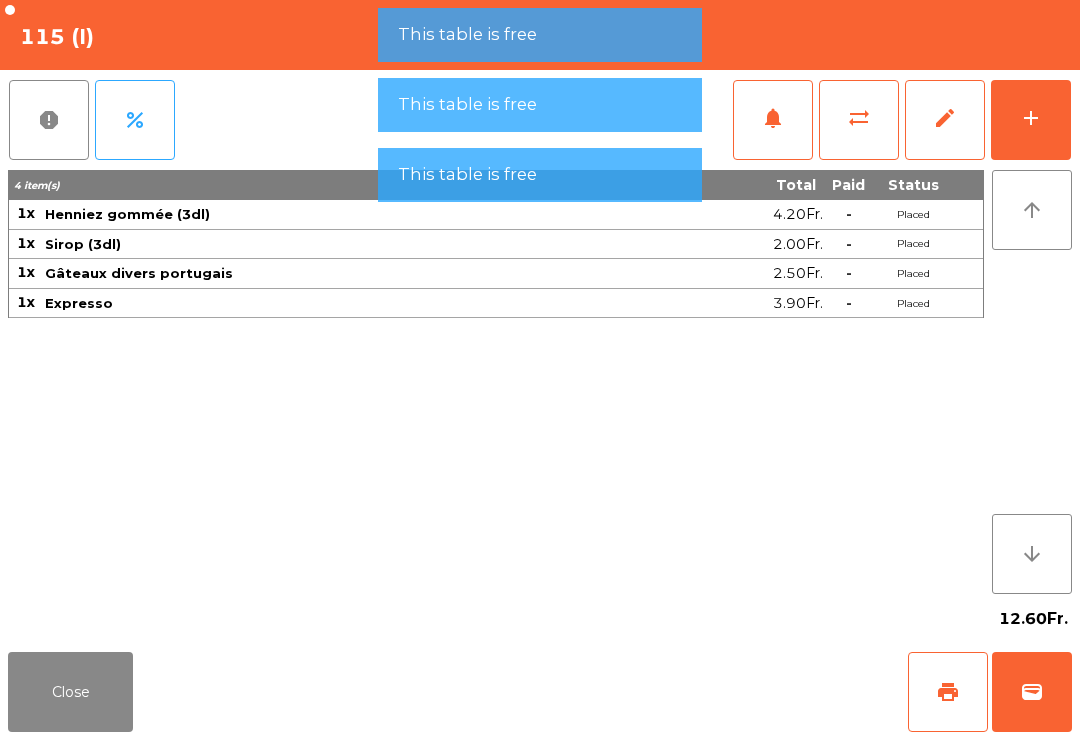 click on "wallet" 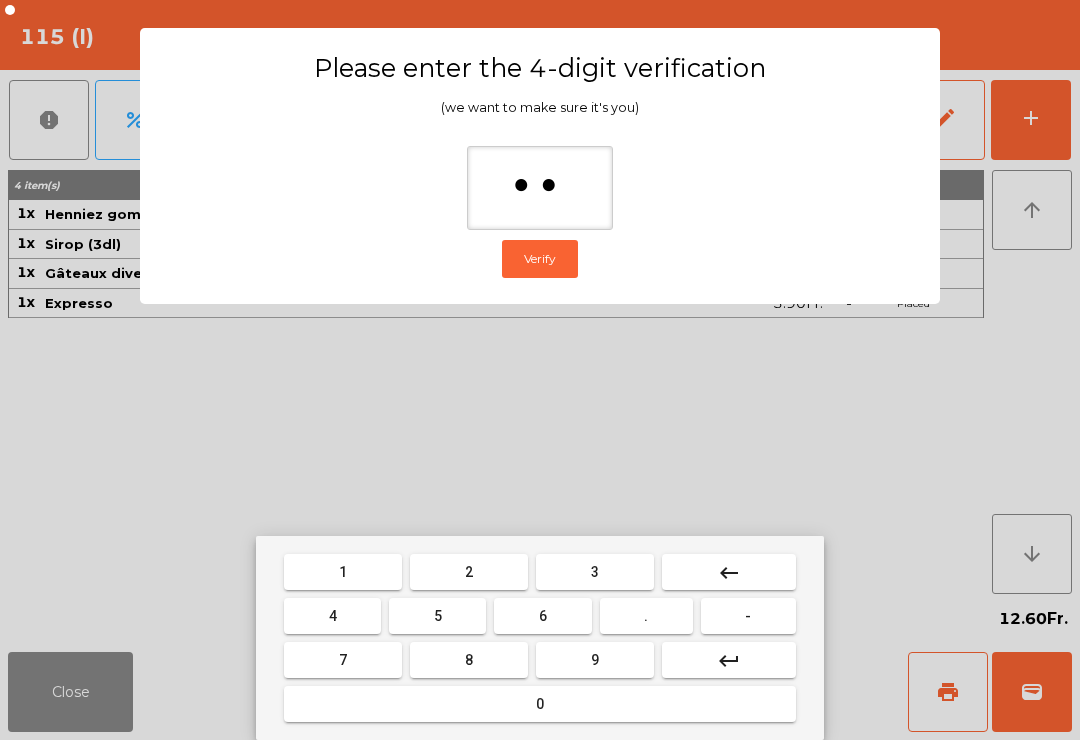 type on "***" 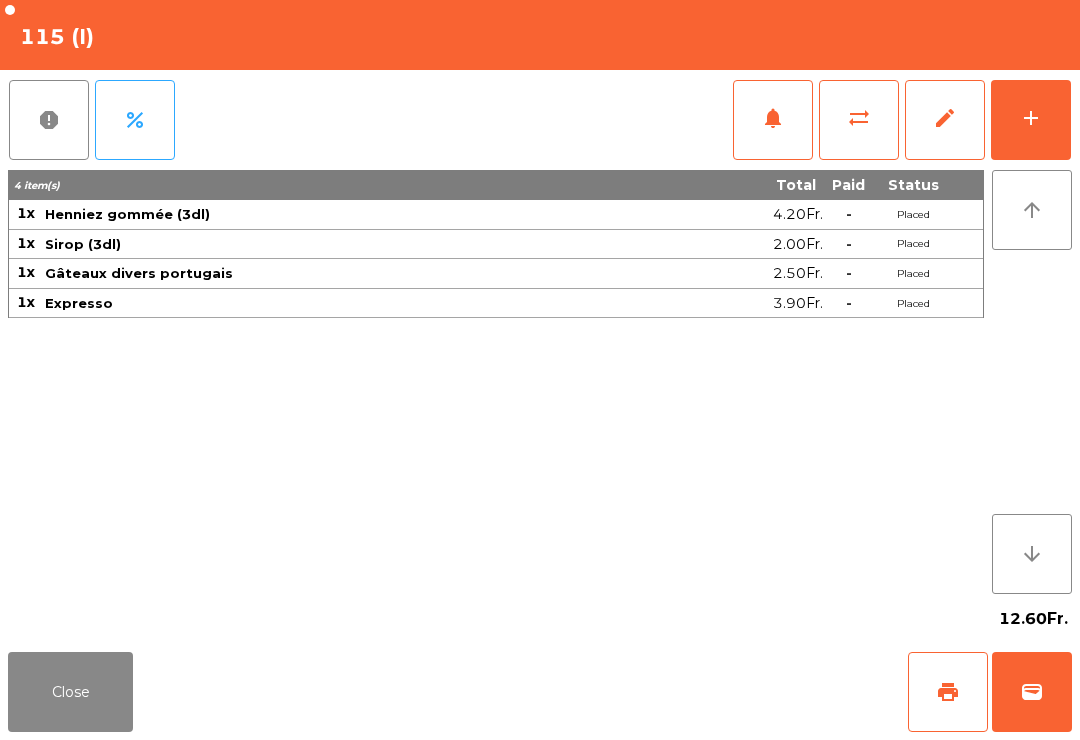 click on "Close   print   wallet" 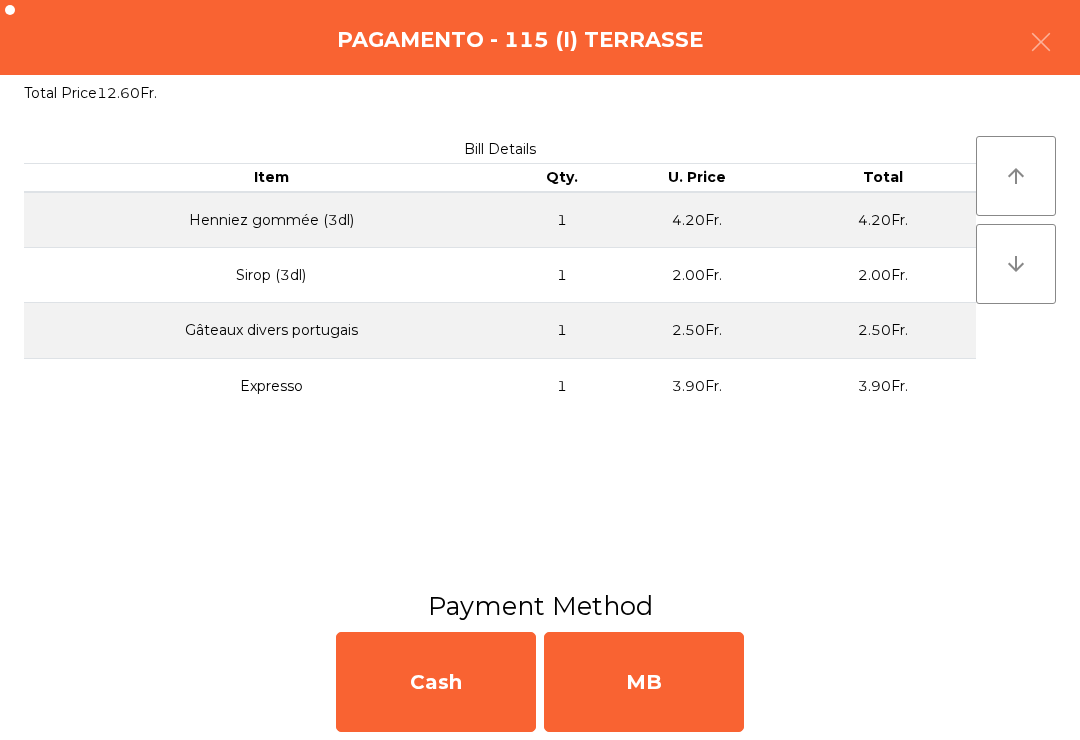 click on "MB" 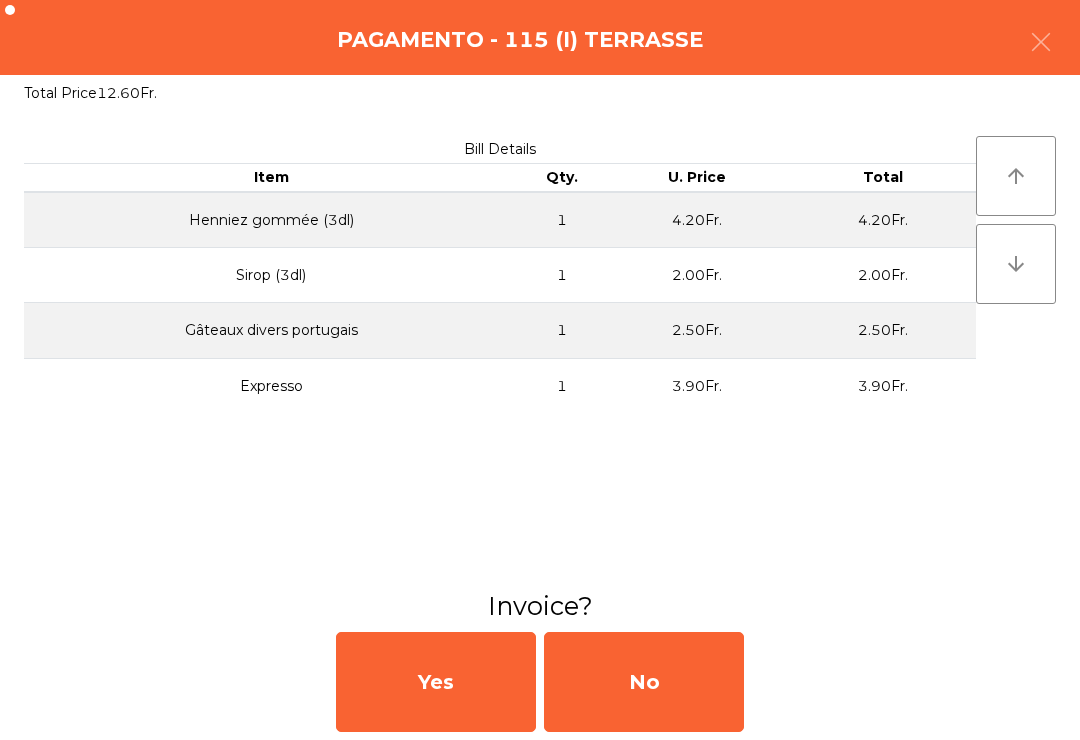 click on "No" 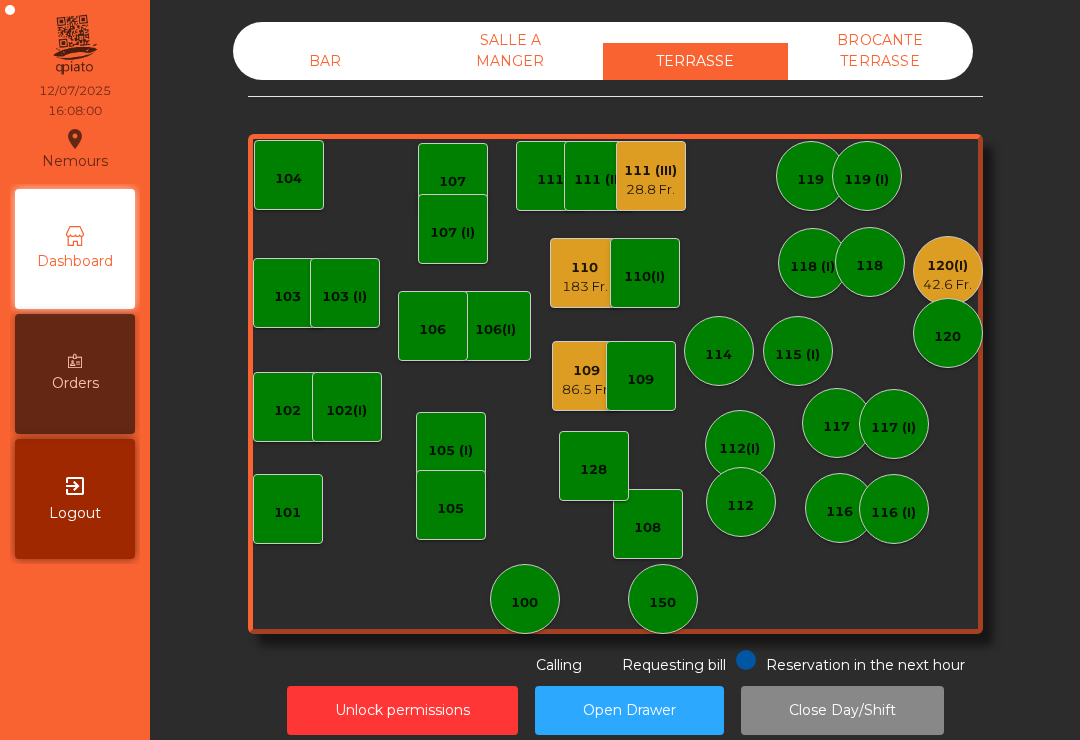 click on "109" 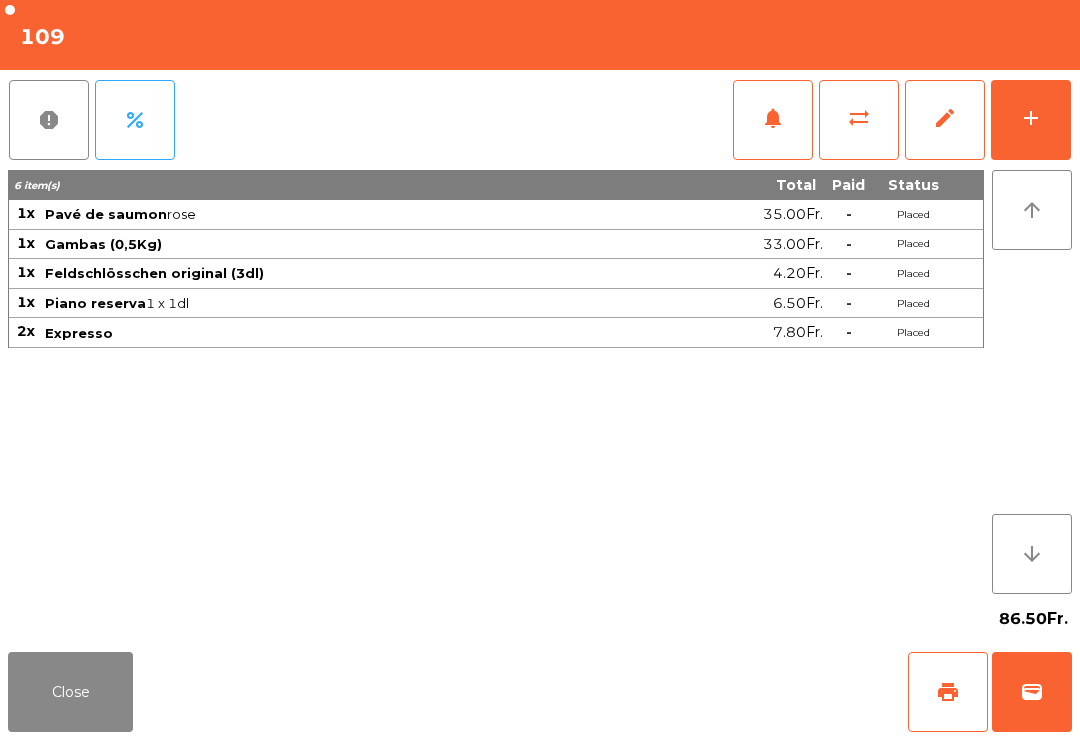 click on "print" 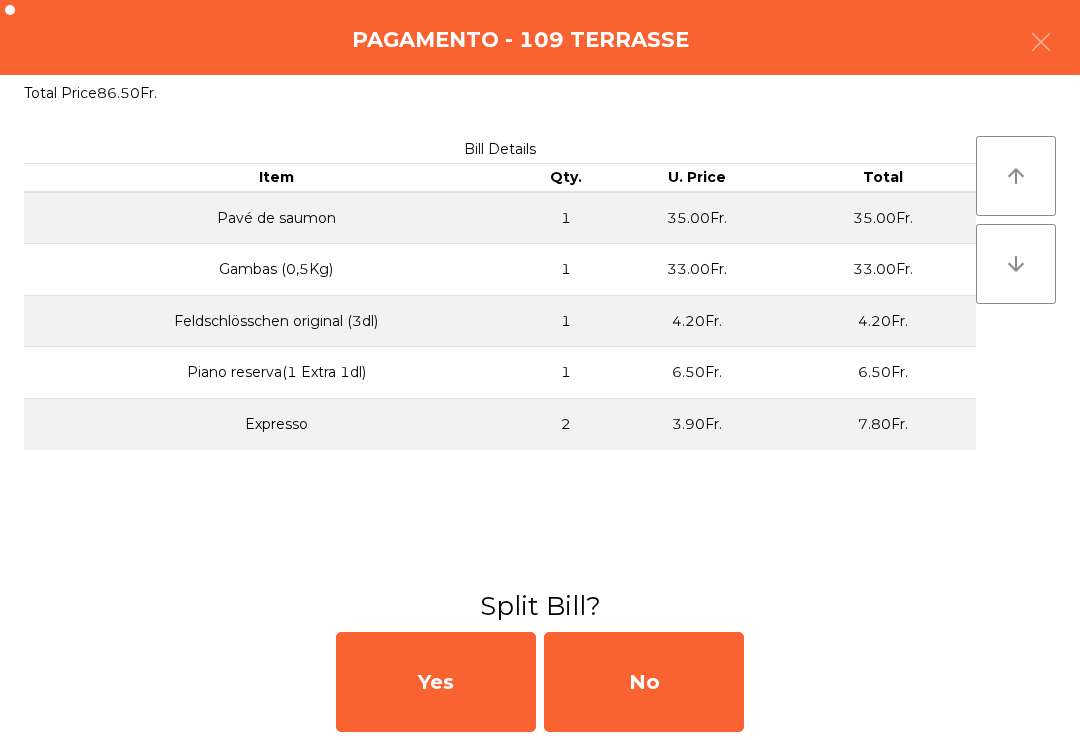 click on "No" 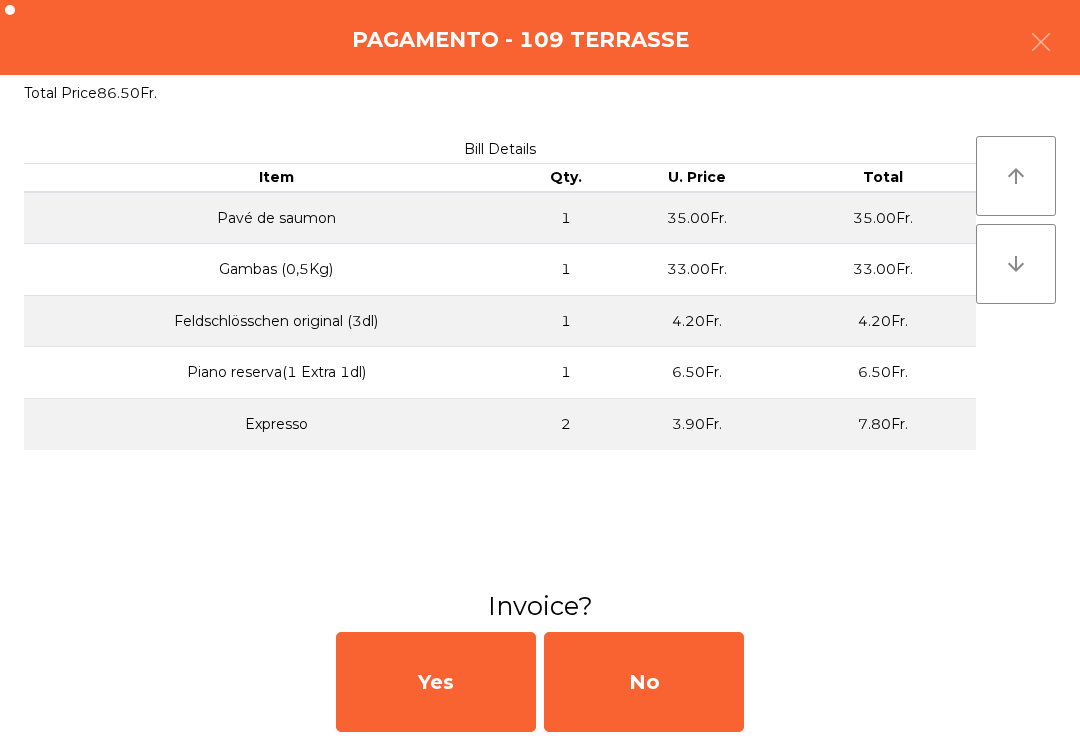 click on "No" 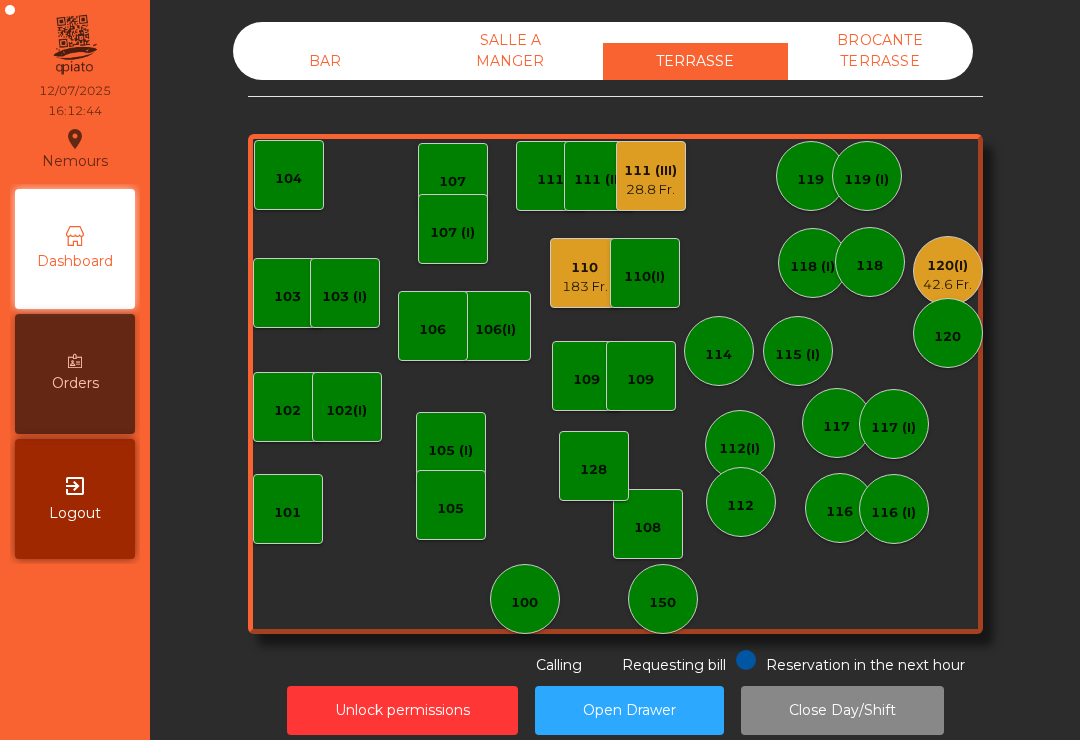 click on "183 Fr." 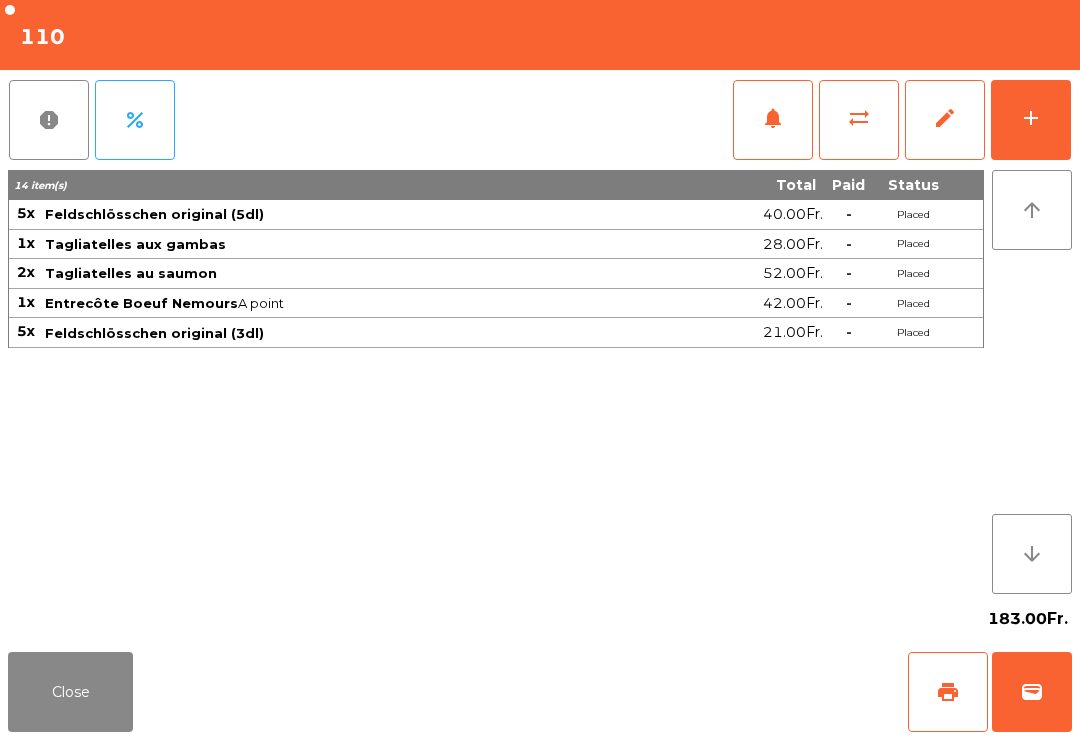 click on "Close" 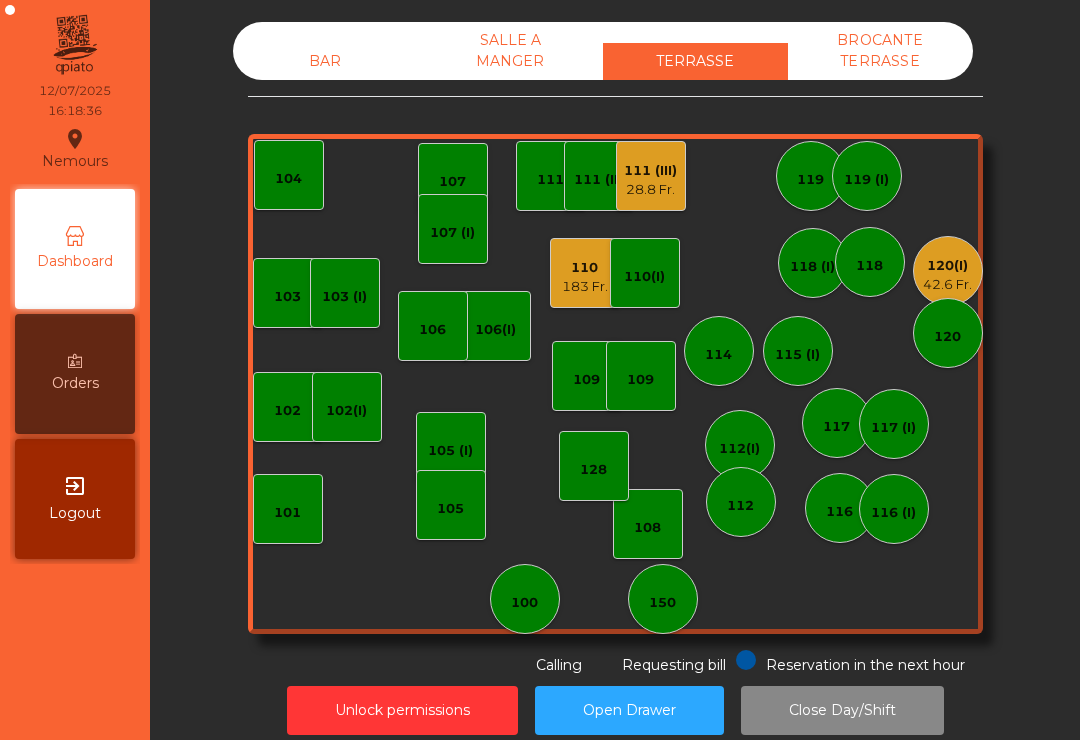 click on "110" 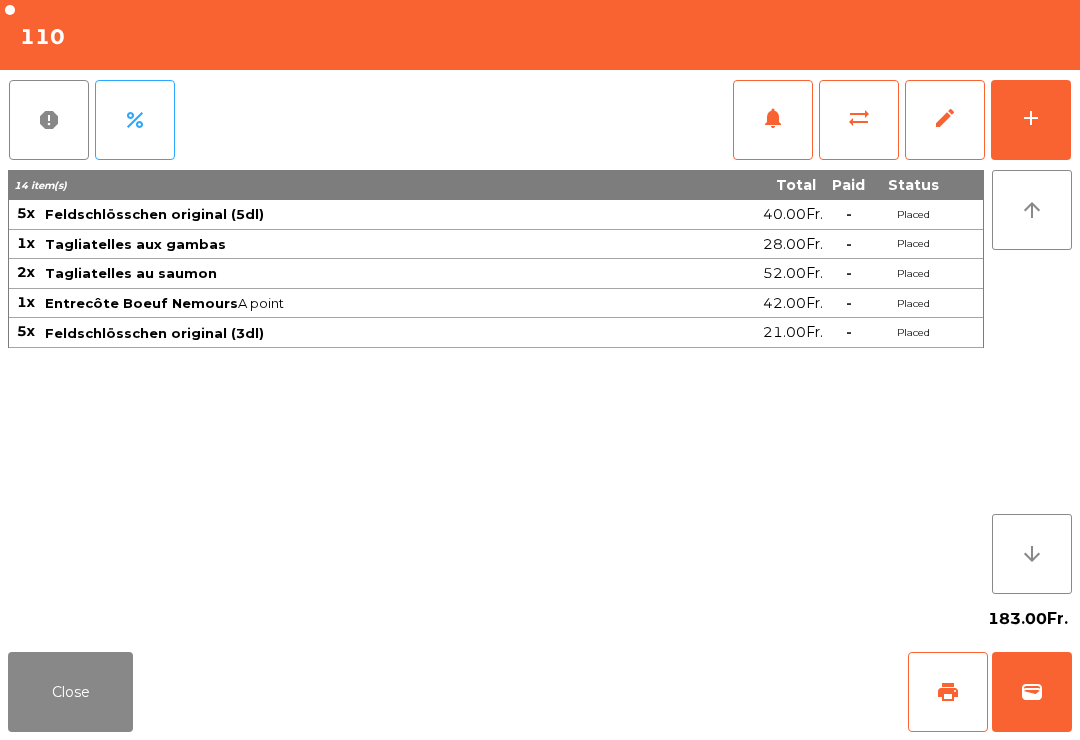 click on "add" 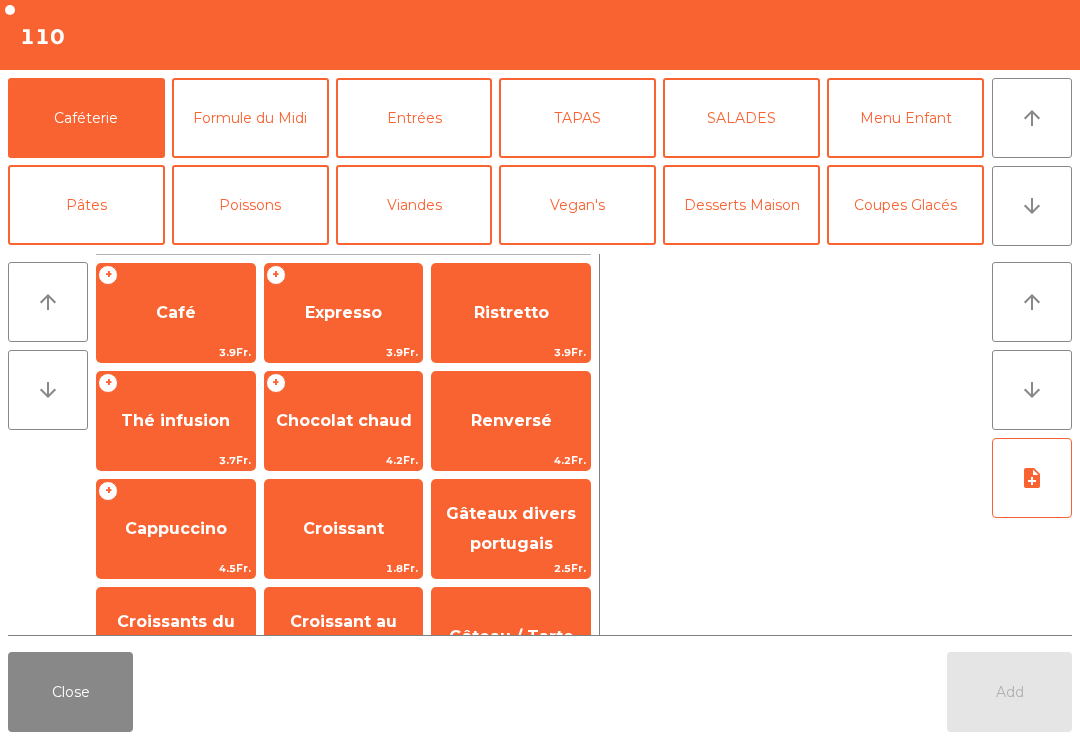 click on "Desserts Maison" 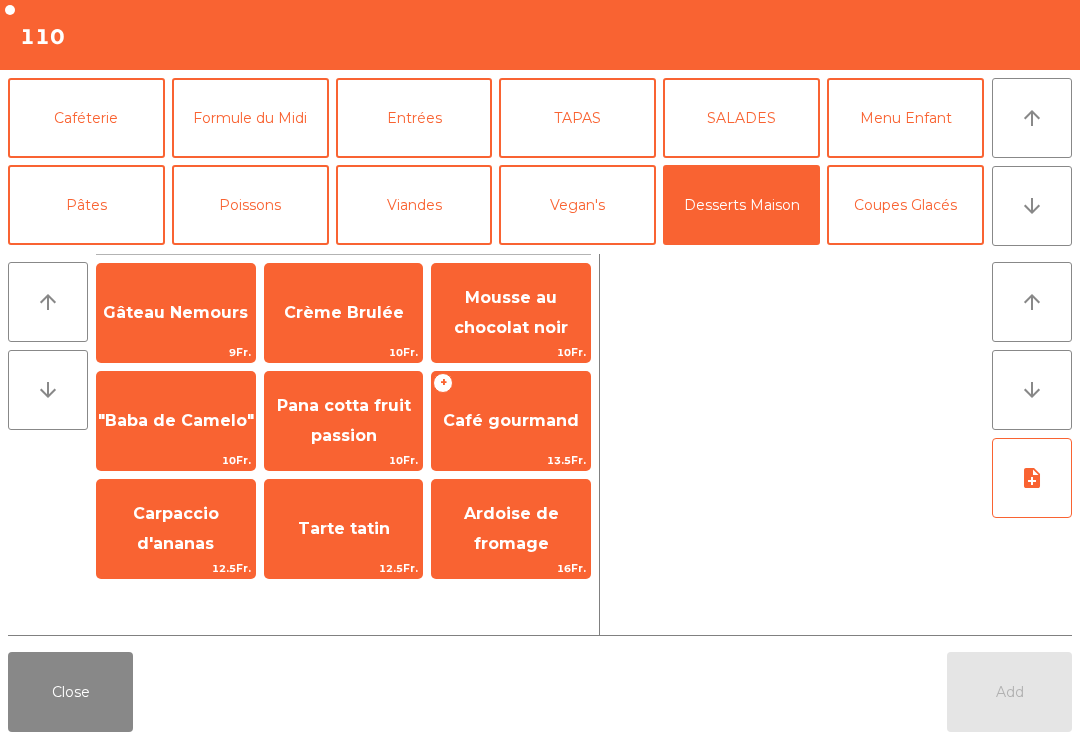 click on "Crème Brulée" 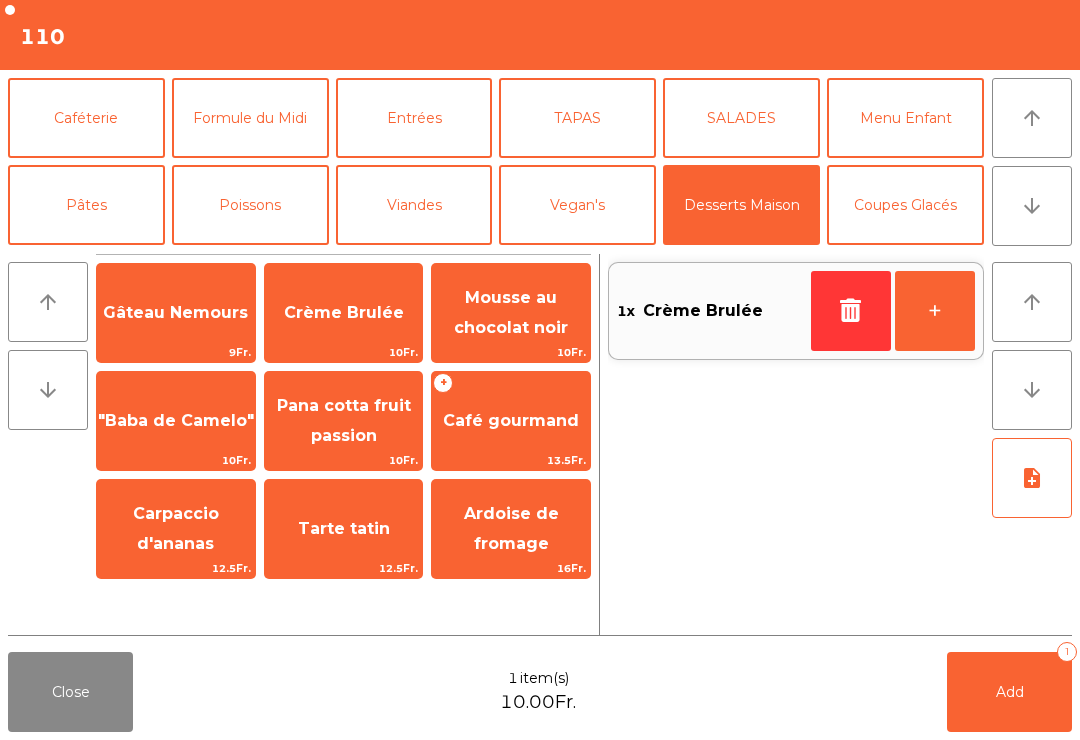 click on "Add" 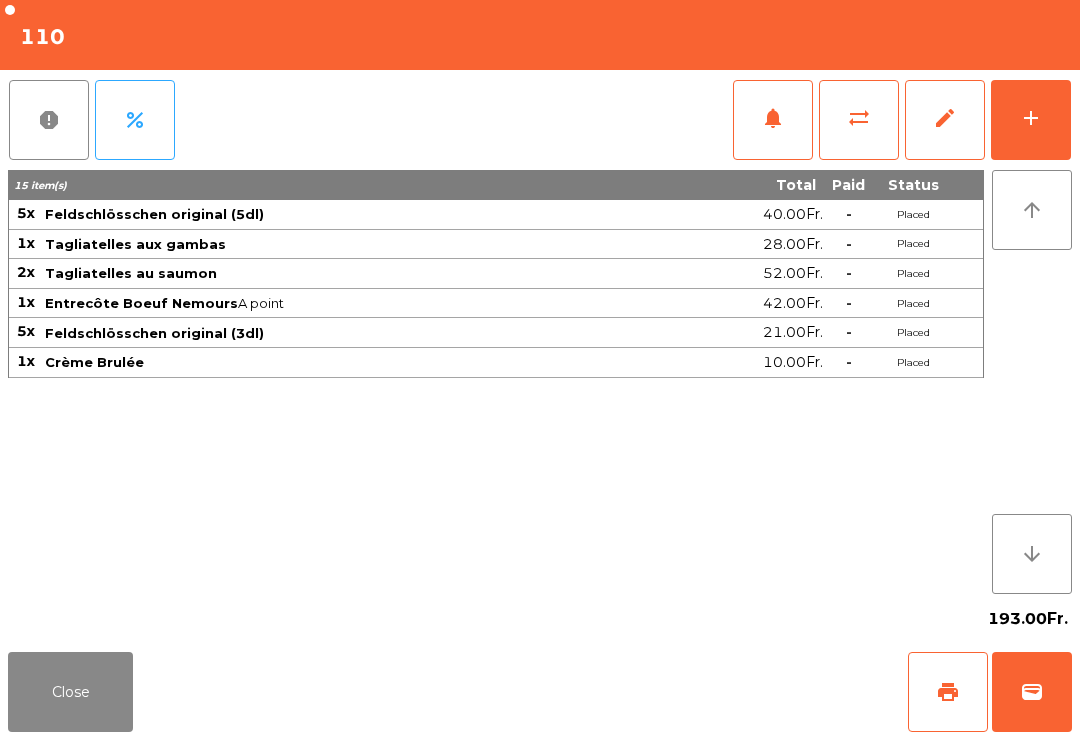 click on "Close" 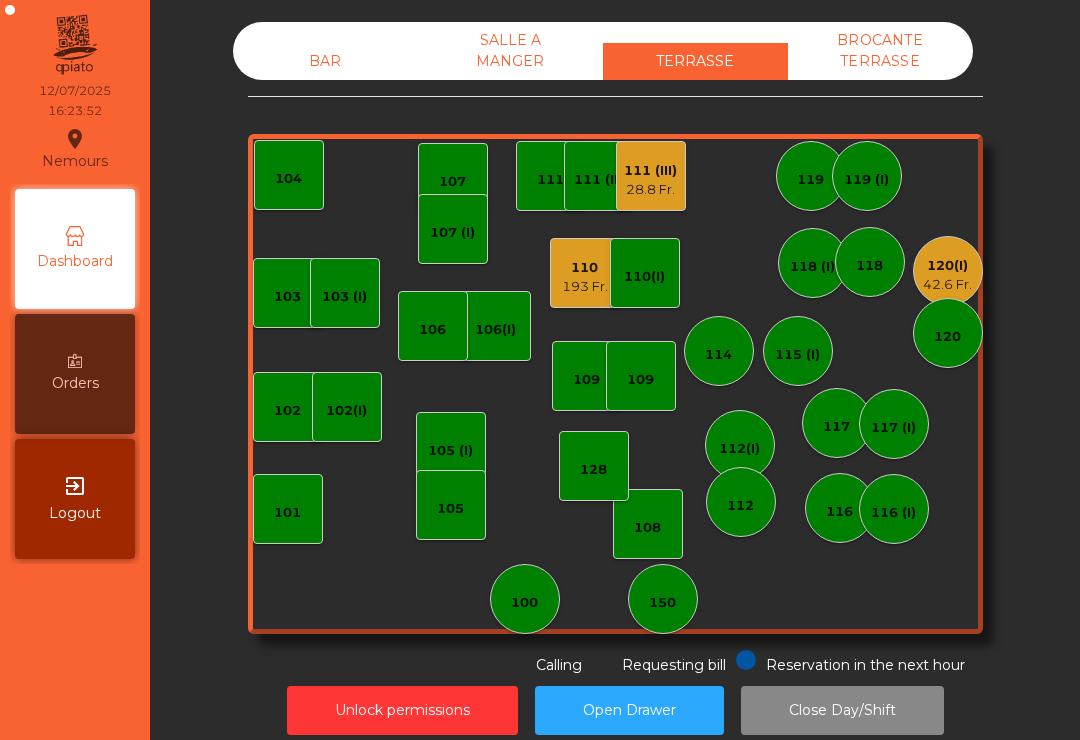 click on "120(I)" 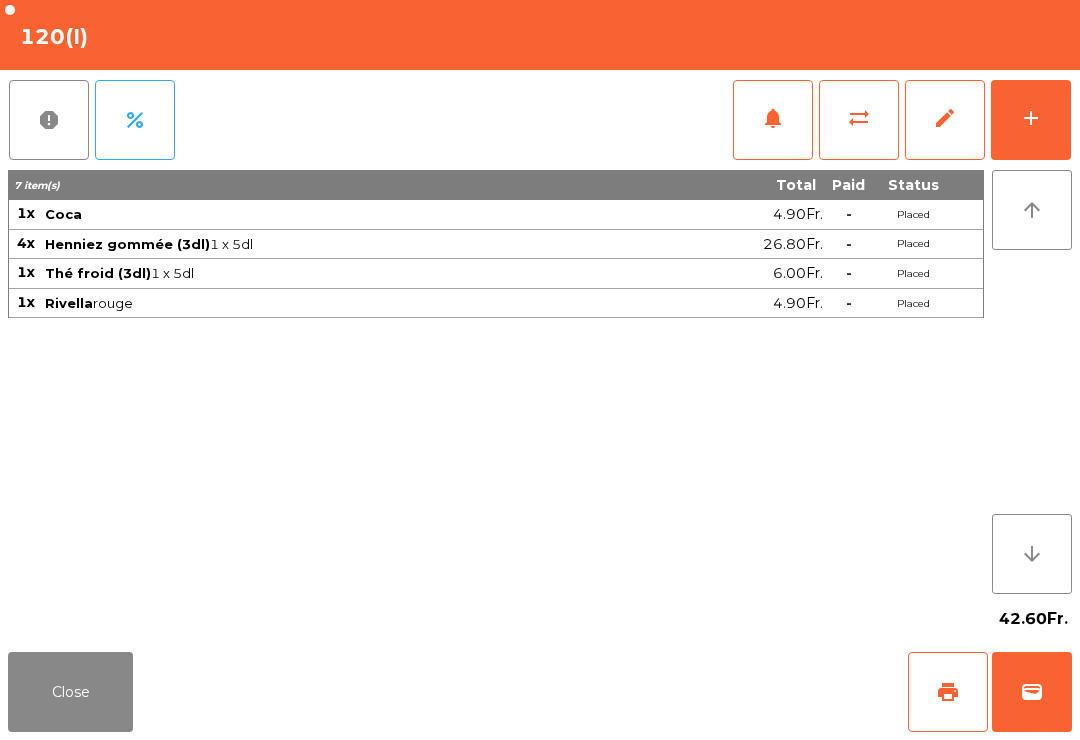 click on "wallet" 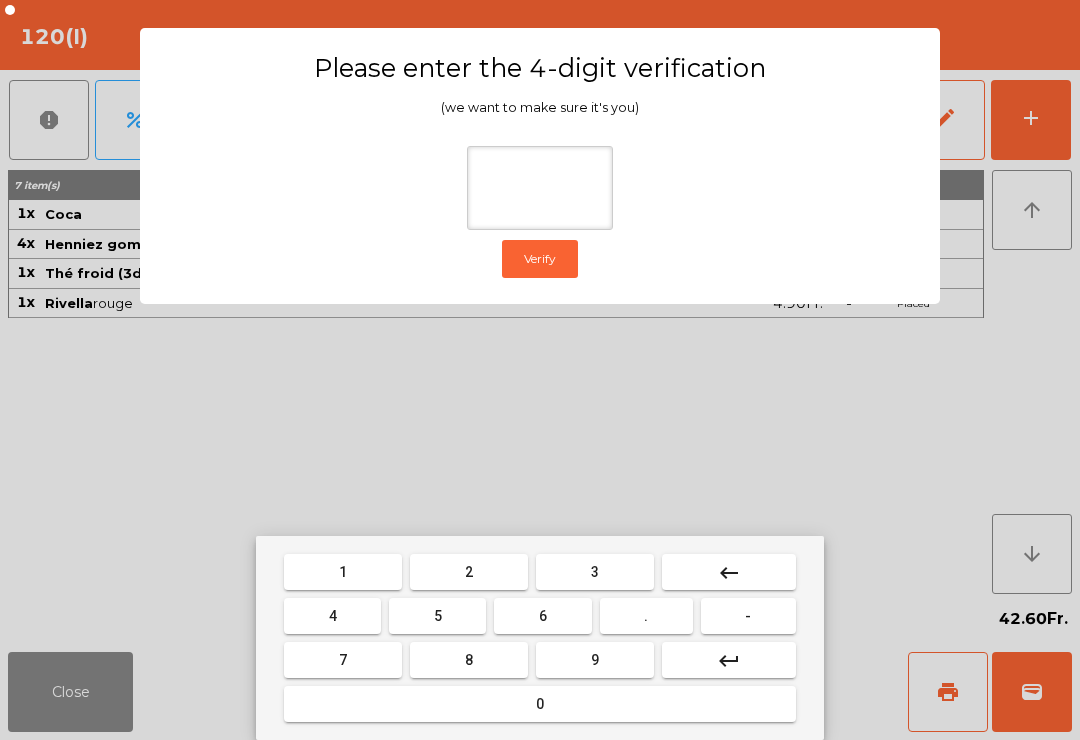 type on "*" 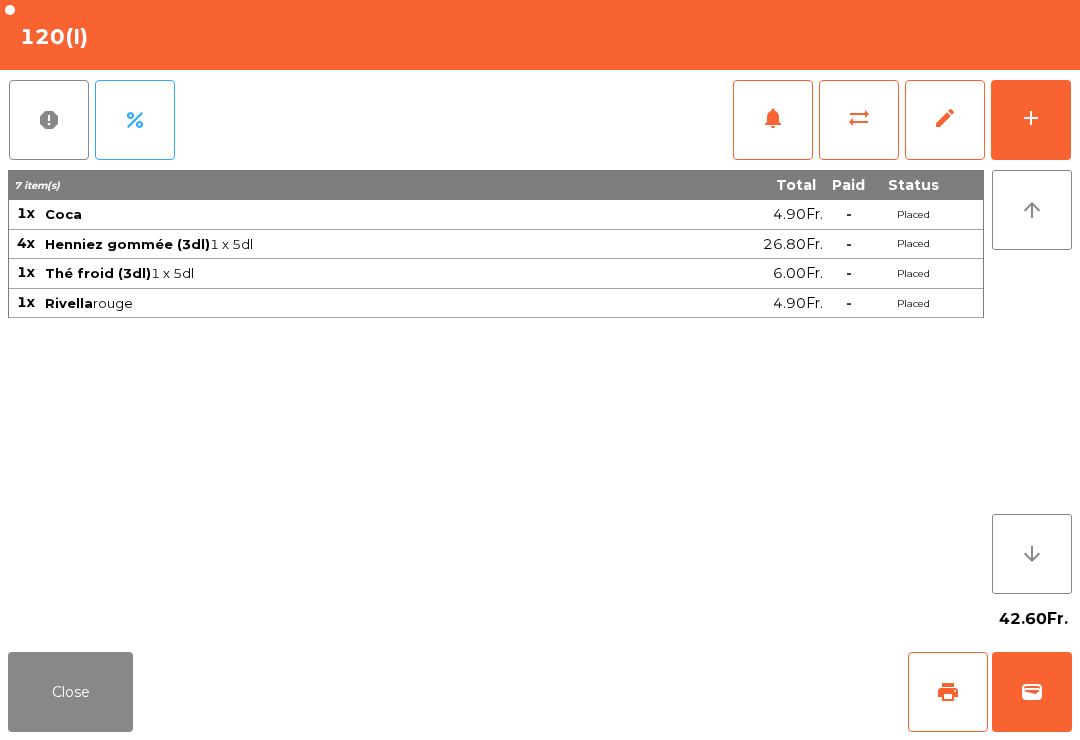 click on "Close   print   wallet" 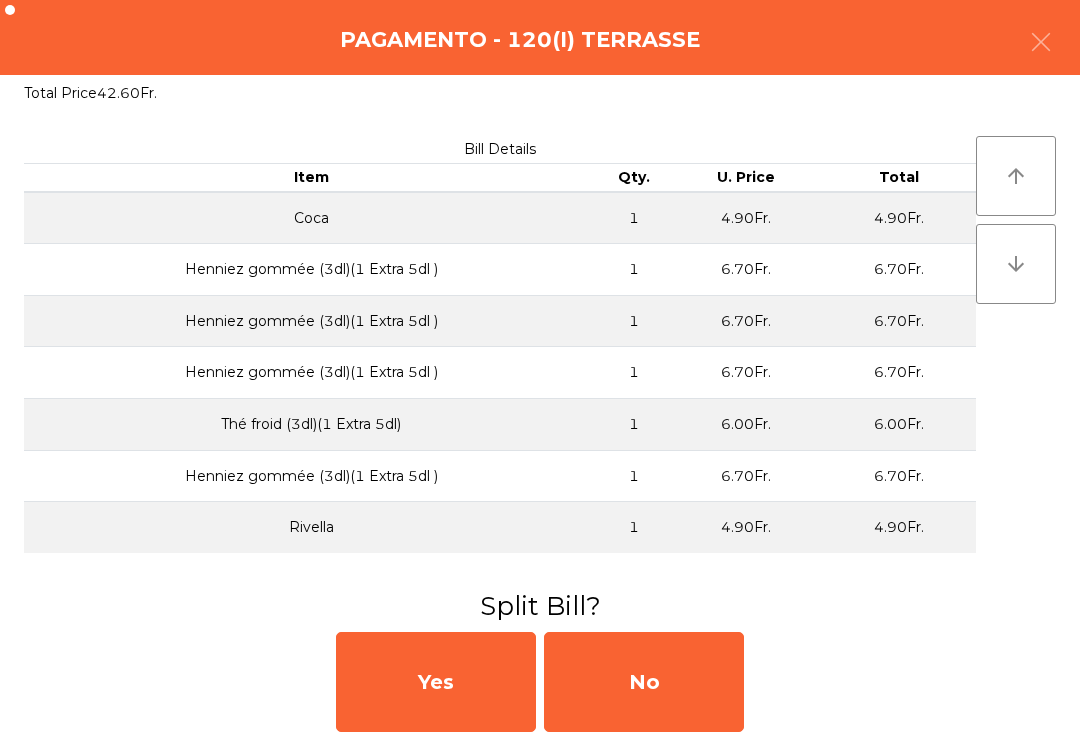 click on "No" 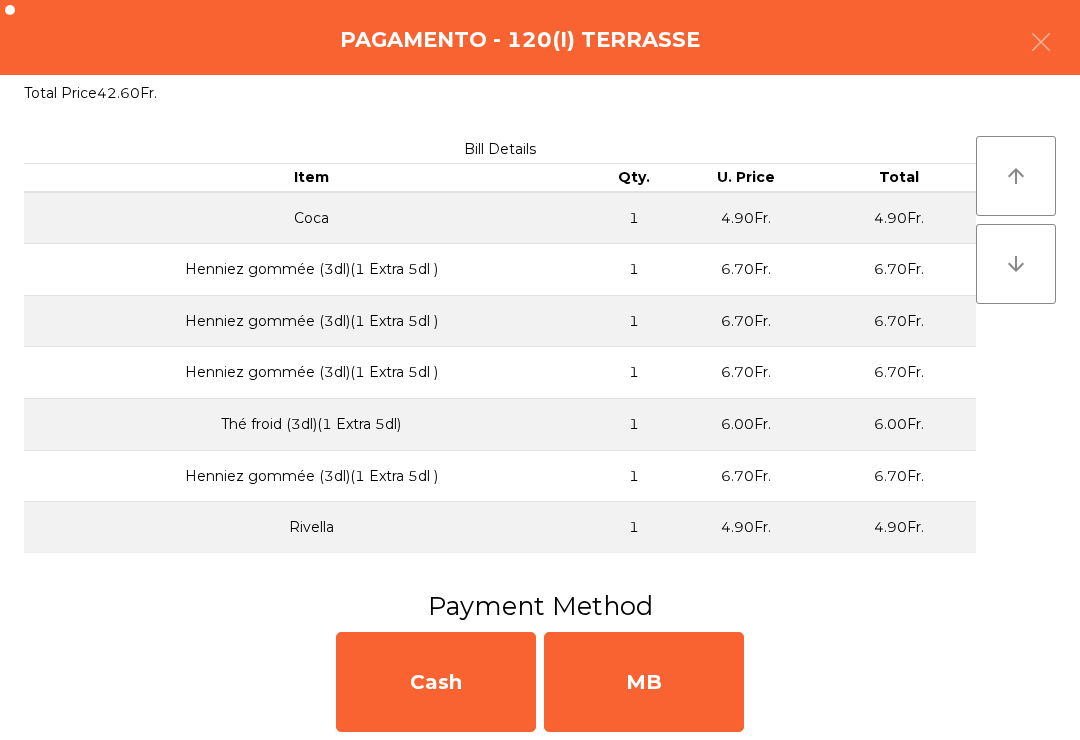 click on "MB" 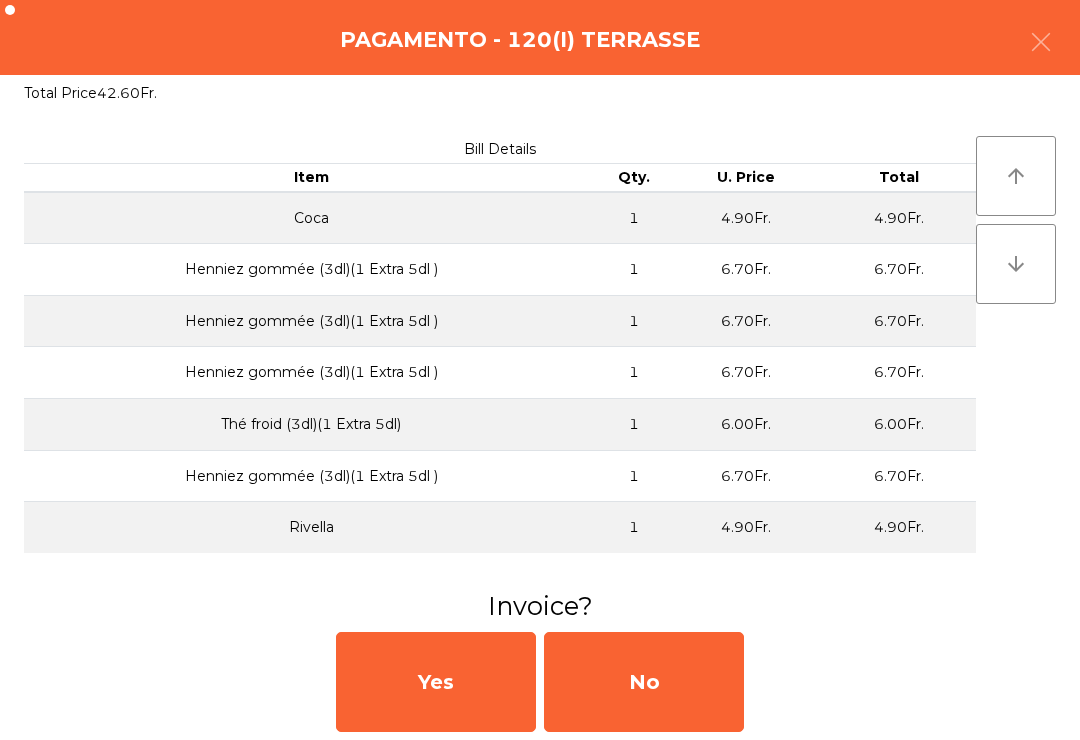 click on "No" 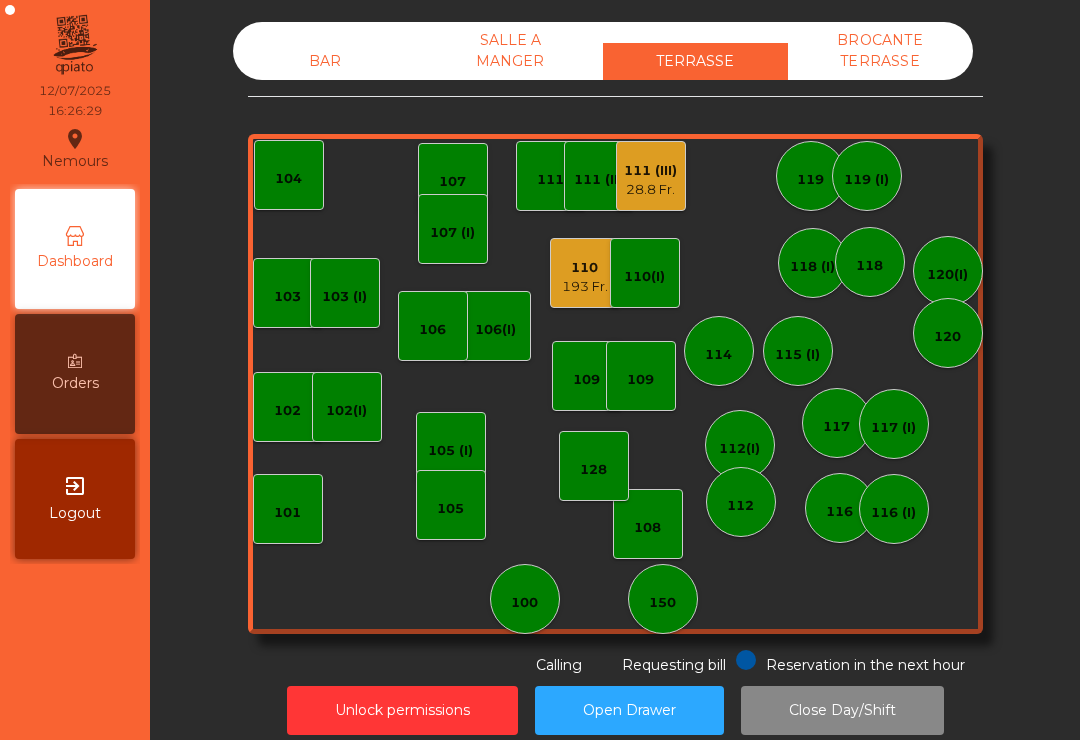 click on "115 (I)" 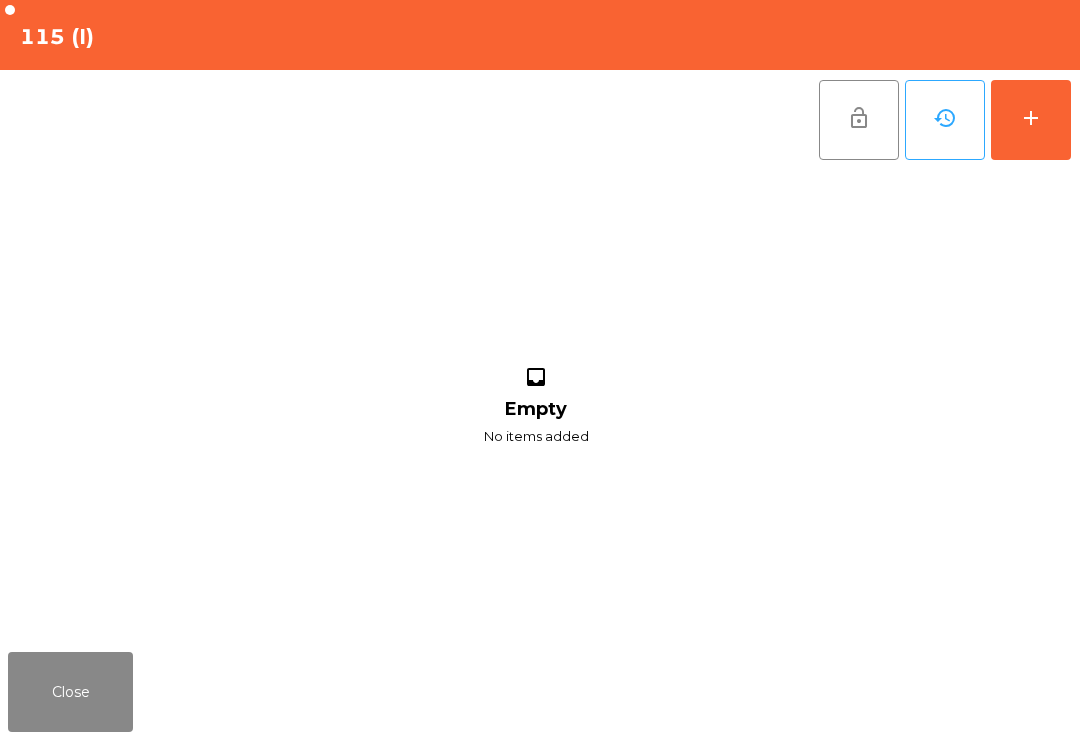 click on "add" 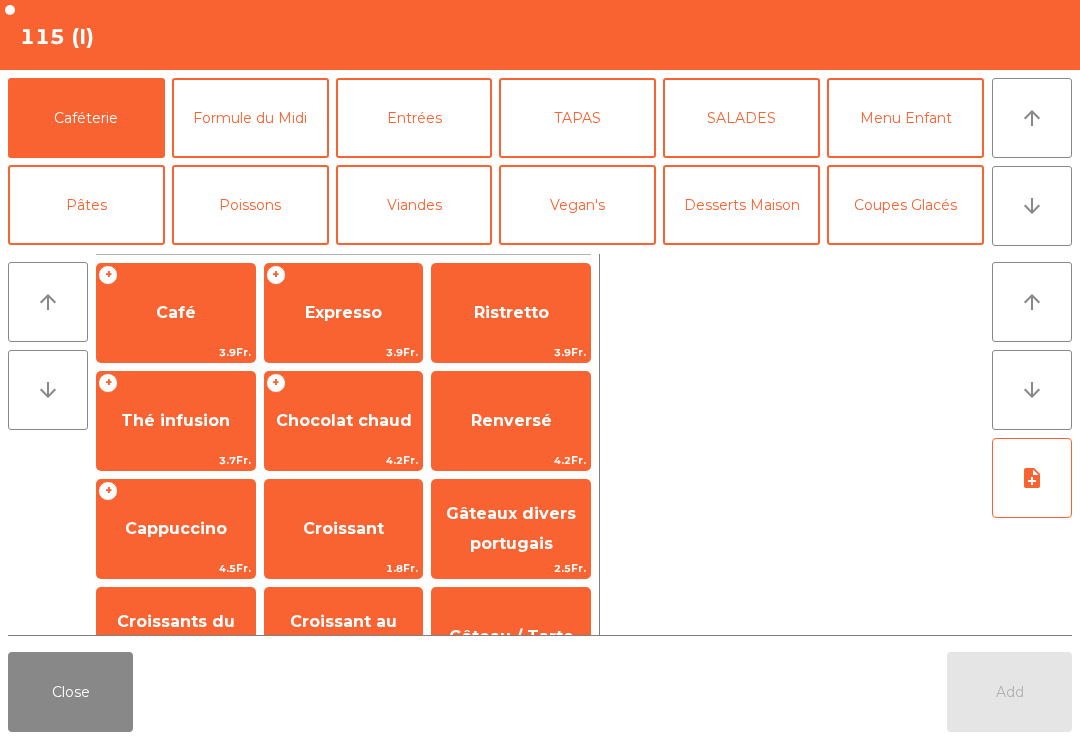 click on "arrow_downward" 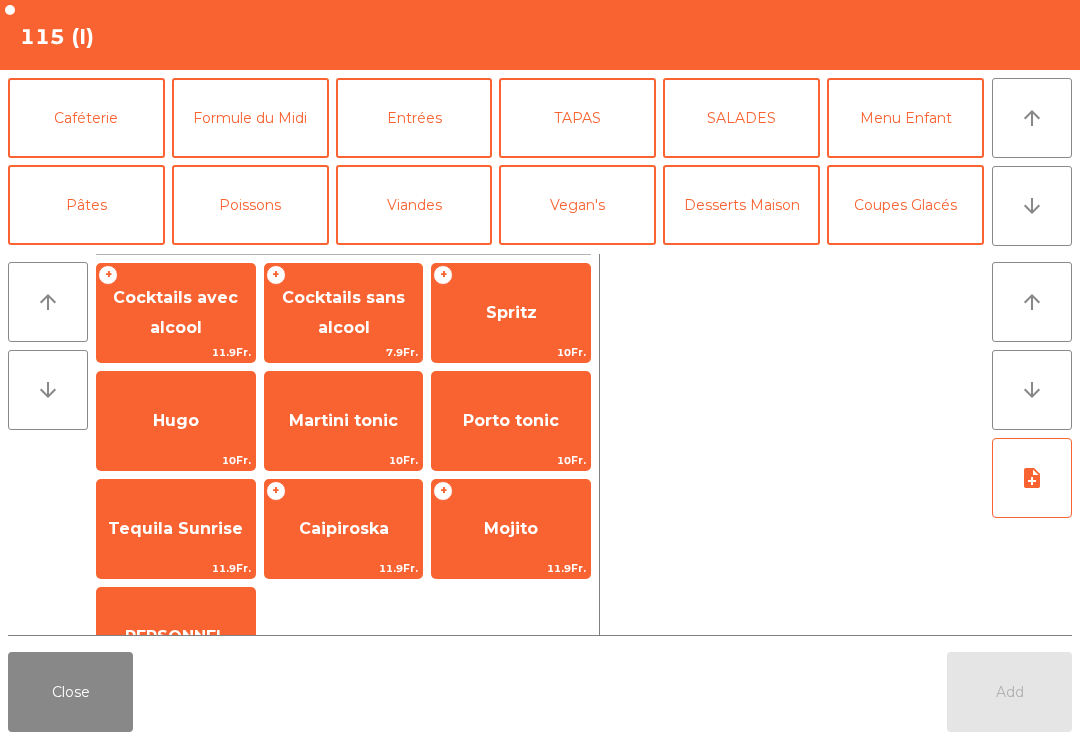 click on "Hugo" 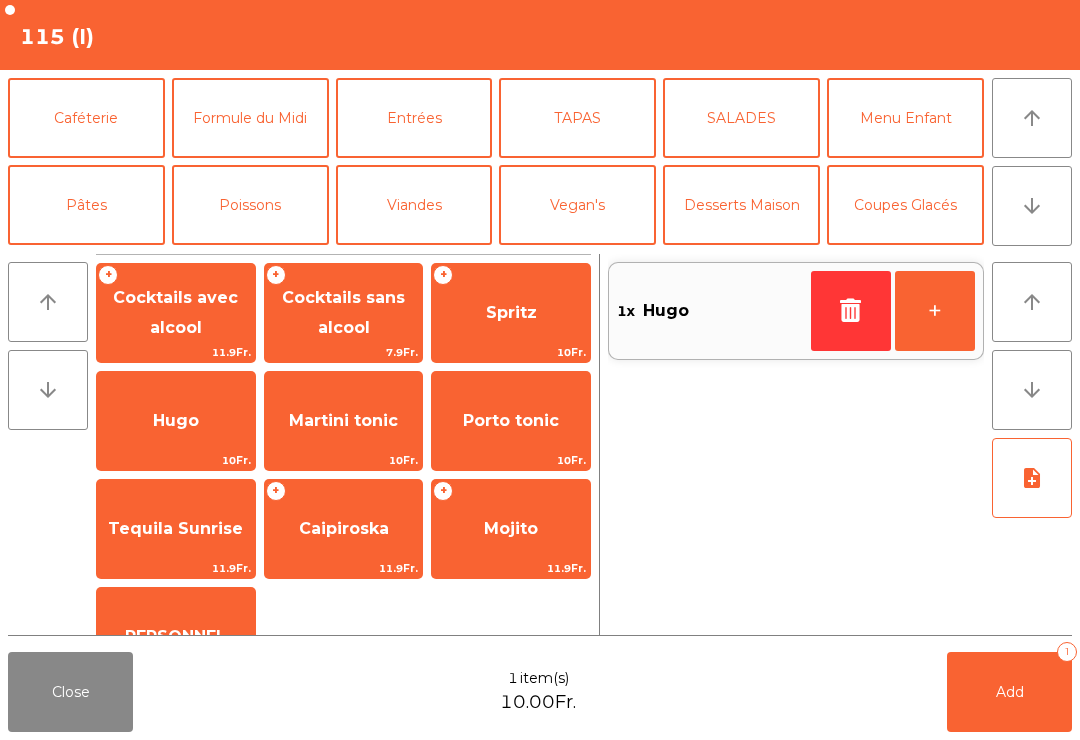 scroll, scrollTop: 174, scrollLeft: 0, axis: vertical 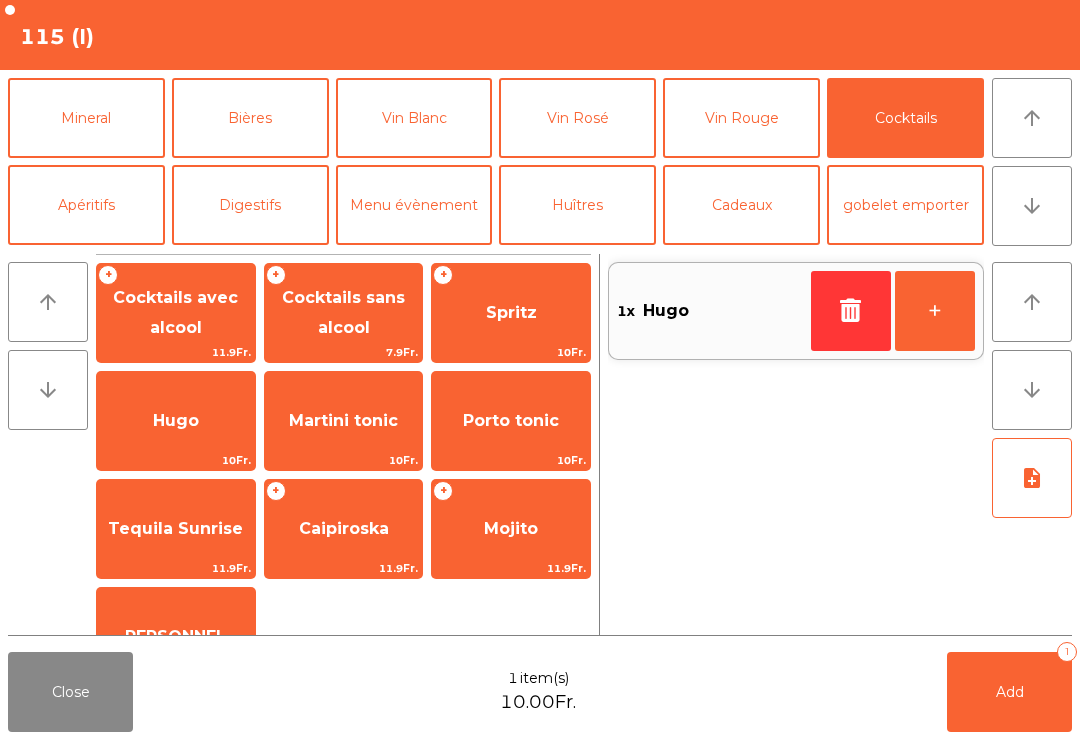 click on "Bières" 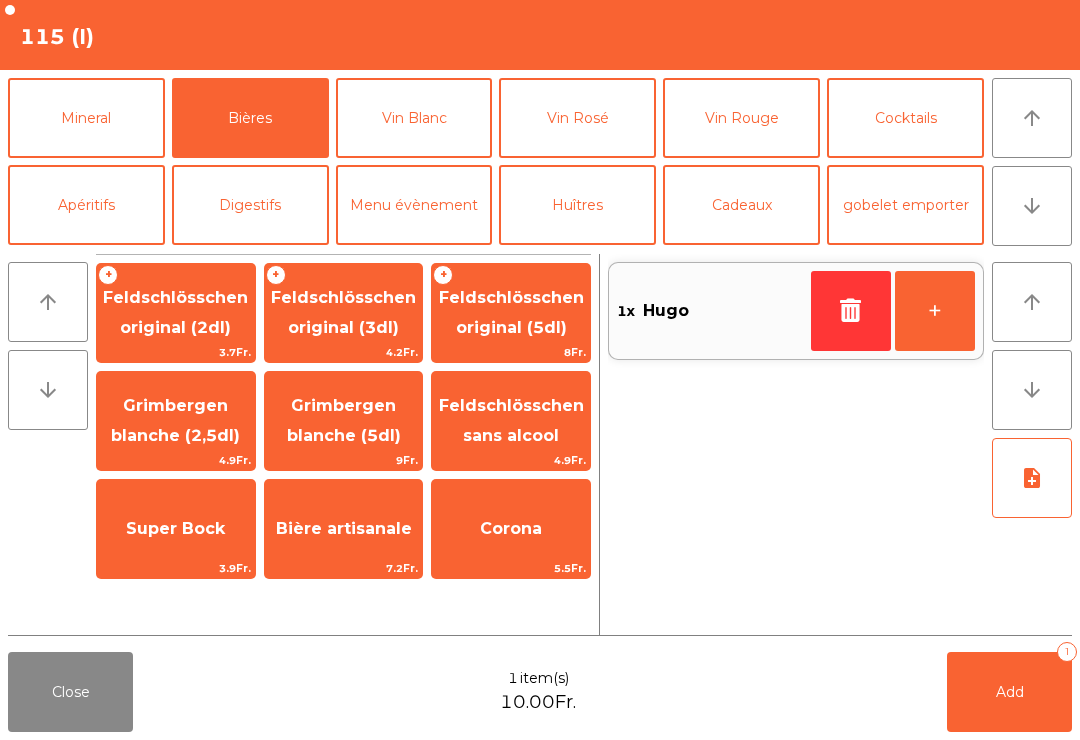 click on "Feldschlösschen original (3dl)" 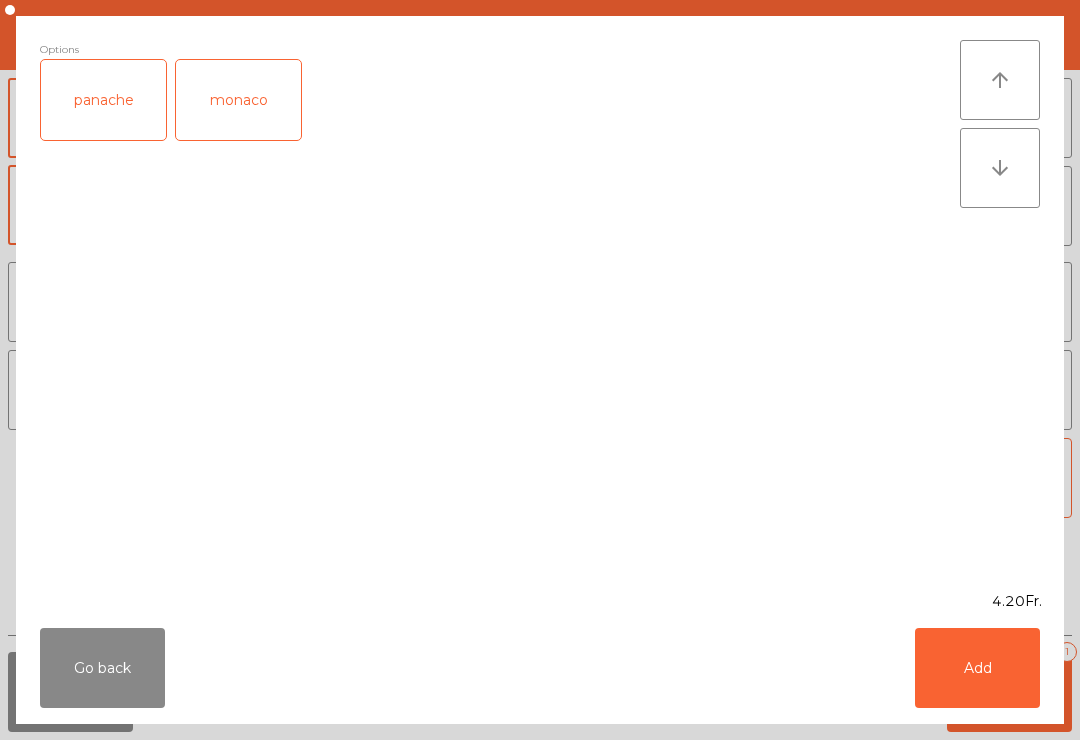 click on "monaco" 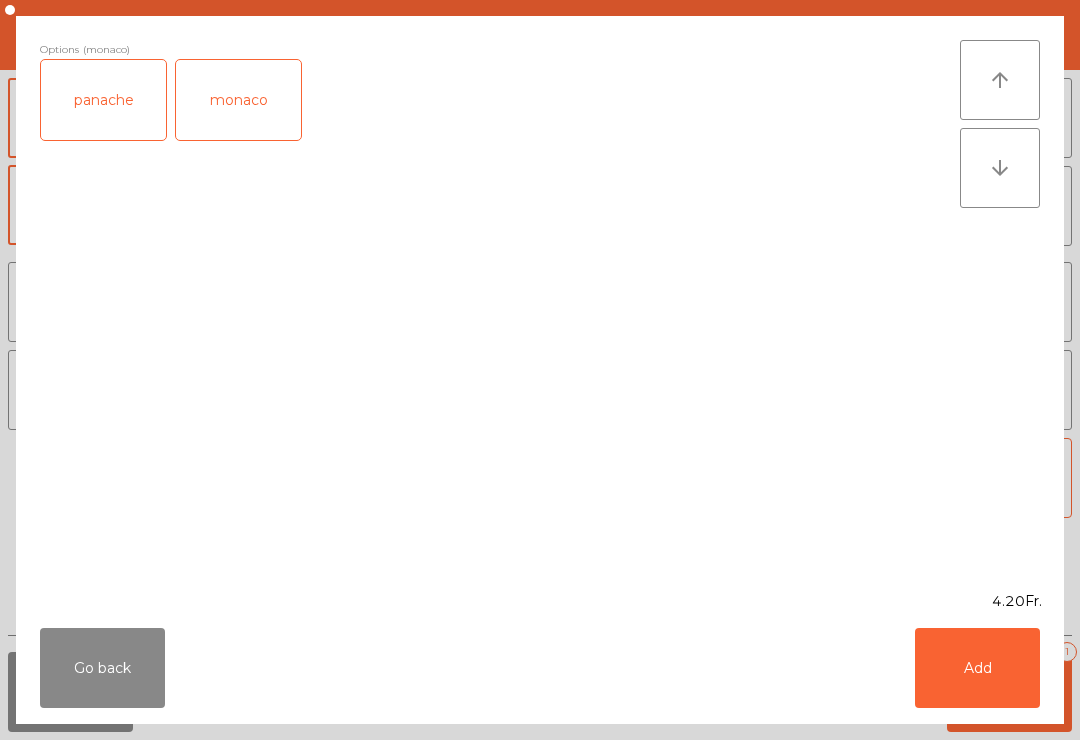 click on "Add" 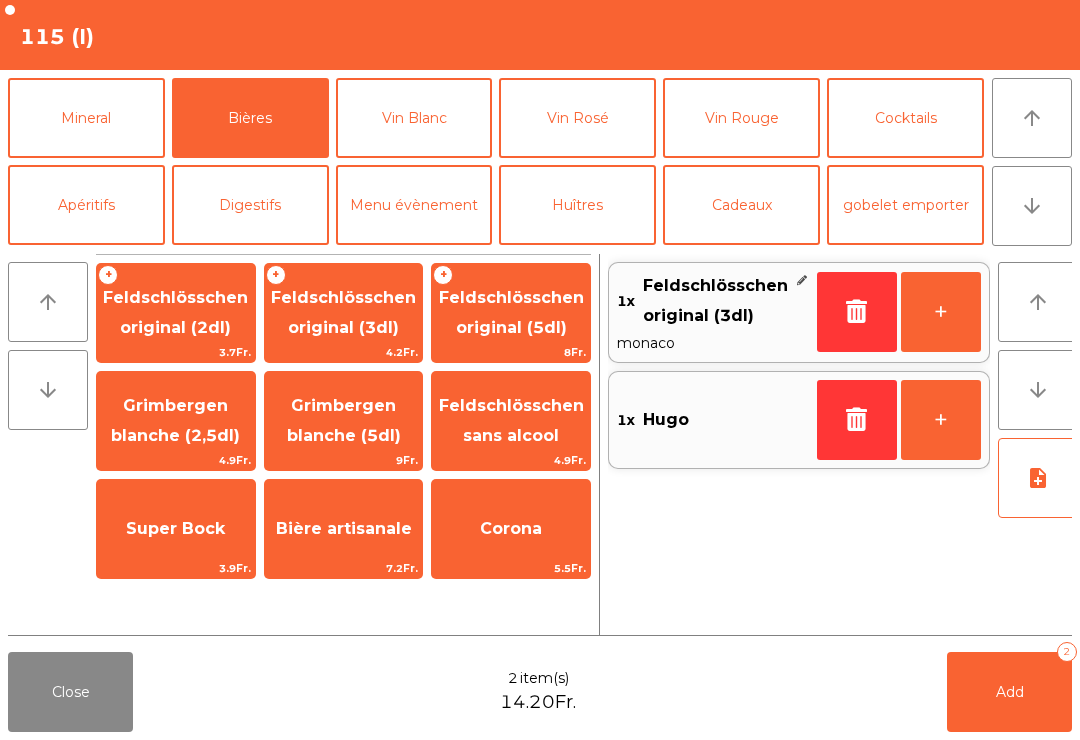 click on "Add" 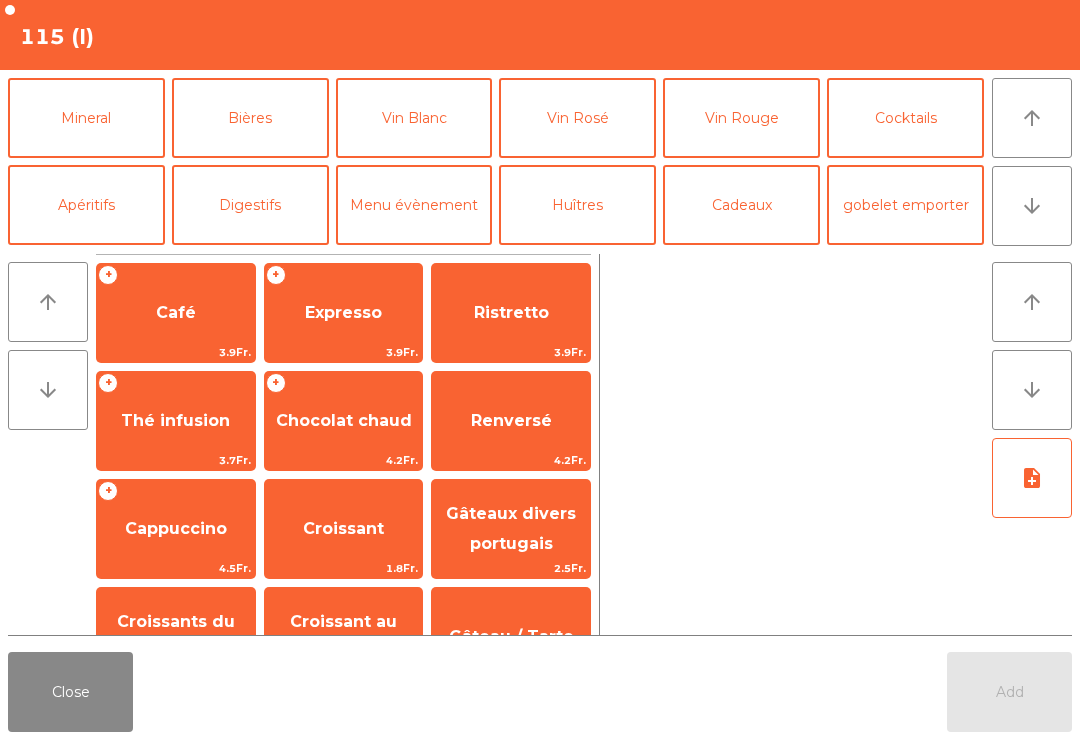 click on "Close" 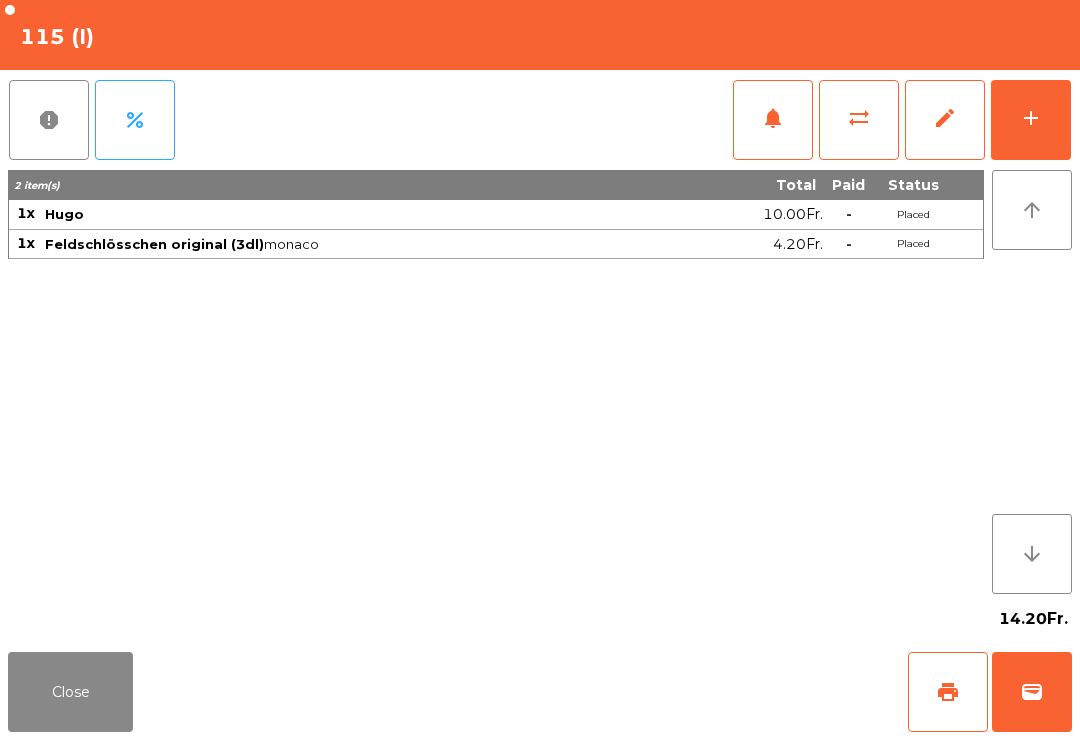 click on "print" 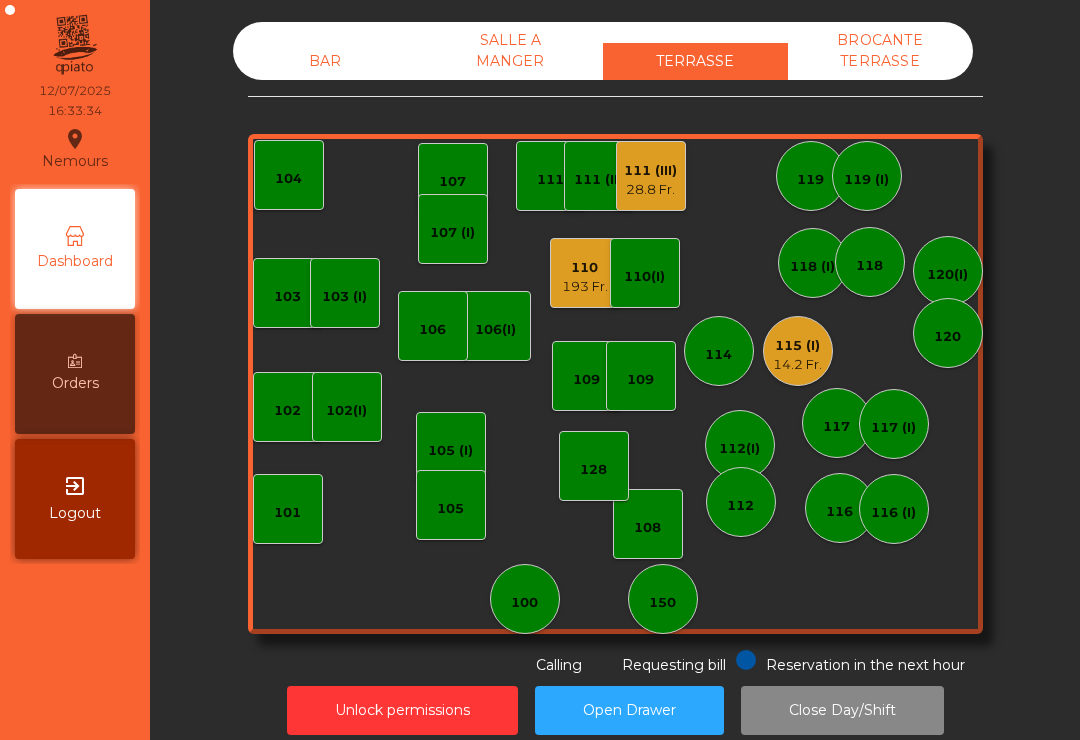 click on "193 Fr." 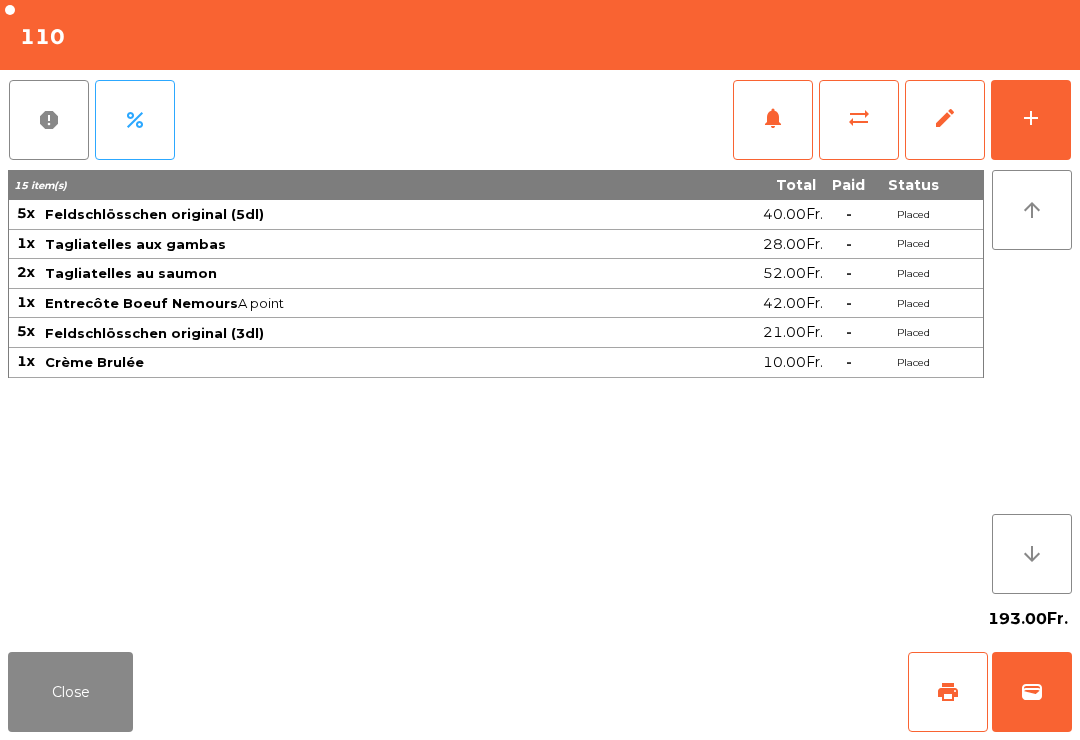 click on "print" 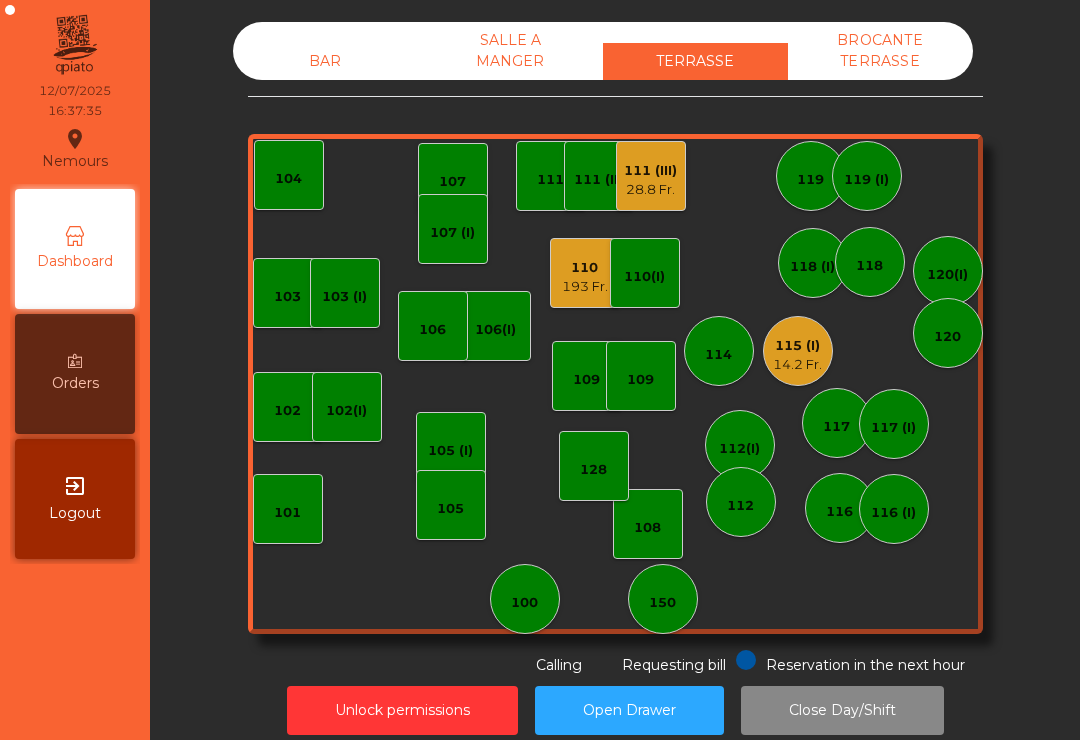click on "114" 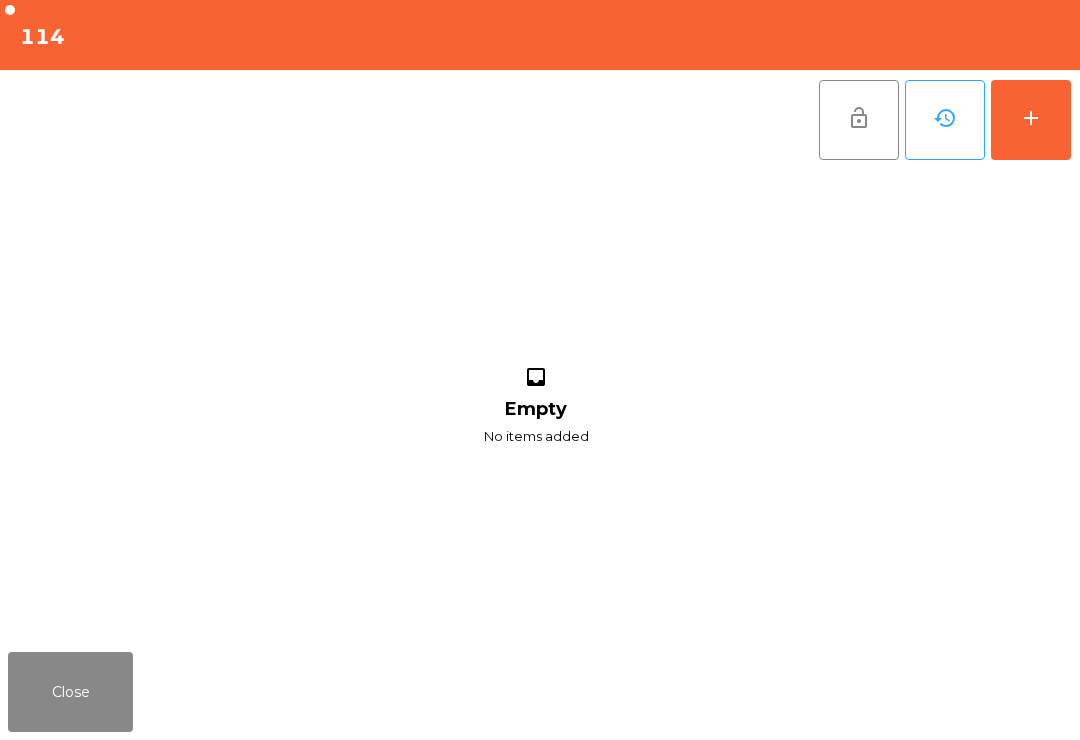 click on "add" 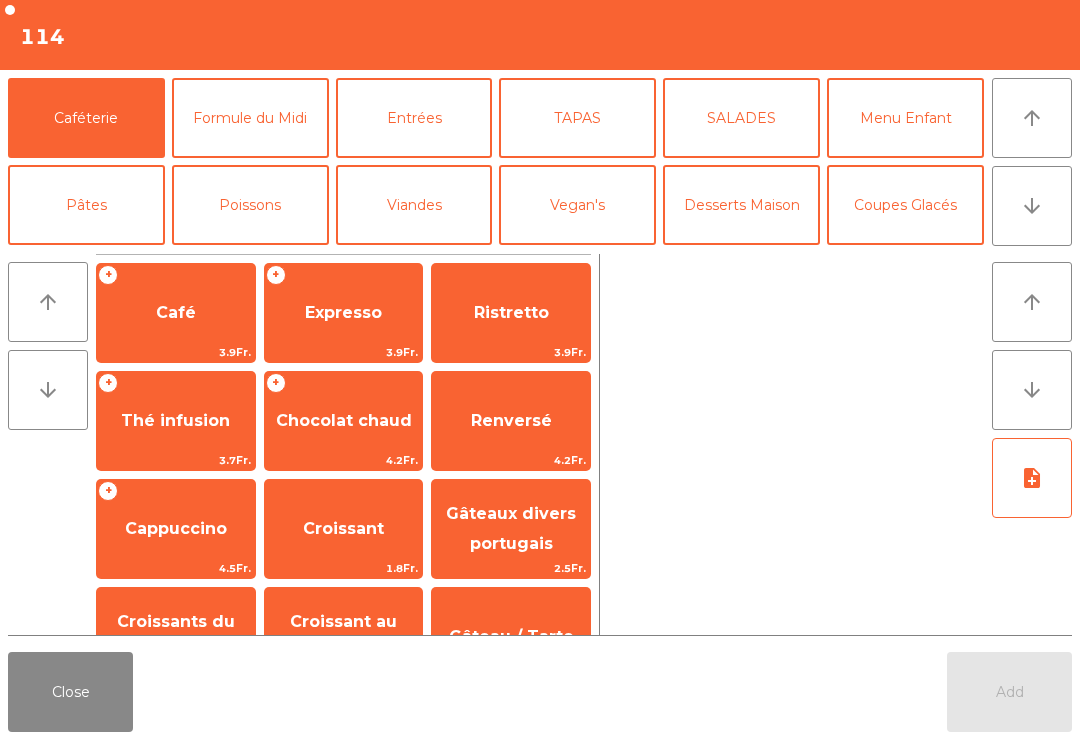 click on "arrow_downward" 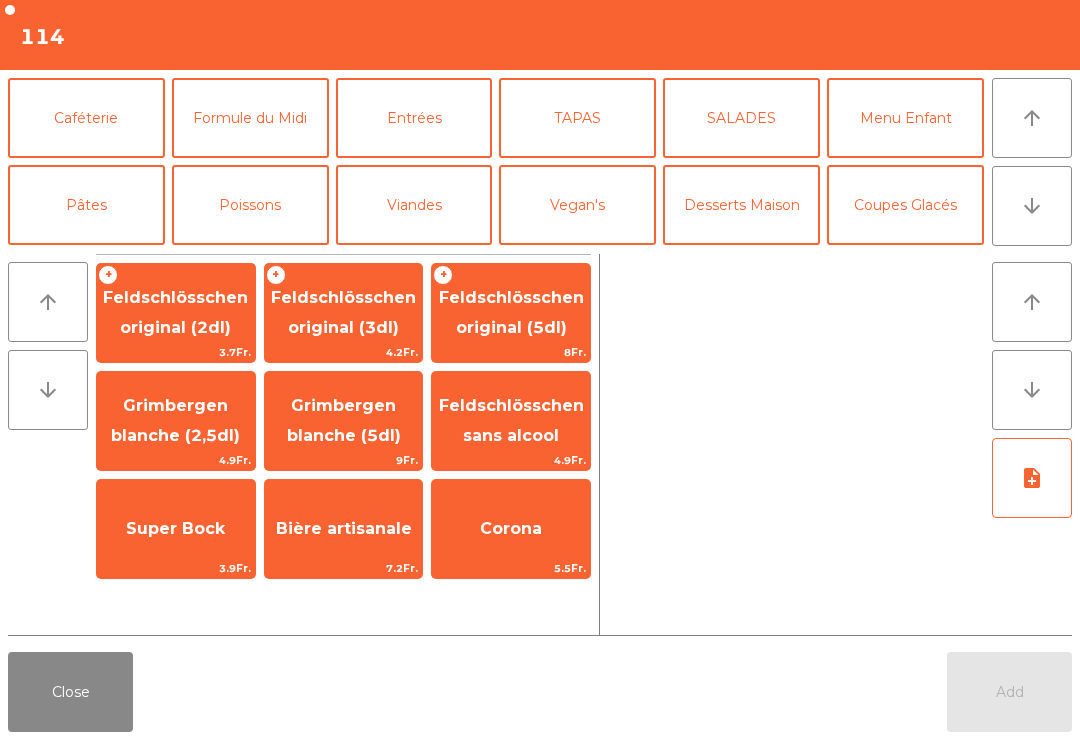click on "Feldschlösschen original (3dl)" 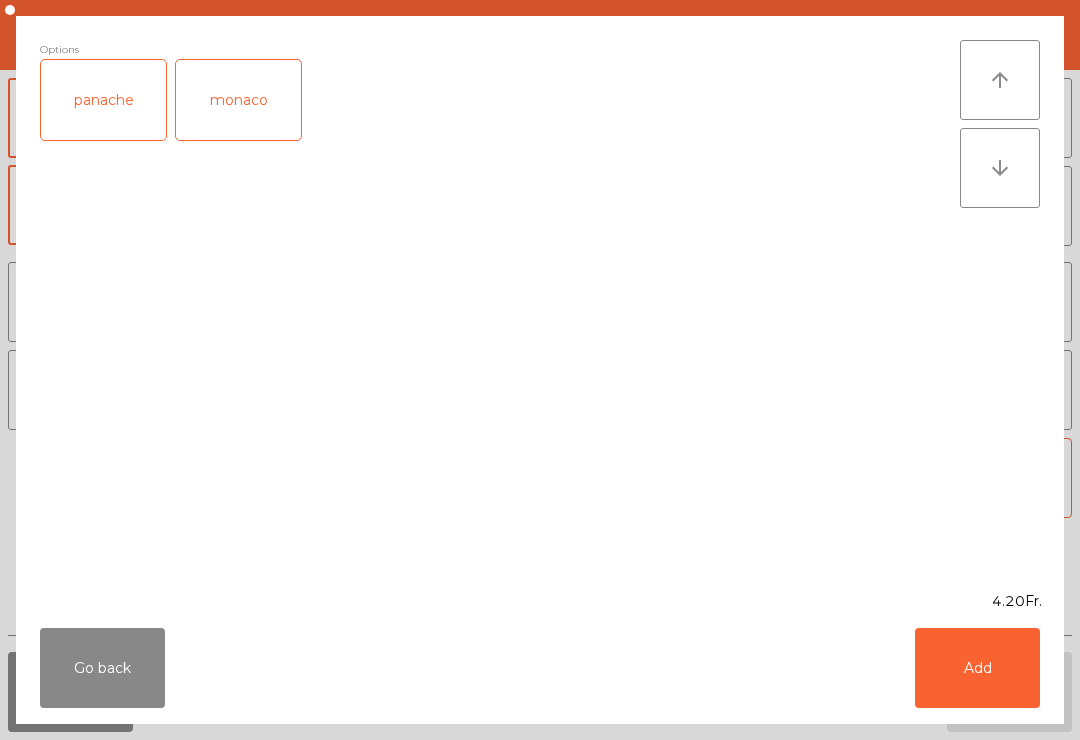 scroll, scrollTop: 174, scrollLeft: 0, axis: vertical 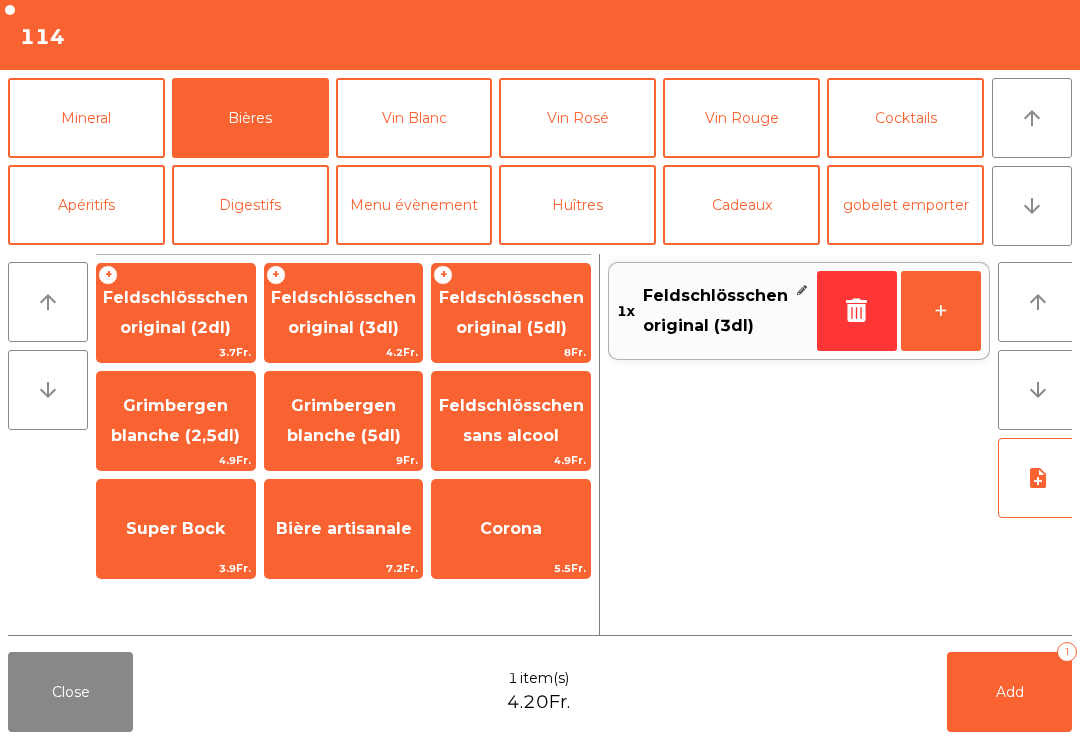 click on "Vin Blanc" 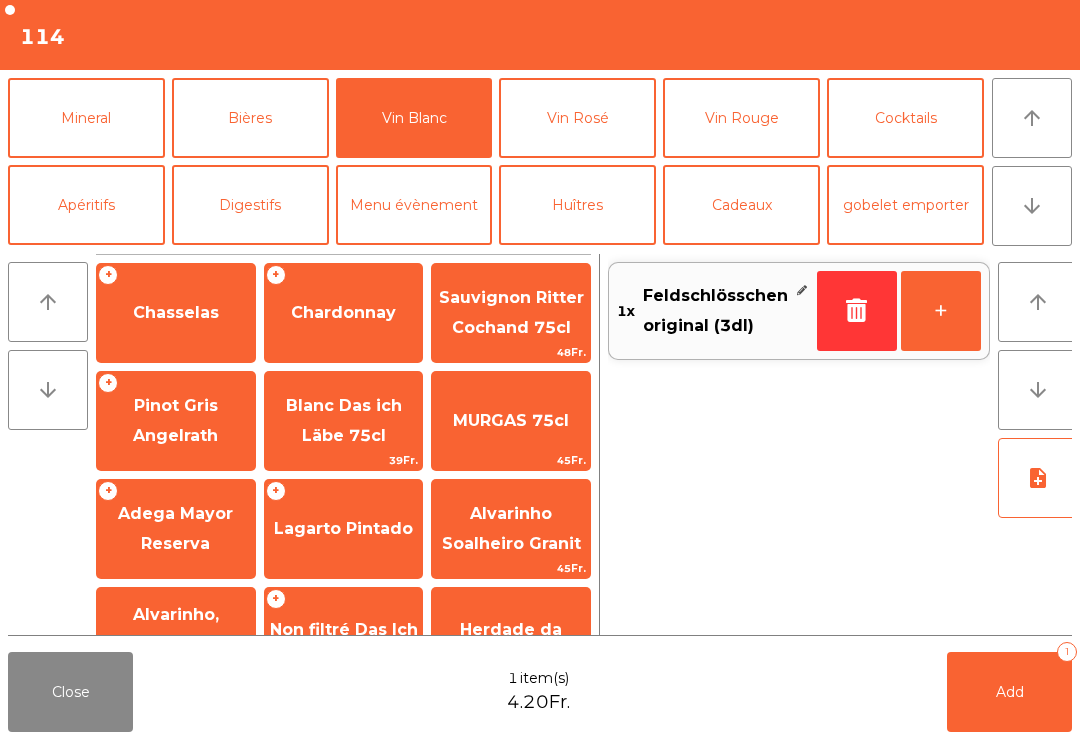 click on "Apéritifs" 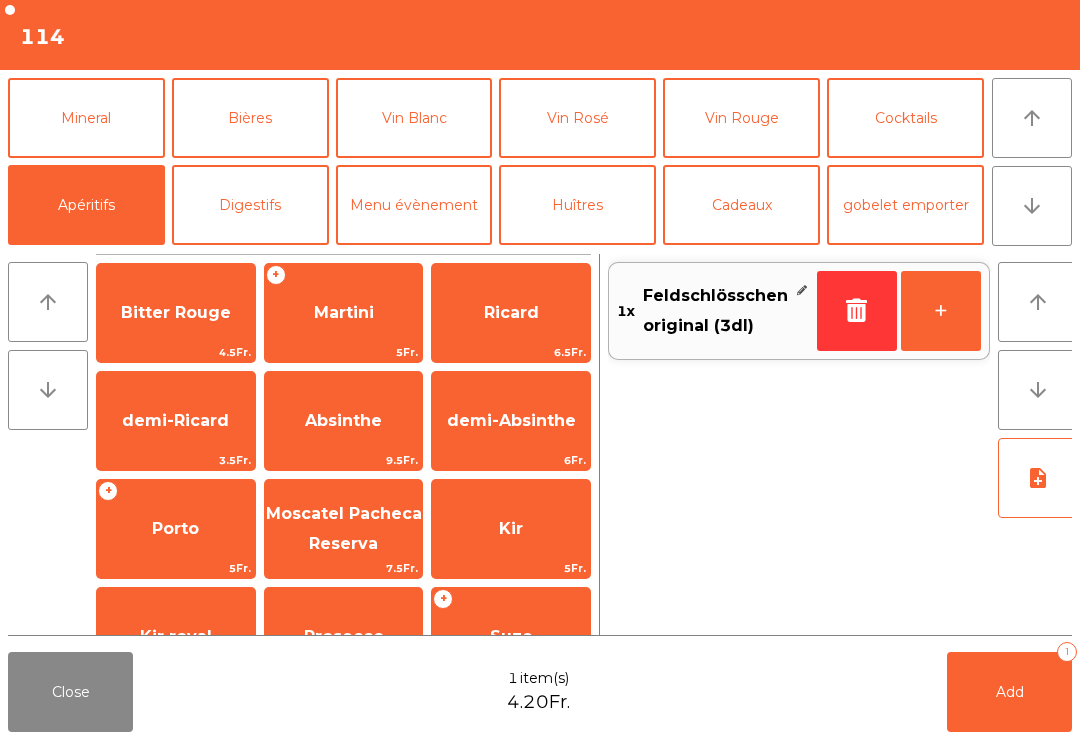 scroll, scrollTop: 168, scrollLeft: 0, axis: vertical 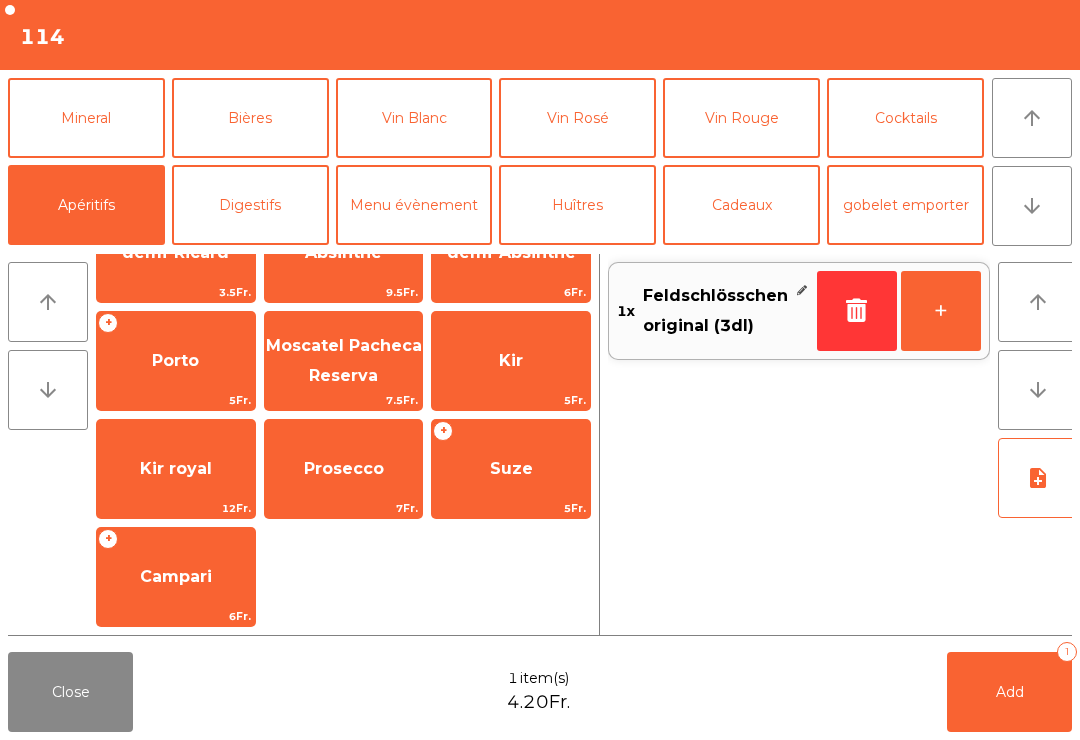 click on "Kir" 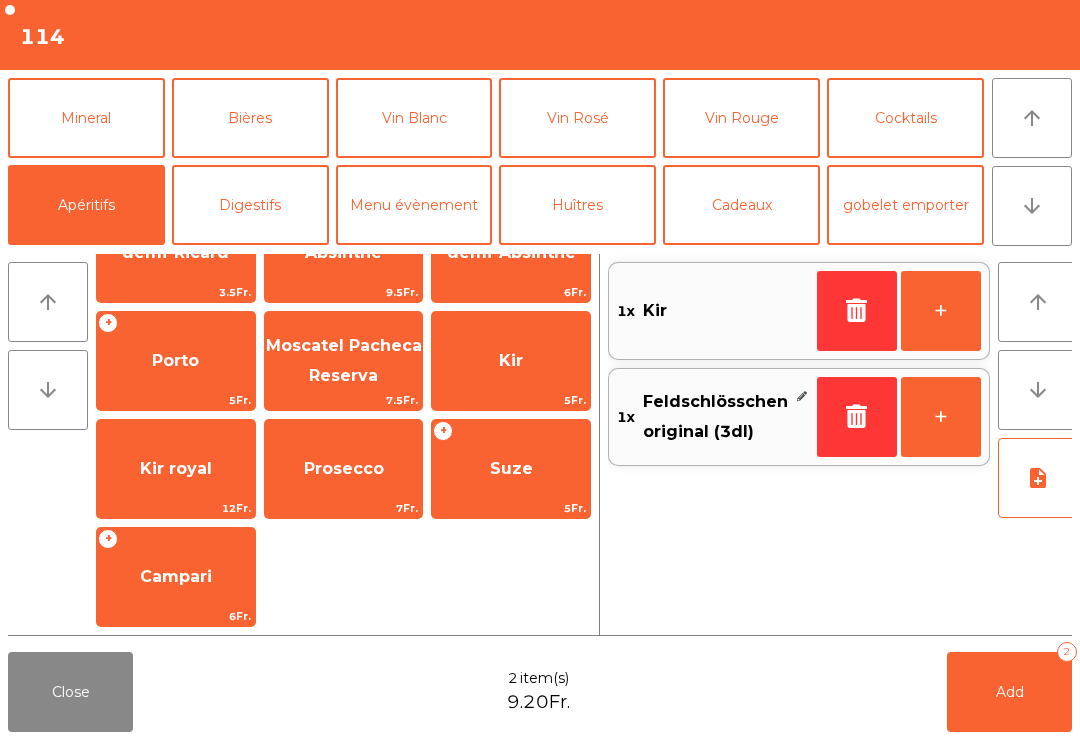 click on "Add   2" 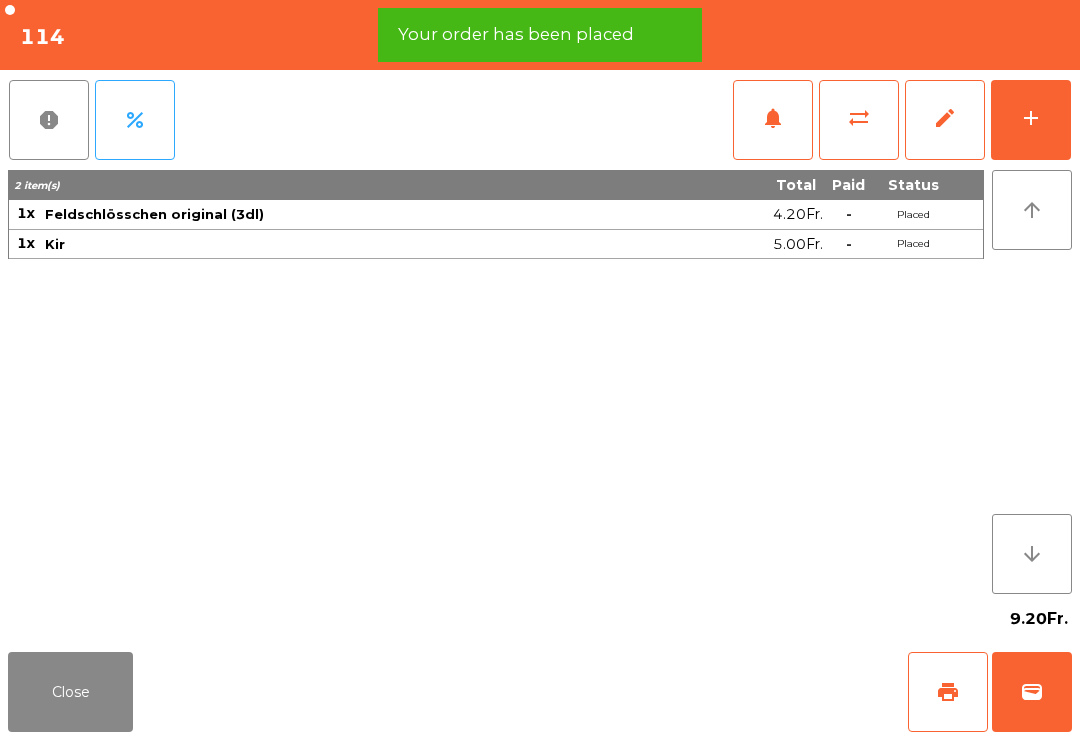 click on "print" 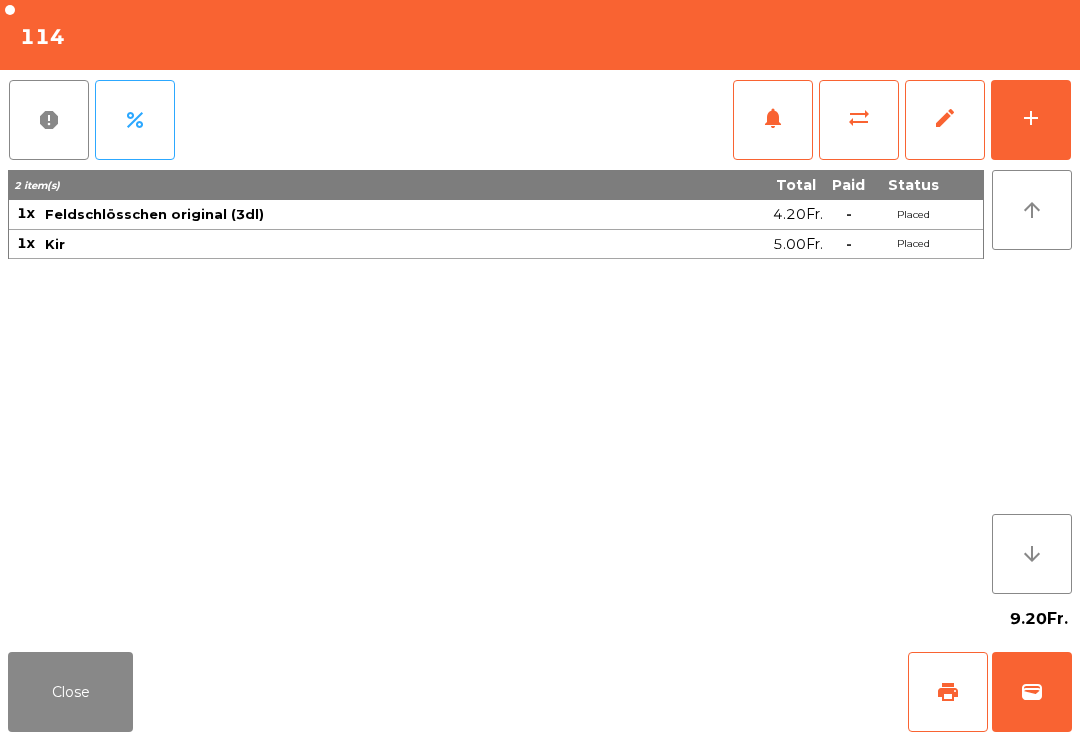 click on "Close" 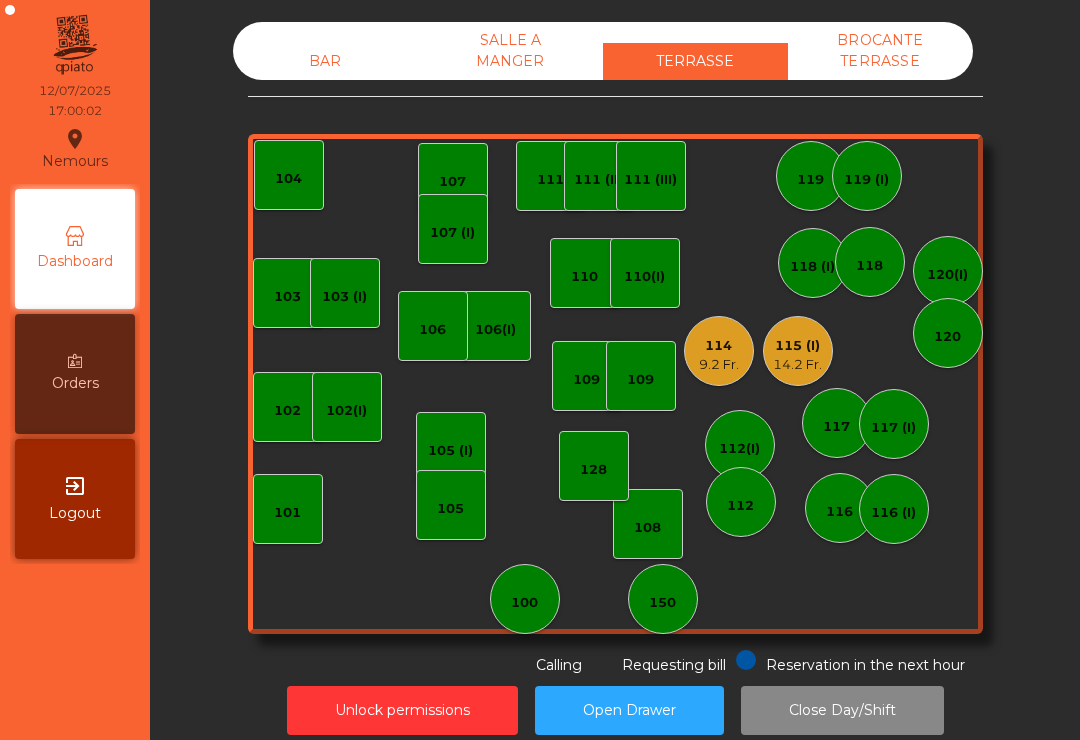 click on "14.2 Fr." 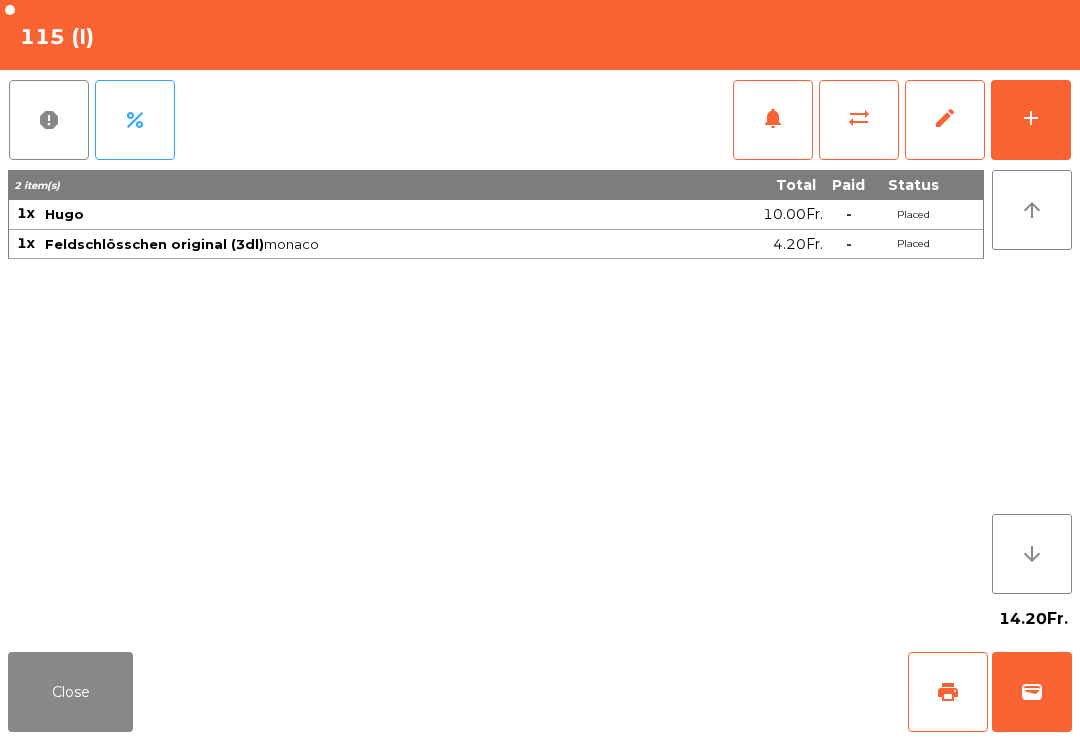 click on "wallet" 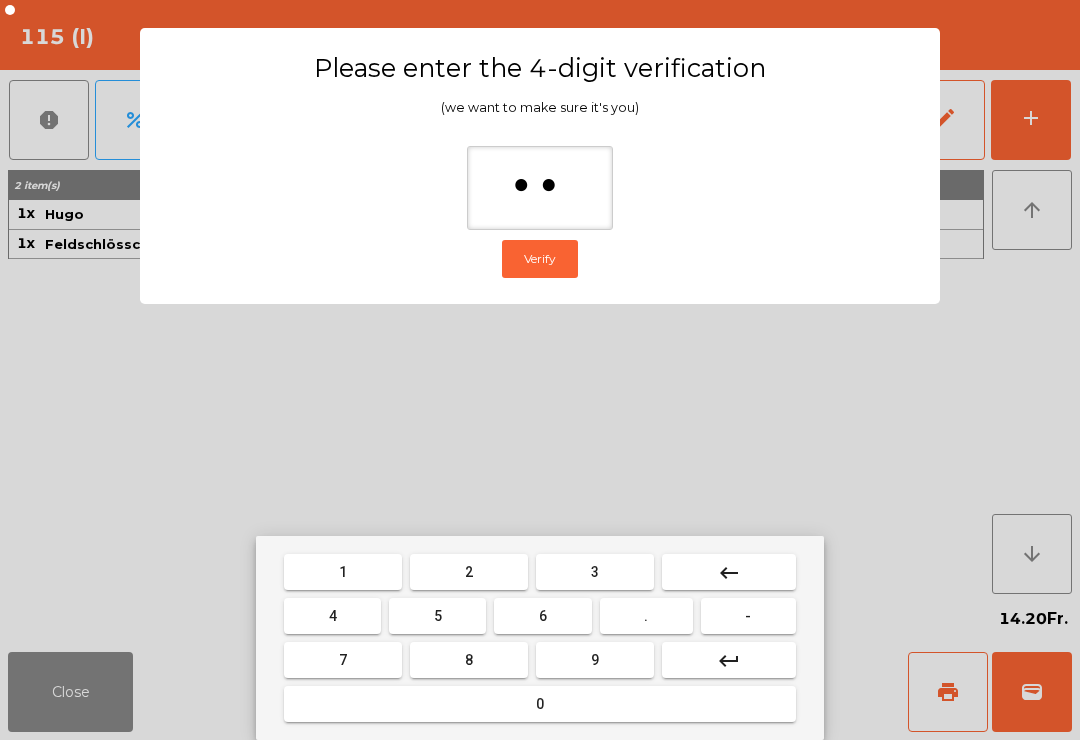 type on "***" 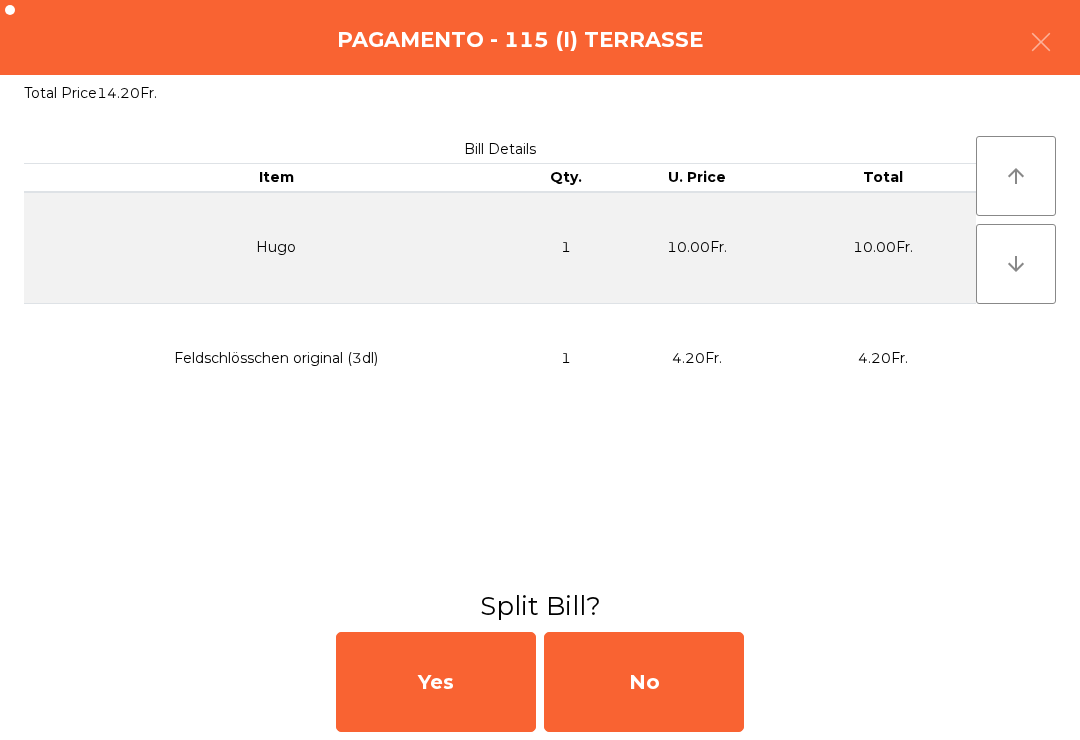 click on "No" 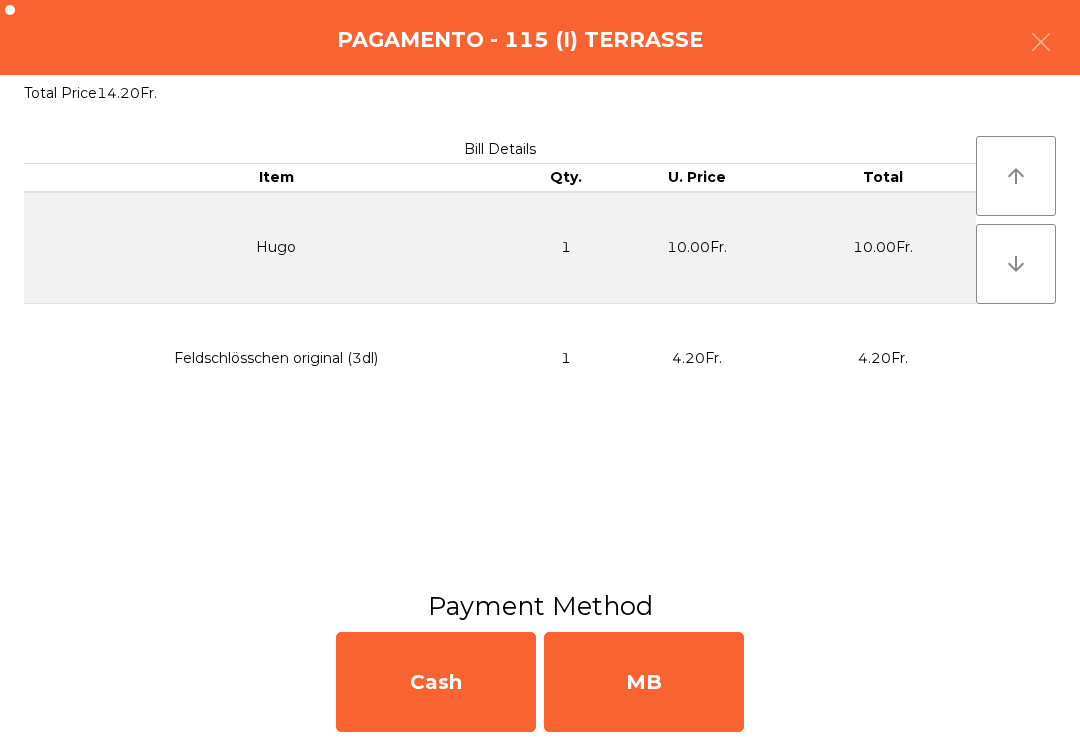 click on "MB" 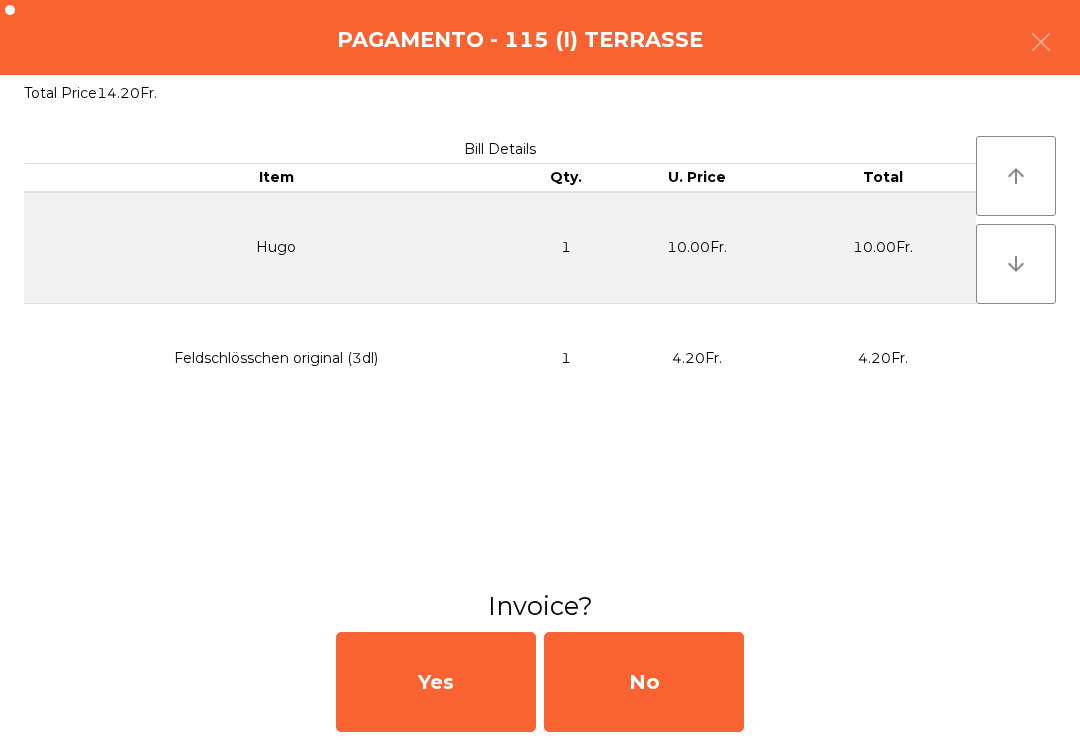 click on "No" 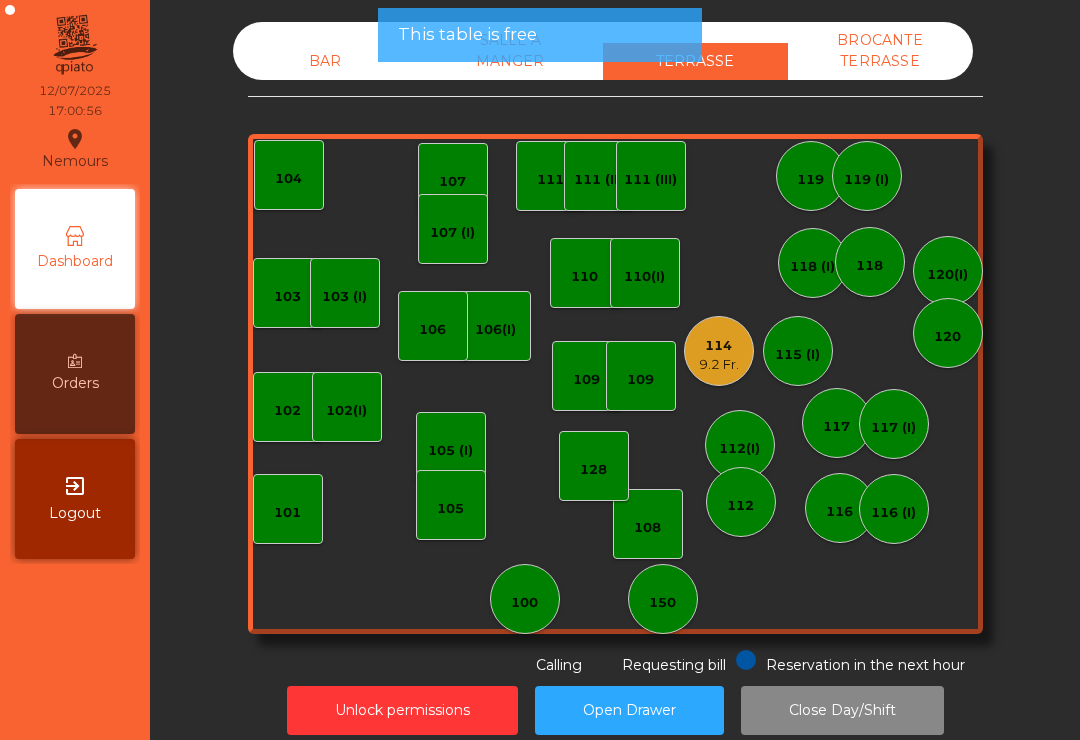 click on "114   9.2 Fr." 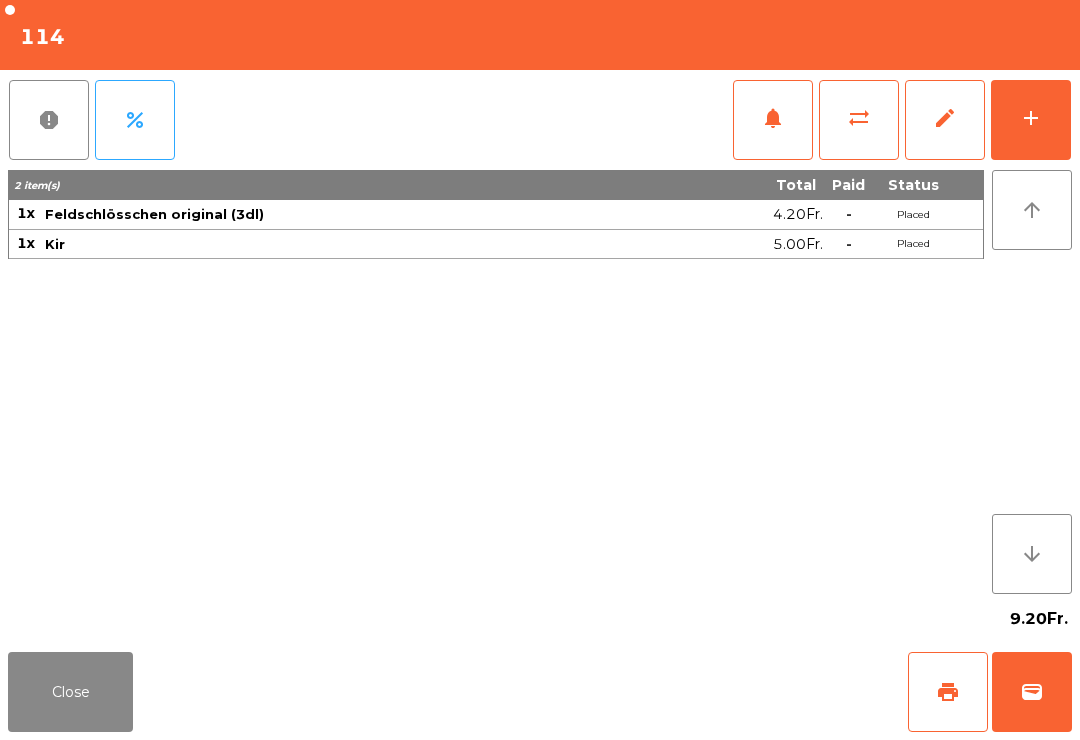 click on "wallet" 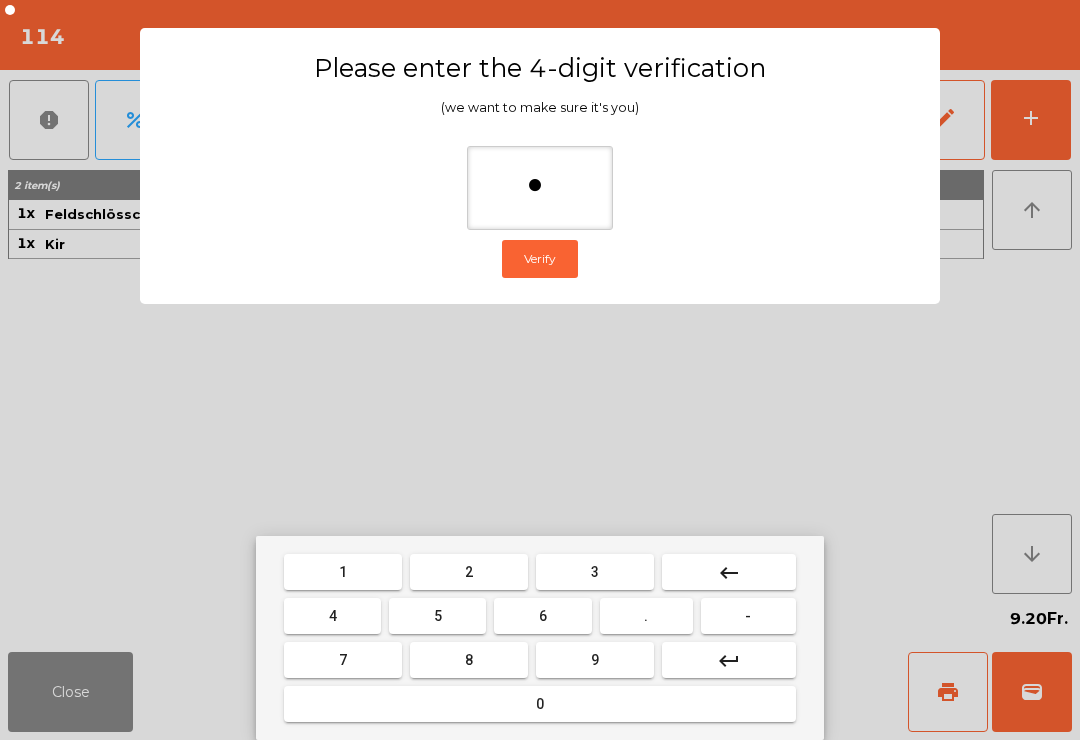 type on "**" 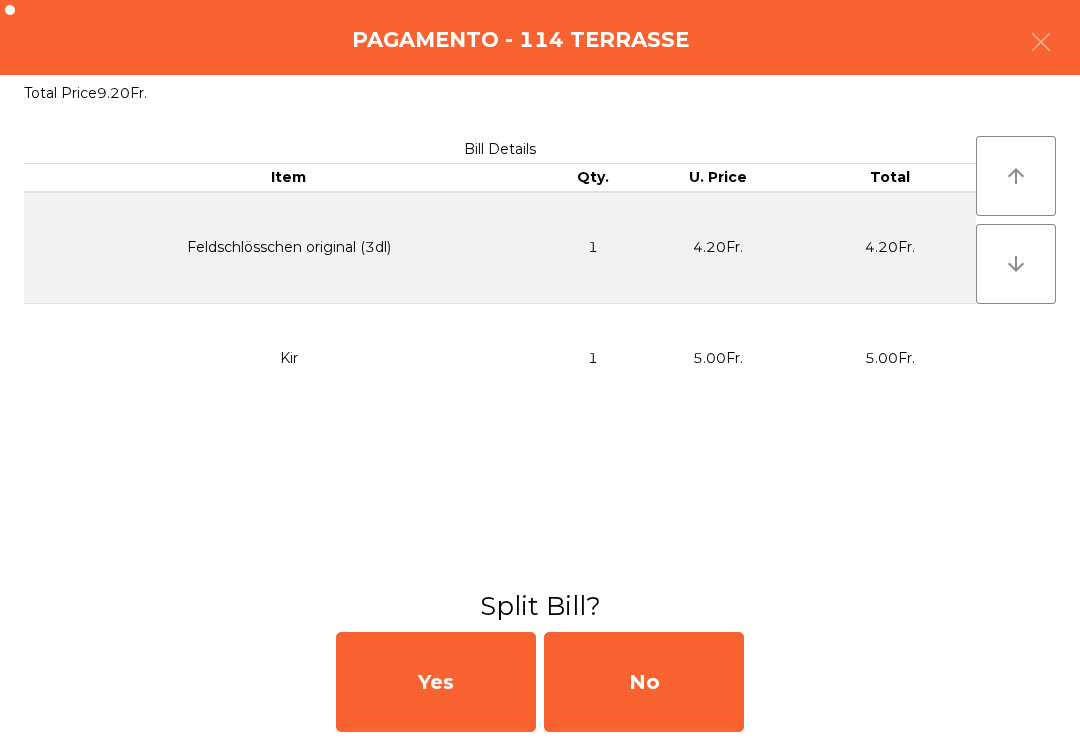 click on "No" 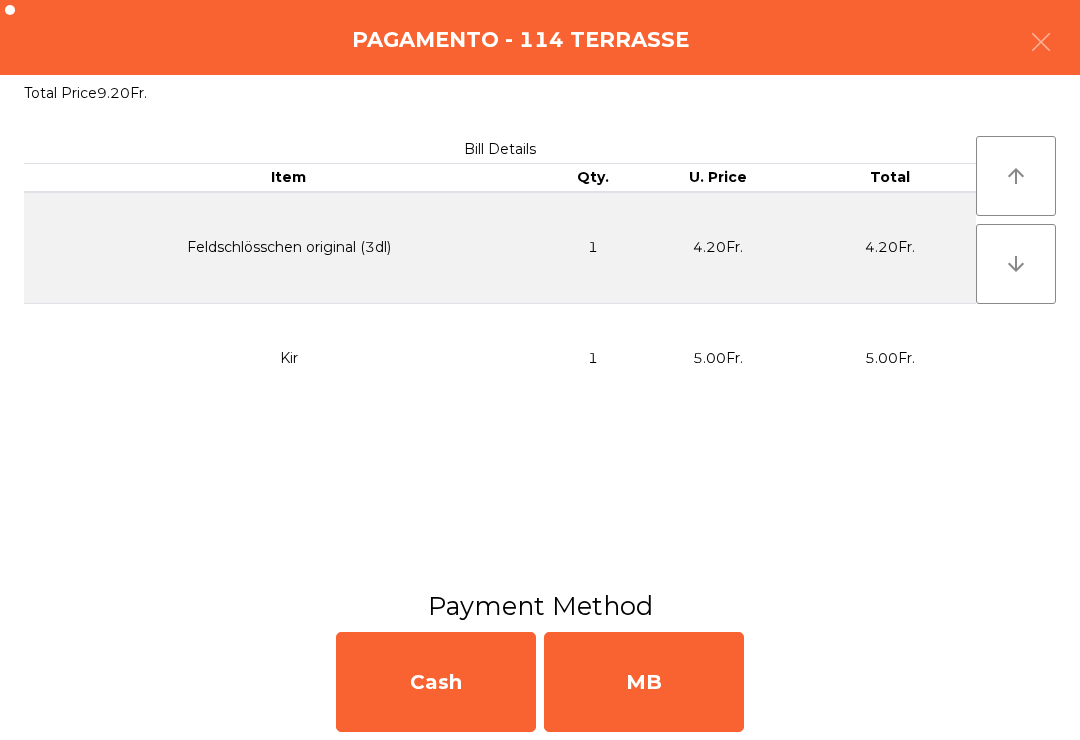 click on "MB" 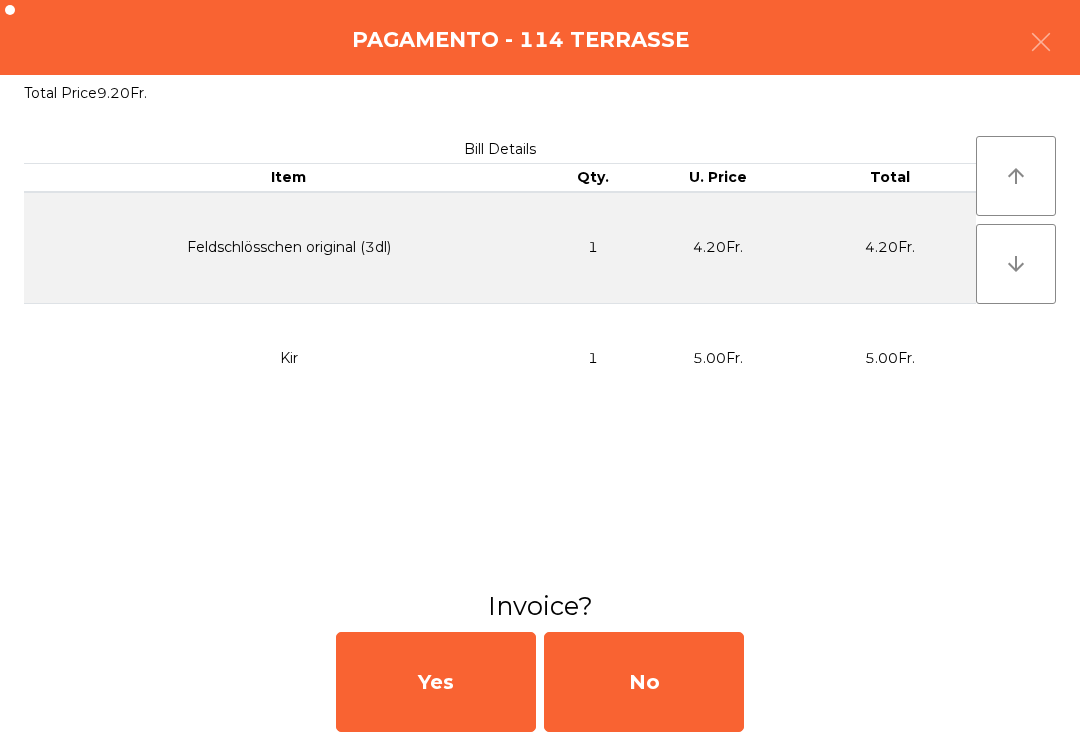 click on "No" 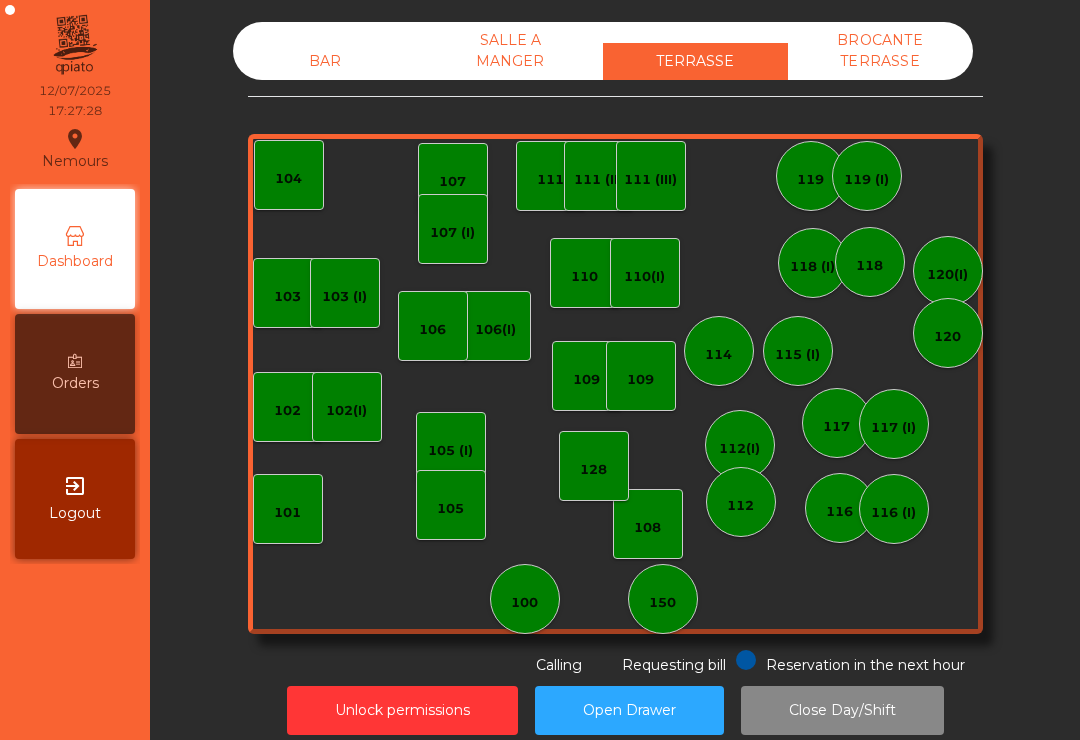 click on "117" 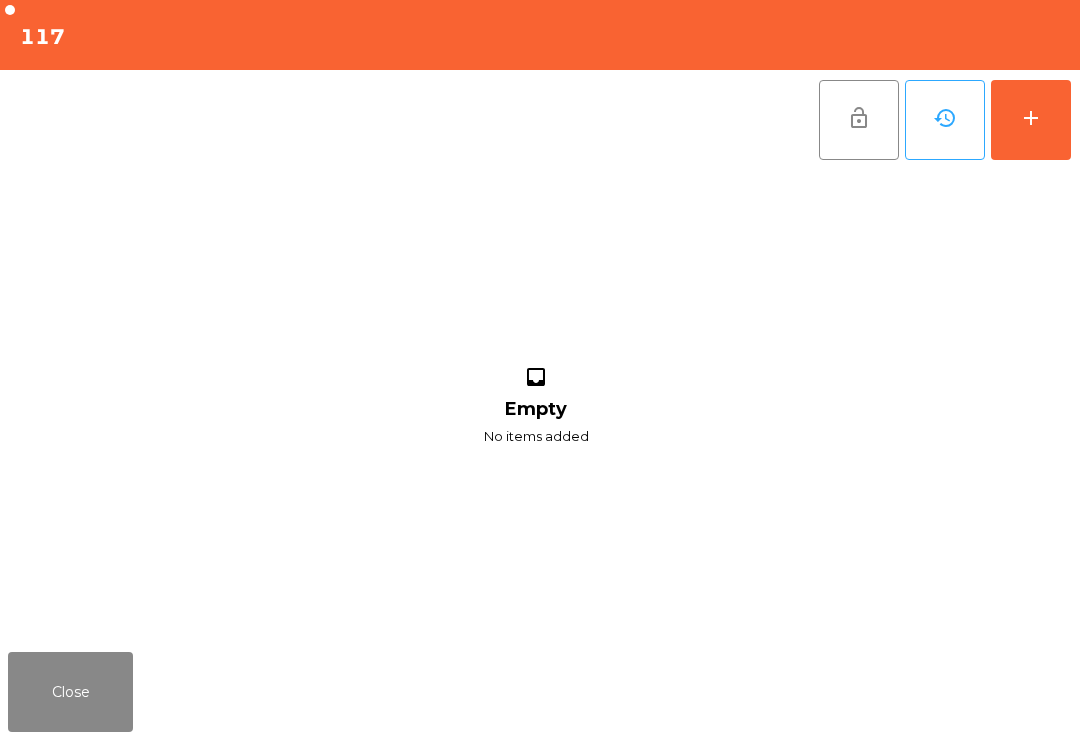 click on "add" 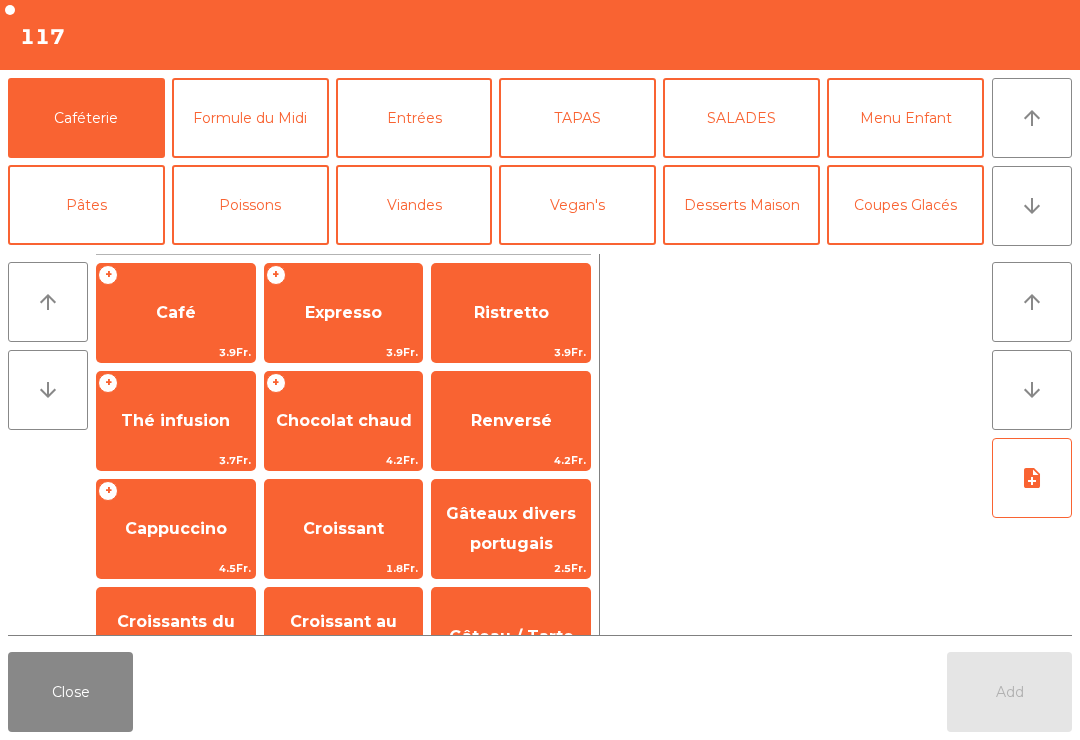 click on "arrow_downward" 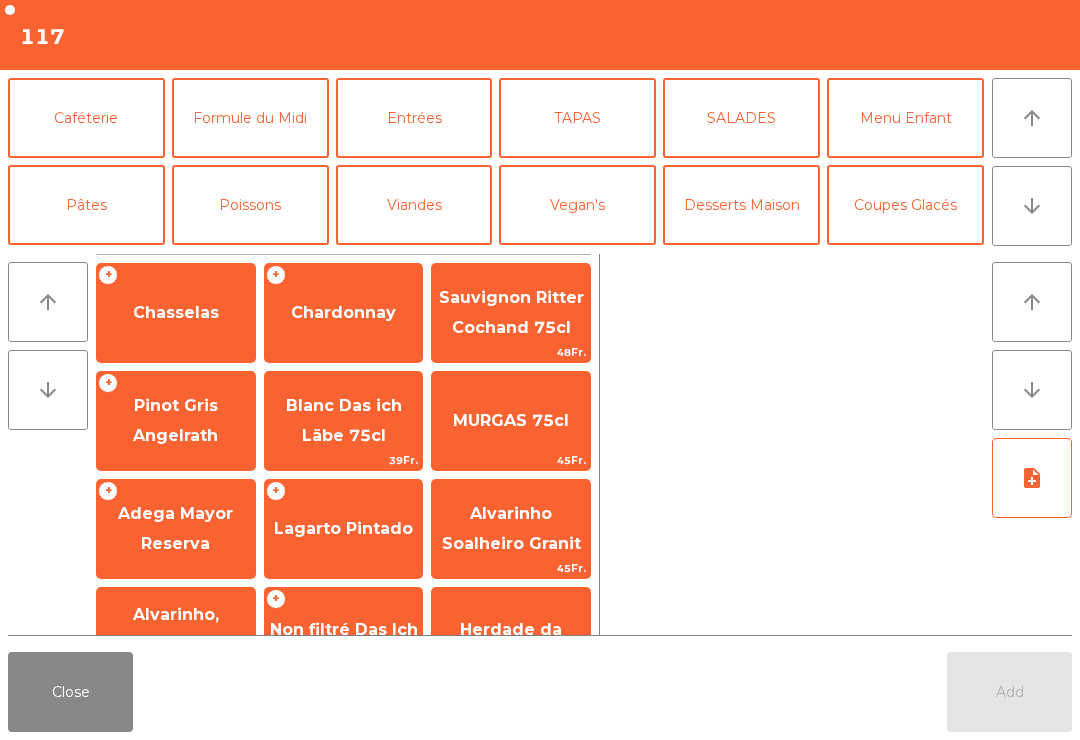 click on "Chasselas" 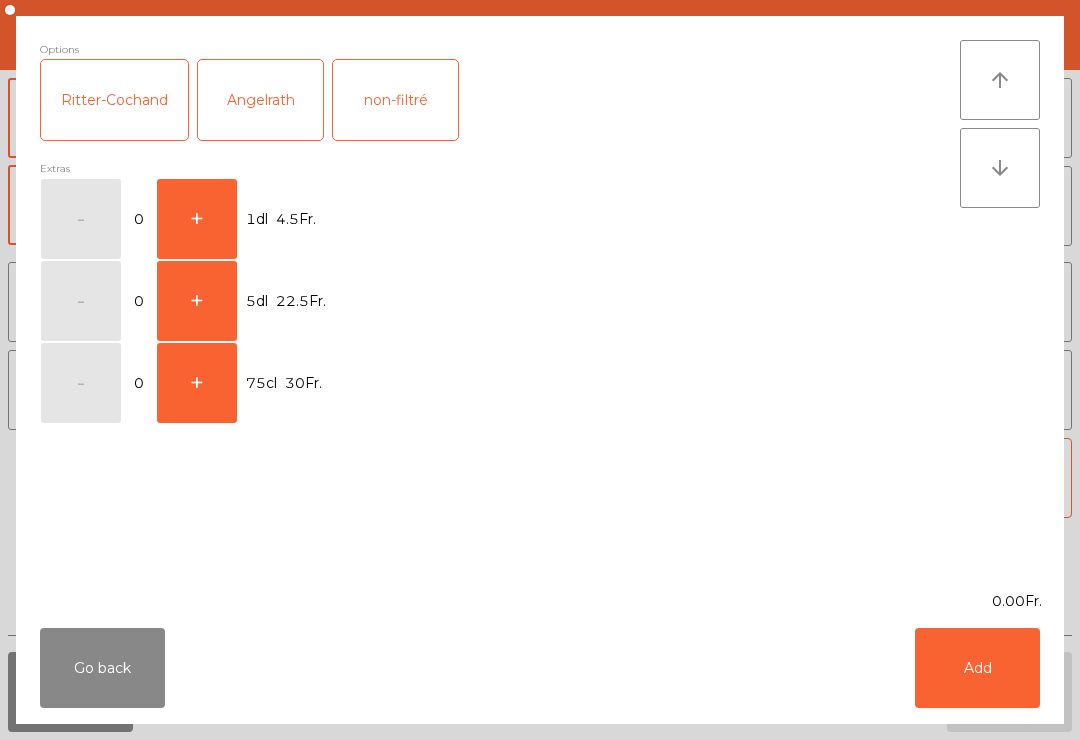 click on "Add" 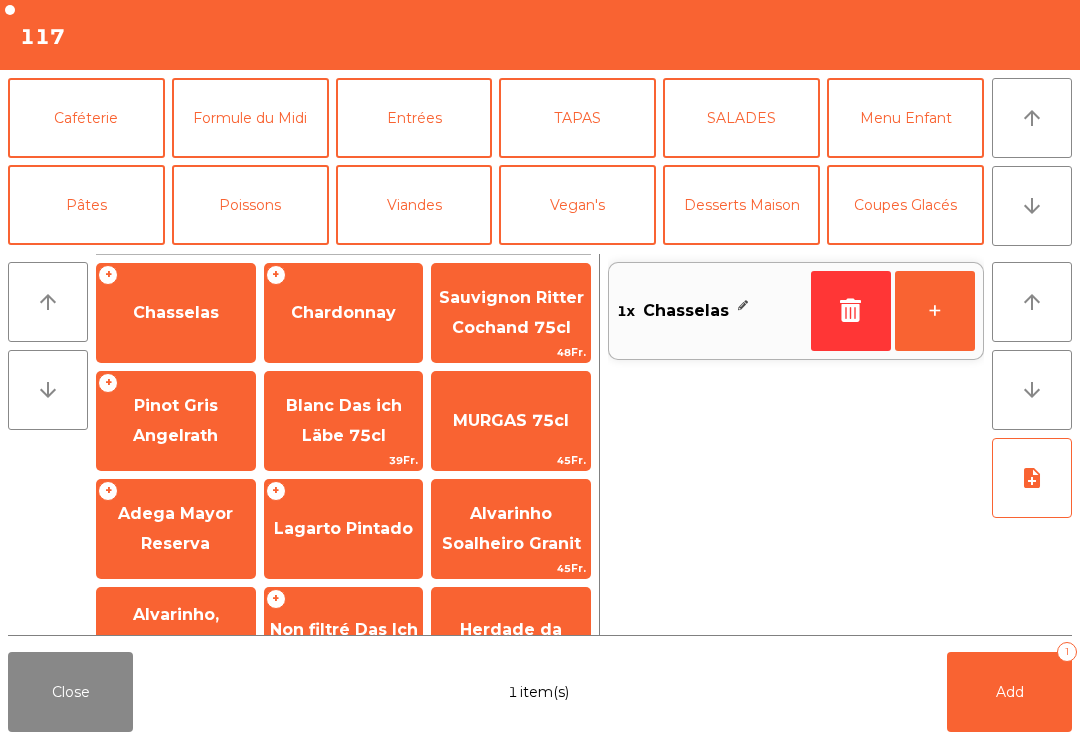 click on "Mineral" 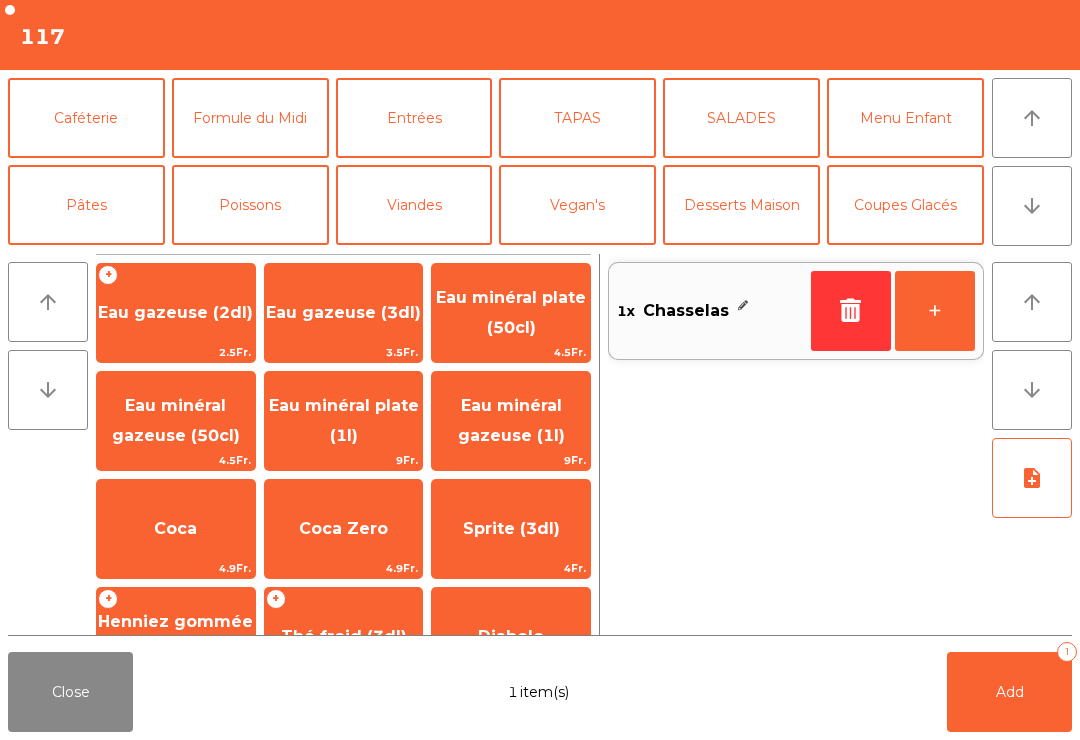 scroll, scrollTop: 174, scrollLeft: 0, axis: vertical 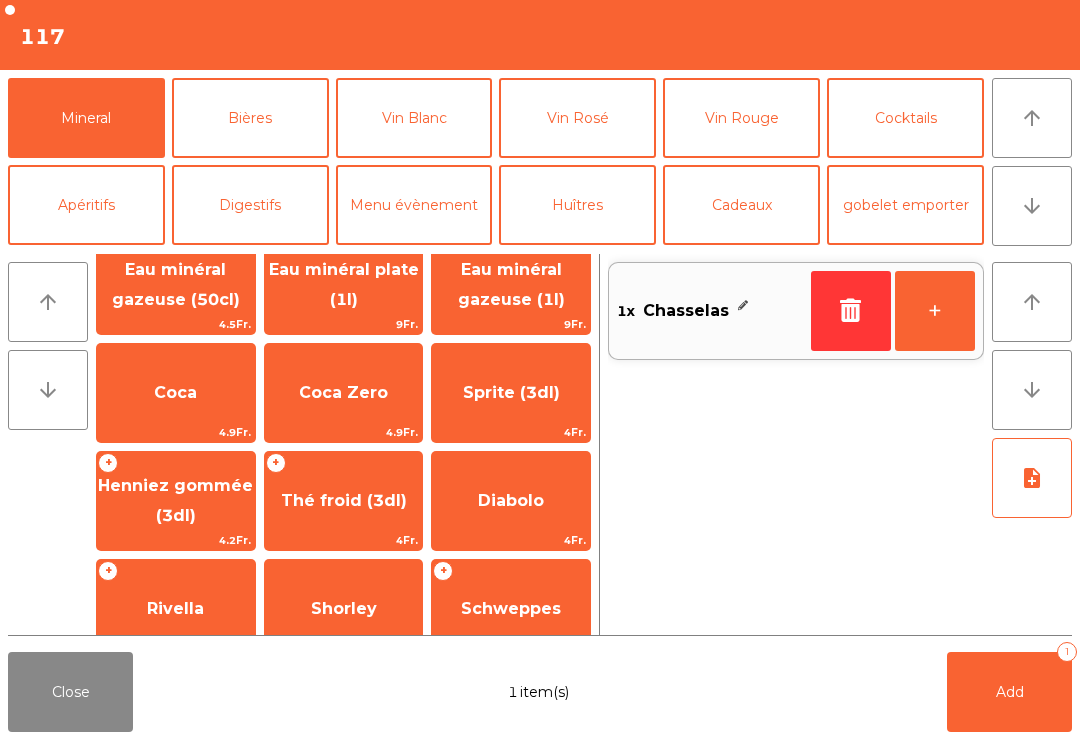 click on "Thé froid (3dl)" 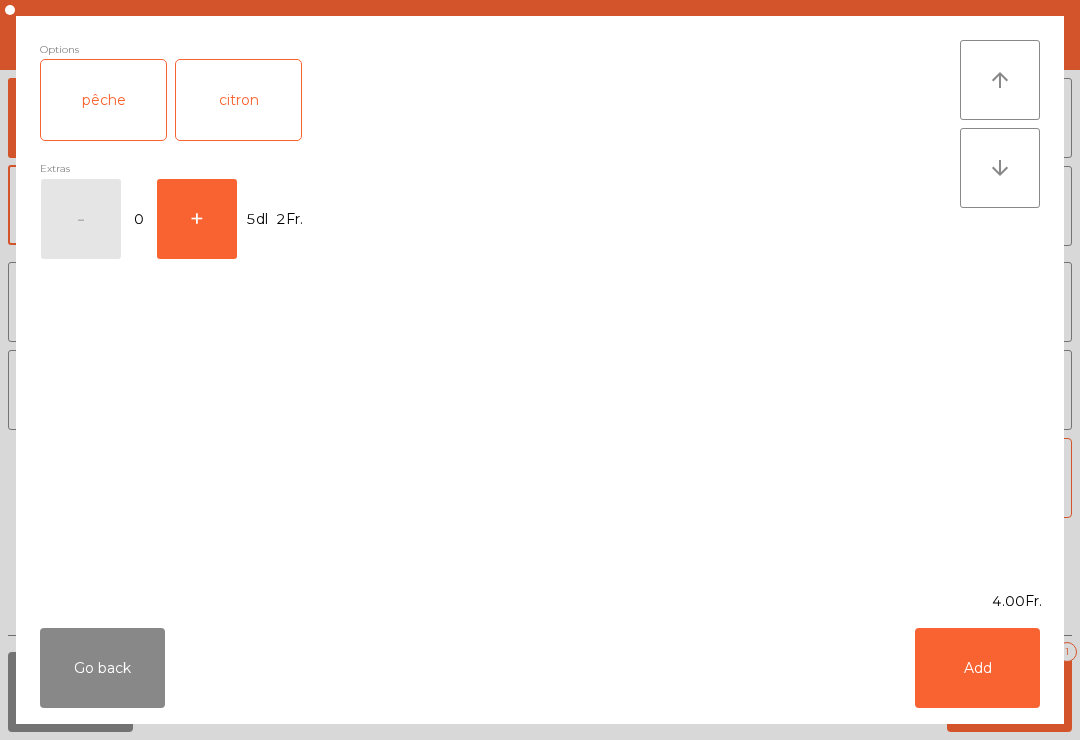 click on "citron" 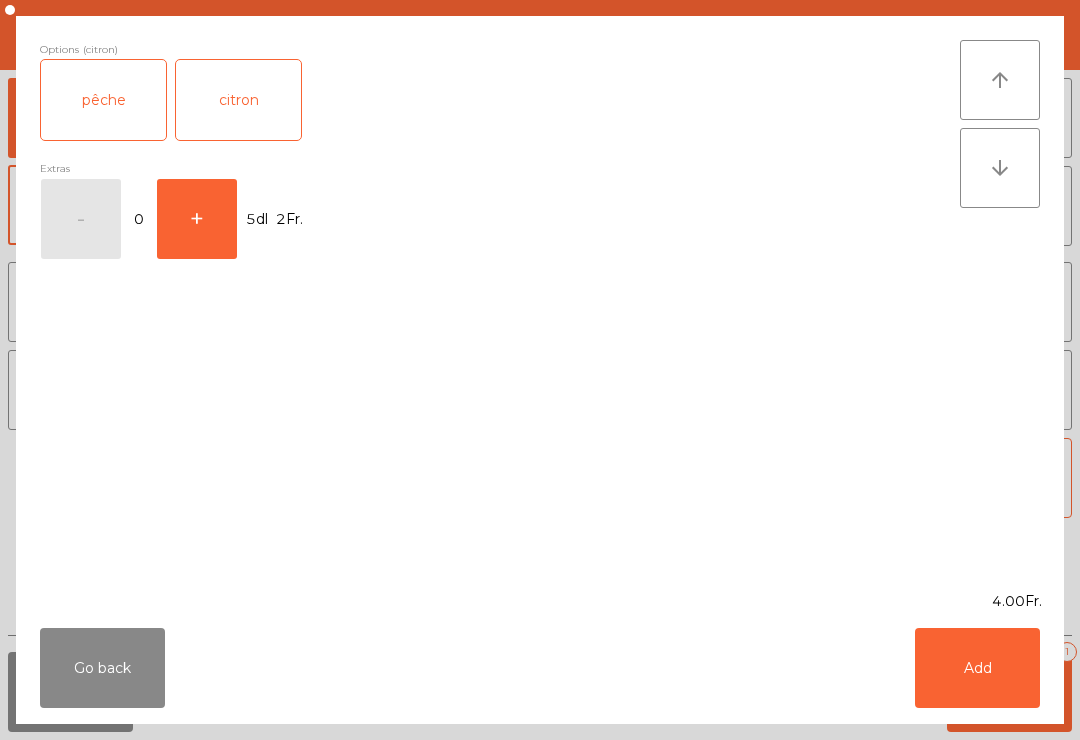 click on "Add" 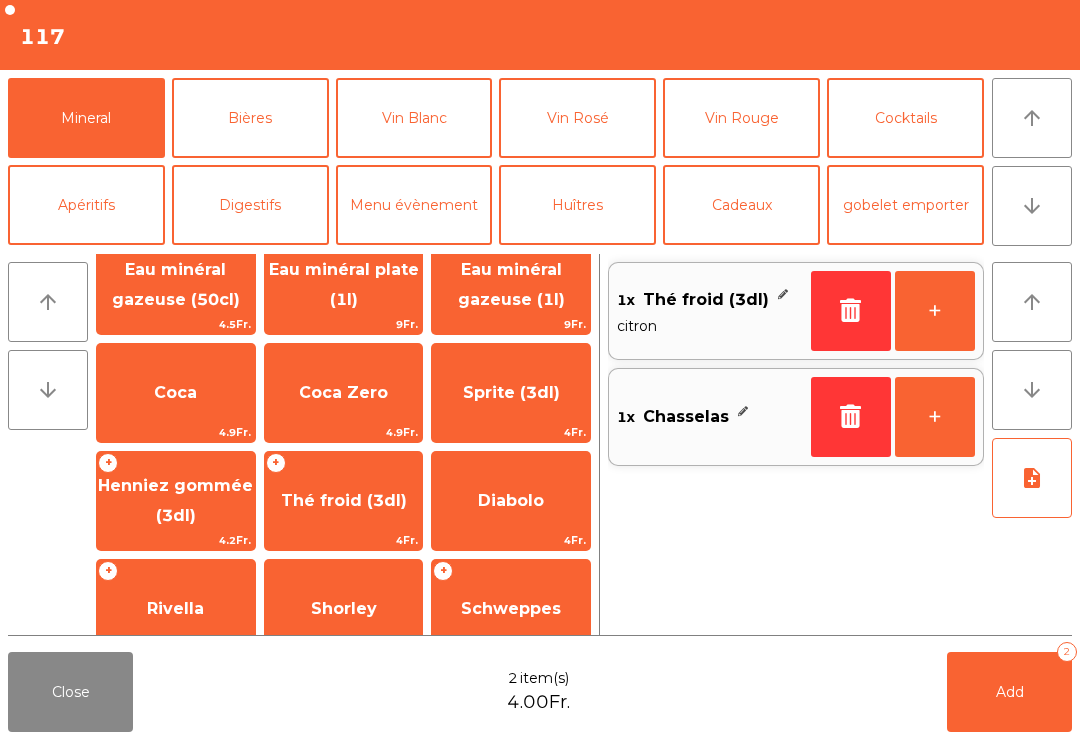 click on "Add   2" 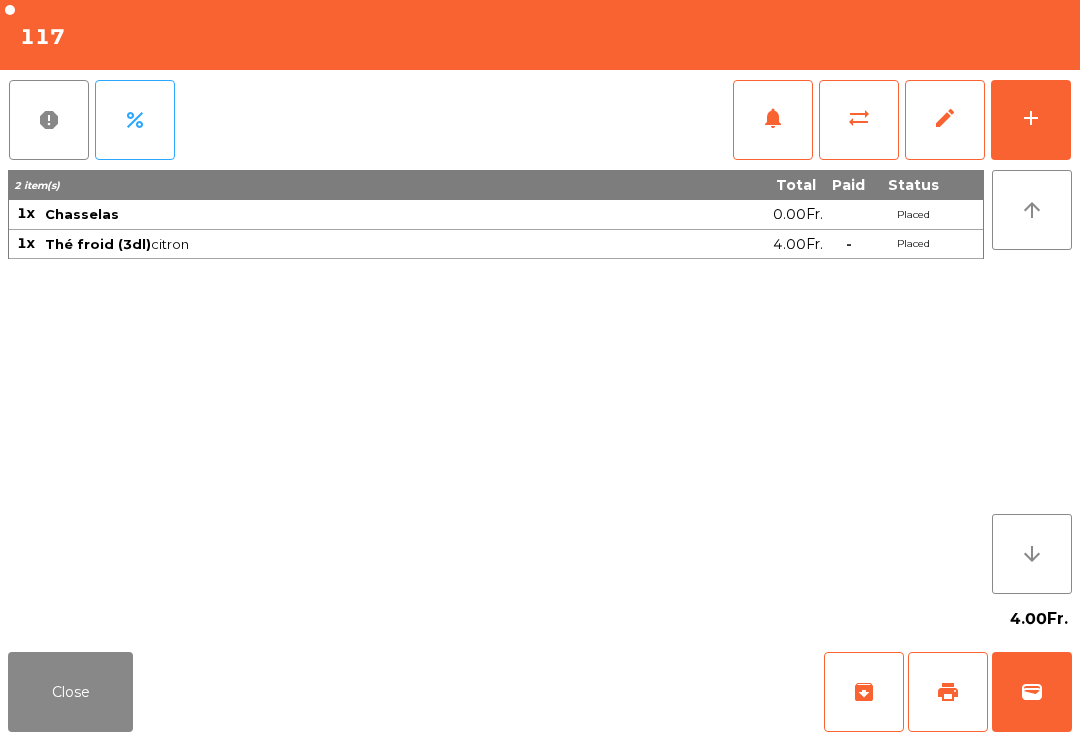 click on "Close   archive   print   wallet" 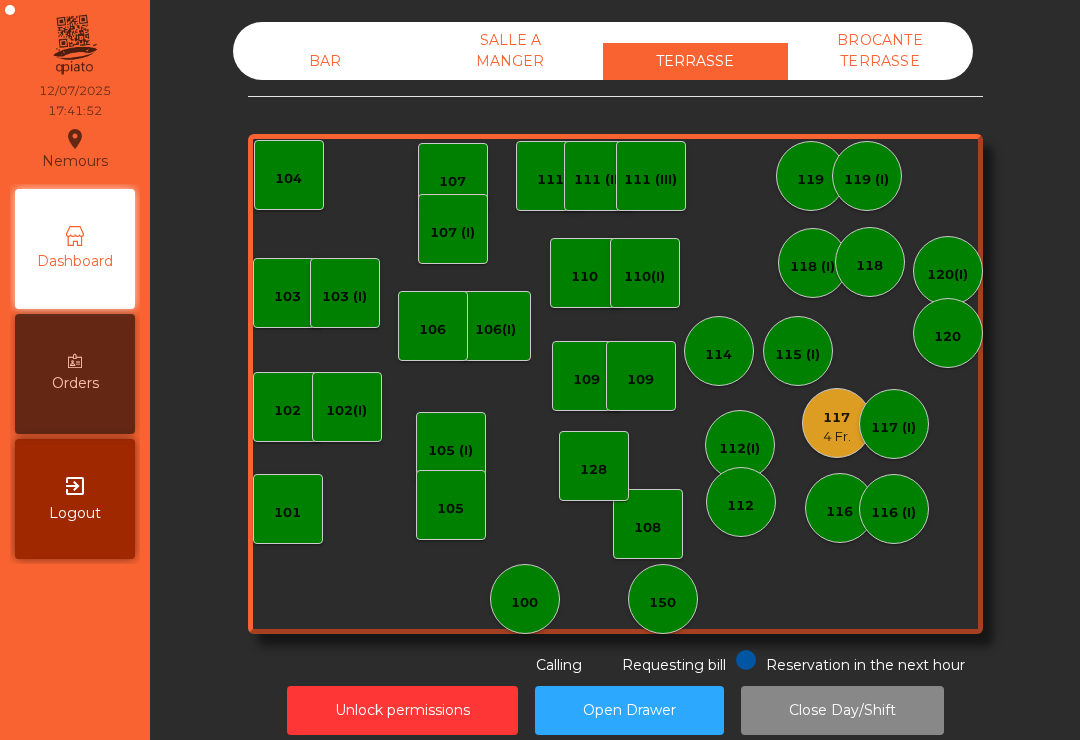 click on "110(I)" 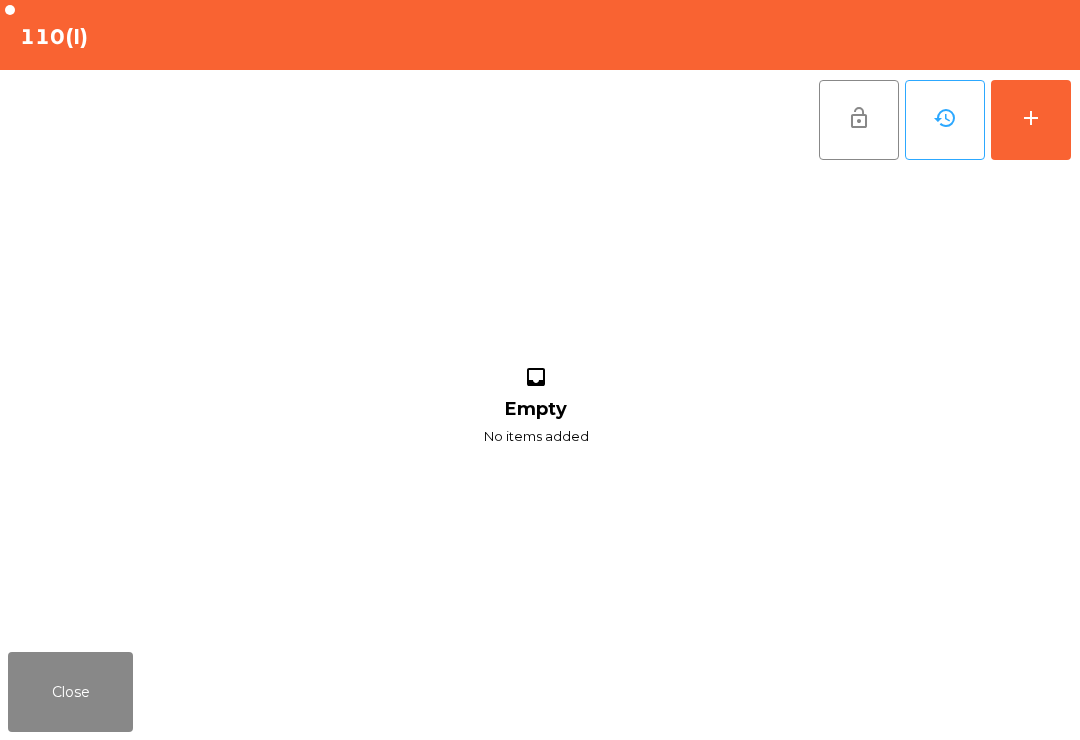 click on "add" 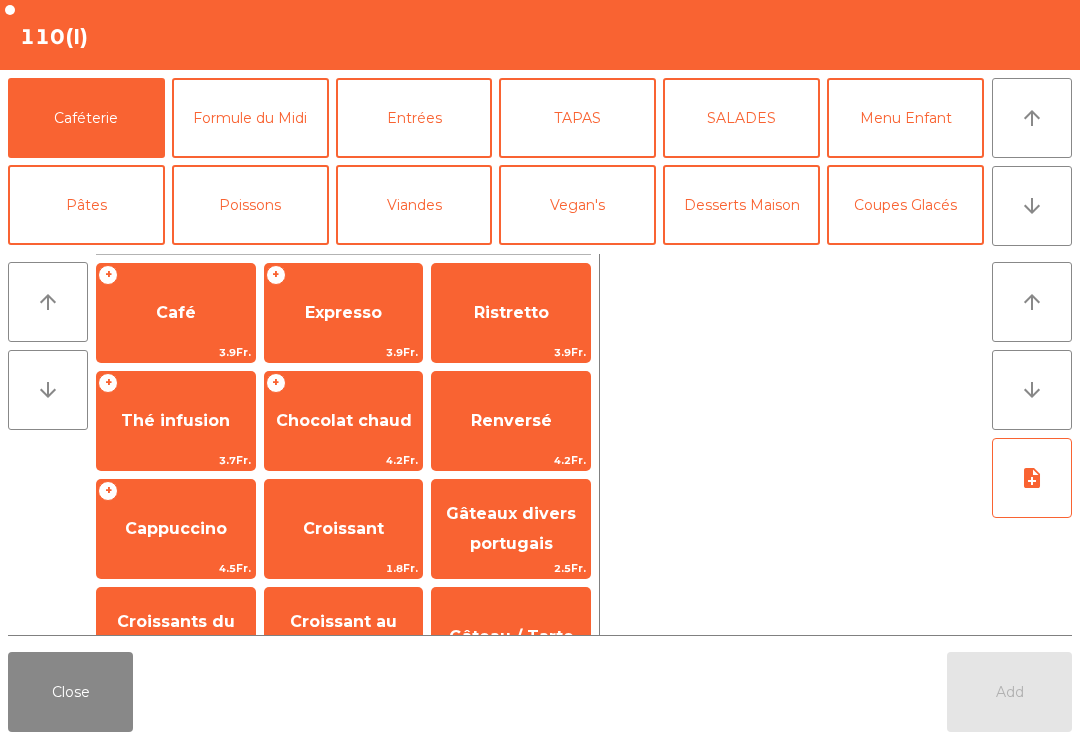 click on "Cappuccino" 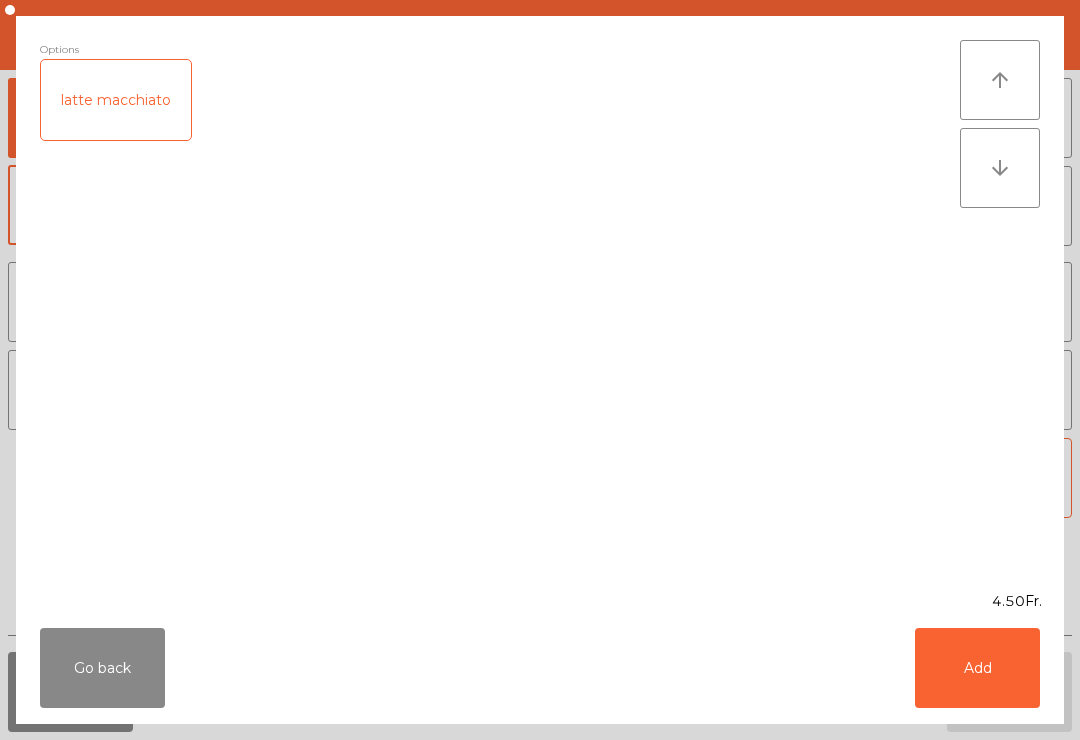 click on "Add" 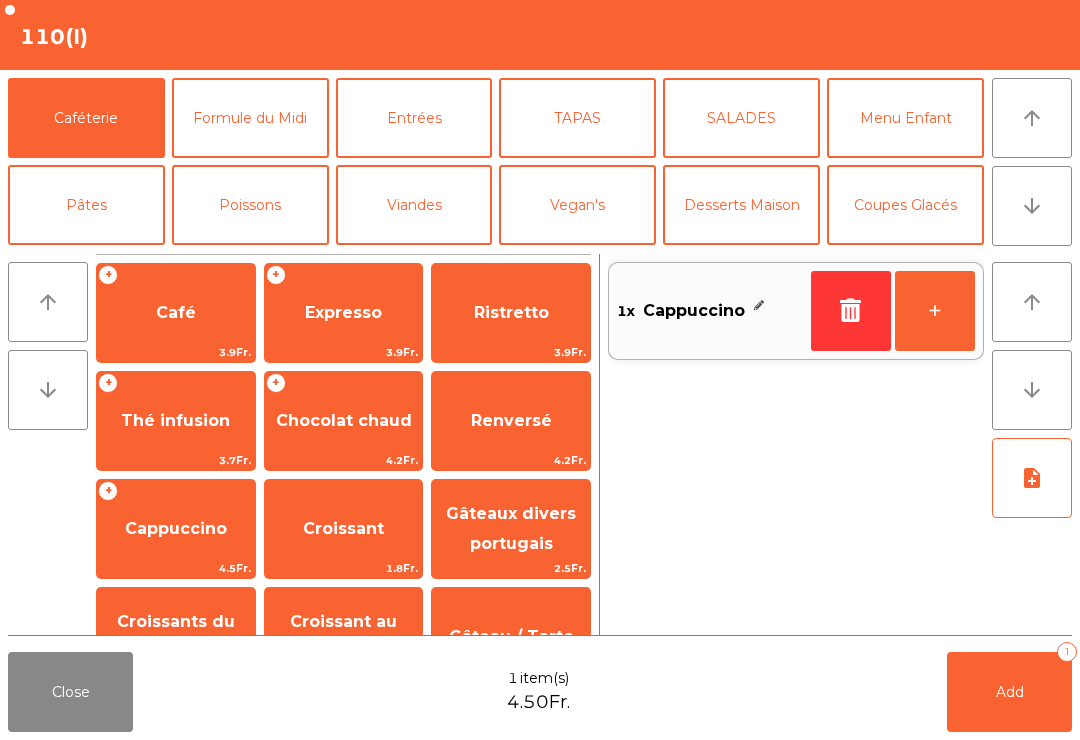 scroll, scrollTop: 54, scrollLeft: 0, axis: vertical 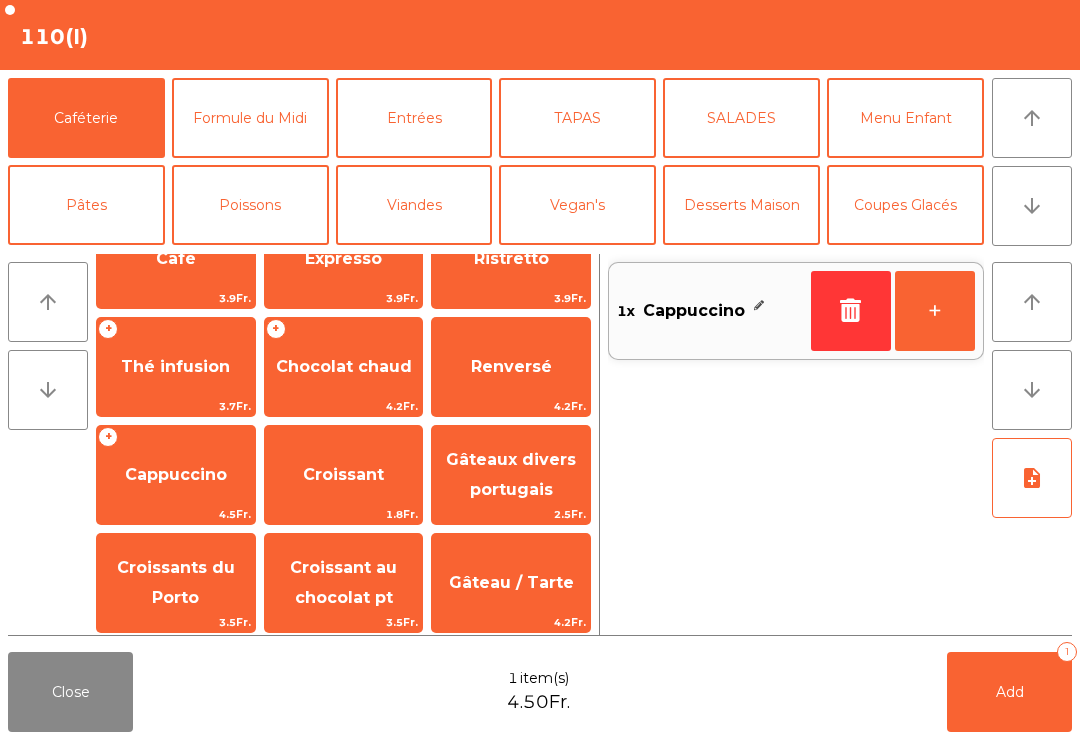 click on "Croissants du Porto" 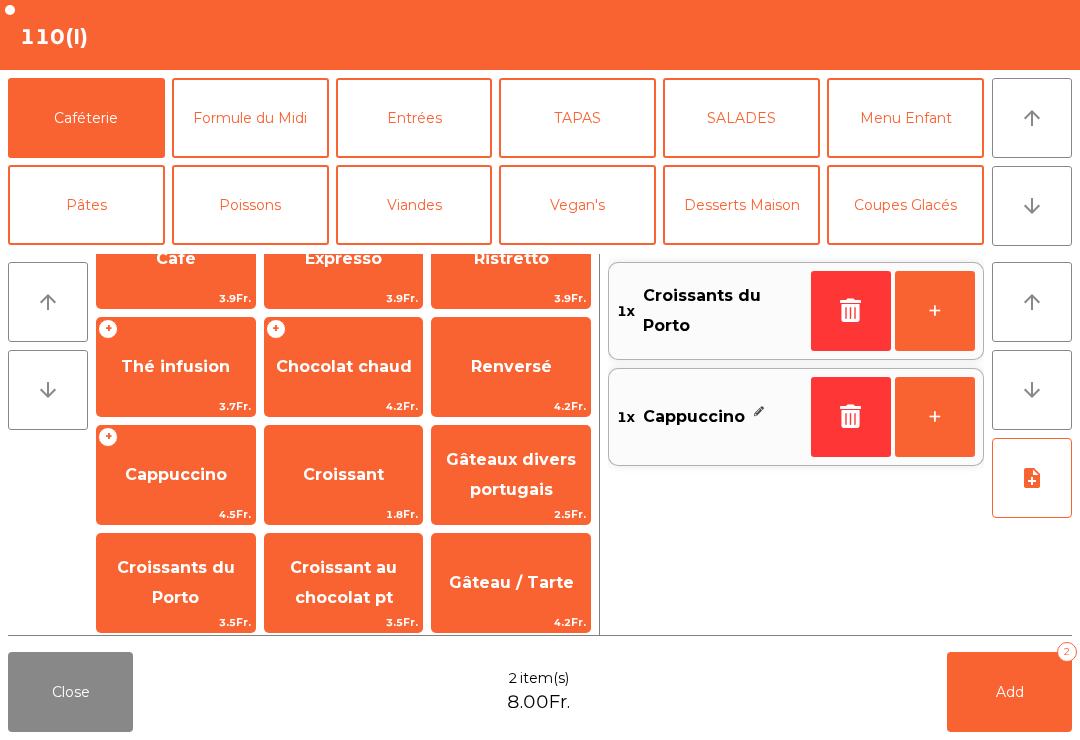click on "arrow_downward" 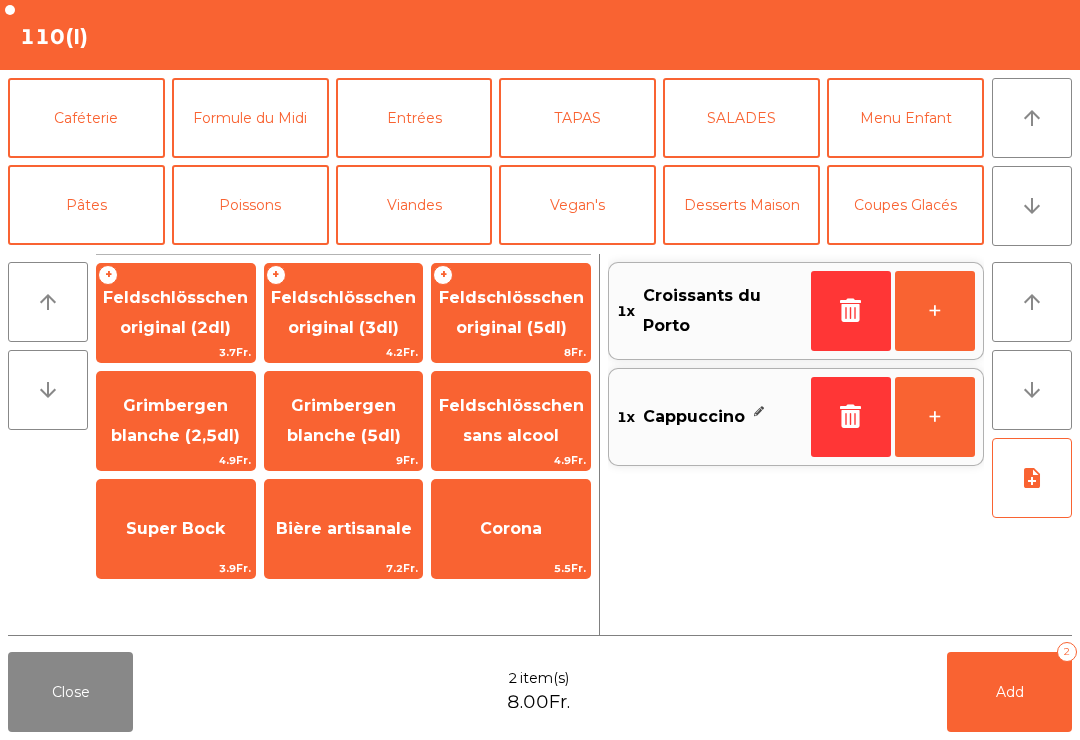 scroll, scrollTop: 0, scrollLeft: 0, axis: both 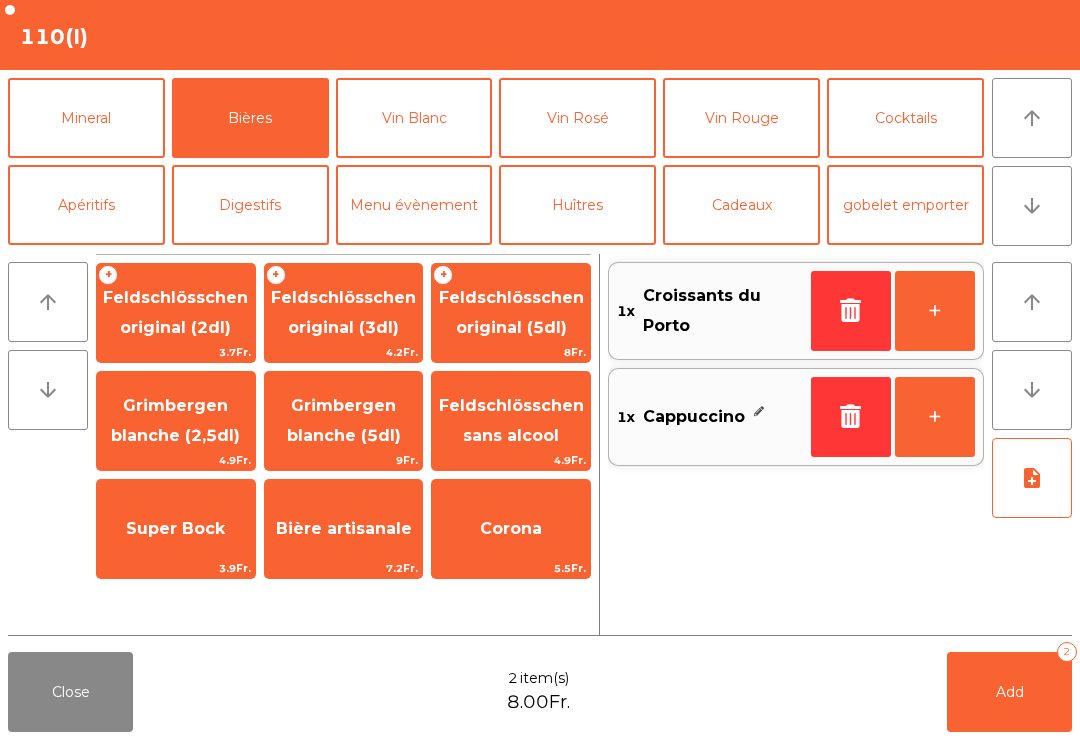 click on "Grimbergen blanche (2,5dl)" 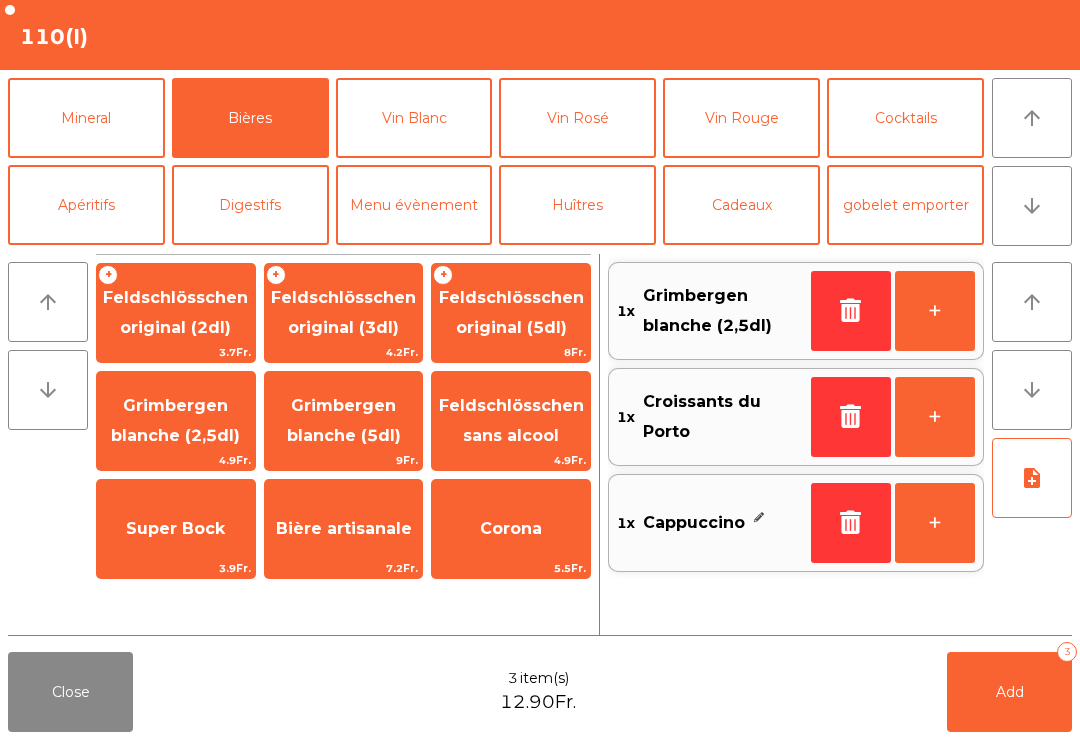 click on "Add   3" 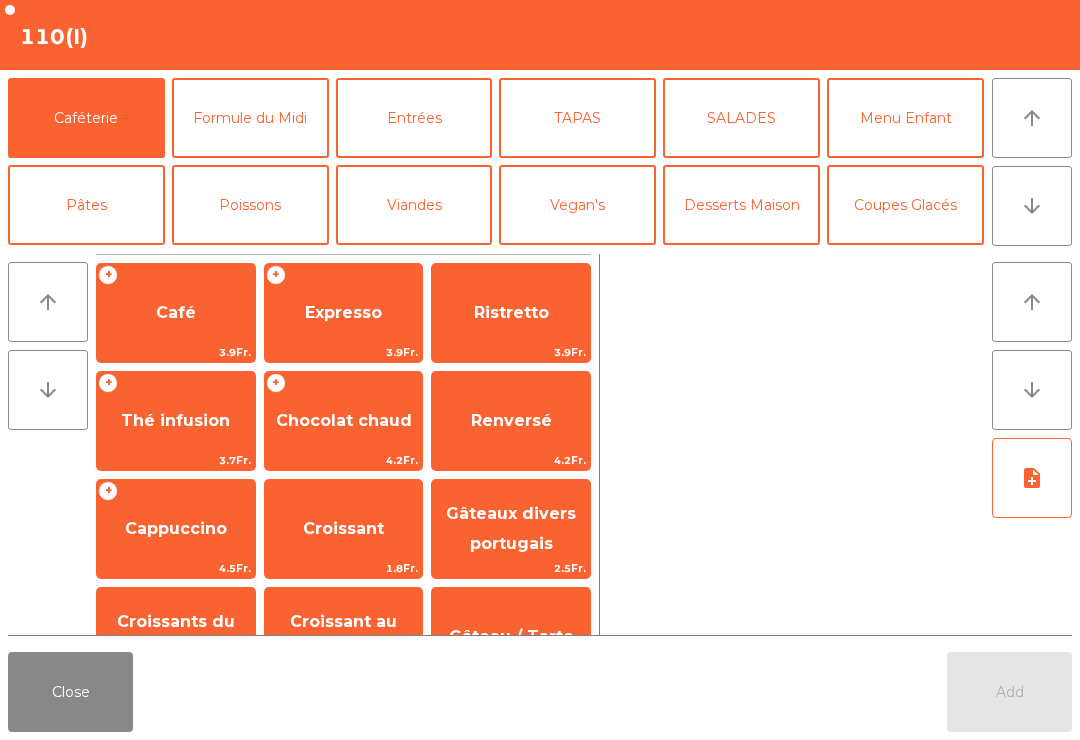 click on "Close" 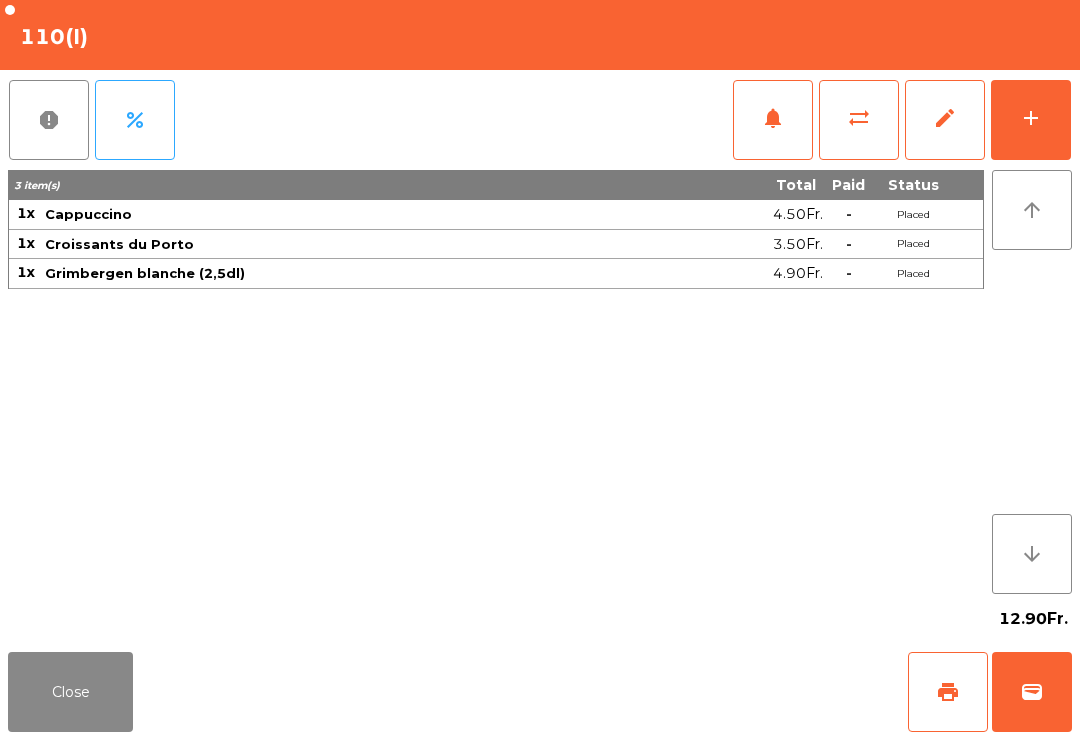 click on "print" 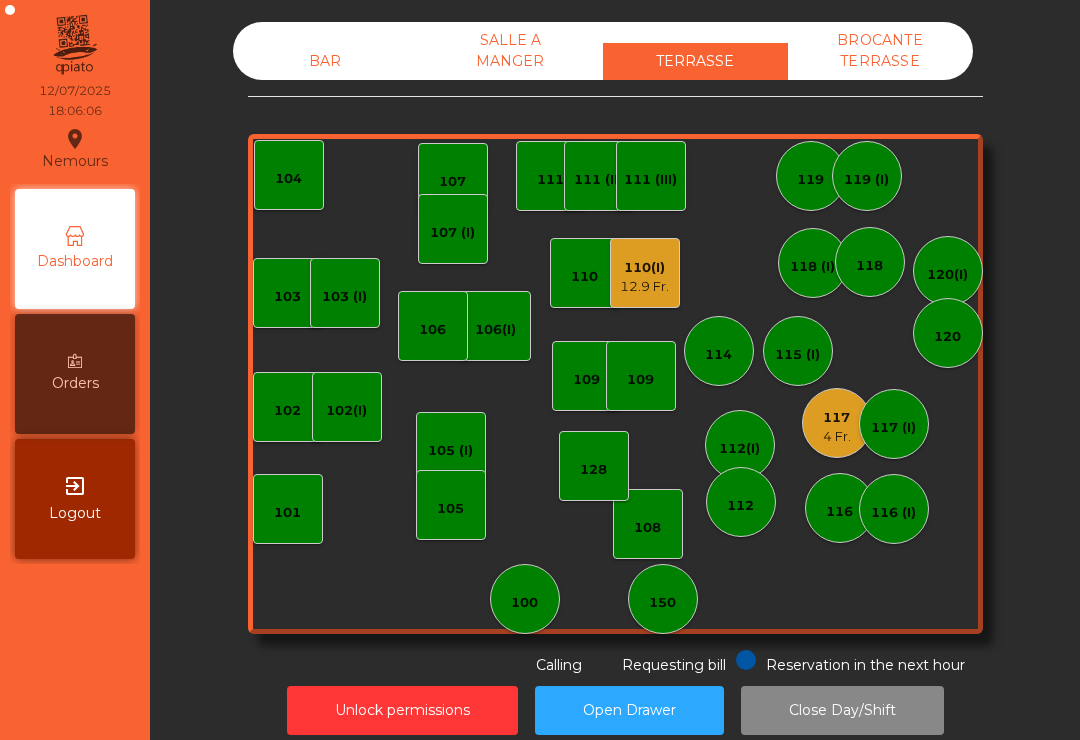 click on "4 Fr." 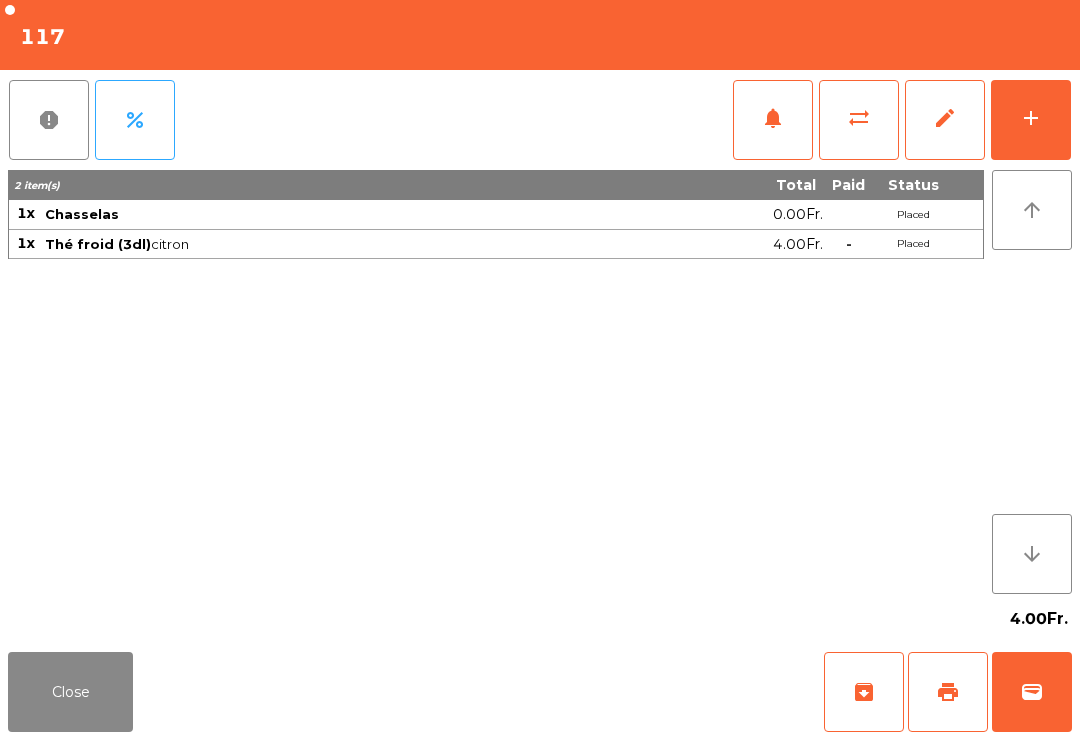 click on "add" 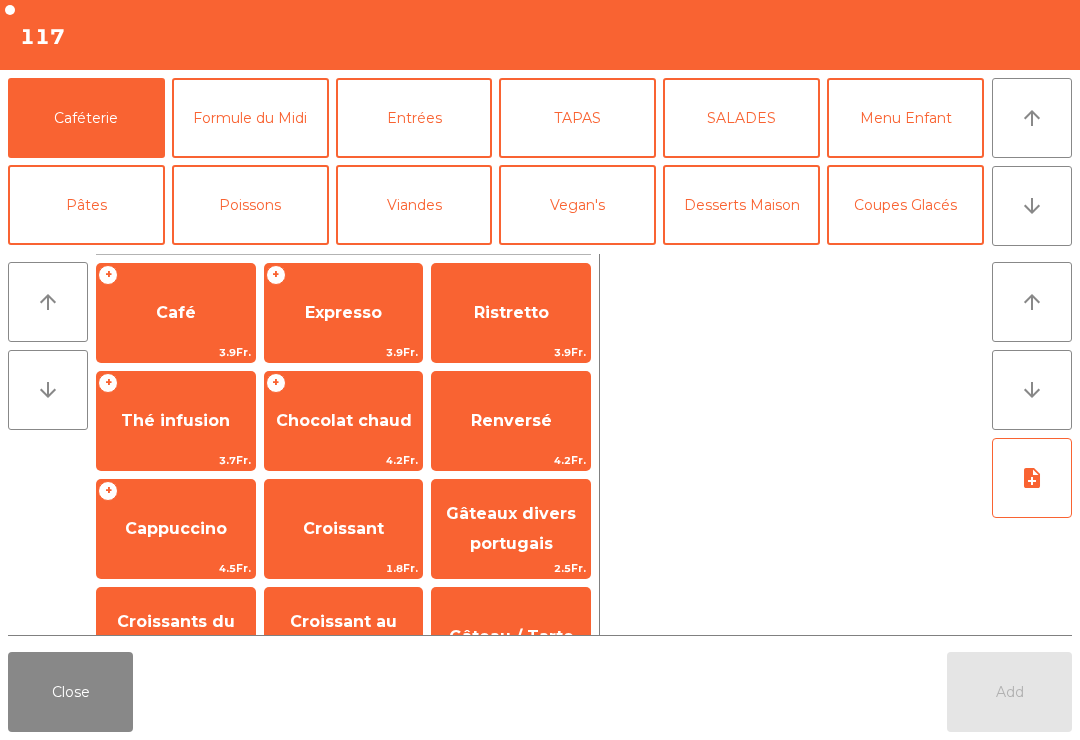 click on "Close" 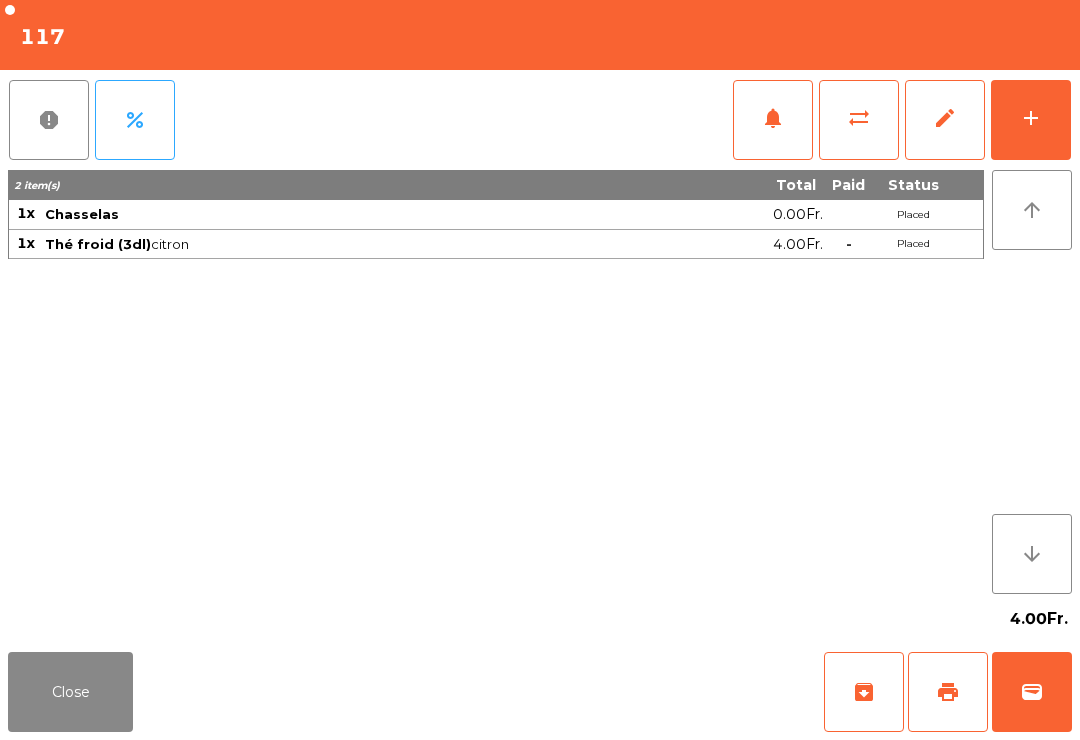 click on "add" 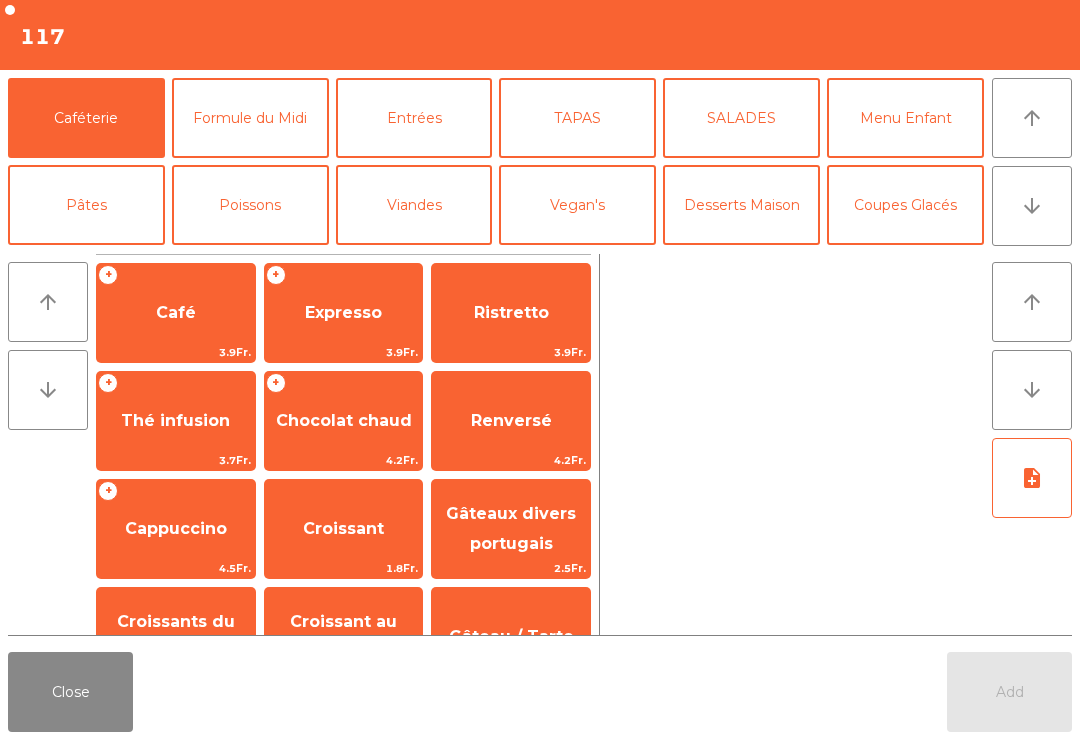 click on "arrow_downward" 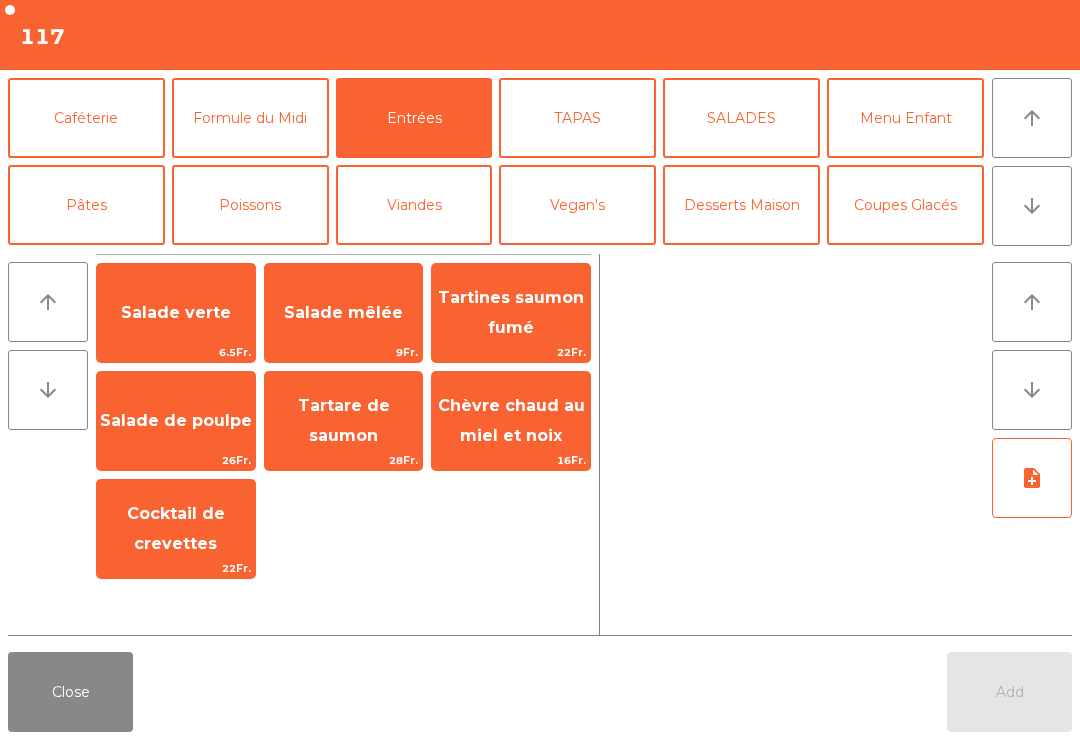 scroll, scrollTop: 174, scrollLeft: 0, axis: vertical 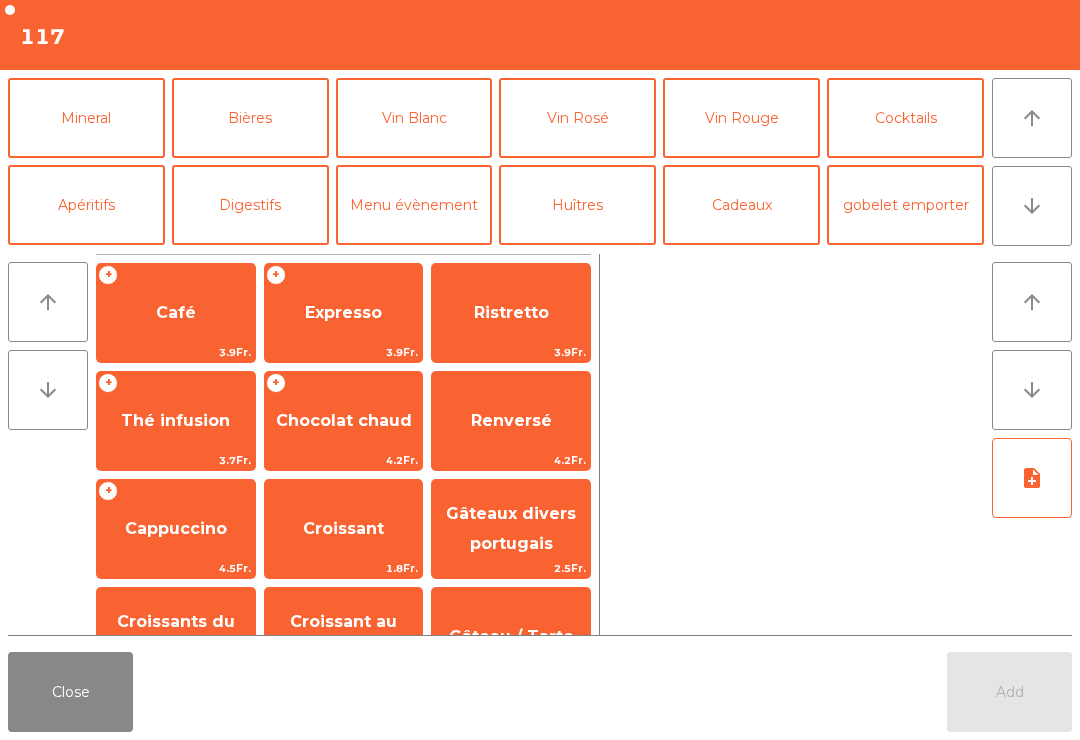 click on "Vin Blanc" 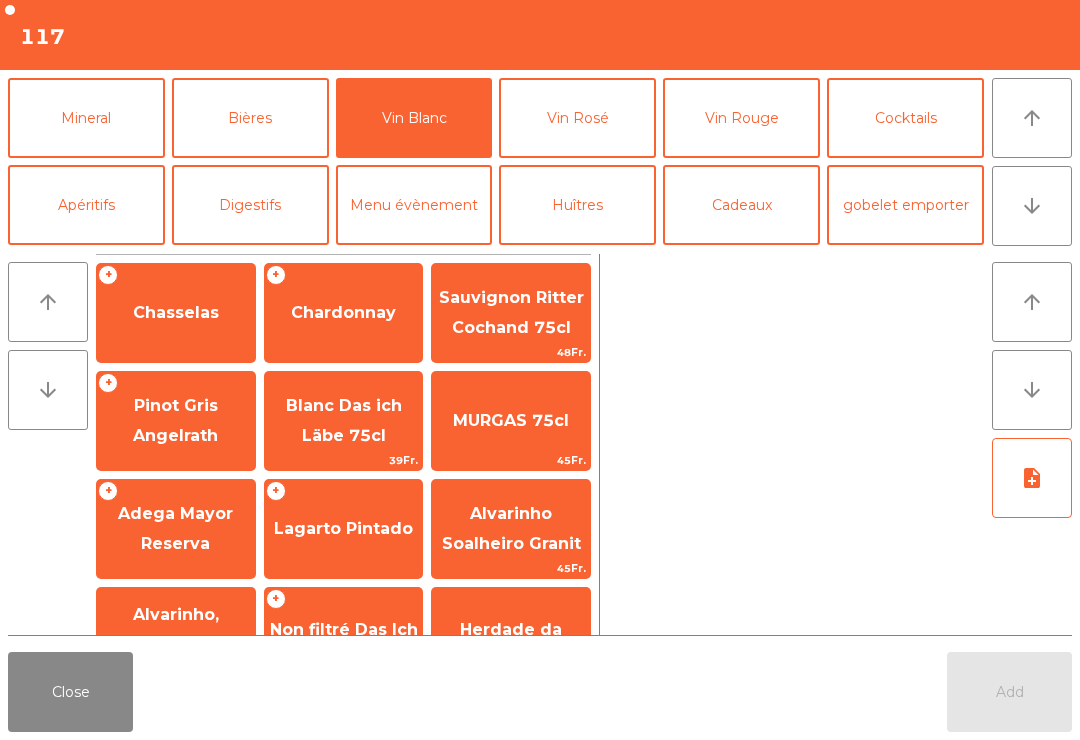 click on "Chasselas" 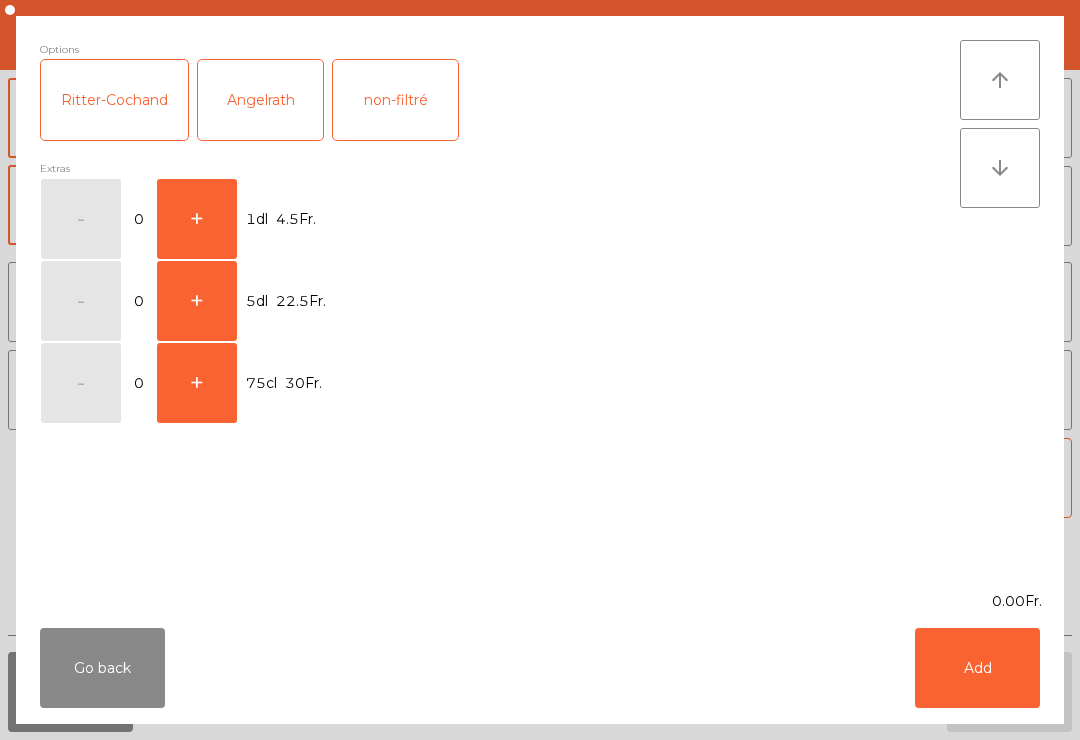click on "+" 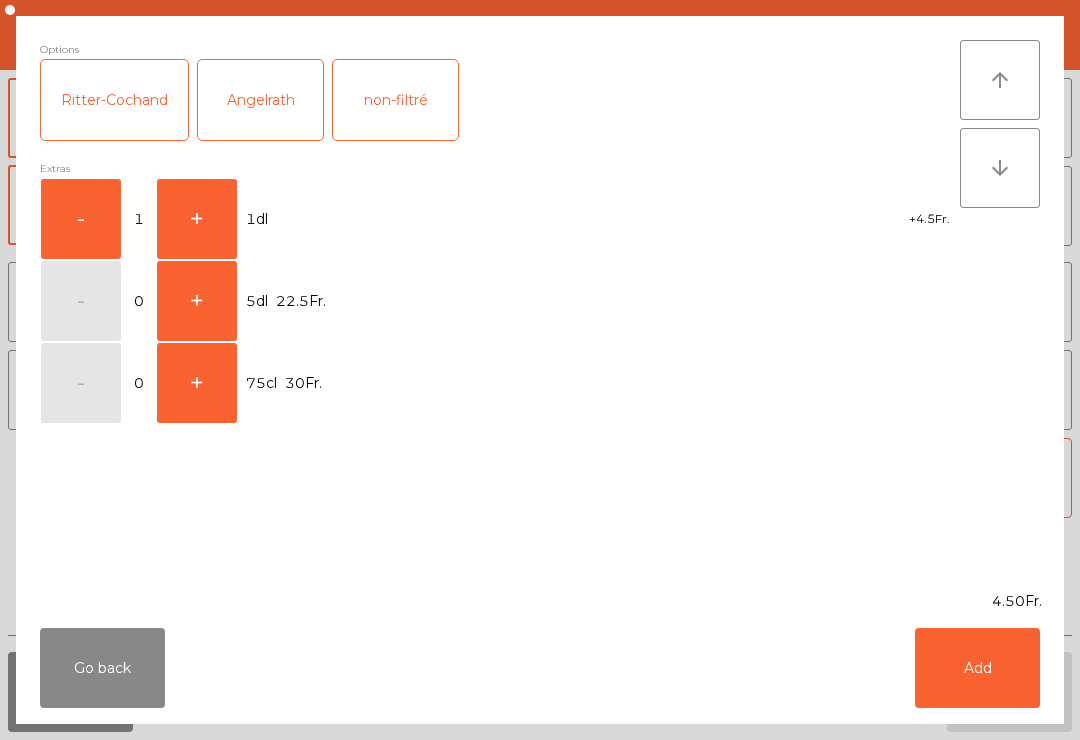click on "Add" 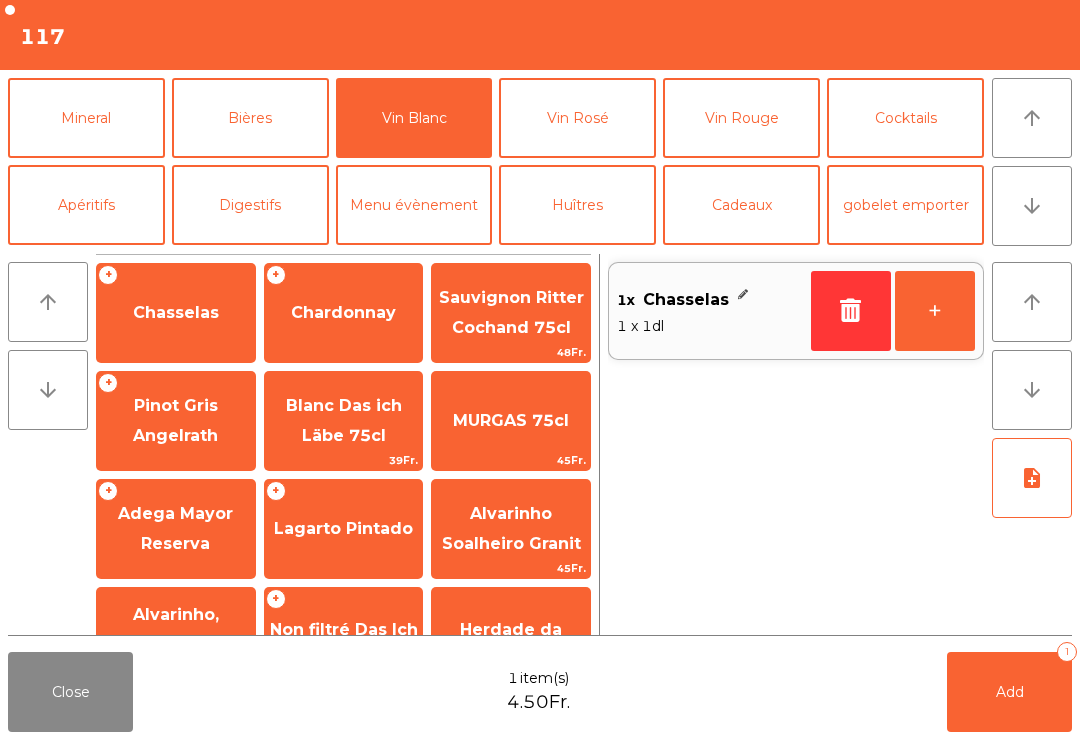 click on "+" 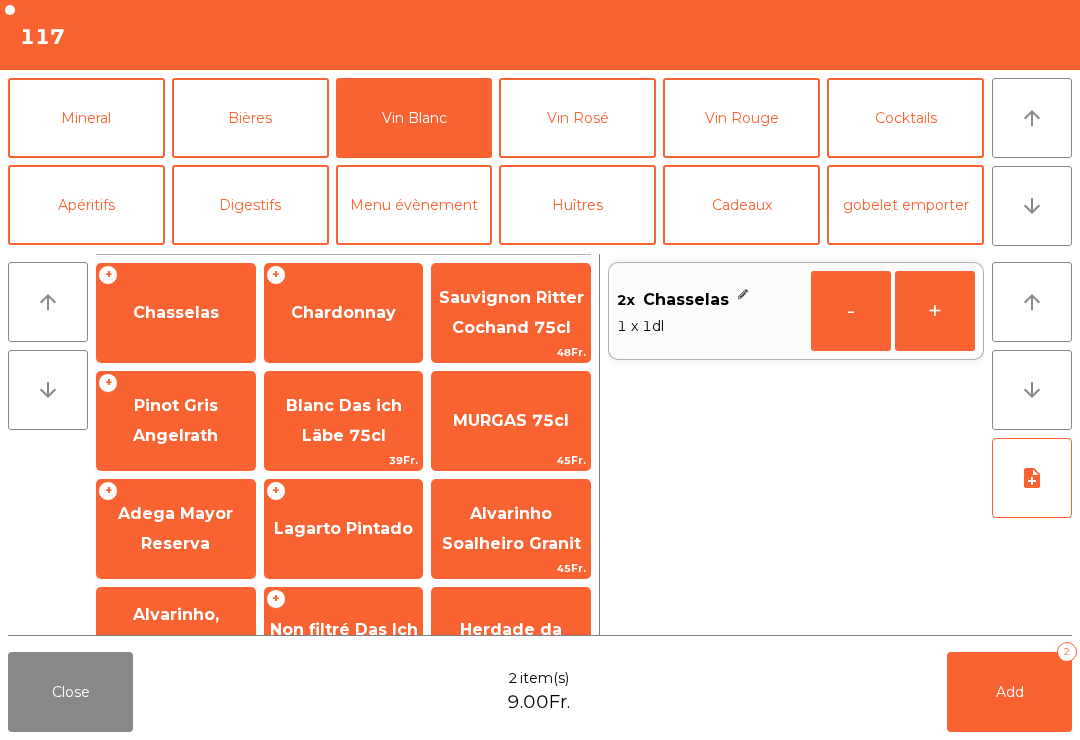 click on "Add   2" 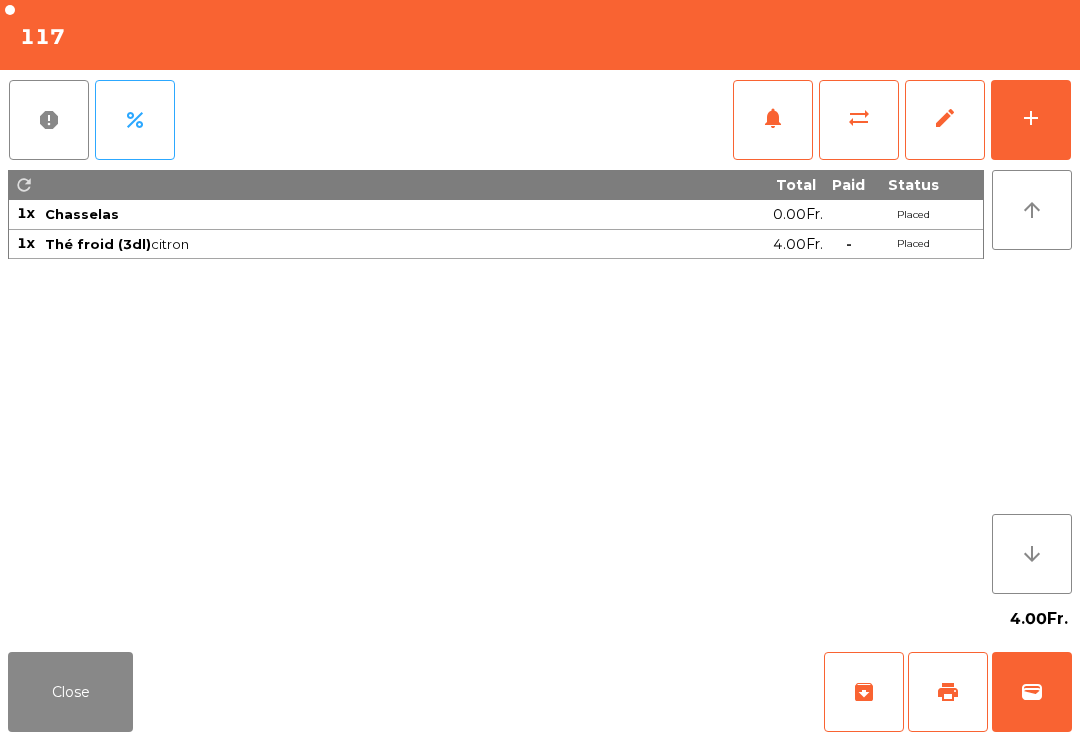 click on "add" 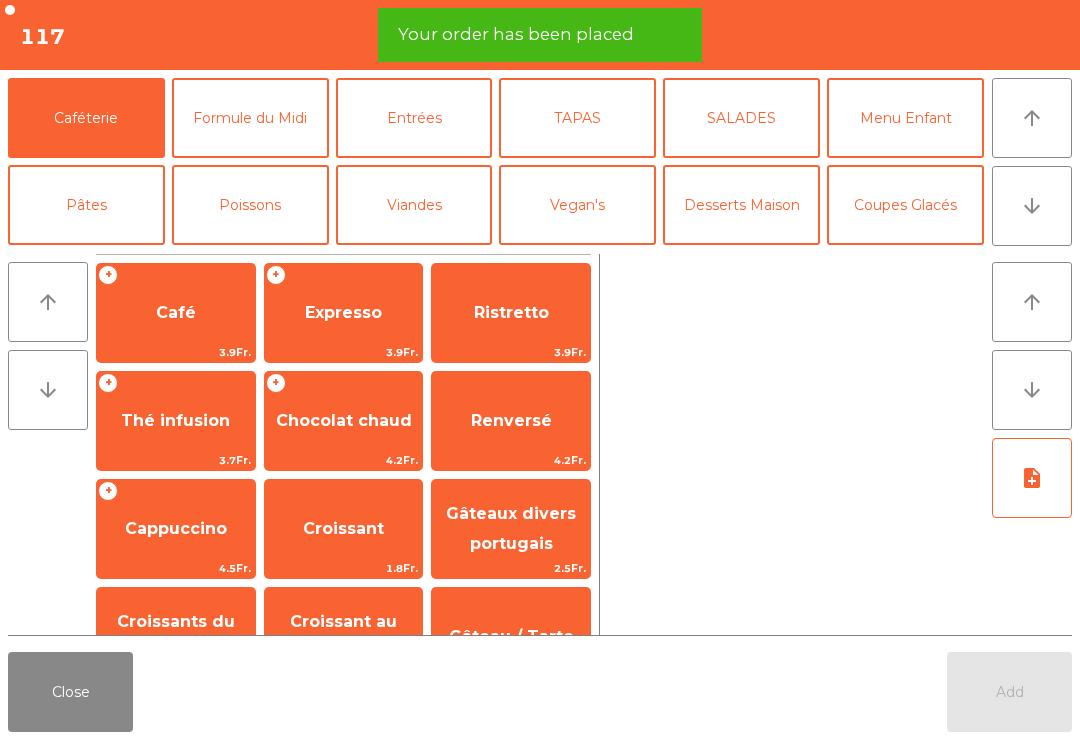 click on "Formule du Midi" 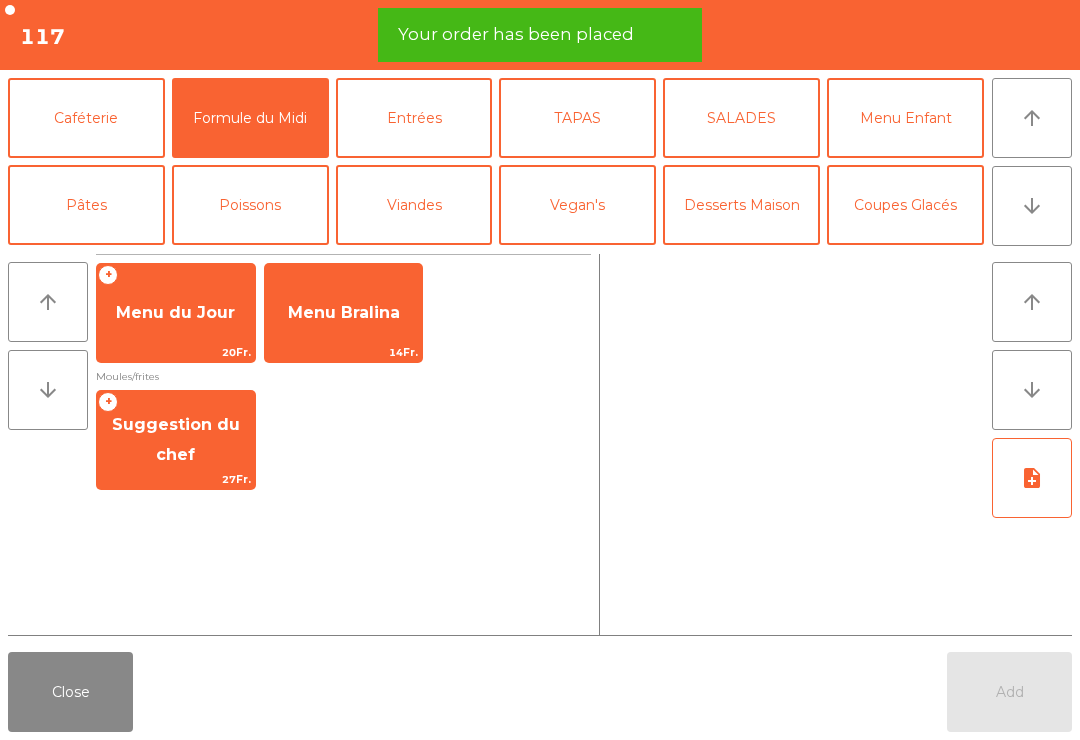 click on "Suggestion du chef" 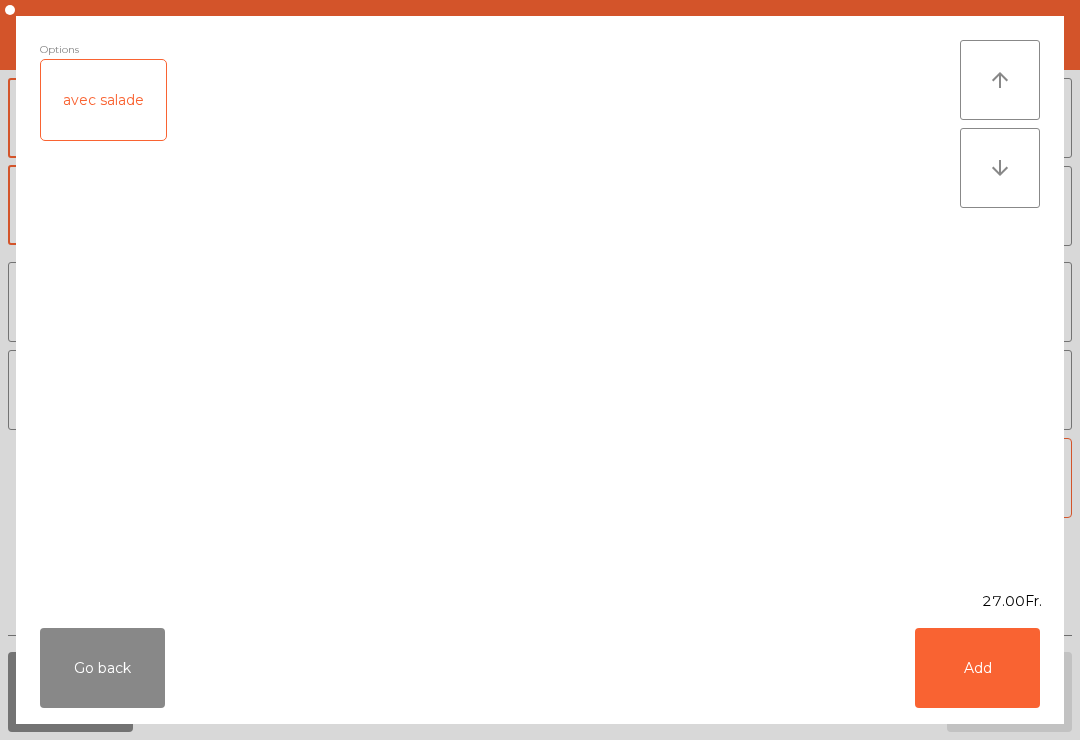 click on "Add" 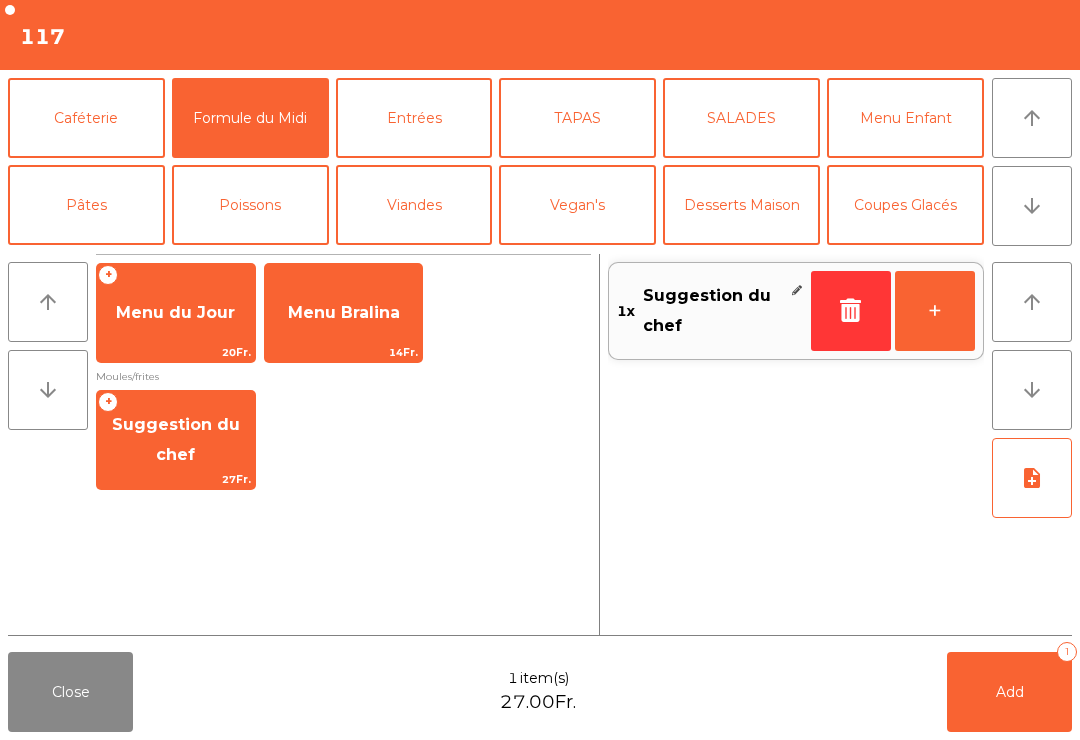 click on "Pâtes" 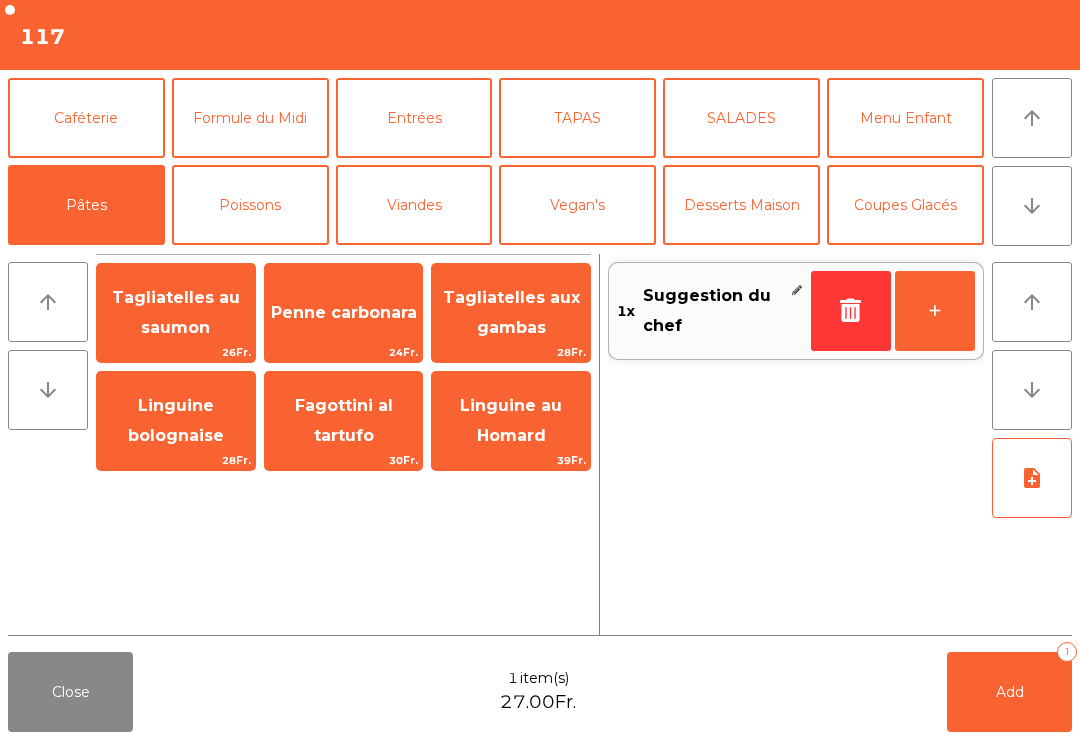 click on "Linguine bolognaise" 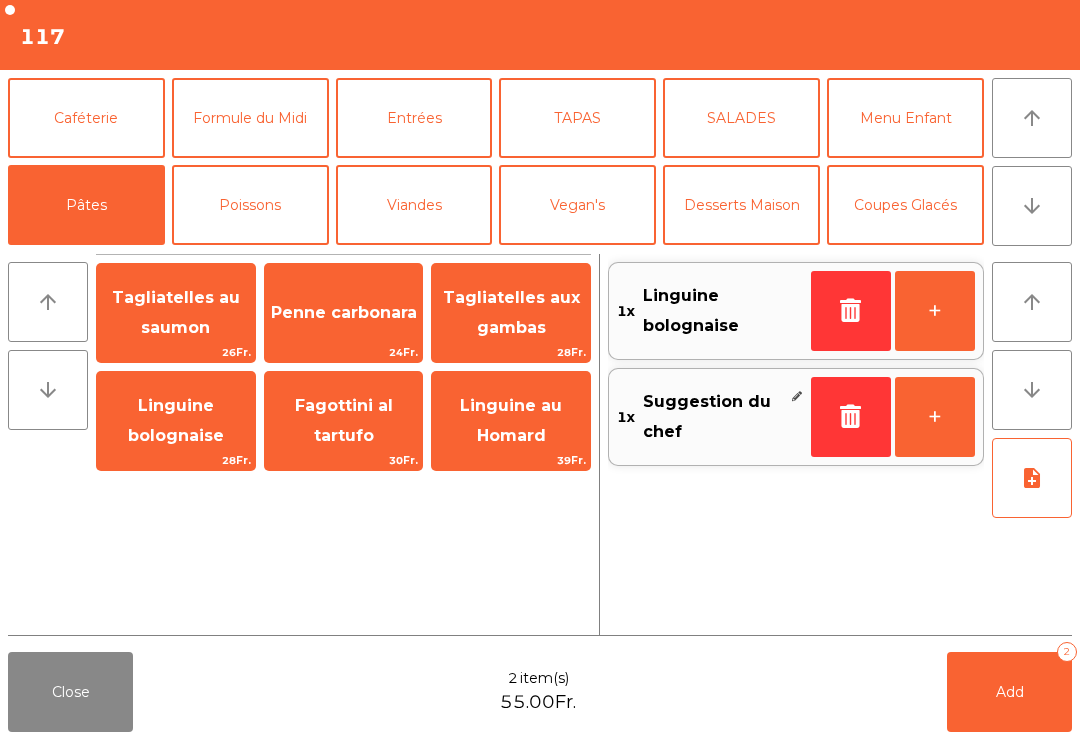 click on "Add   2" 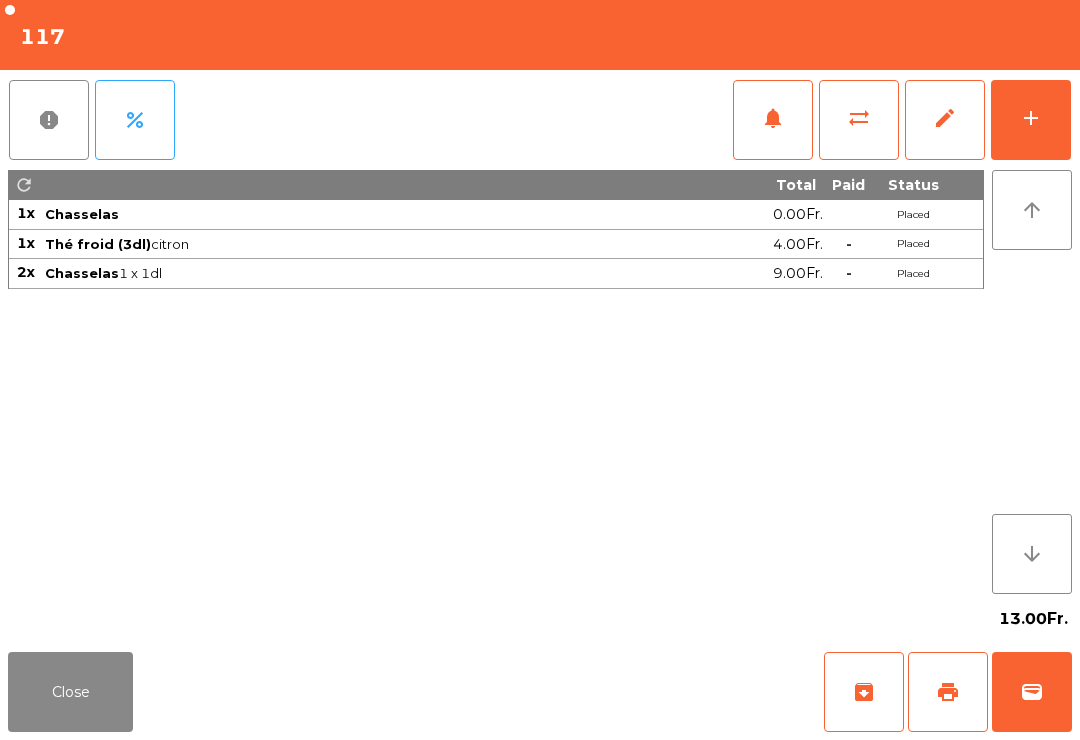 click on "Close" 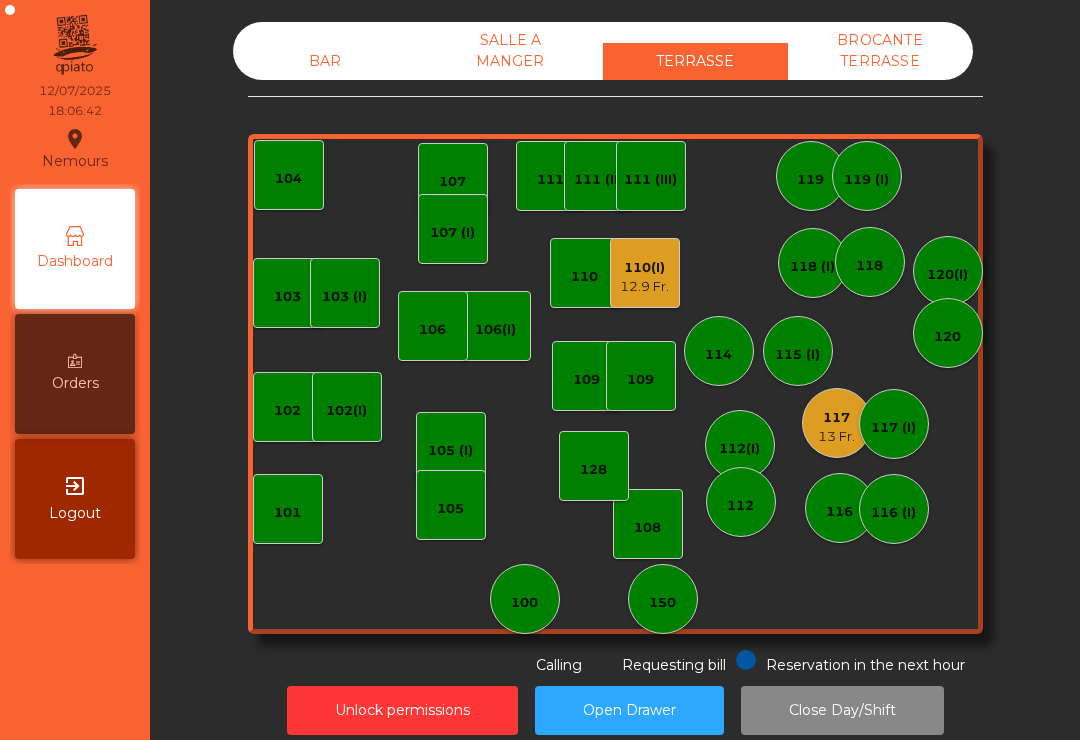click on "13 Fr." 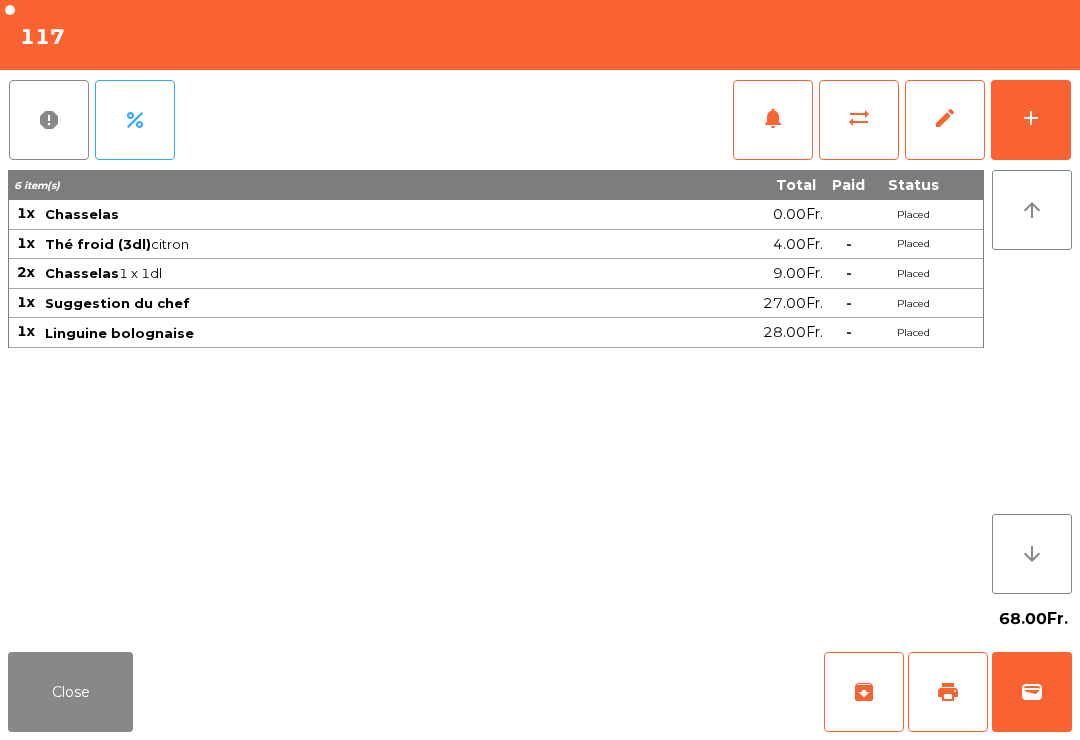 click on "Close" 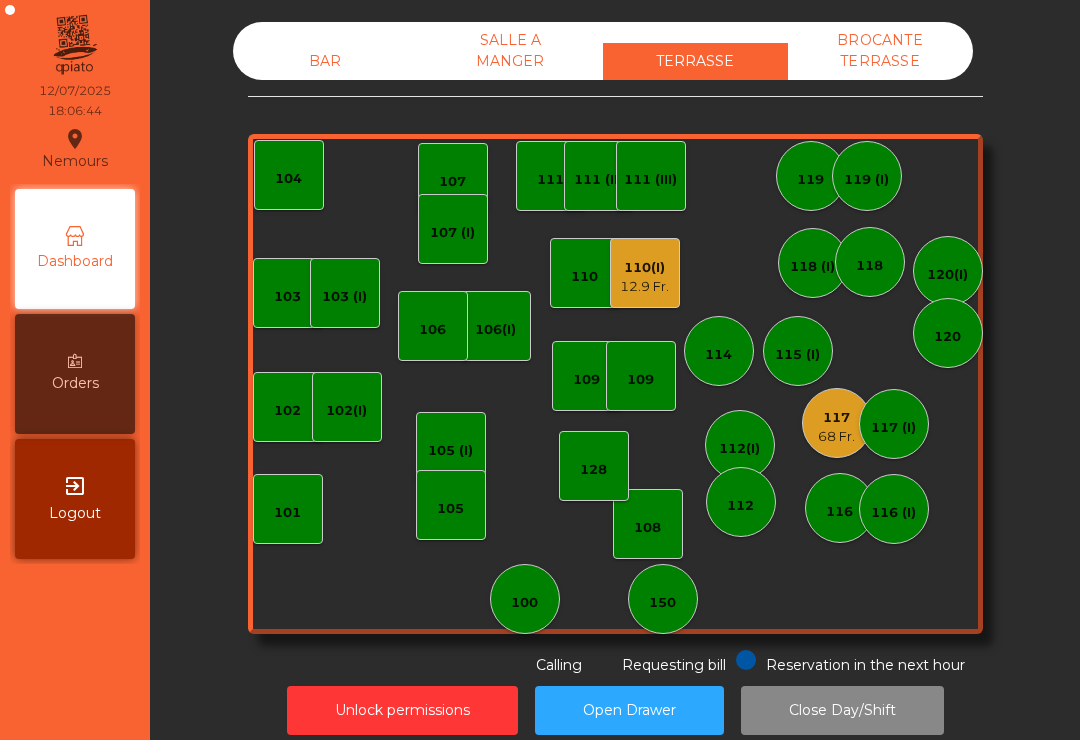click on "12.9 Fr." 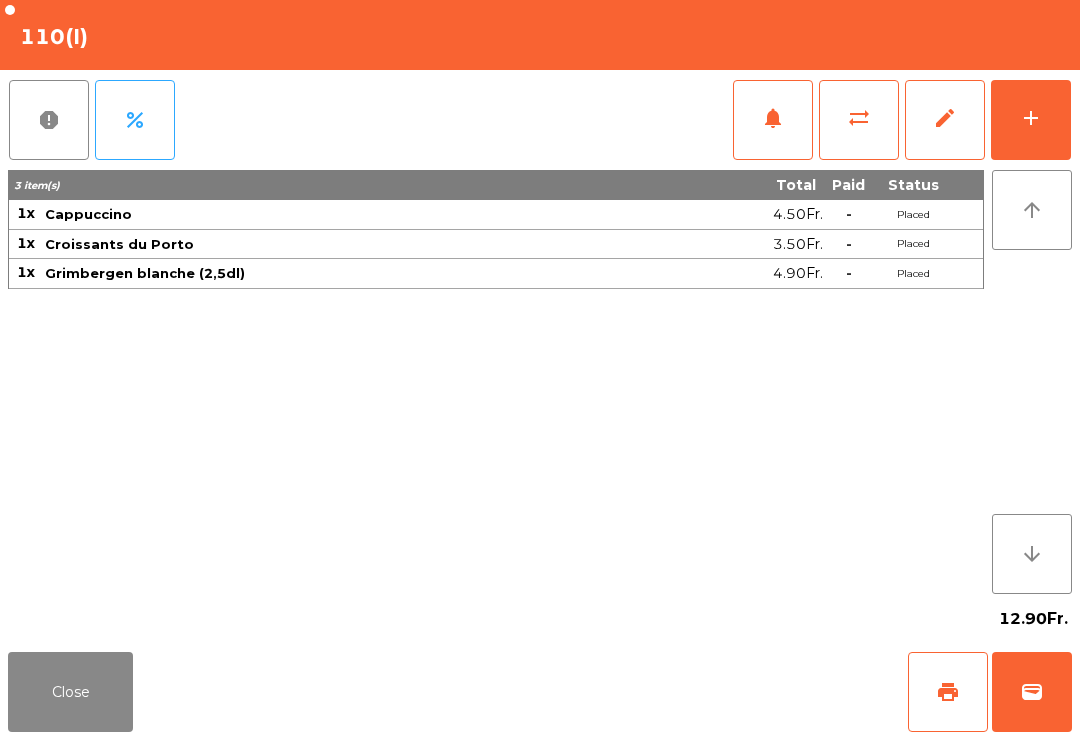click on "Close" 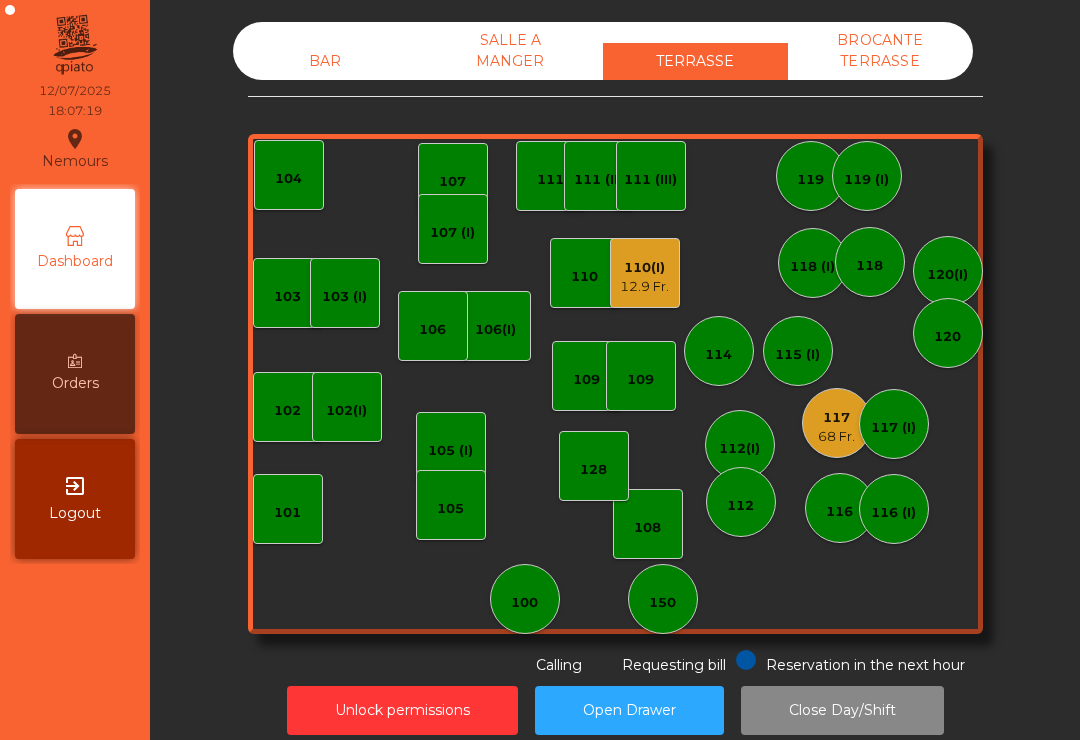 click on "109" 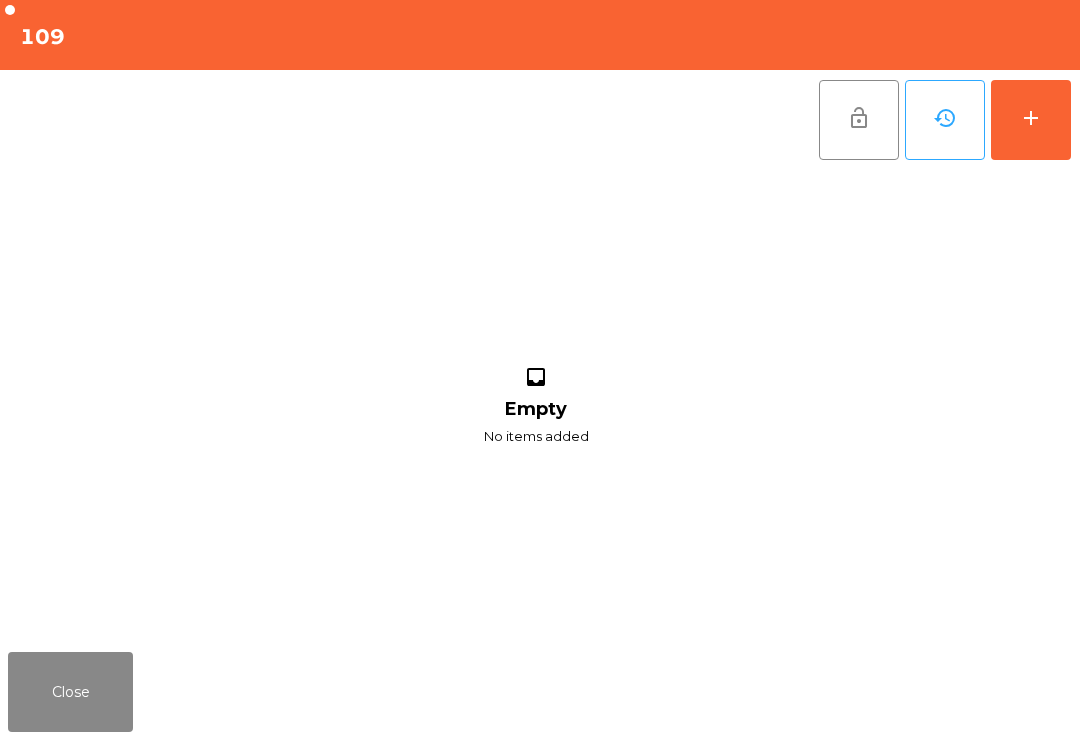click on "add" 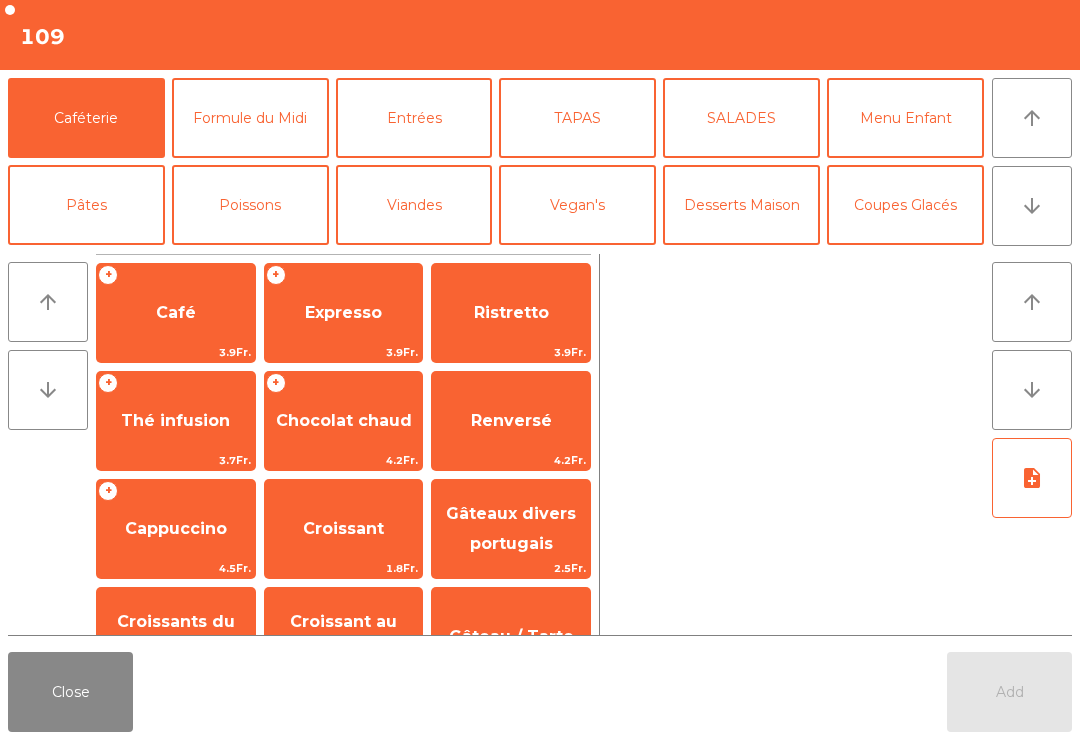 click on "Bières" 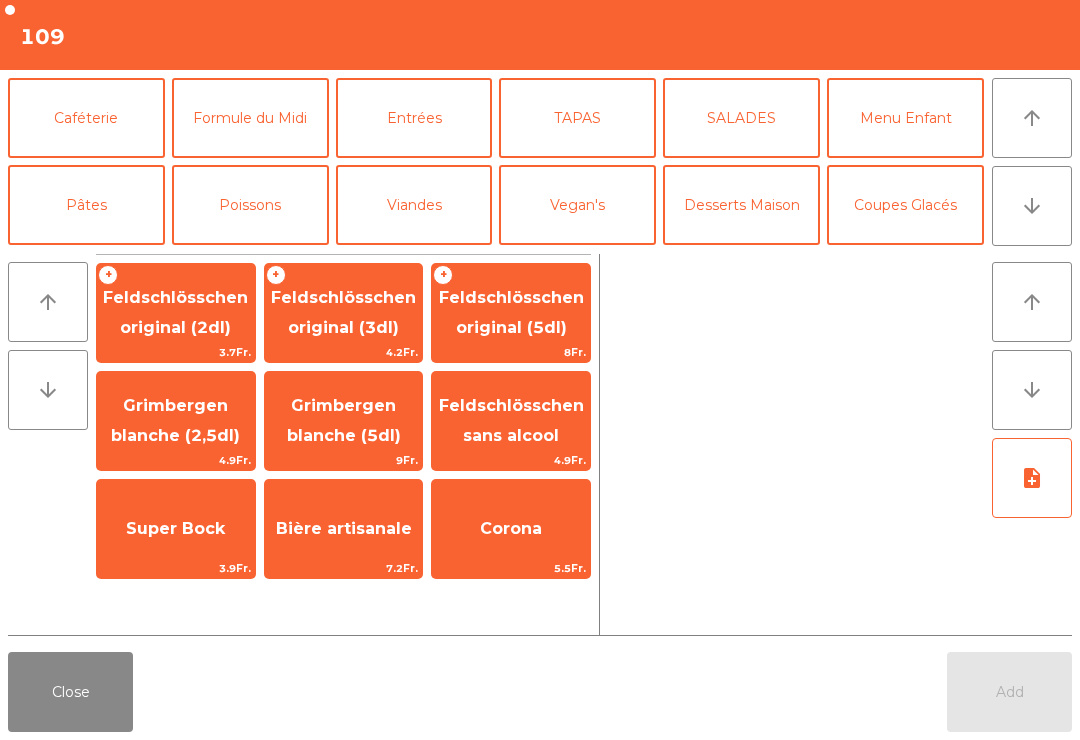click on "Feldschlösschen original (3dl)" 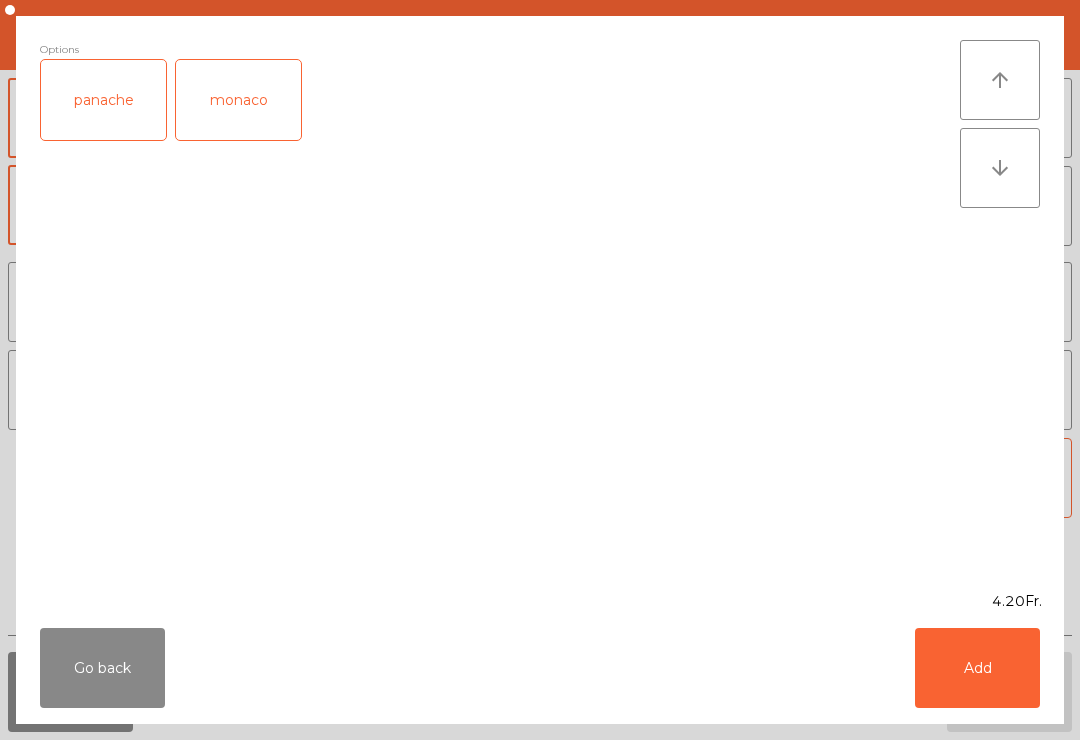 click on "Add" 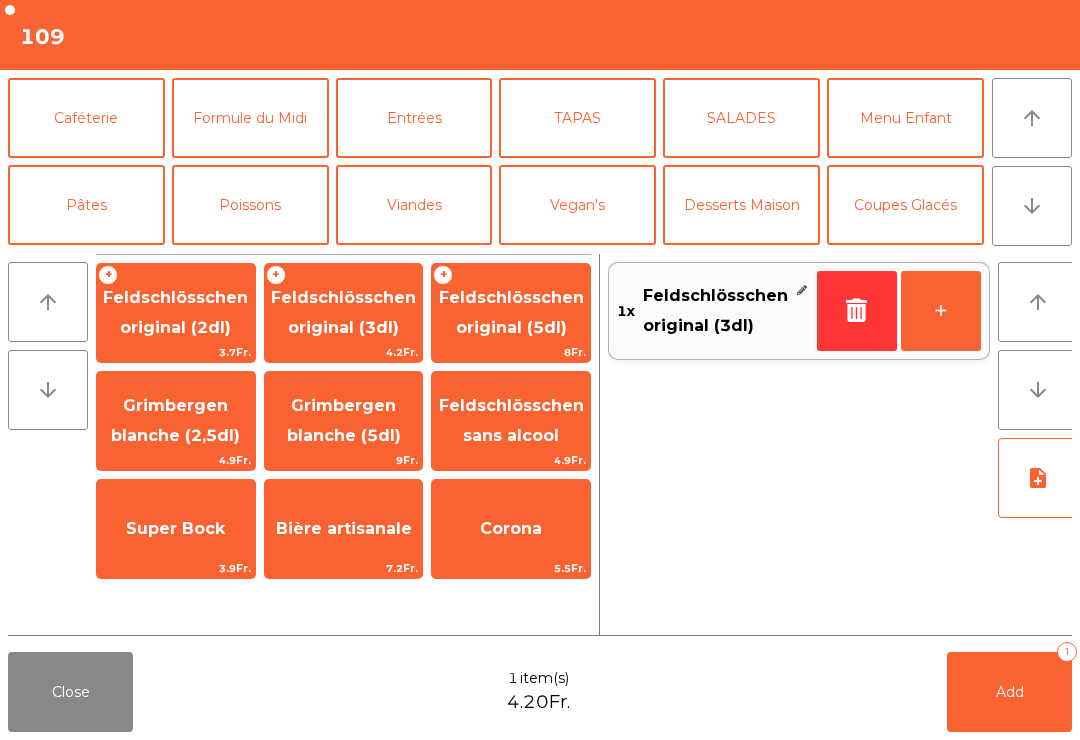 click on "+" 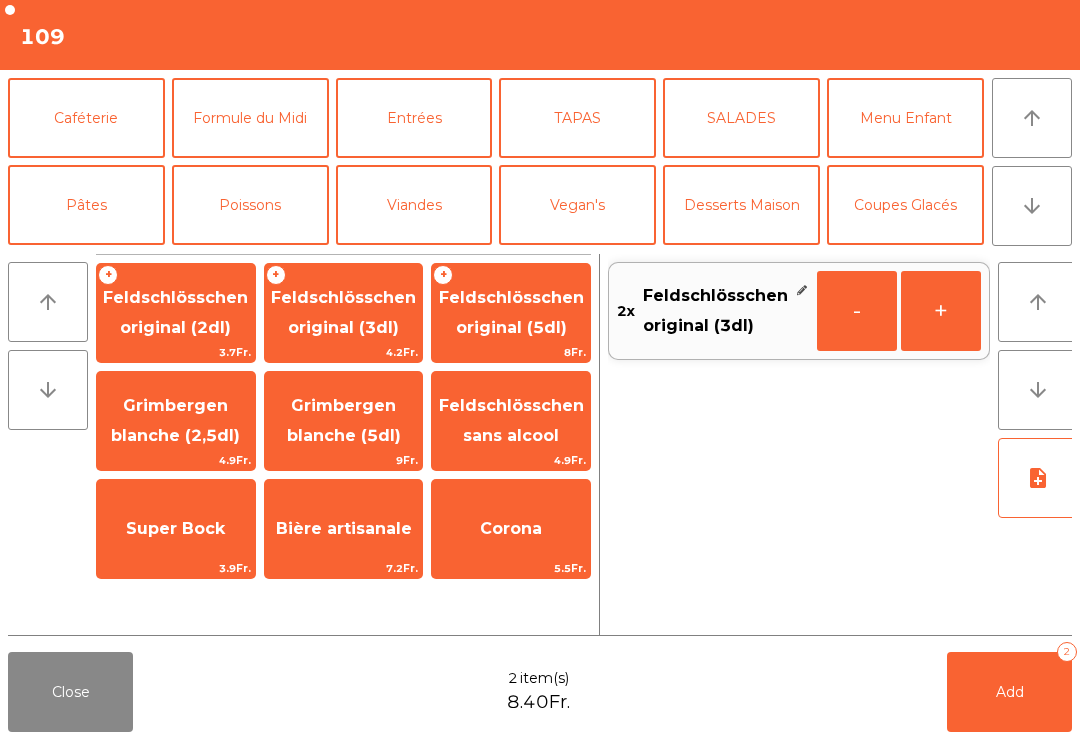 click on "+" 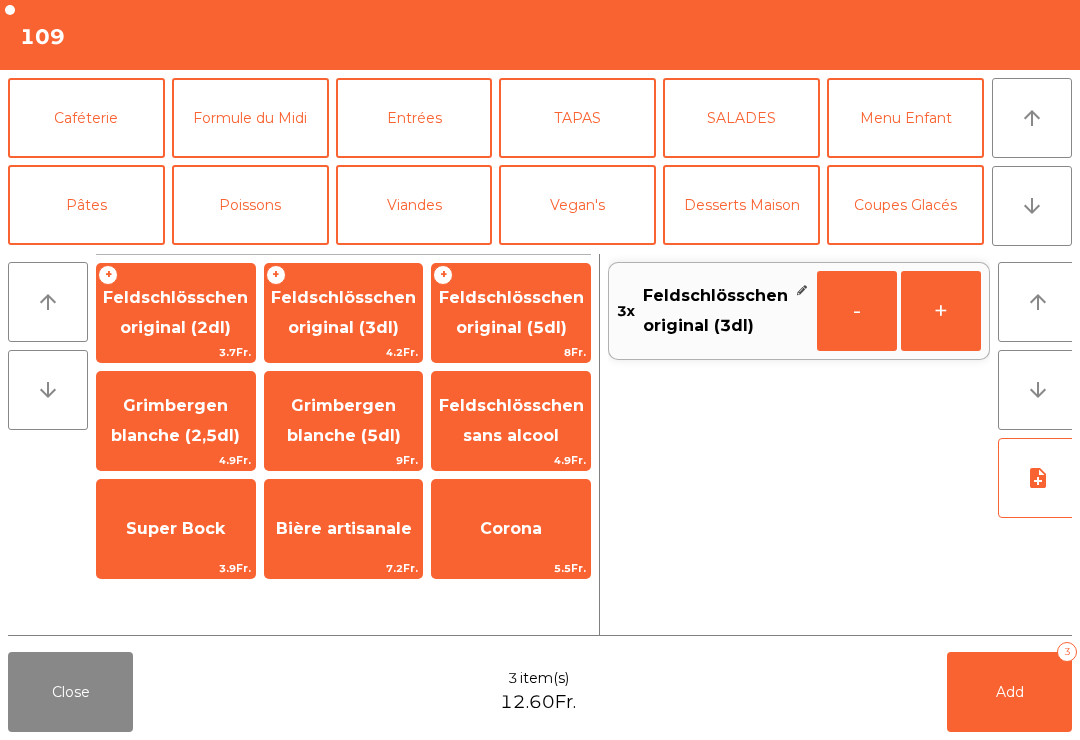 scroll, scrollTop: 98, scrollLeft: 0, axis: vertical 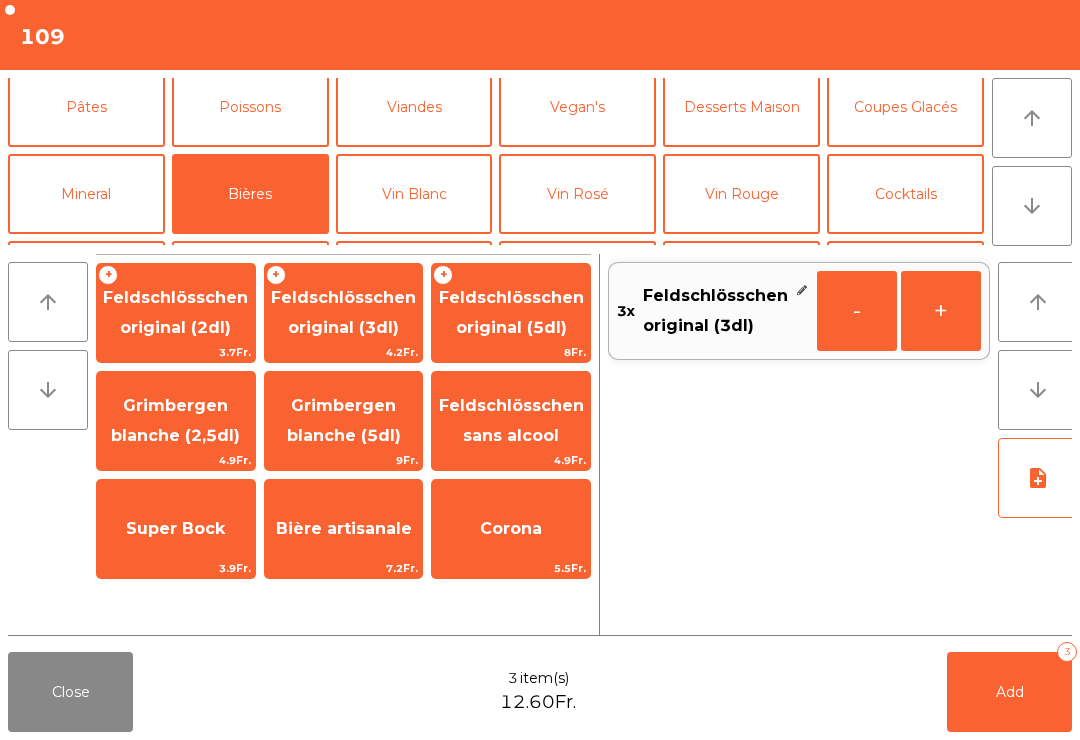 click on "Mineral" 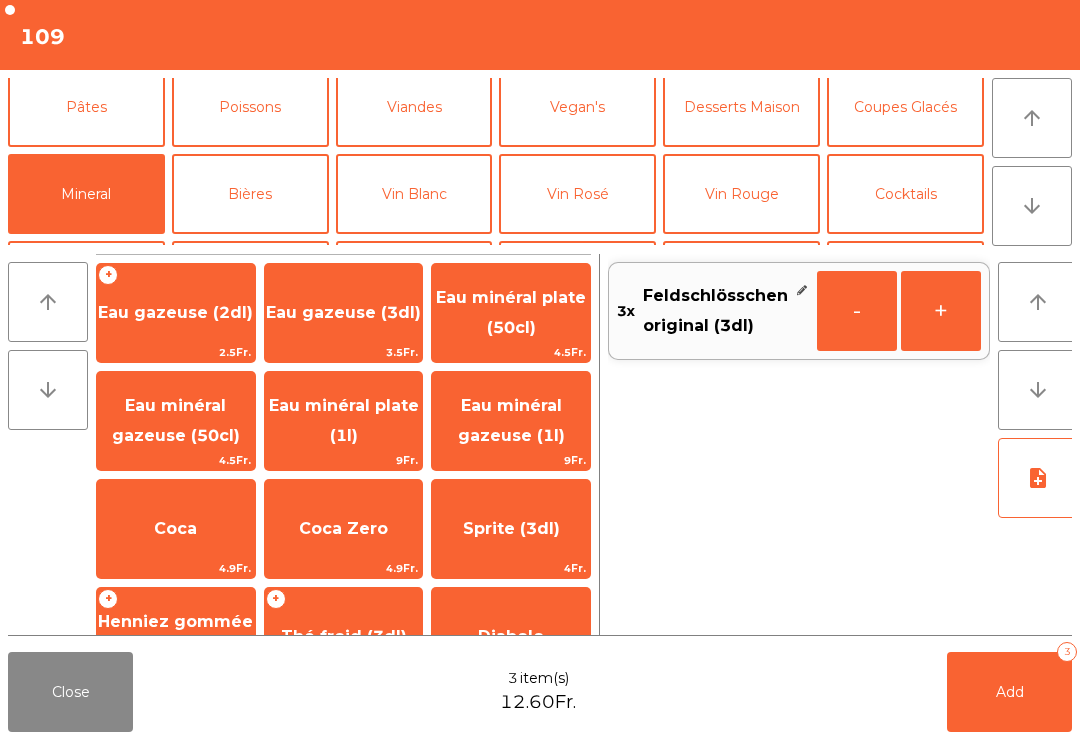 click on "Coca" 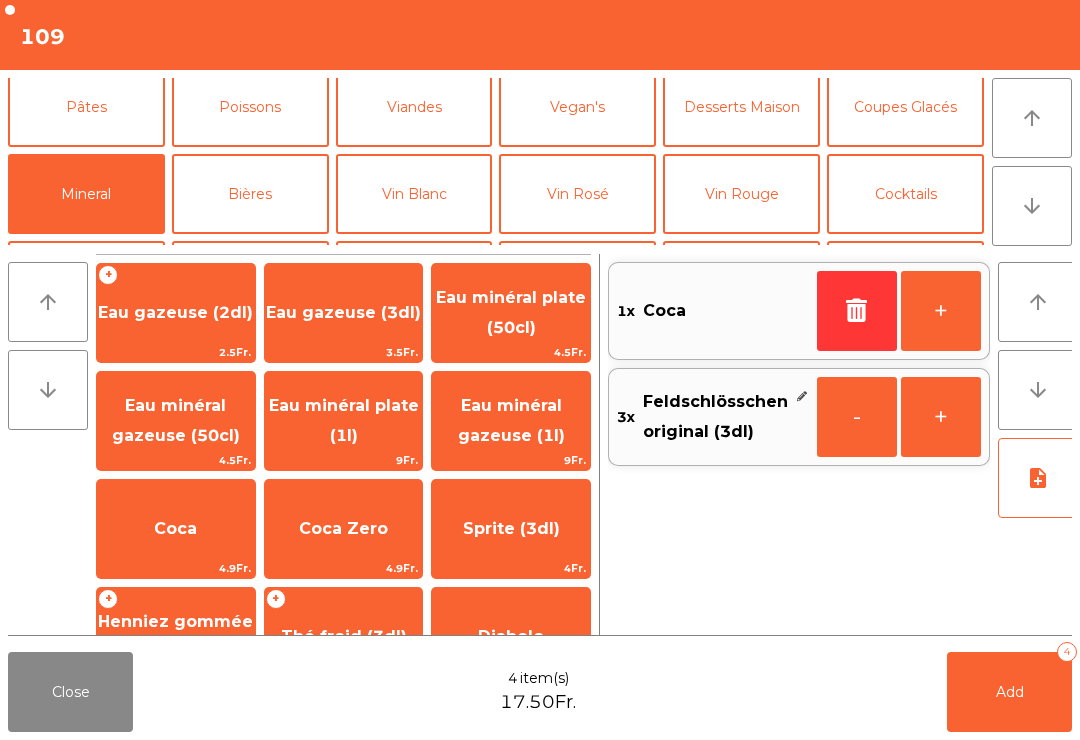 click on "Bières" 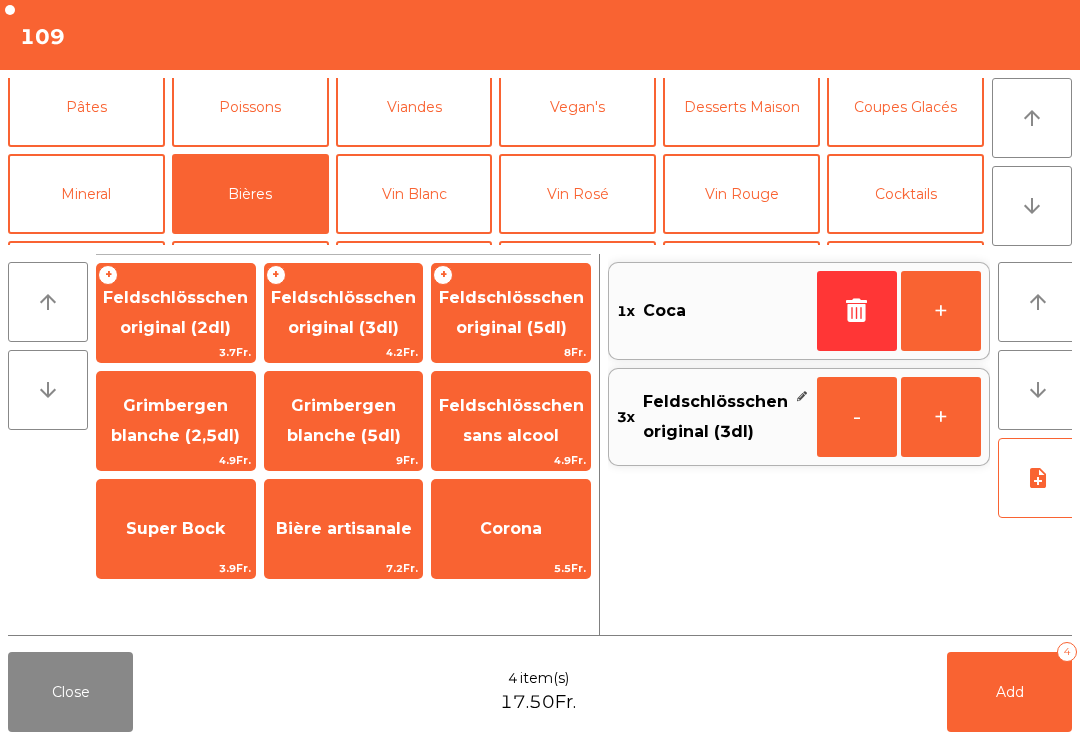click on "Feldschlösschen original (3dl)" 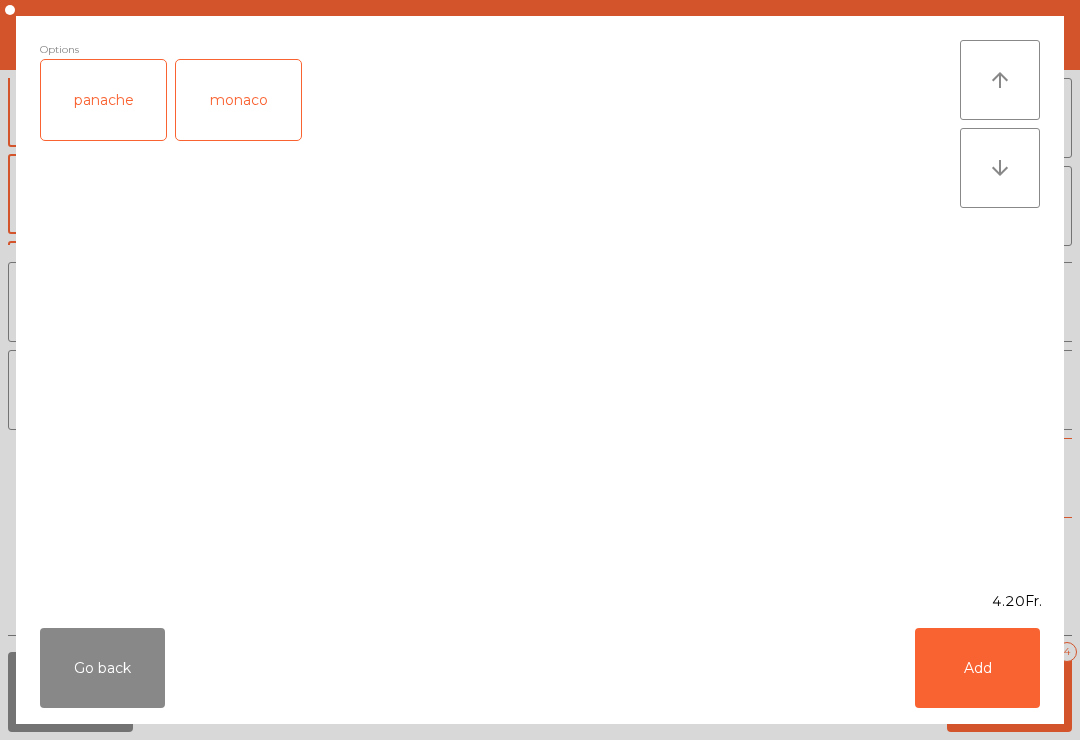 click on "Add" 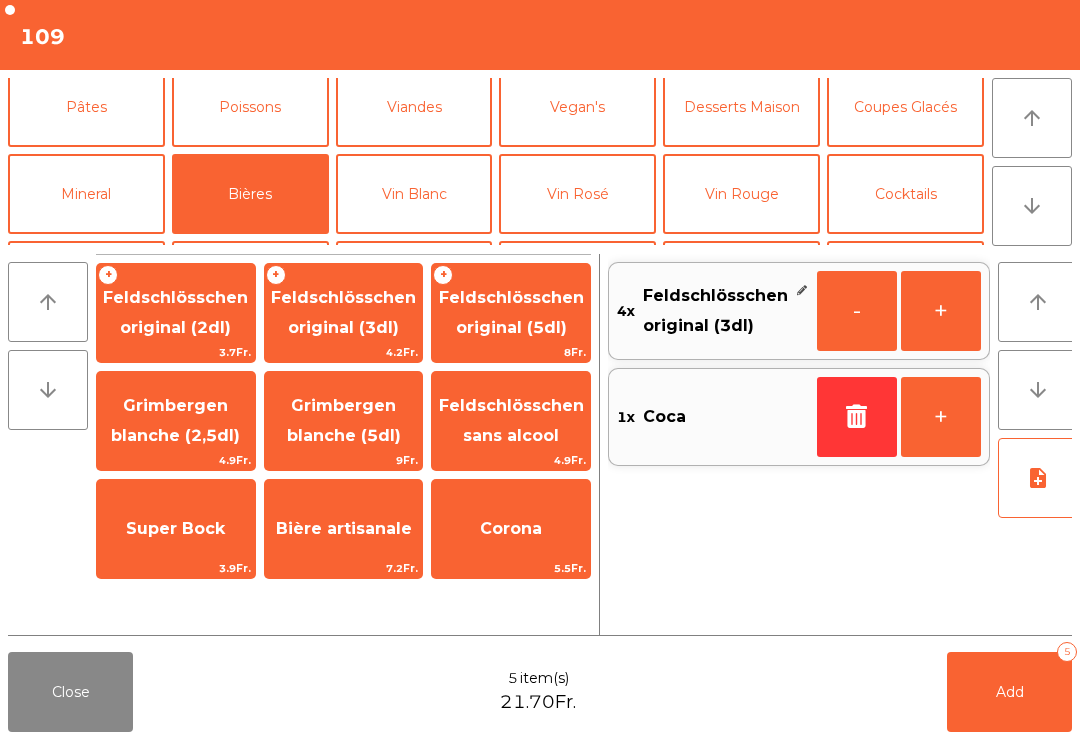 click on "+" 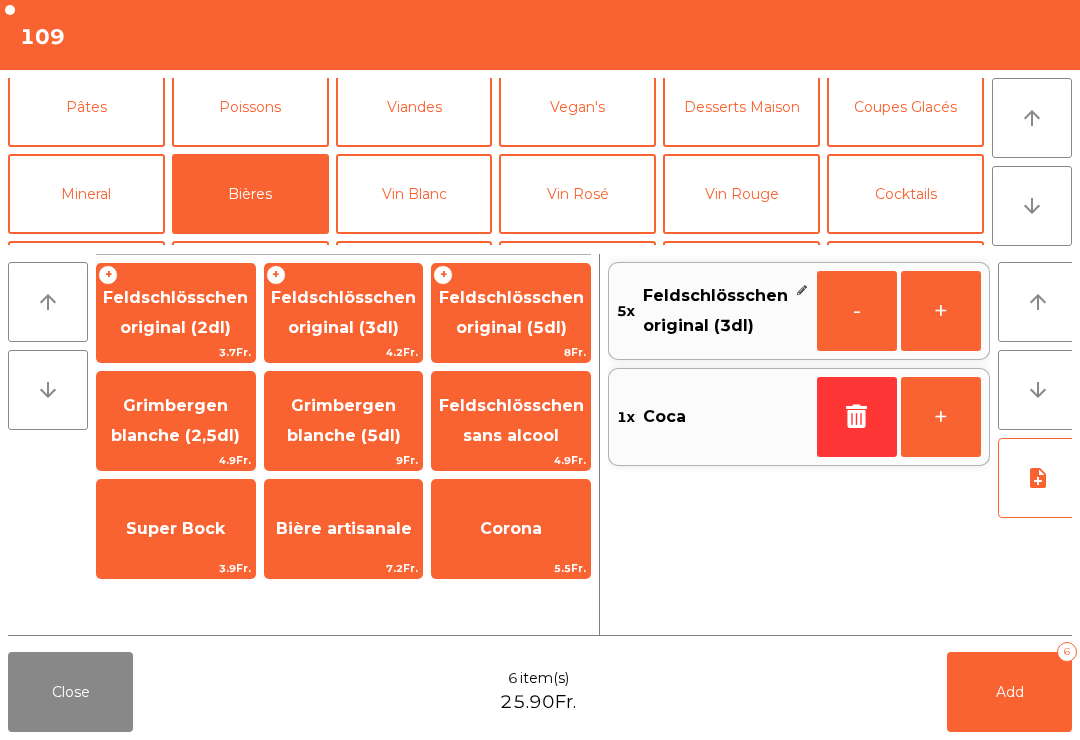 scroll, scrollTop: 218, scrollLeft: 0, axis: vertical 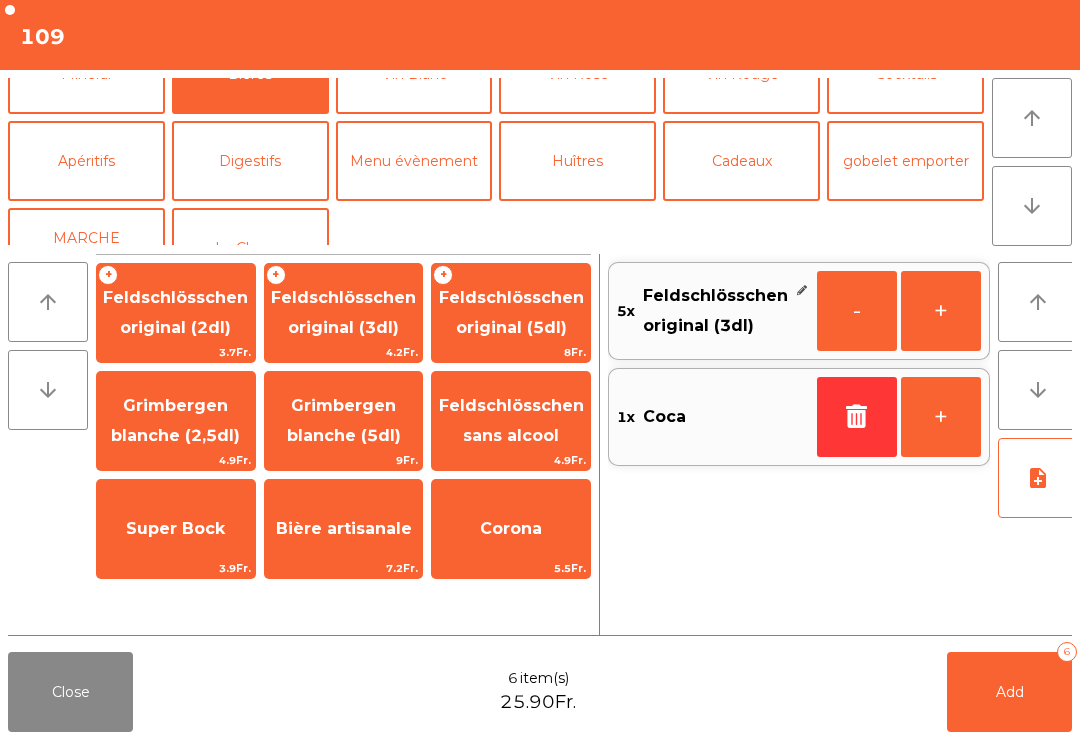 click on "Apéritifs" 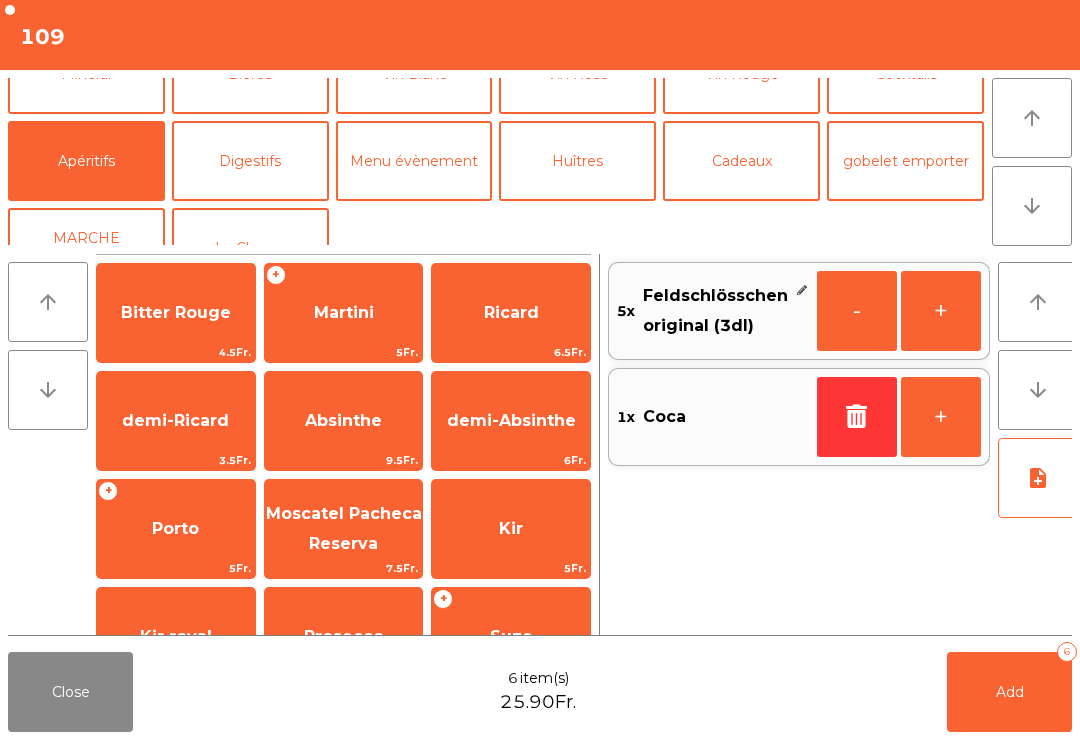 click on "Prosecco" 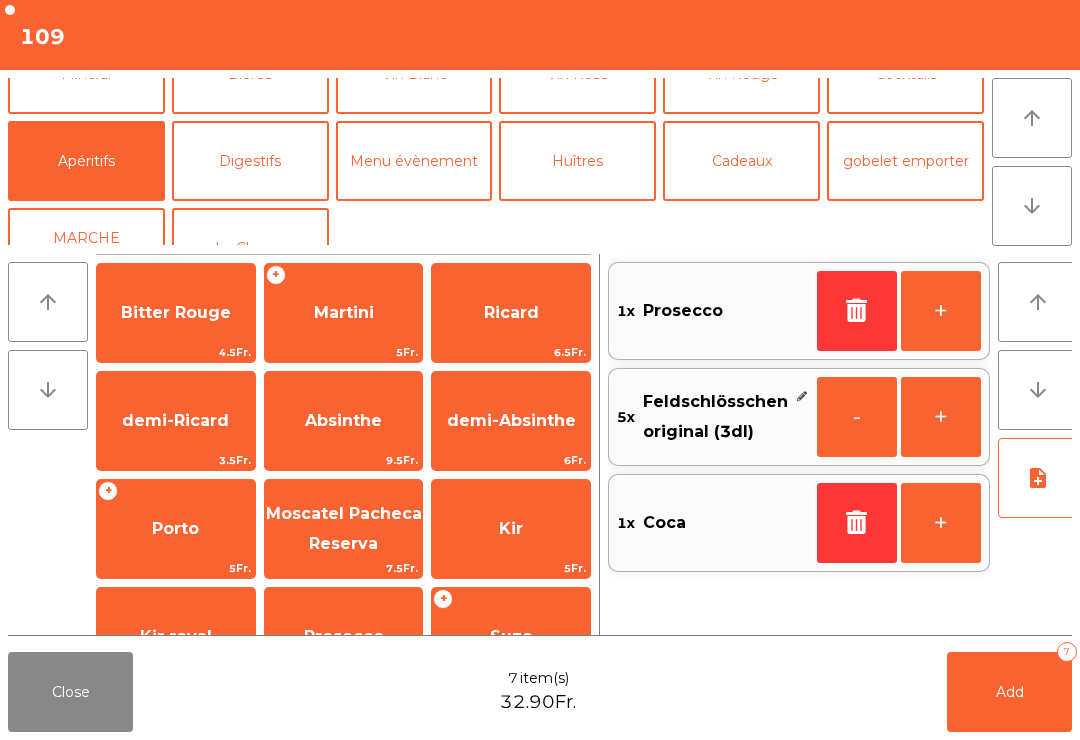 click on "Add" 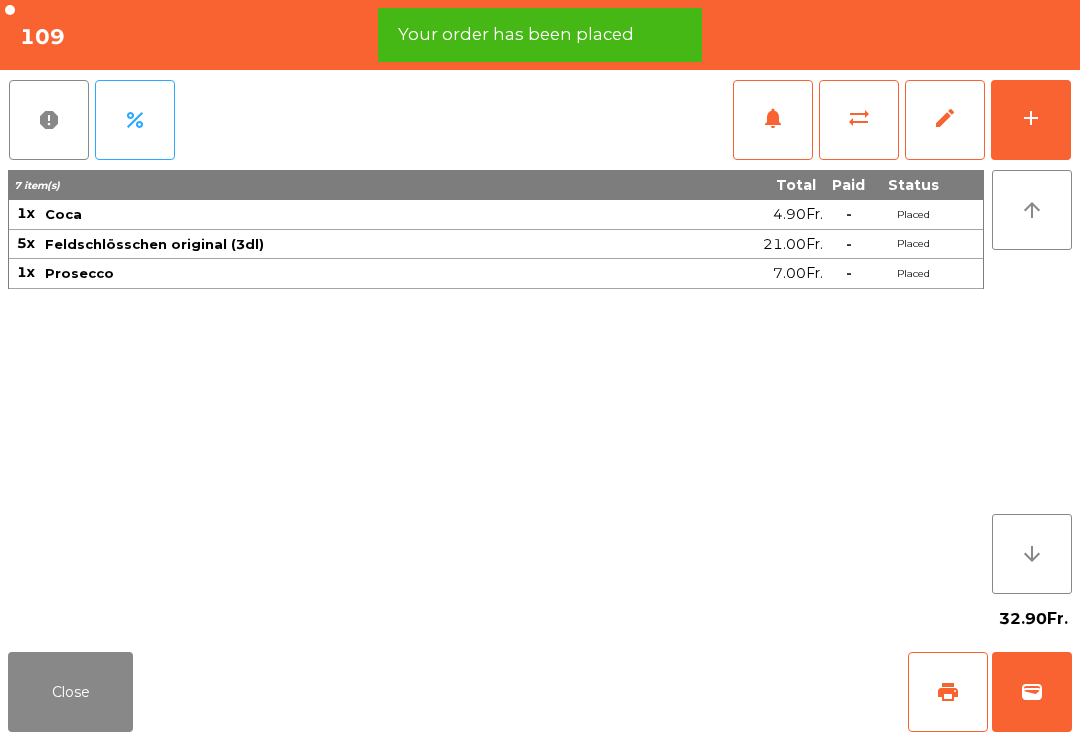 click on "Close" 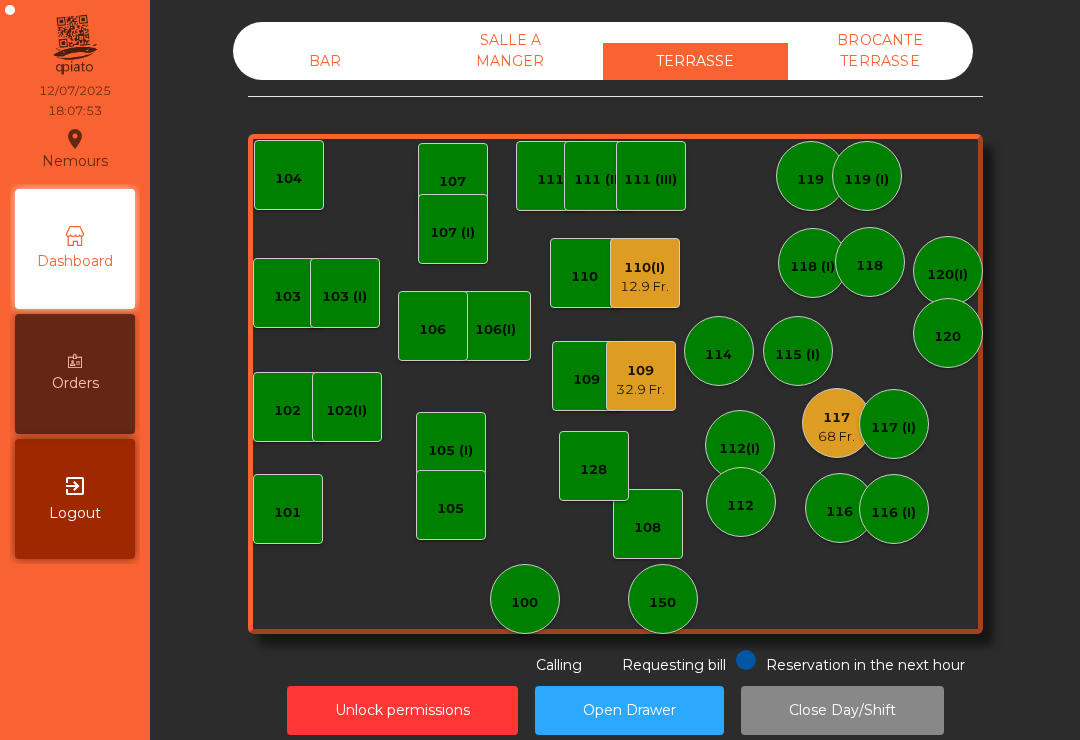 click on "68 Fr." 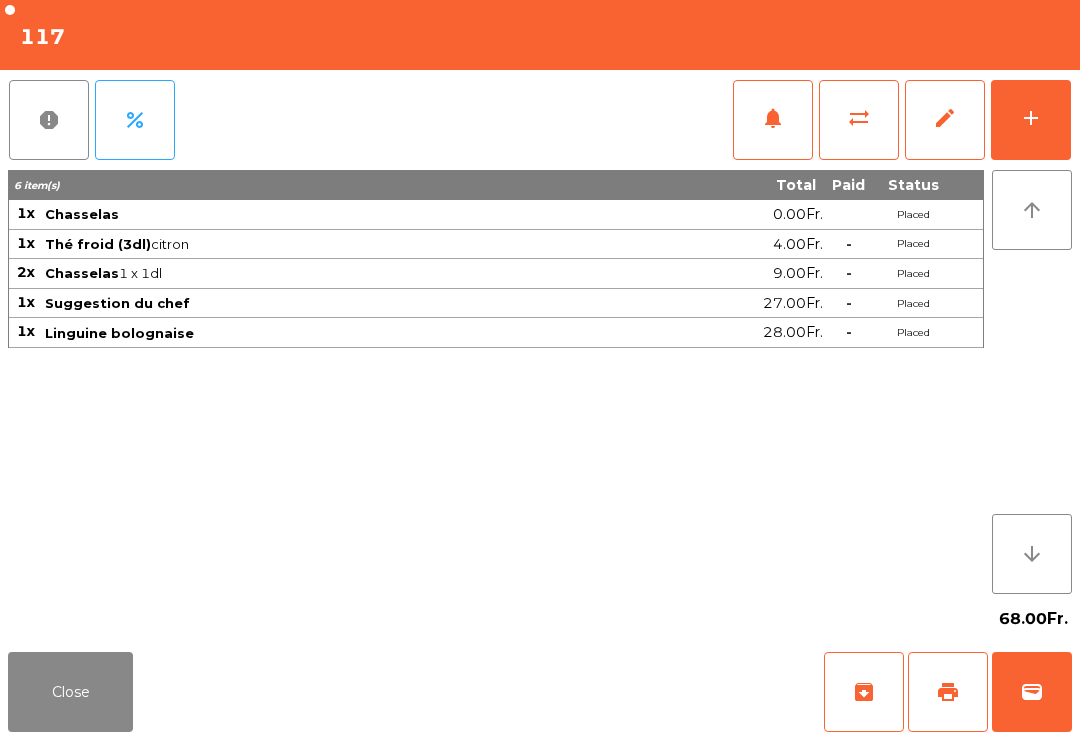 click on "Close" 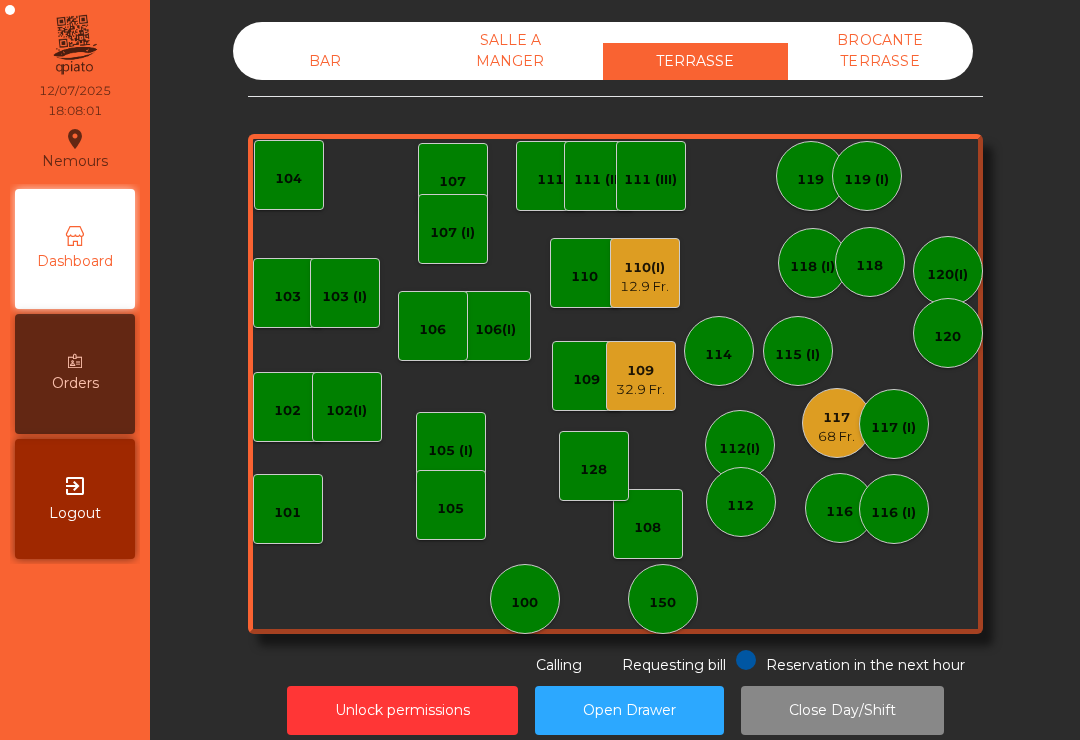 click on "103    102    101   102(I)   106(I)    104   105 (I)   108    105    107   100   150   110   107 (I)   103 (I)   128   116   116 (I)   109   106   111   111 (II)   111 (III)   117   68 Fr.   117 (I)   118 (I)   119   119 (I)   115 (I)   112(I)   112   114   110(I)   12.9 Fr.   118   120(I)   120   109   32.9 Fr." 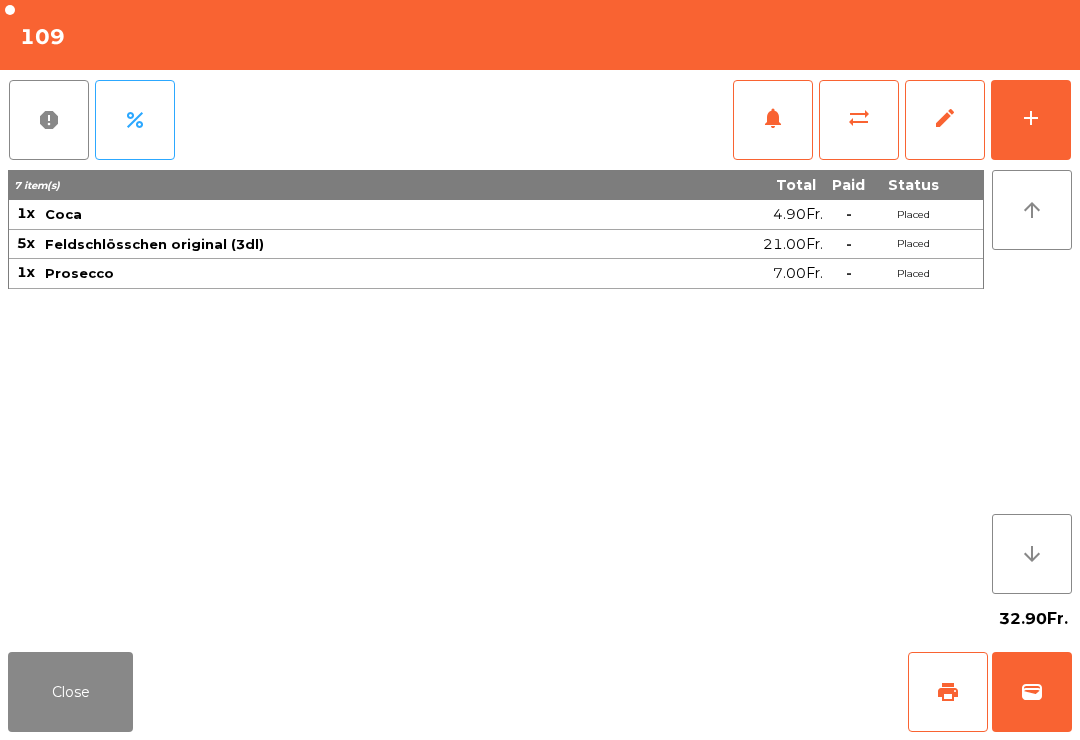 click on "Close" 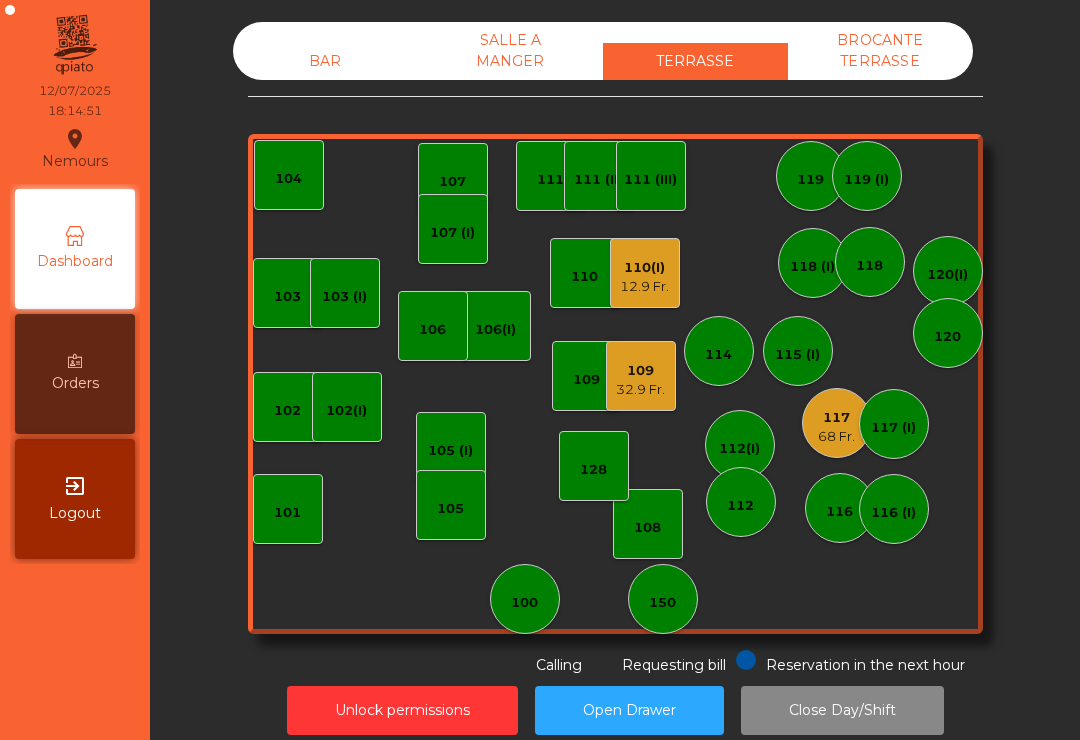 click on "68 Fr." 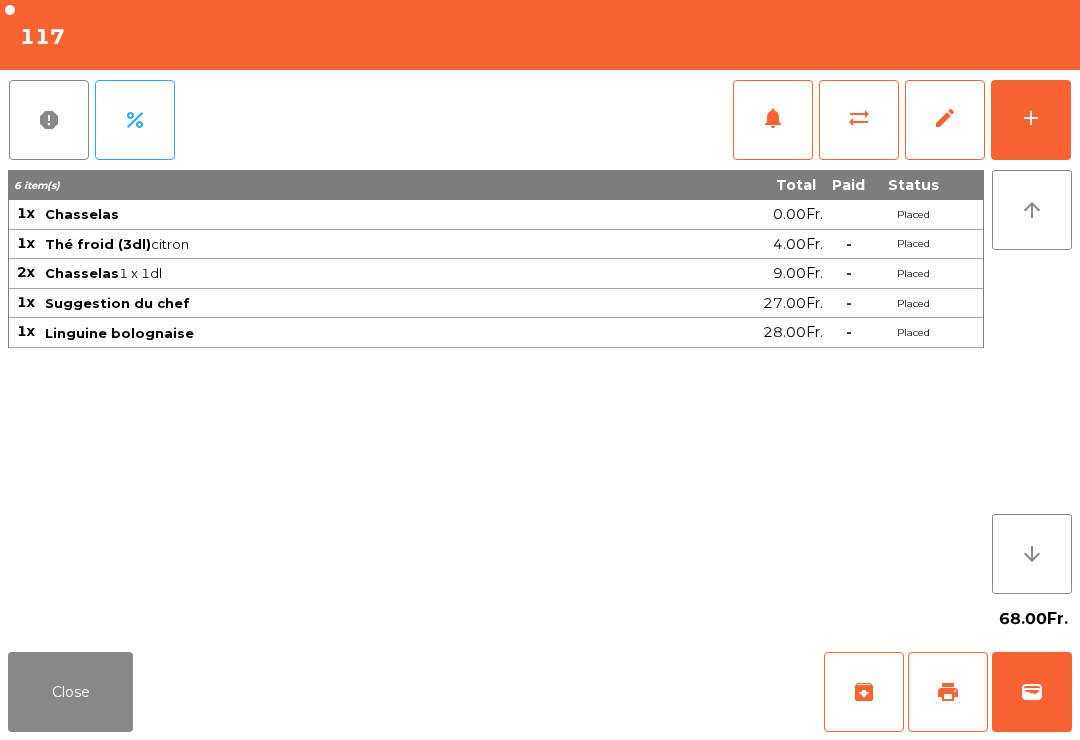 click on "add" 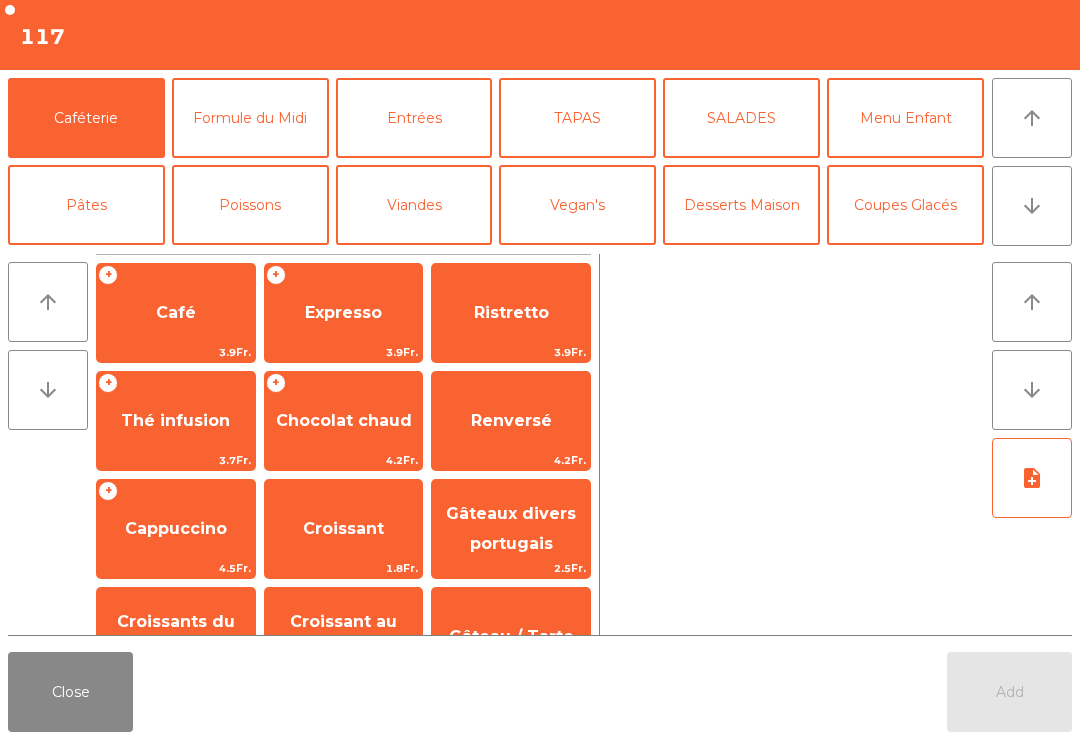 click on "arrow_downward" 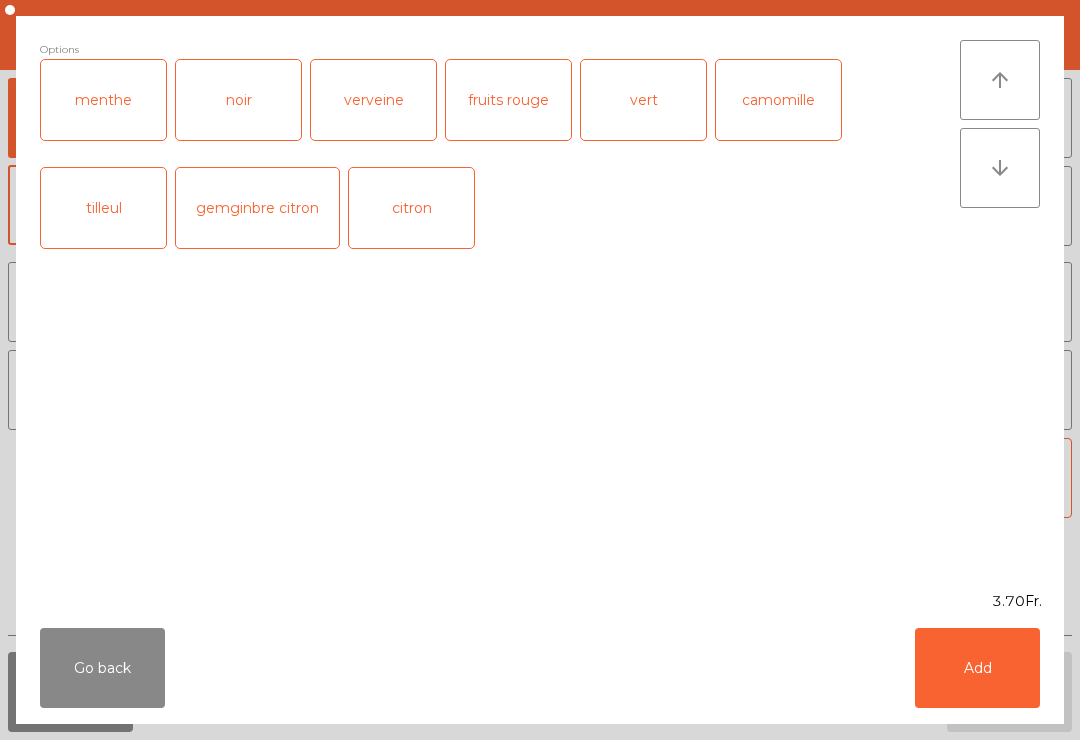 click on "Go back" 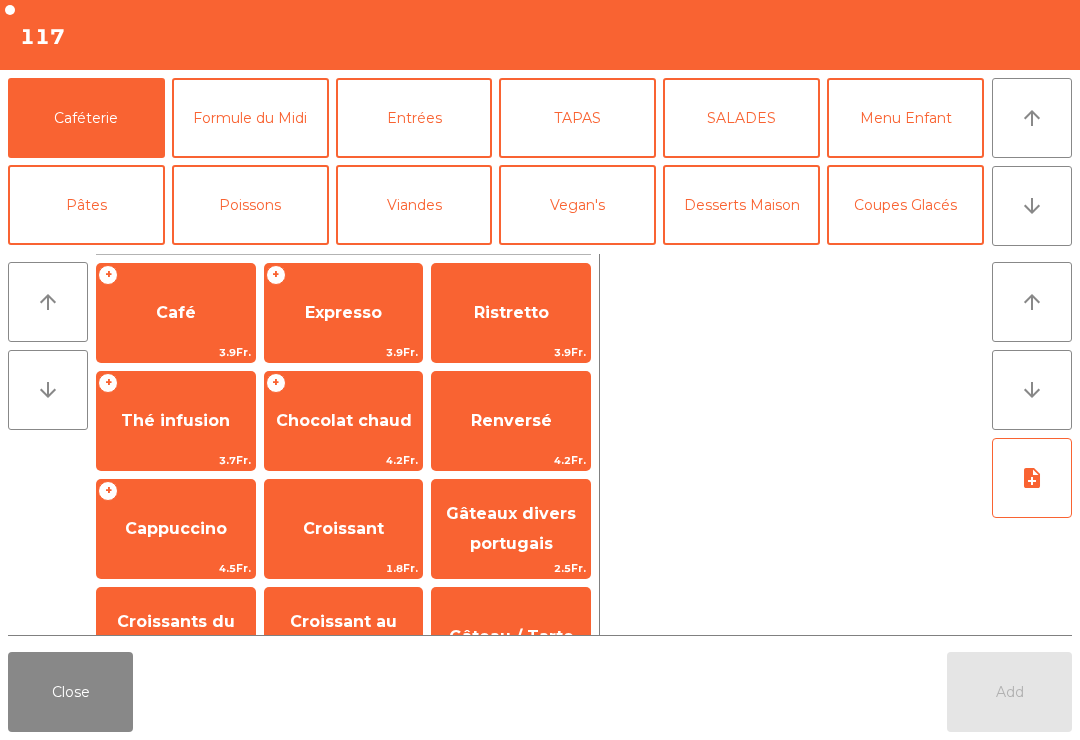 click on "Close" 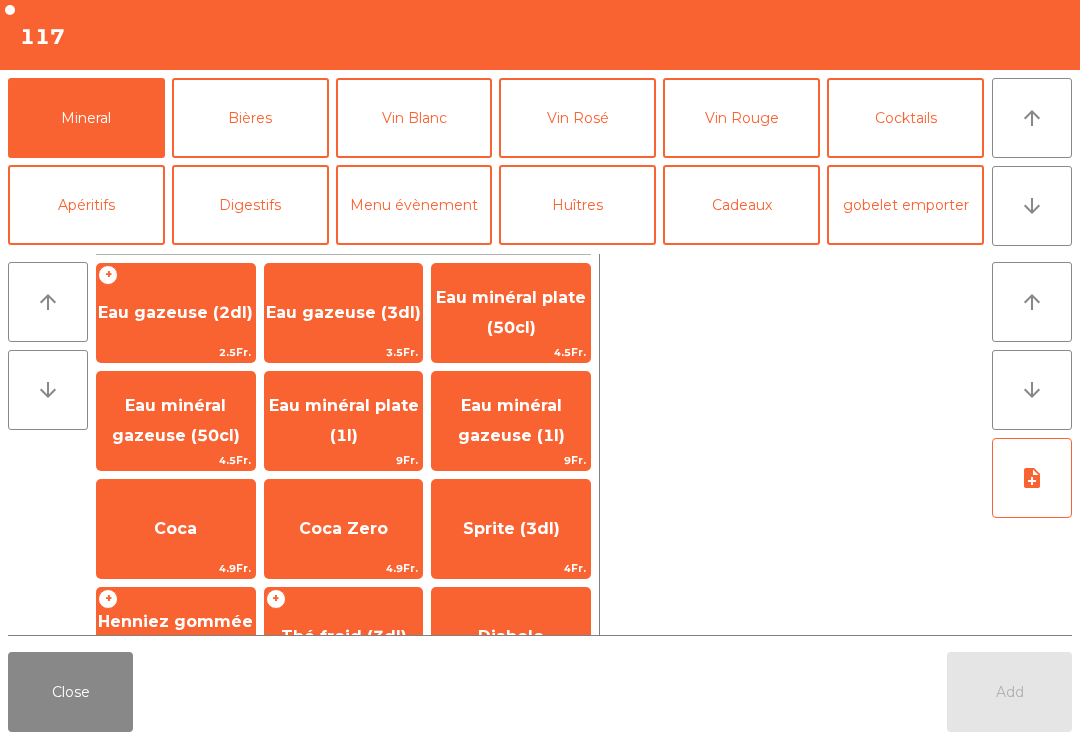 click on "Eau minéral gazeuse (50cl)" 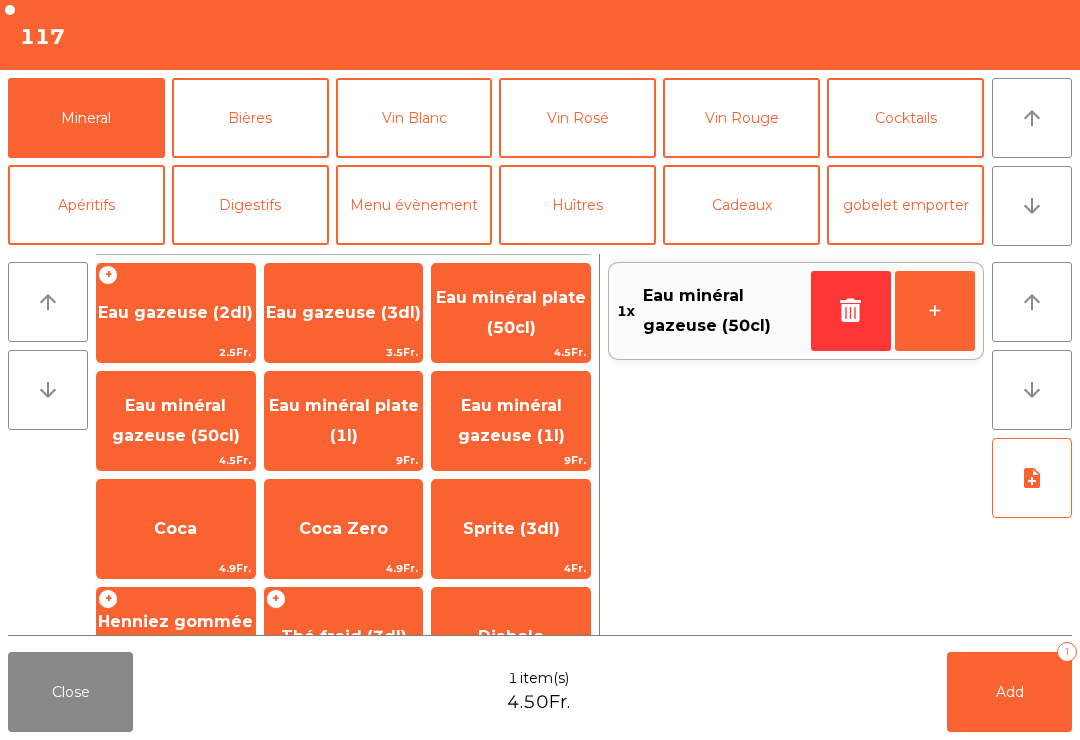 click on "Add   1" 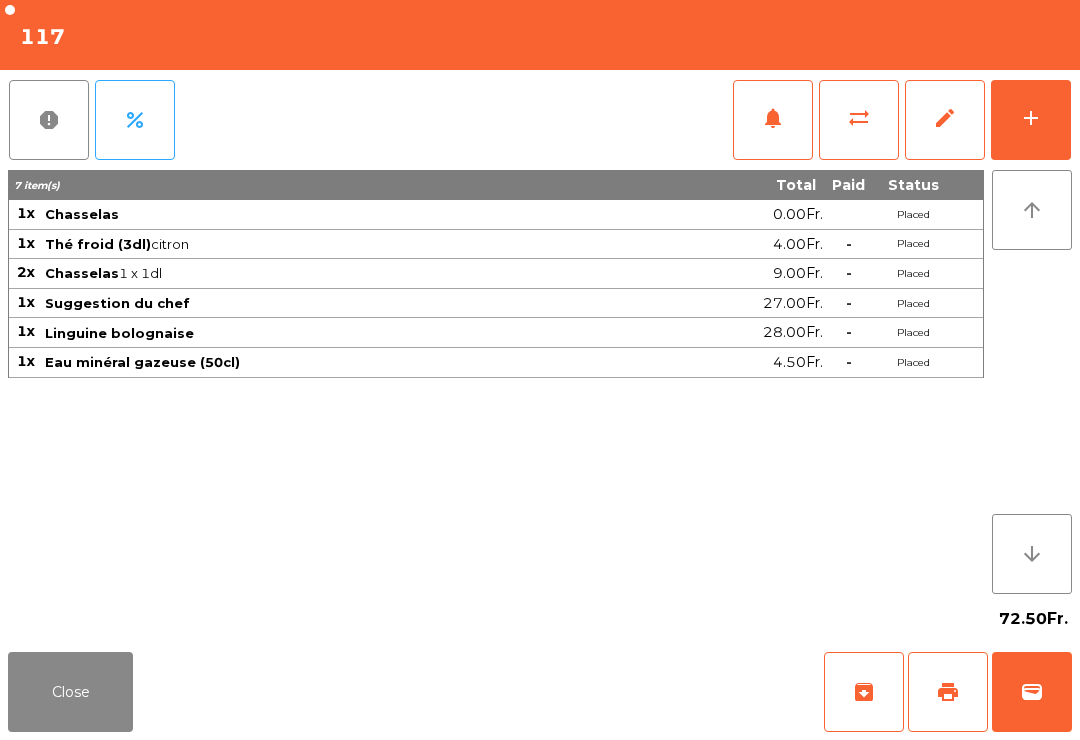 click on "Close" 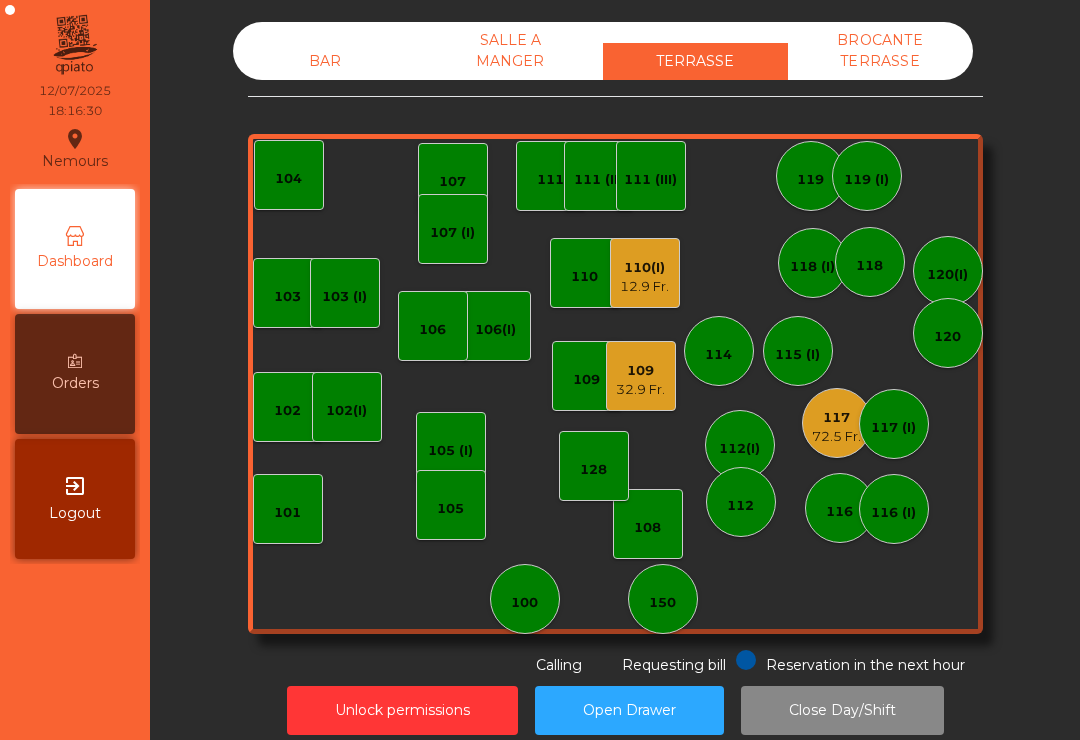 click on "116" 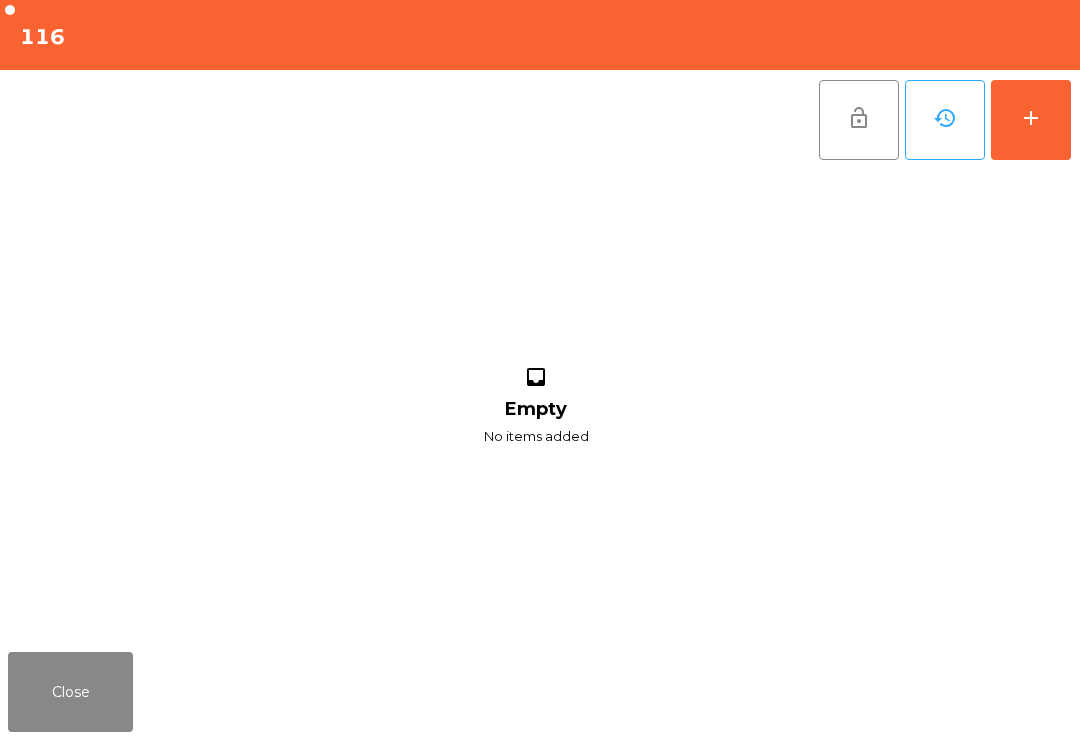 click on "add" 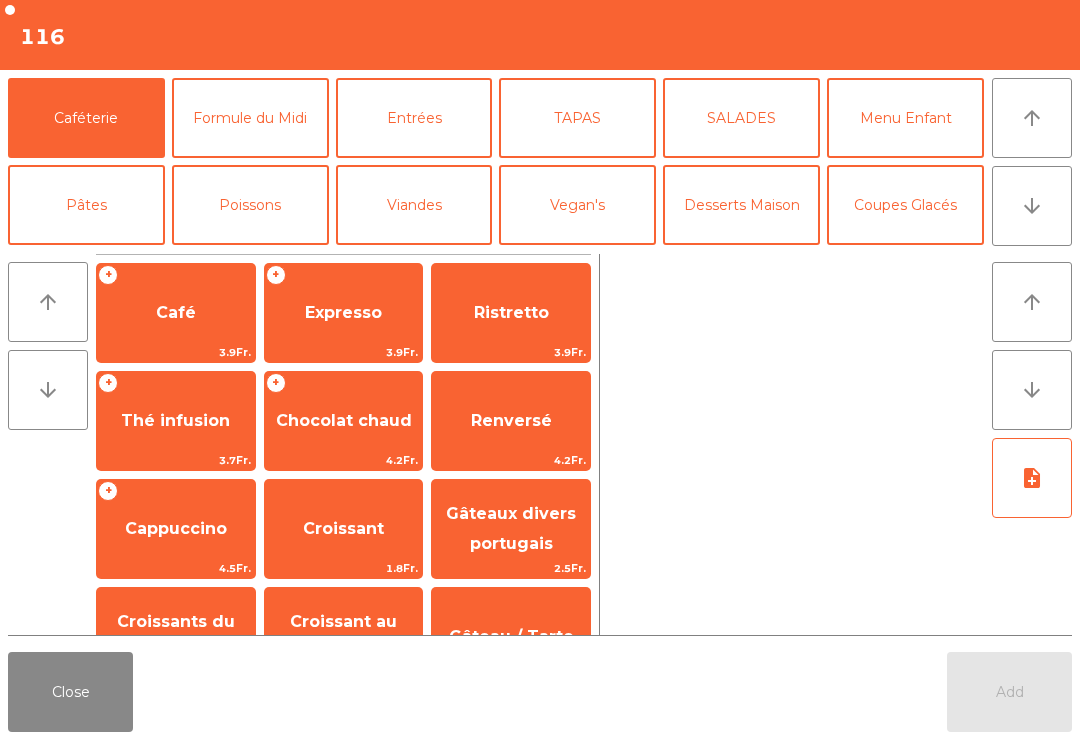 scroll, scrollTop: 12, scrollLeft: 0, axis: vertical 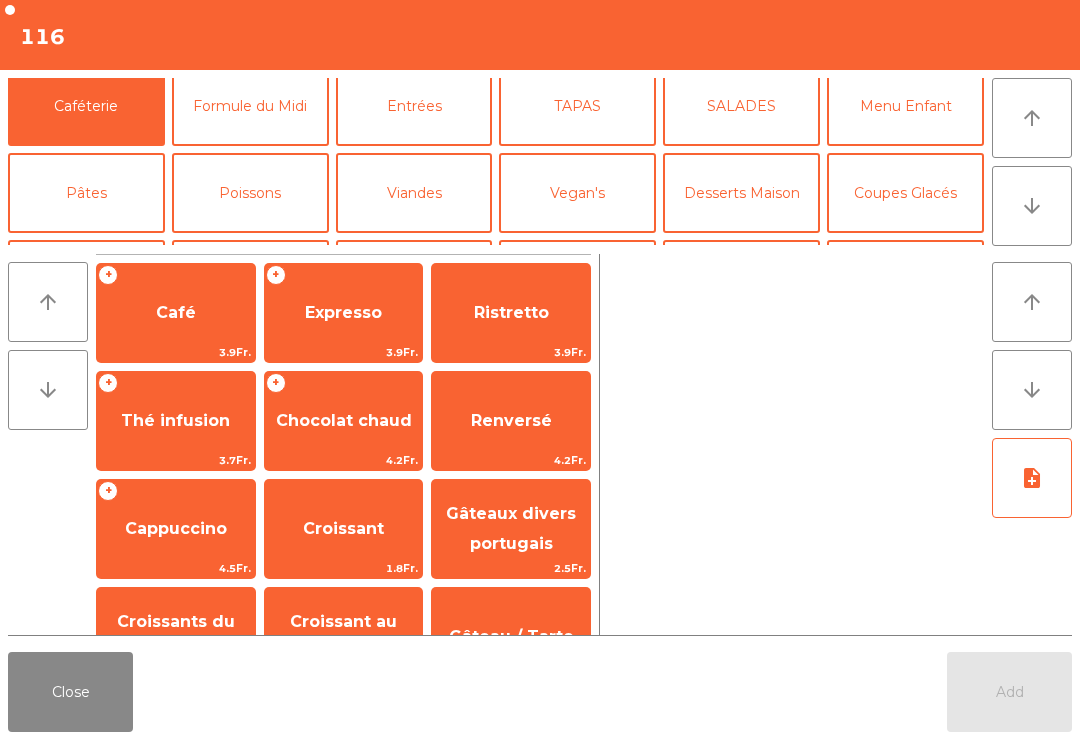 click on "Cocktails" 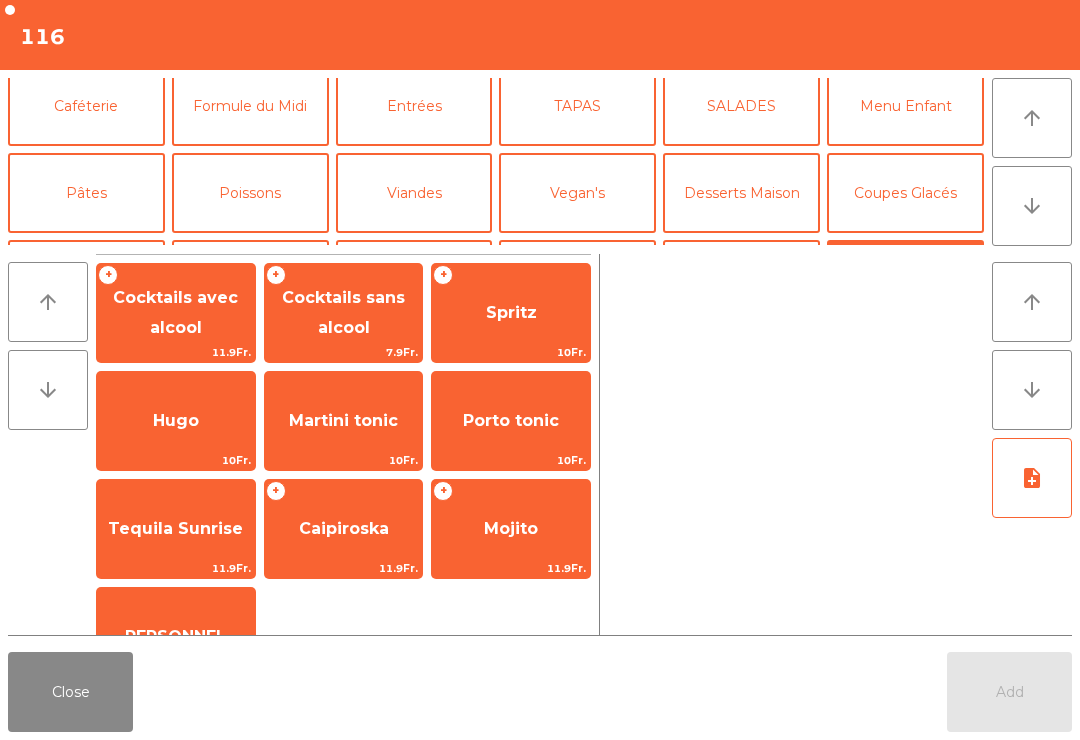 click on "Porto tonic" 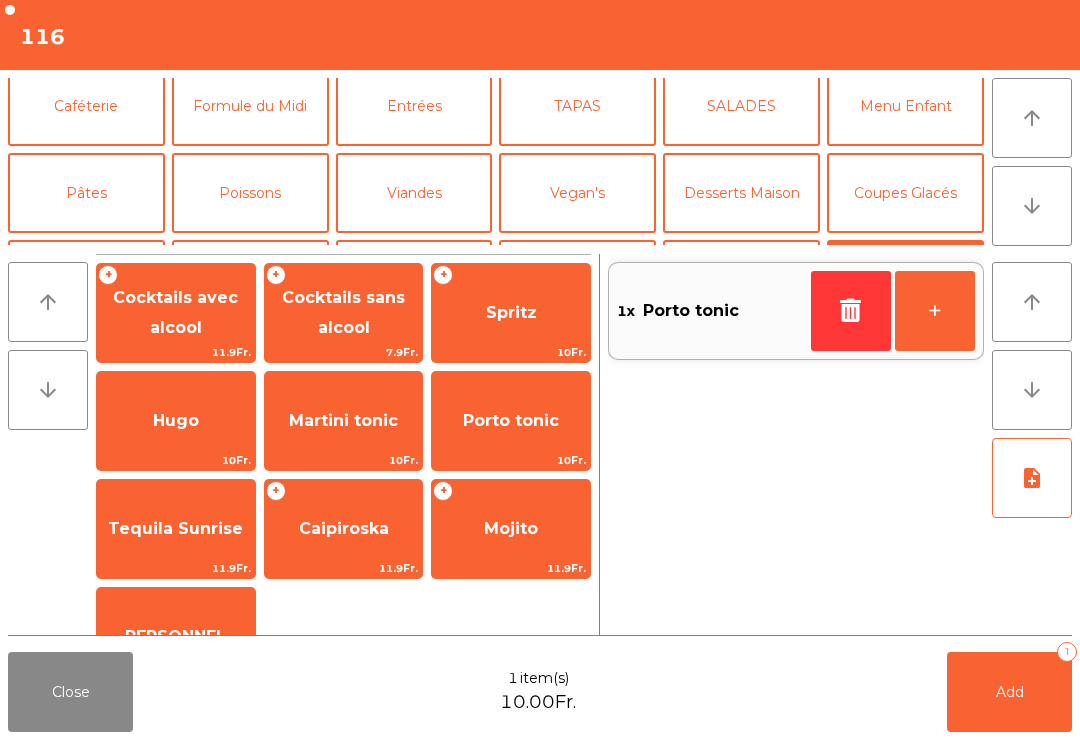 click on "Porto tonic" 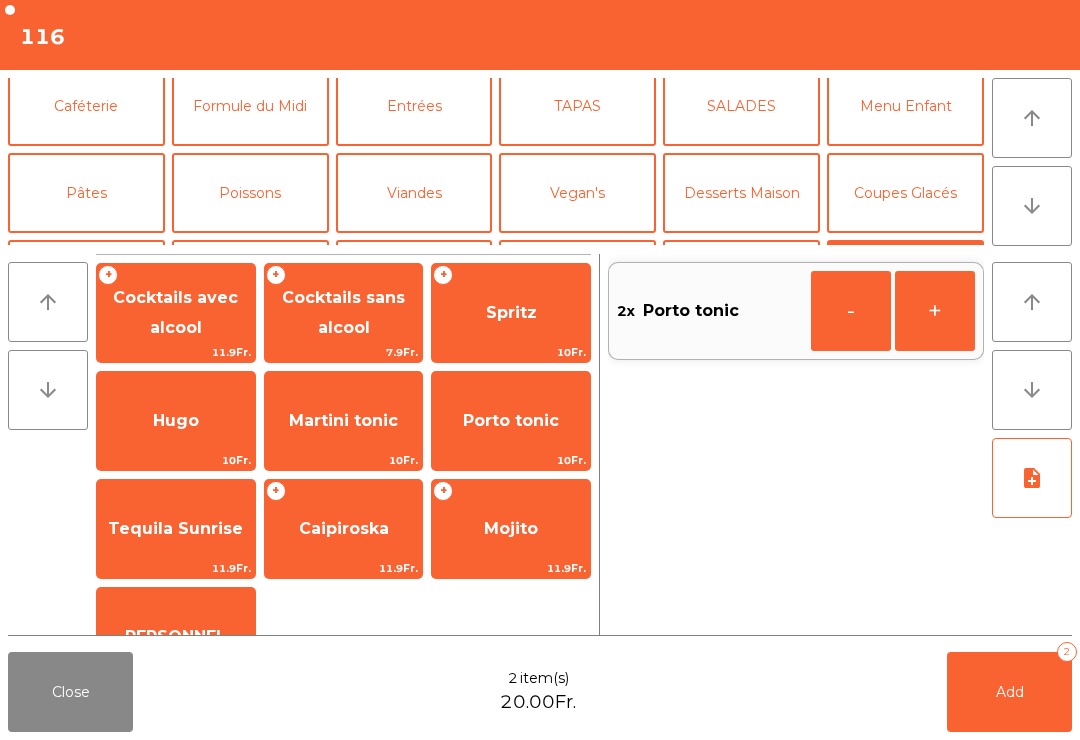 click on "Spritz" 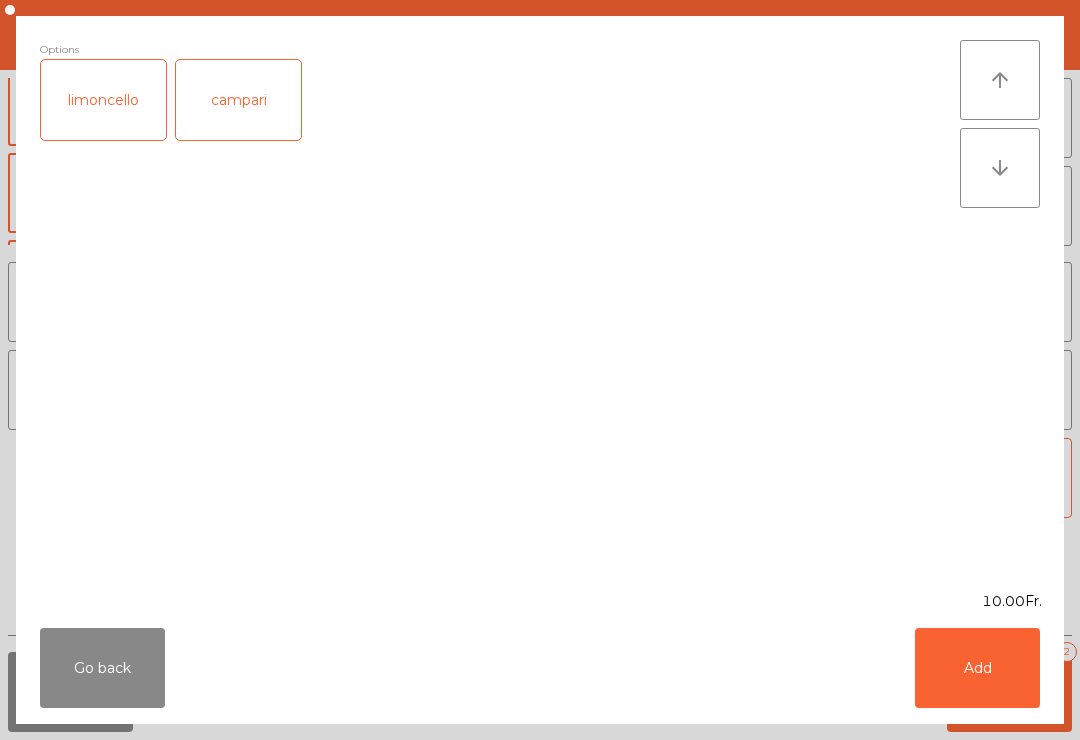 click on "Add" 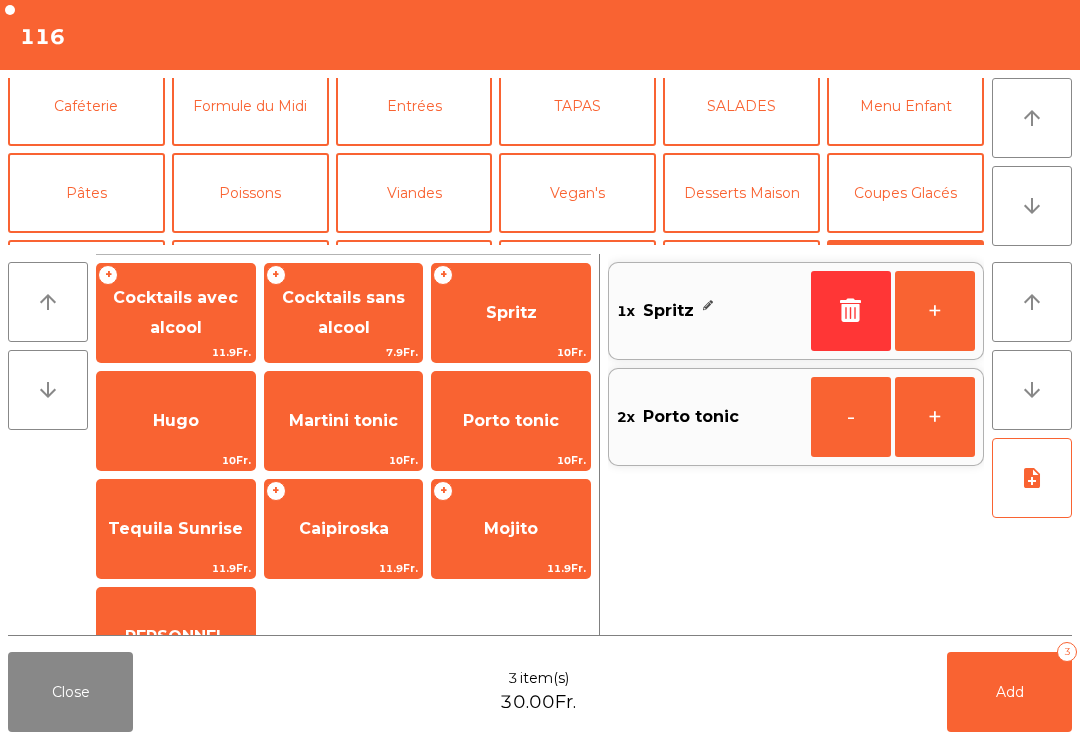scroll, scrollTop: 99, scrollLeft: 0, axis: vertical 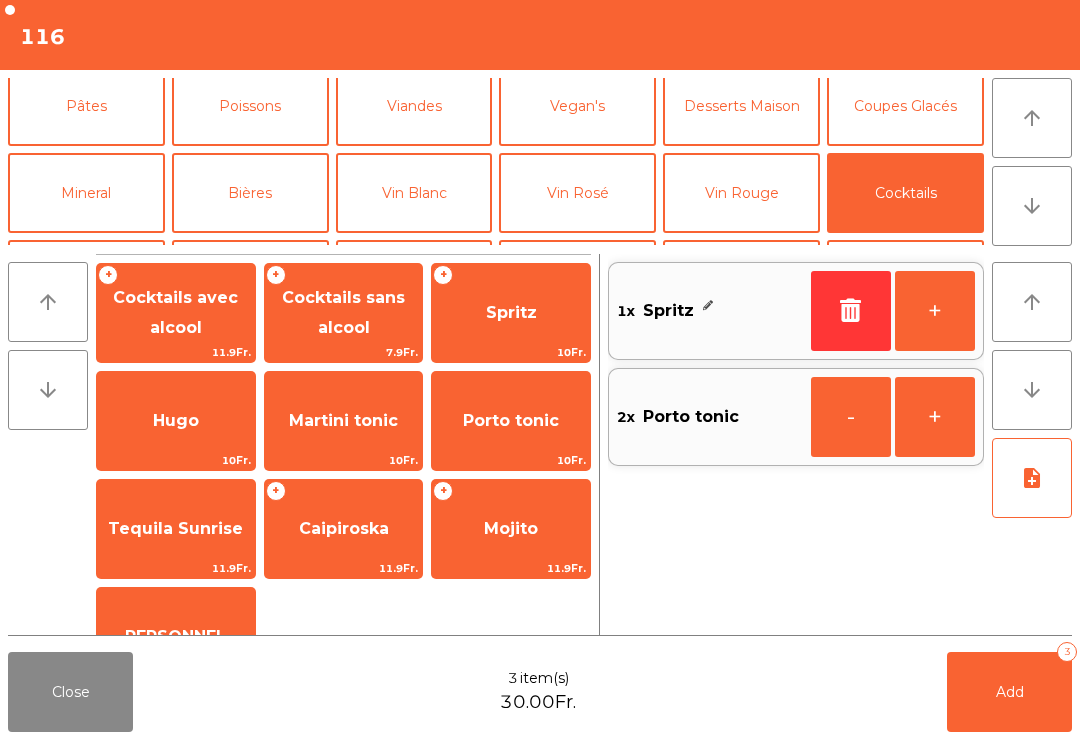 click on "Apéritifs" 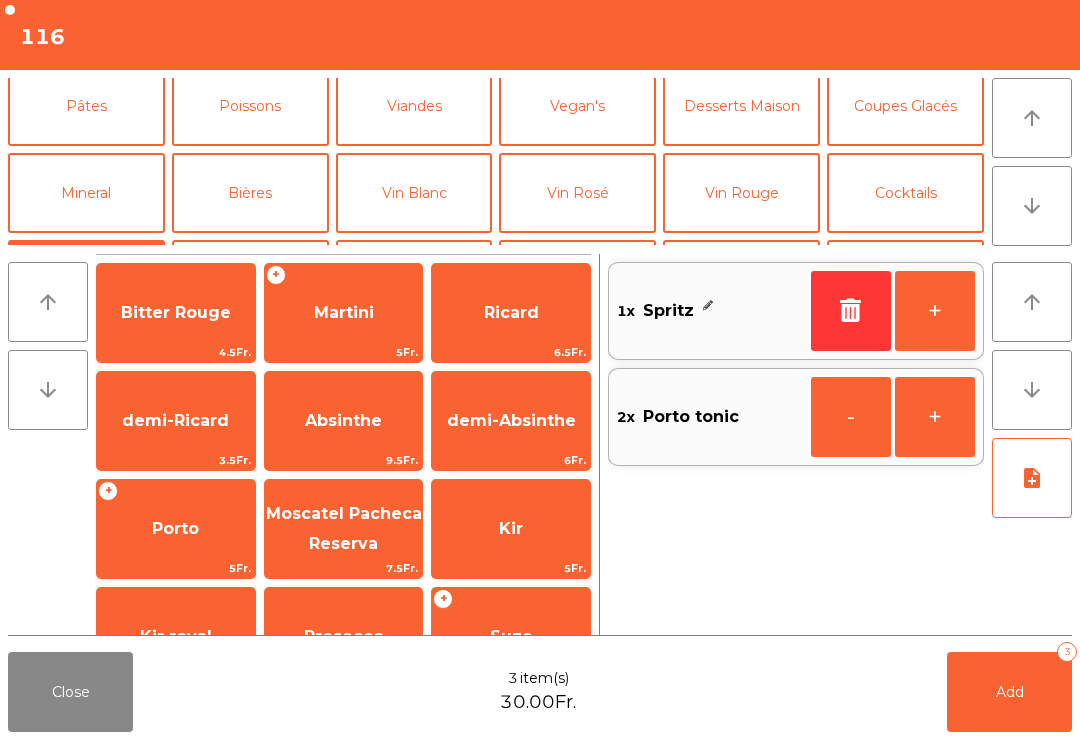 click on "Bitter Rouge" 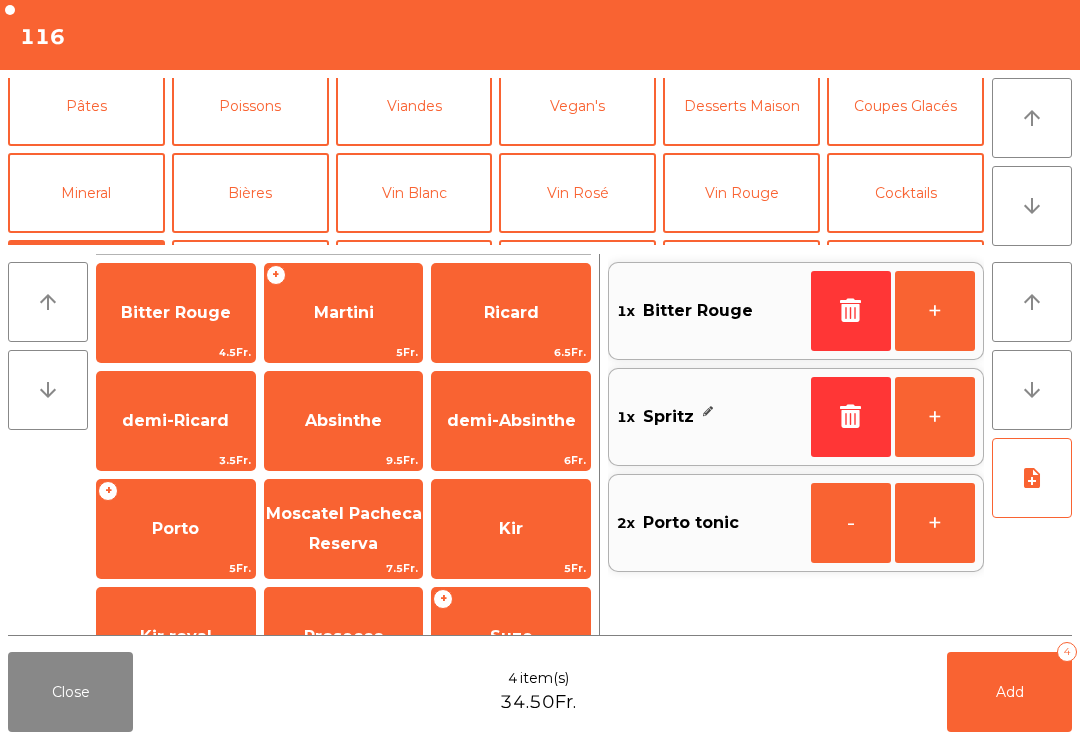 scroll, scrollTop: 127, scrollLeft: 0, axis: vertical 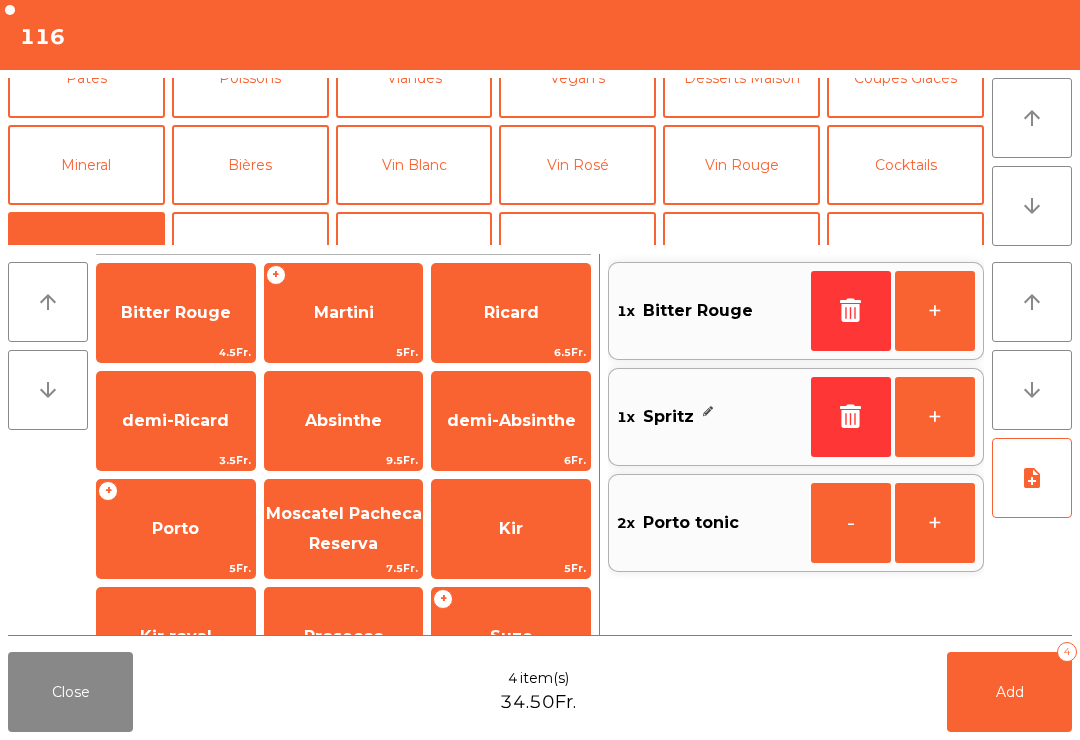 click on "Mineral" 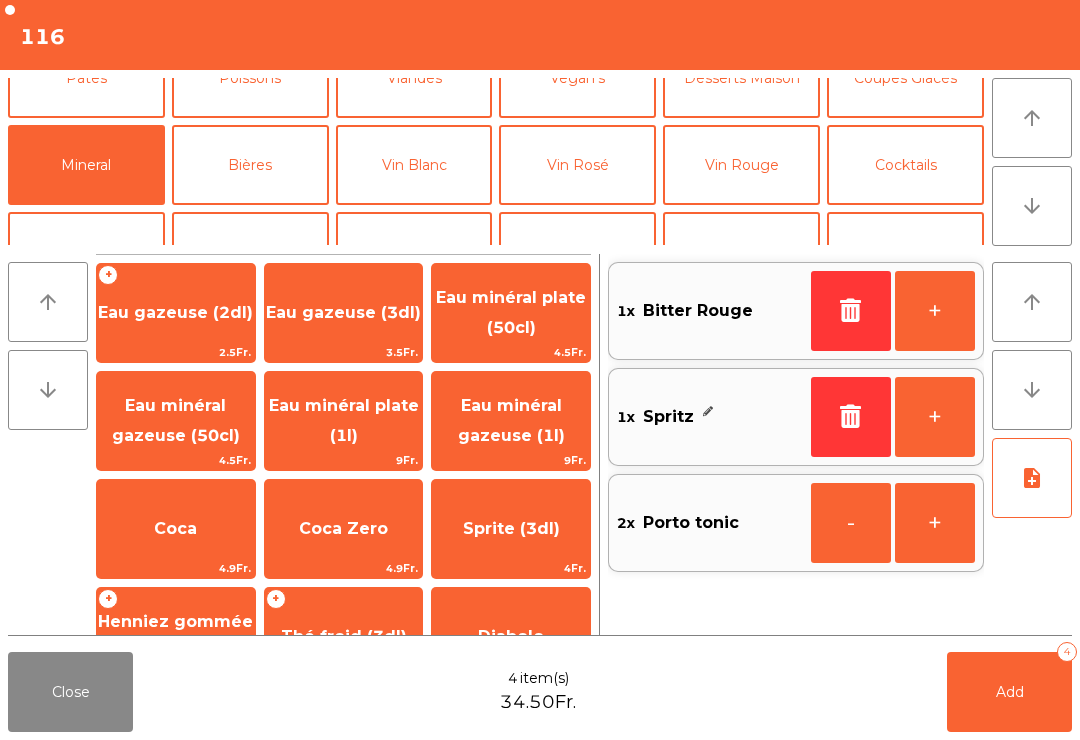 click on "Henniez gommée (3dl)" 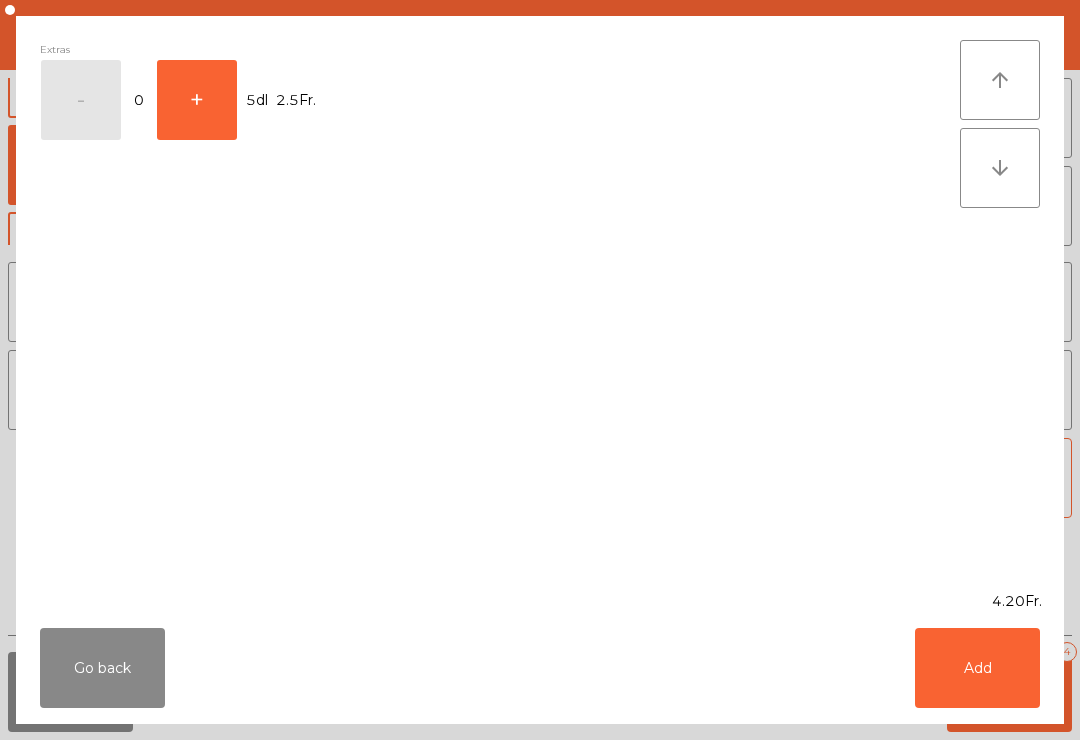 click on "Add" 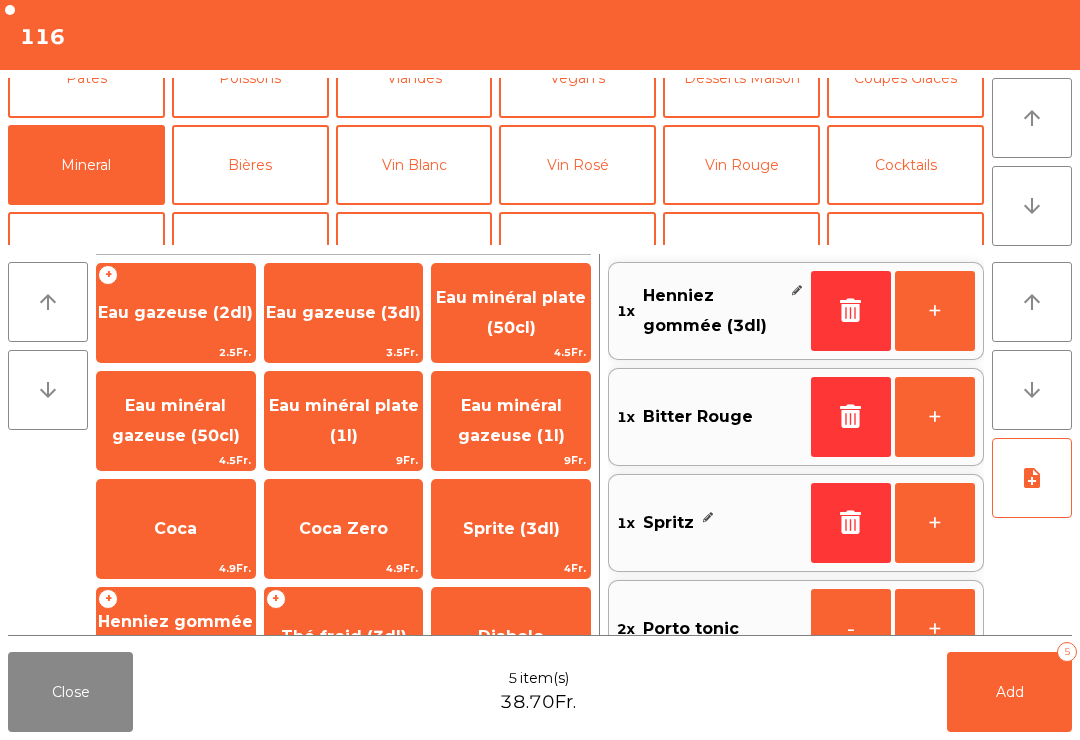 scroll, scrollTop: 189, scrollLeft: 0, axis: vertical 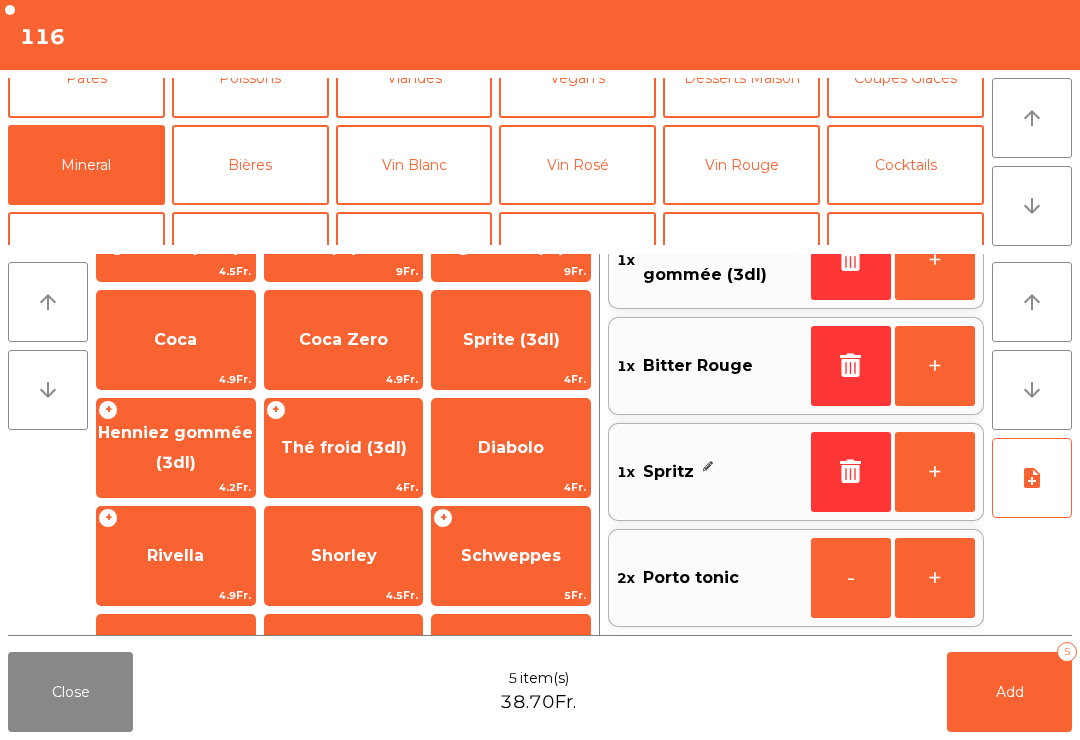 click on "Add   5" 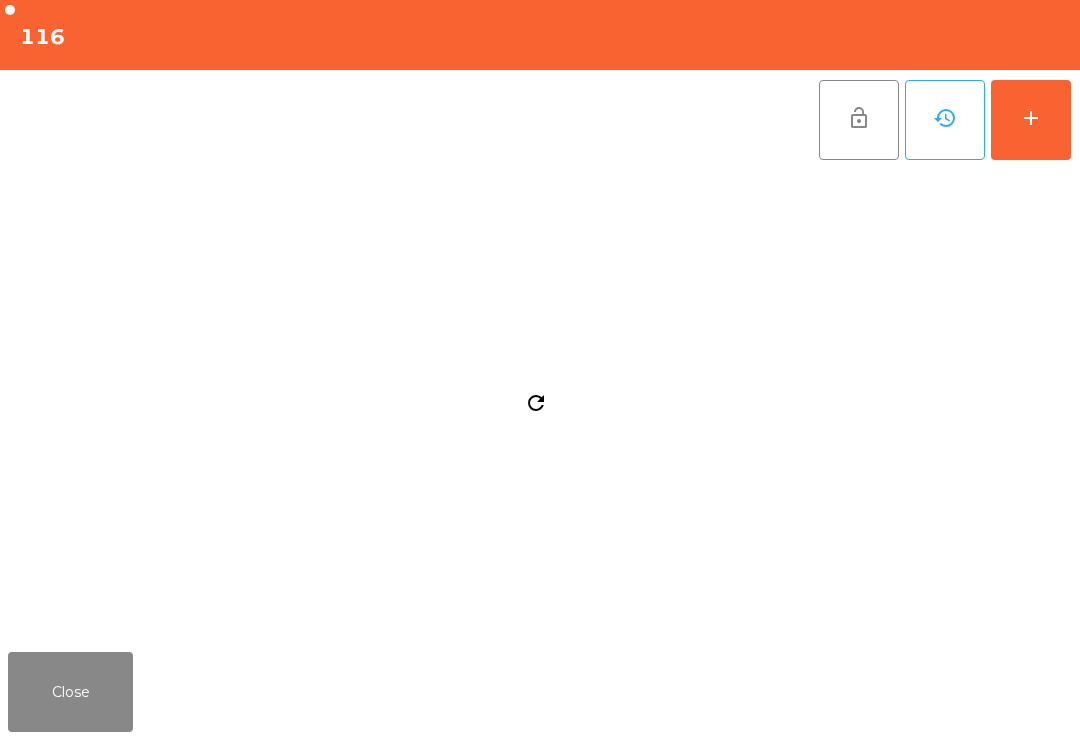 click on "Close" 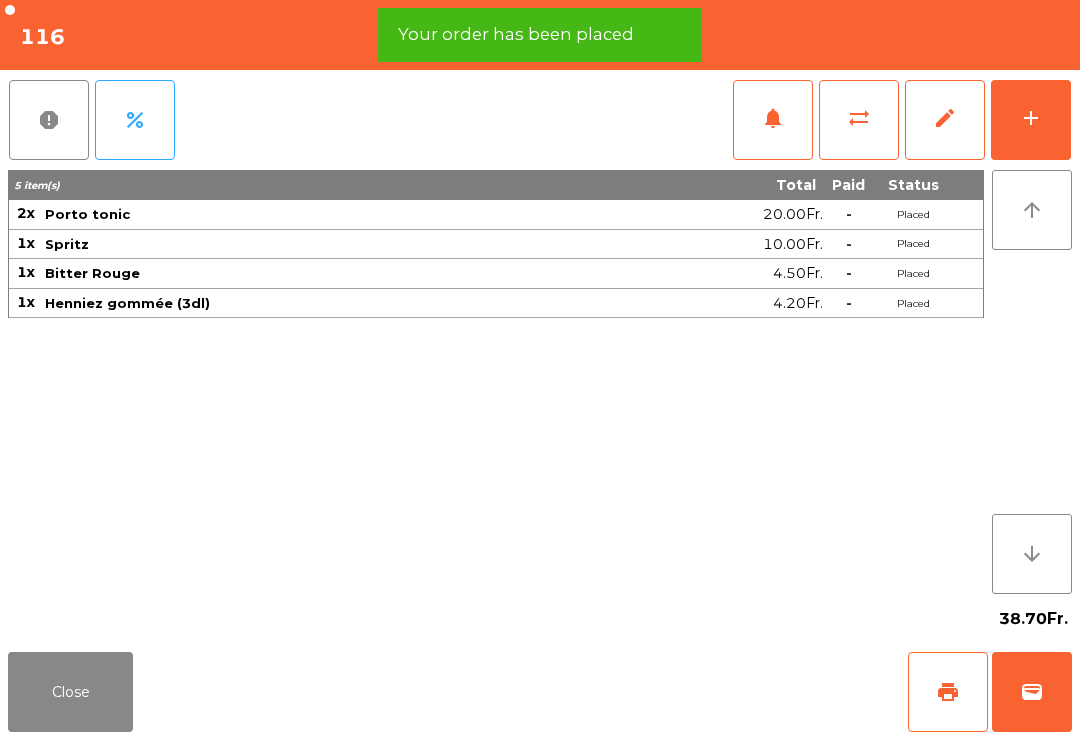 click on "print" 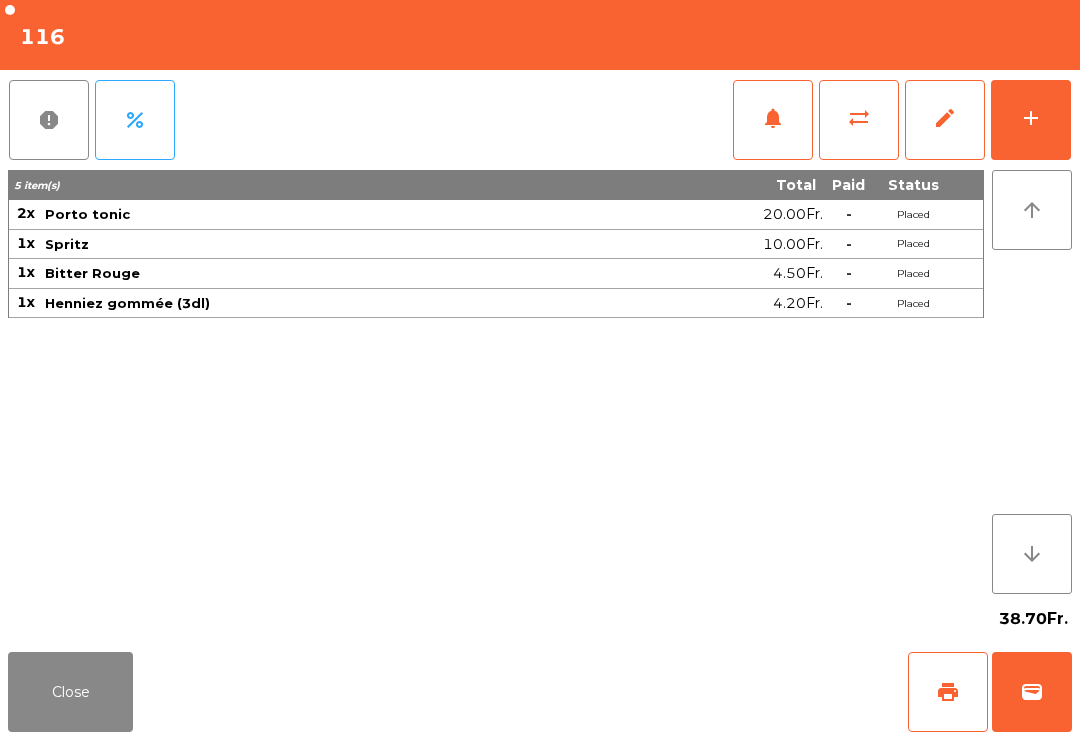 click on "Close" 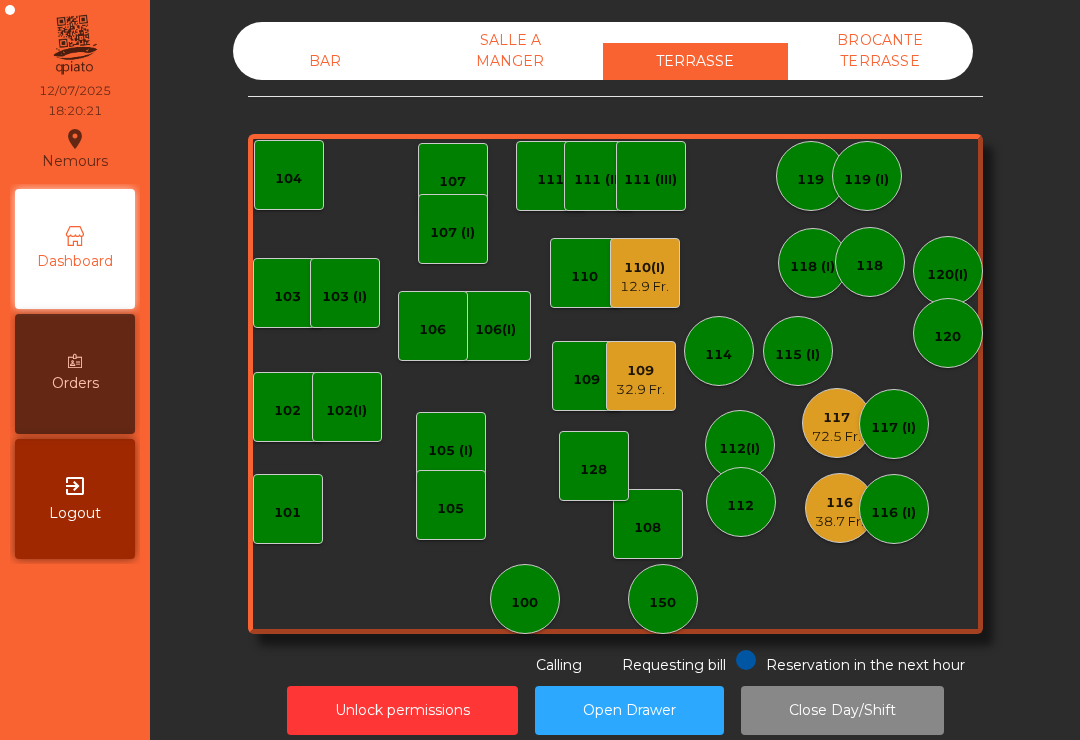 click on "120(I)" 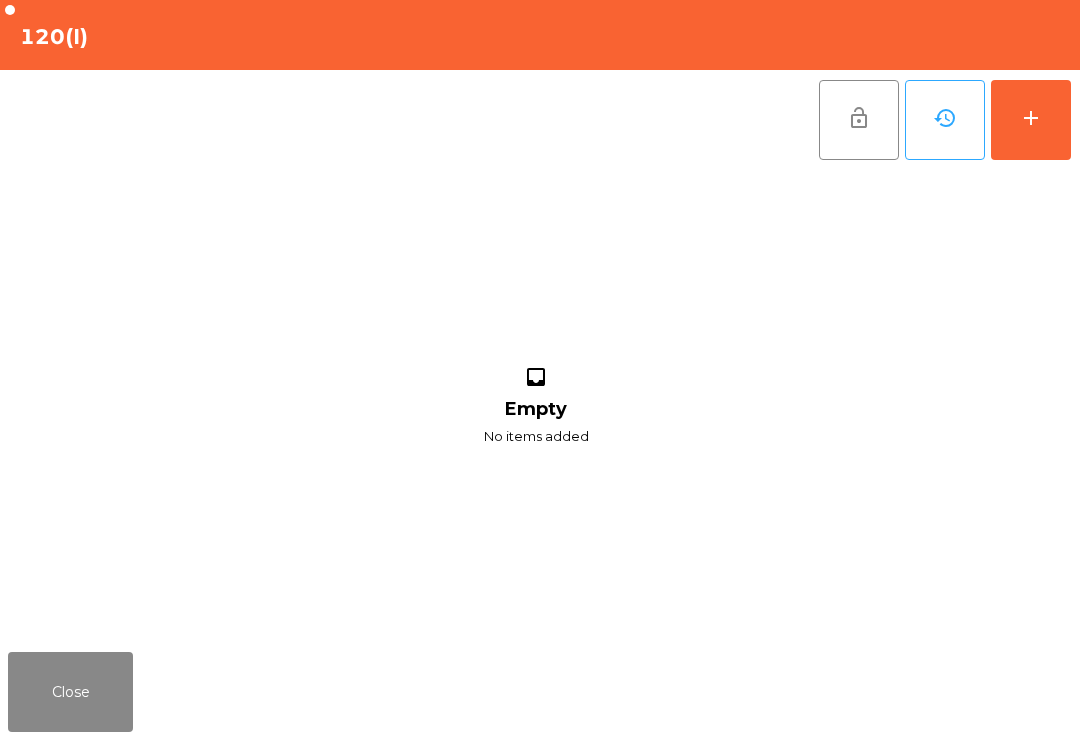 click on "add" 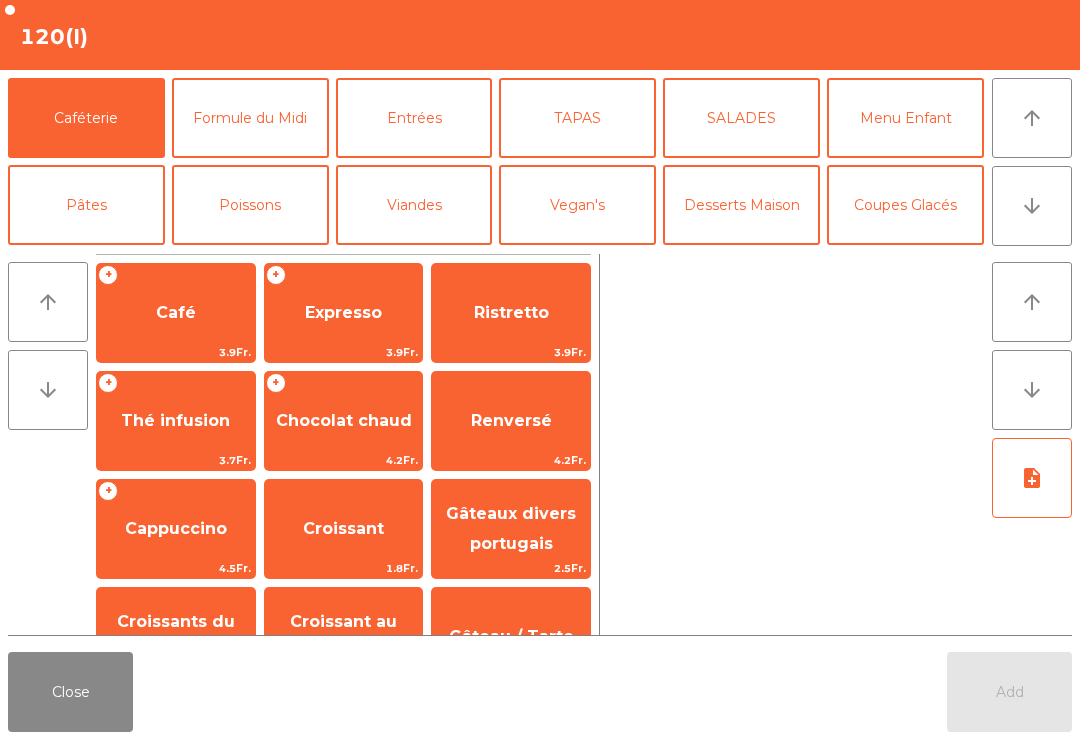 click on "arrow_downward" 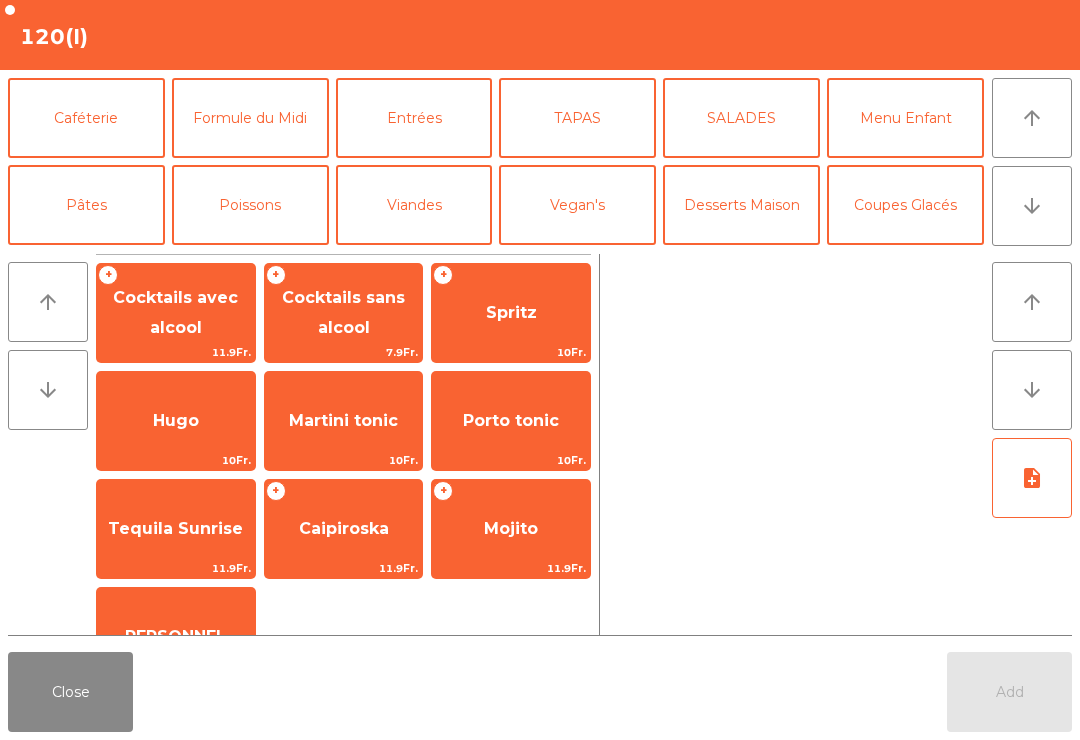 click on "Hugo" 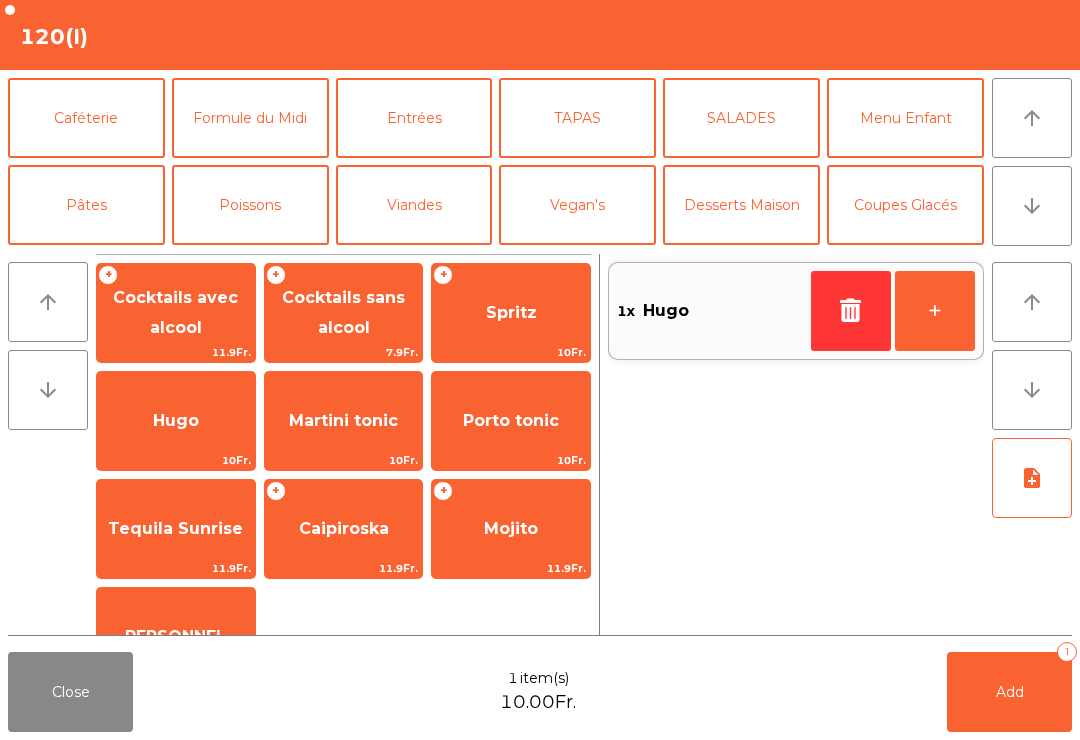 scroll, scrollTop: 174, scrollLeft: 0, axis: vertical 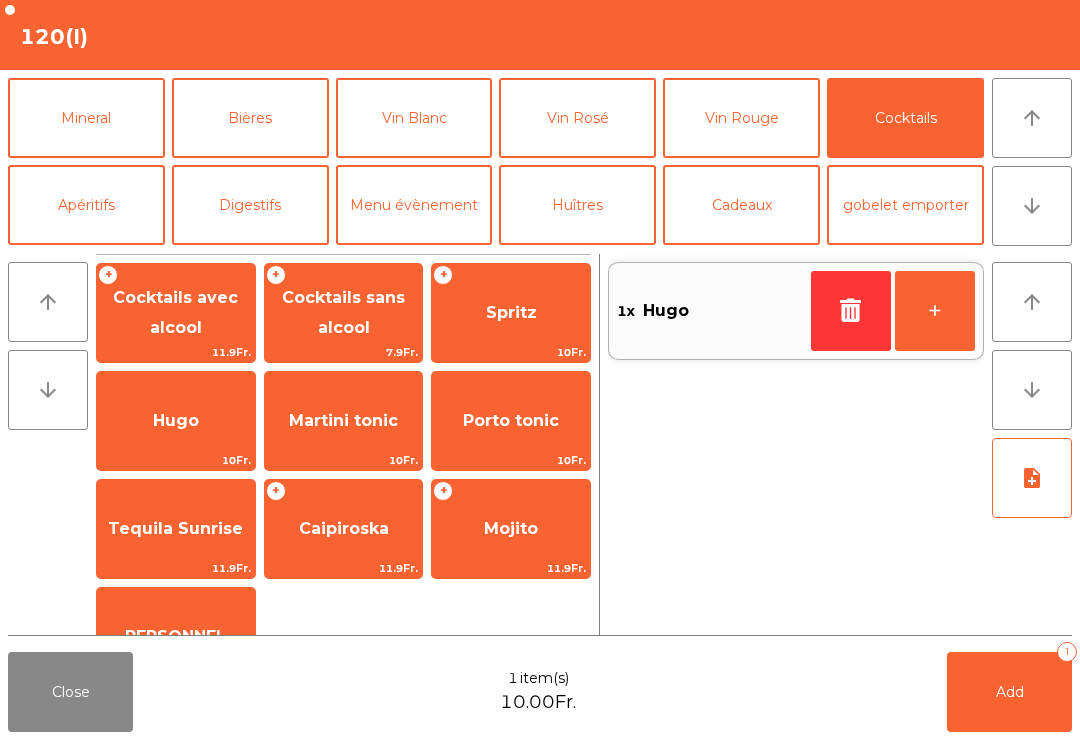 click on "Bières" 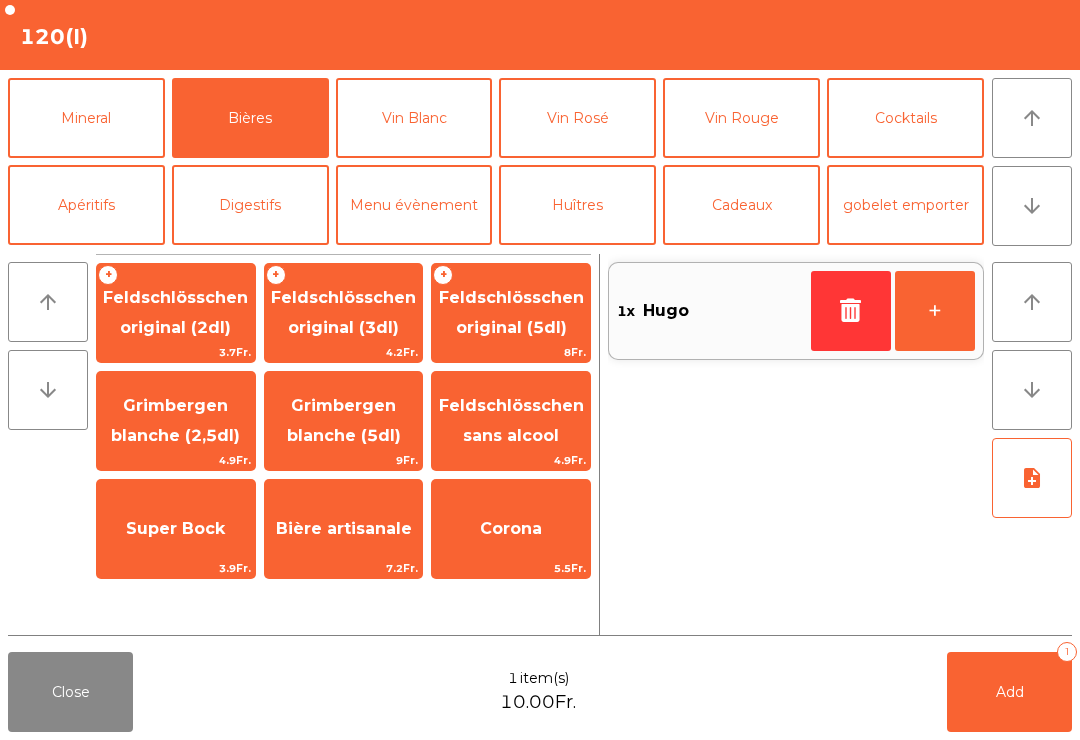 click on "Grimbergen blanche (5dl)" 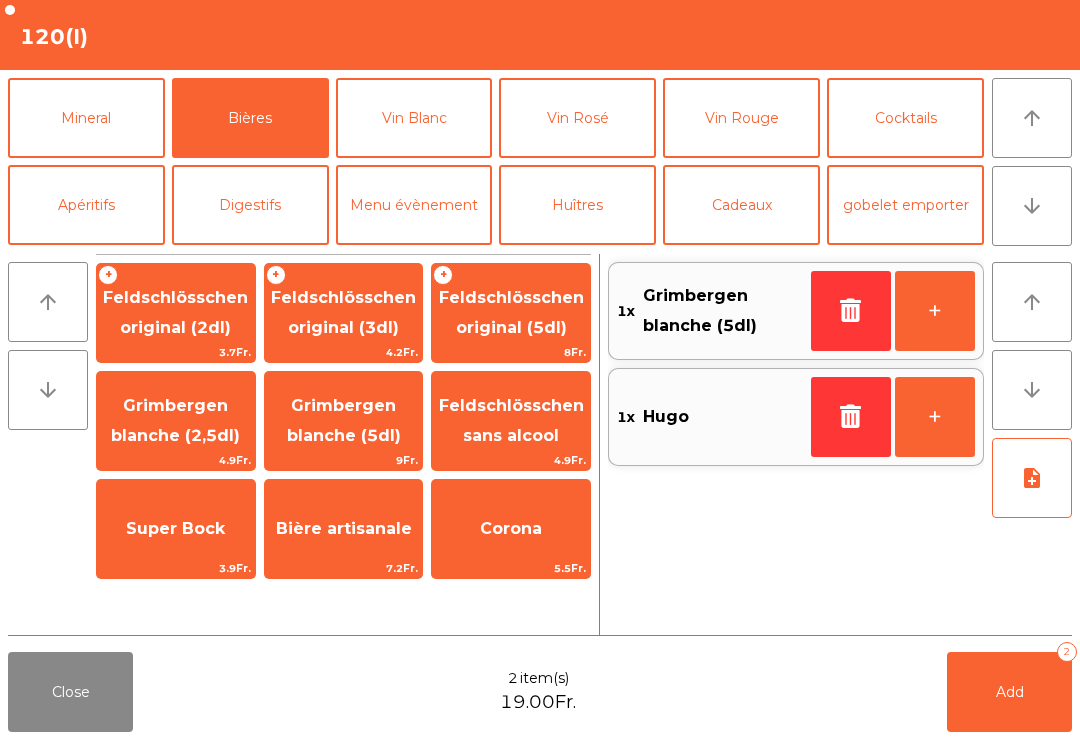 click on "Add   2" 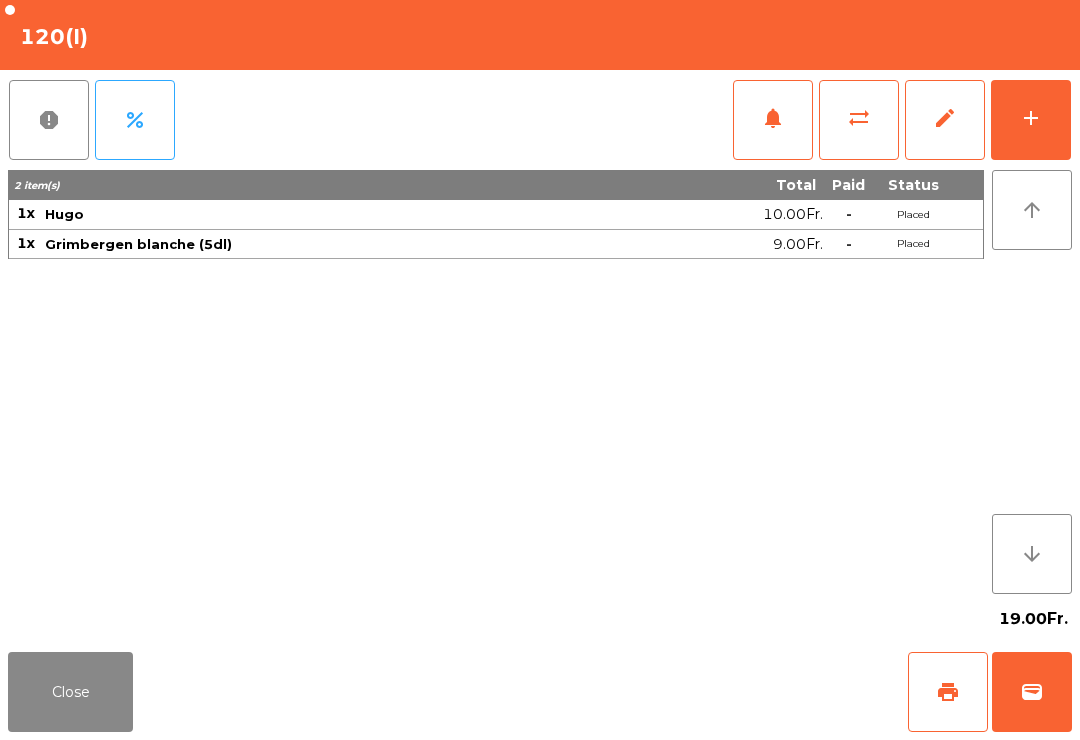 click on "Close" 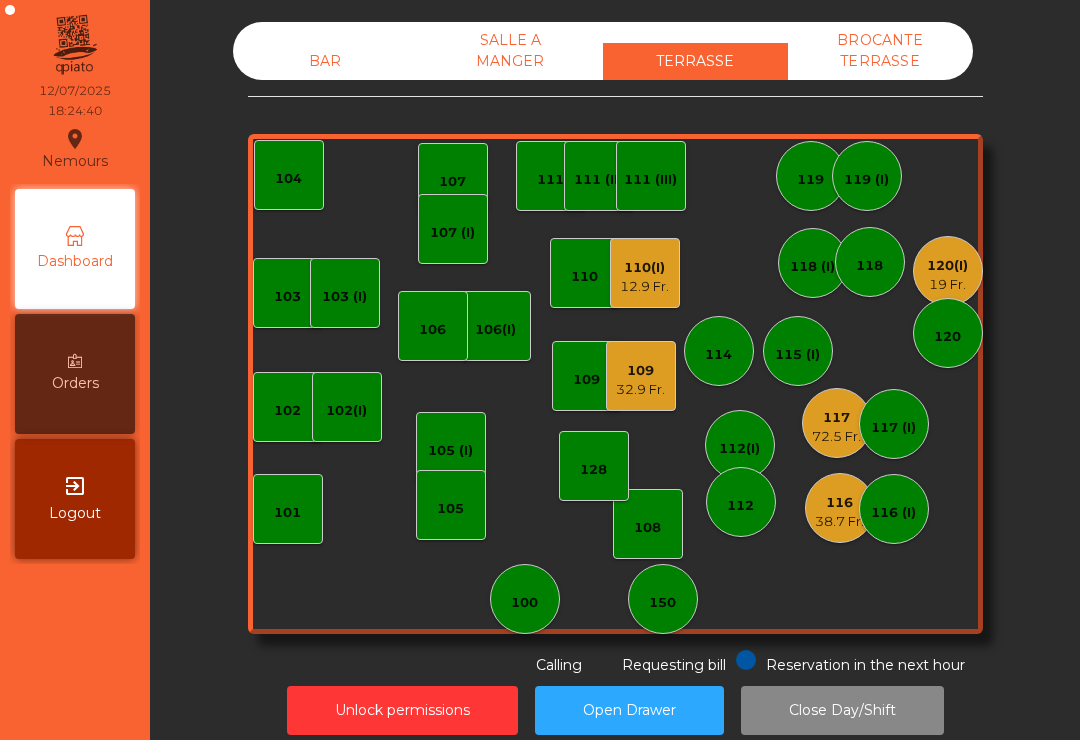 click on "32.9 Fr." 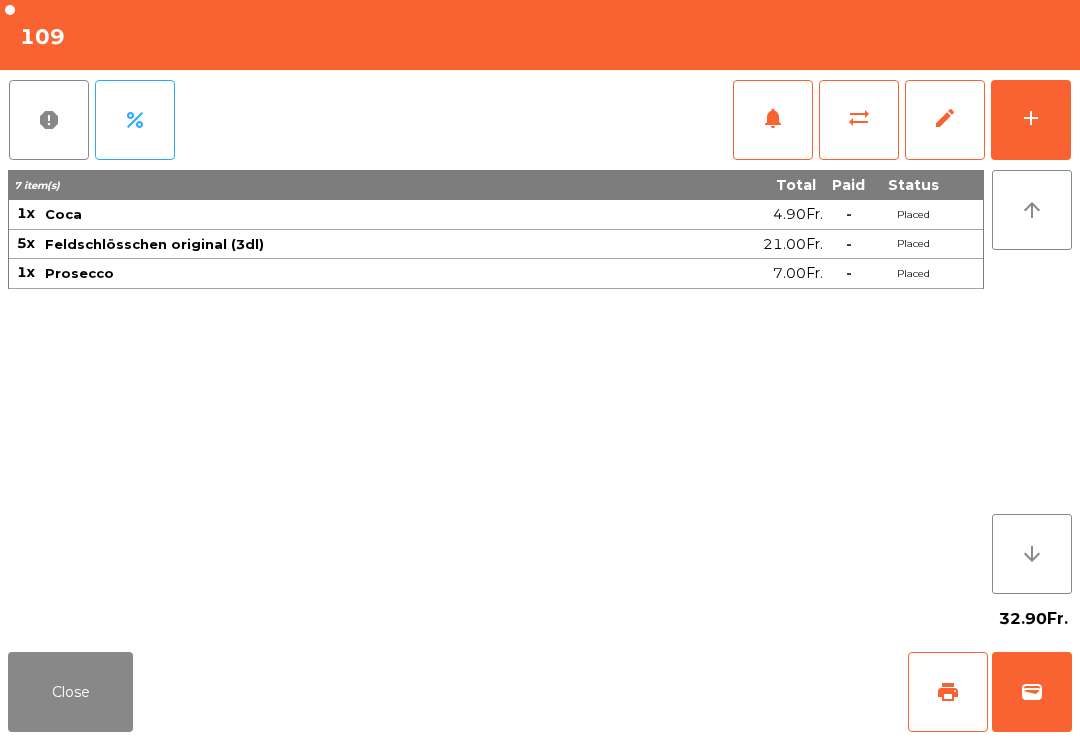 click on "Close" 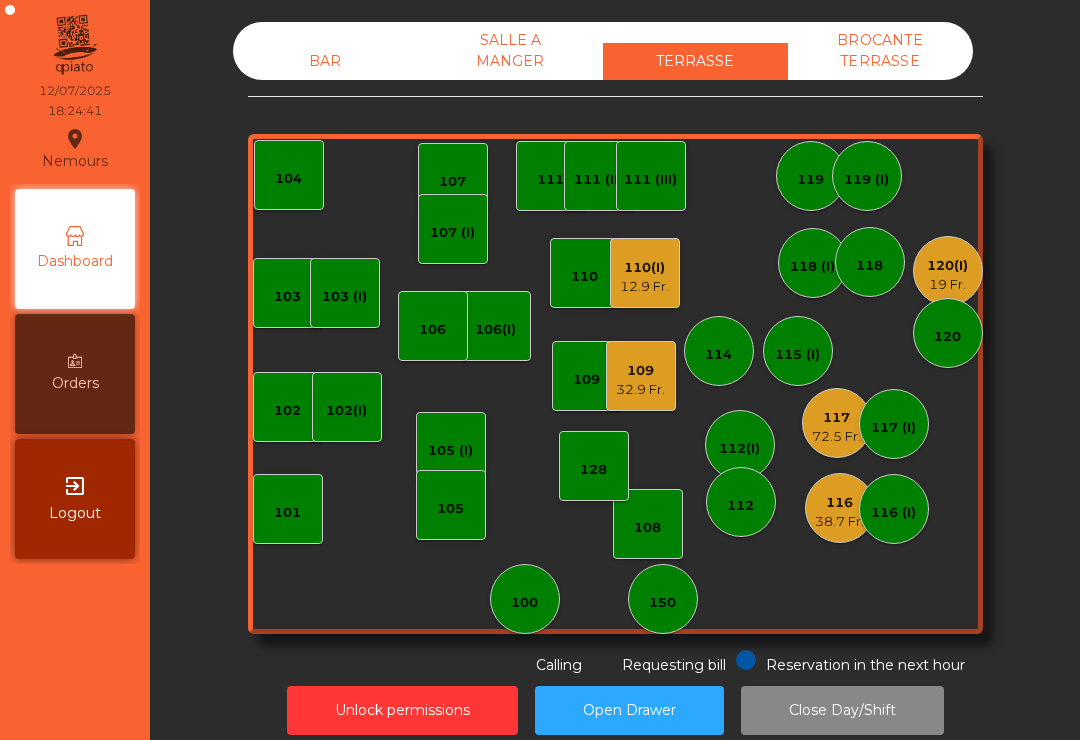 click on "116" 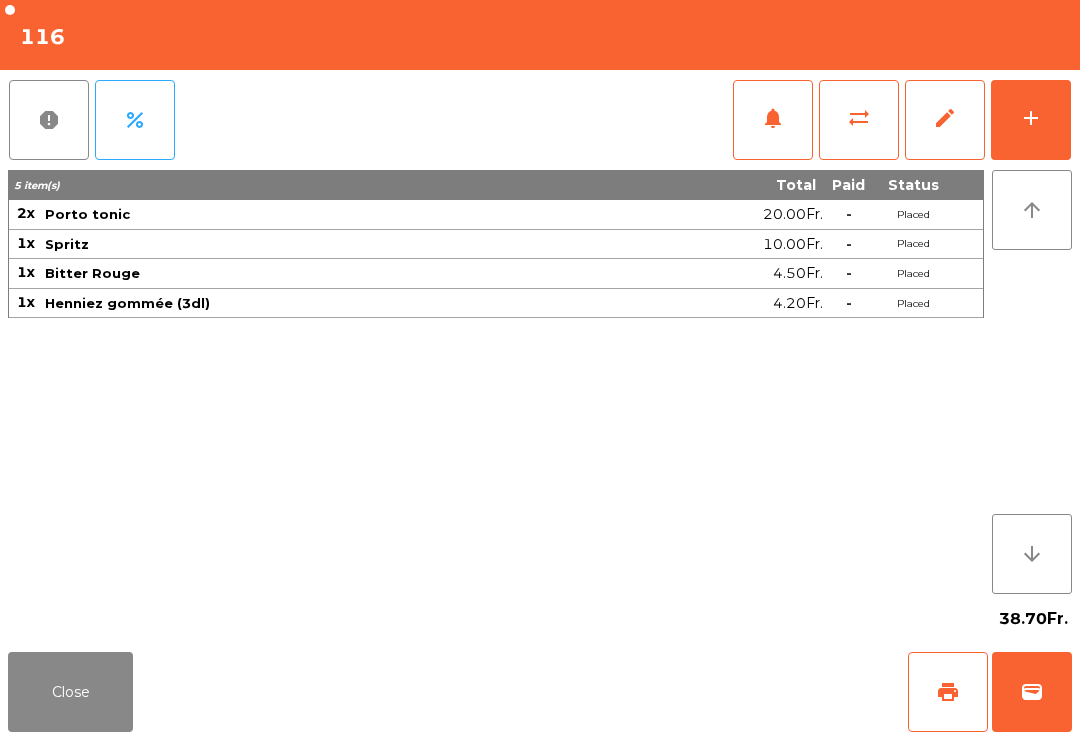 click on "wallet" 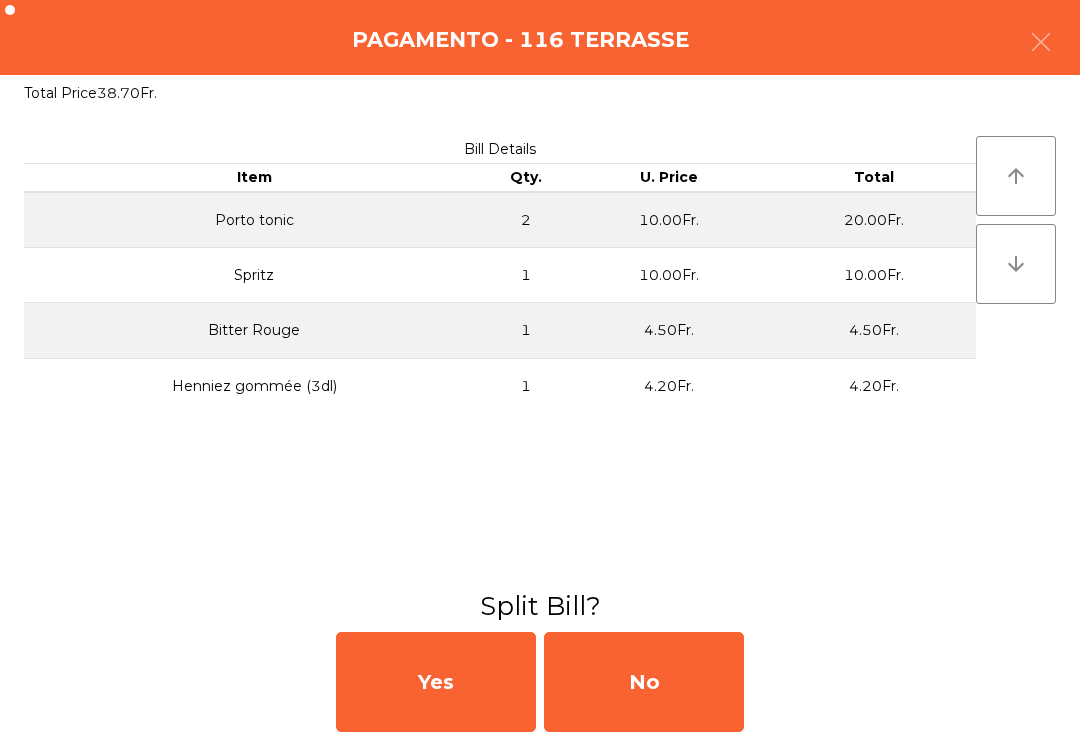 click on "No" 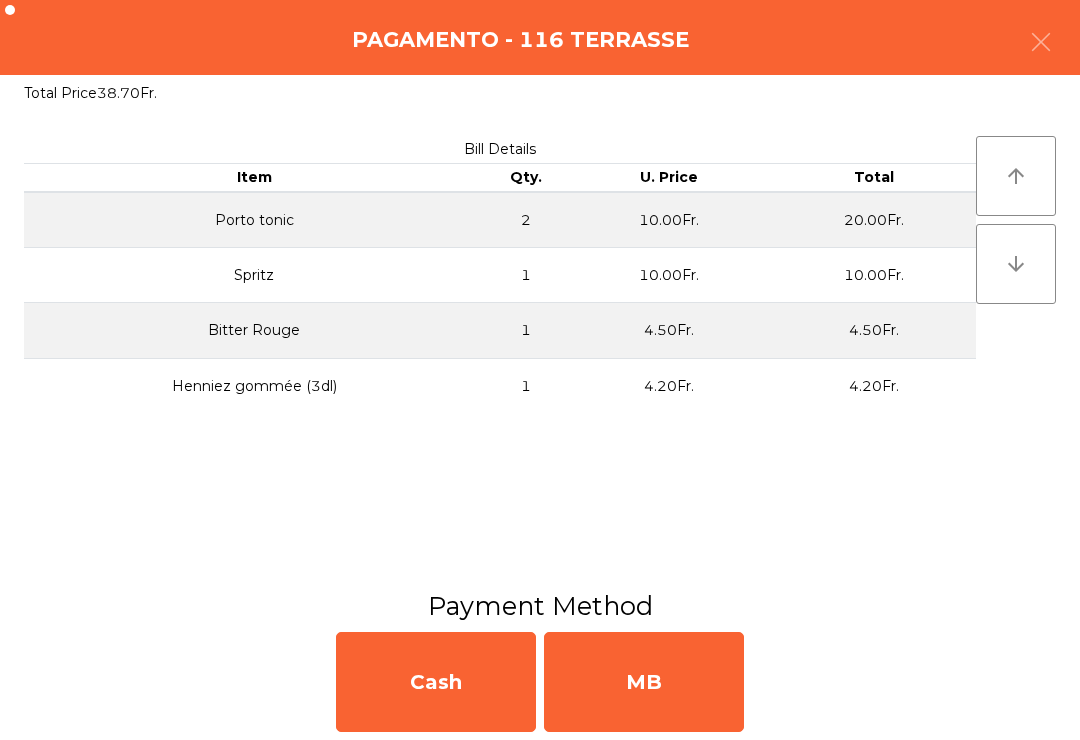 click on "MB" 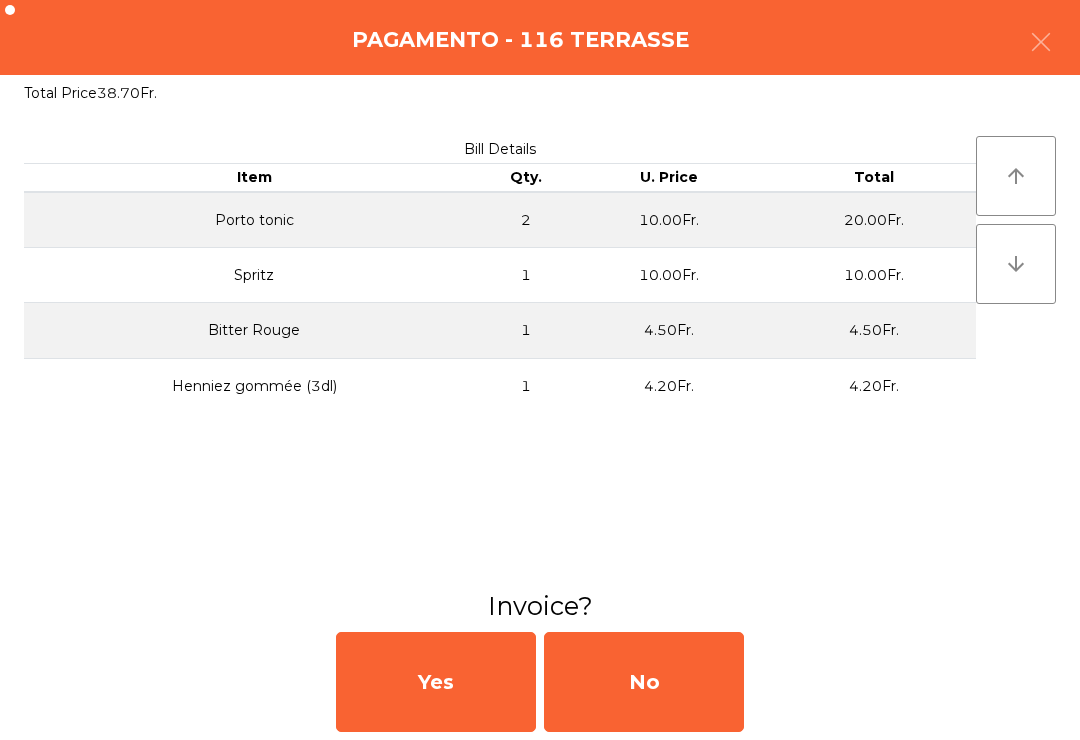 click on "No" 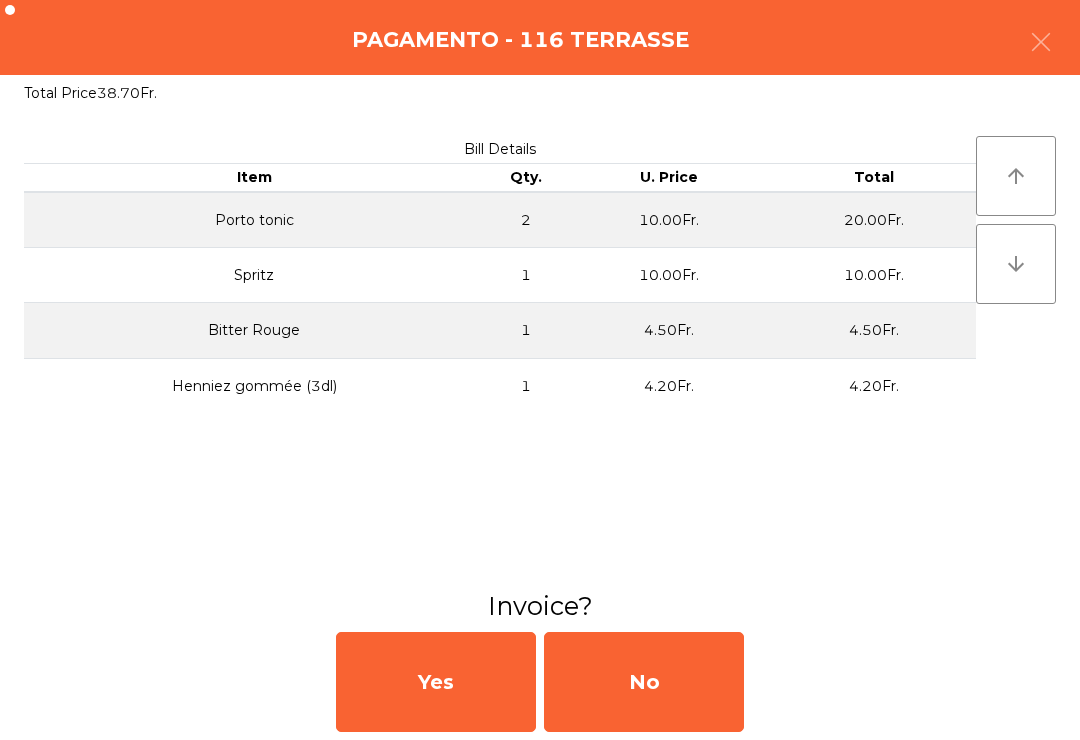 click on "No" 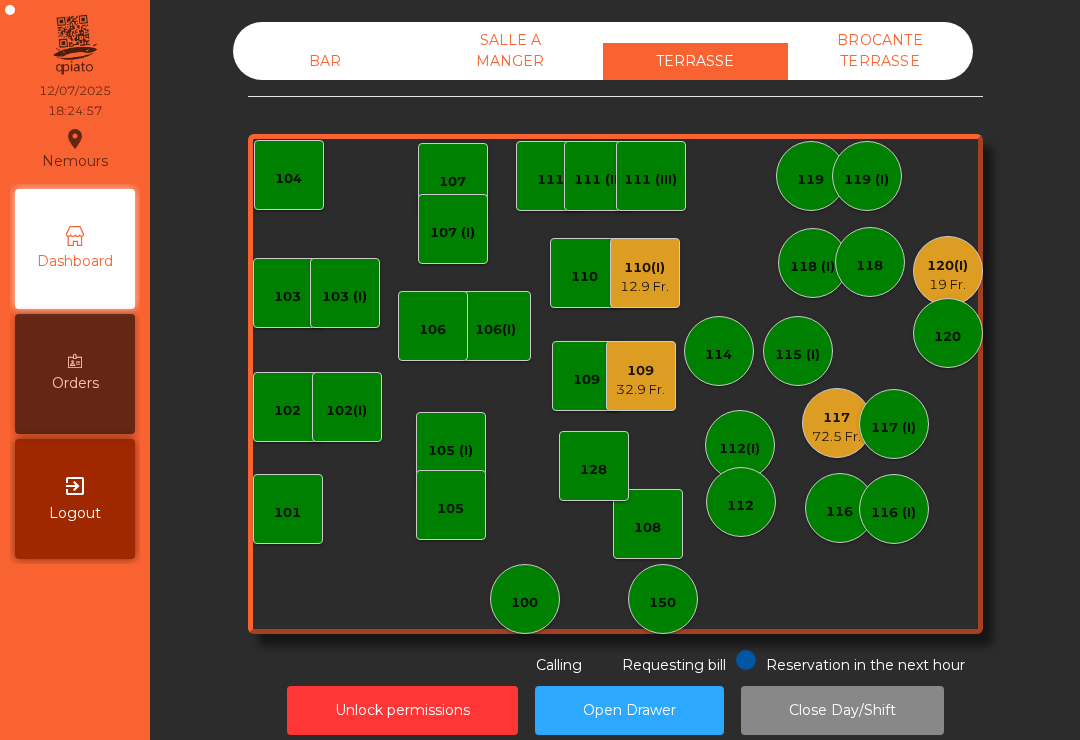 click on "115 (I)" 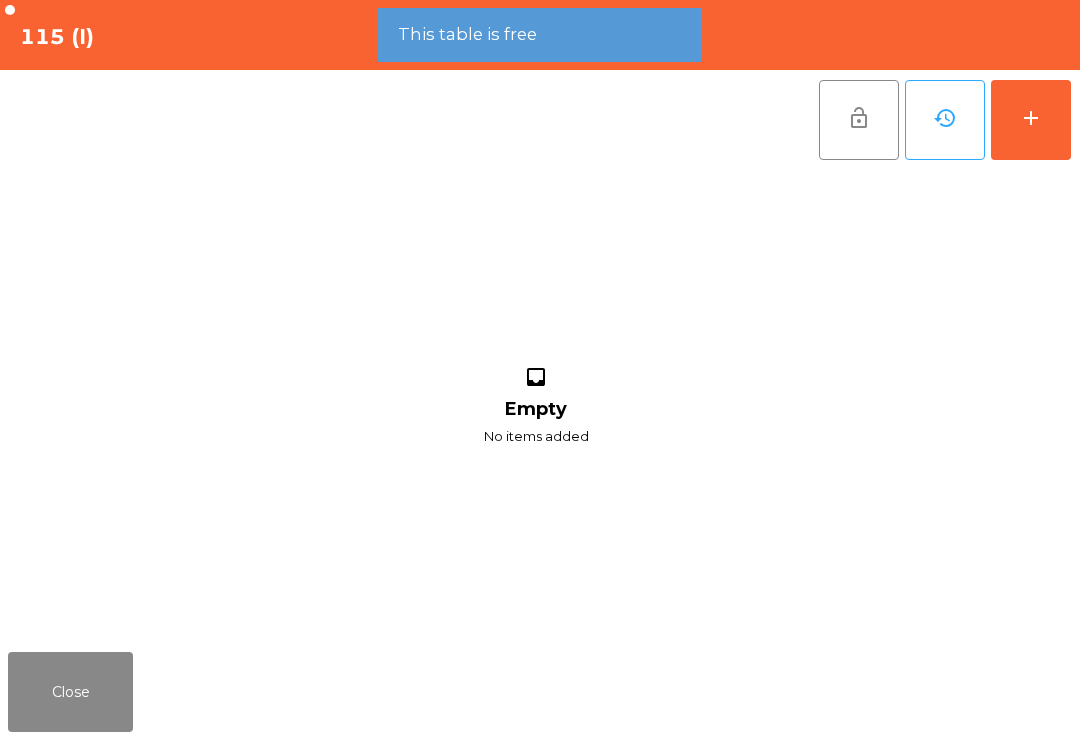 click on "add" 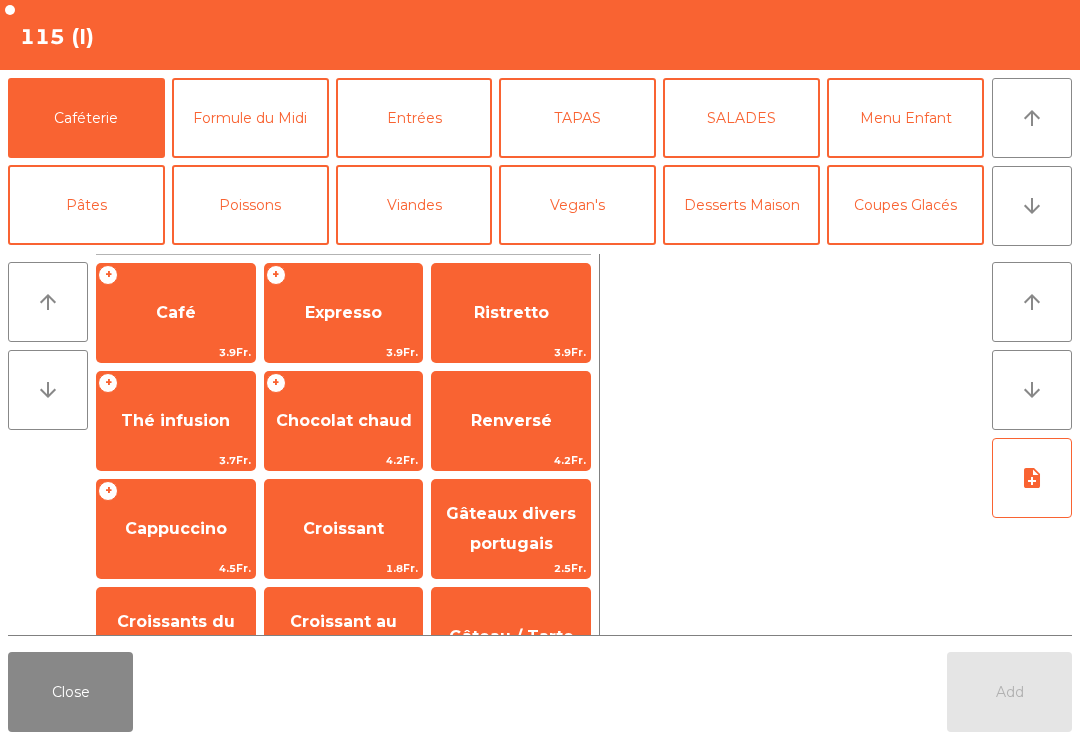 click on "arrow_downward" 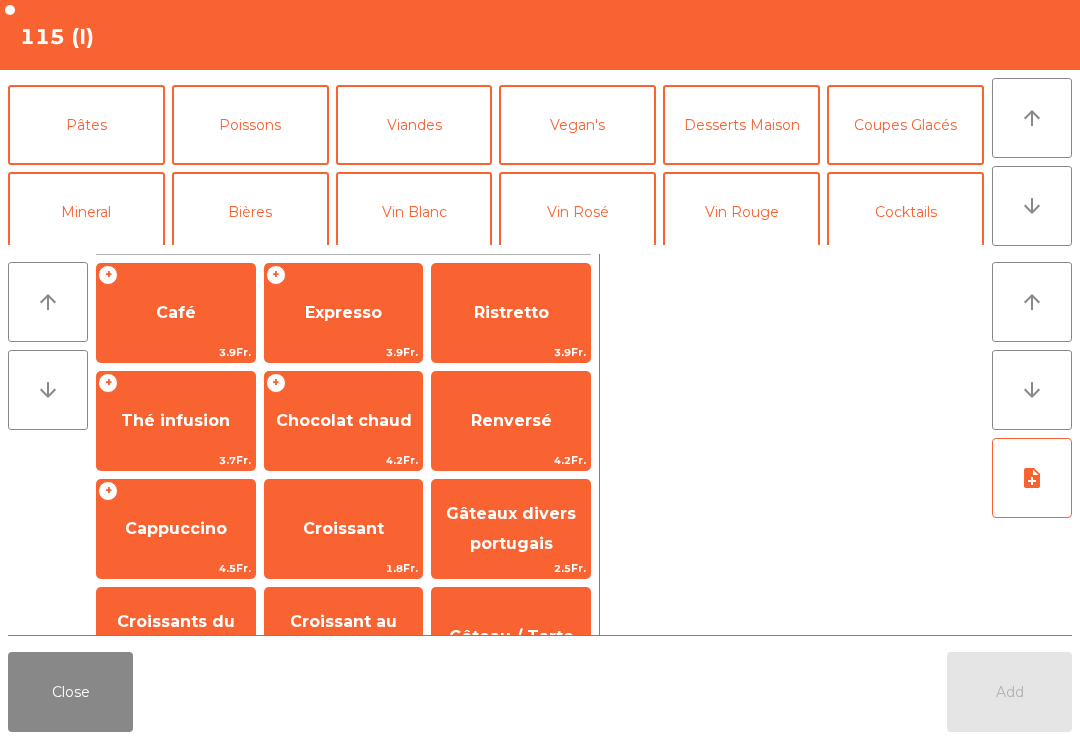 click on "Mineral" 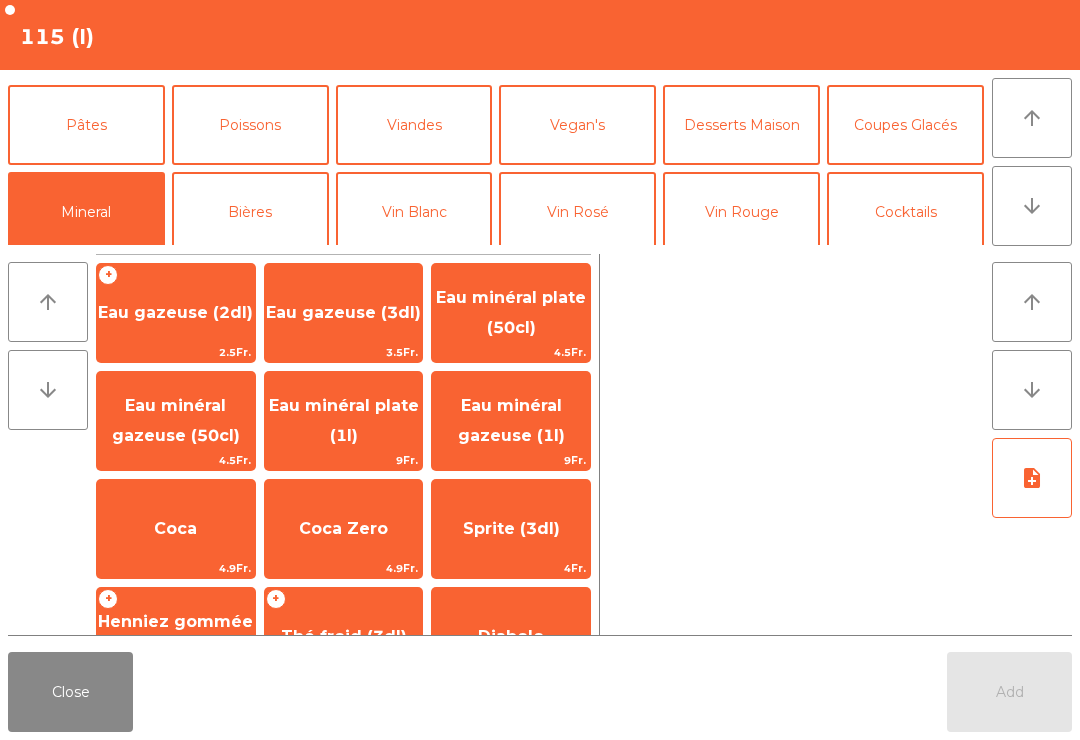 click on "Coca" 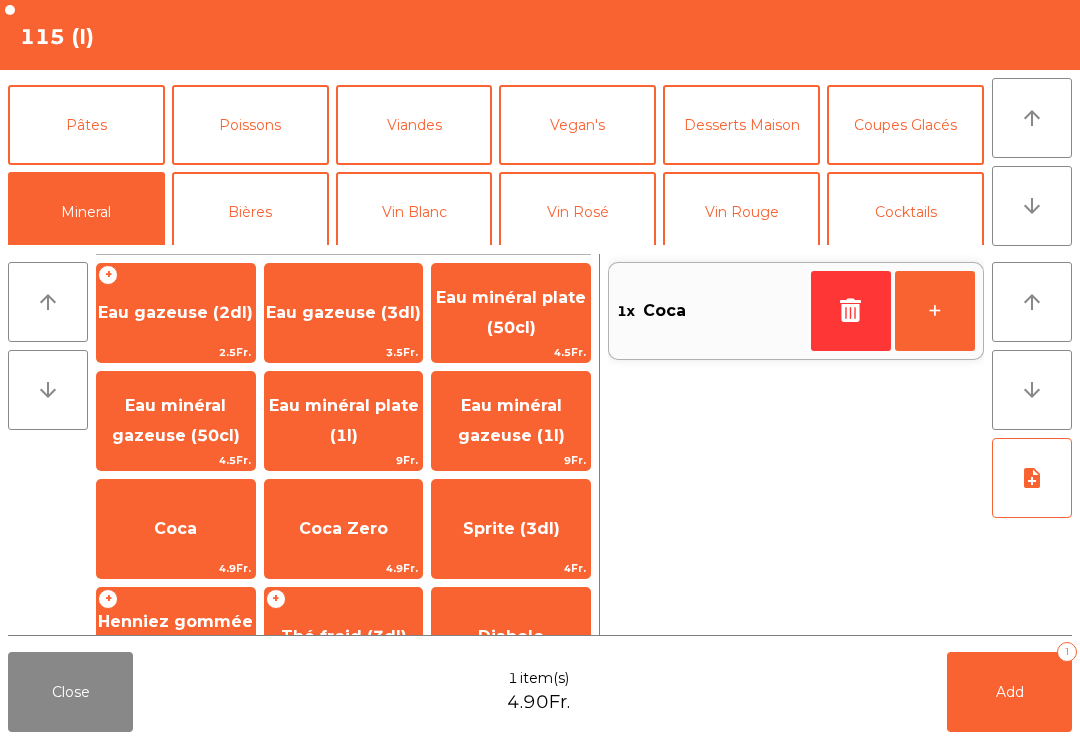 scroll, scrollTop: 174, scrollLeft: 0, axis: vertical 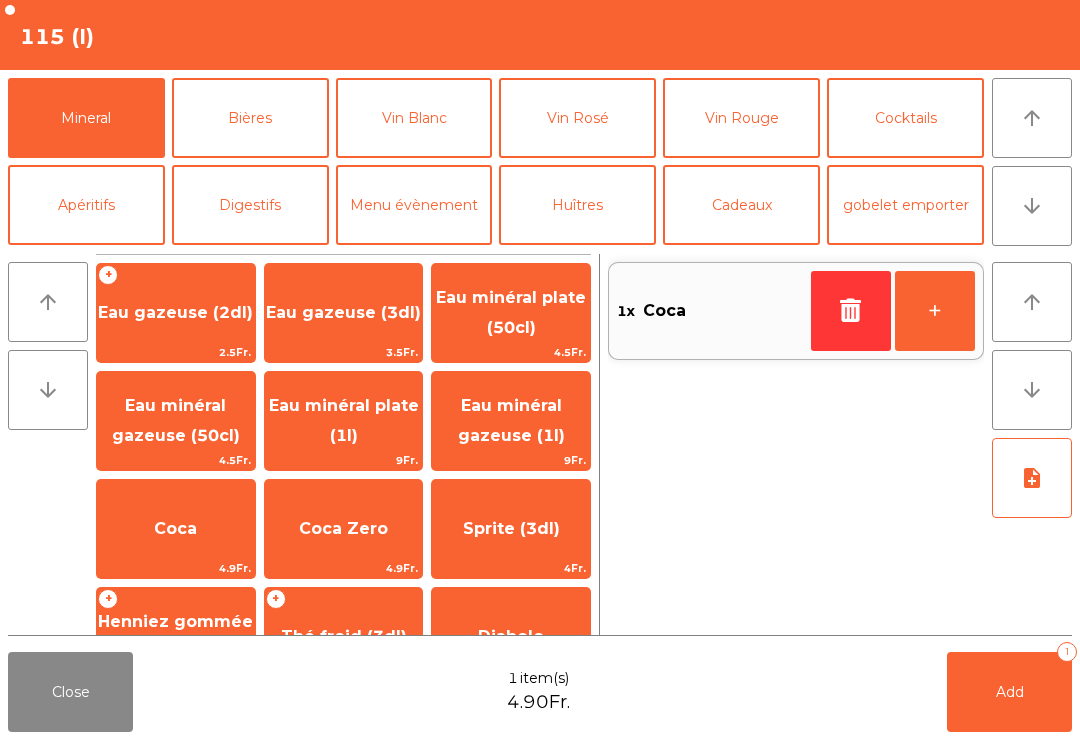 click on "Eau gazeuse (3dl)" 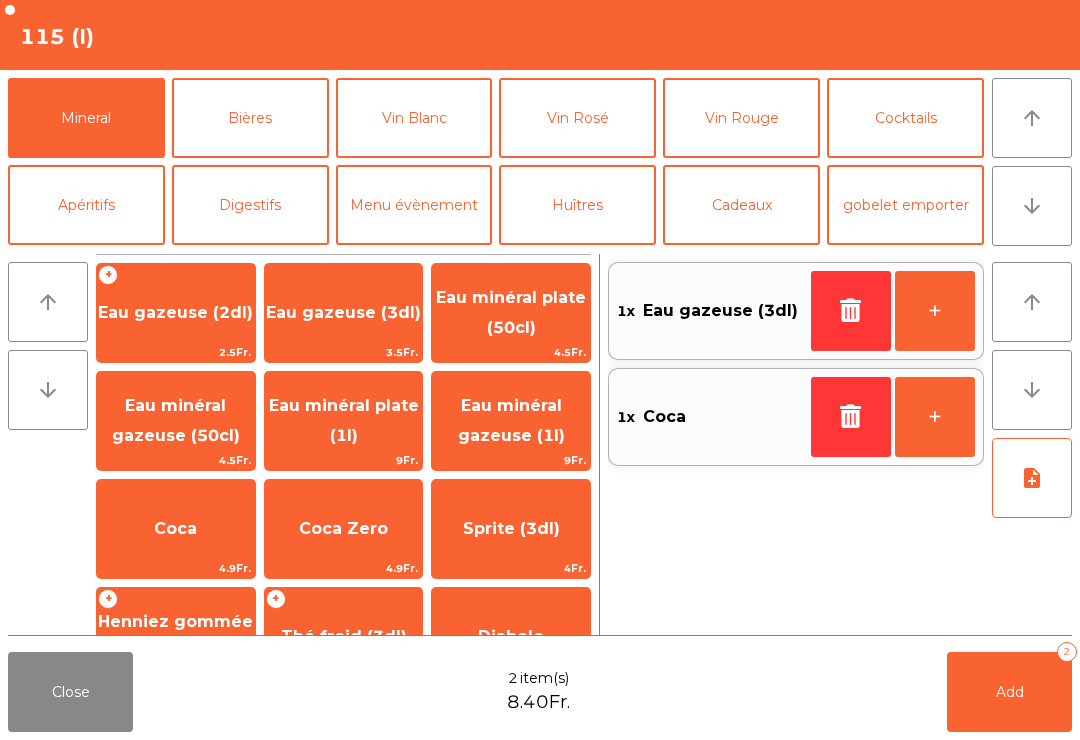click on "Add" 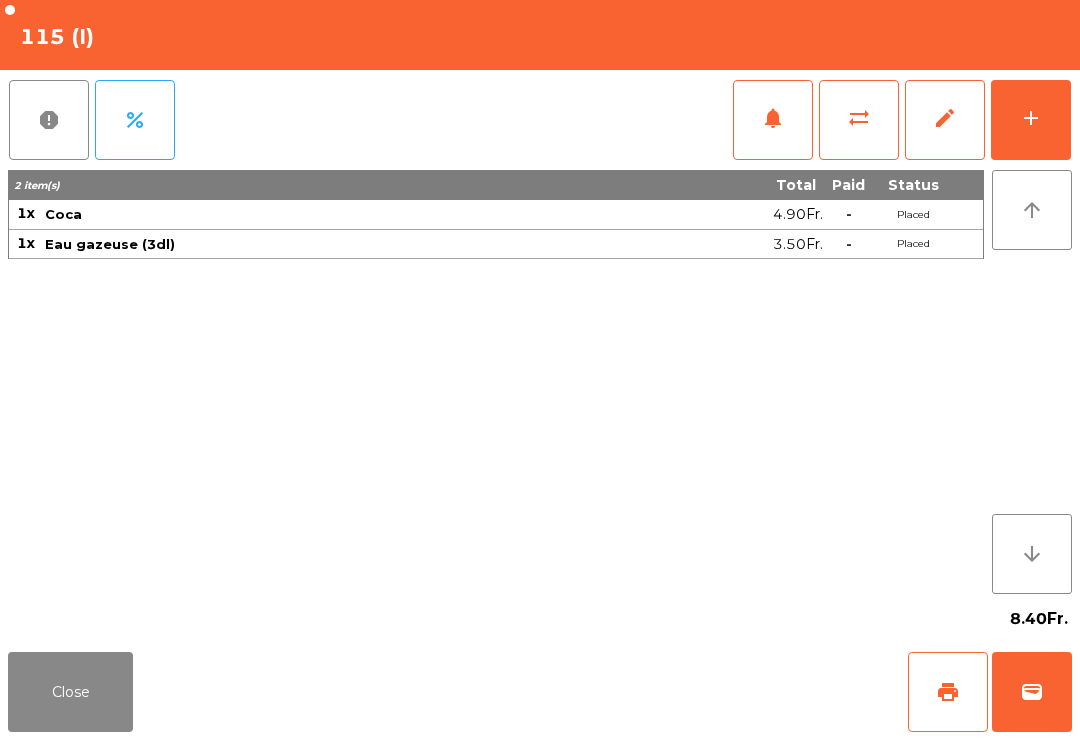 click on "Close" 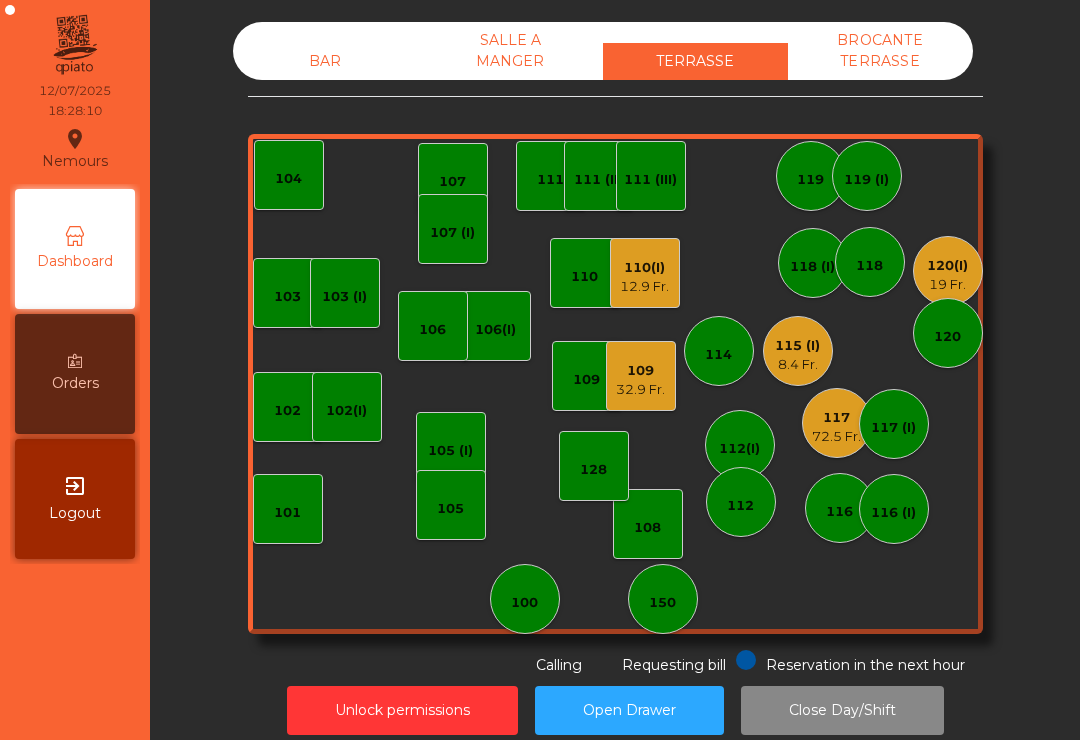 click on "32.9 Fr." 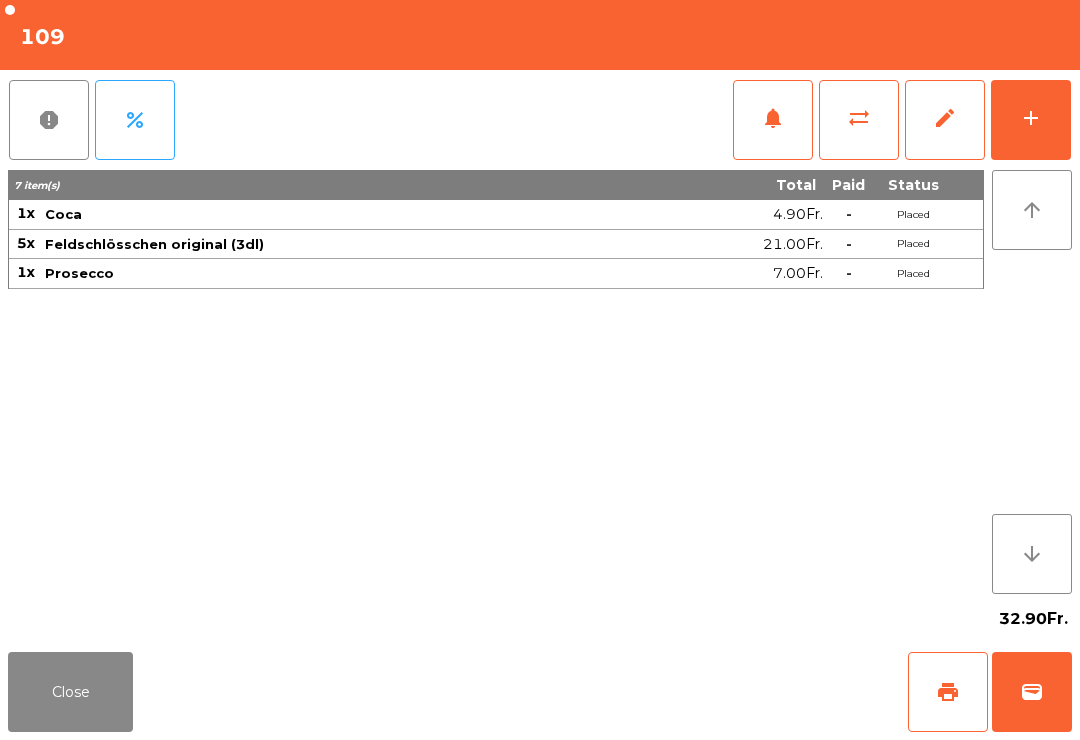 click on "print" 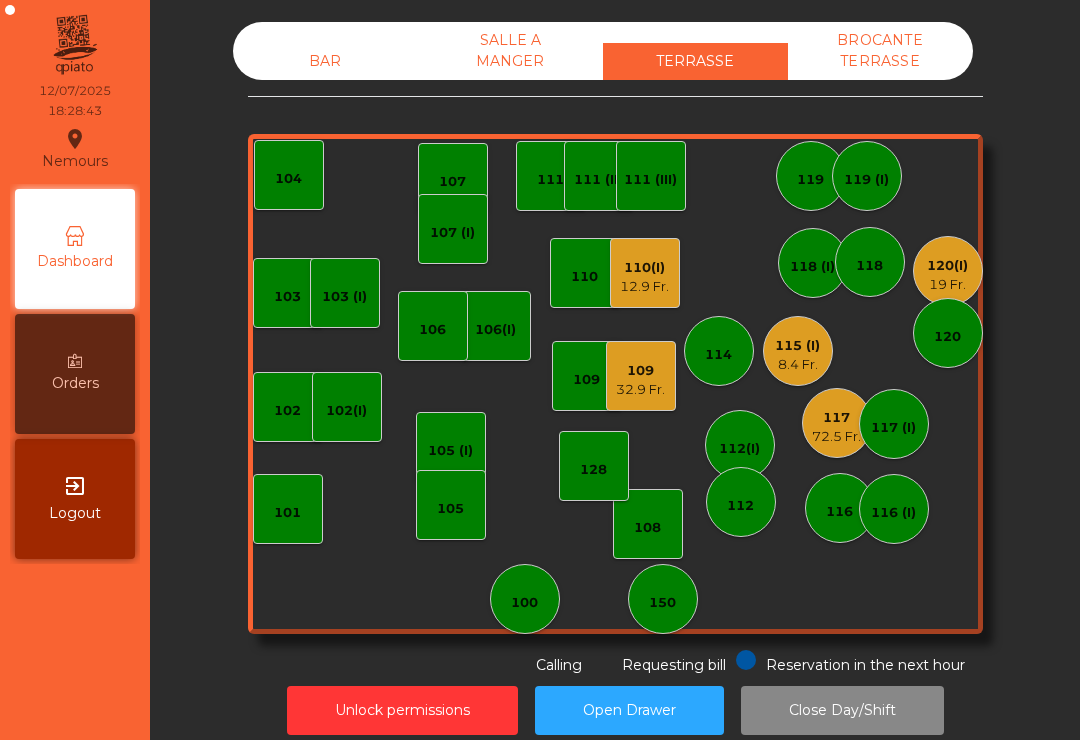 click on "32.9 Fr." 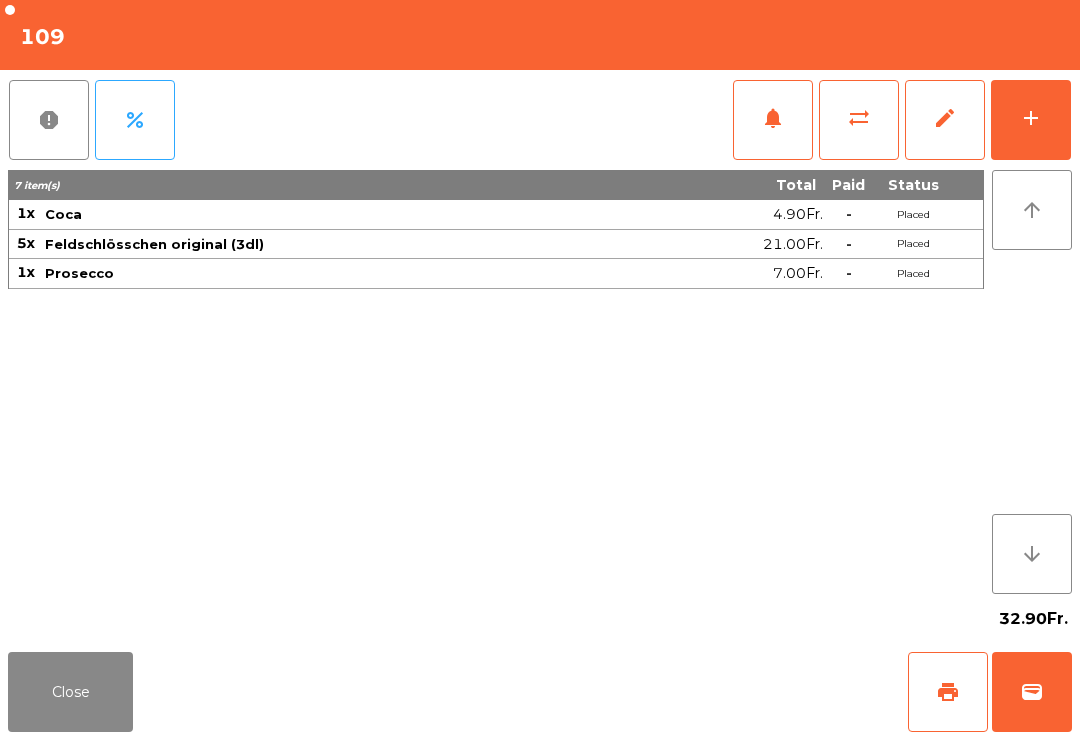 click on "sync_alt" 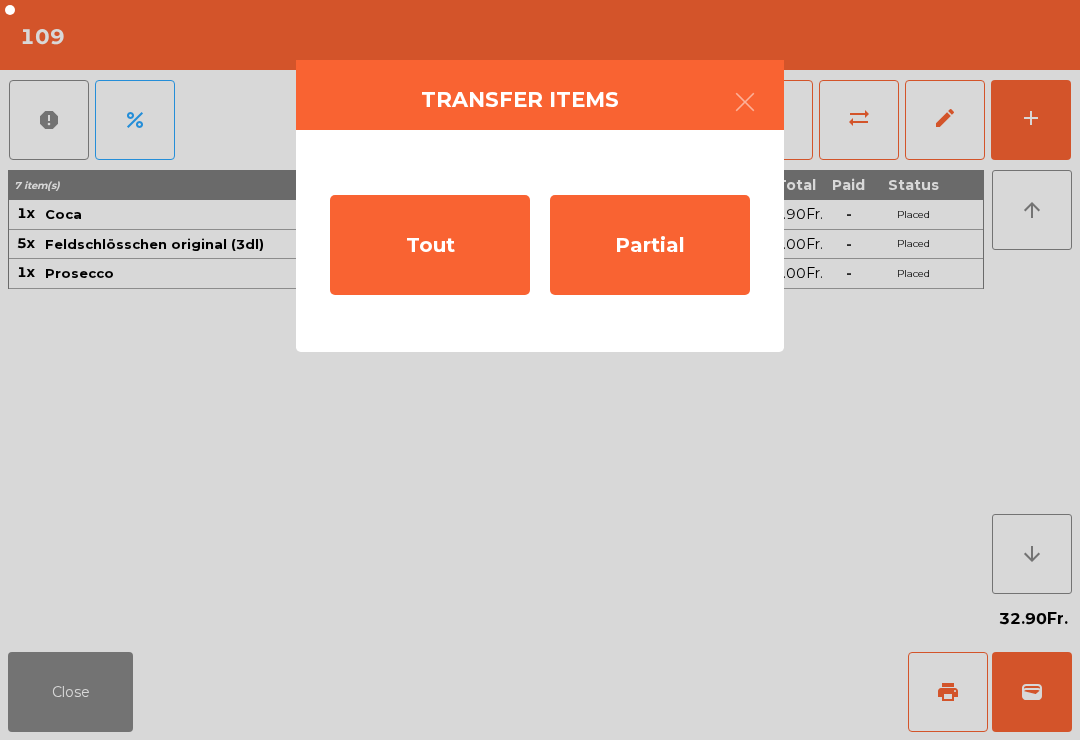 click on "Partial" 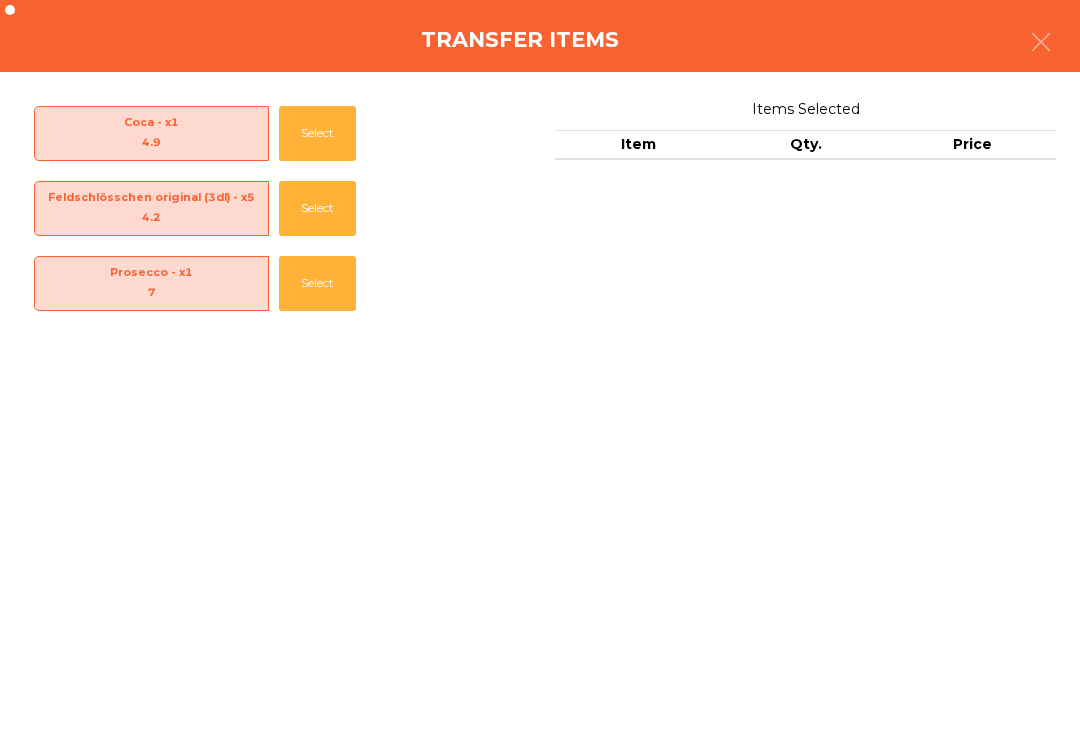 click on "Select" 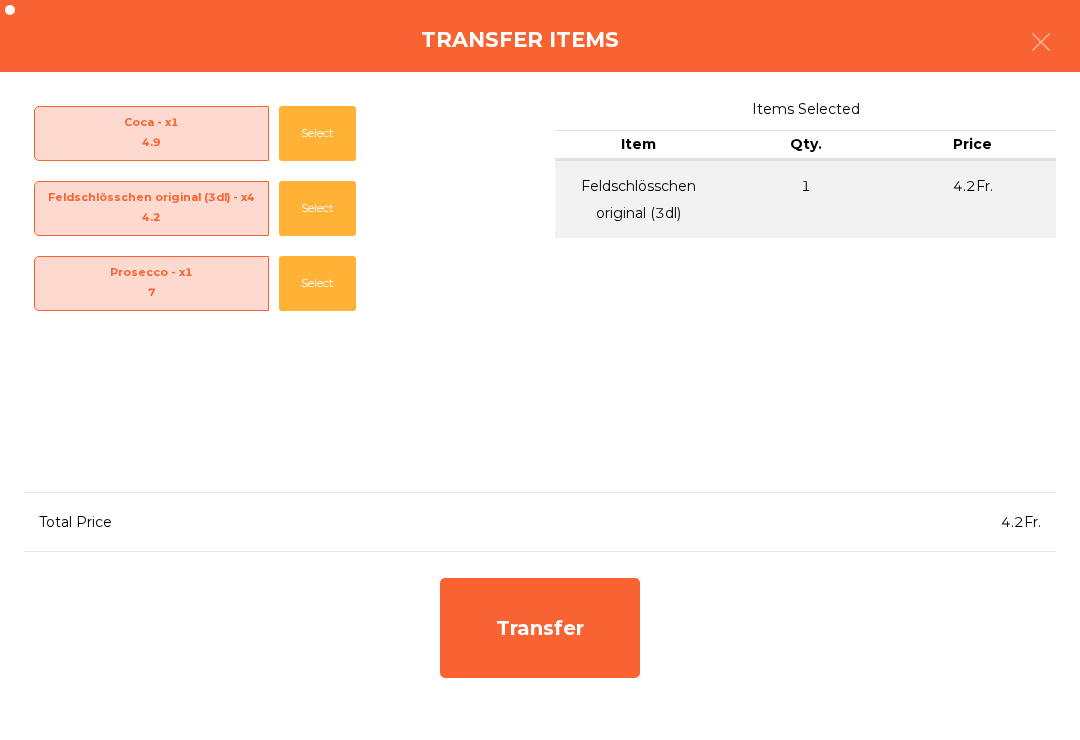 click on "Transfer" 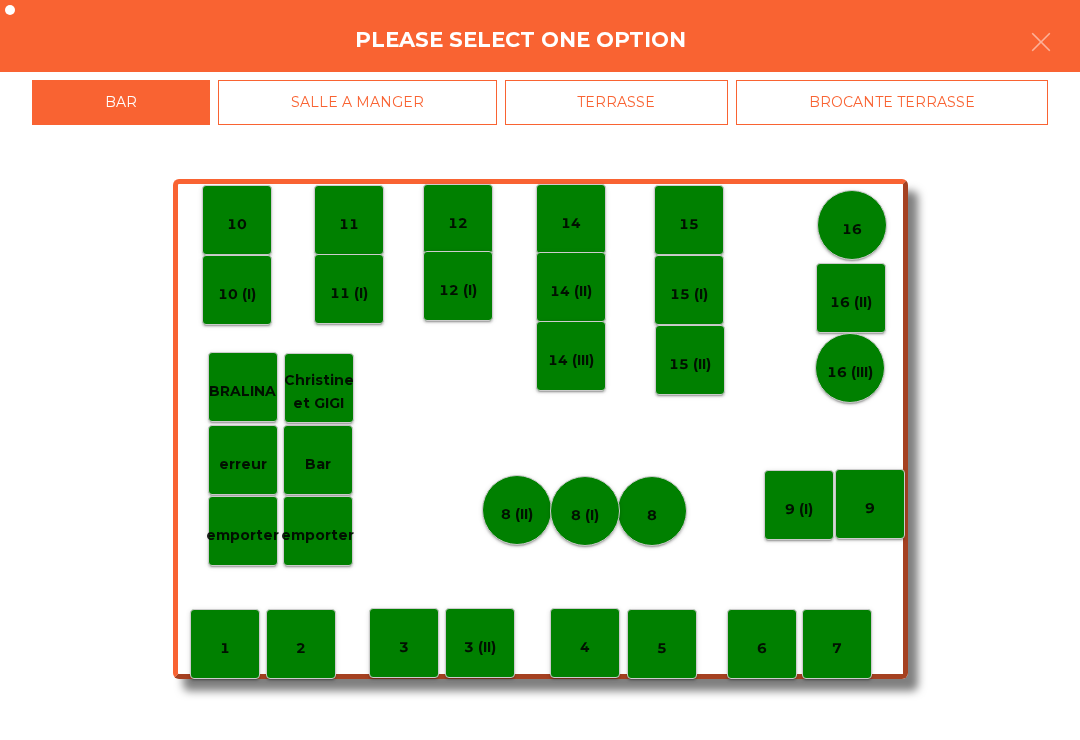 click on "erreur" 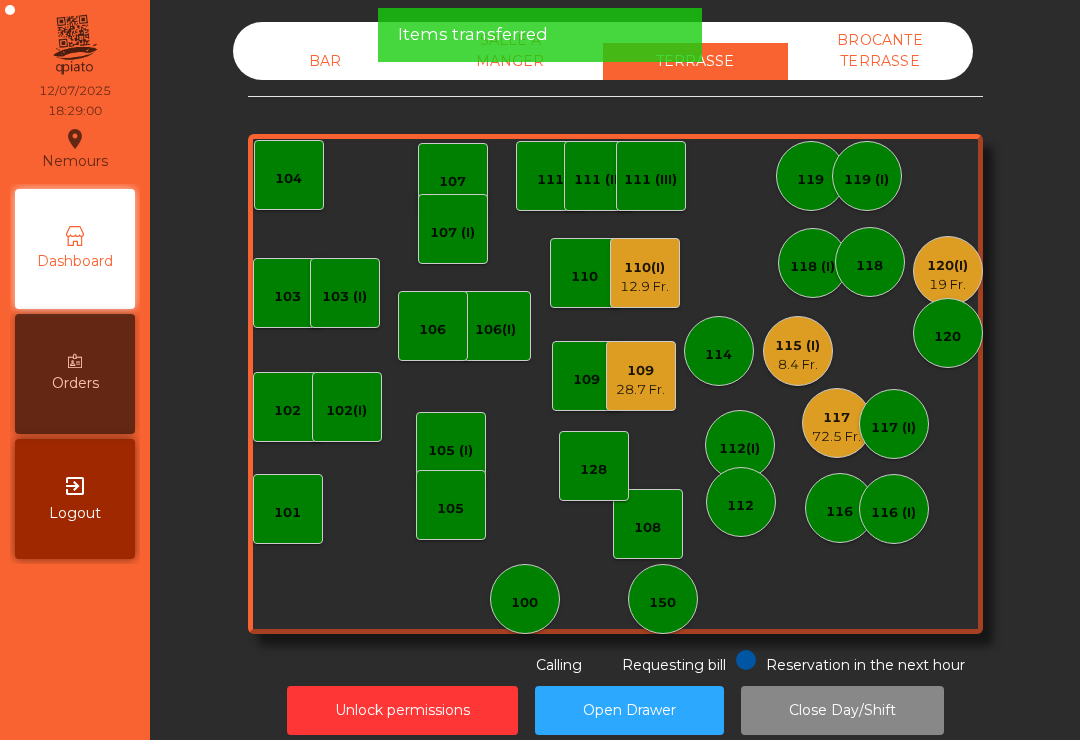 click on "109" 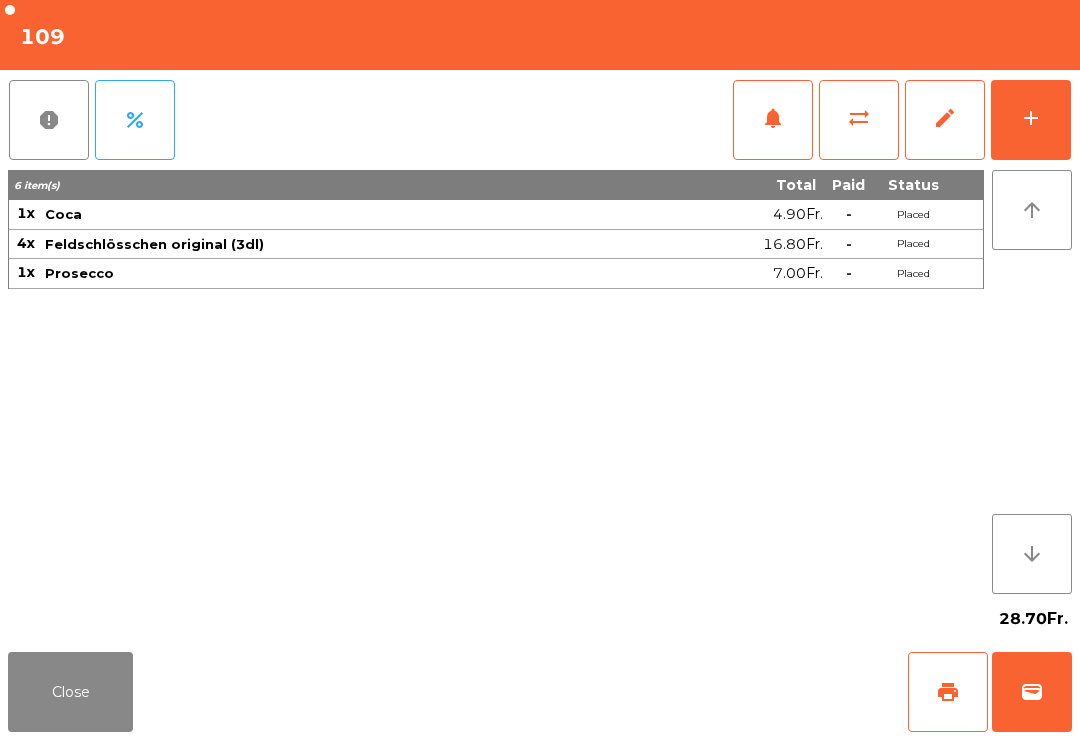 click on "add" 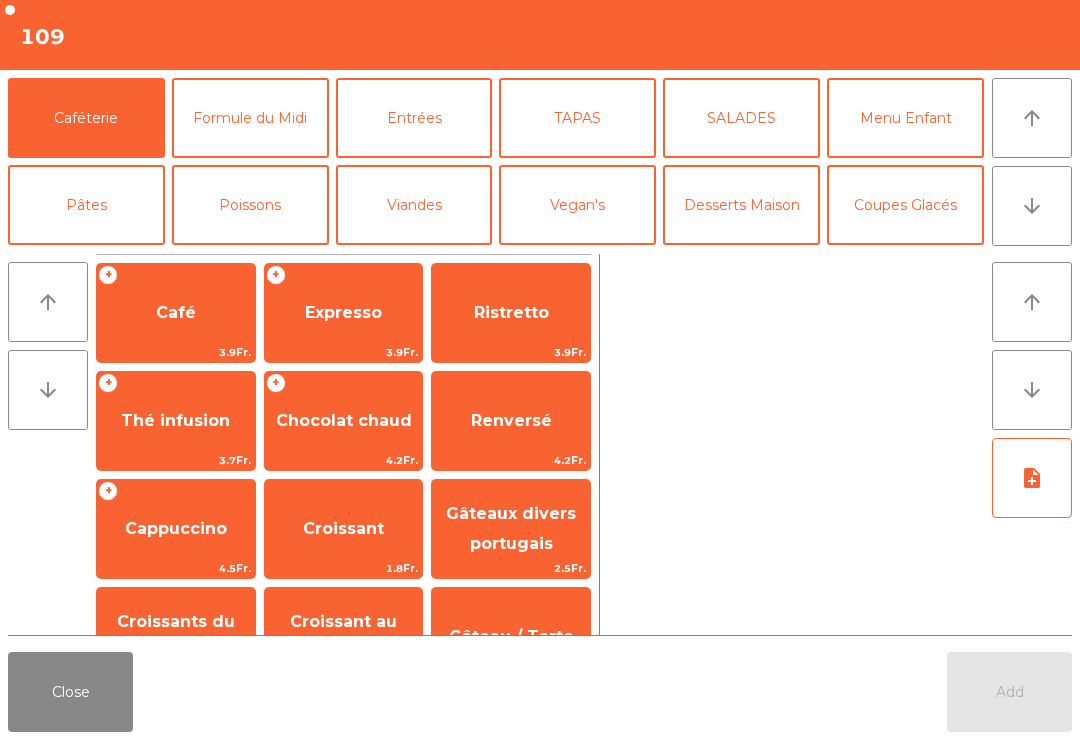 click on "arrow_downward" 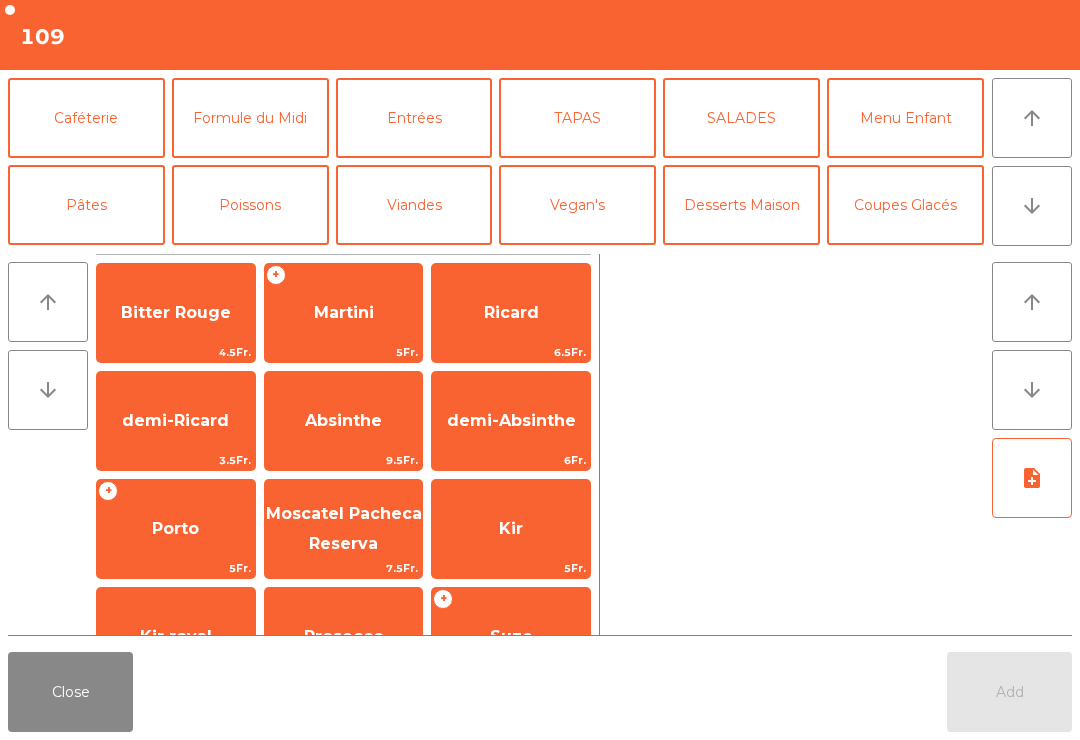 scroll, scrollTop: 174, scrollLeft: 0, axis: vertical 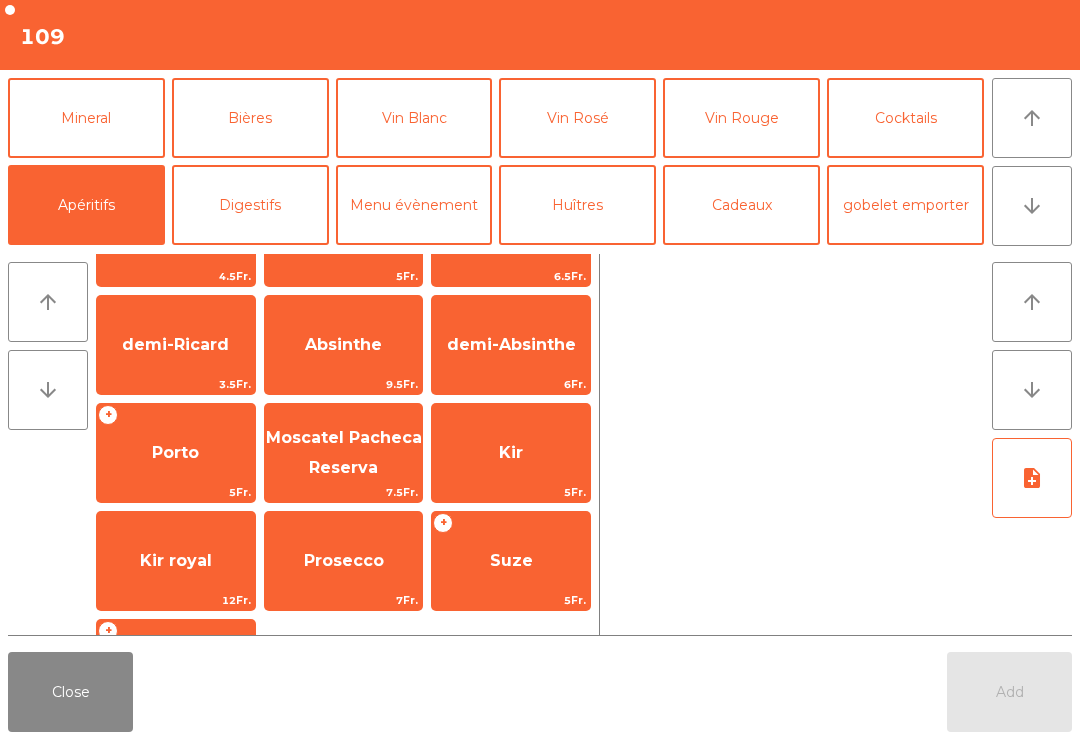 click on "Prosecco" 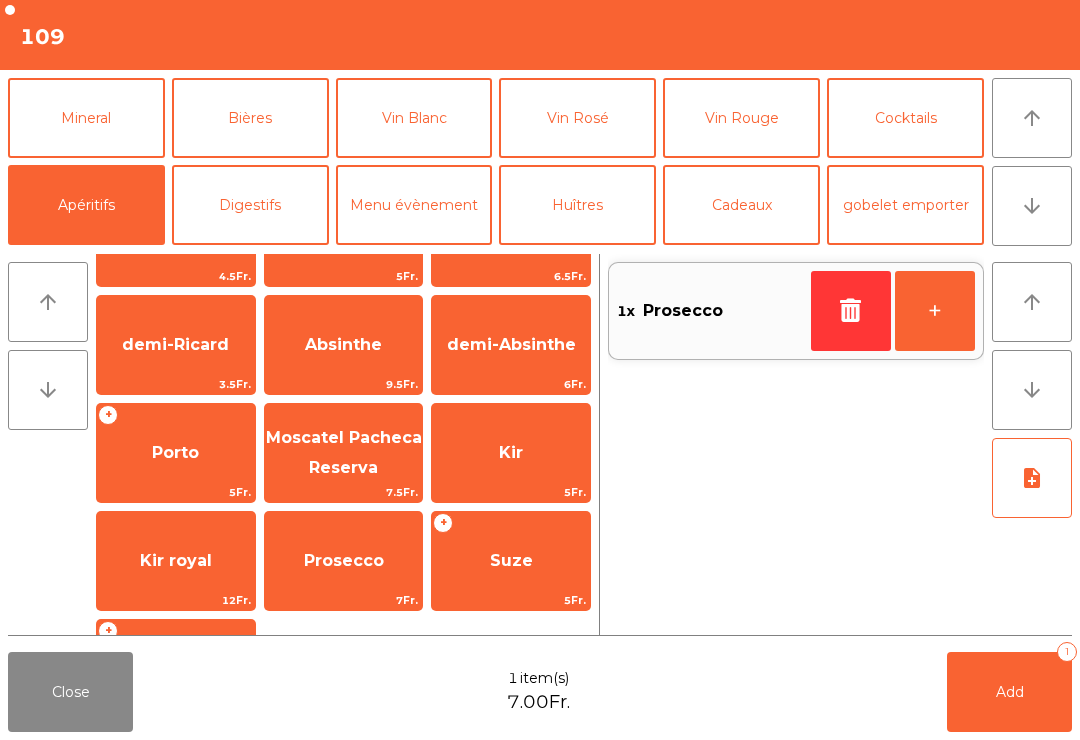 click on "Add   1" 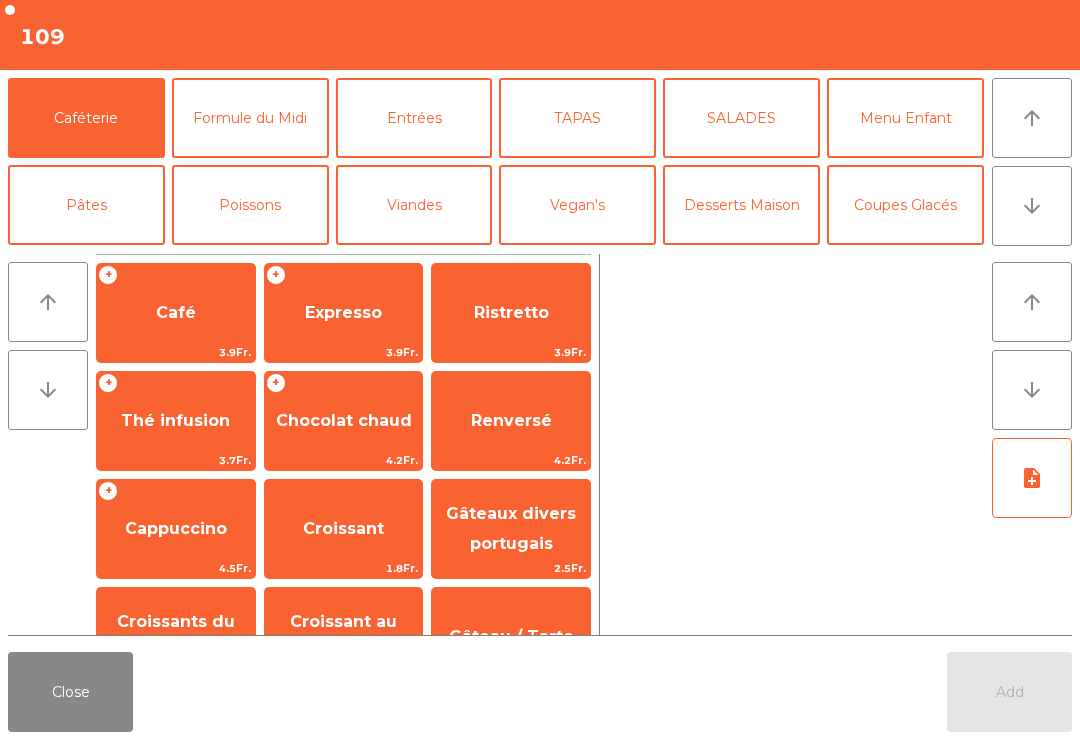 click on "Close" 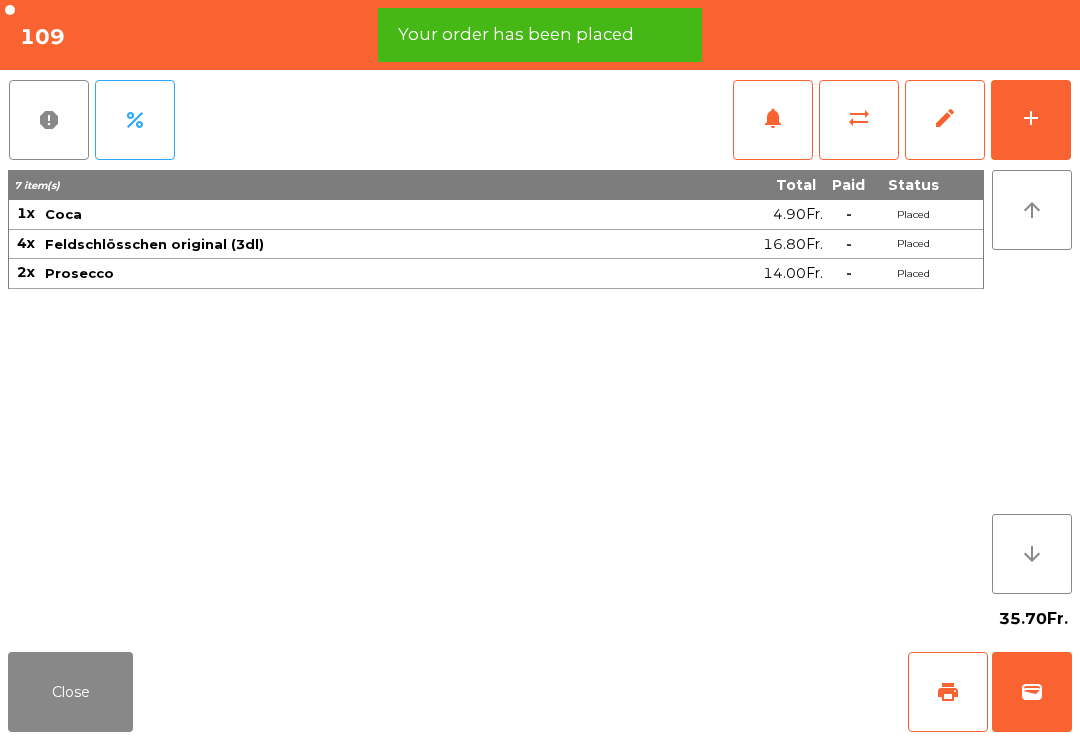 click on "print" 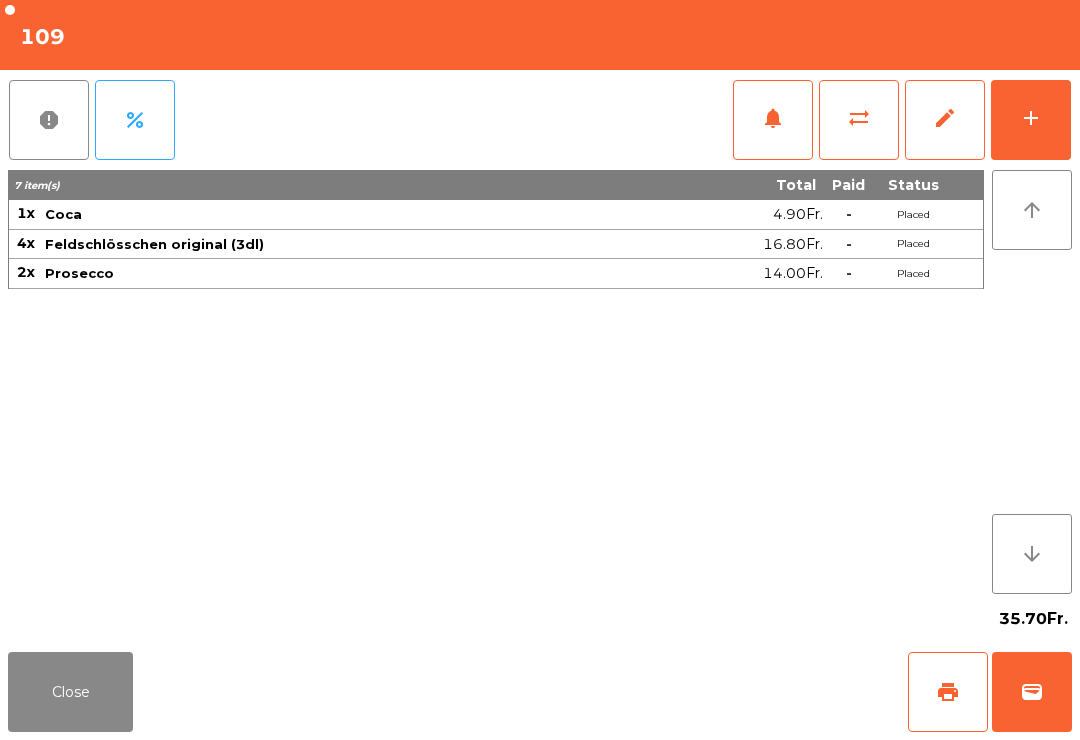 click on "Close" 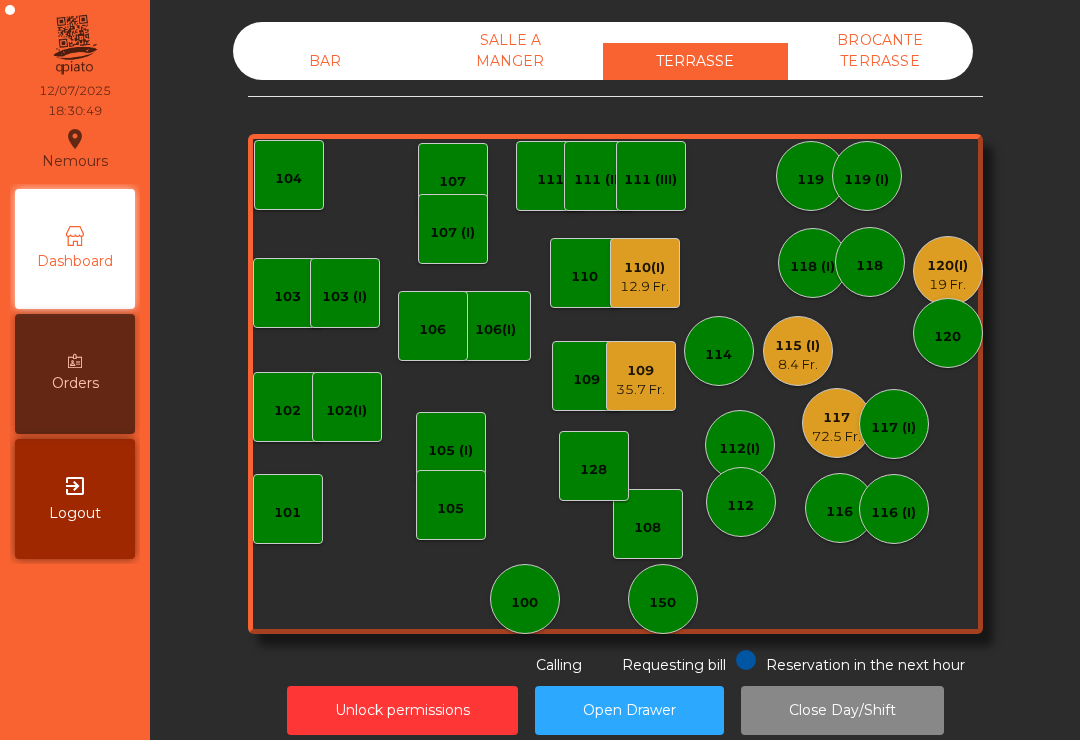 click on "115 (I)" 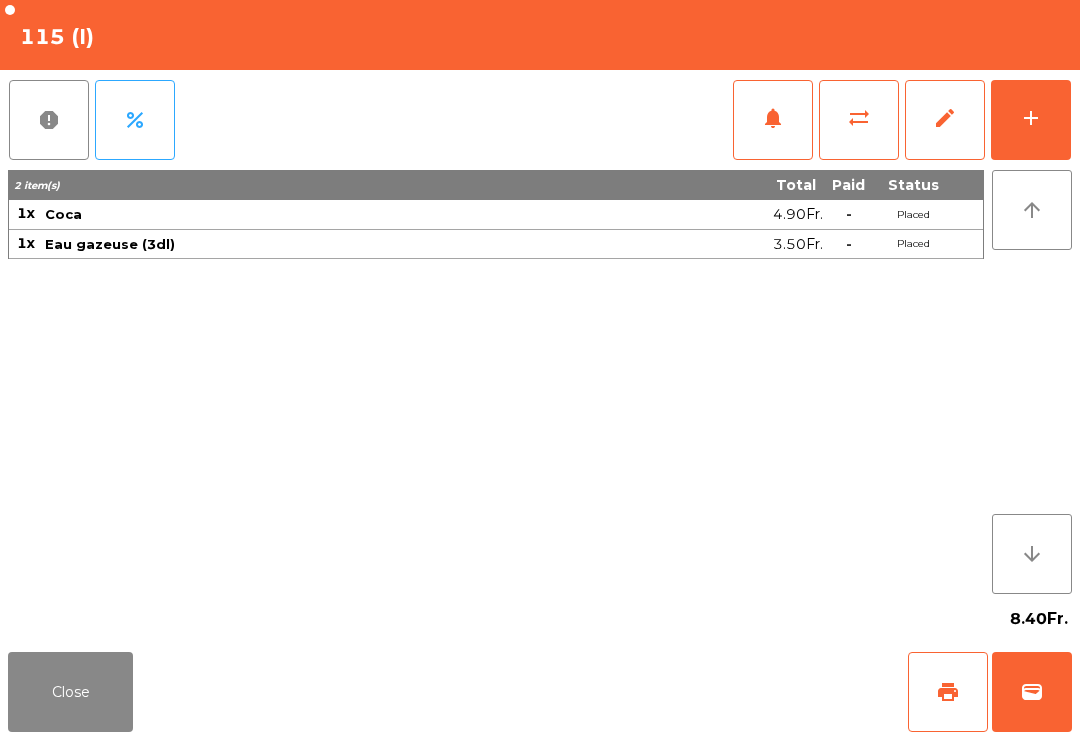 click on "add" 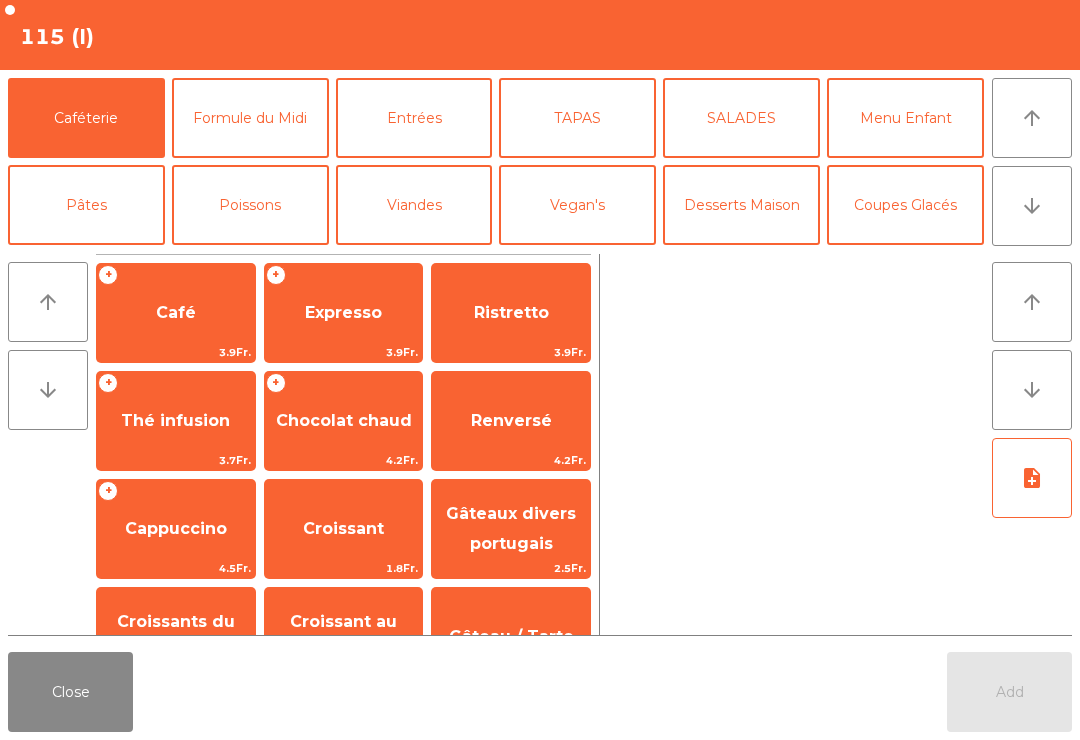 click on "TAPAS" 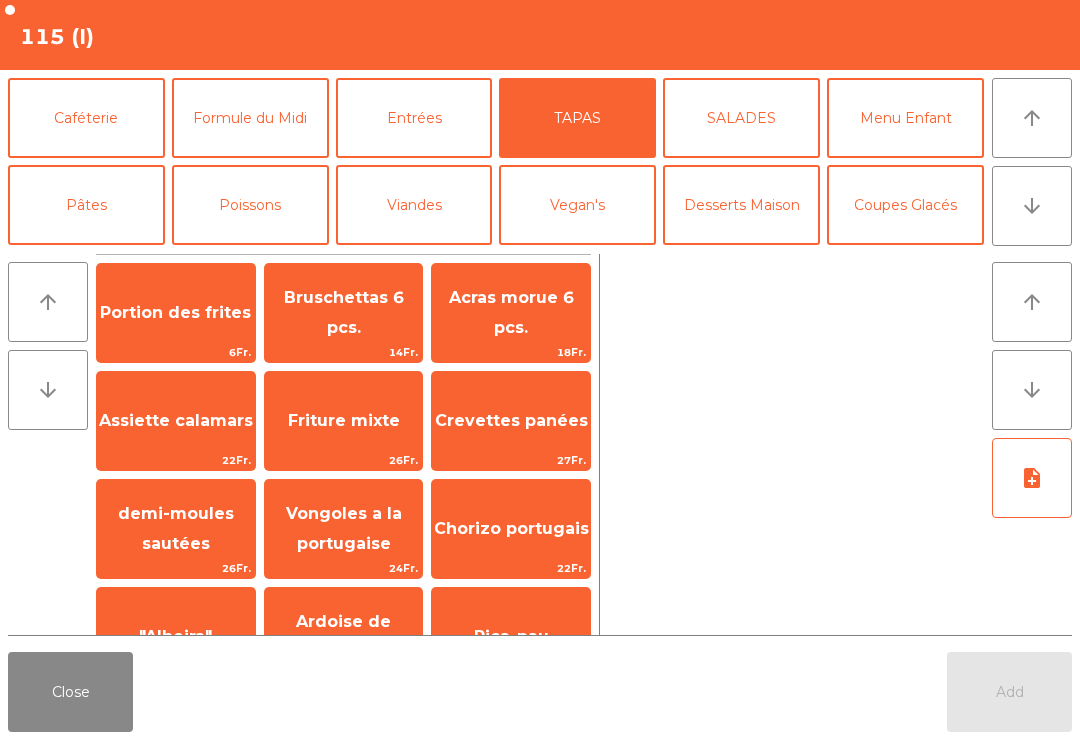 click on "Portion des frites" 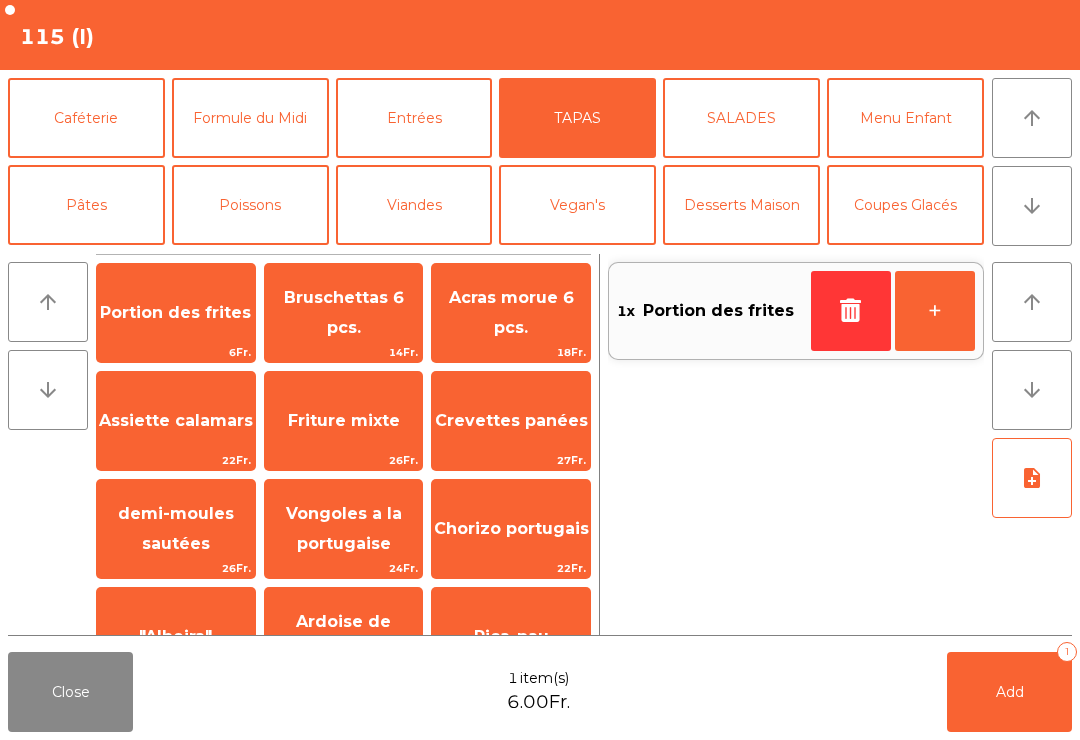 click on "Add   1" 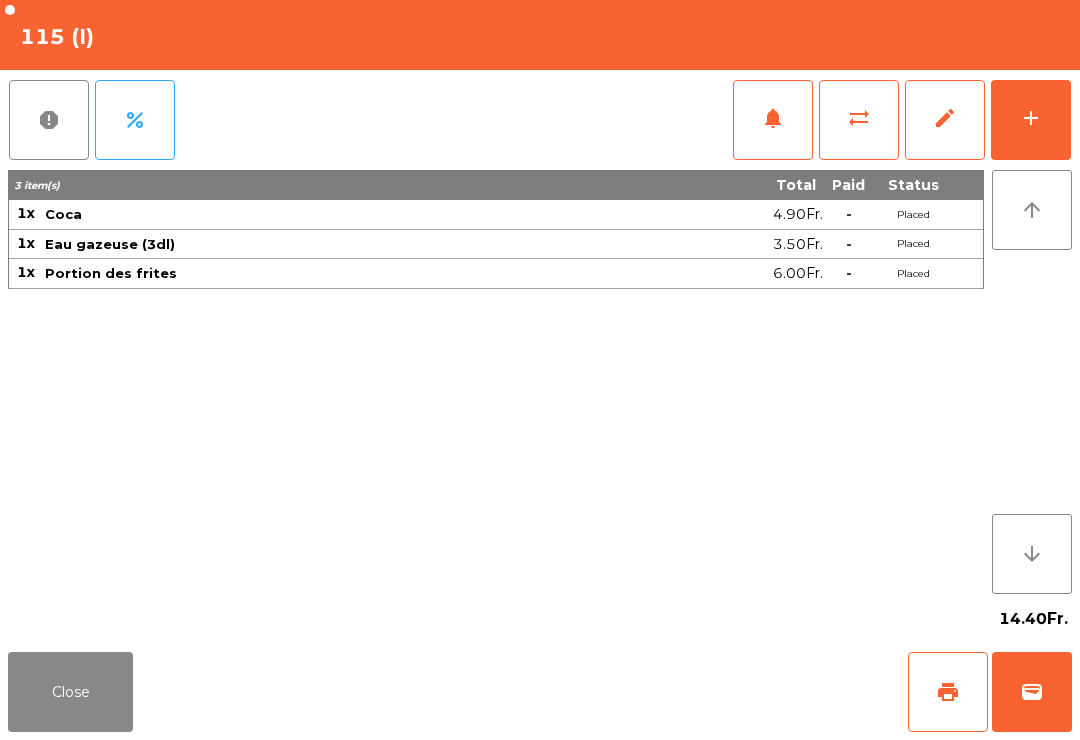 click on "Close" 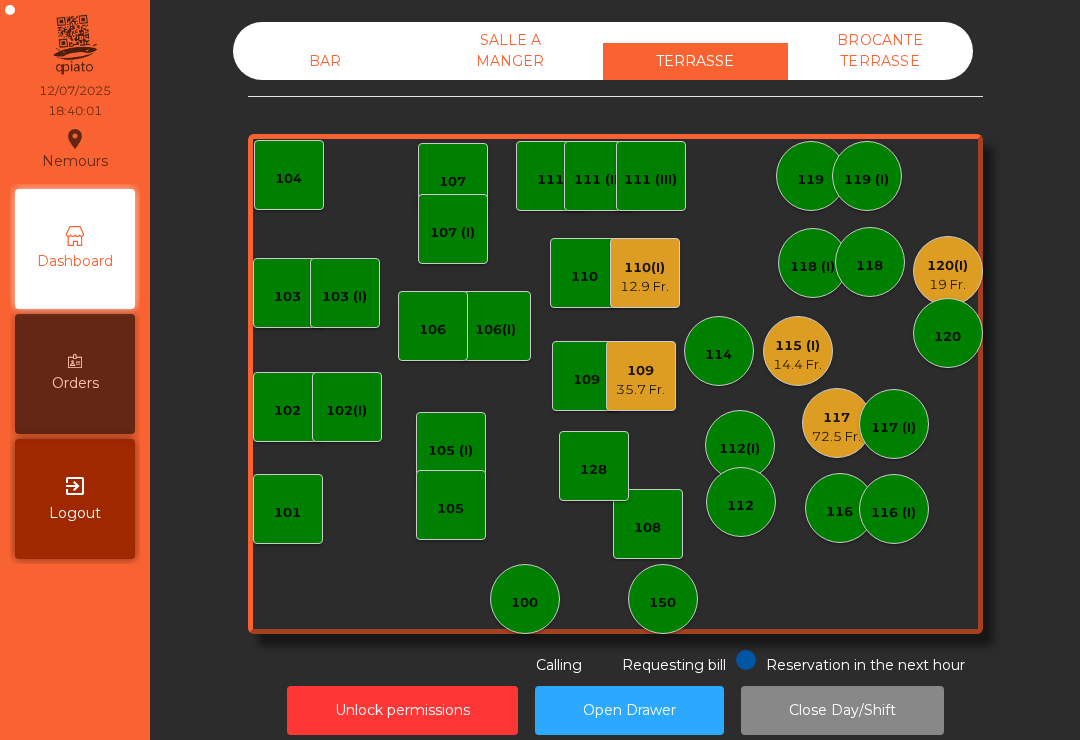 click on "115 (I)   14.4 Fr." 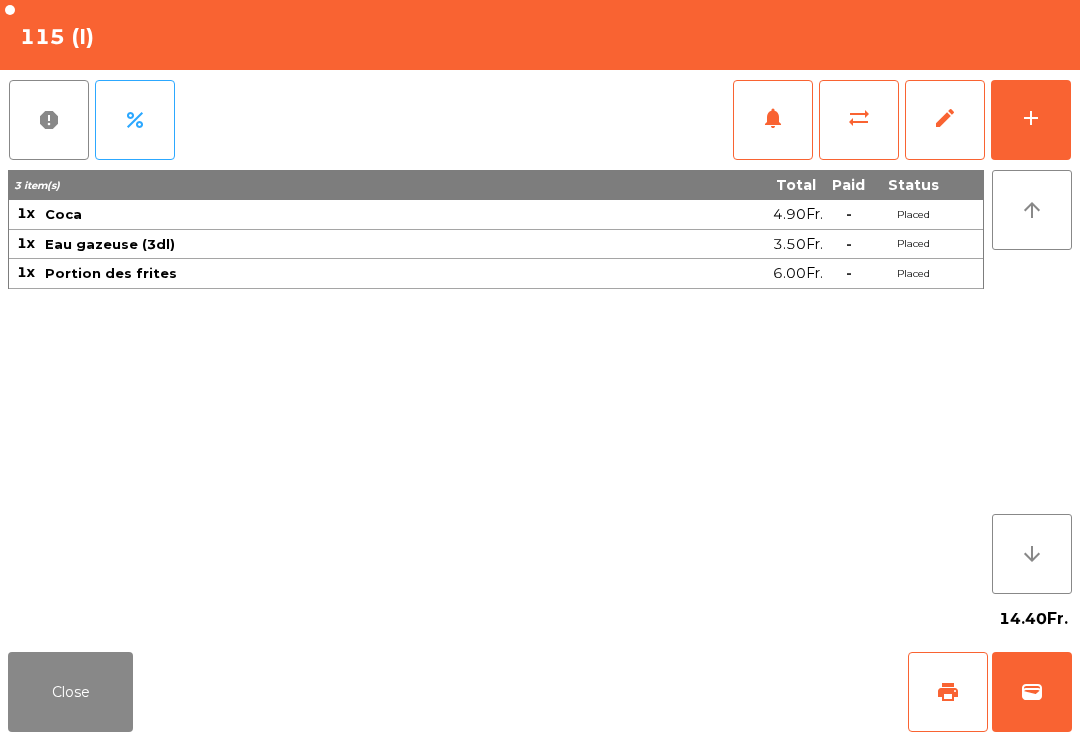 click on "add" 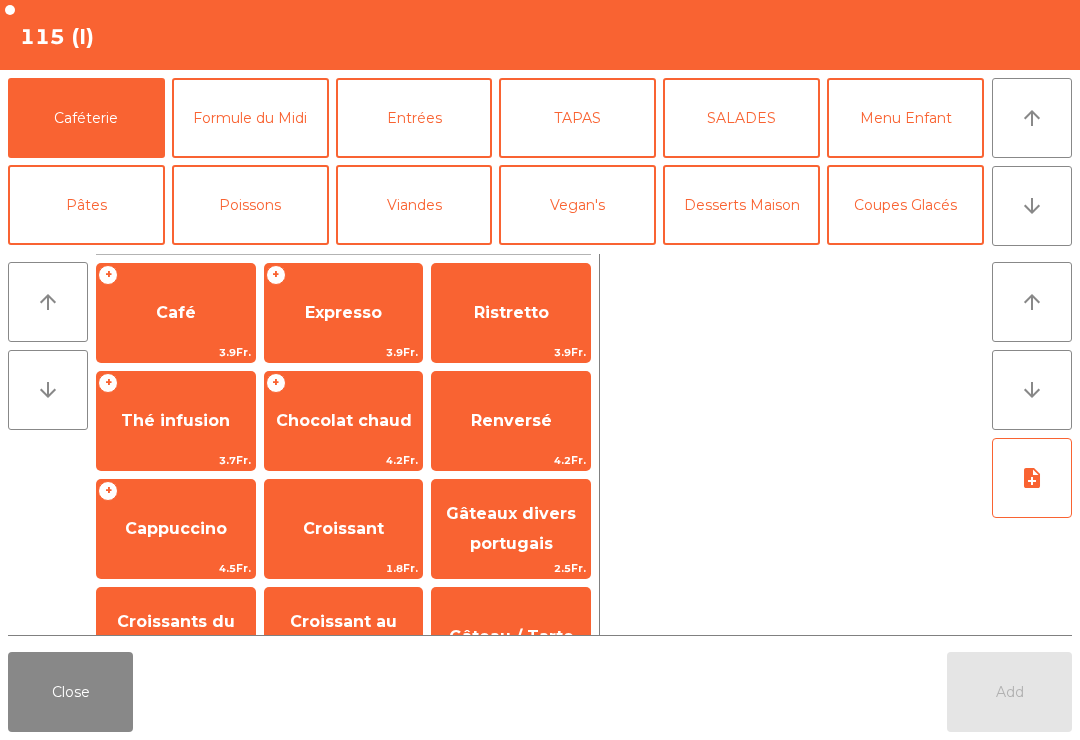 click on "arrow_downward" 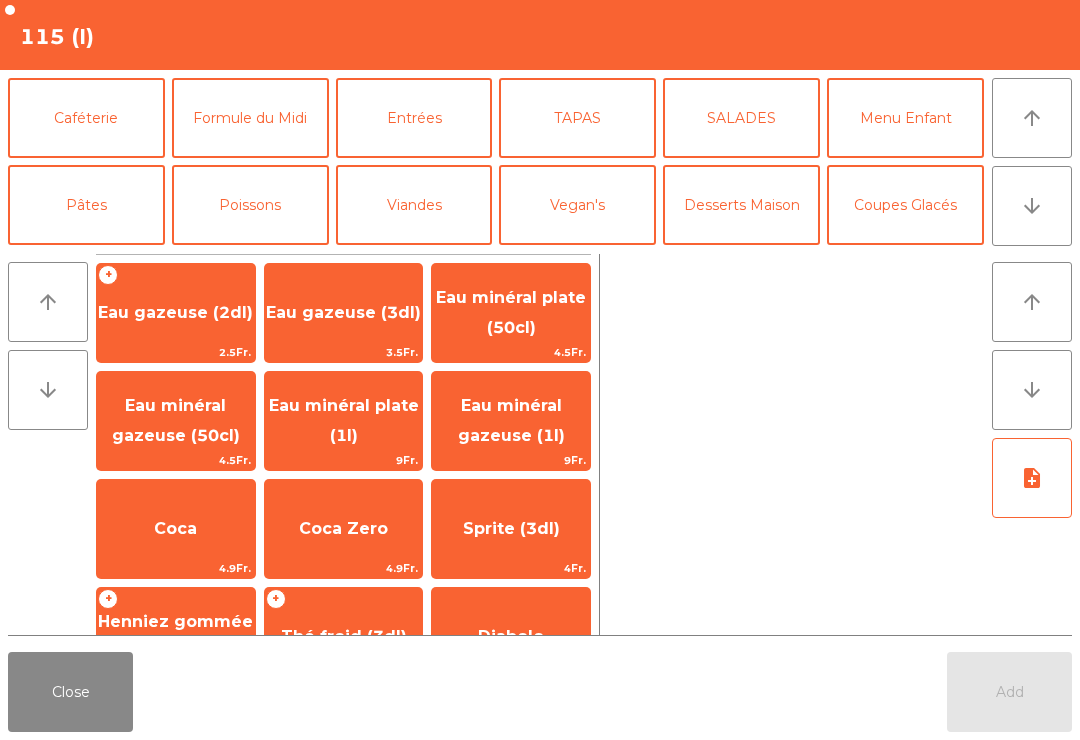 click on "Coca" 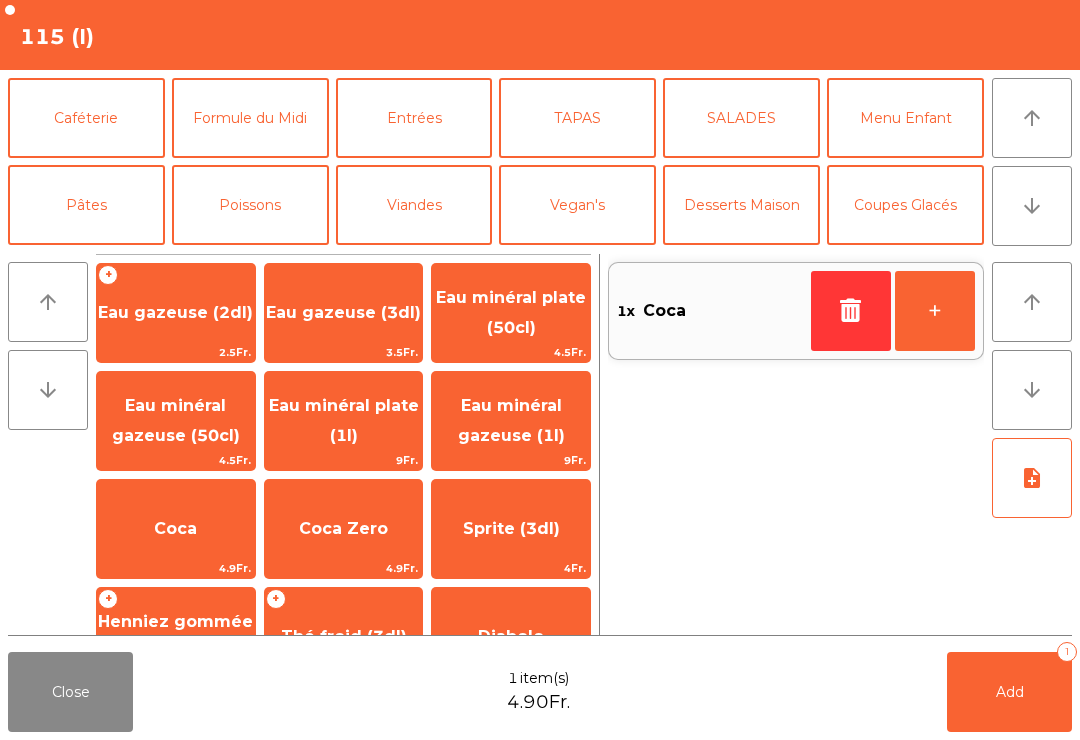 click on "Add   1" 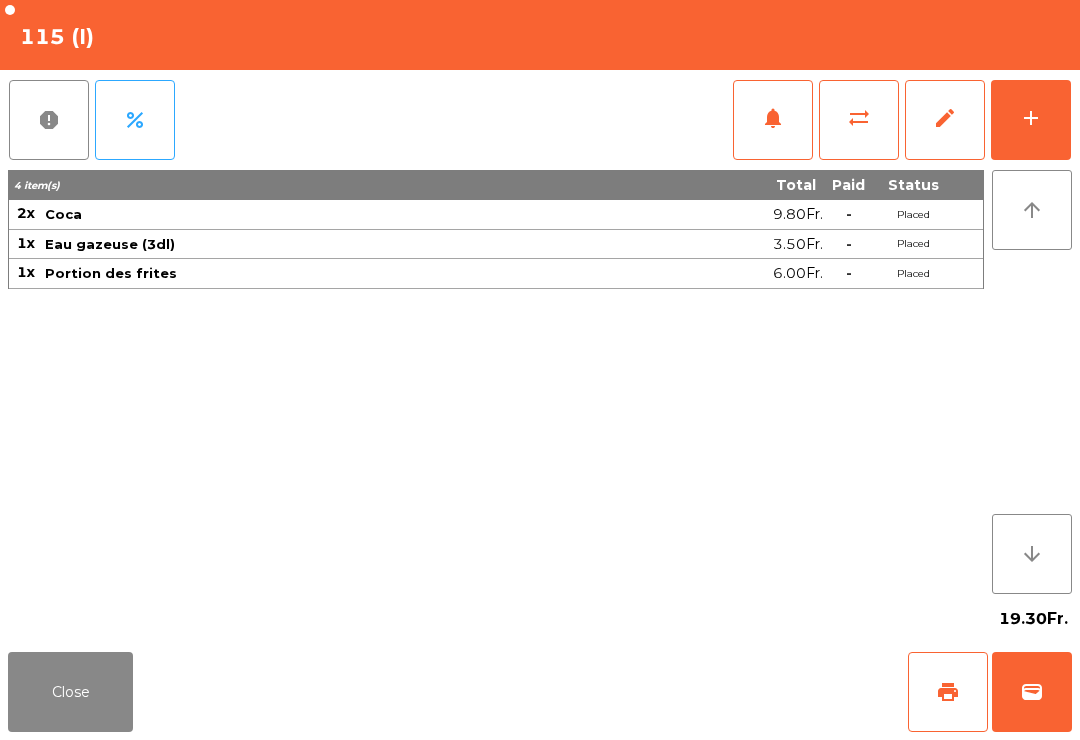 click on "Close" 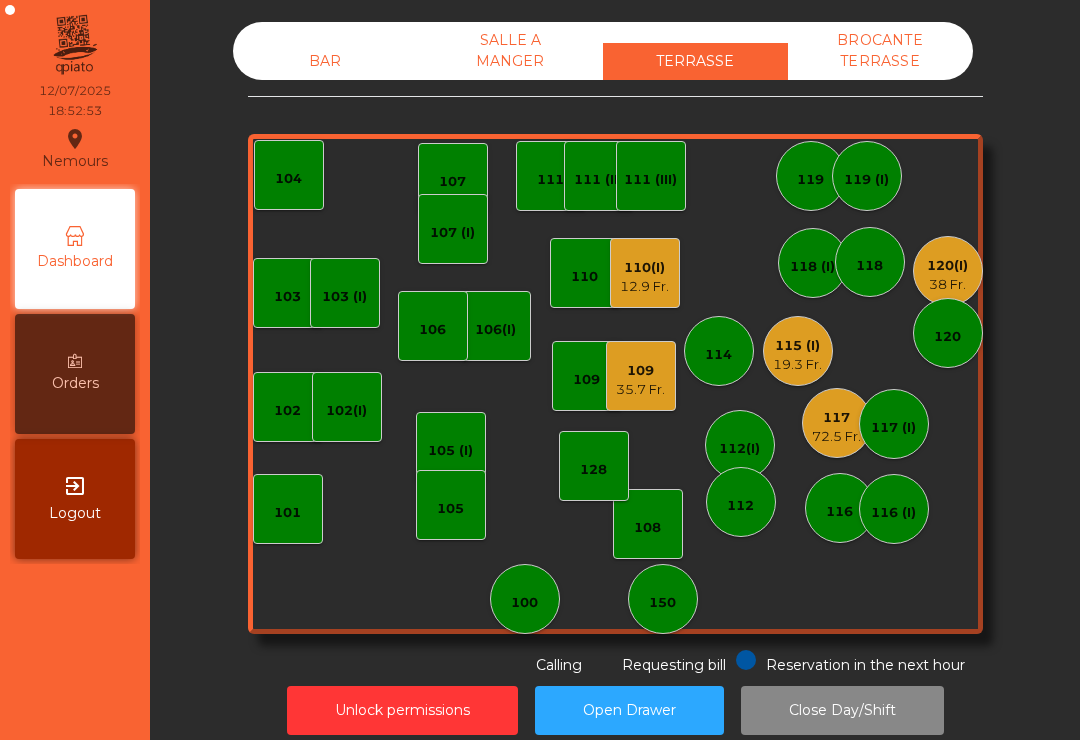 click on "120(I)" 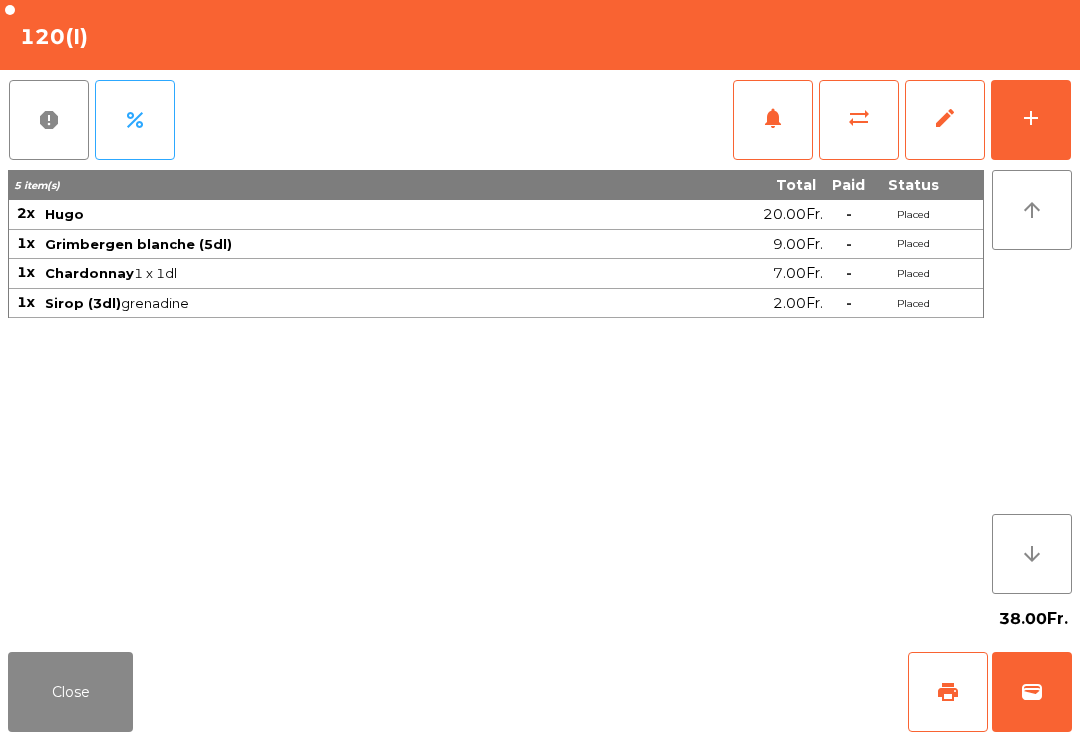 click on "add" 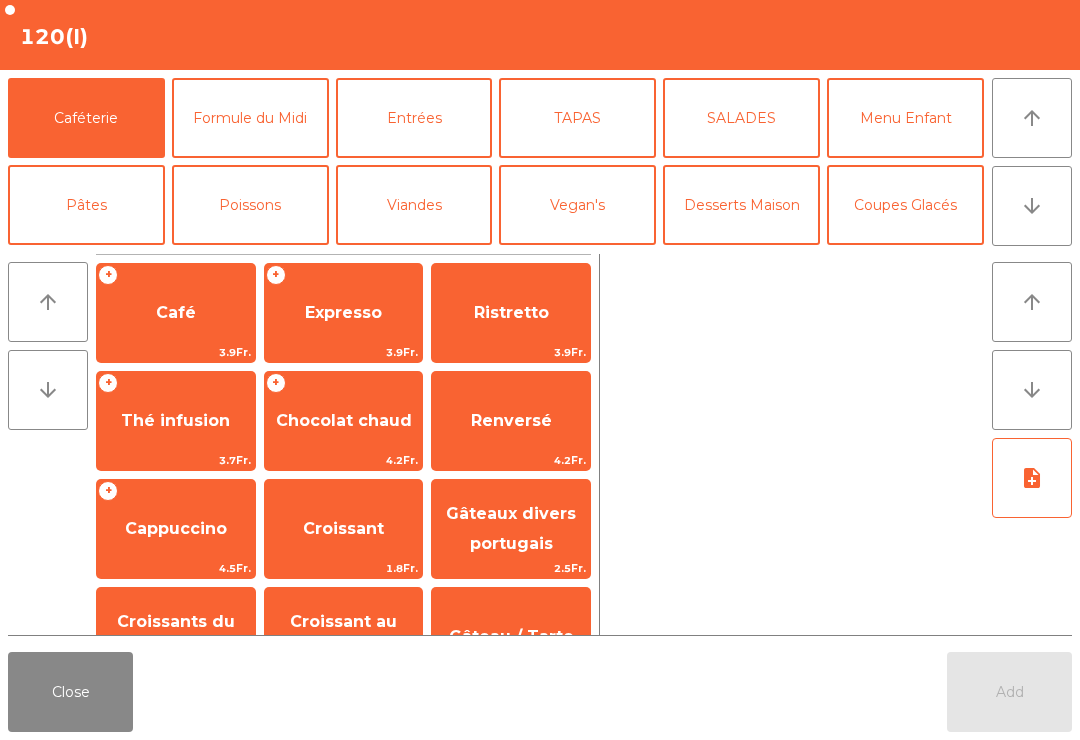 click on "TAPAS" 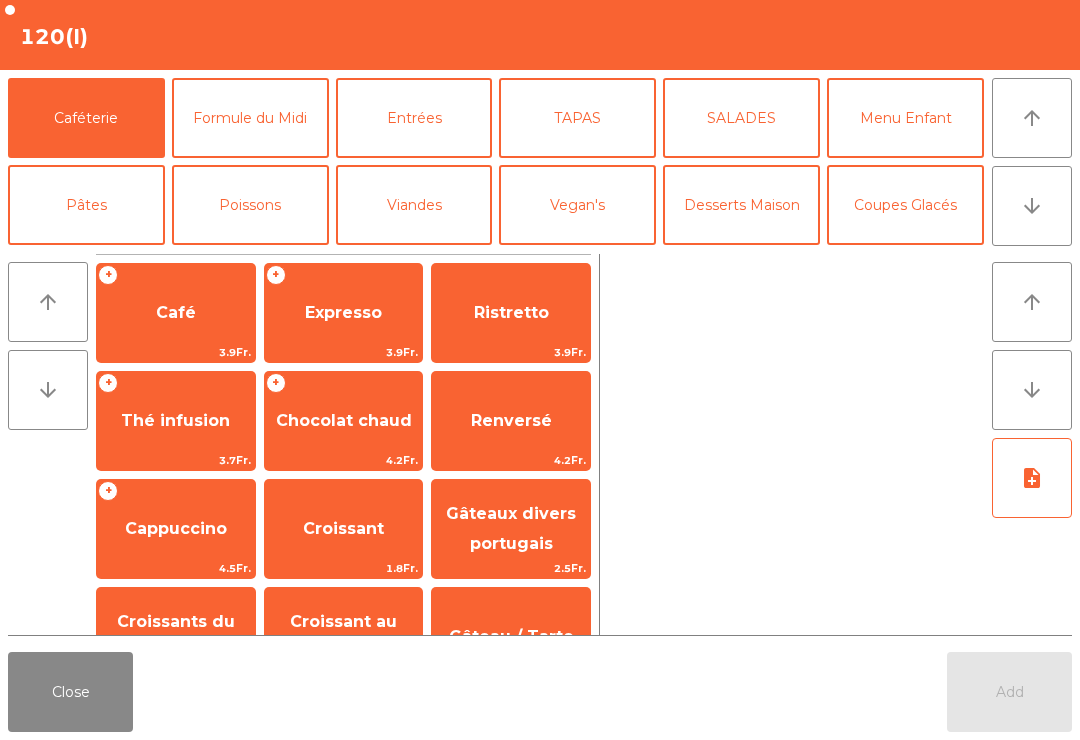 click on "TAPAS" 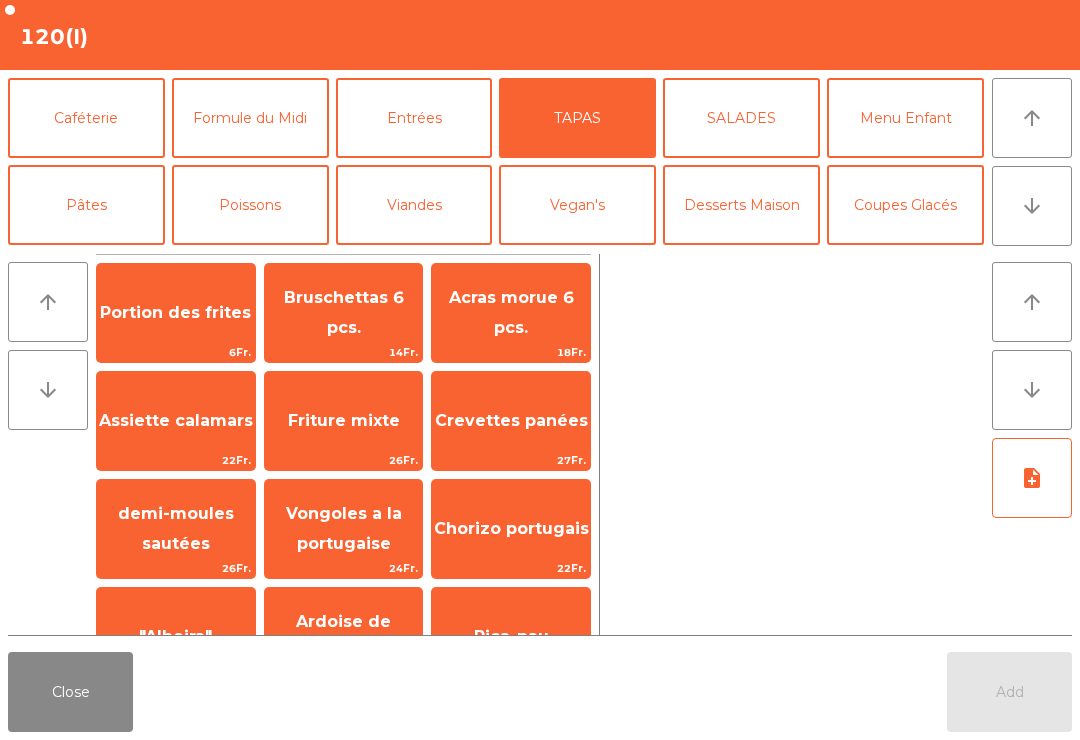 click on "Acras morue 6 pcs." 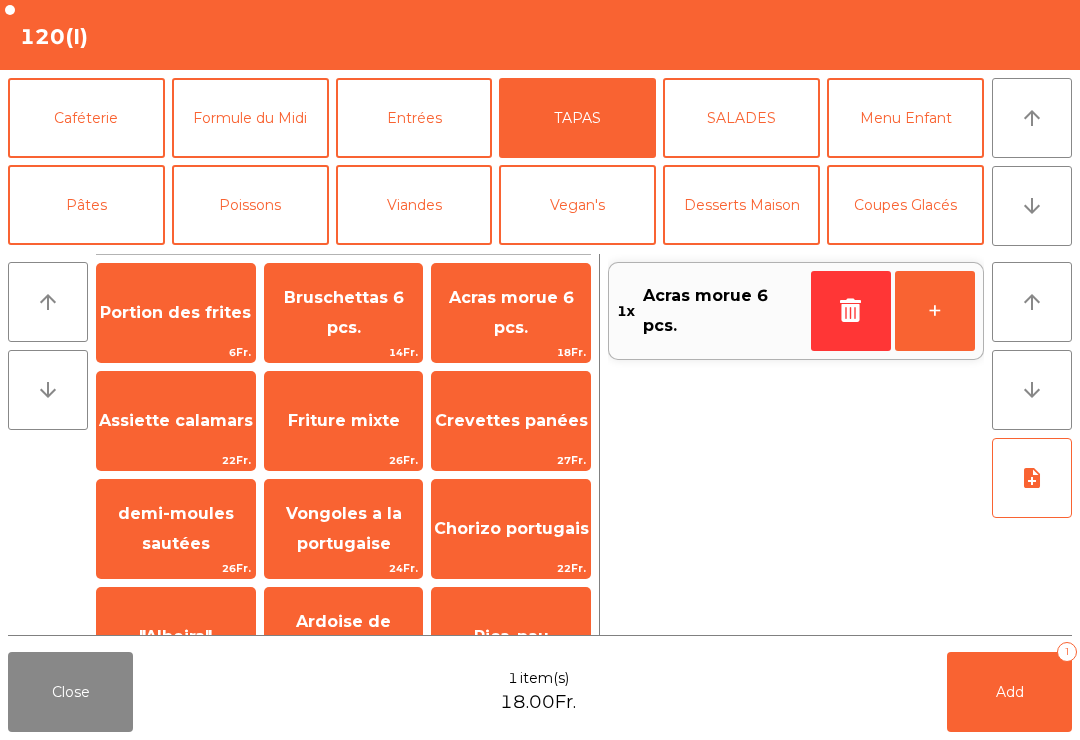 click on "Crevettes panées" 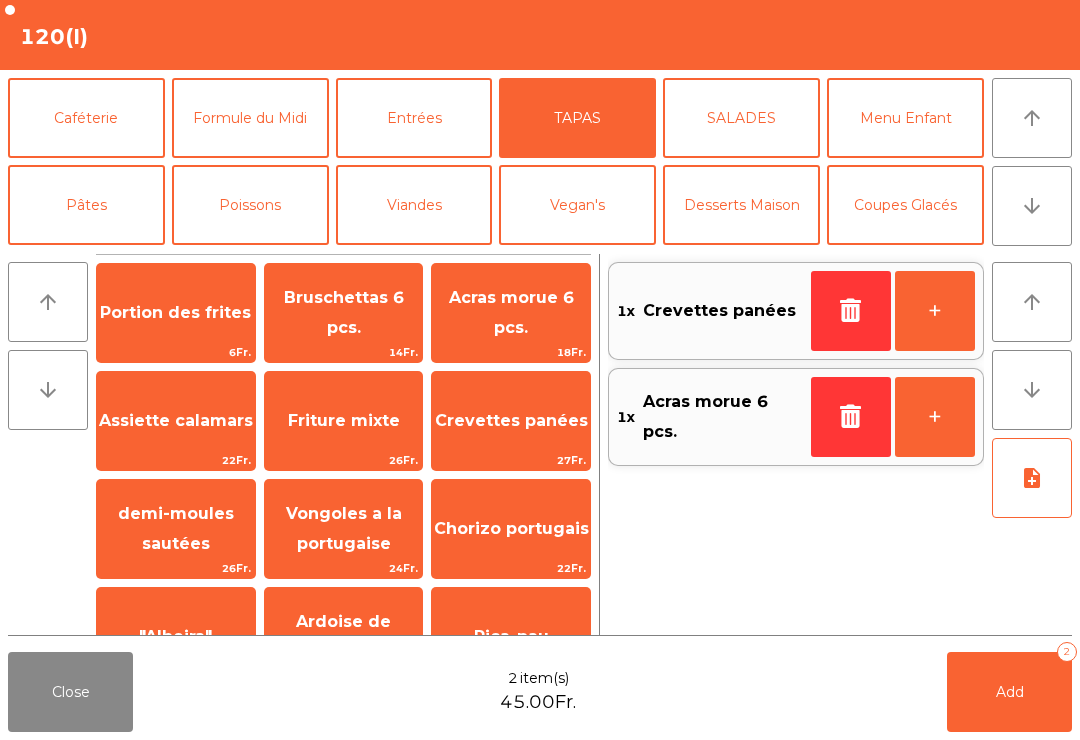 click on "Add" 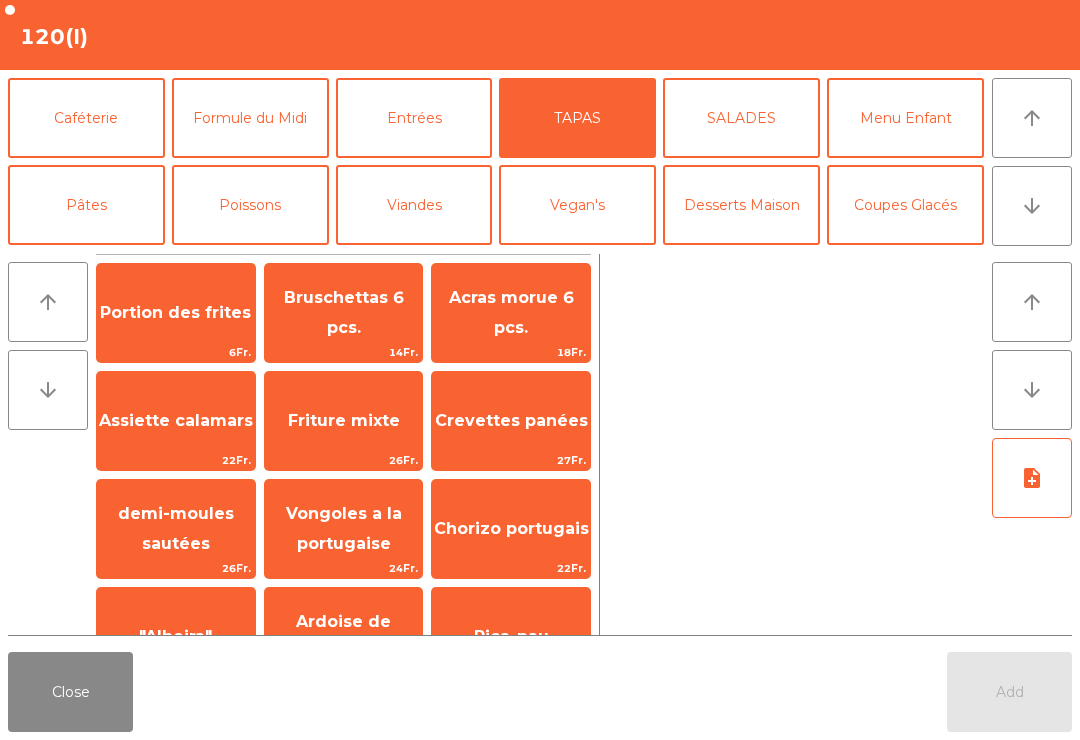 click on "Close" 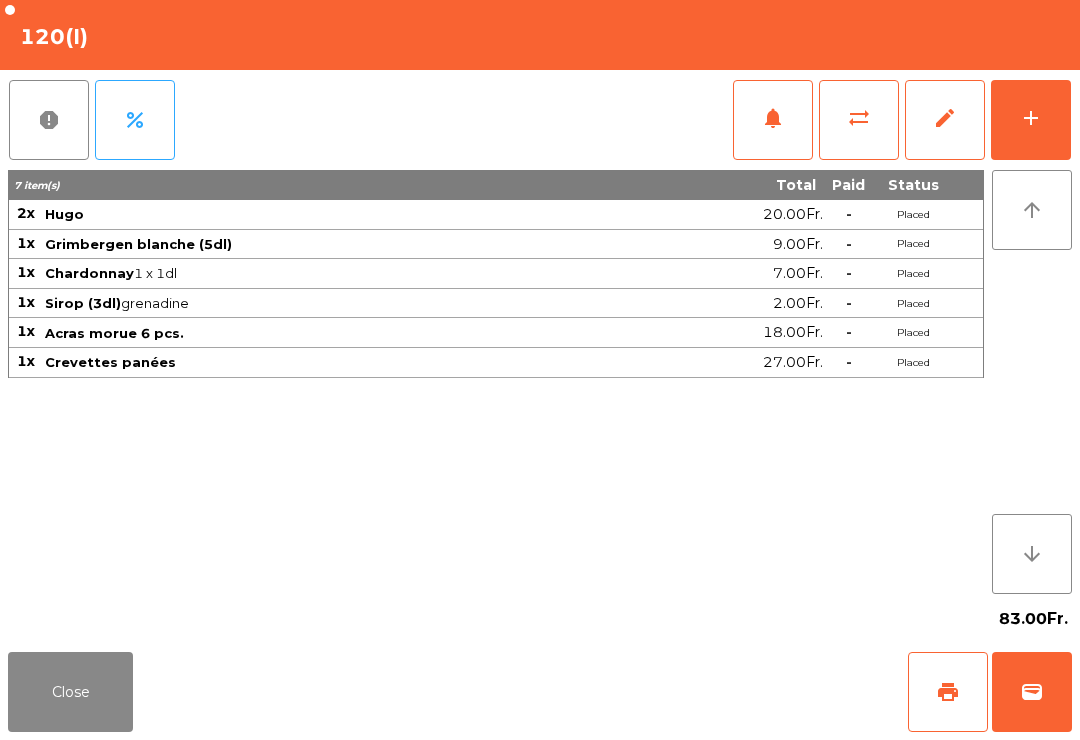 click on "Close" 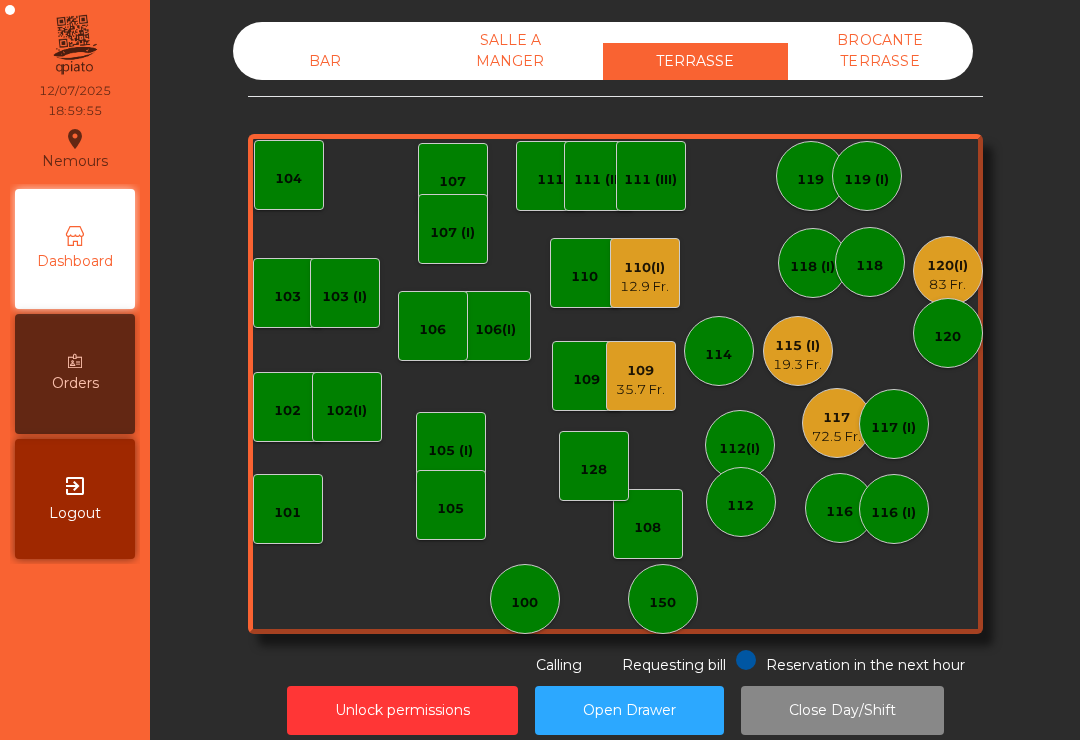 click on "108" 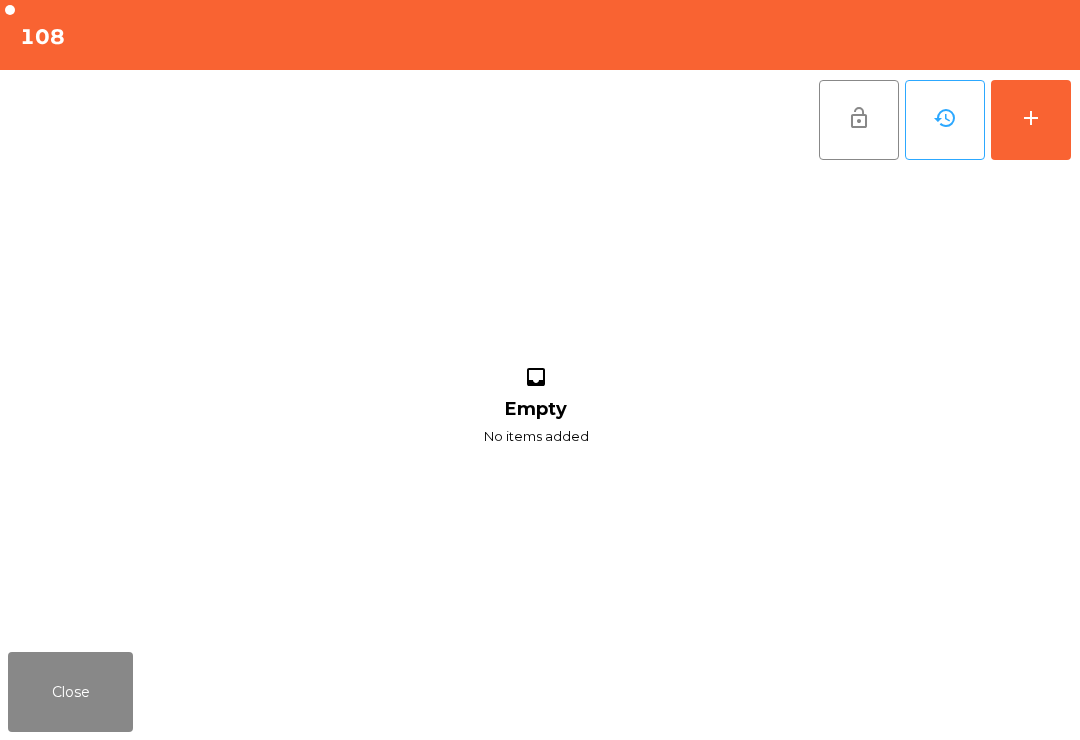 click on "add" 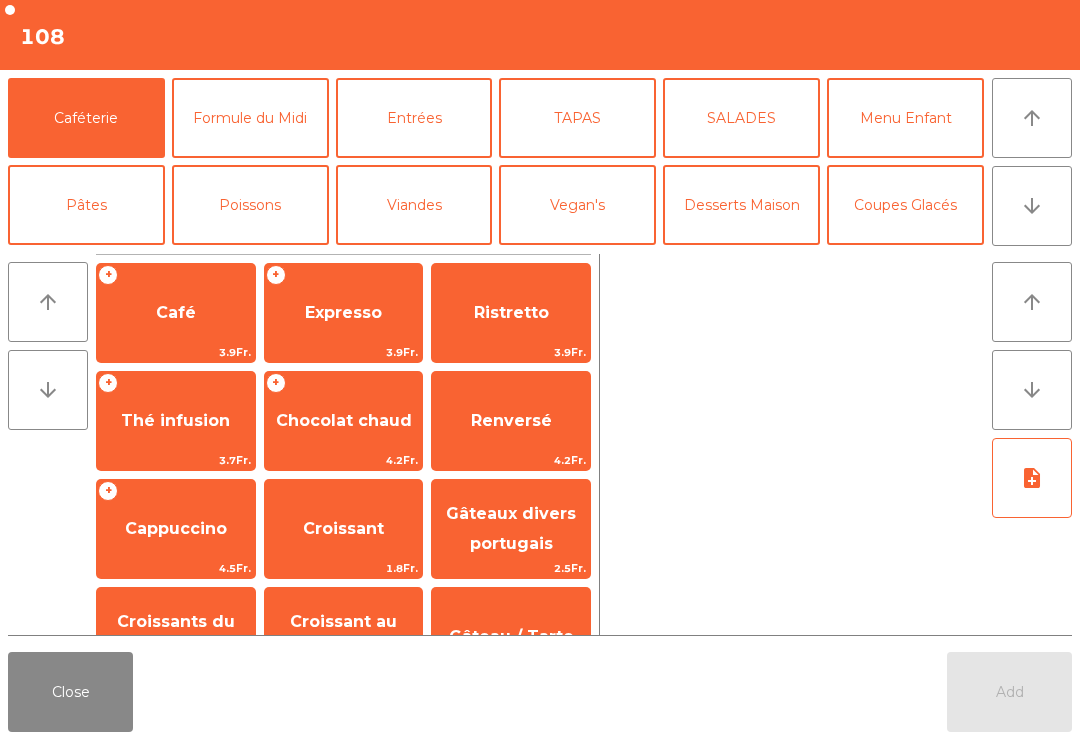click on "arrow_downward" 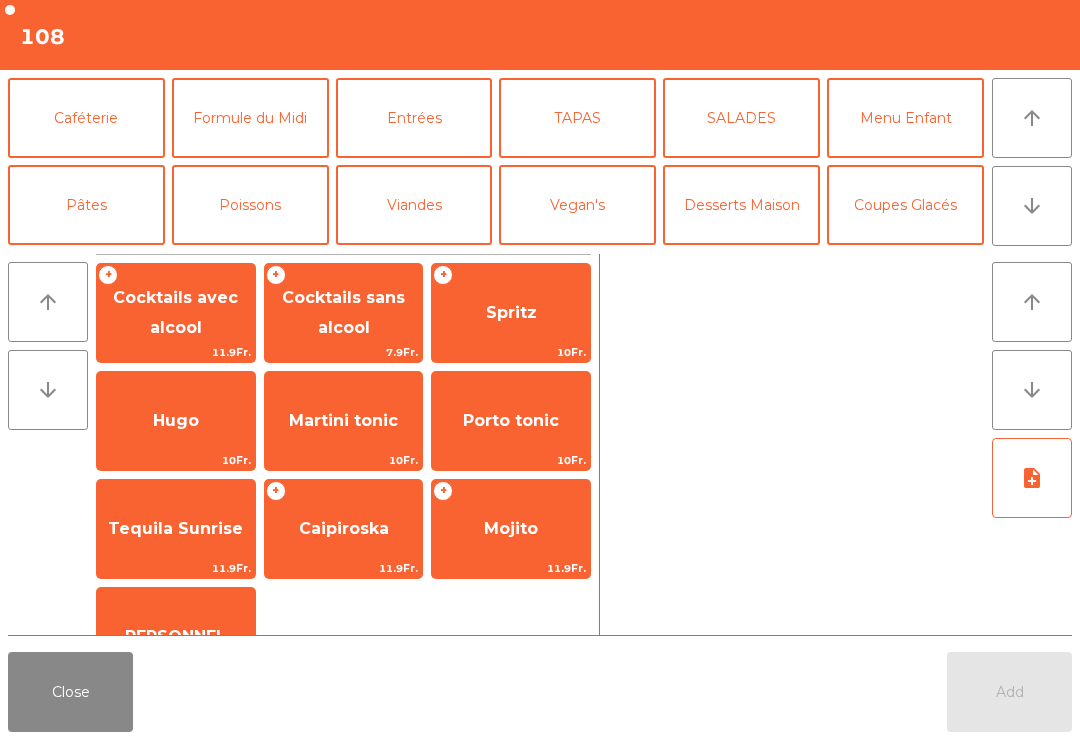 click on "10Fr." 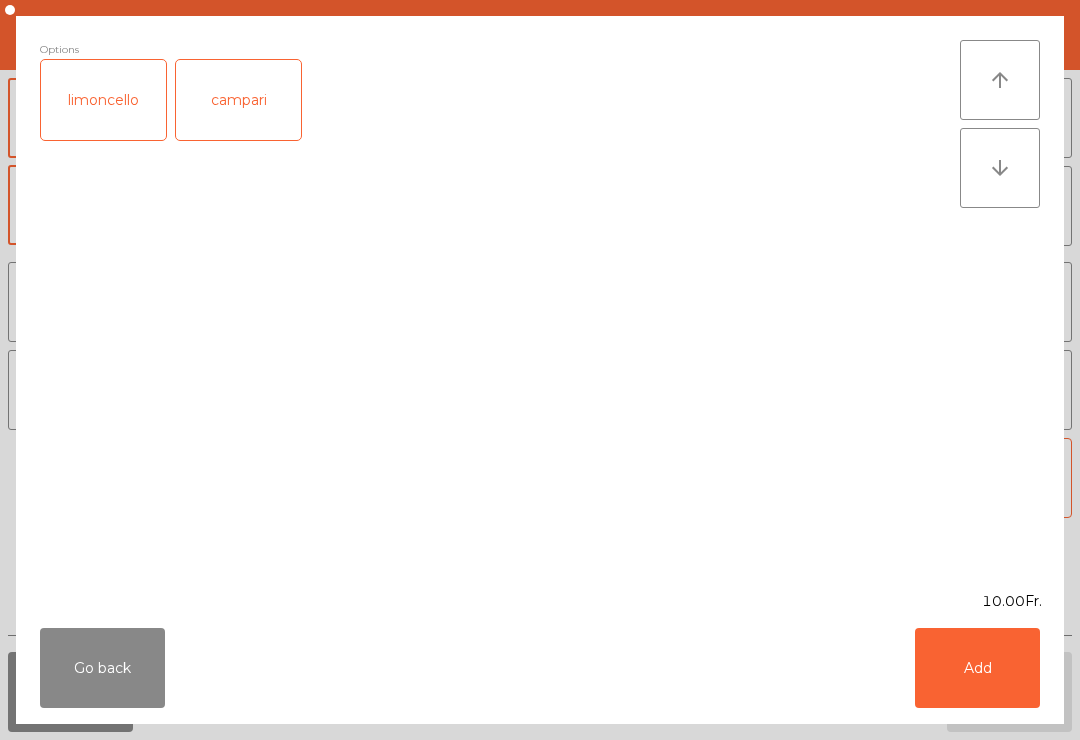 click on "Add" 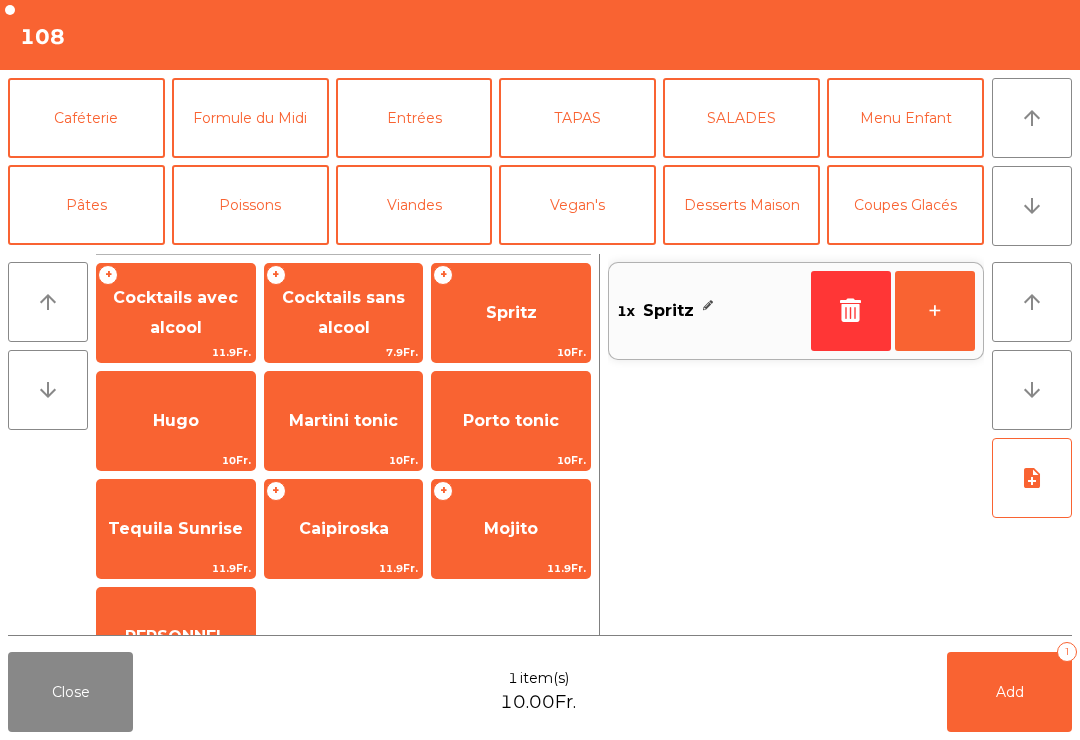 scroll, scrollTop: 174, scrollLeft: 0, axis: vertical 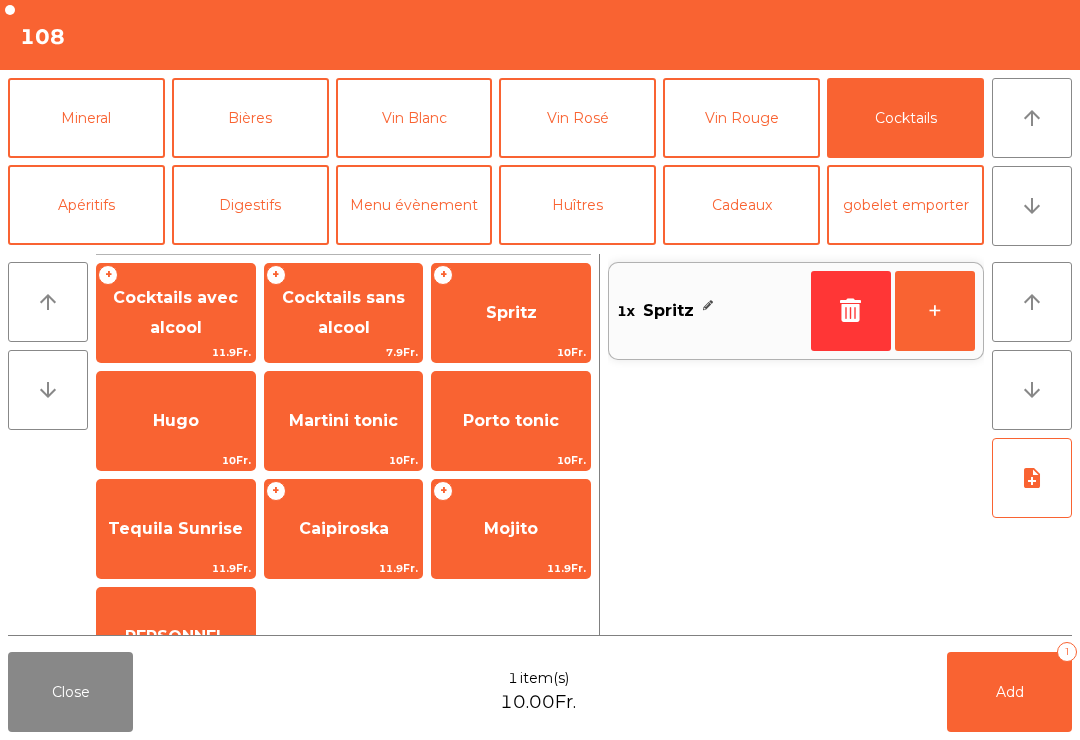 click on "Cocktails sans alcool" 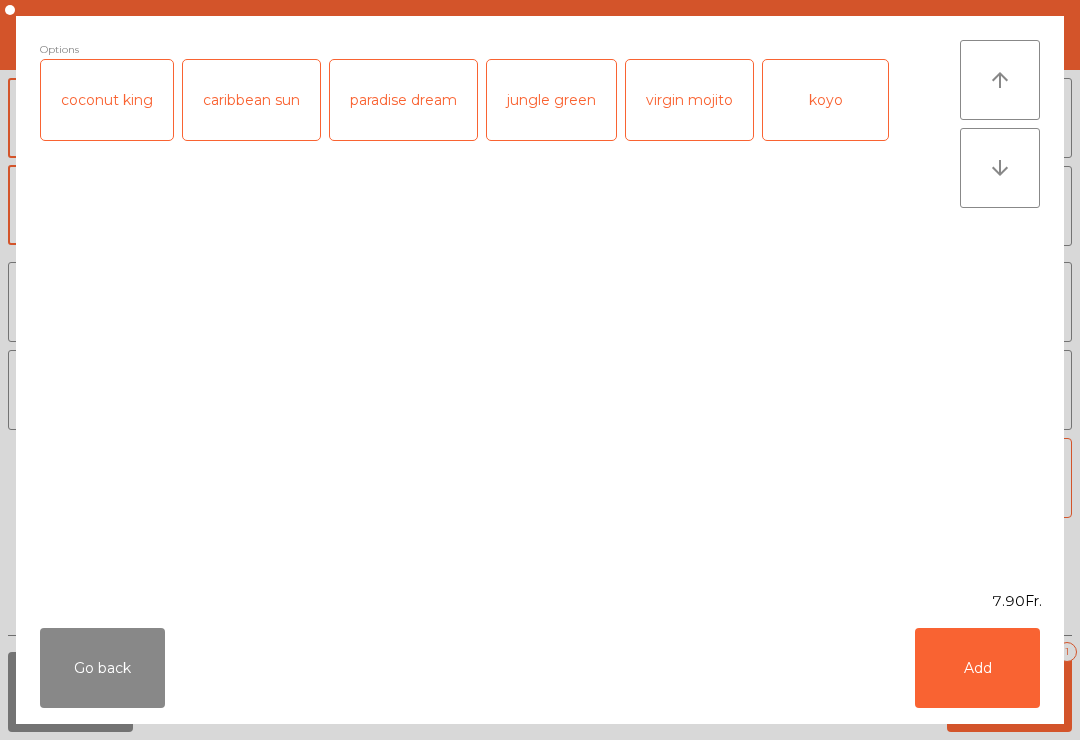 click on "Add" 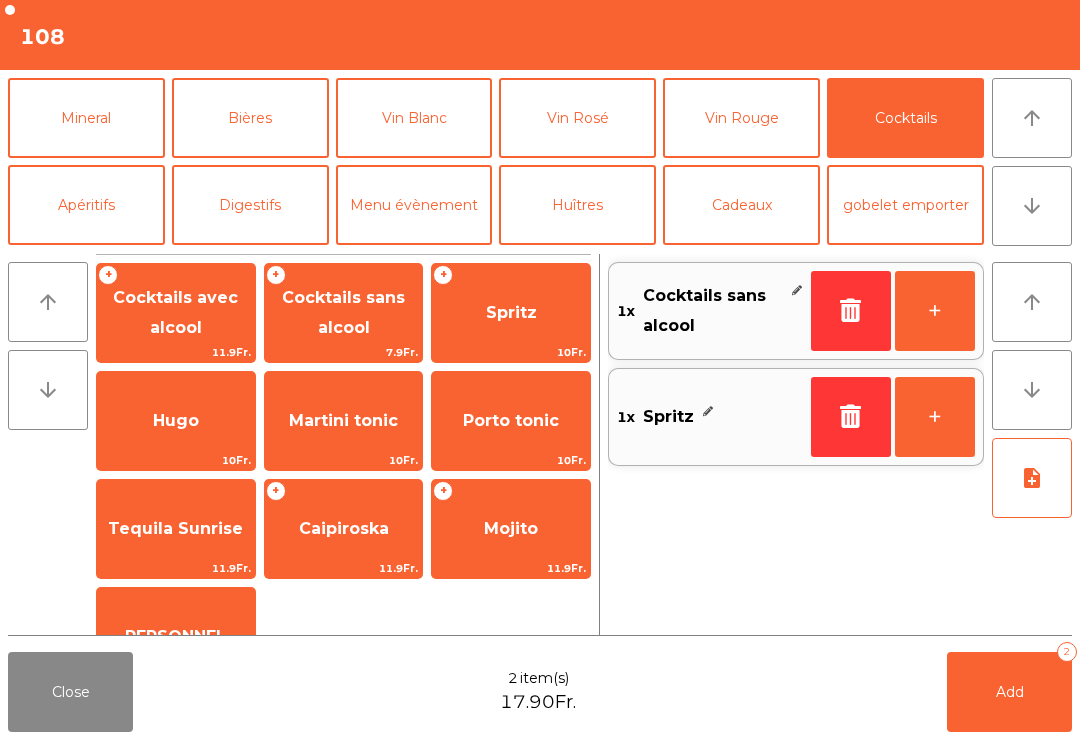 click on "Add   2" 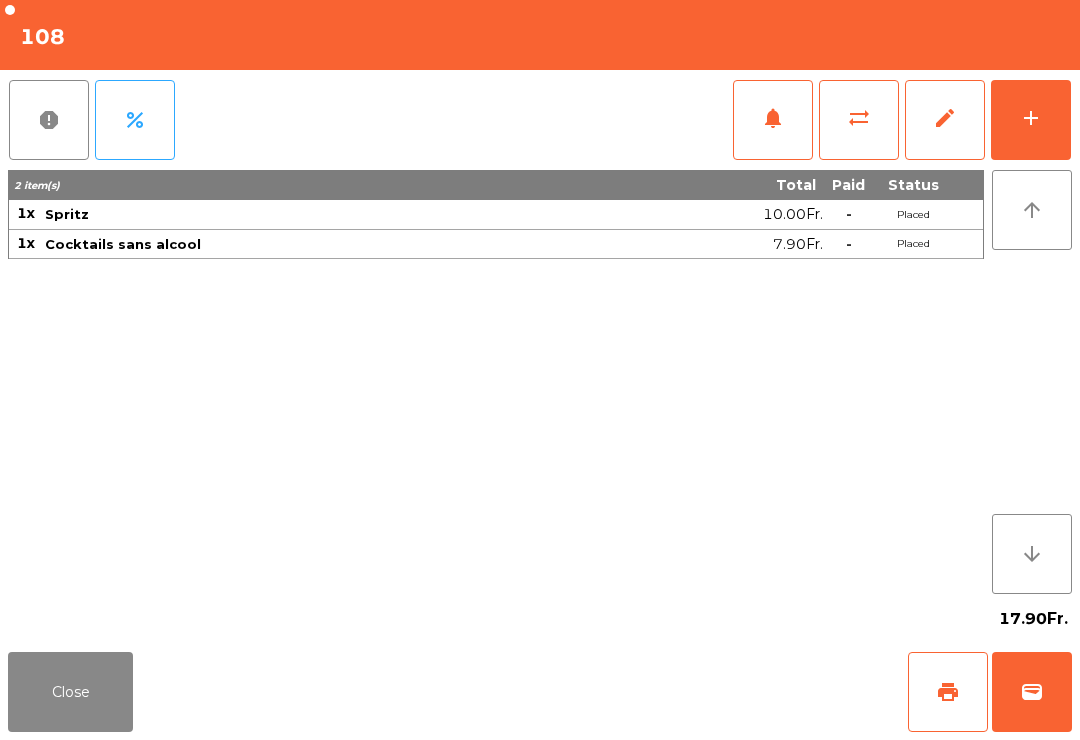 click on "Close" 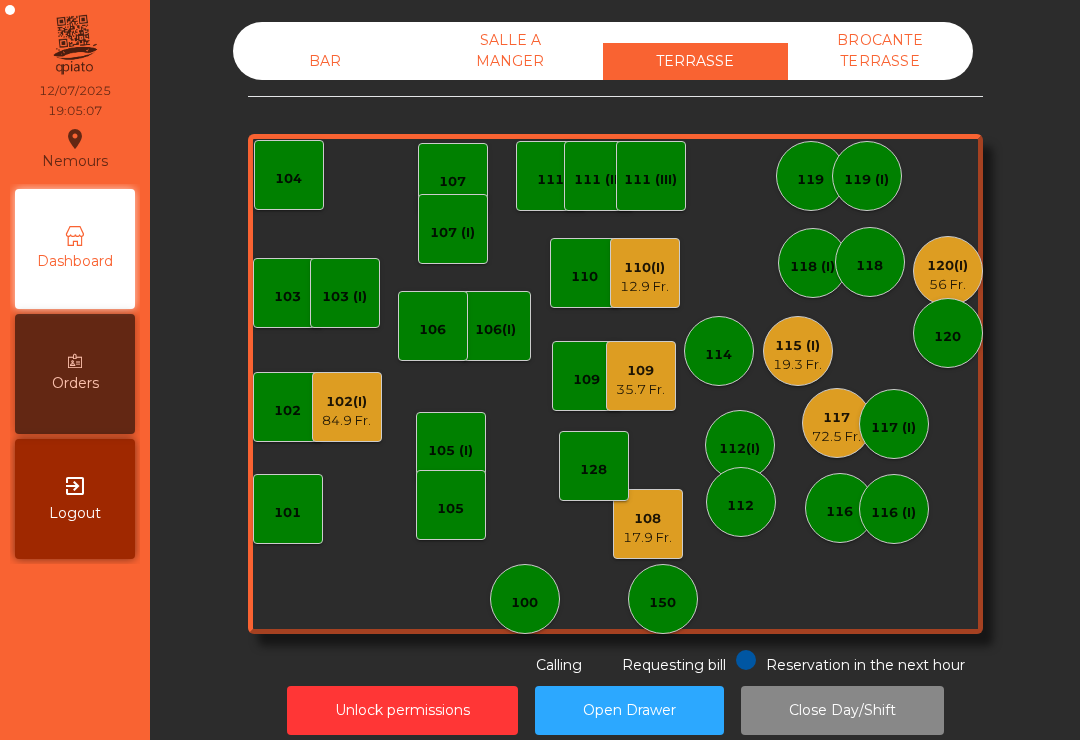 click on "115 (I)" 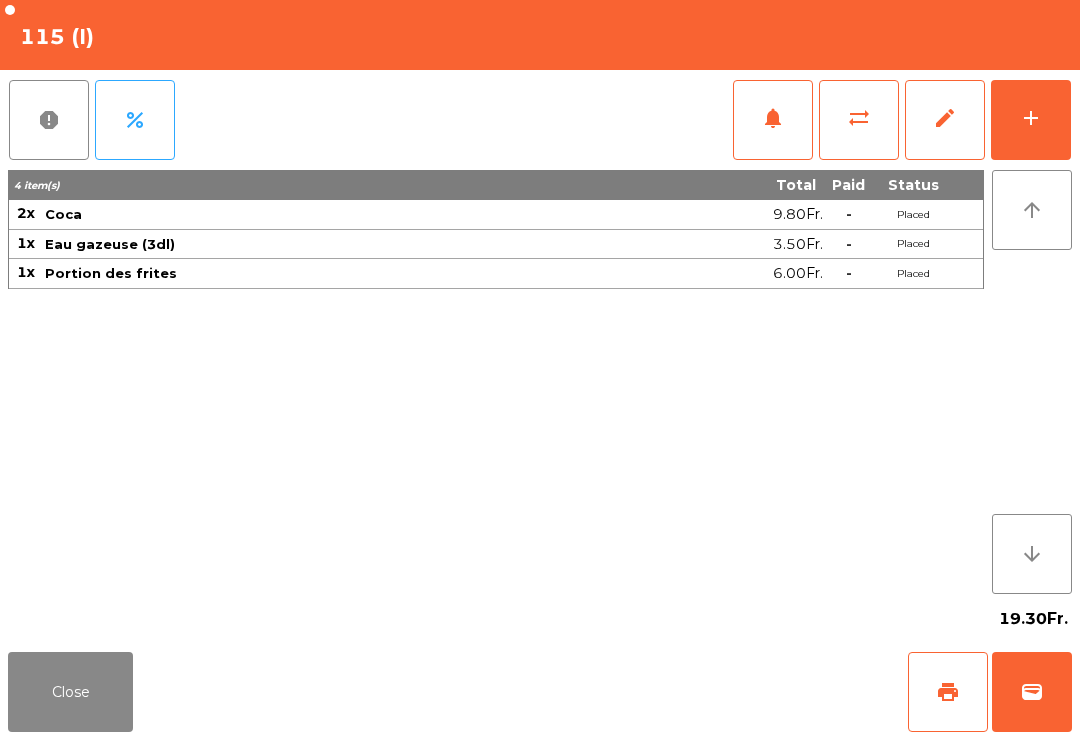 click on "print" 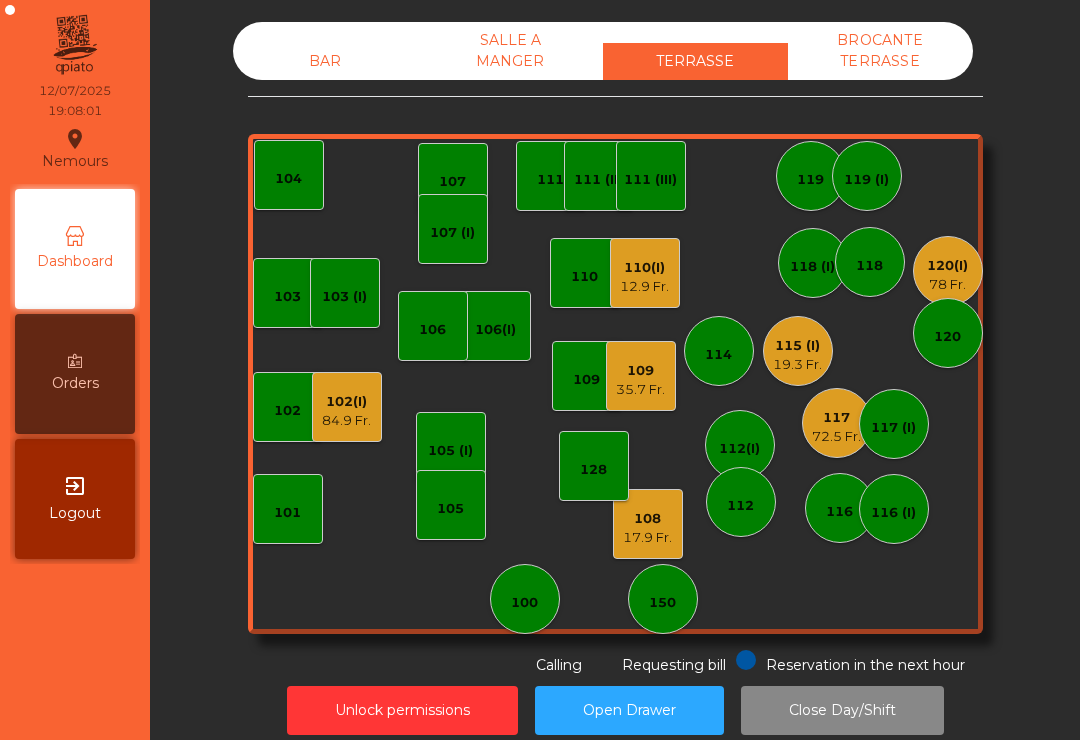 click on "17.9 Fr." 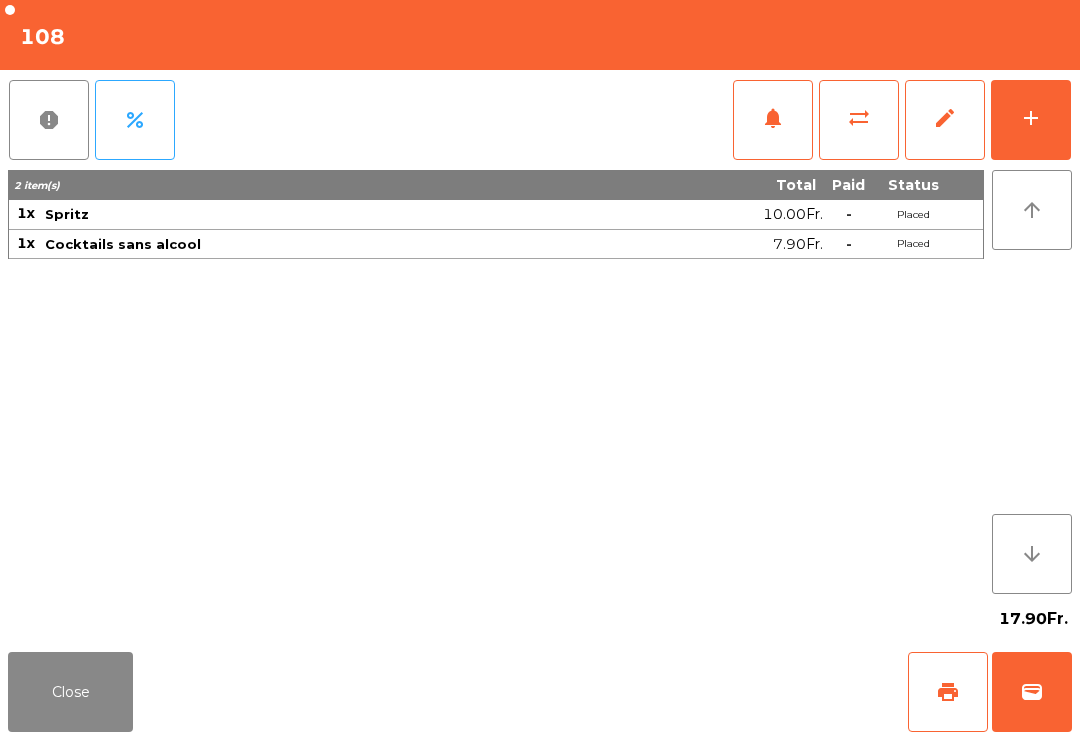 click on "add" 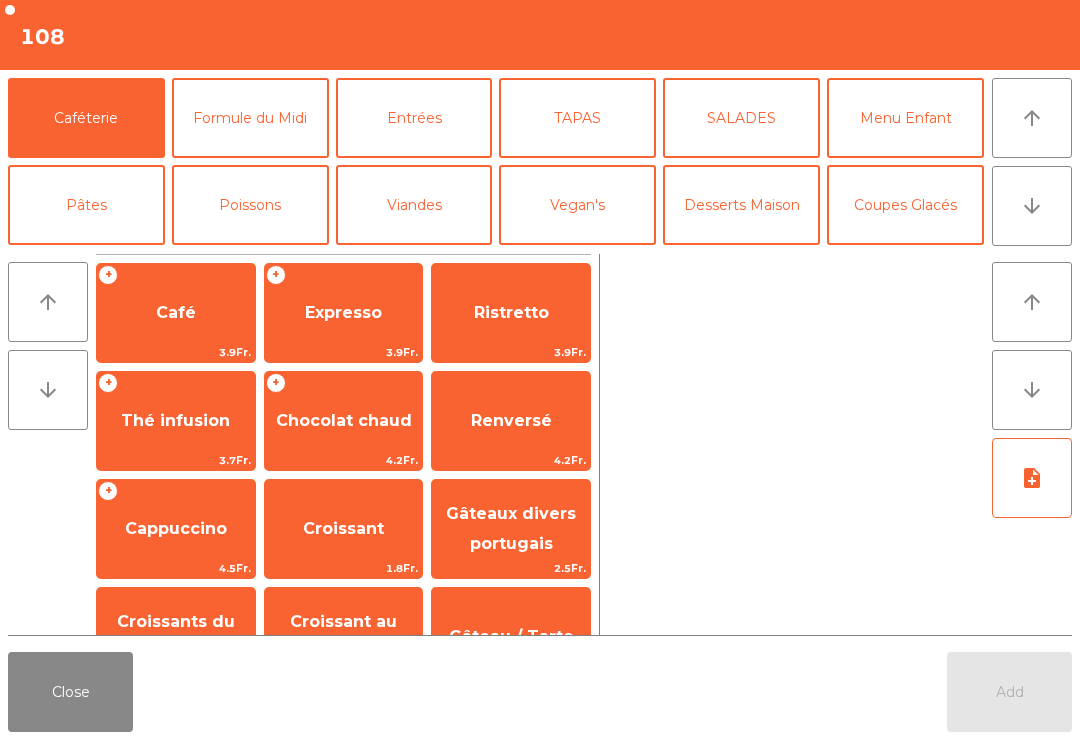 click on "Entrées" 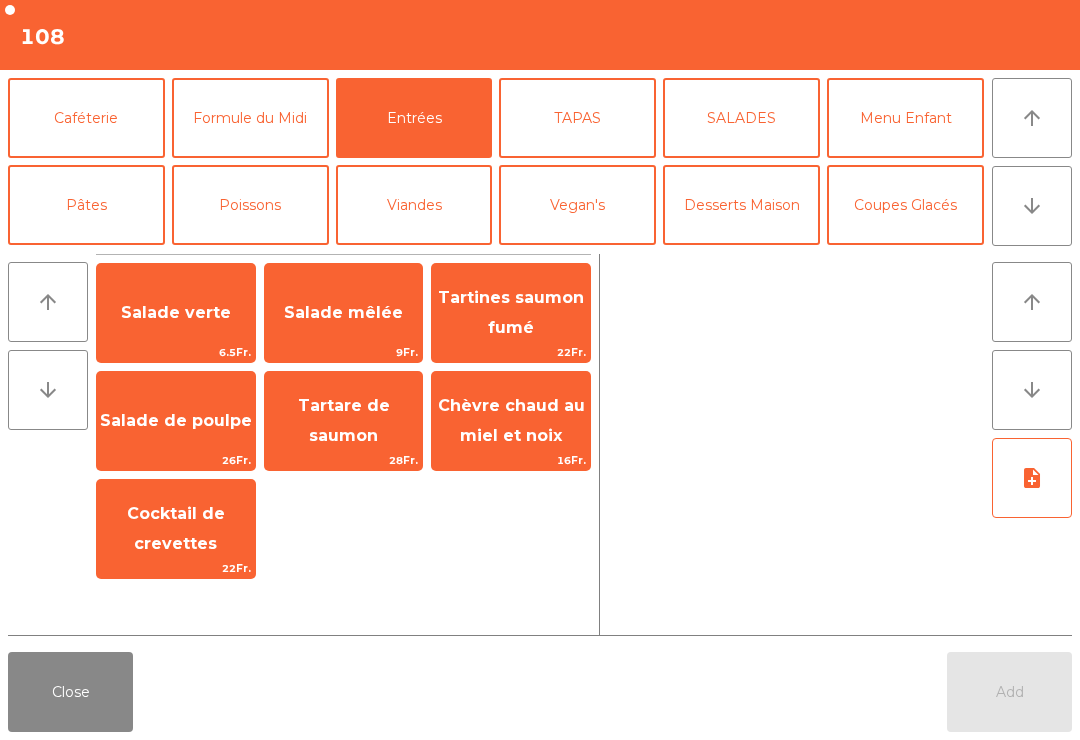 click on "Salade verte" 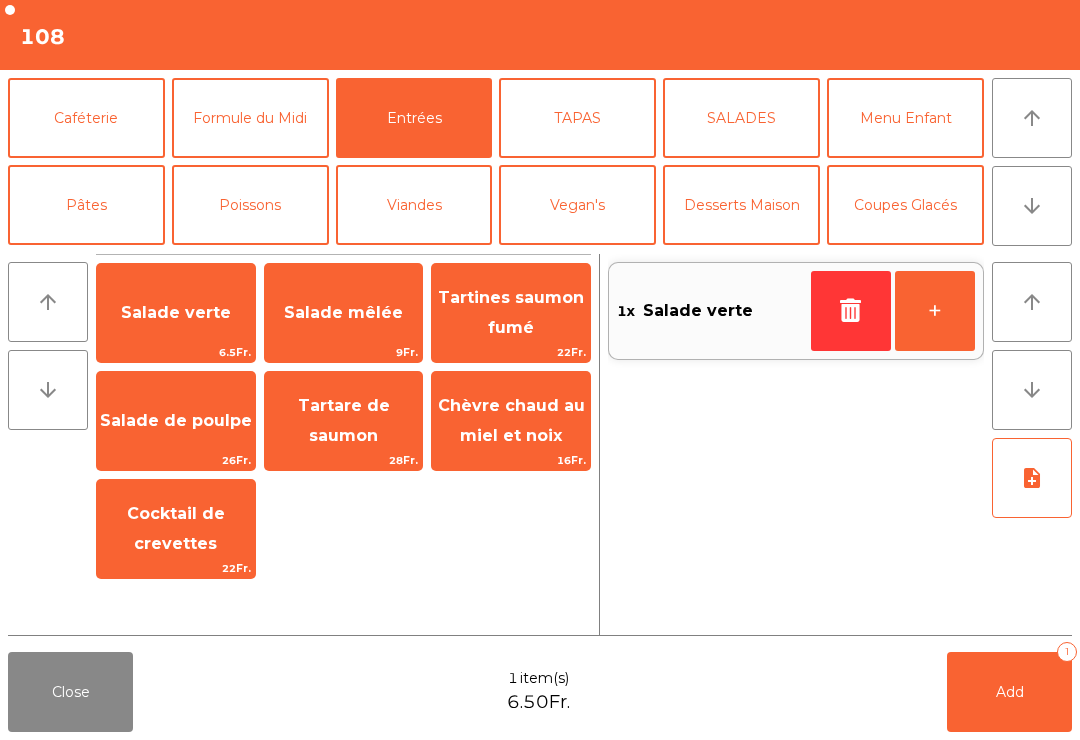 click on "Salade verte" 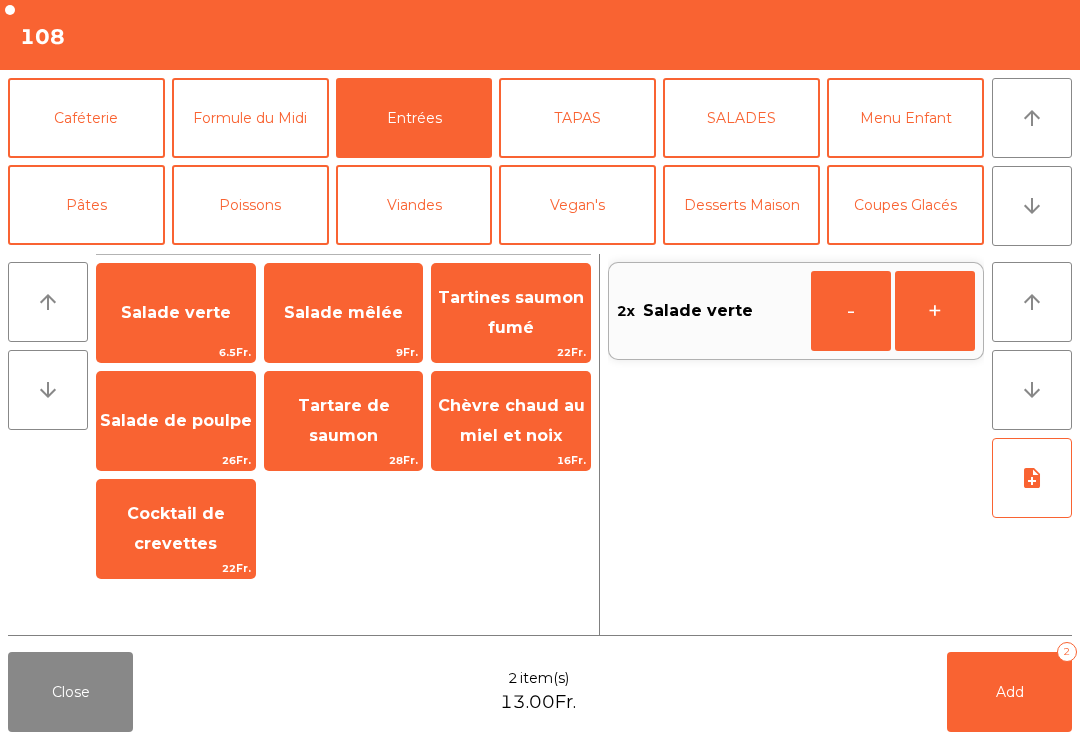 click on "Poissons" 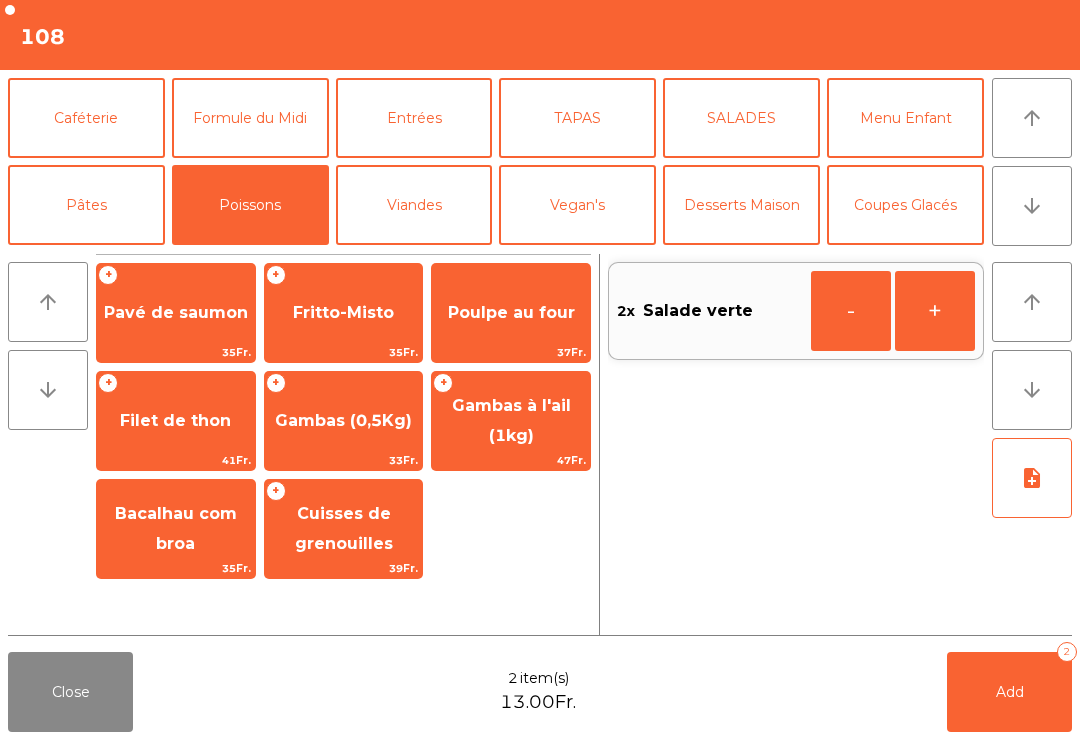 click on "Viandes" 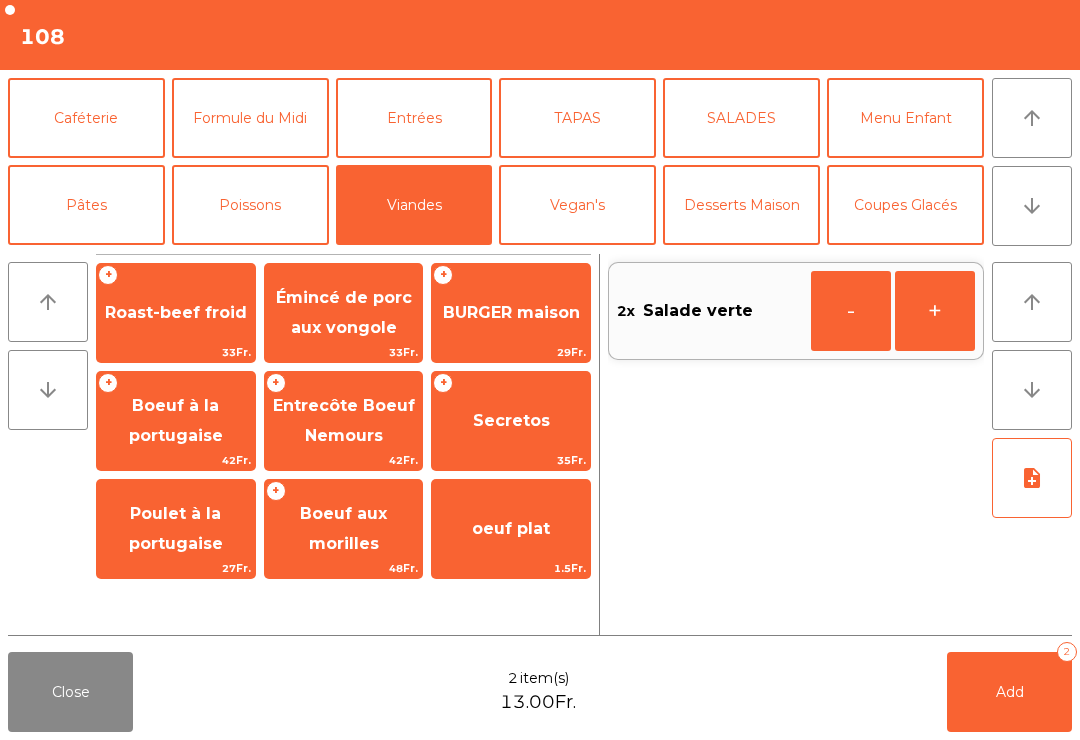 click on "BURGER maison" 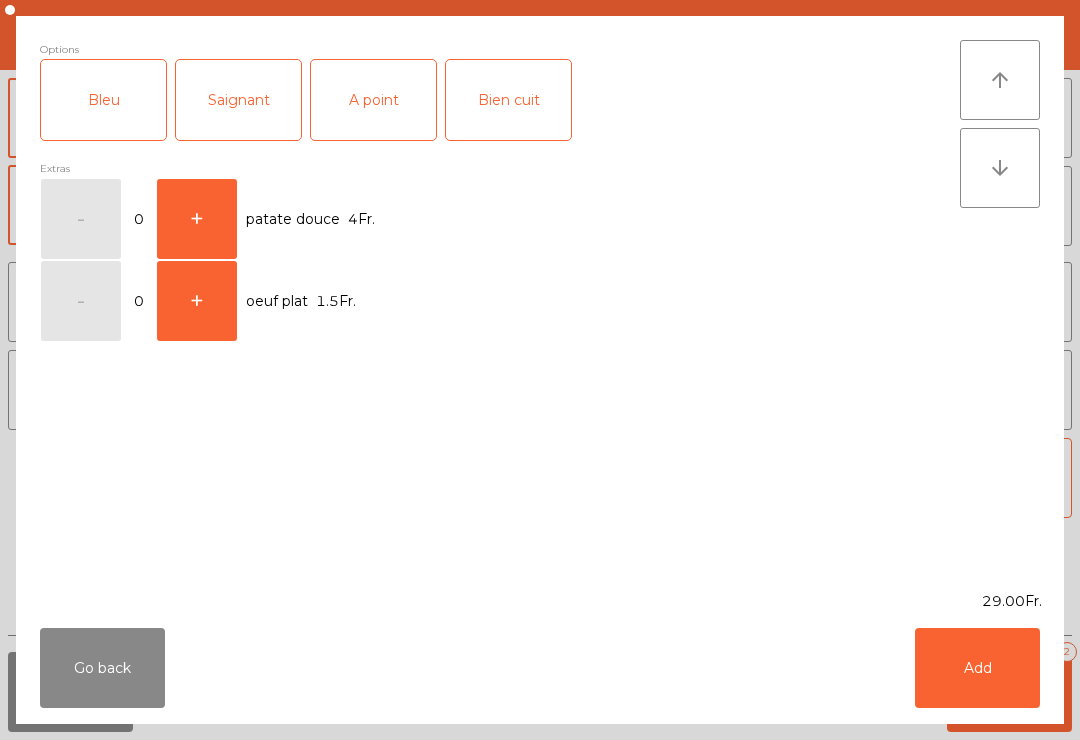 click on "A point" 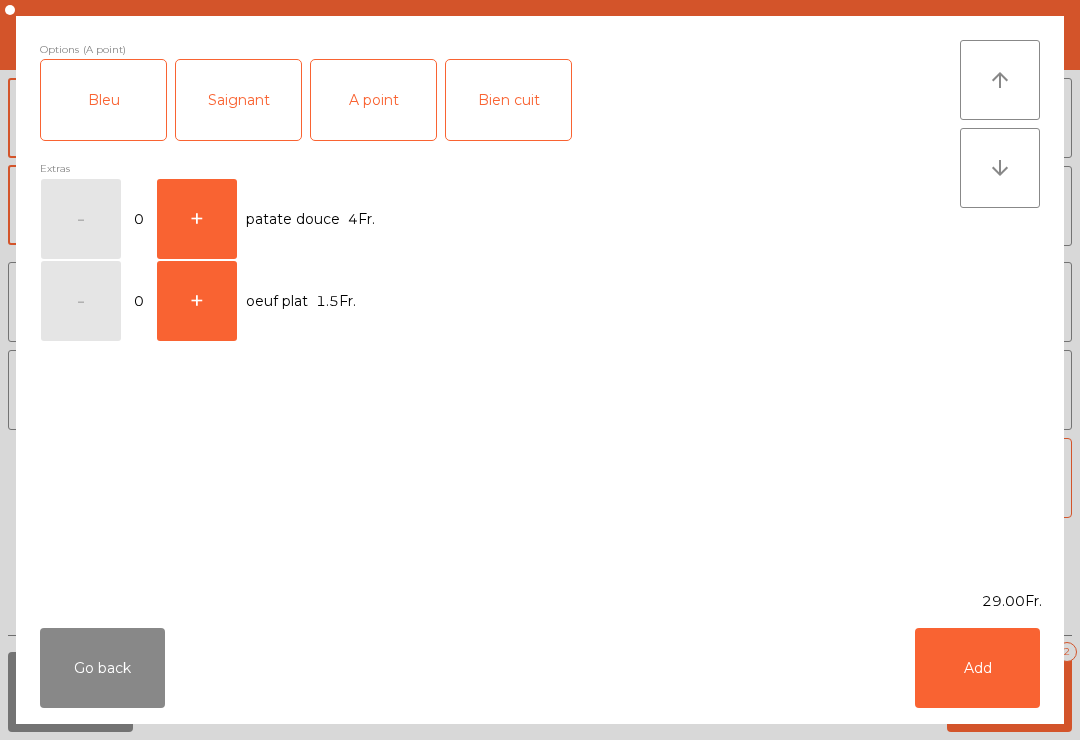 click on "Add" 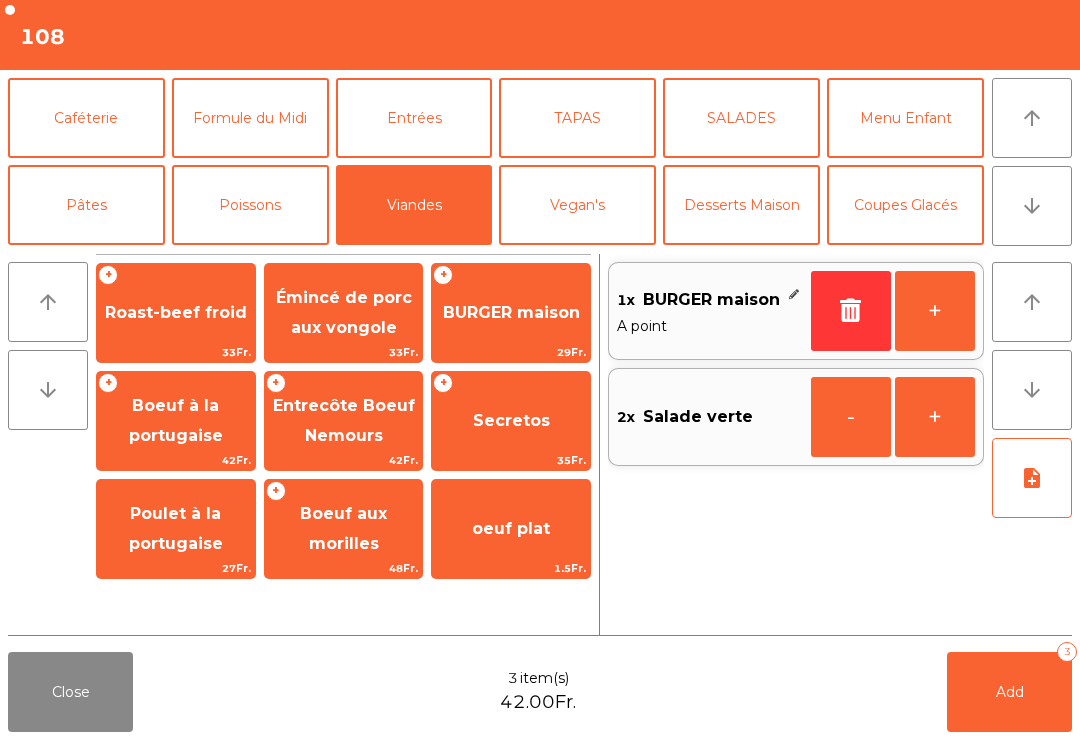 click on "Entrecôte Boeuf  Nemours" 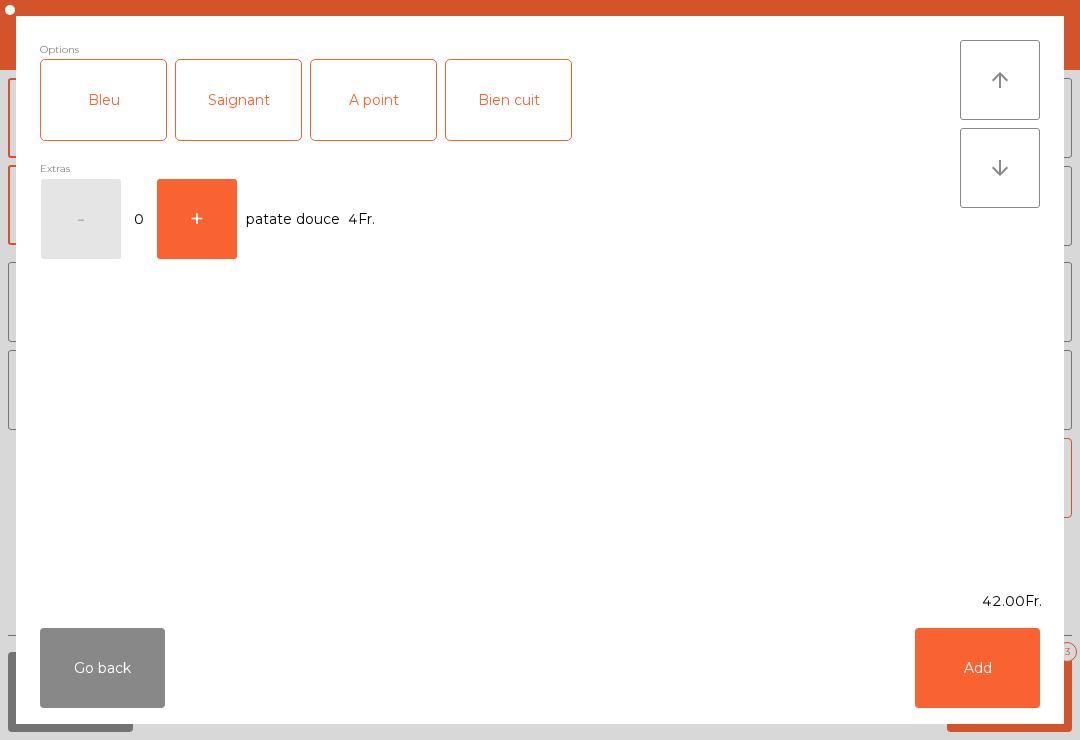 click on "Saignant" 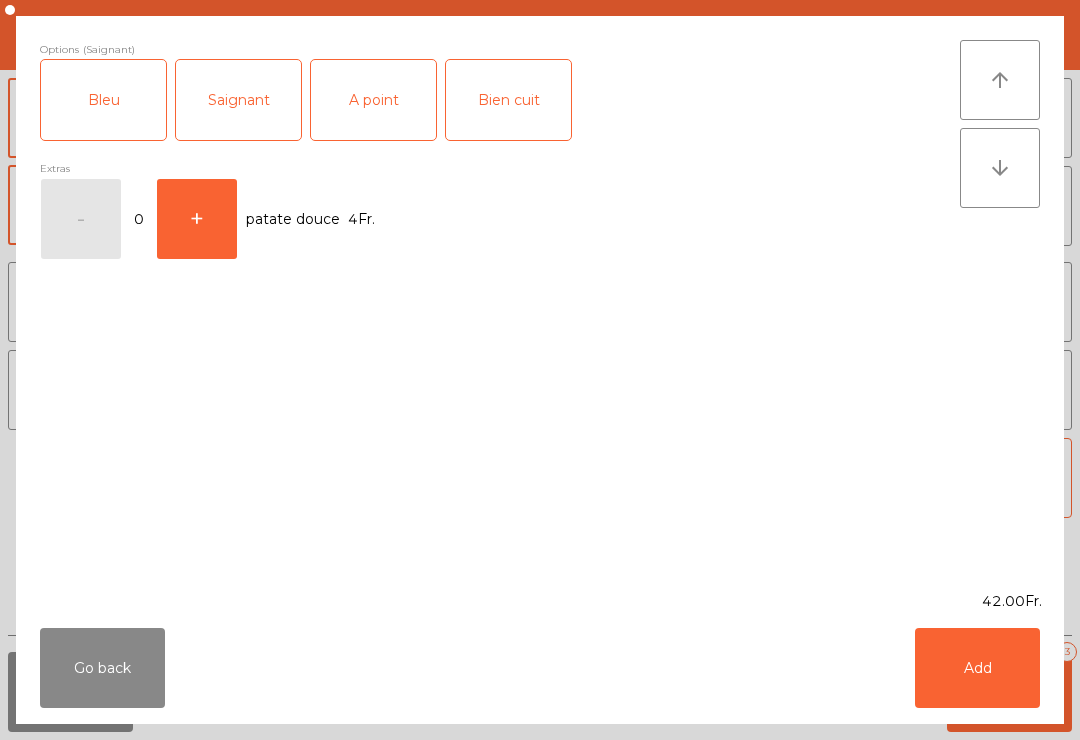 click on "Add" 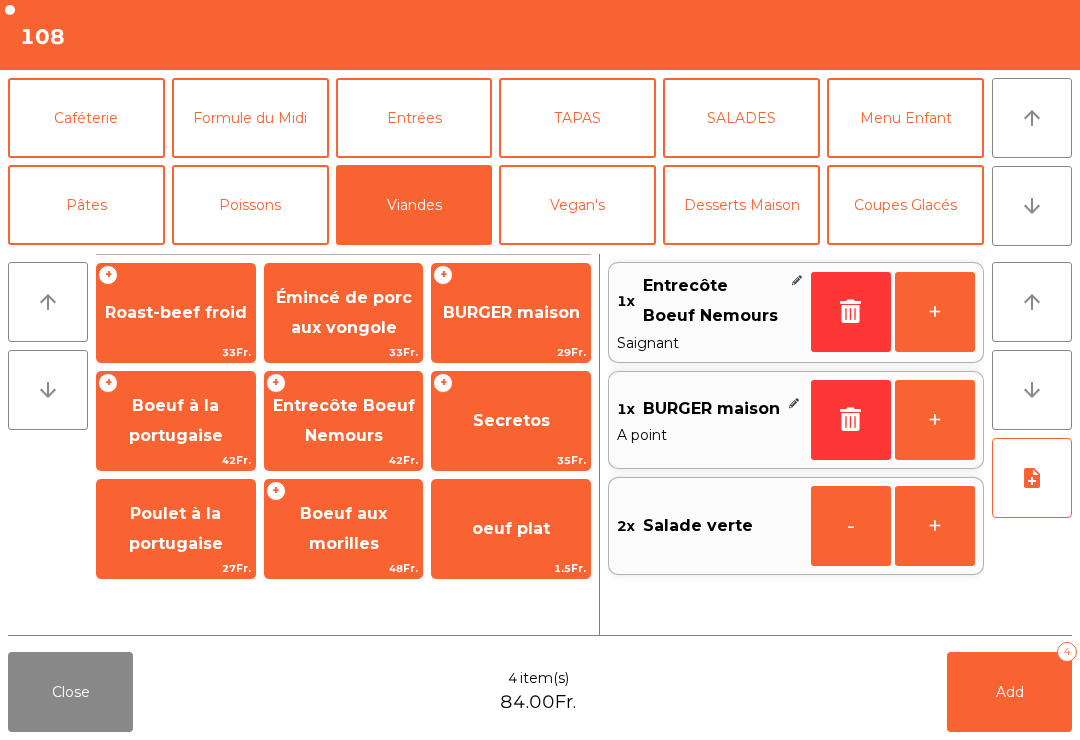 click on "Add   4" 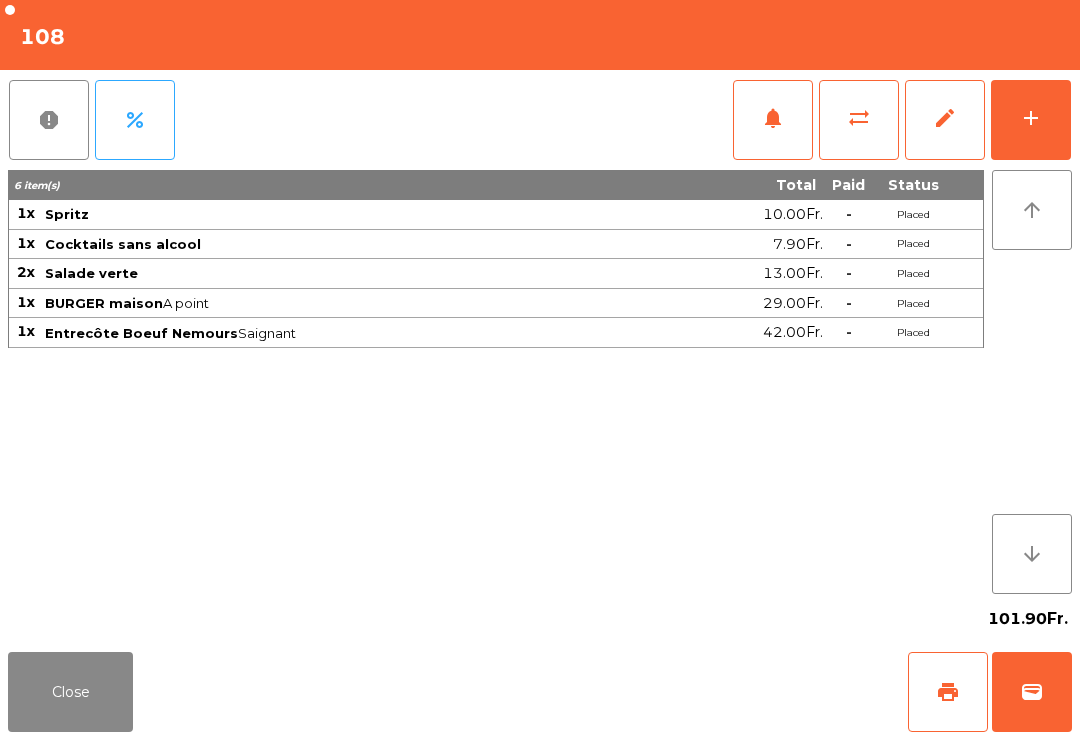 click on "Close" 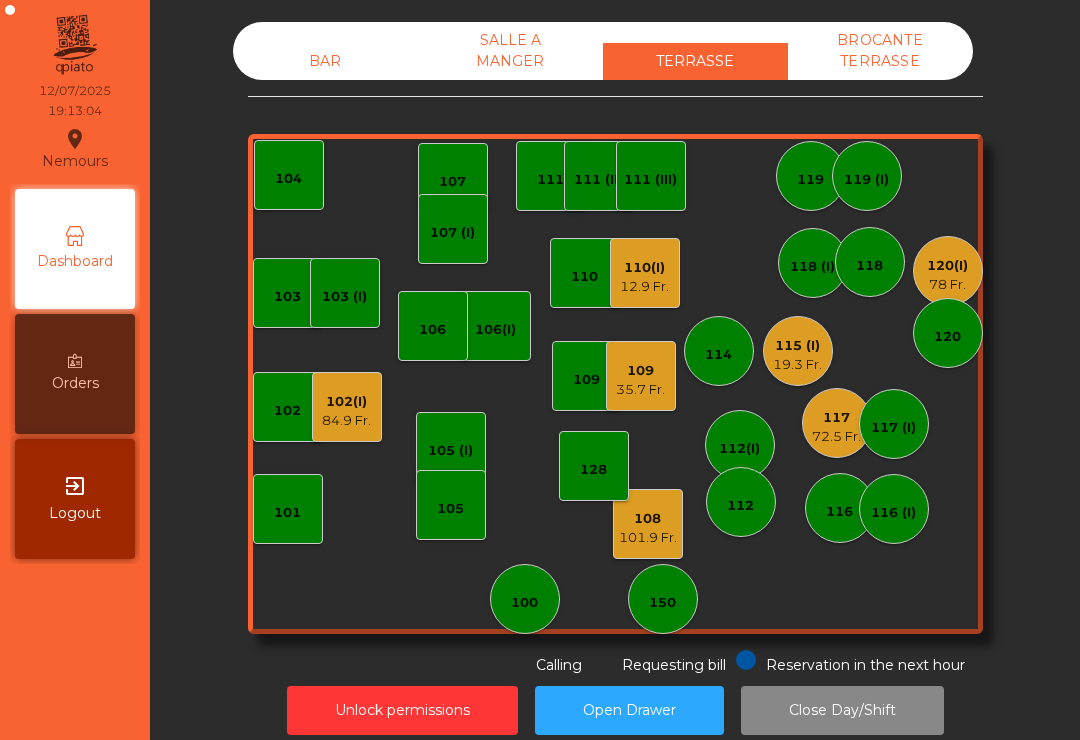 click on "101.9 Fr." 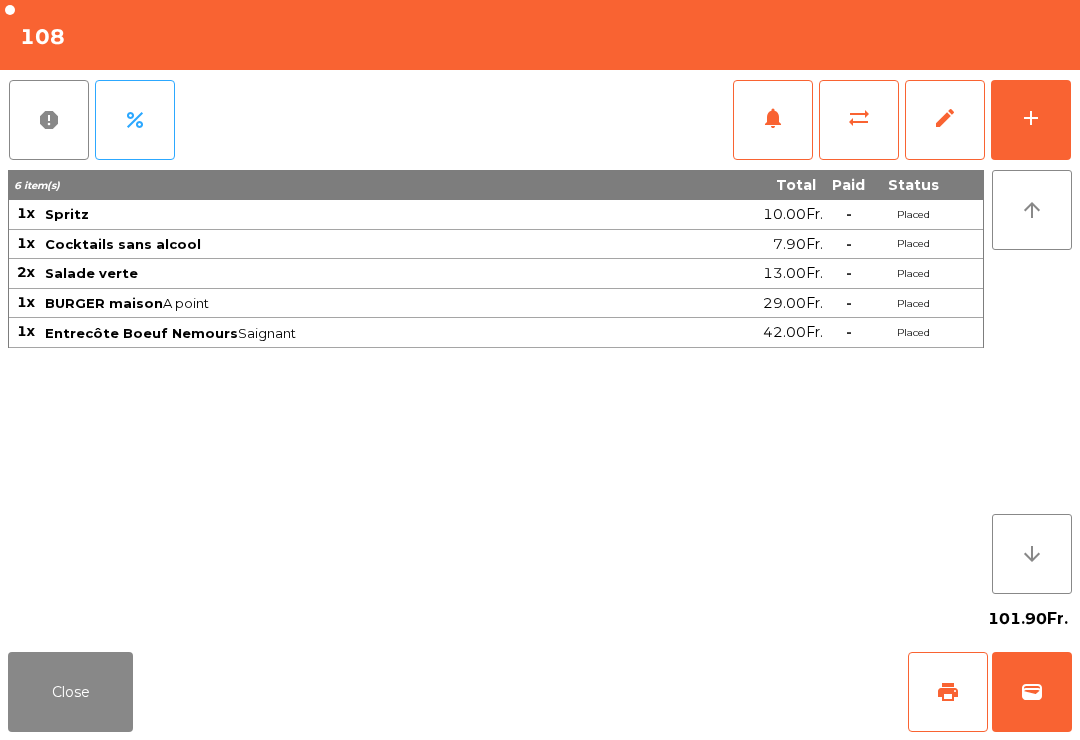 click on "add" 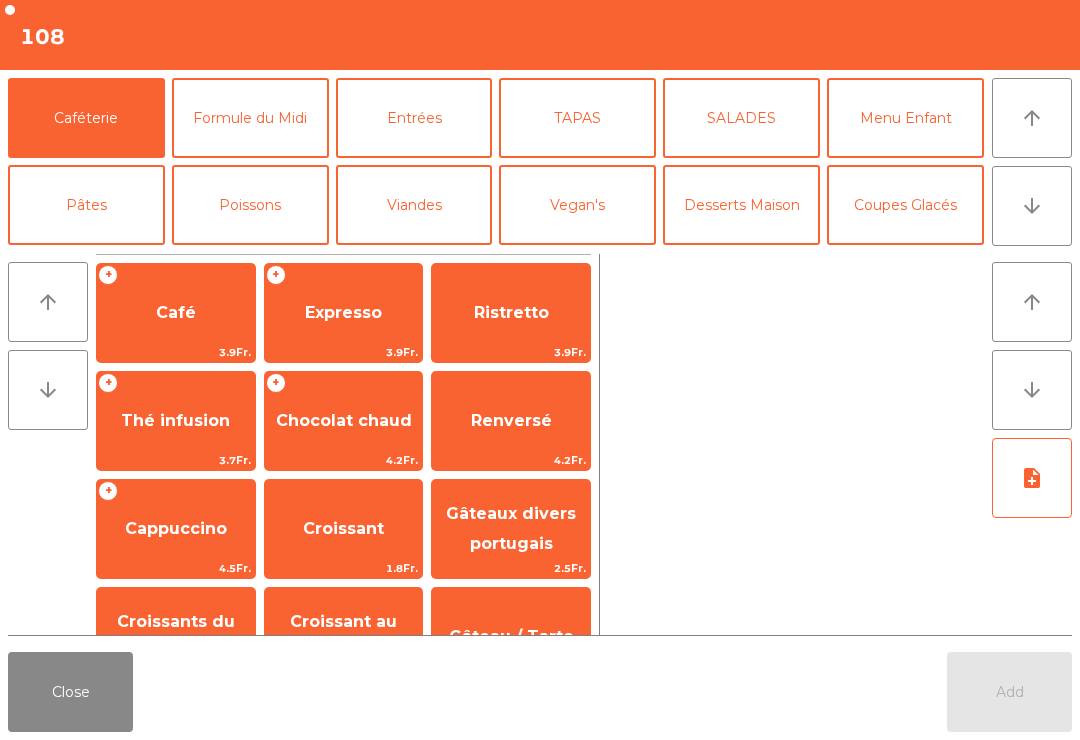 click on "arrow_downward" 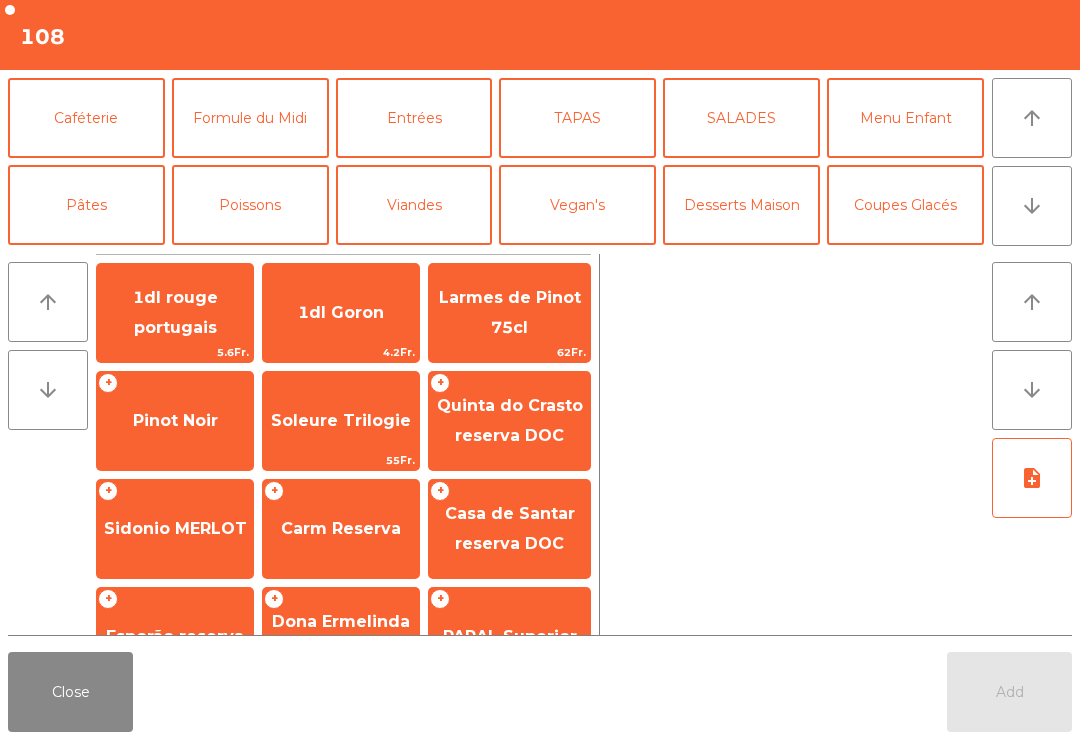 click on "Carm Reserva" 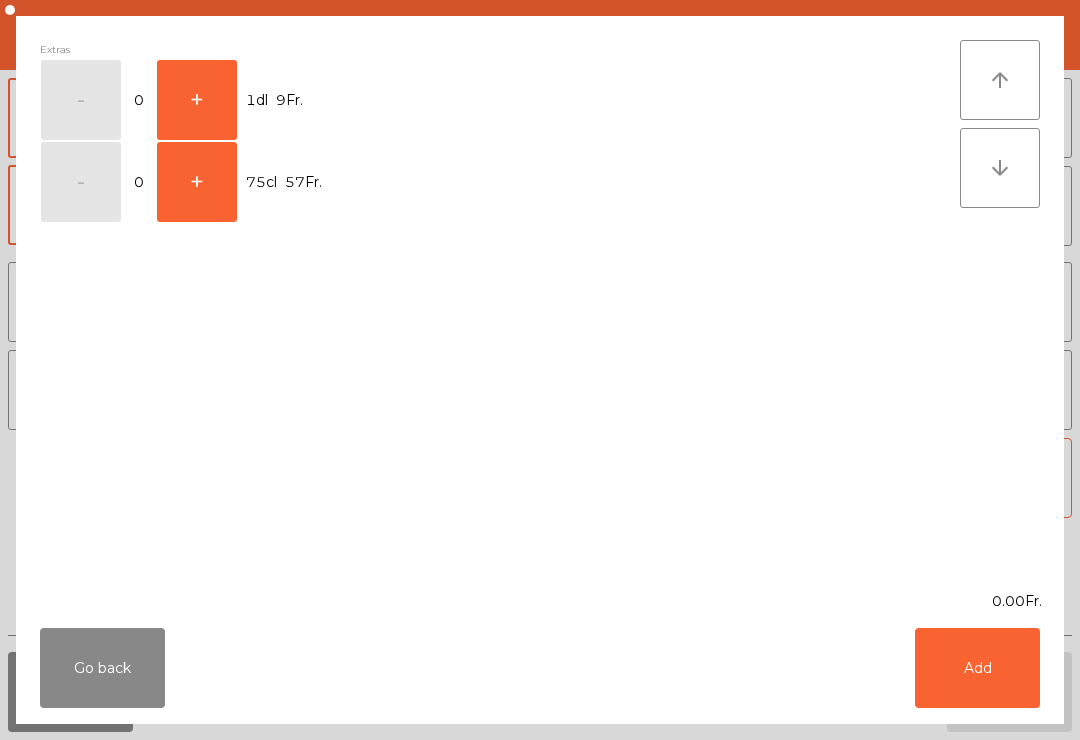 click on "+" 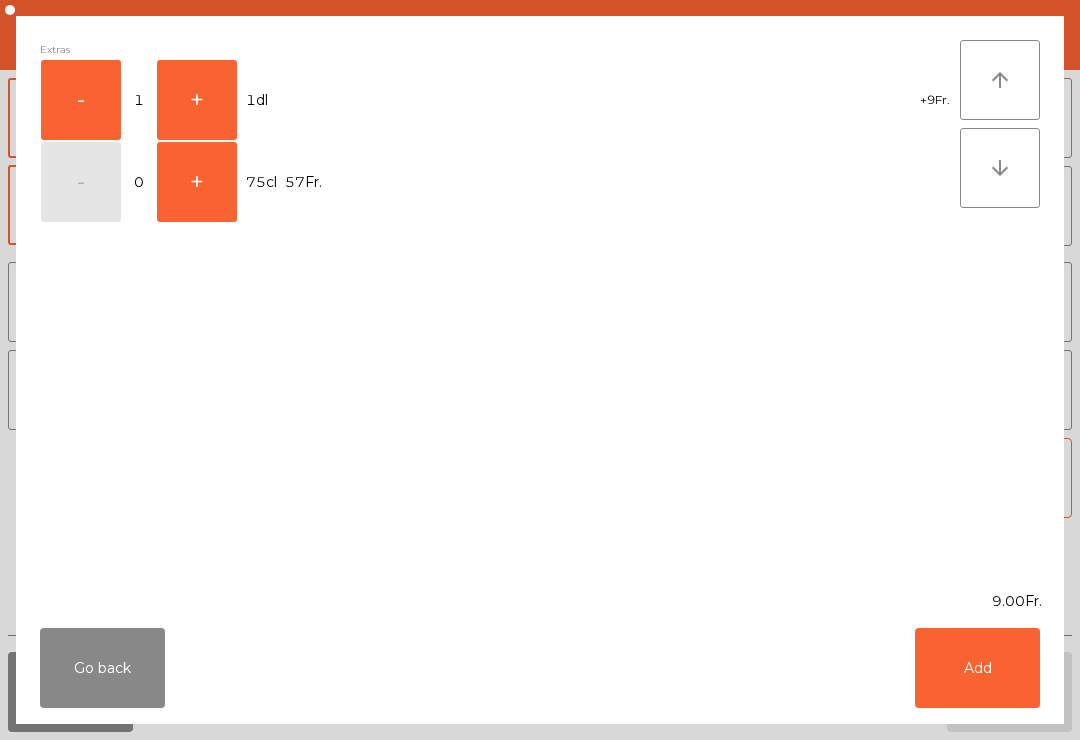 click on "Add" 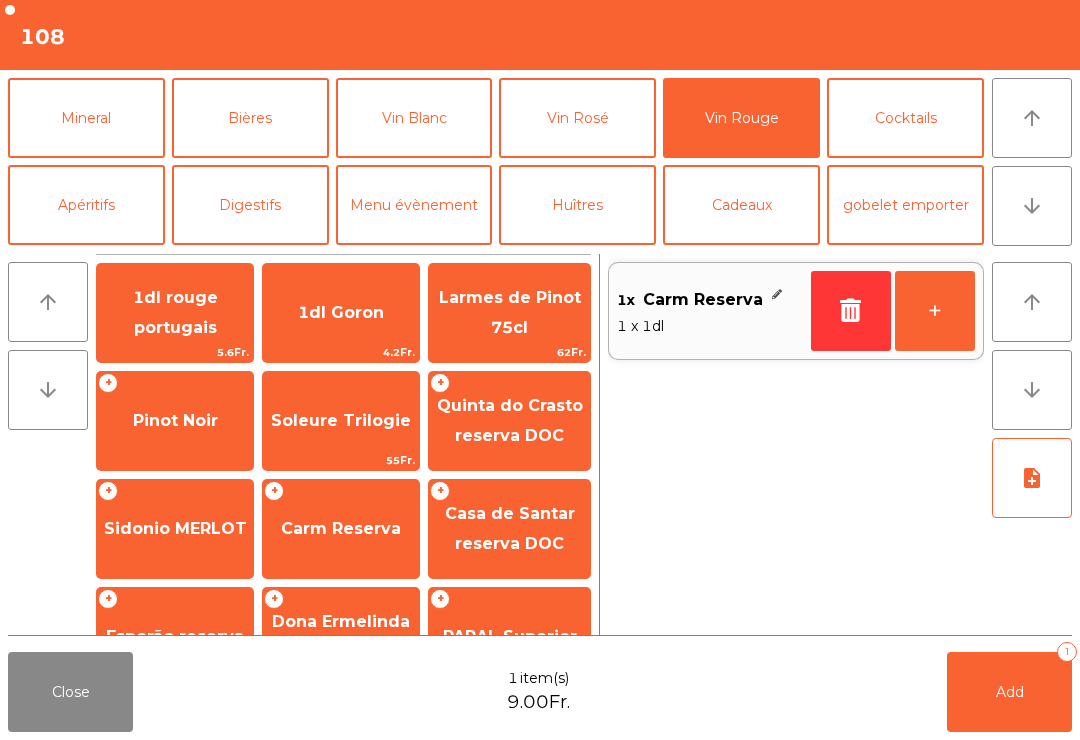click on "+" 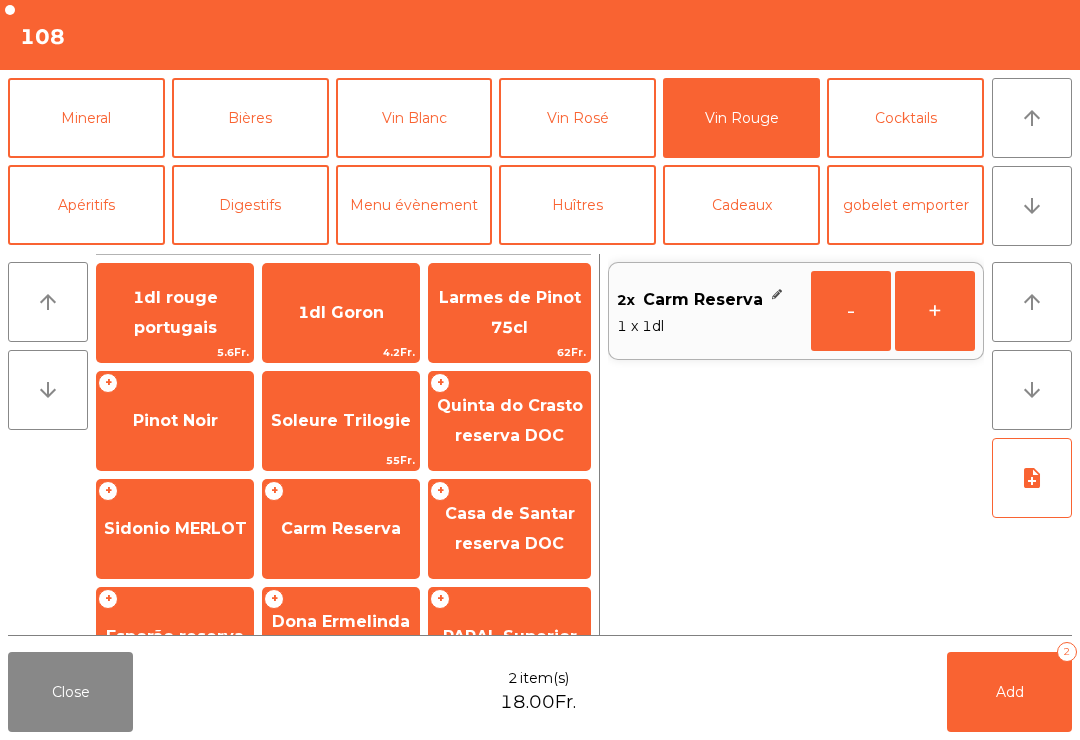 click on "+" 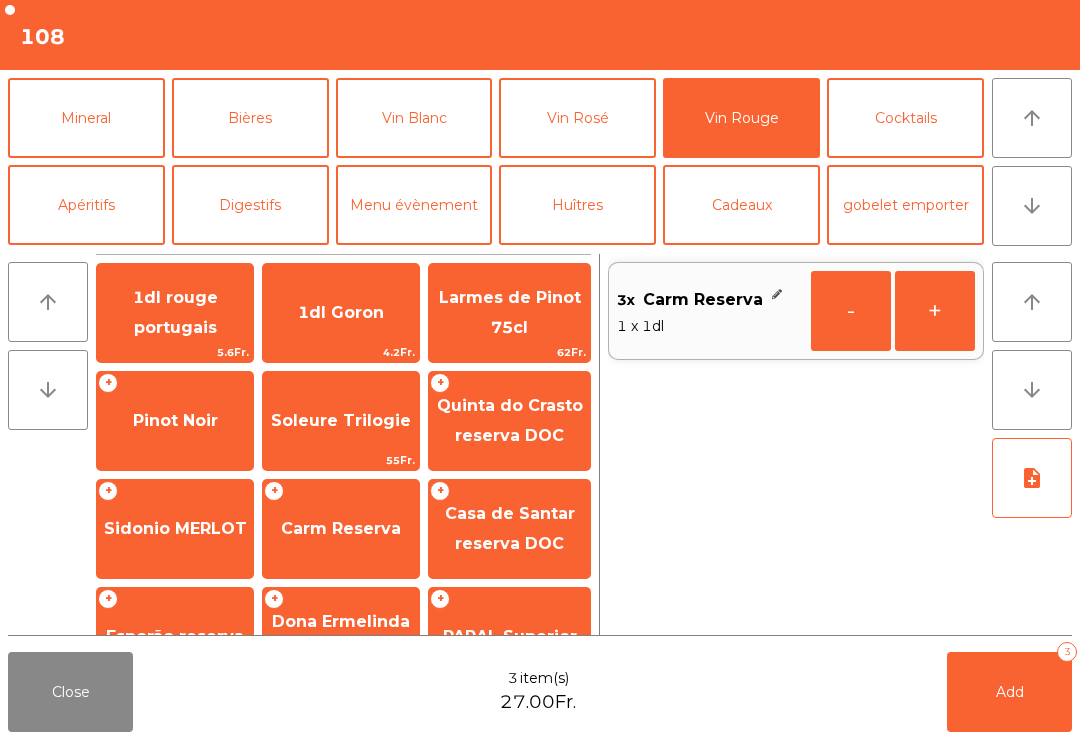click on "Mineral" 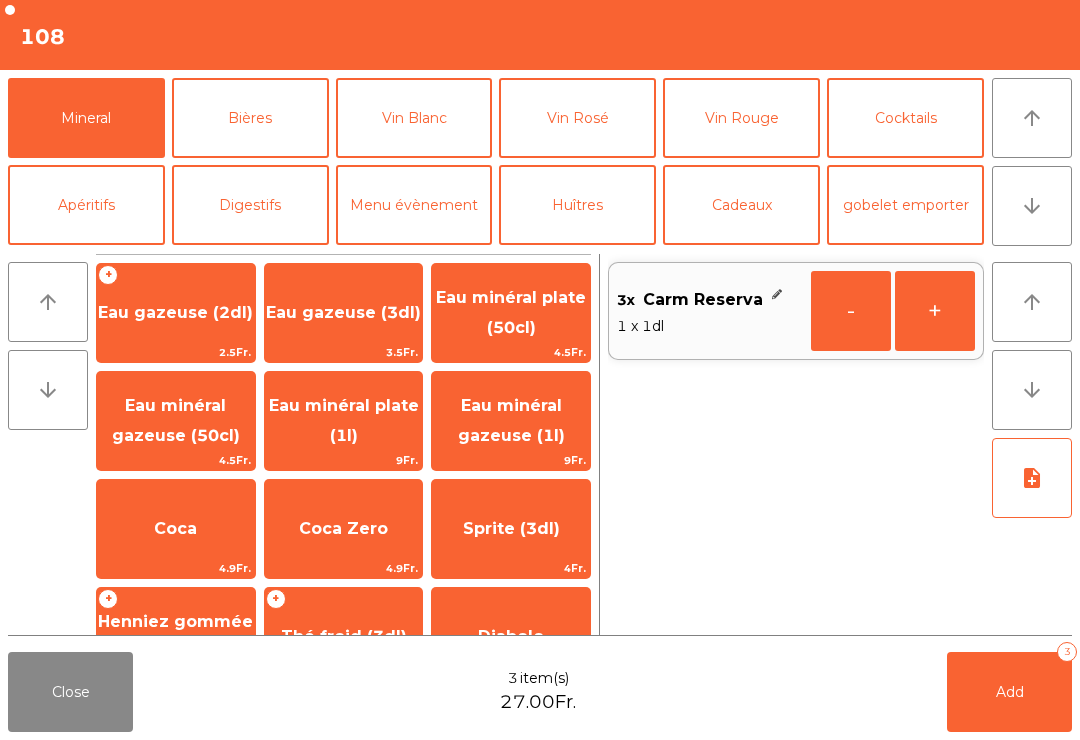 click on "Eau minéral plate (50cl)" 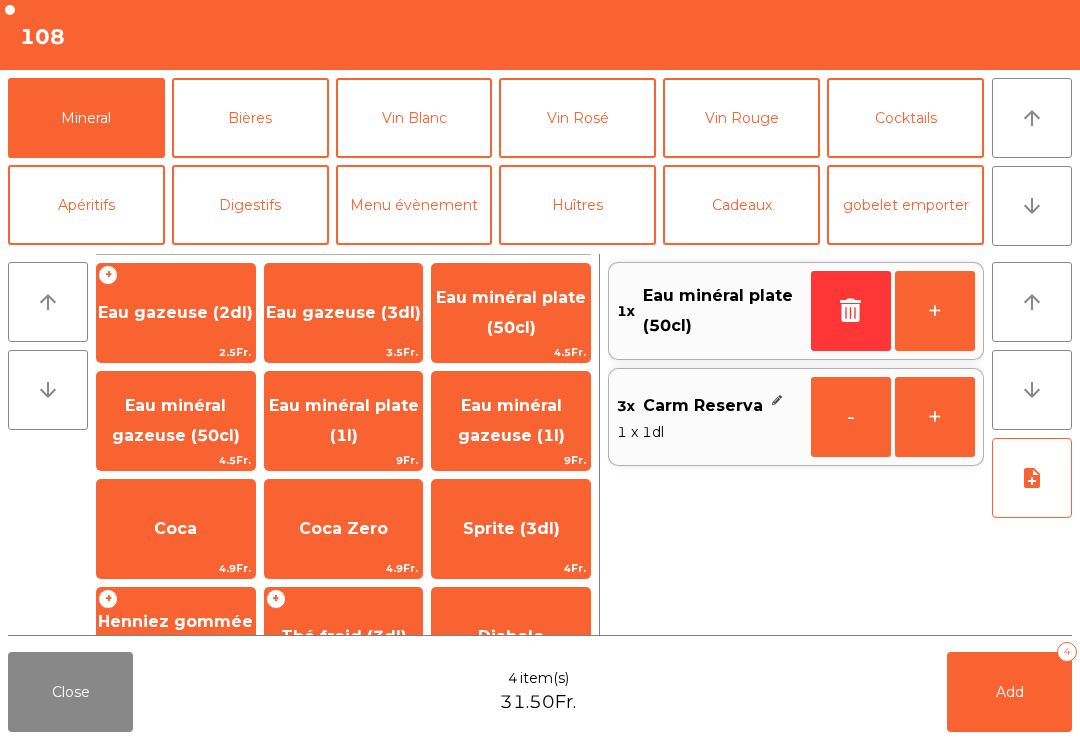 click on "Add   4" 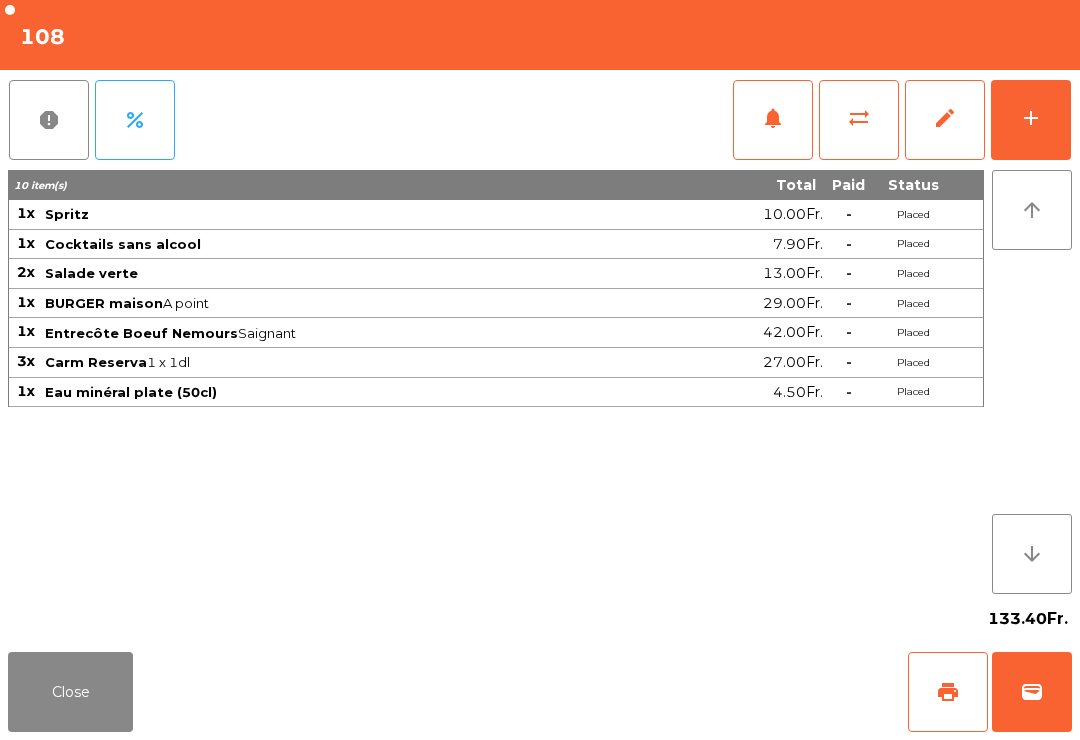 click on "133.40Fr." 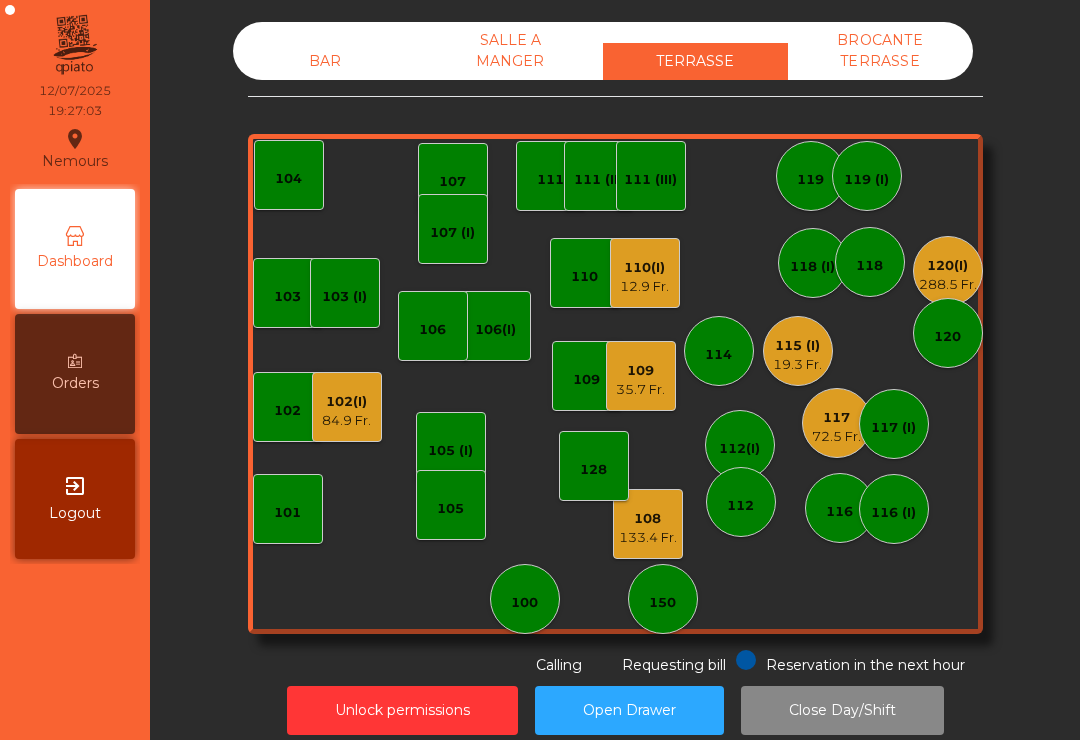 click on "117" 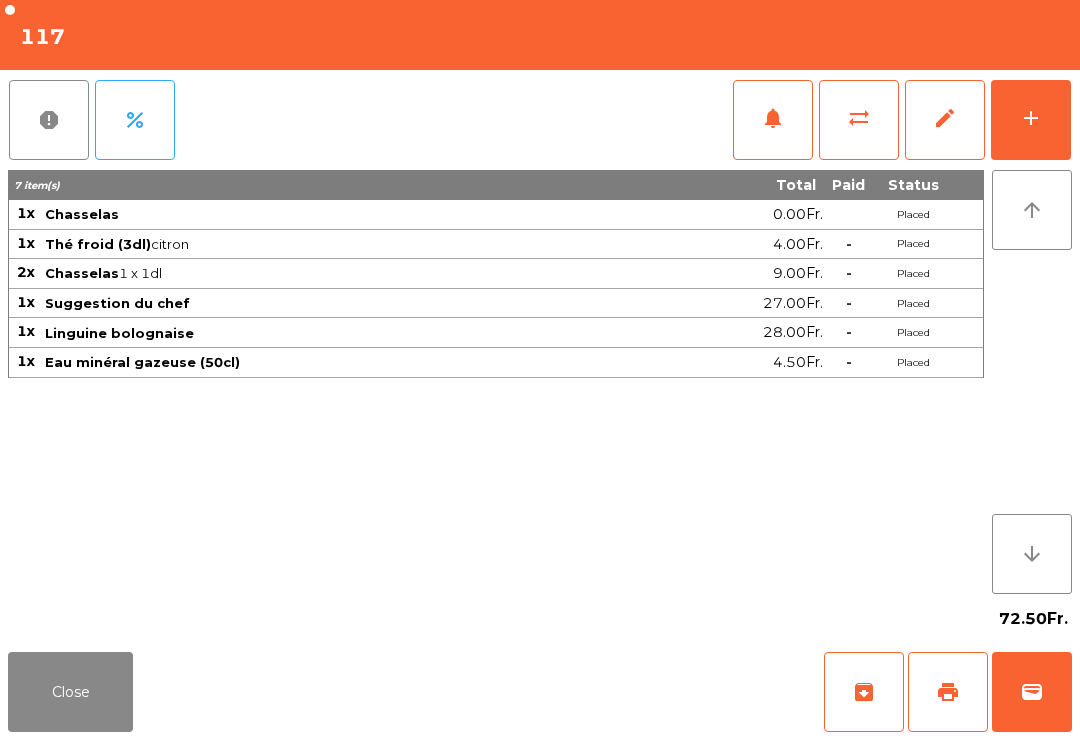 click on "print" 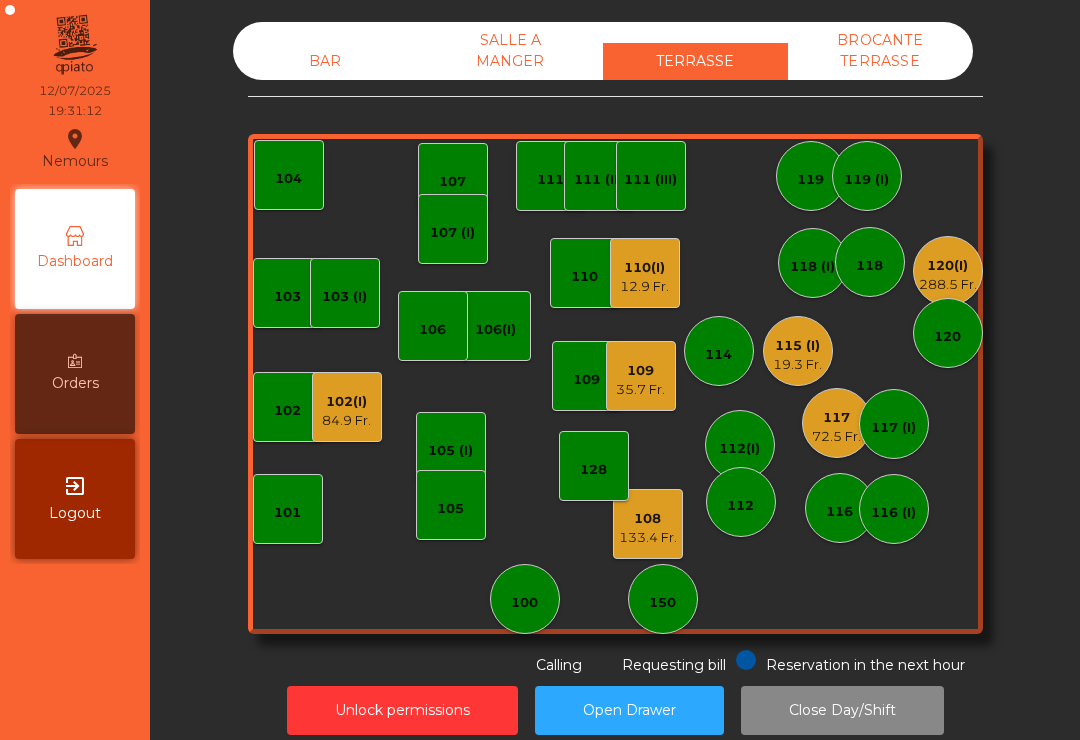 click on "BAR" 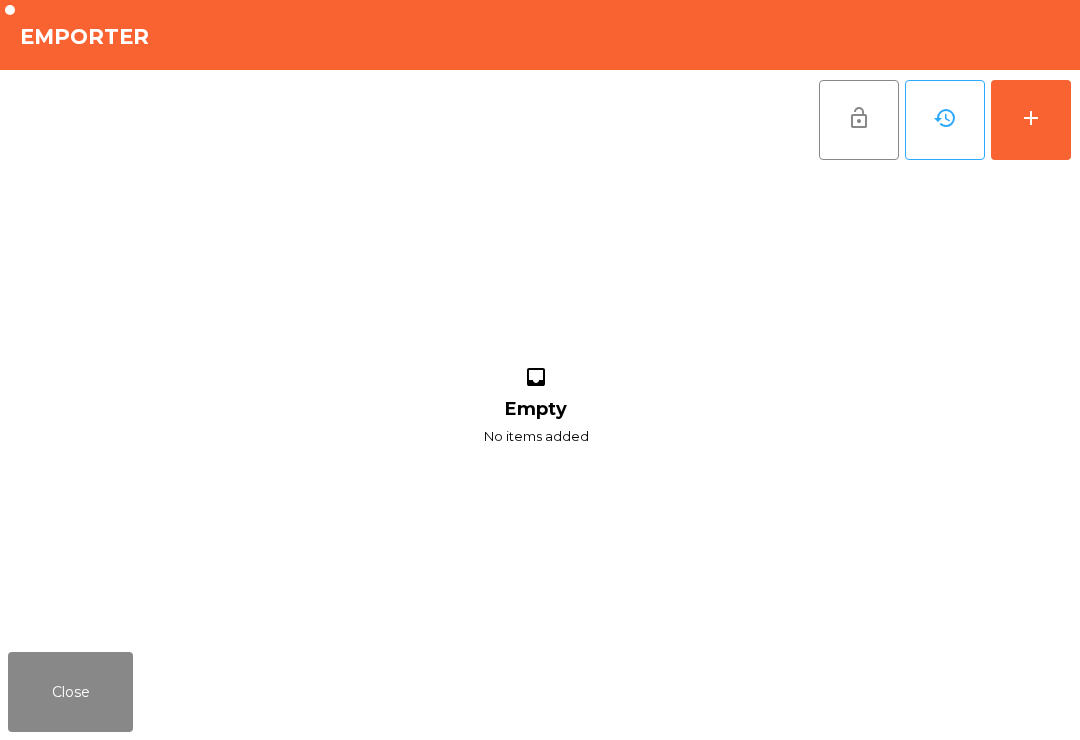 click on "add" 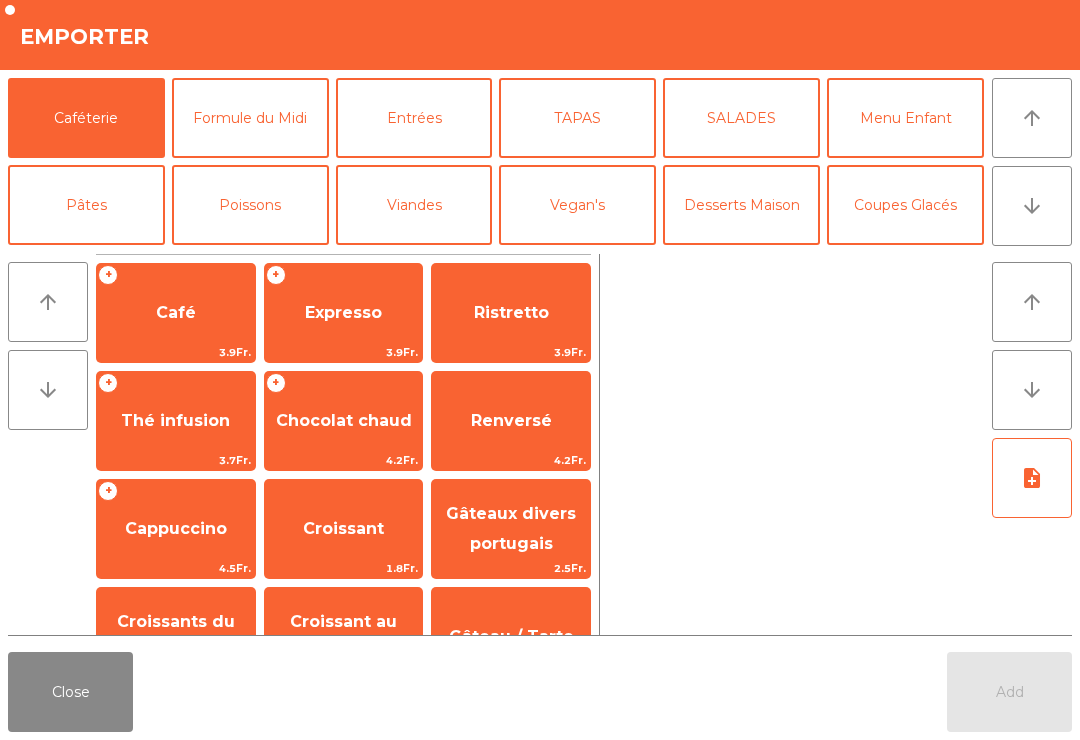 click on "Entrées" 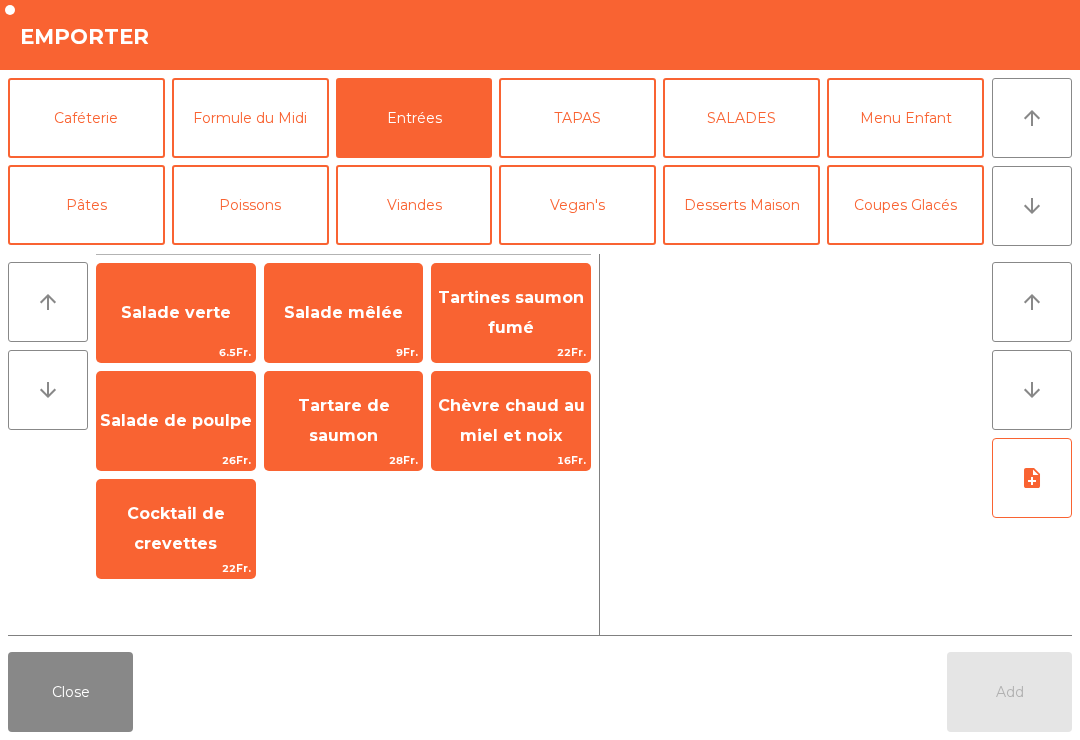 click on "Tartare de saumon" 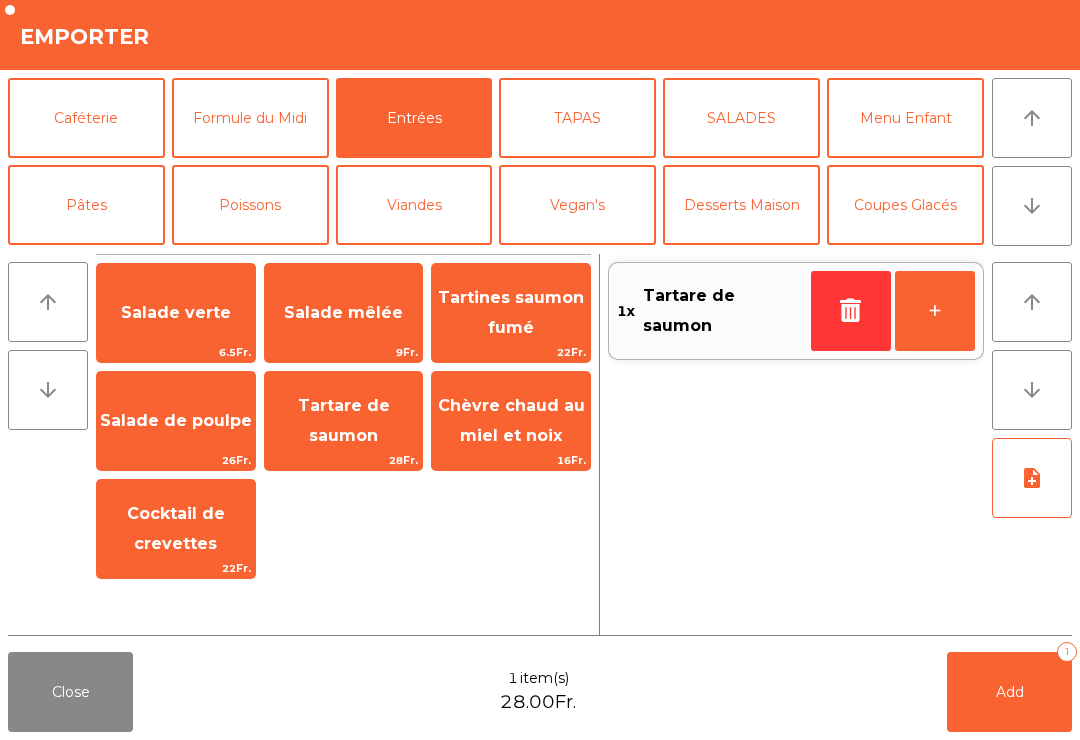 click on "note_add" 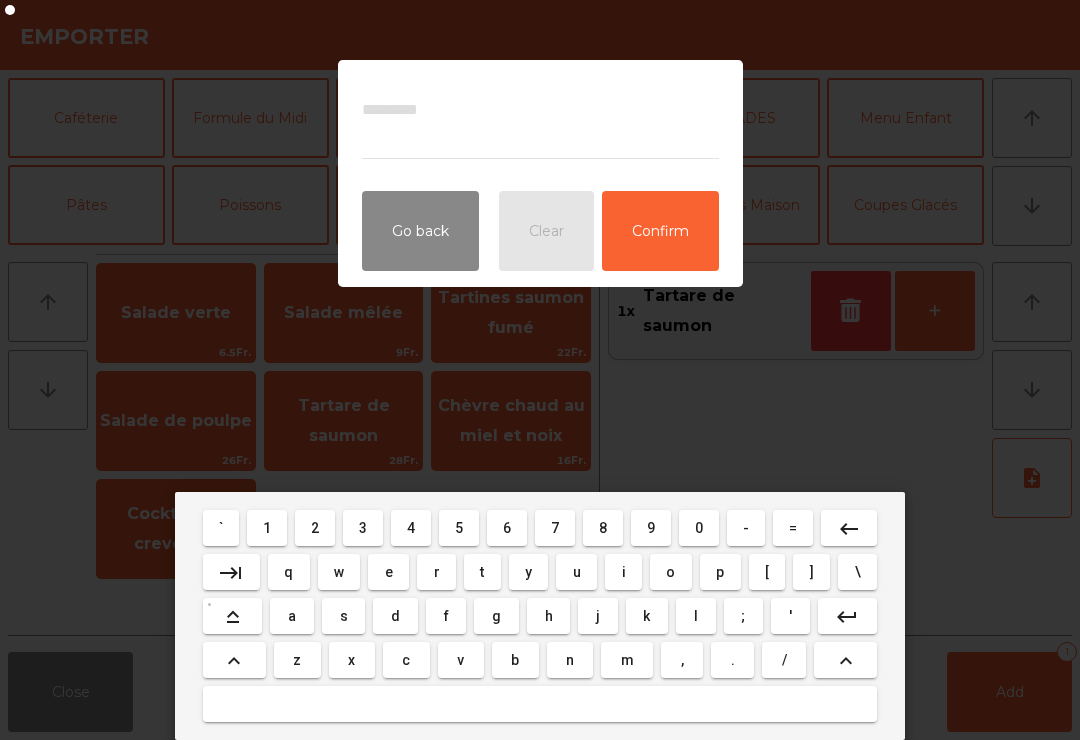 type on "*" 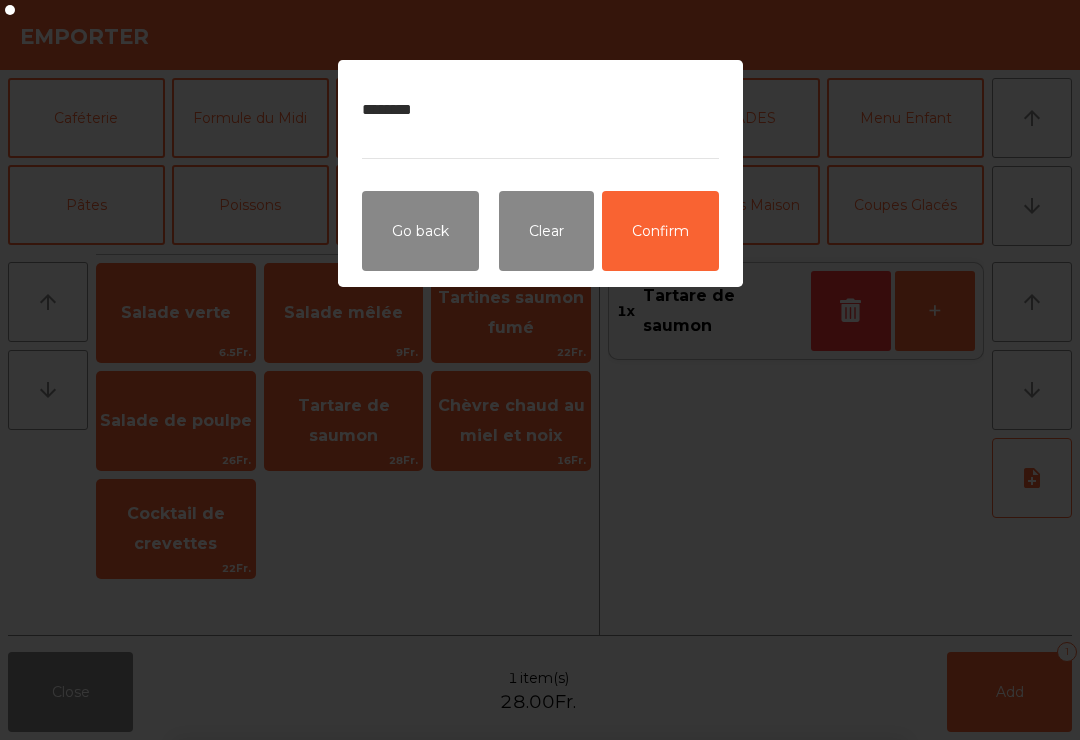 click on "Confirm" 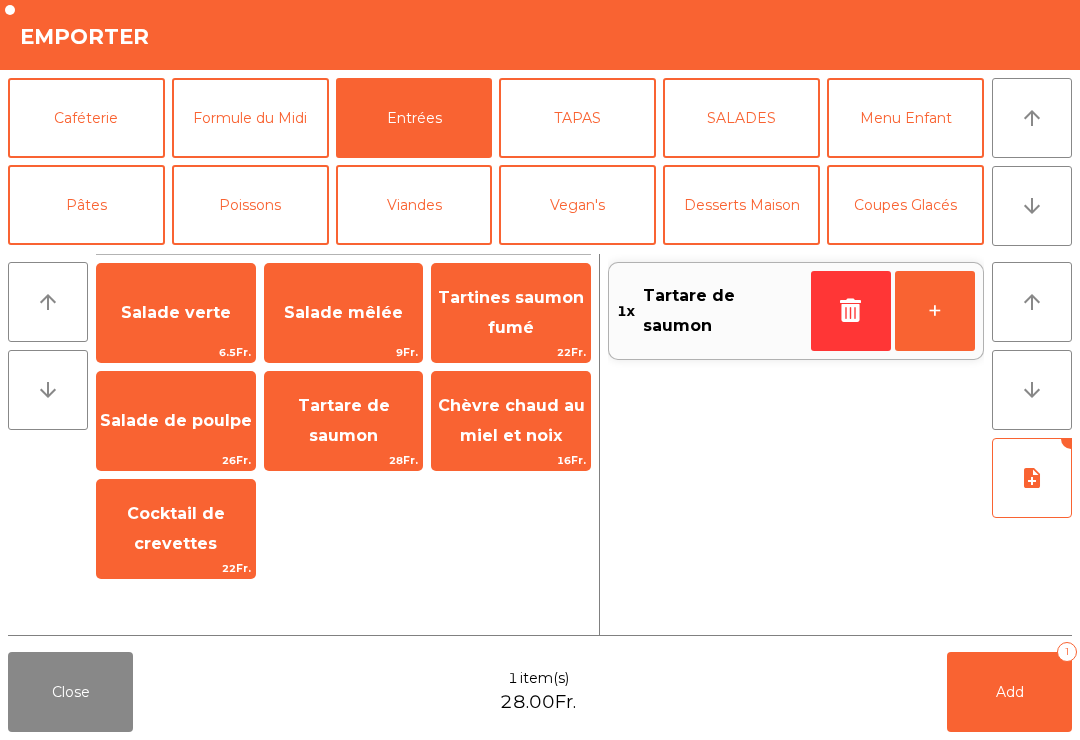 click on "arrow_downward" 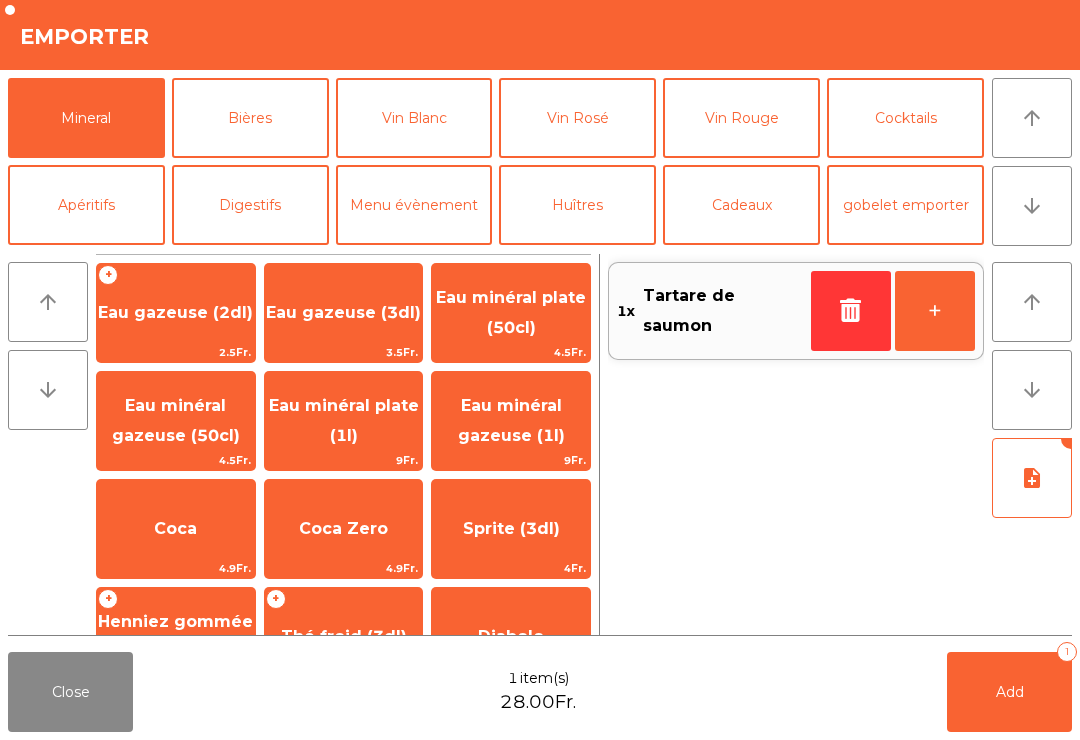 click on "Redbull" 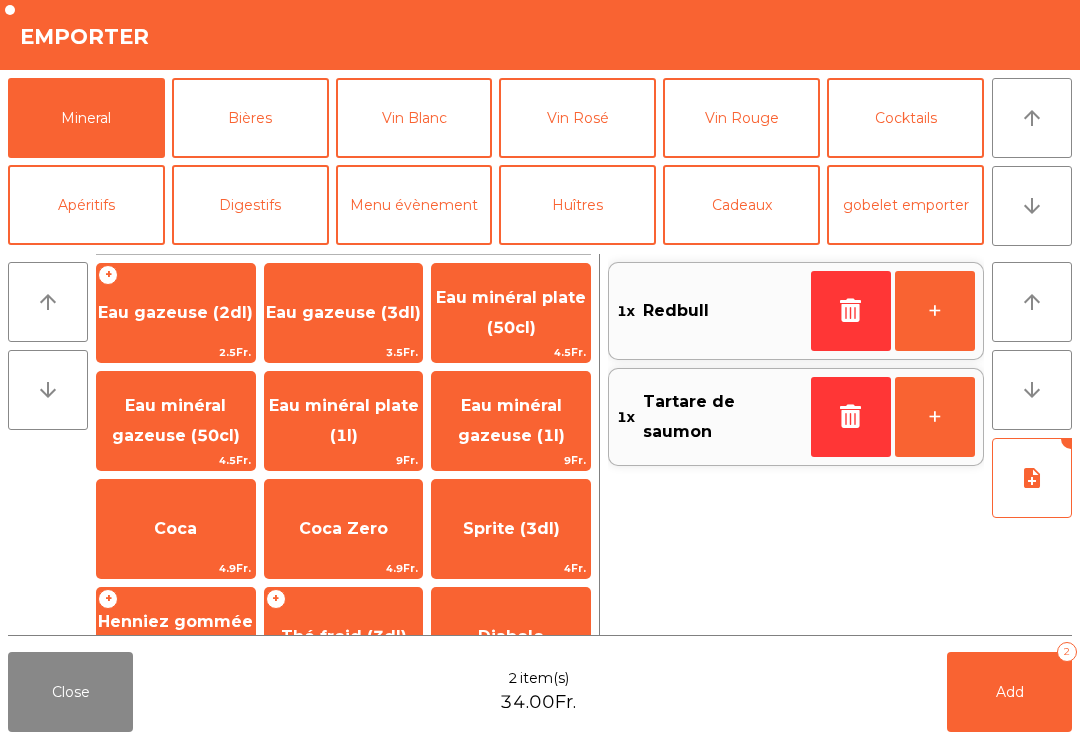 click on "Vin Blanc" 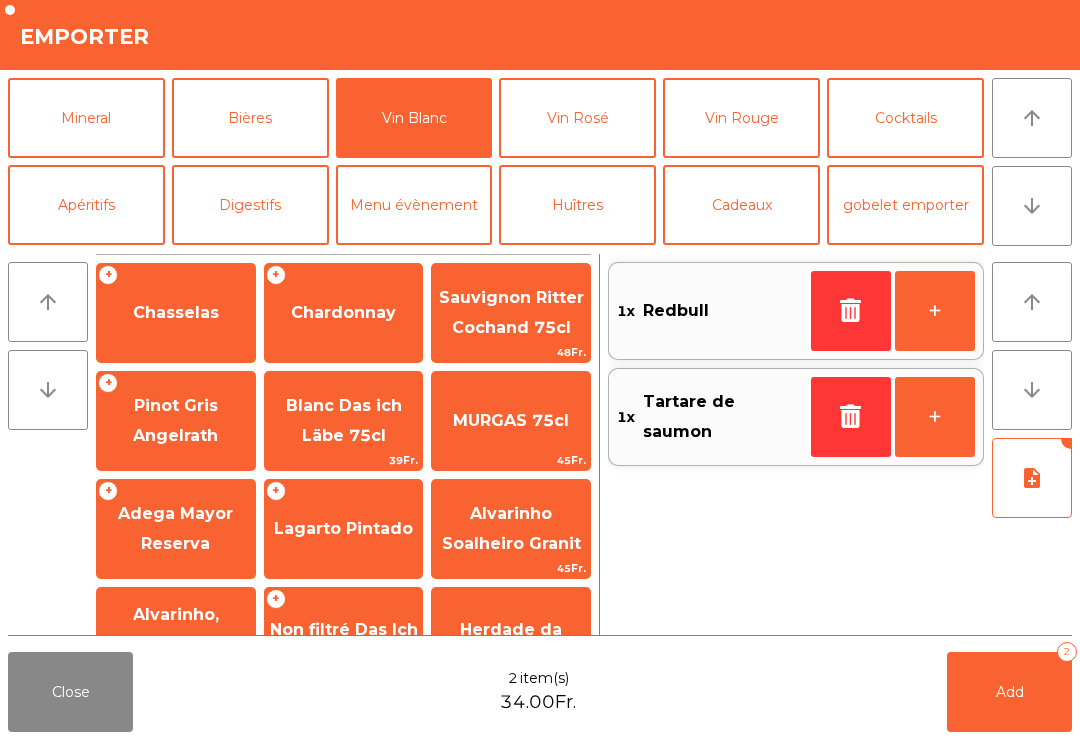scroll, scrollTop: -29, scrollLeft: 0, axis: vertical 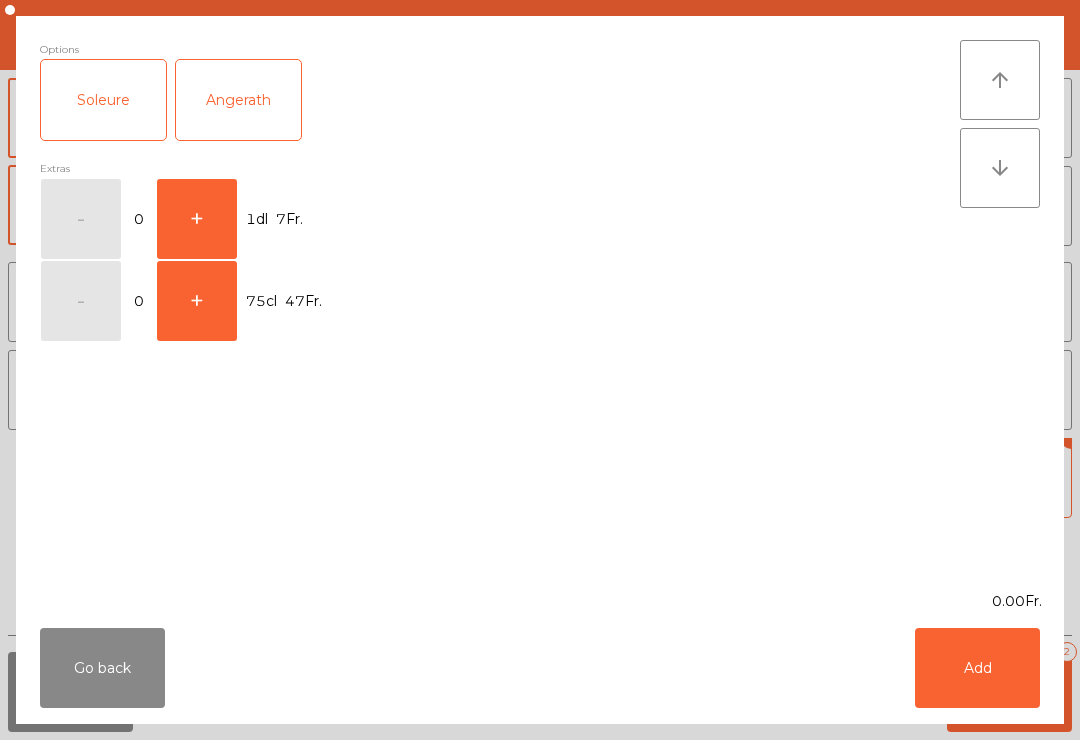 click on "+" 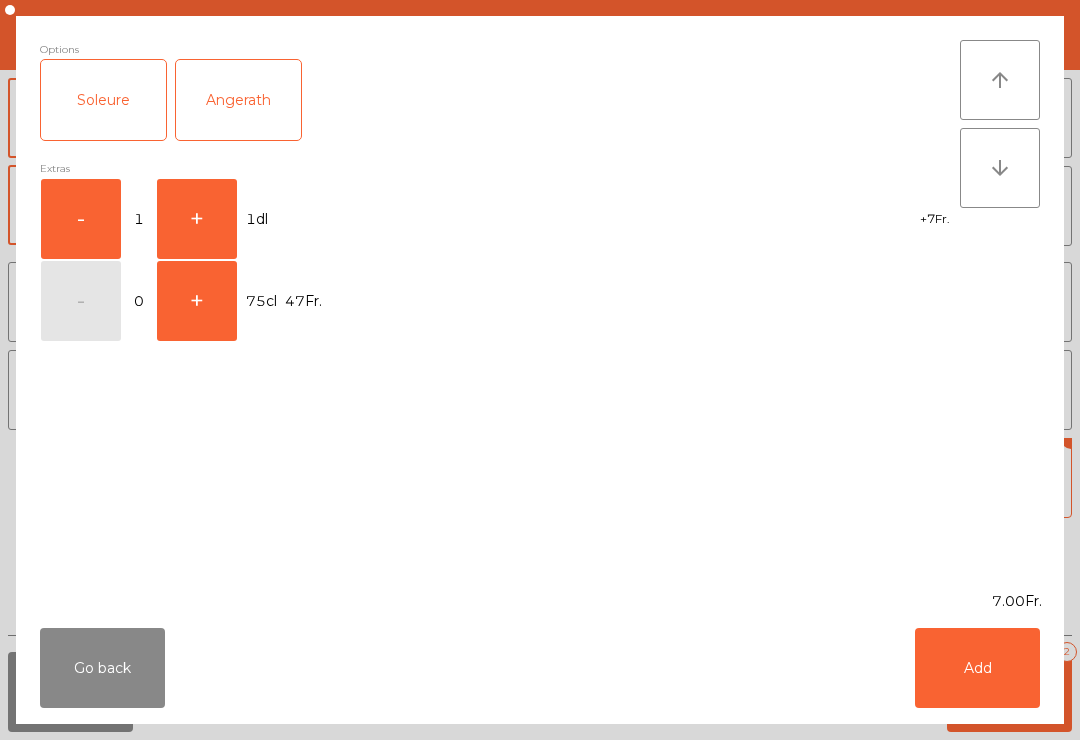 click on "Add" 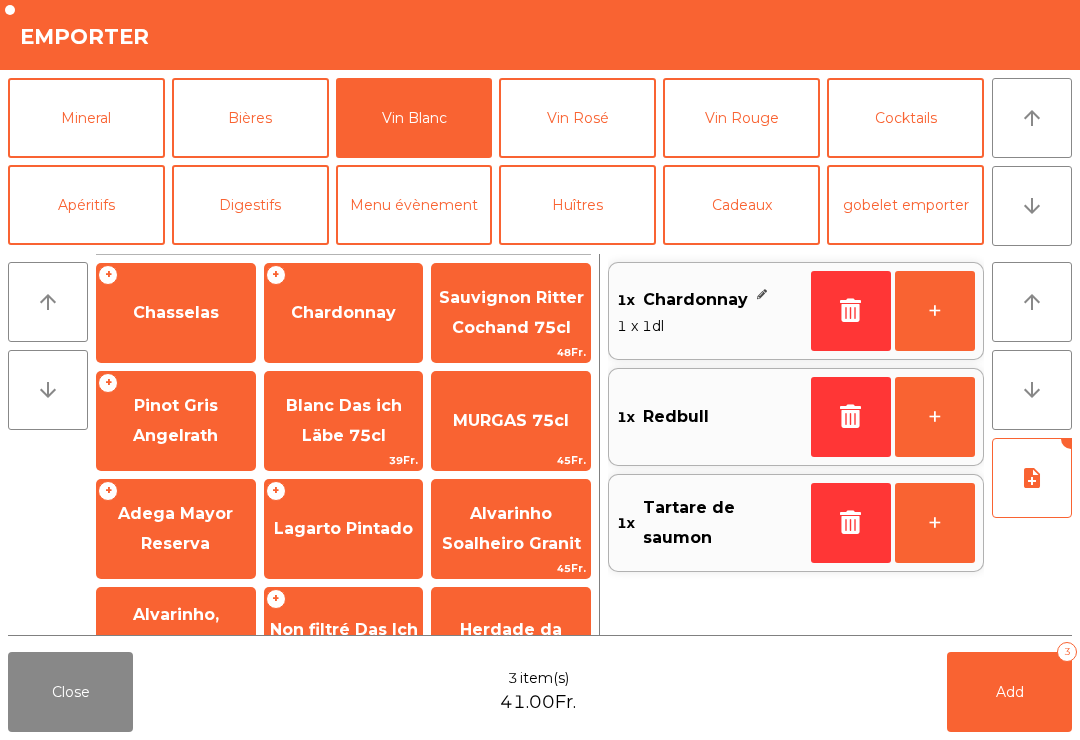 click on "Add" 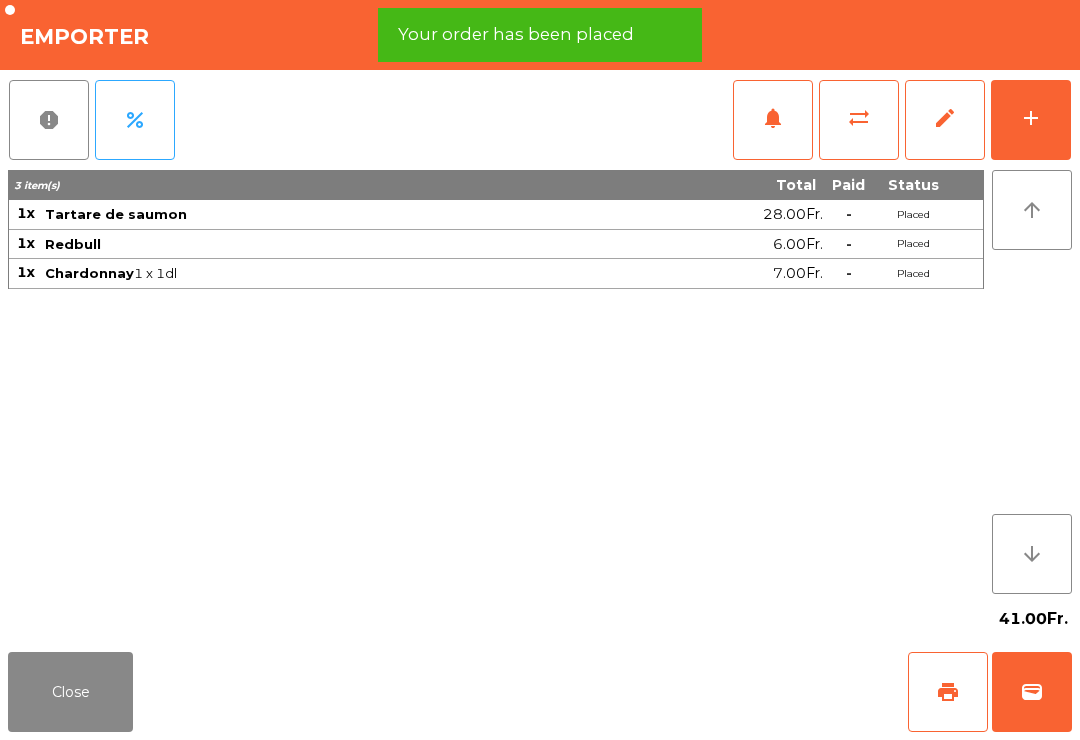click on "Close" 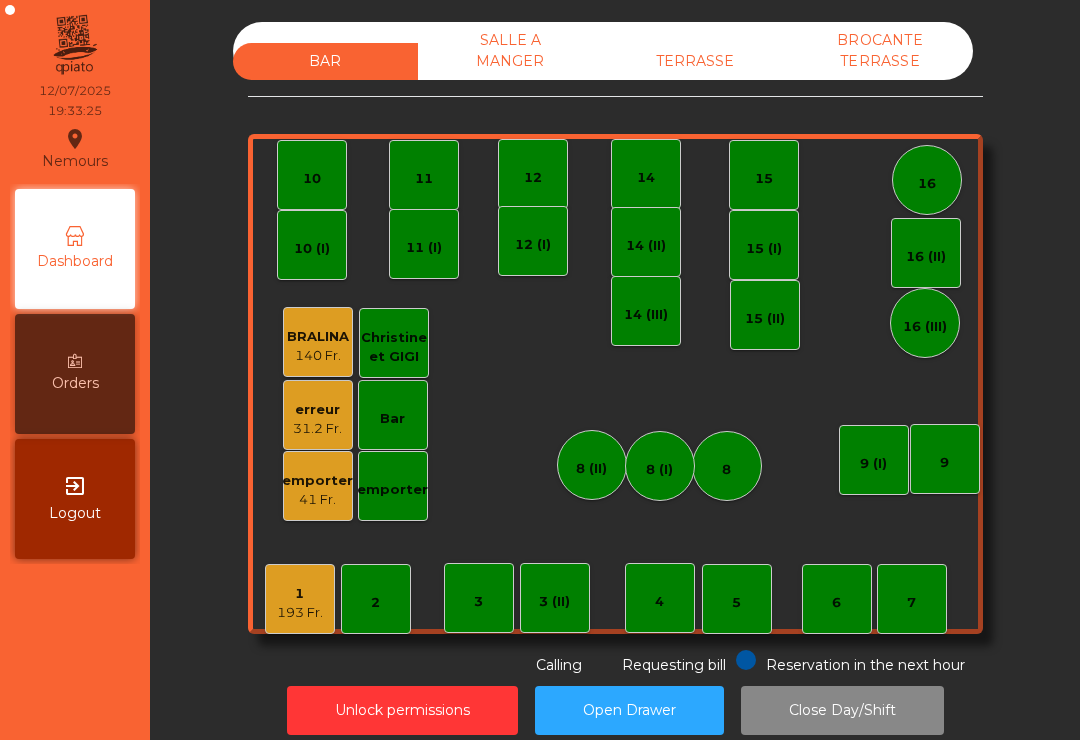 click on "TERRASSE" 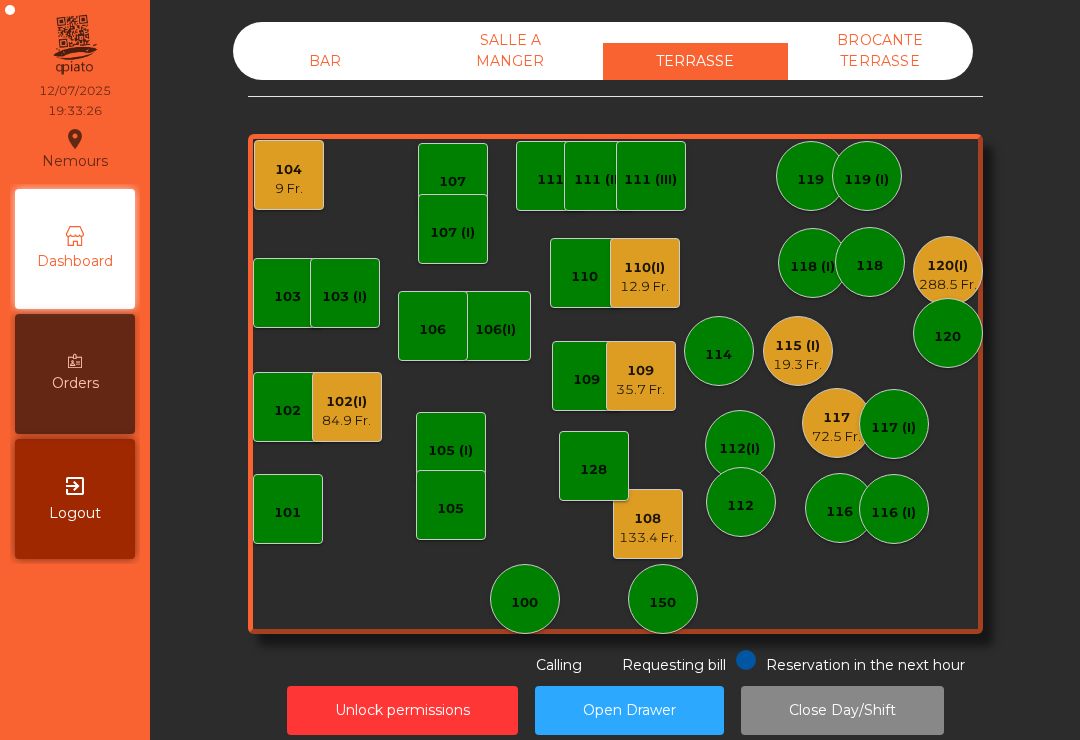 click on "108    133.4 Fr." 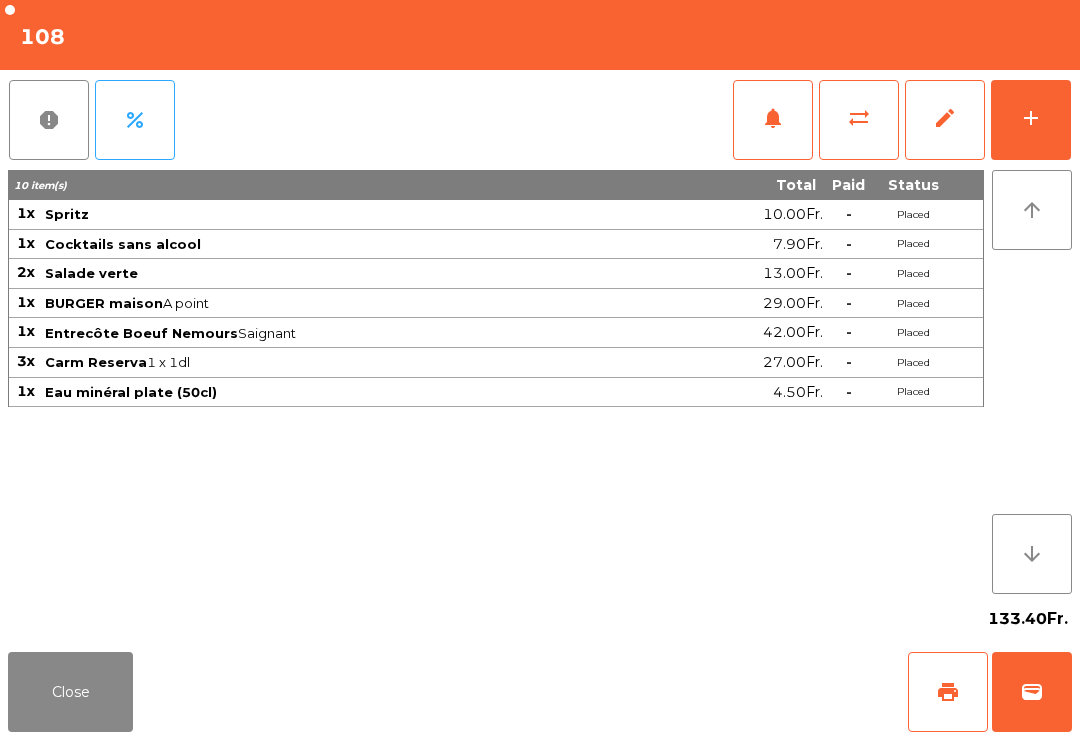 click on "Close" 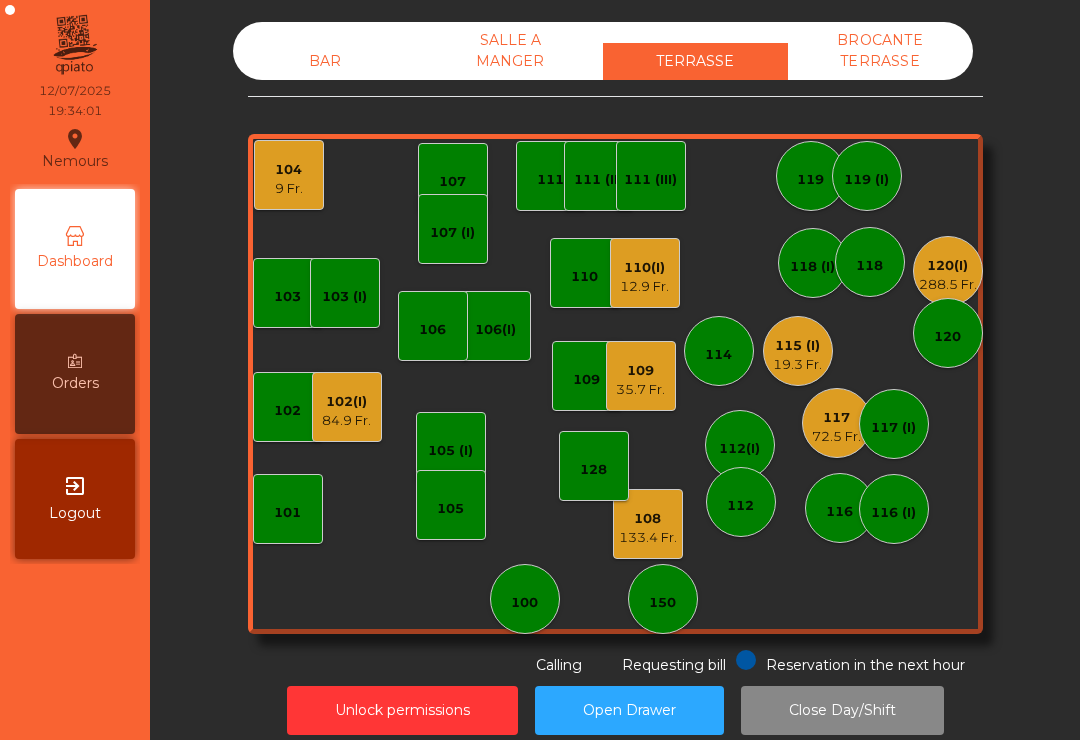click on "19.3 Fr." 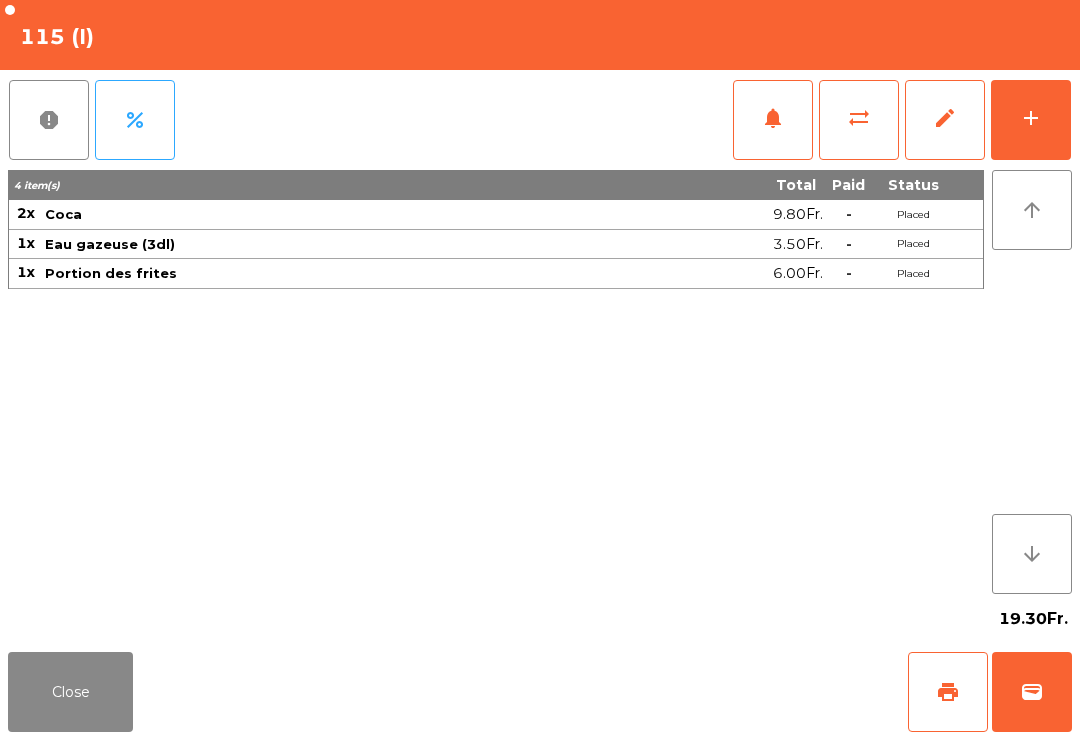 click on "wallet" 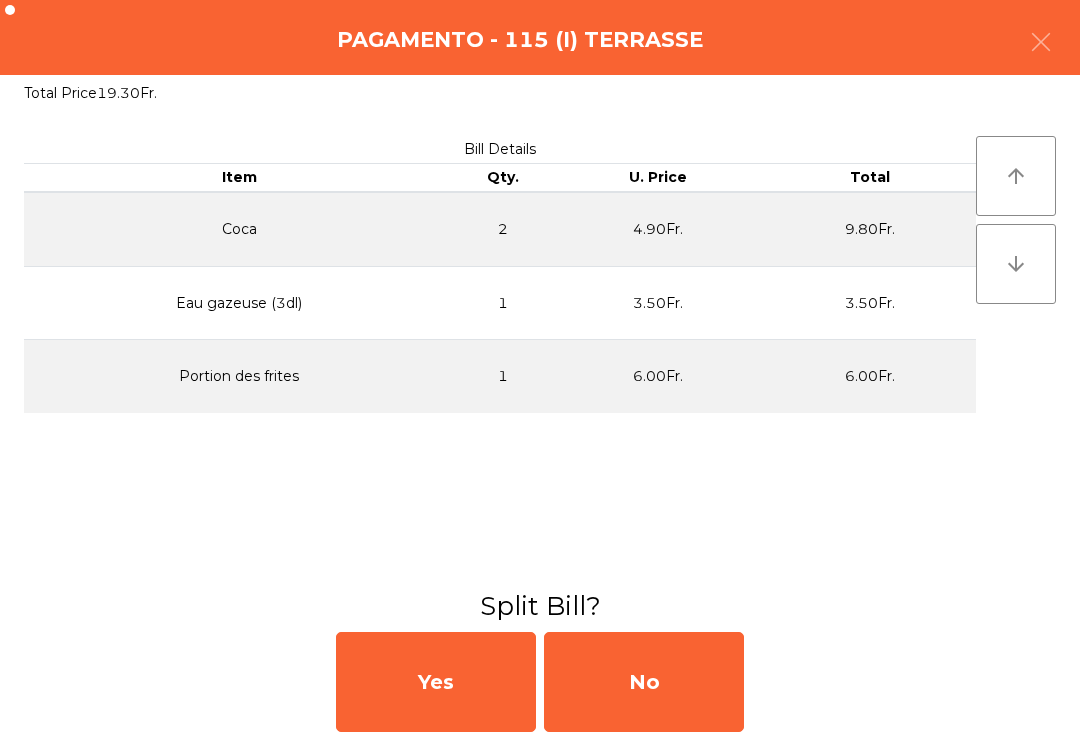 click on "No" 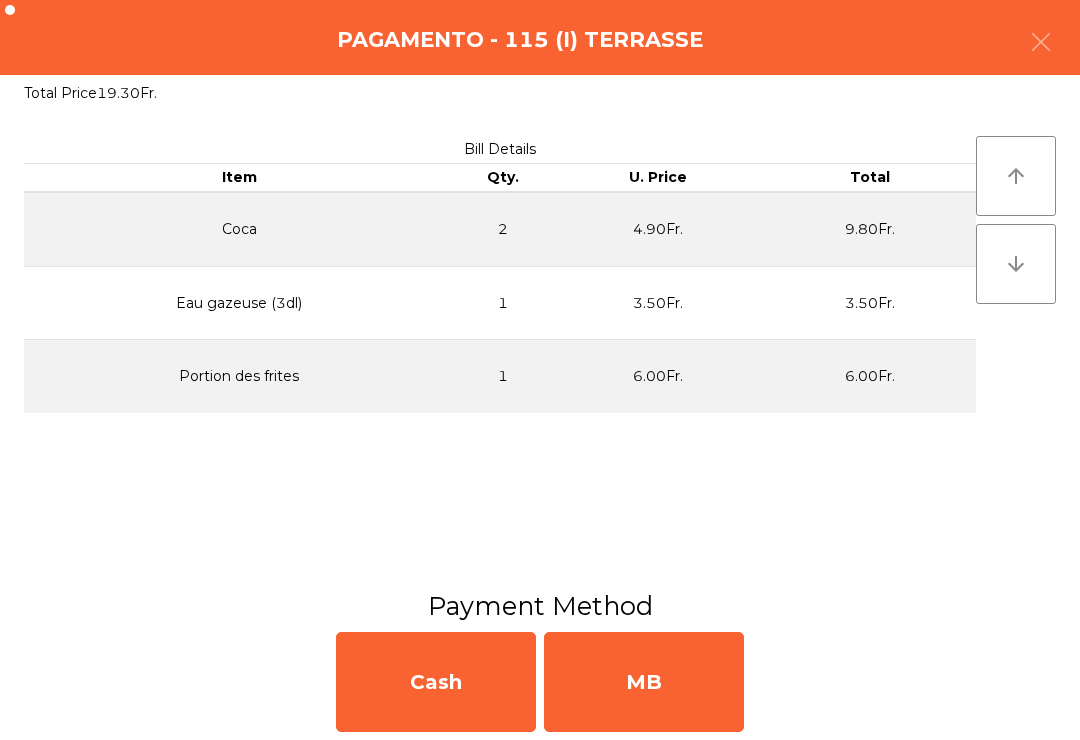 click on "MB" 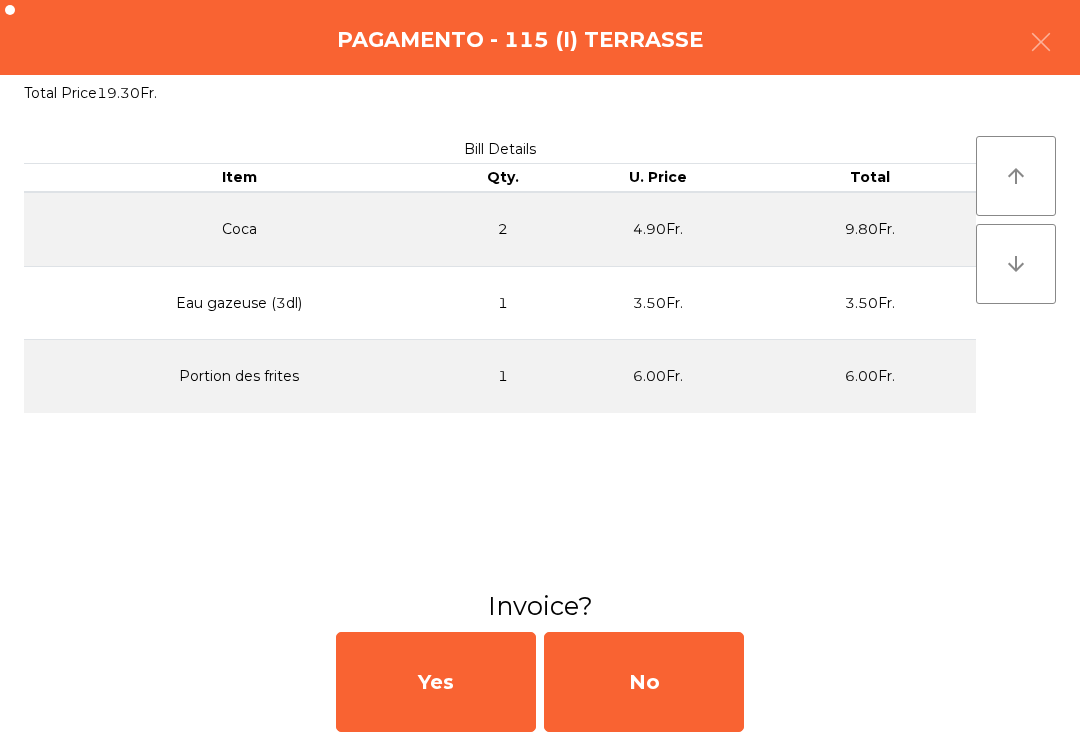 click on "No" 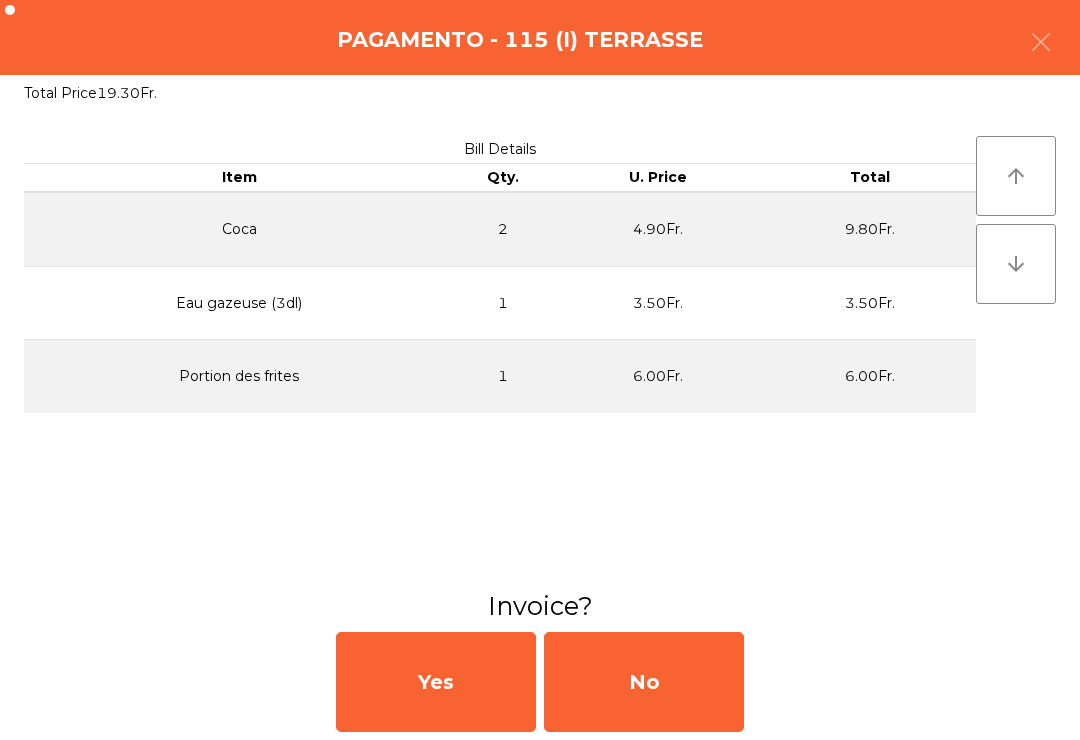 click on "No" 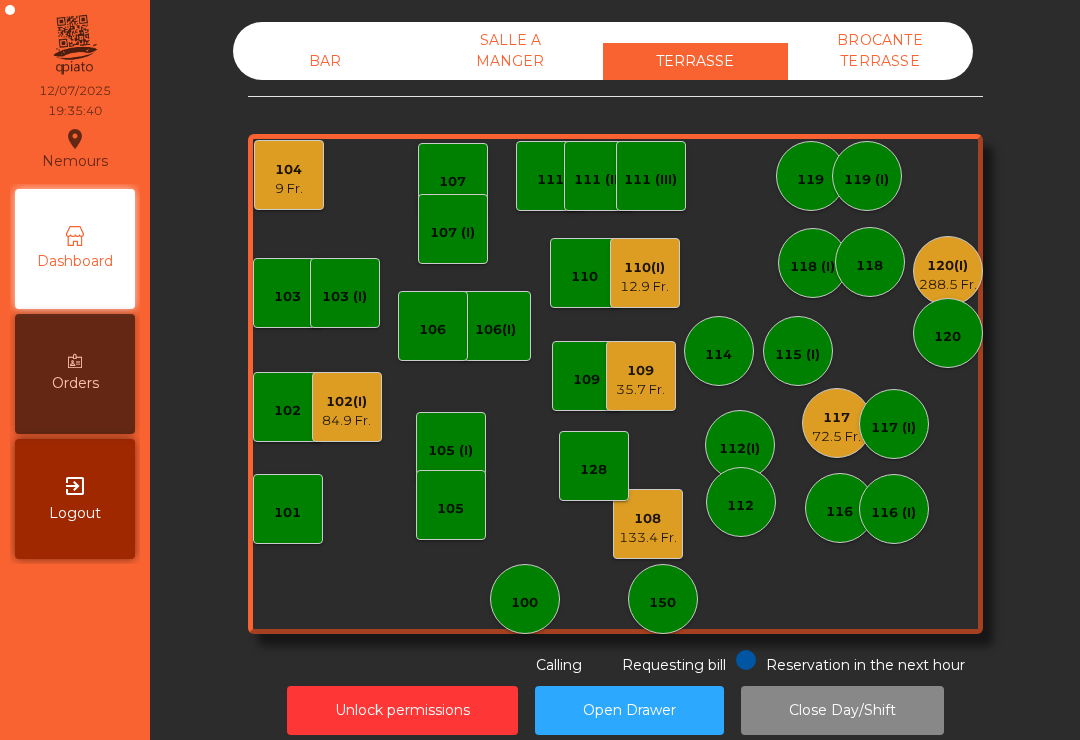 click on "108    133.4 Fr." 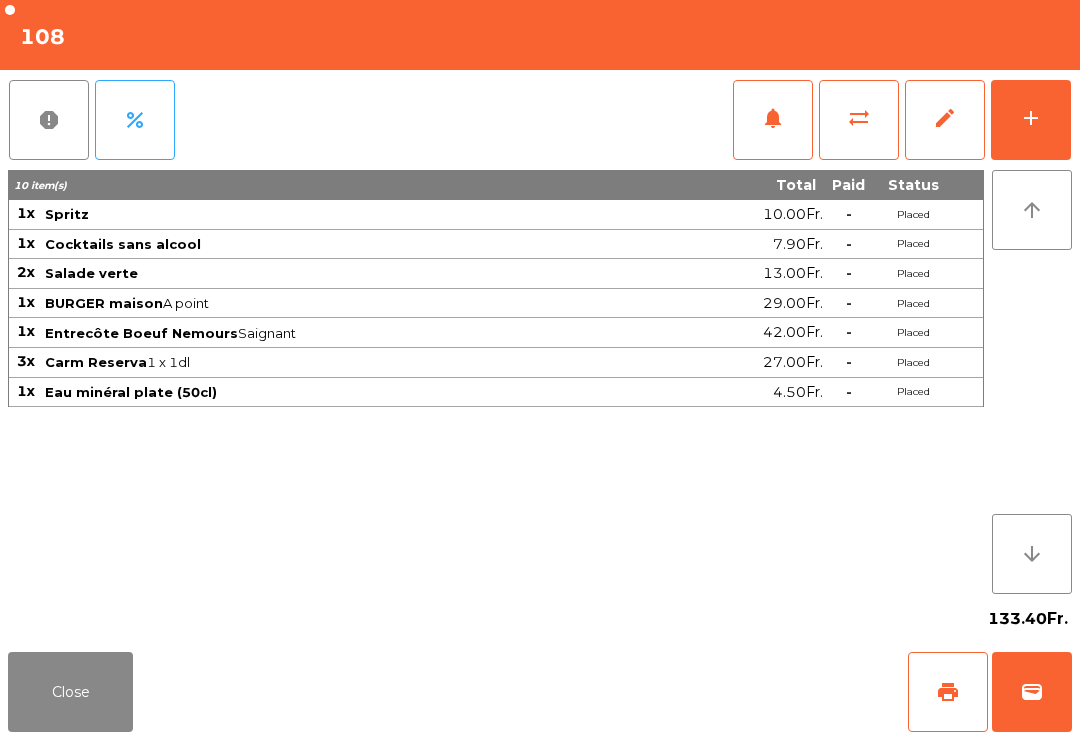 click on "notifications" 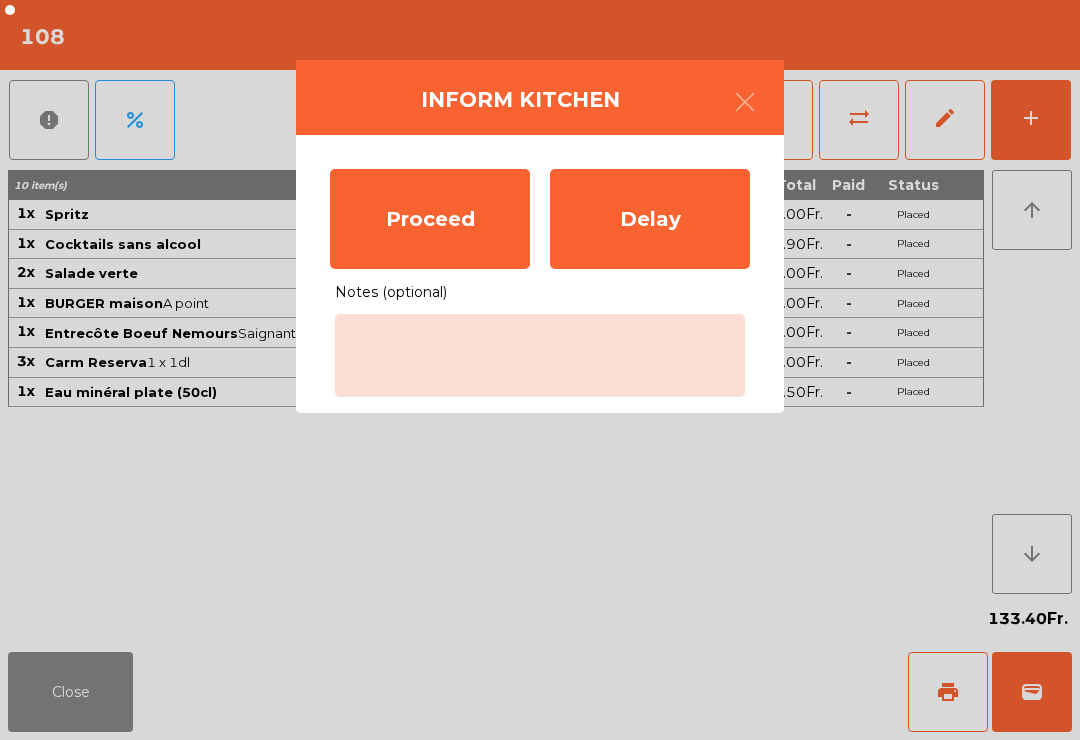 click on "Proceed" 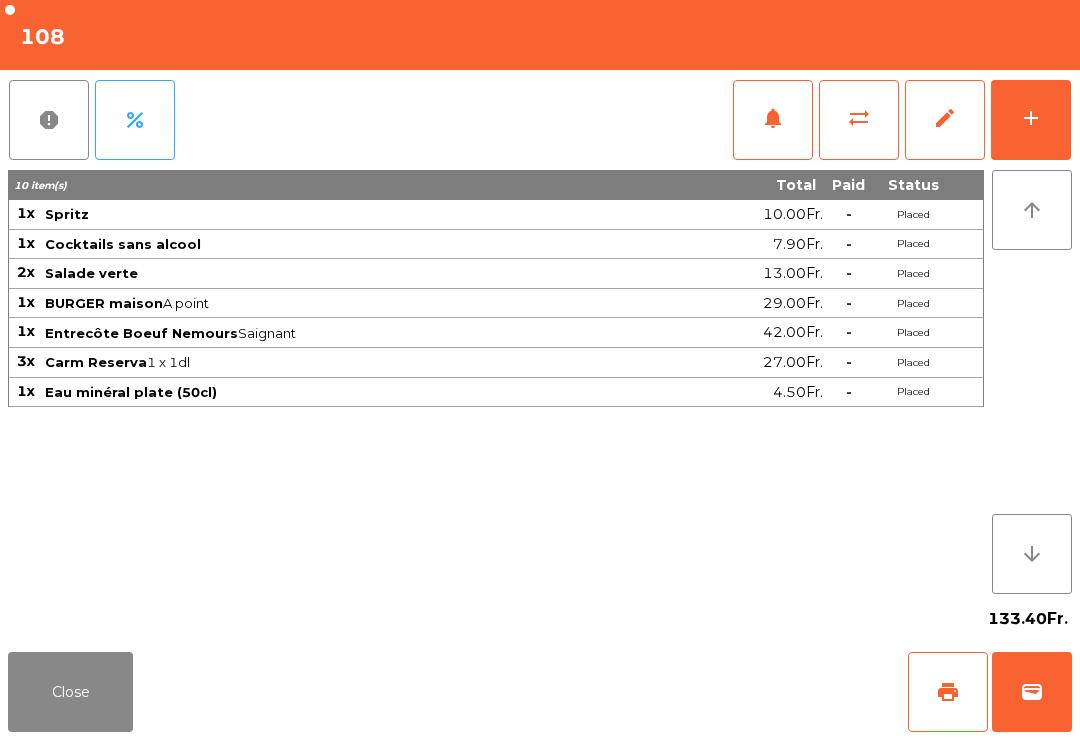 click on "report   percent   notifications   sync_alt   edit   add  10 item(s) Total Paid Status 1x Spritz 10.00Fr.  -  Placed 1x Cocktails sans alcool 7.90Fr.  -  Placed 2x Salade verte 13.00Fr.  -  Placed 1x BURGER maison  A point  29.00Fr.  -  Placed 1x Entrecôte Boeuf  [CITY]  Saignant  42.00Fr.  -  Placed 3x Carm Reserva  1 x 1dl  27.00Fr.  -  Placed 1x Eau minéral plate (50cl) 4.50Fr.  -  Placed arrow_upward arrow_downward  133.40Fr." 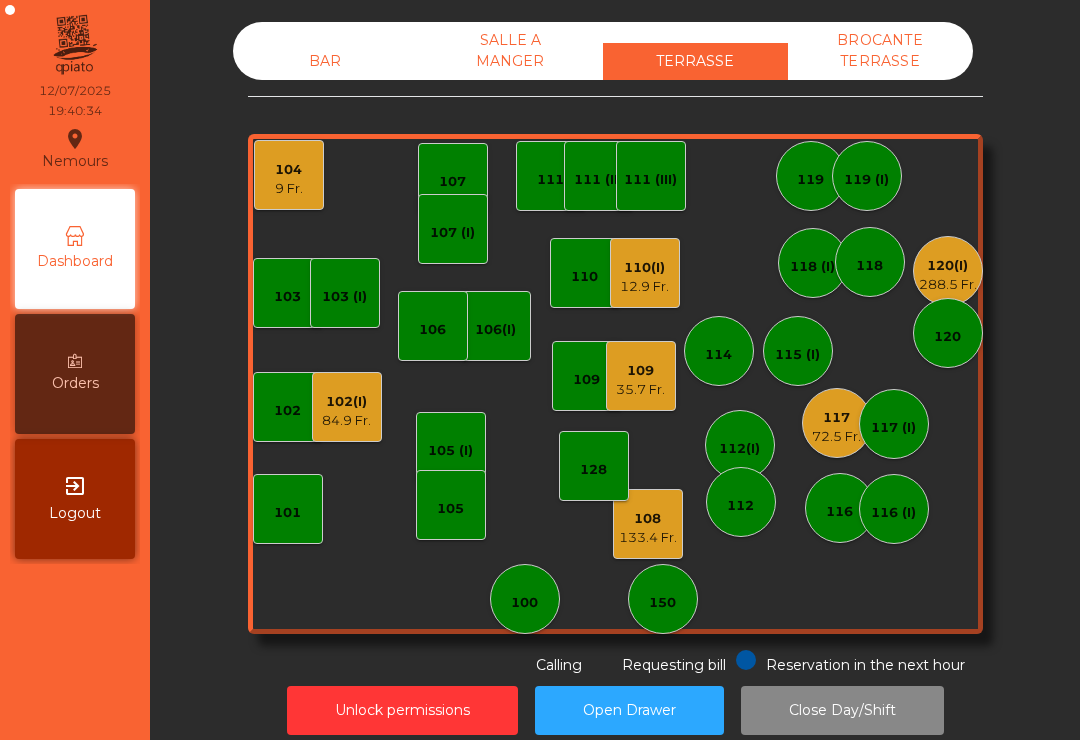 click on "9 Fr." 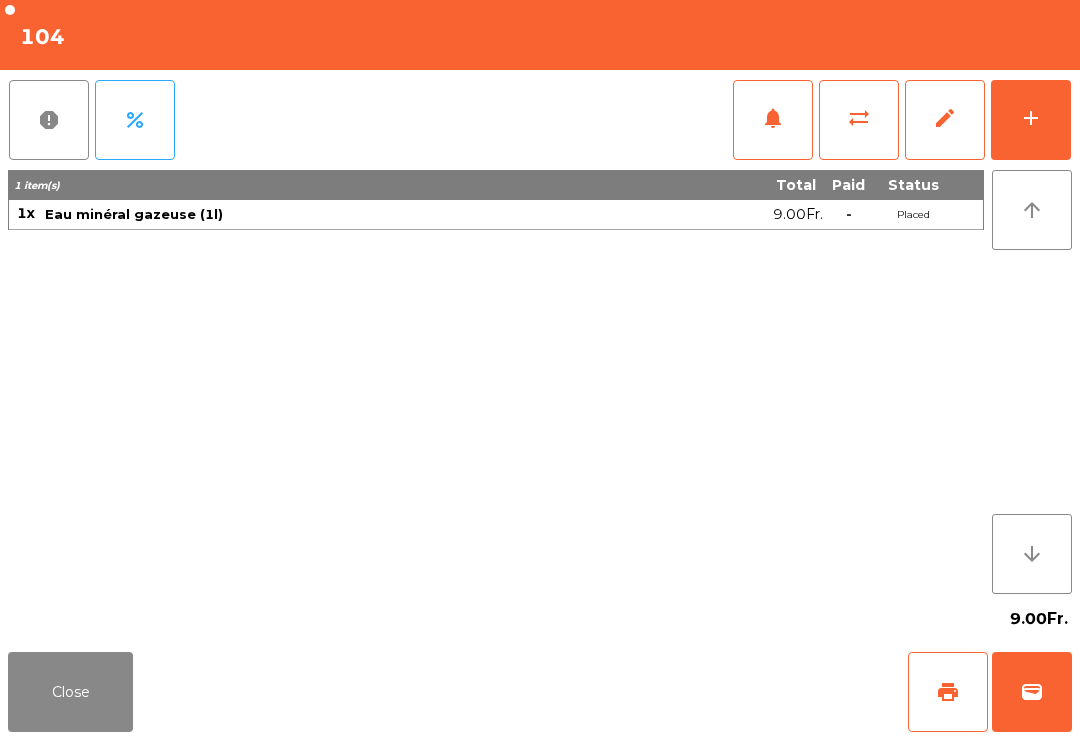click on "add" 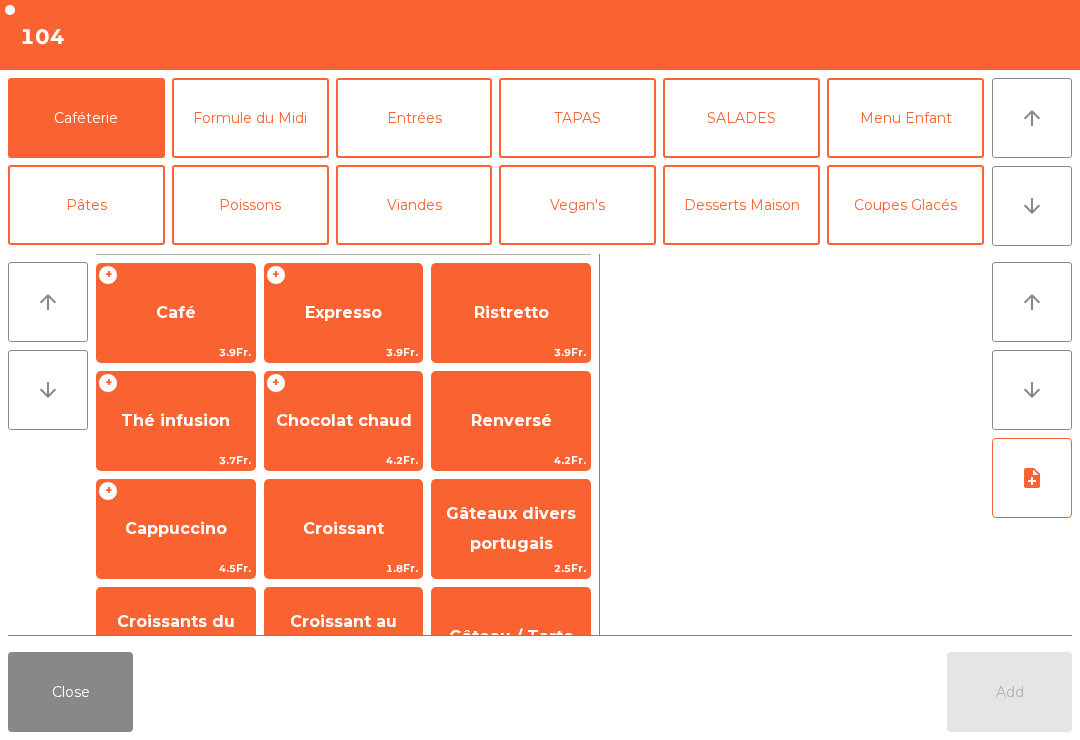 click on "Entrées" 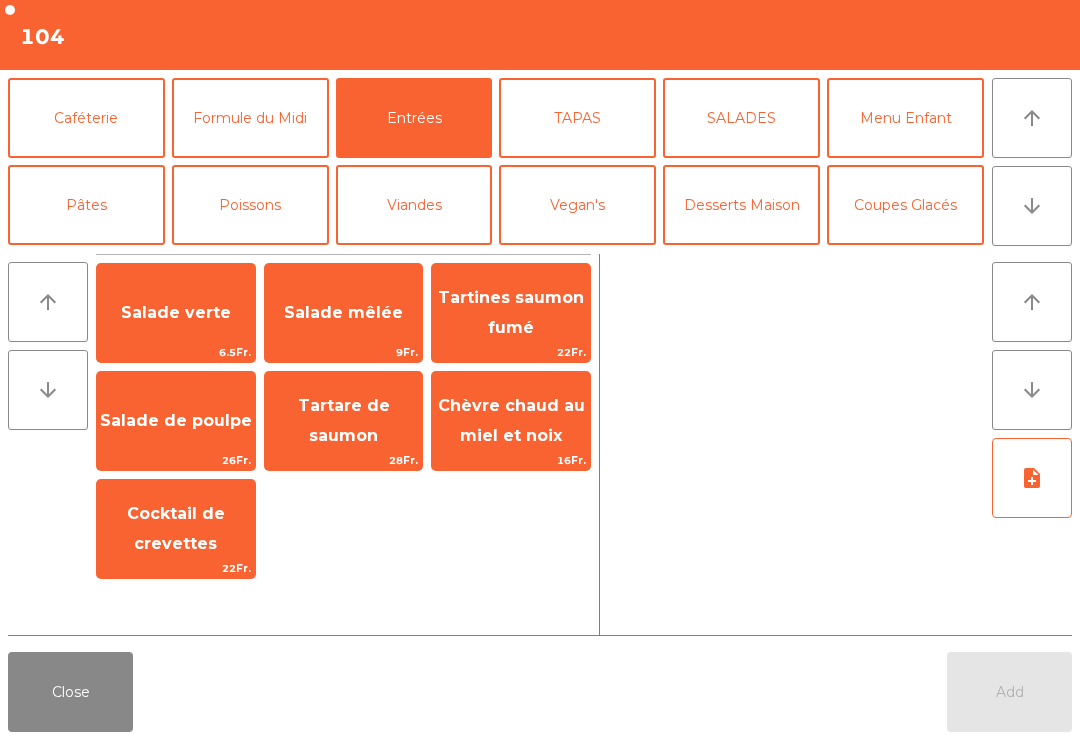 click on "28Fr." 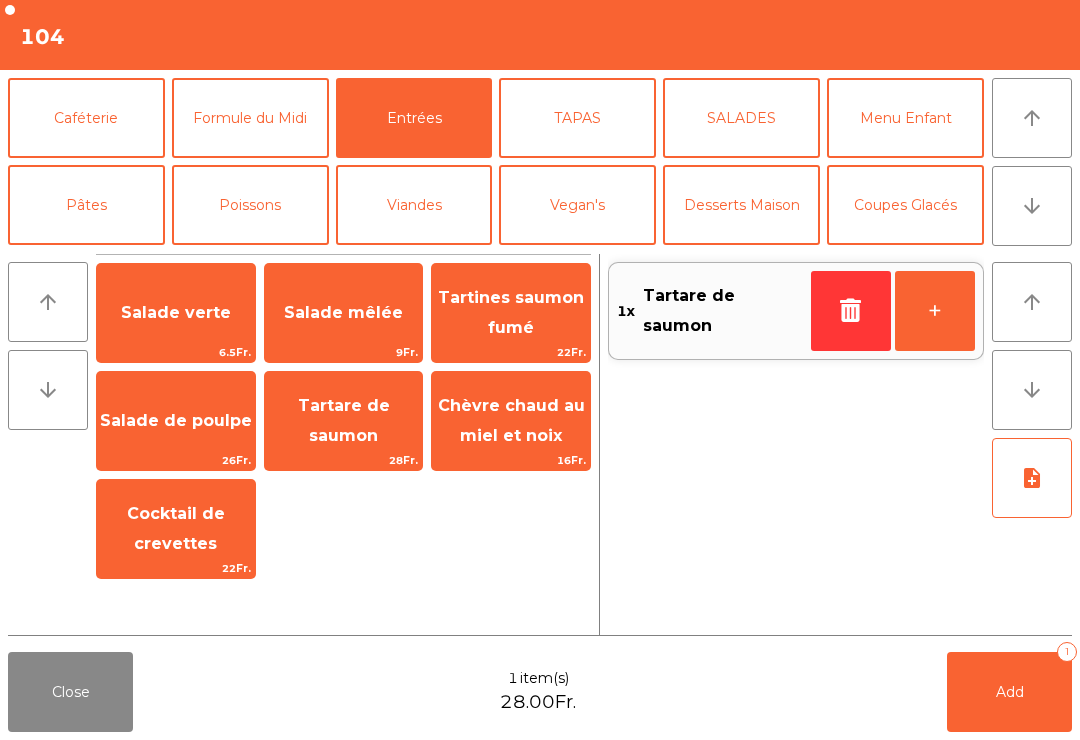 click on "Pâtes" 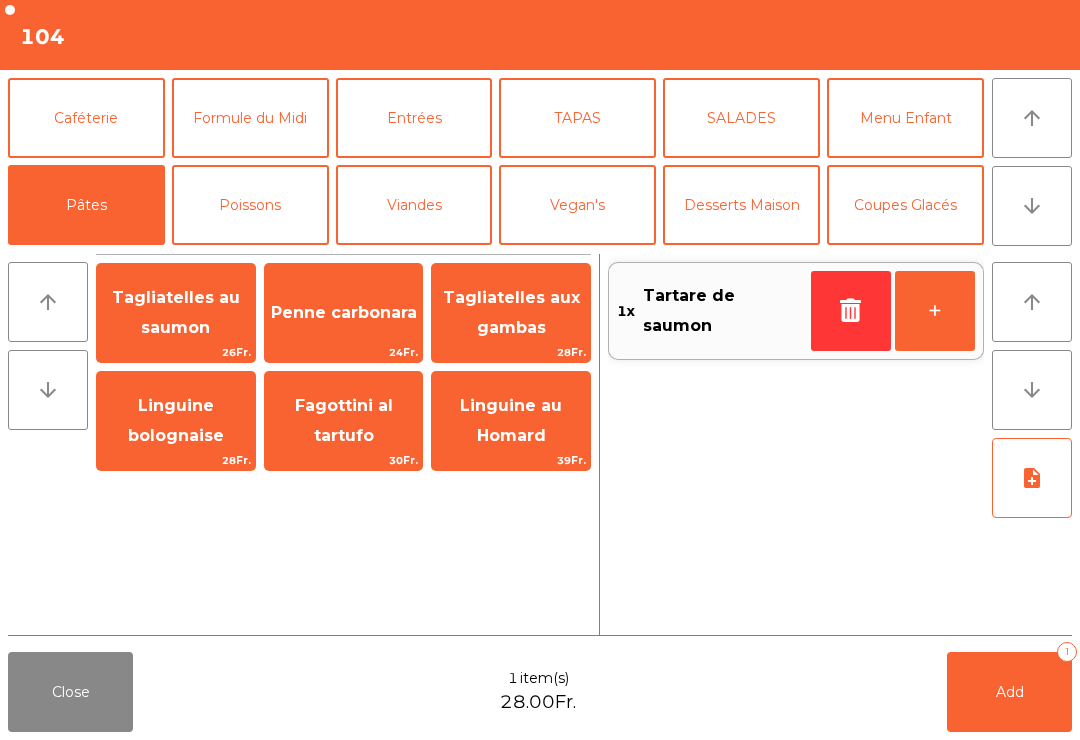 click on "Fagottini al tartufo" 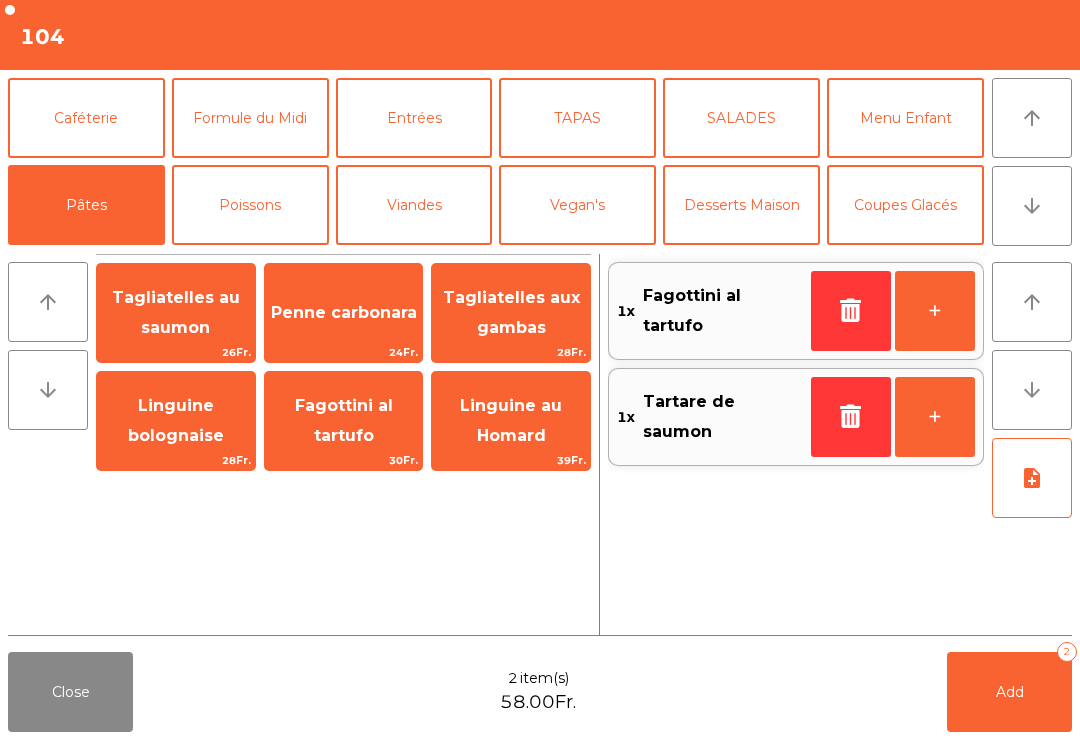 click on "Viandes" 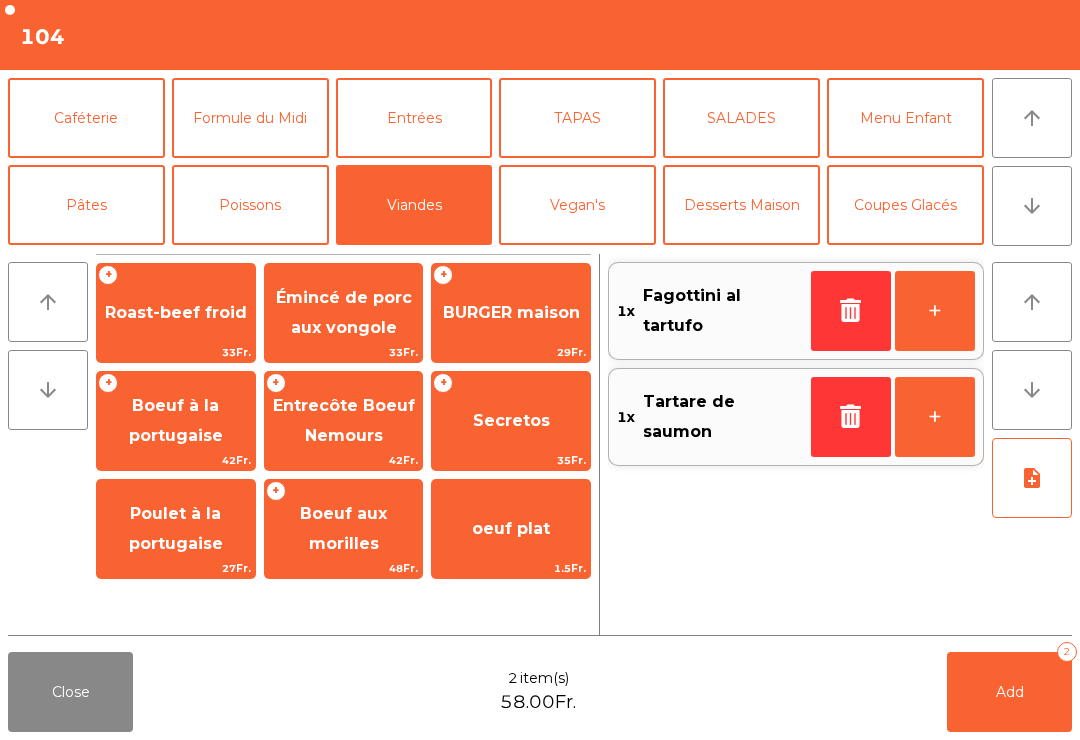click on "Entrecôte Boeuf  Nemours" 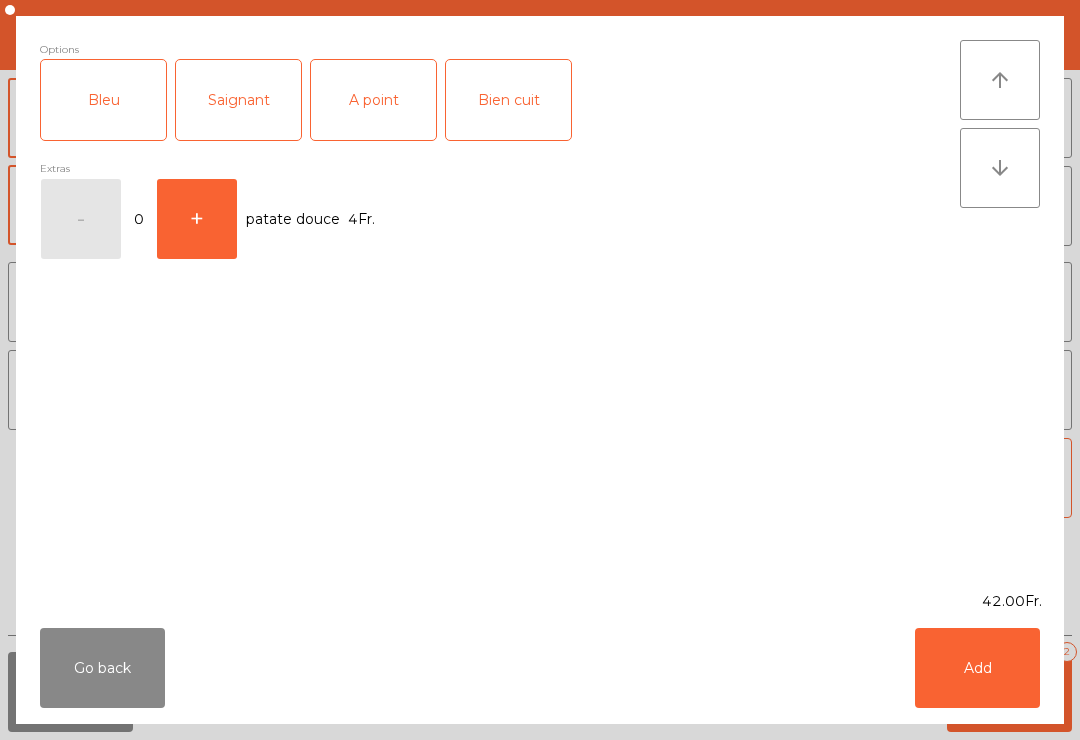 click on "A point" 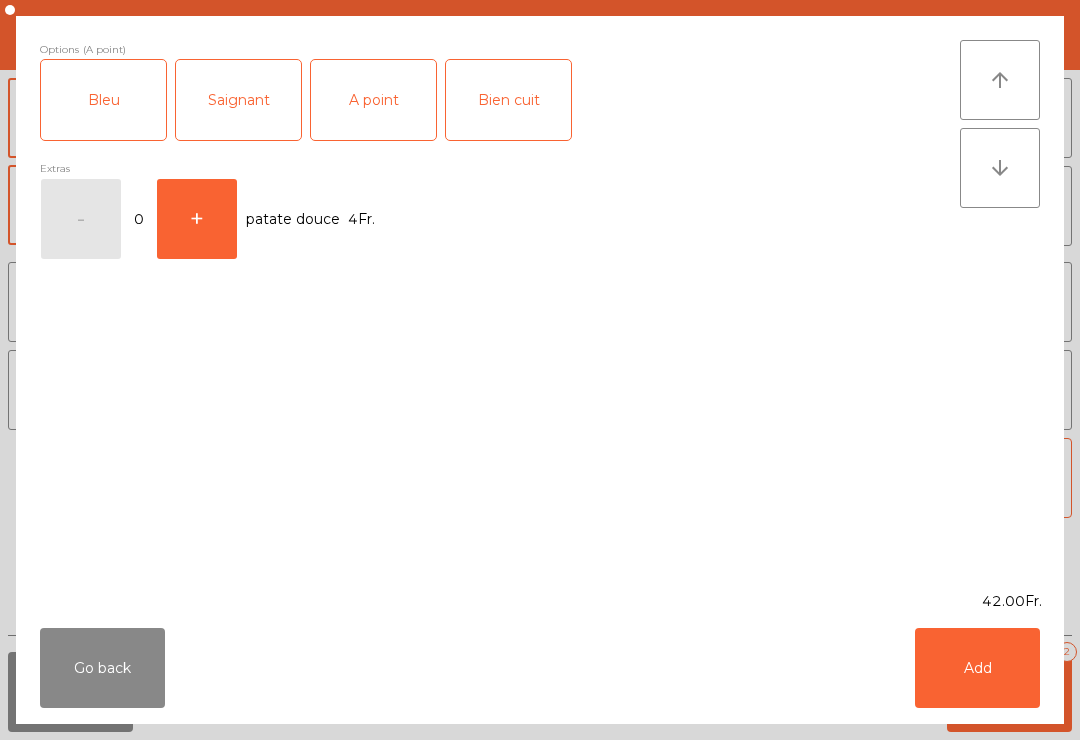 click on "Add" 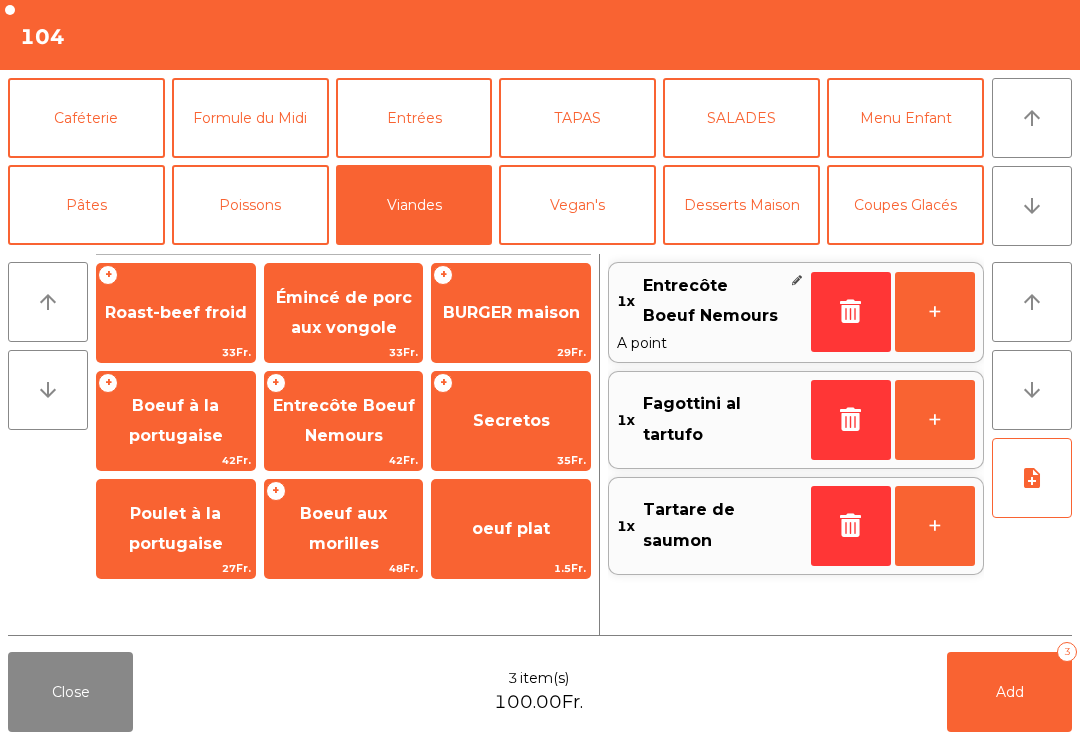 click on "Vin Rouge" 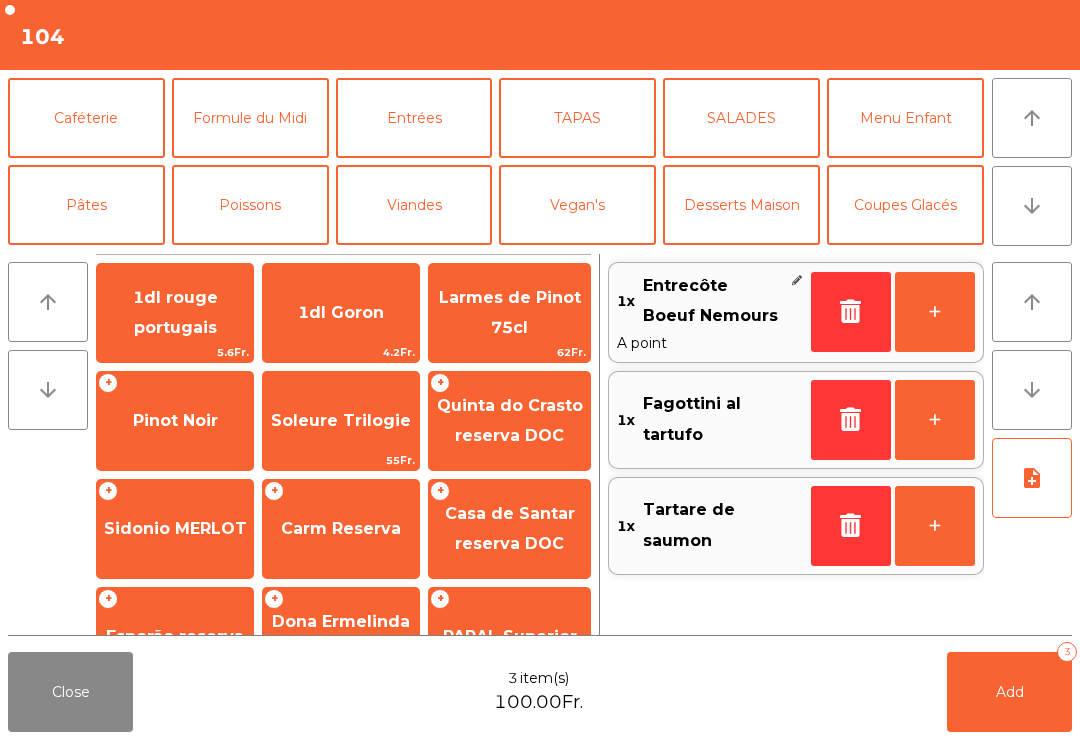 click on "Carm Reserva" 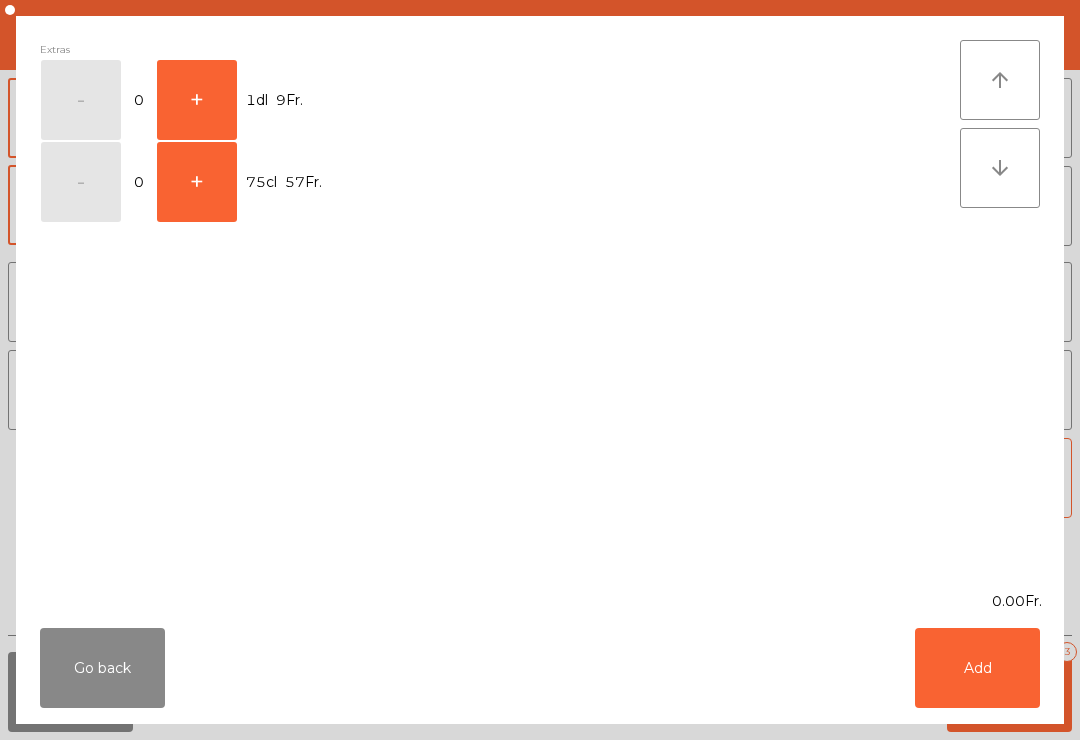 click on "+" 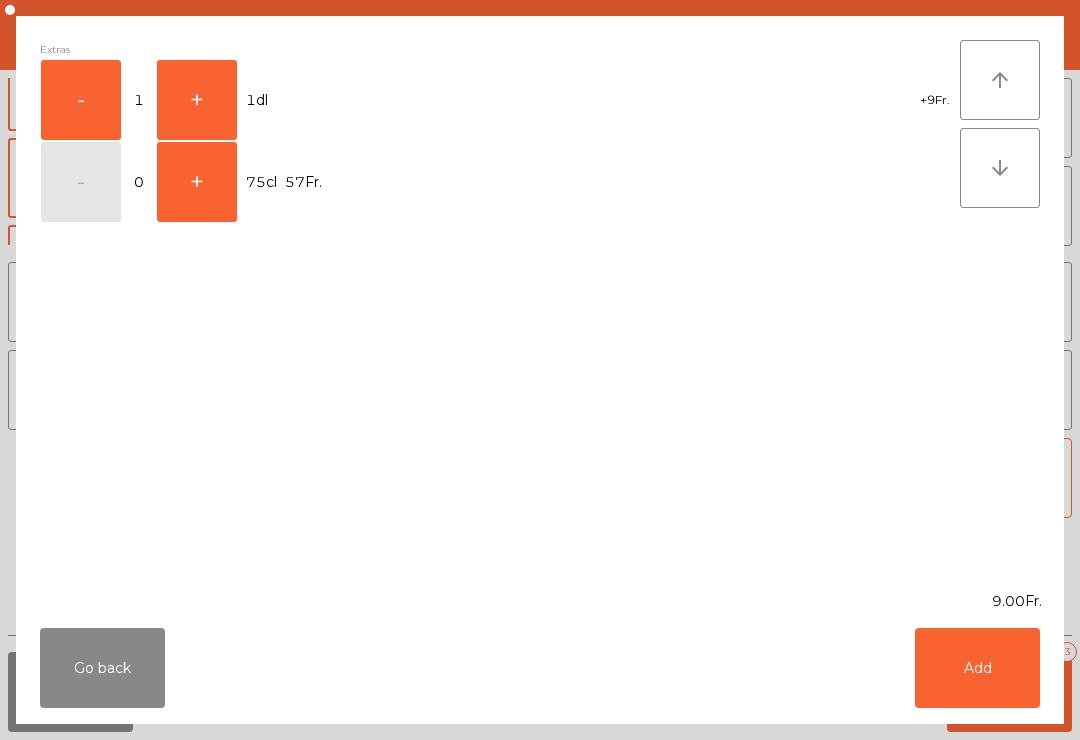 click on "Add" 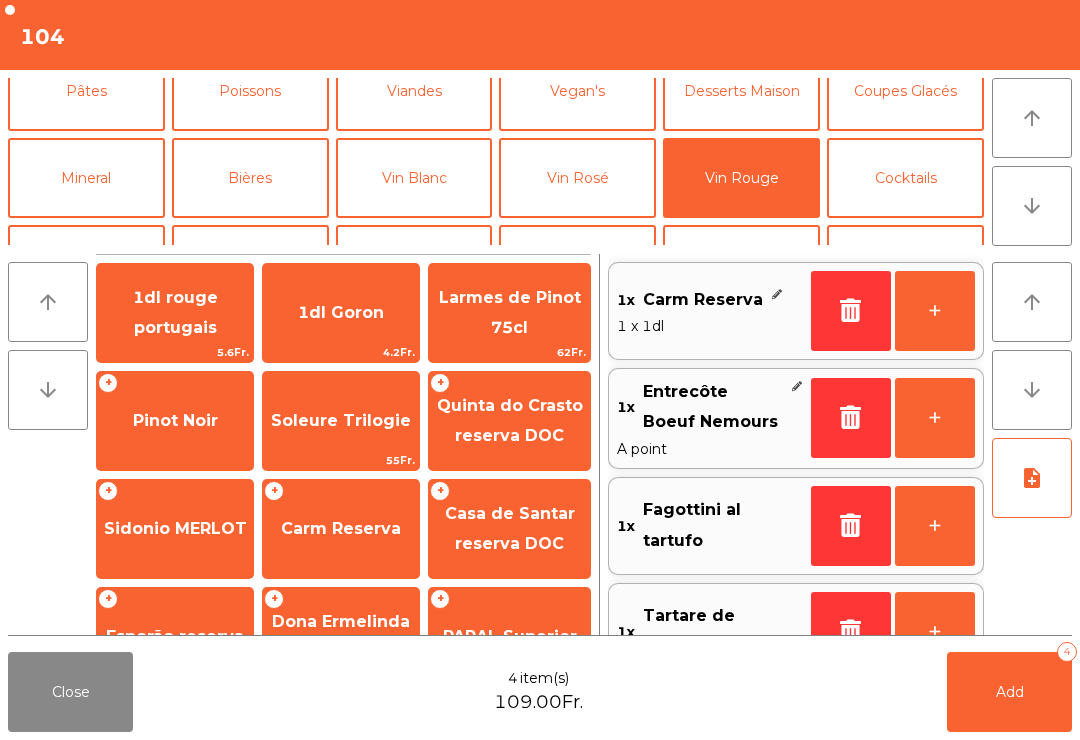 click on "note_add" 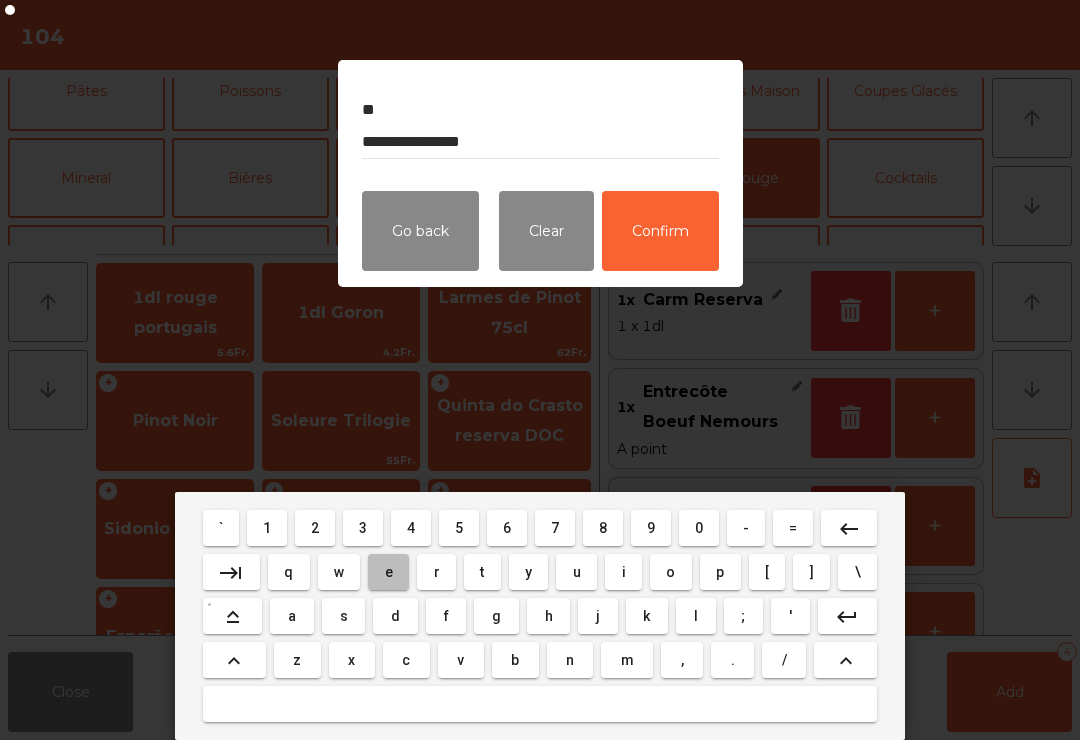 type on "**********" 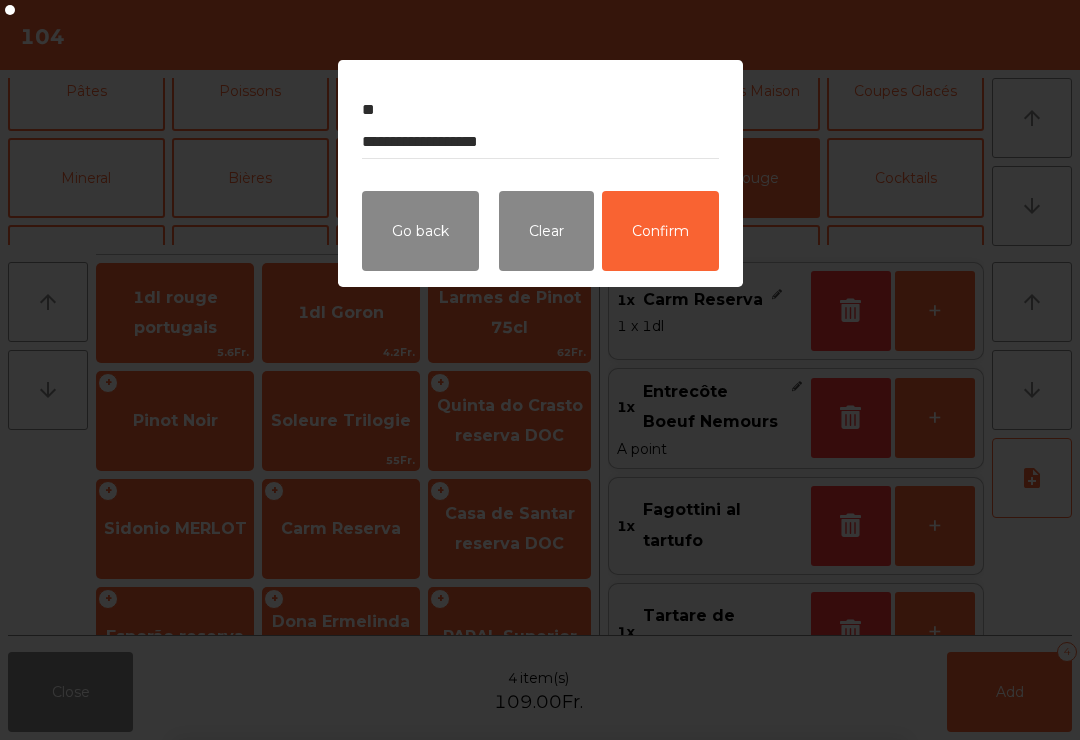 click on "Confirm" 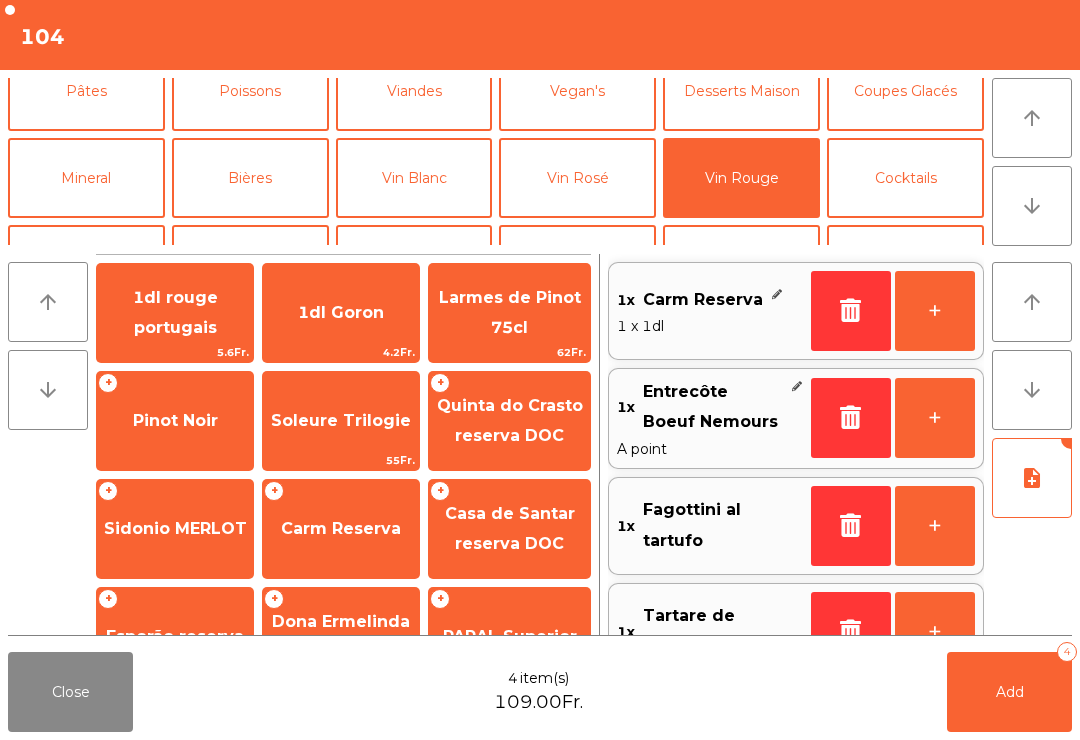 click on "Add   4" 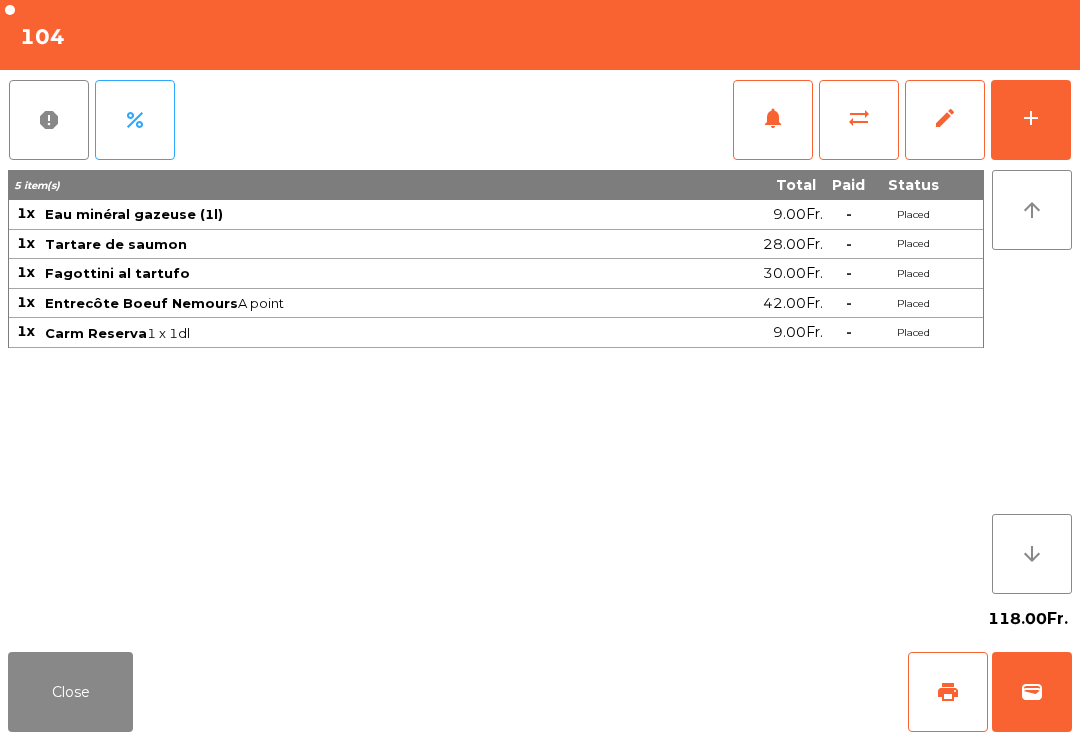click on "Close" 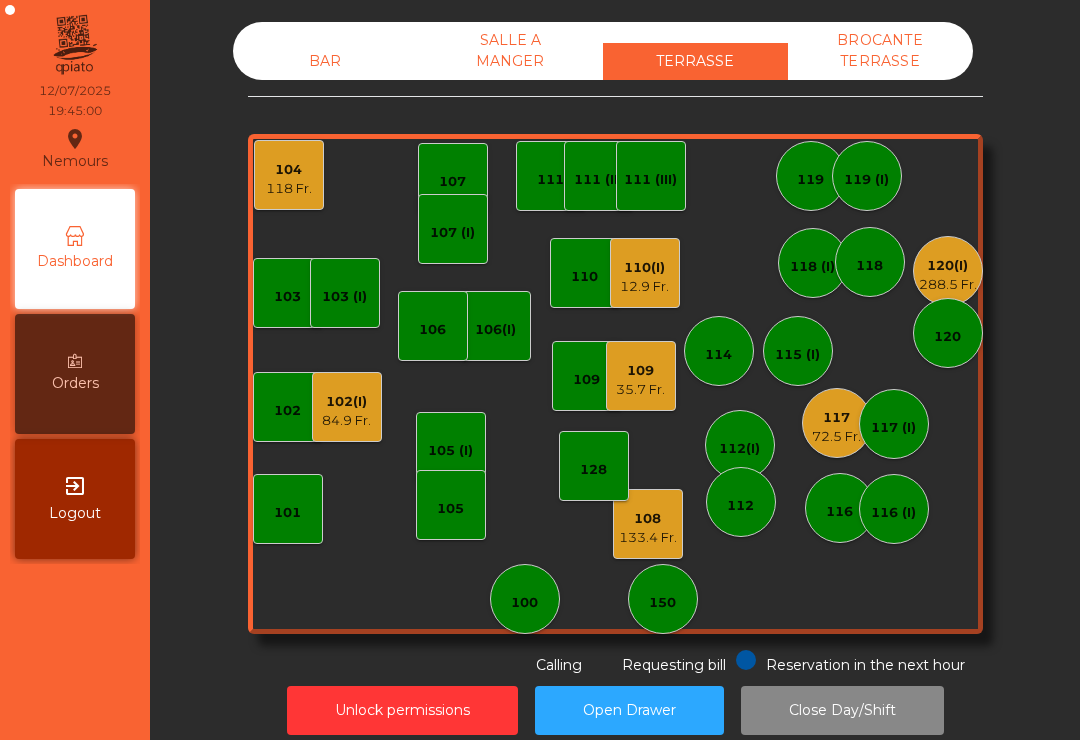 click on "102(I)   84.9 Fr." 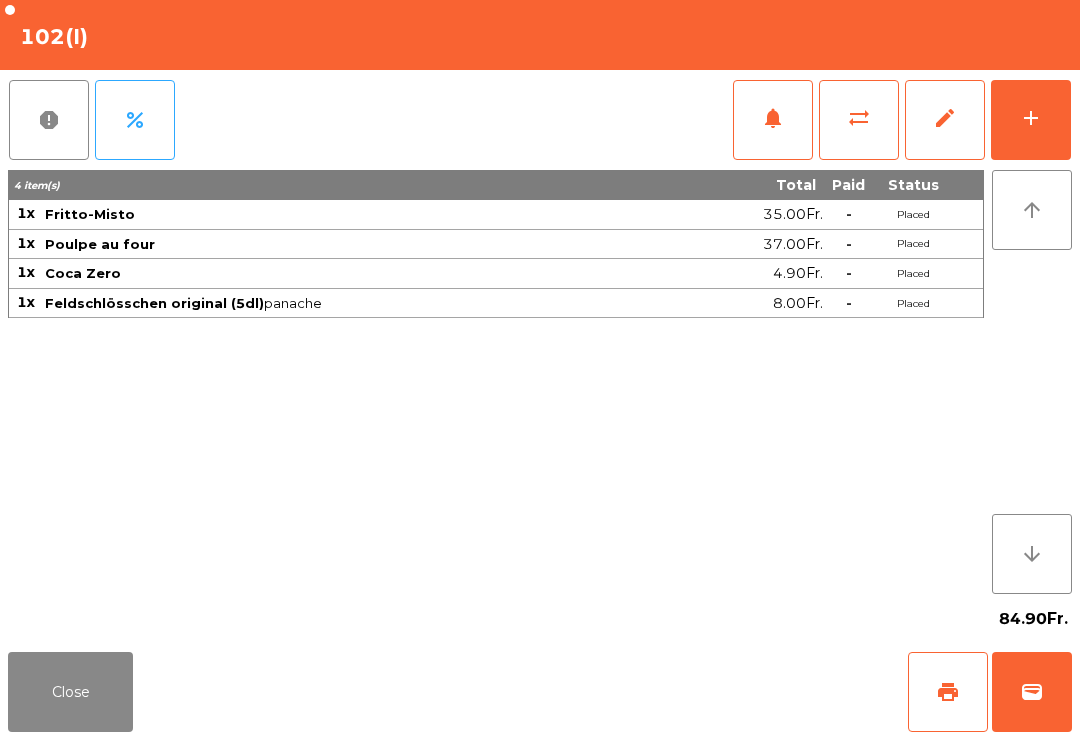 click on "add" 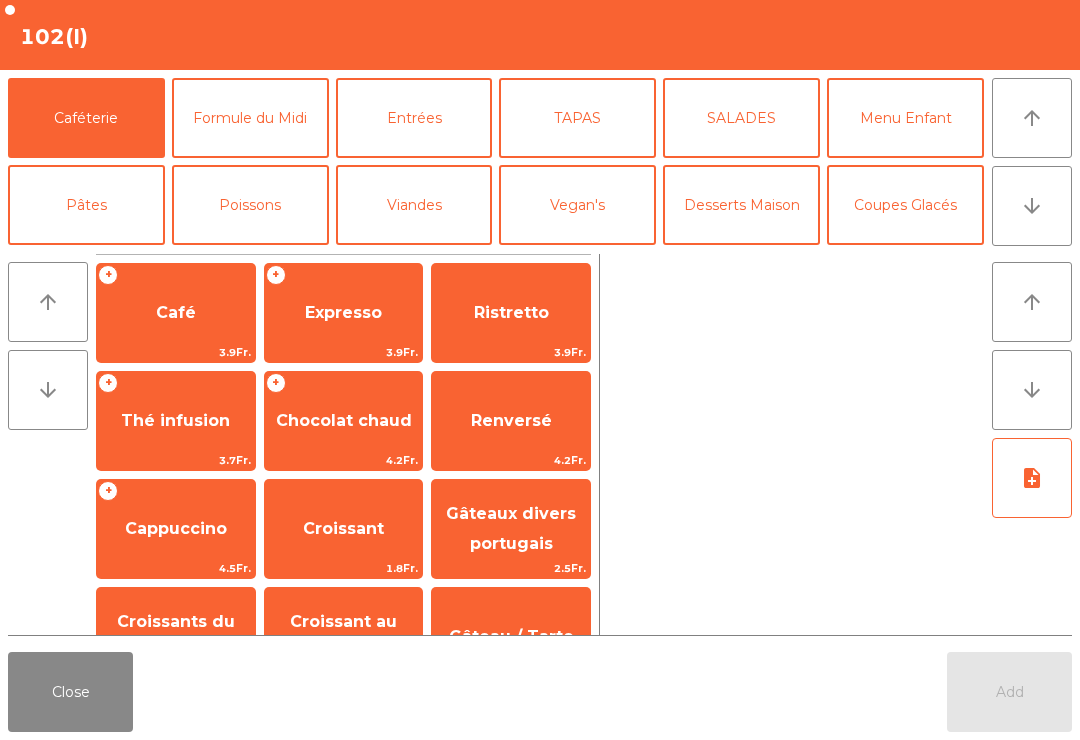click on "Desserts Maison" 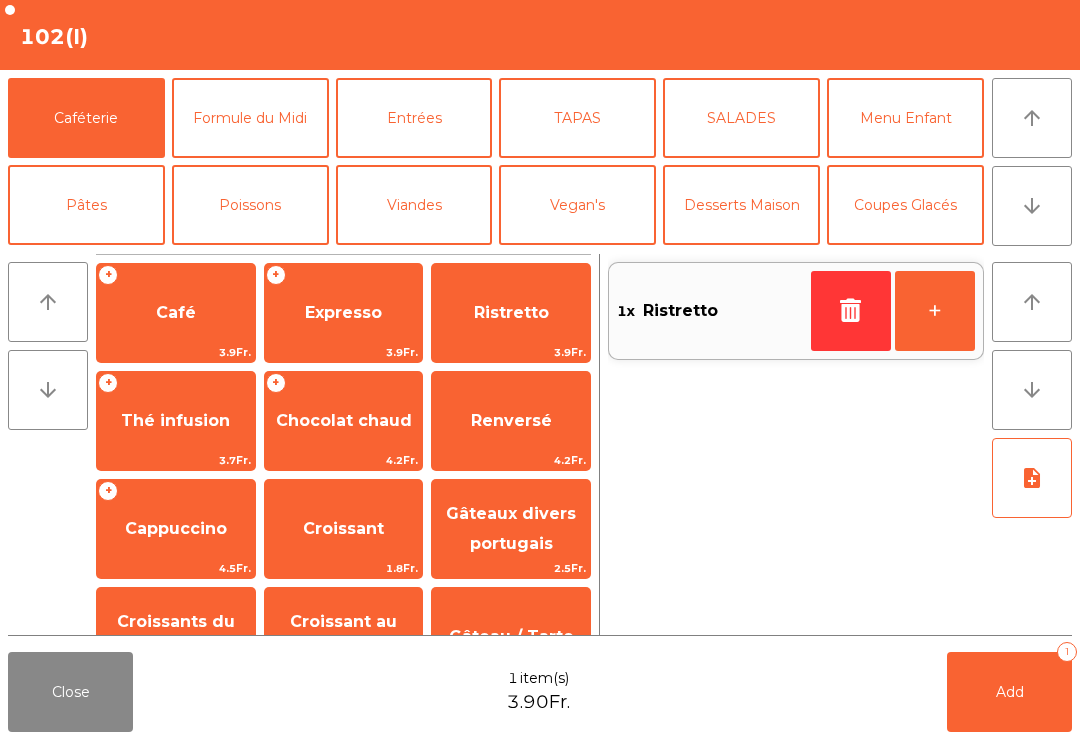 click 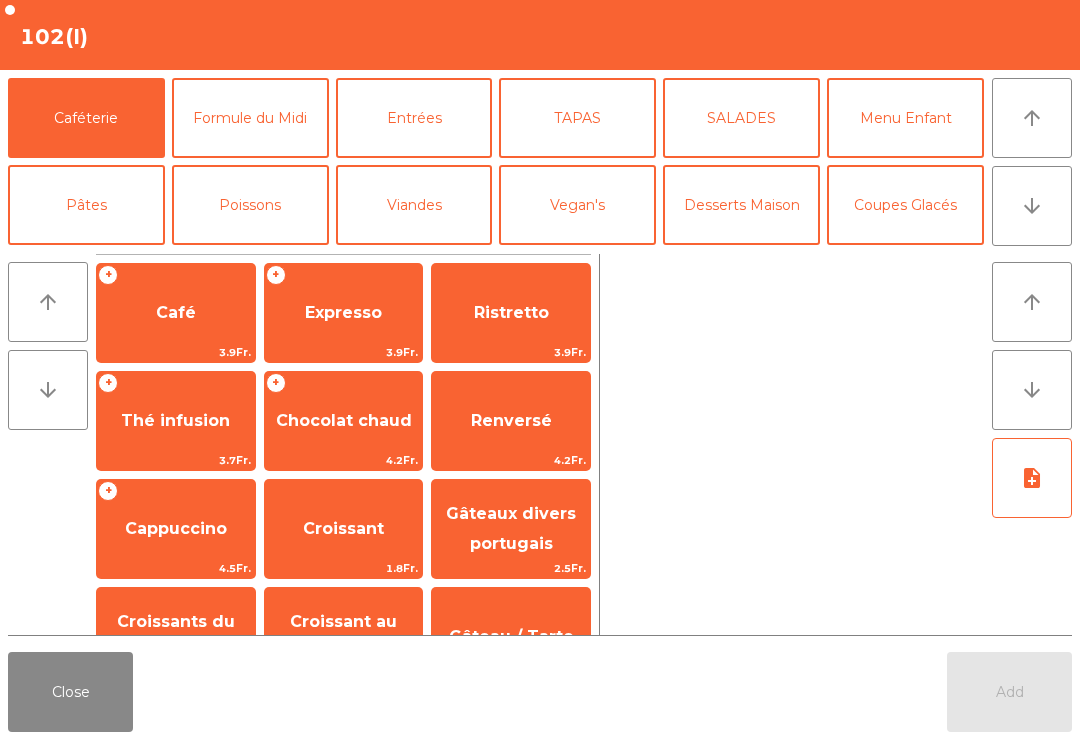 click on "Desserts Maison" 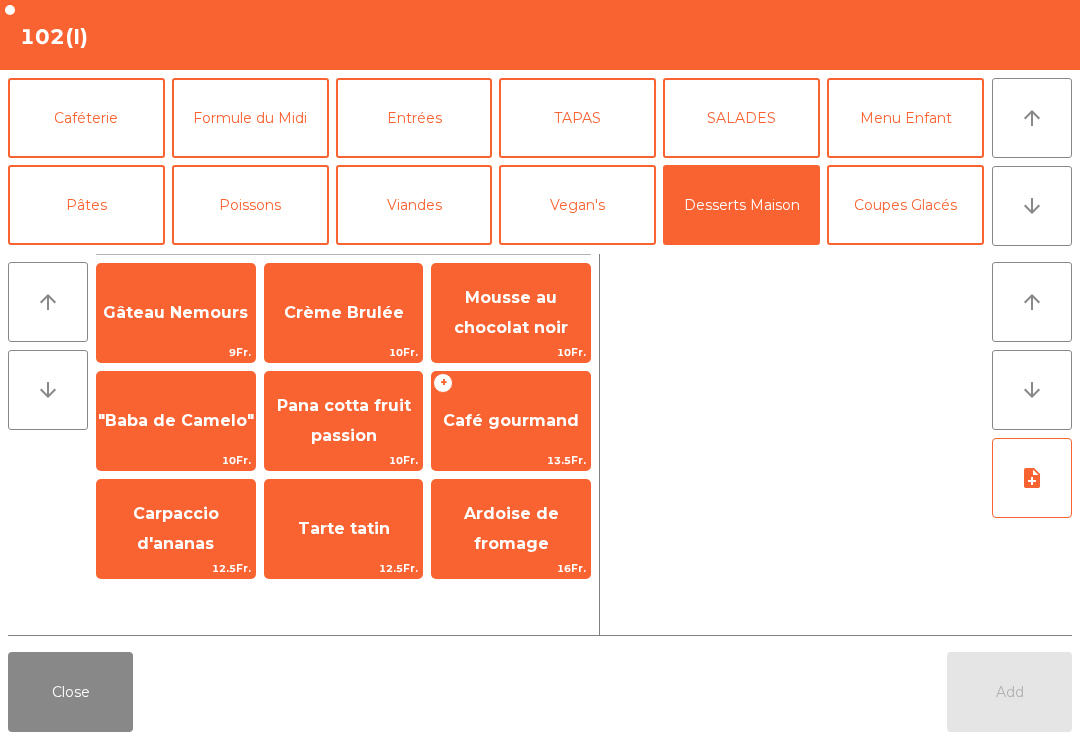 click on "Mousse au chocolat noir" 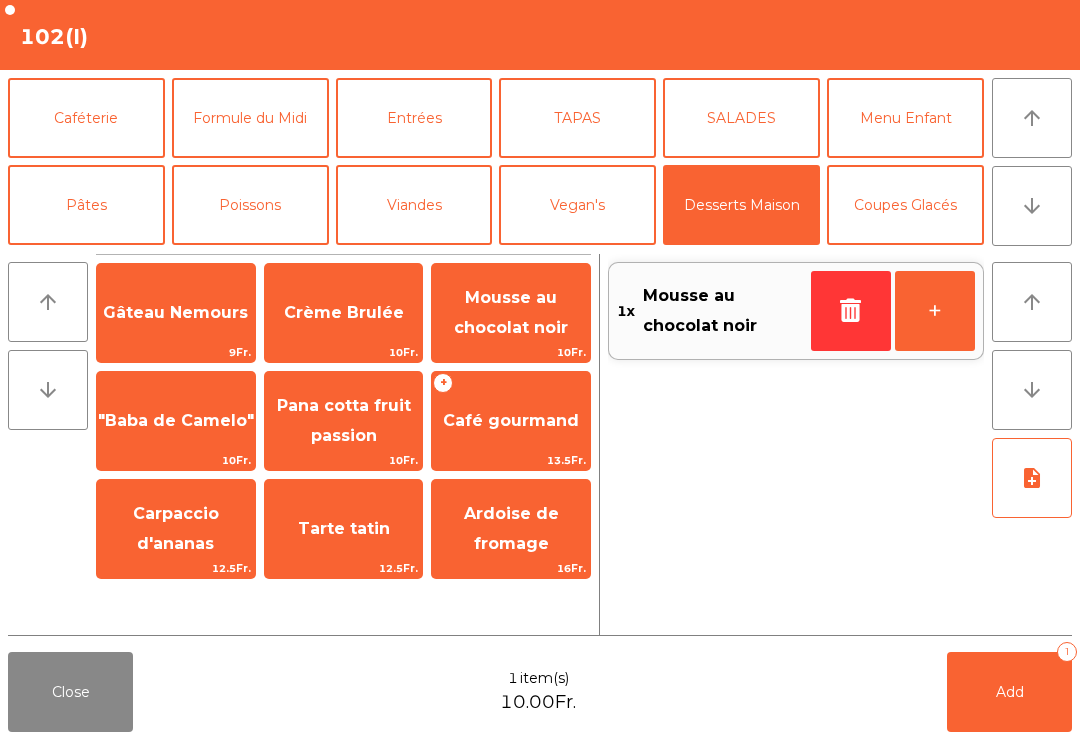 click on "Pana cotta fruit passion" 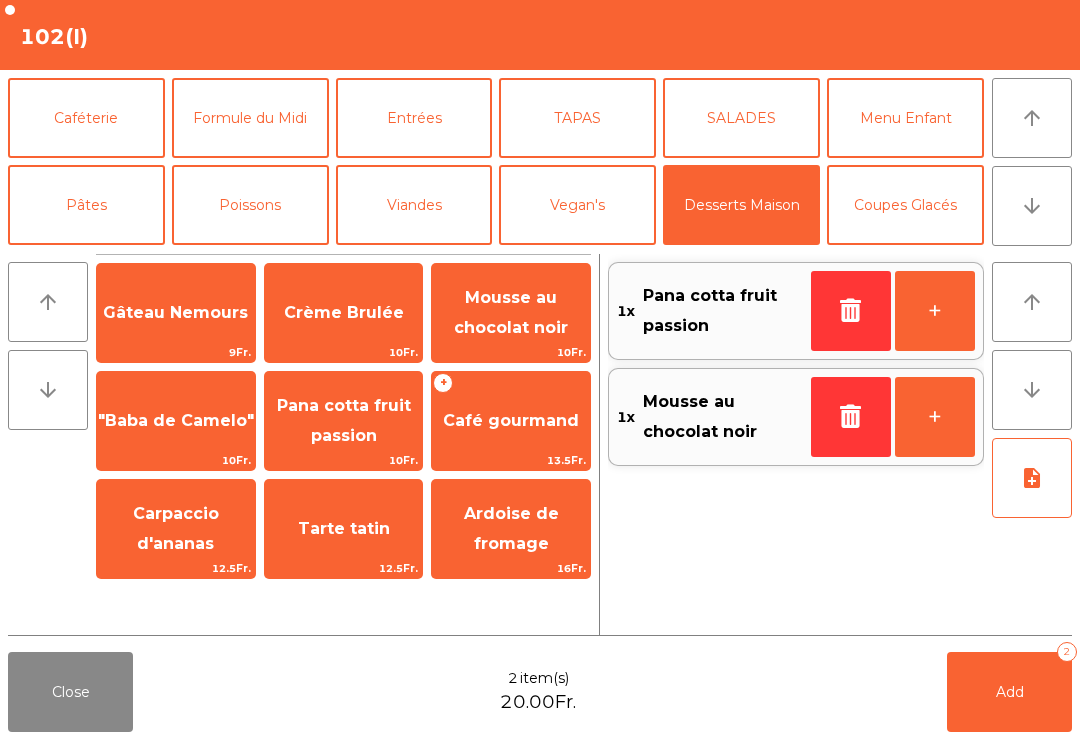 click on "Add   2" 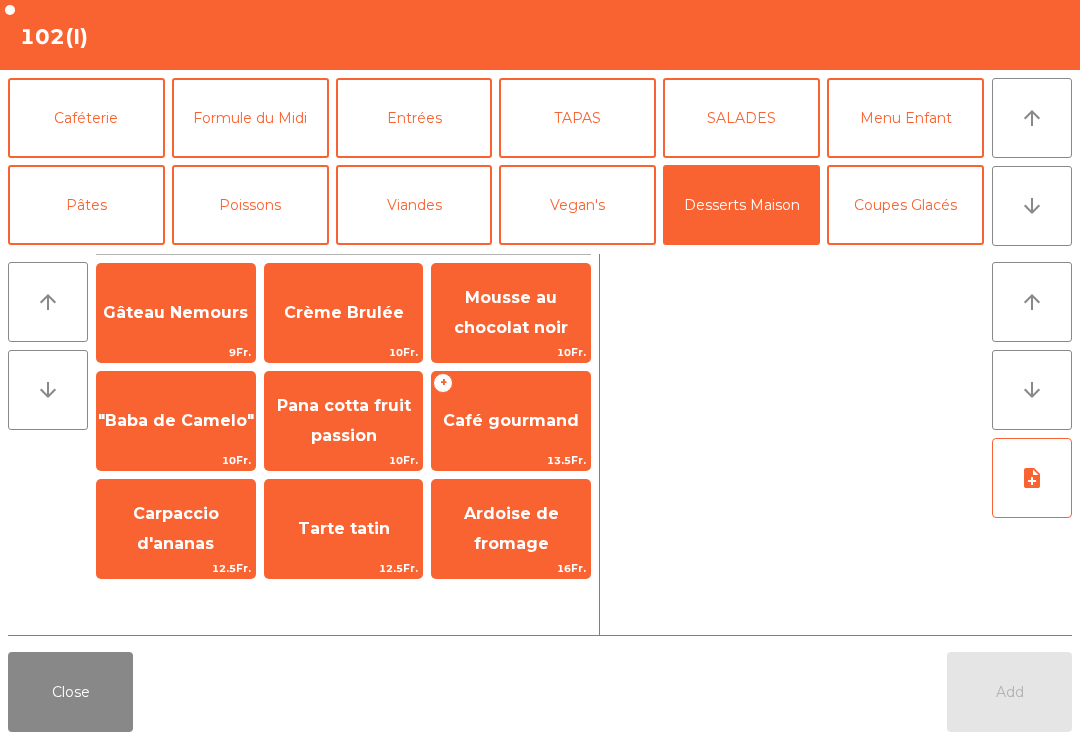 click on "Close" 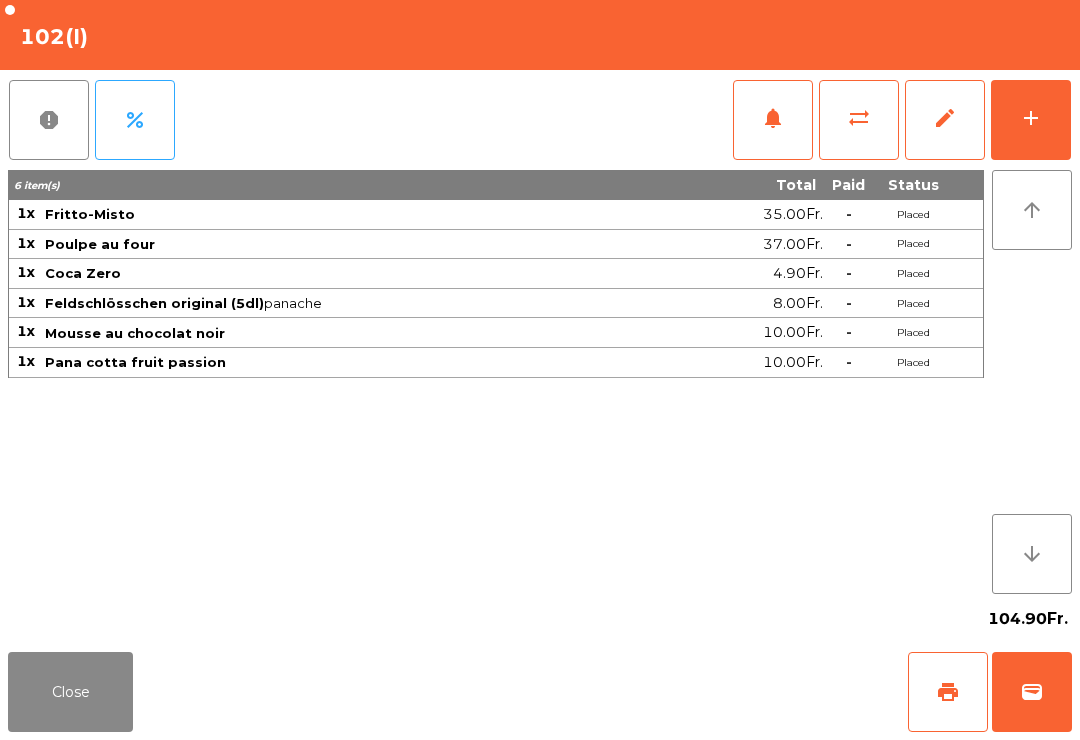 click on "104.90Fr." 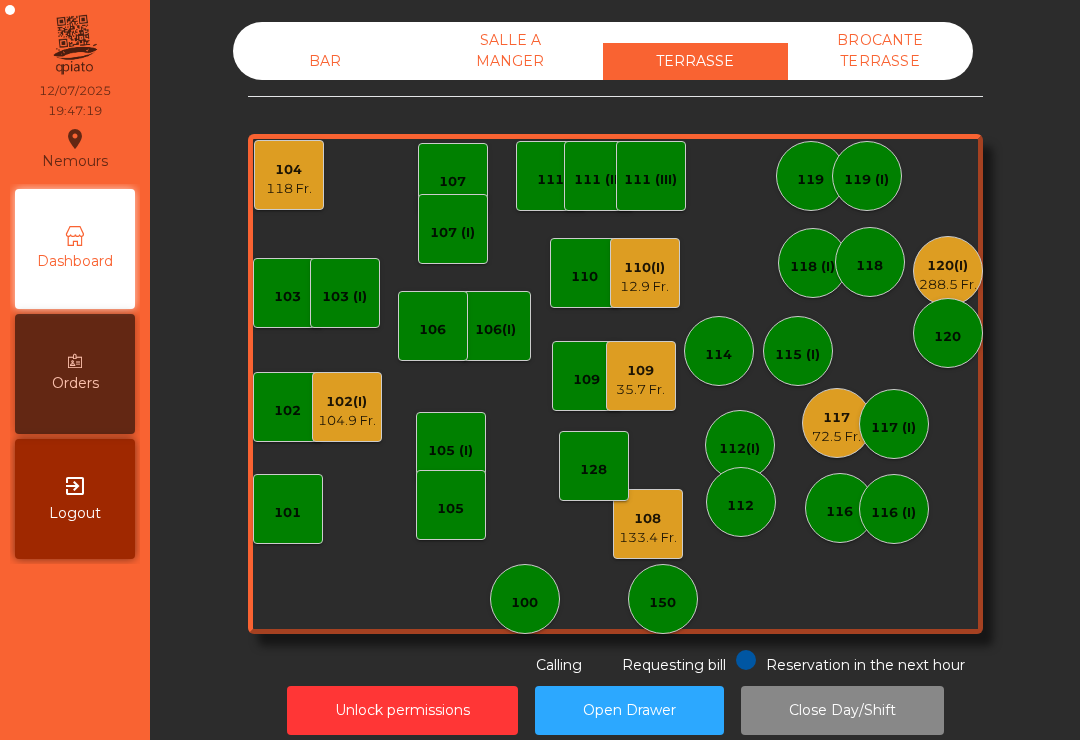 click on "288.5 Fr." 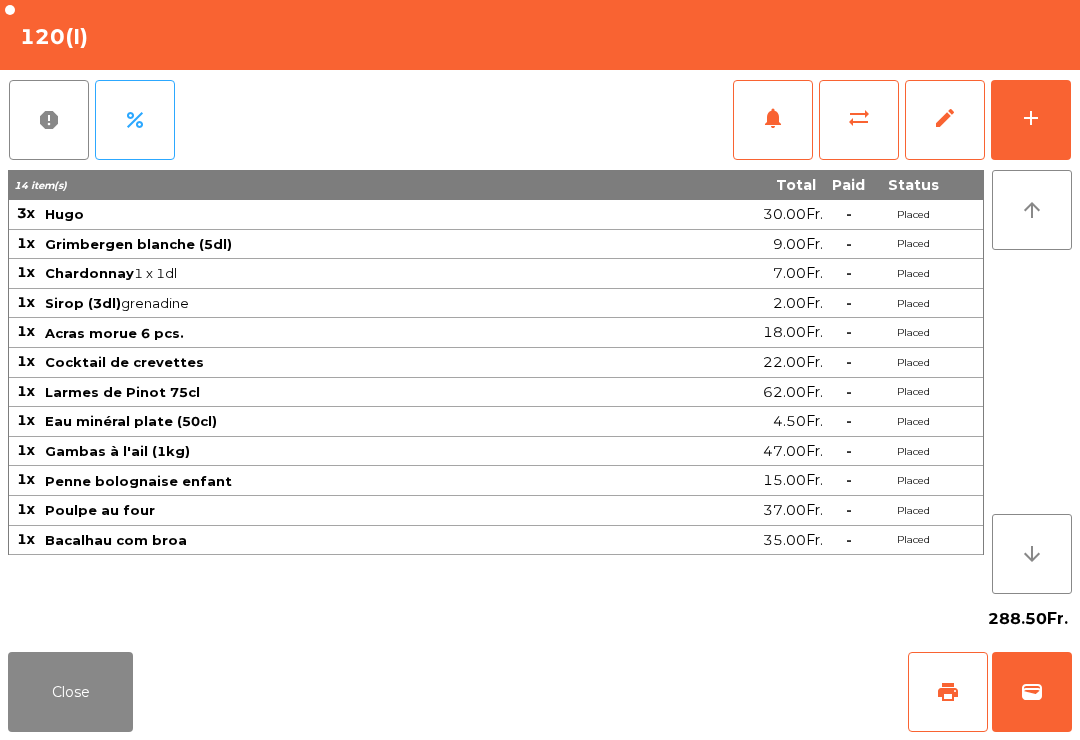 click on "add" 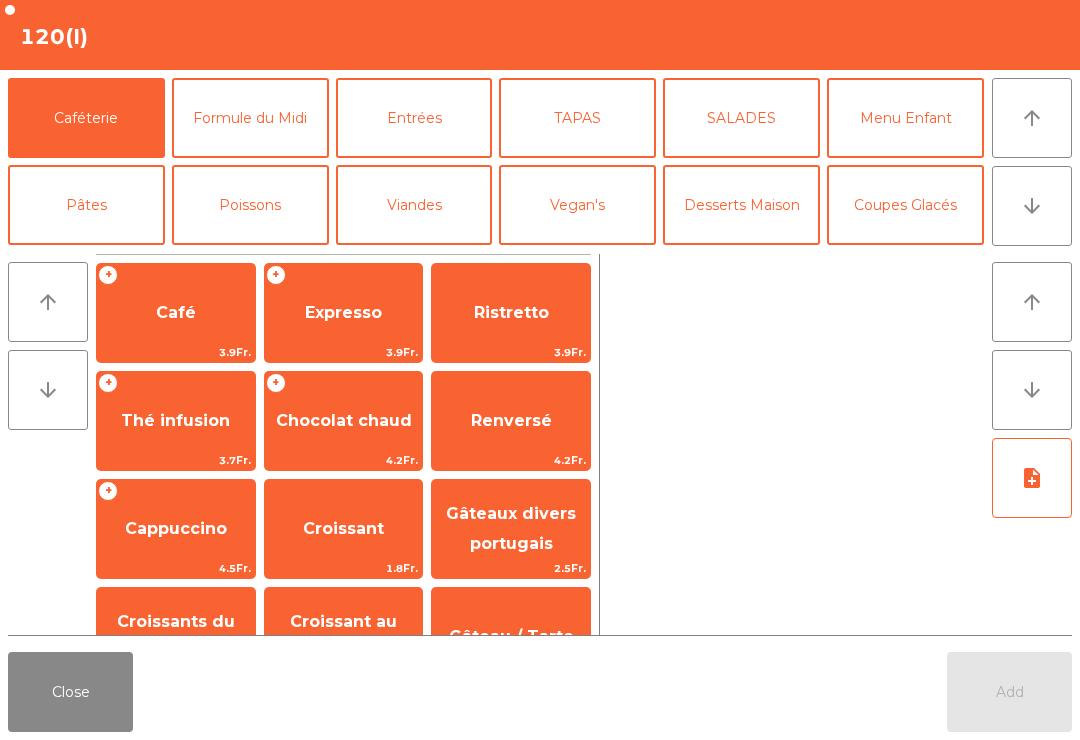click on "TAPAS" 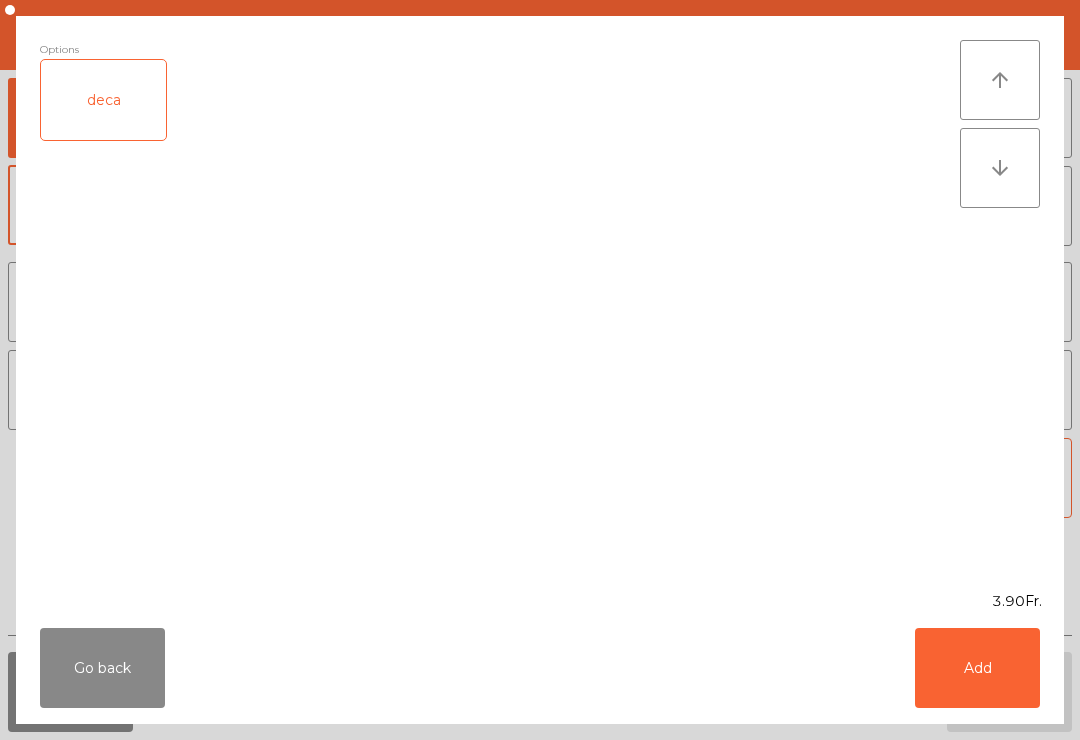 click on "Go back" 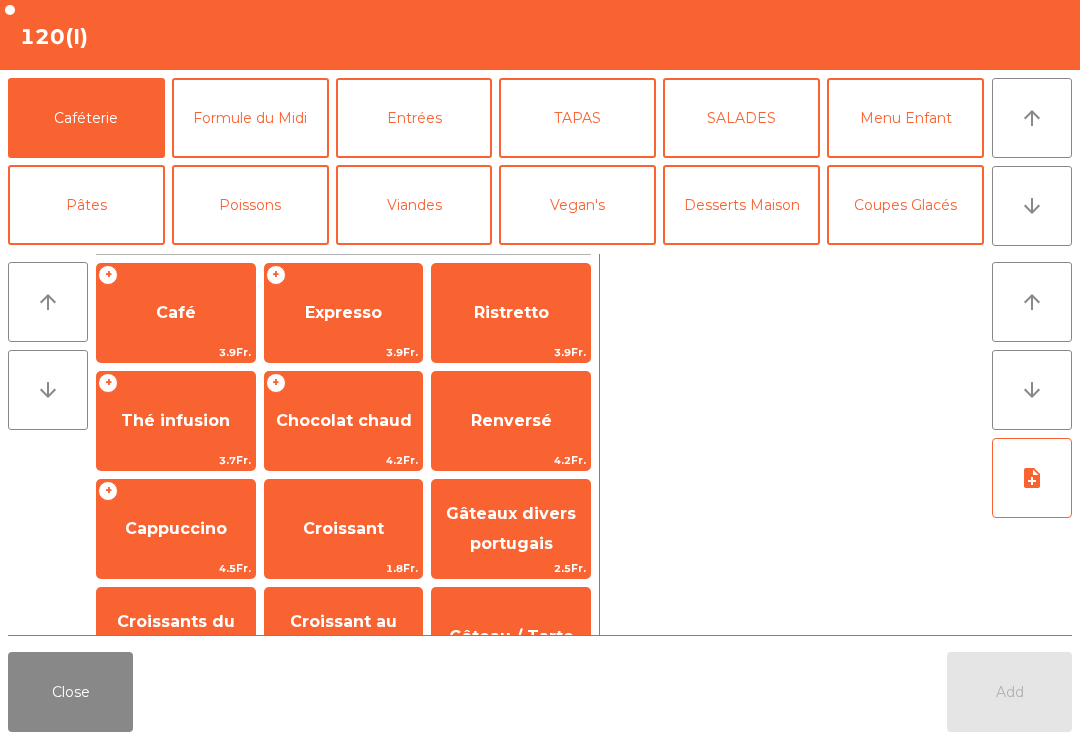click on "TAPAS" 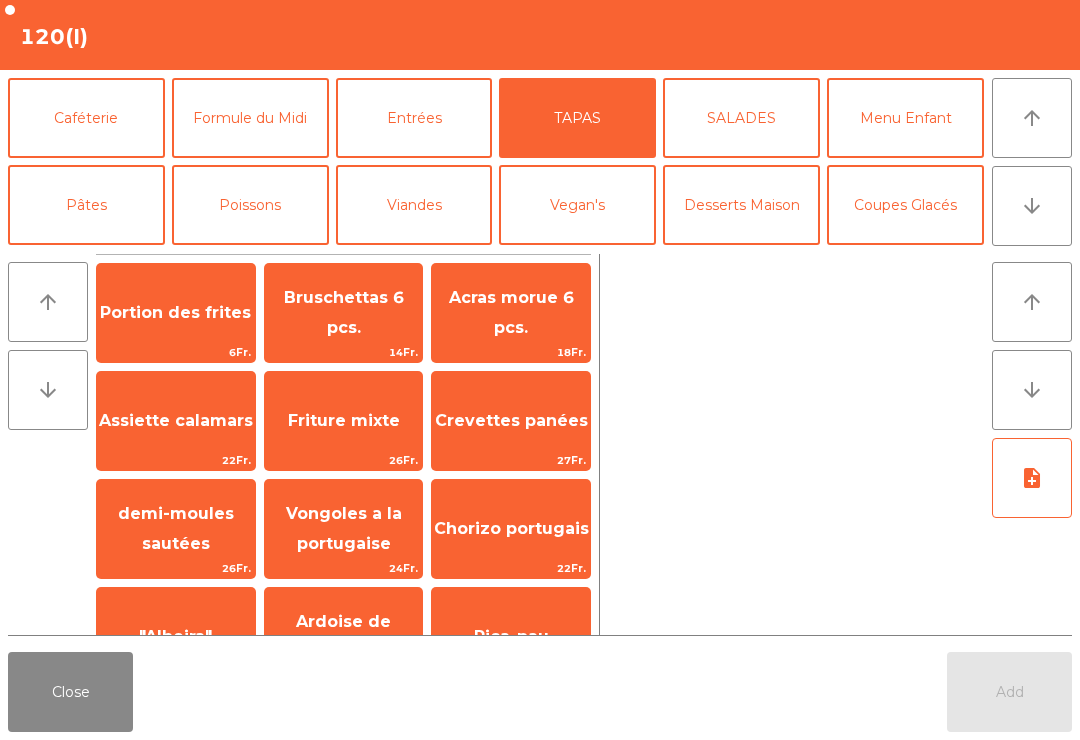 click on "Portion des frites" 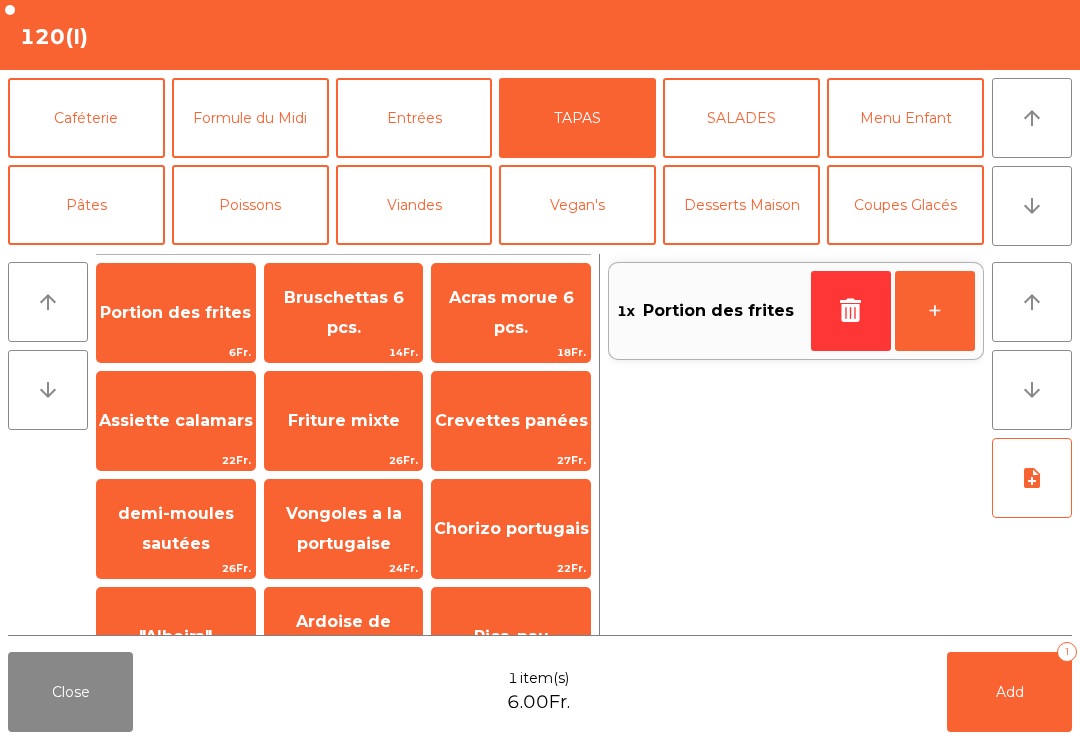 click on "Add   1" 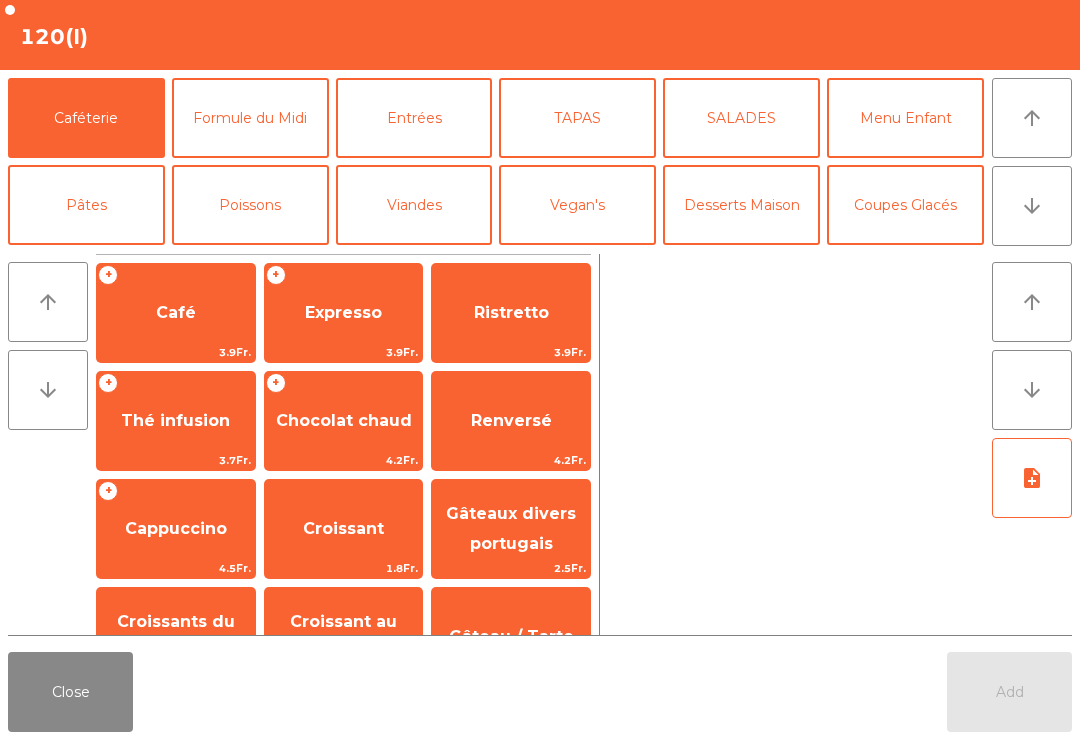 click on "Close" 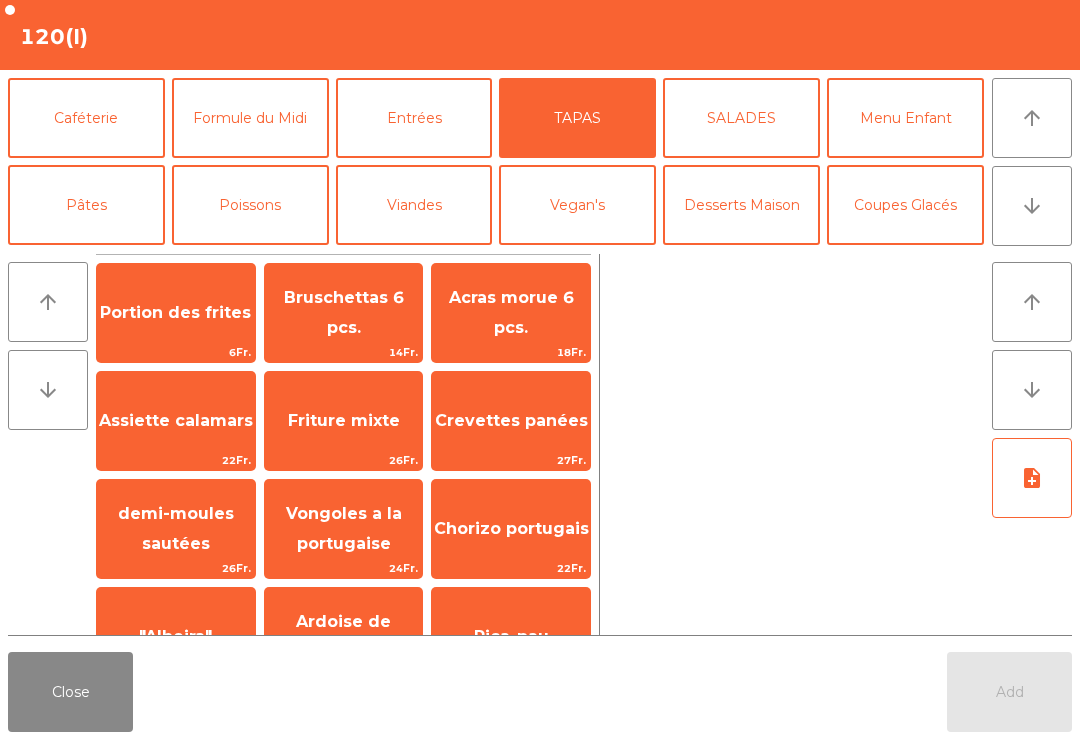 click on "Close" 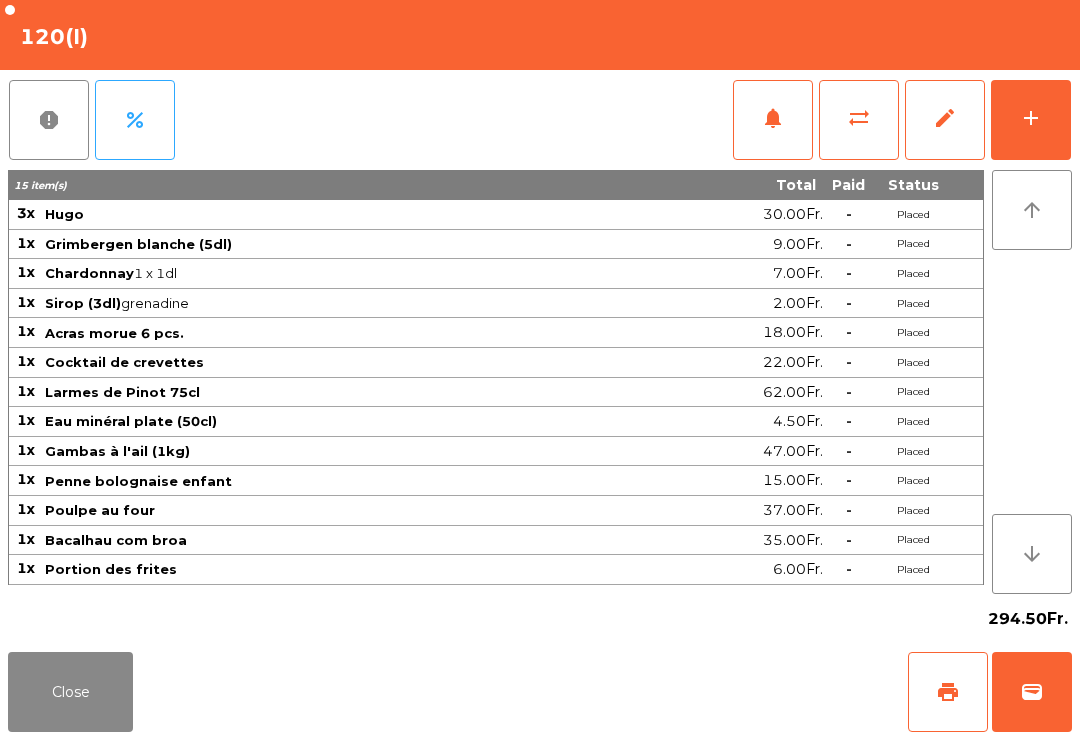 click on "Close" 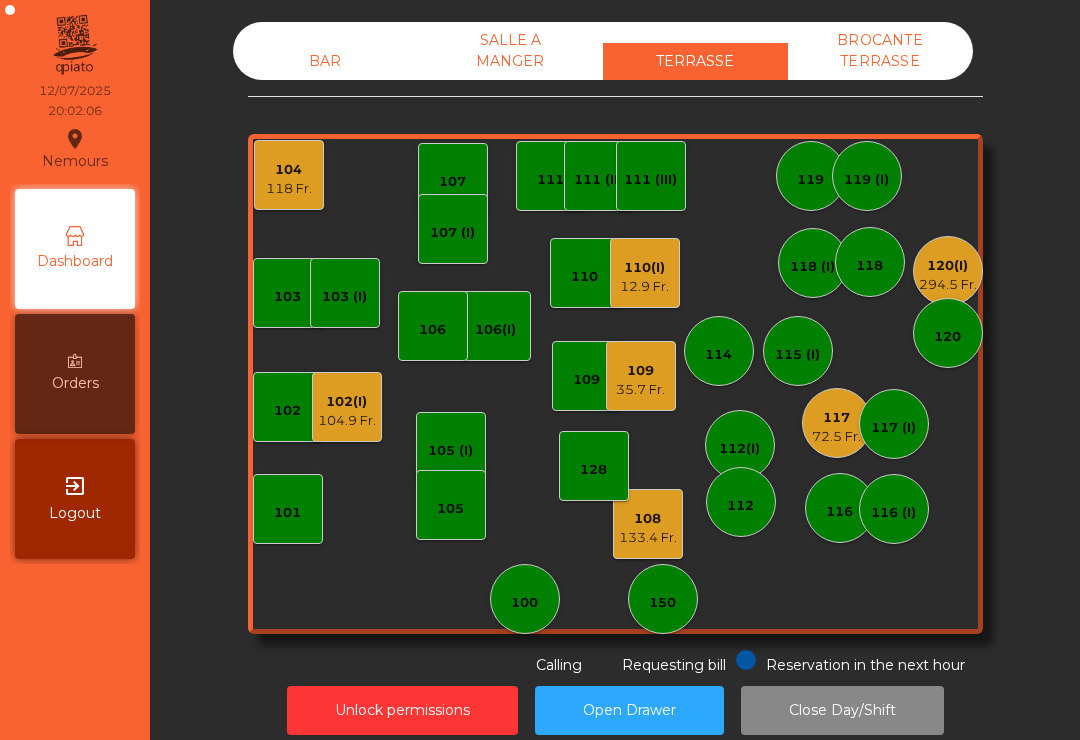 click on "118 Fr." 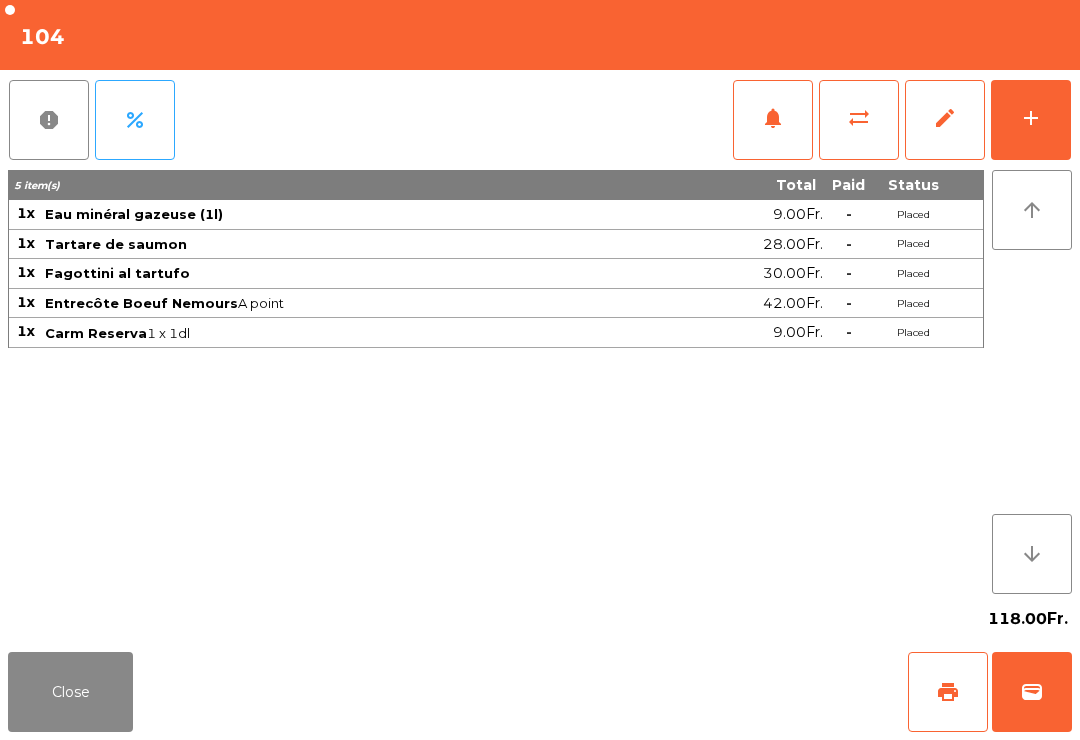 click on "Close" 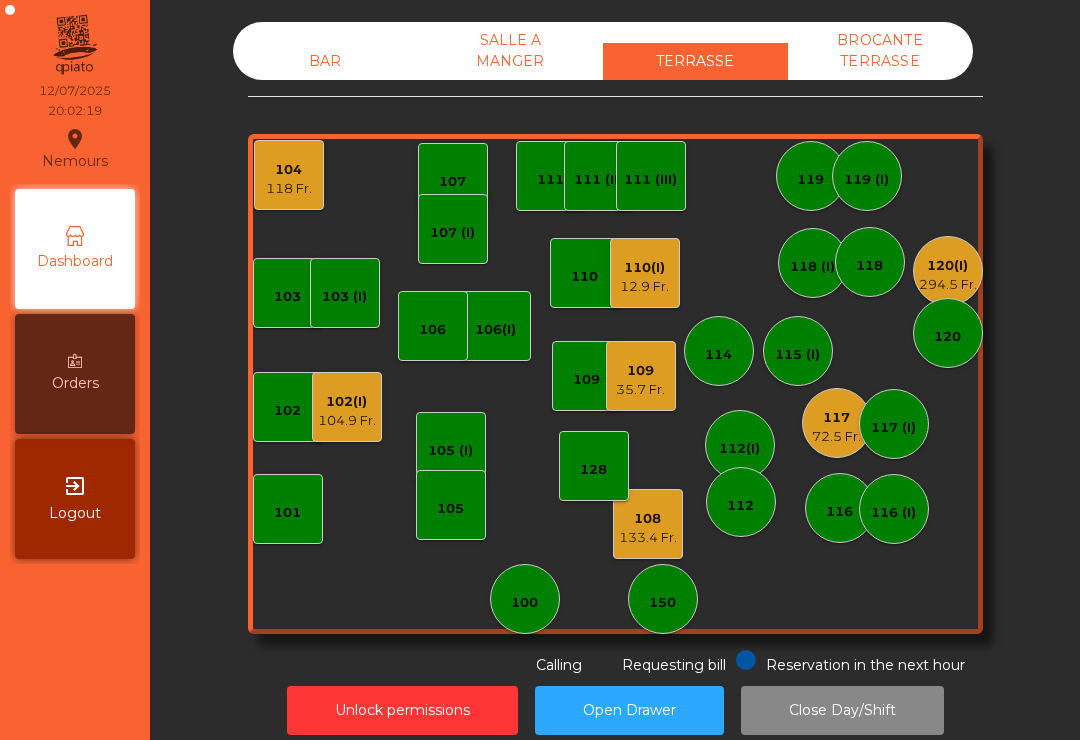 click on "BAR" 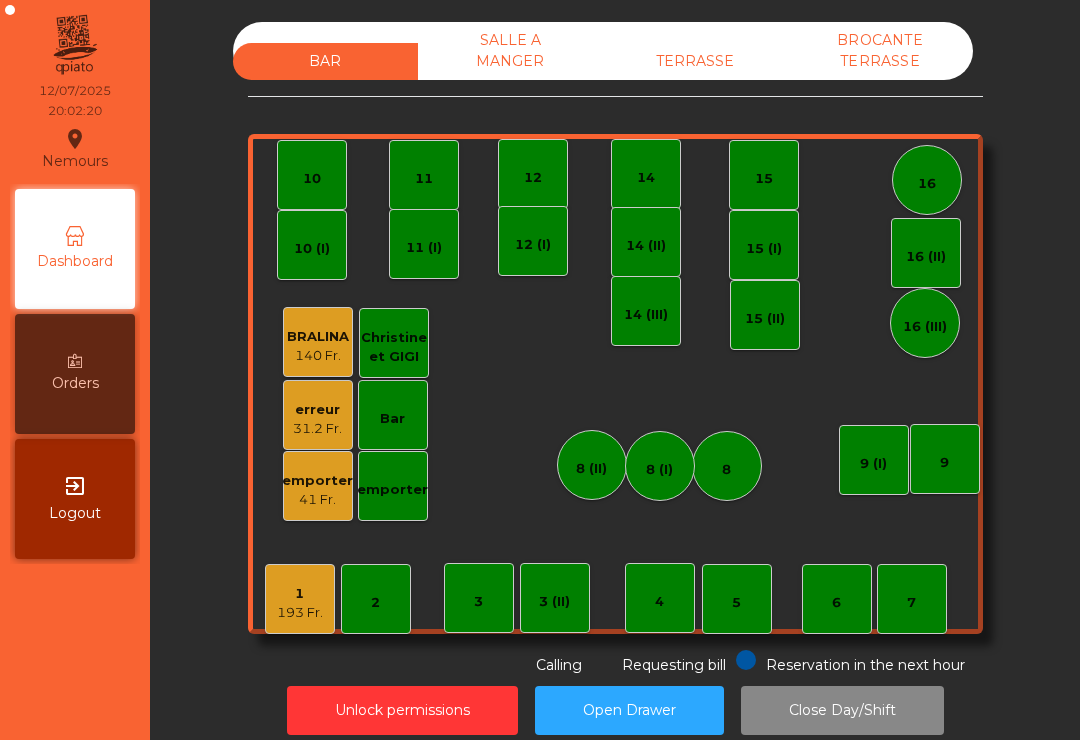 click on "41 Fr." 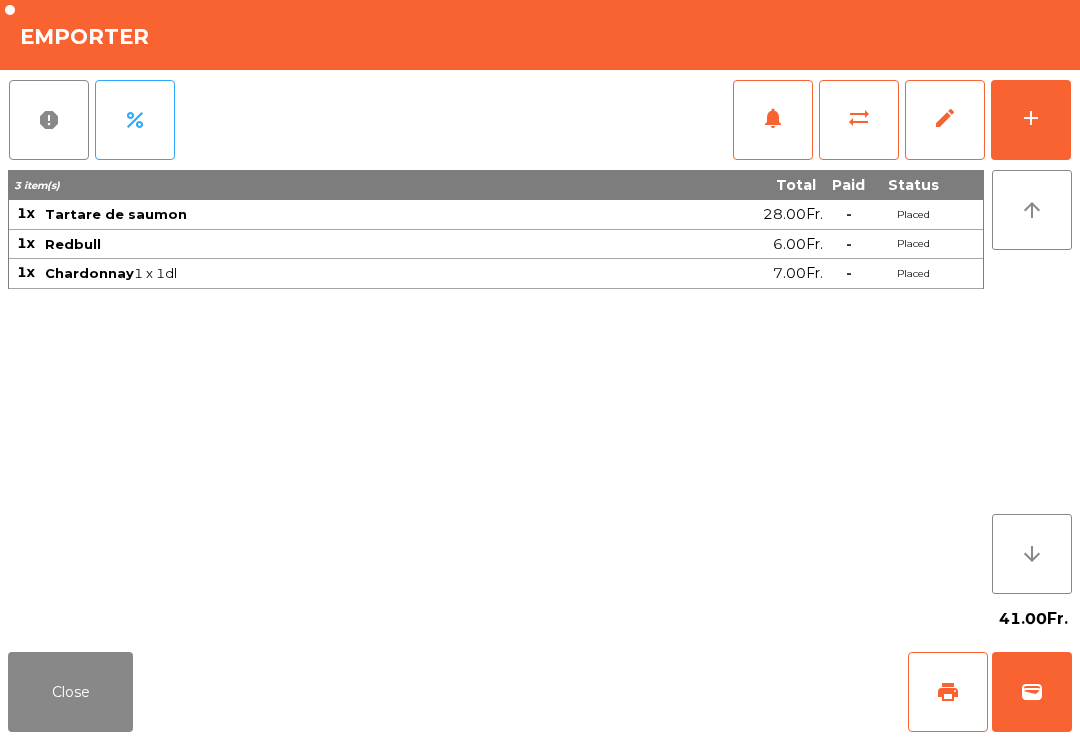 click on "add" 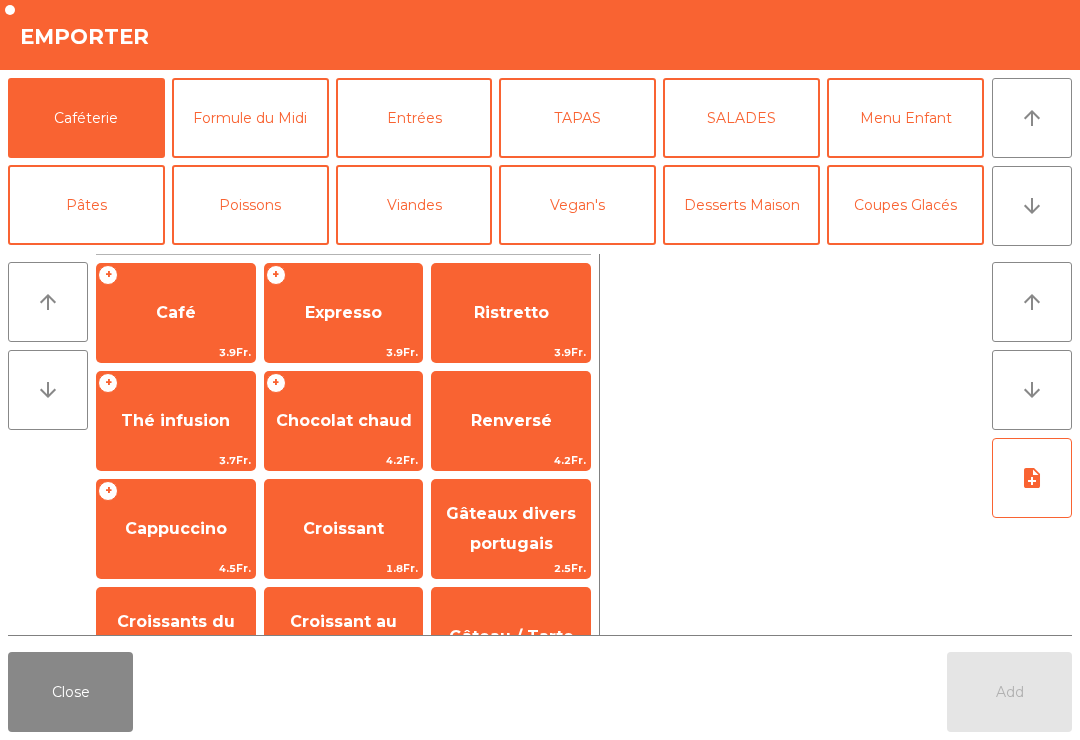 click on "arrow_downward" 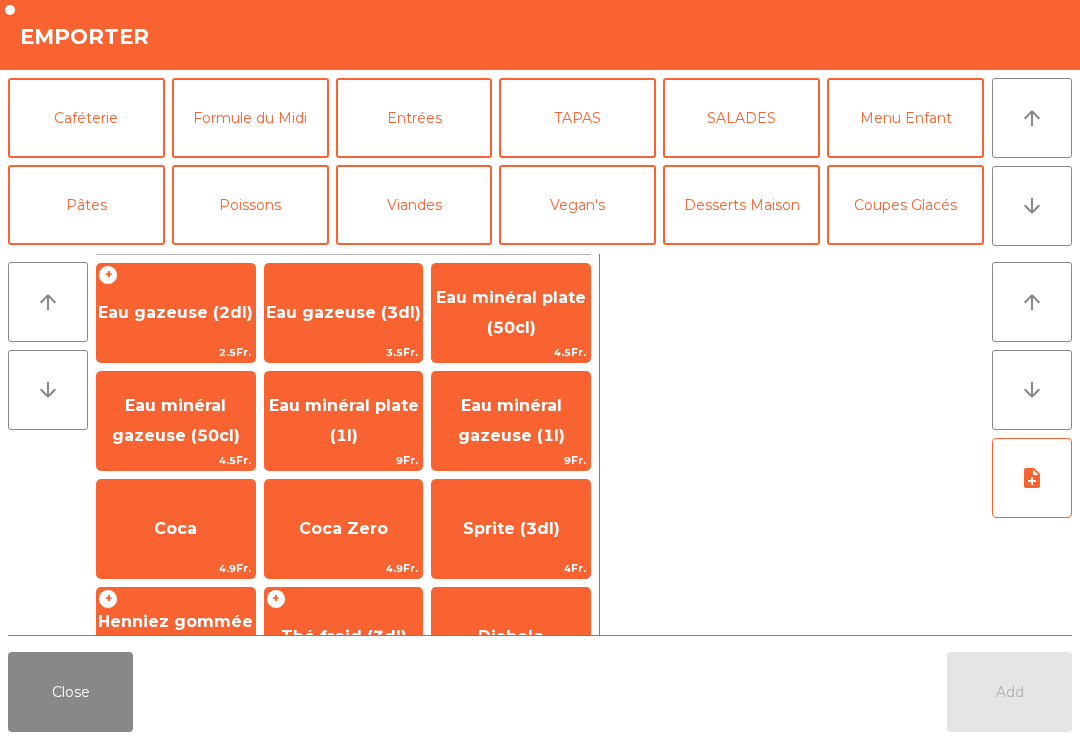click on "Eau gazeuse (3dl)" 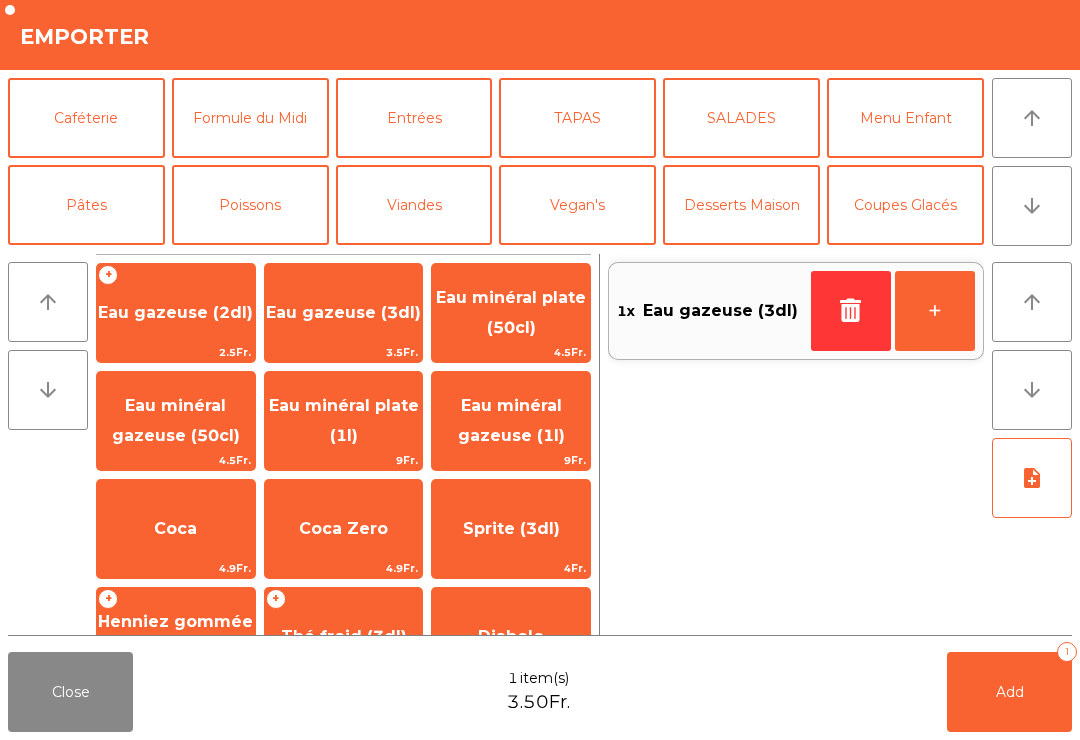scroll, scrollTop: 174, scrollLeft: 0, axis: vertical 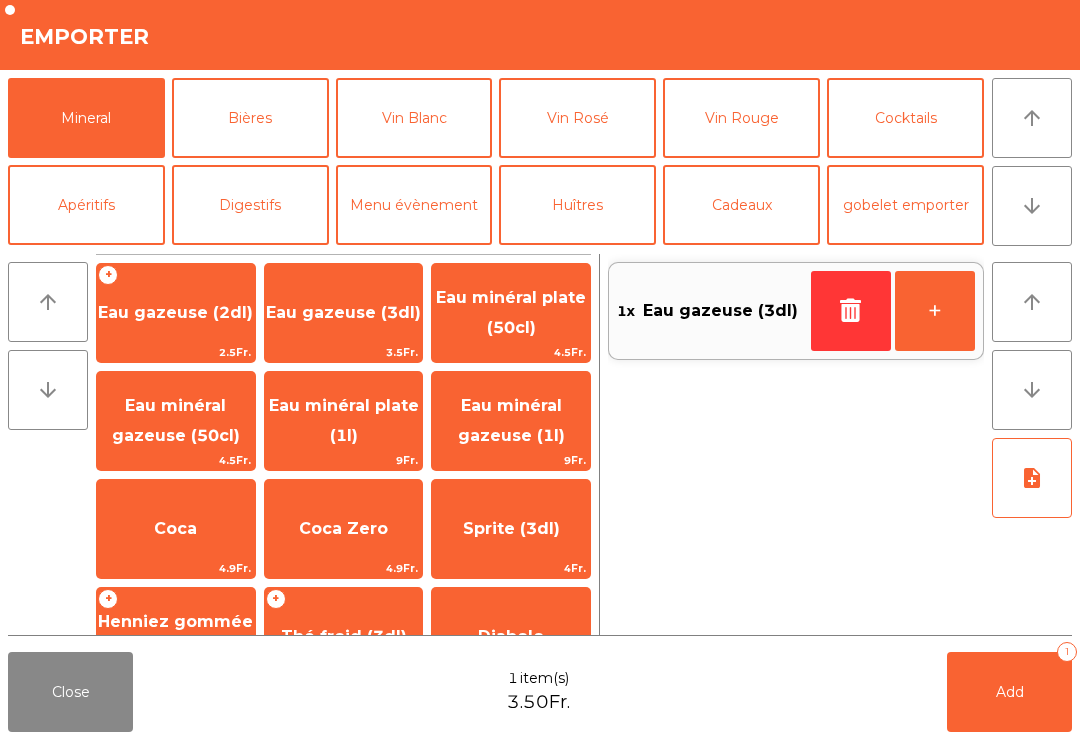 click on "Add   1" 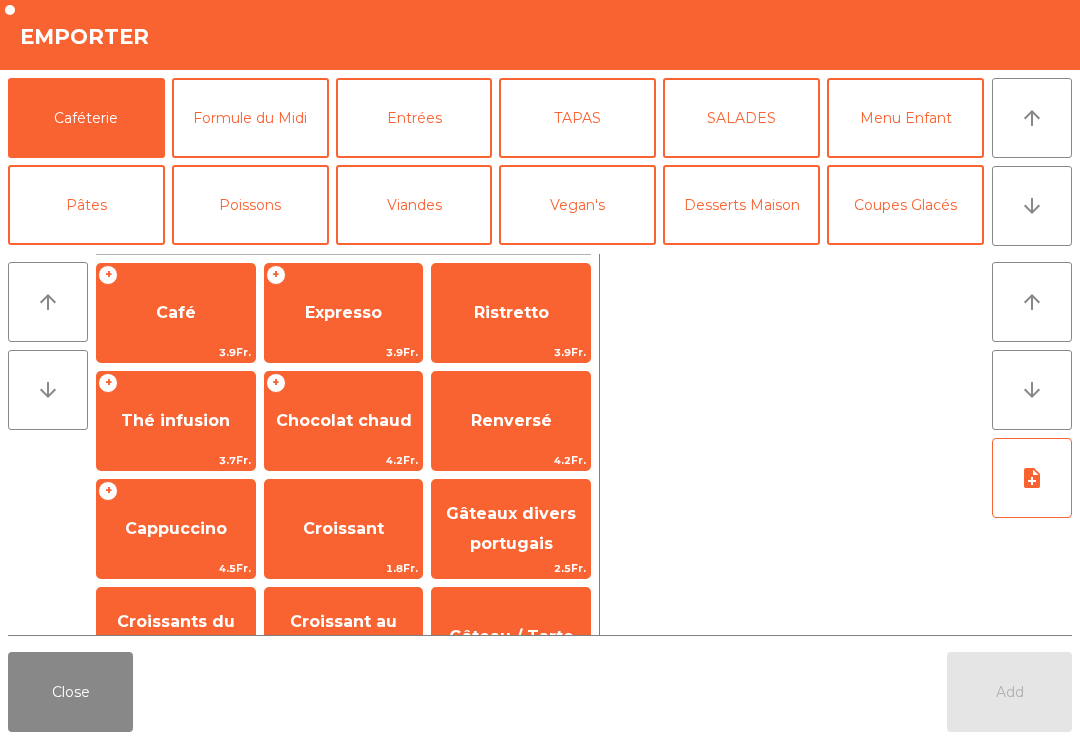 click on "Close" 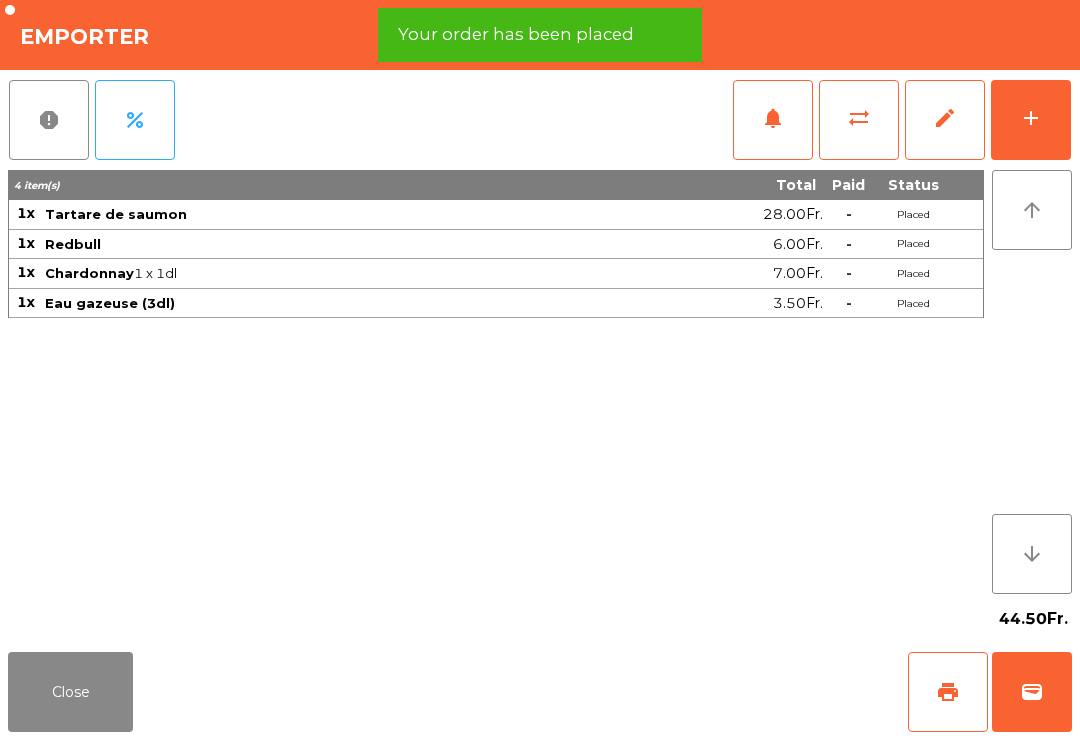 click on "print" 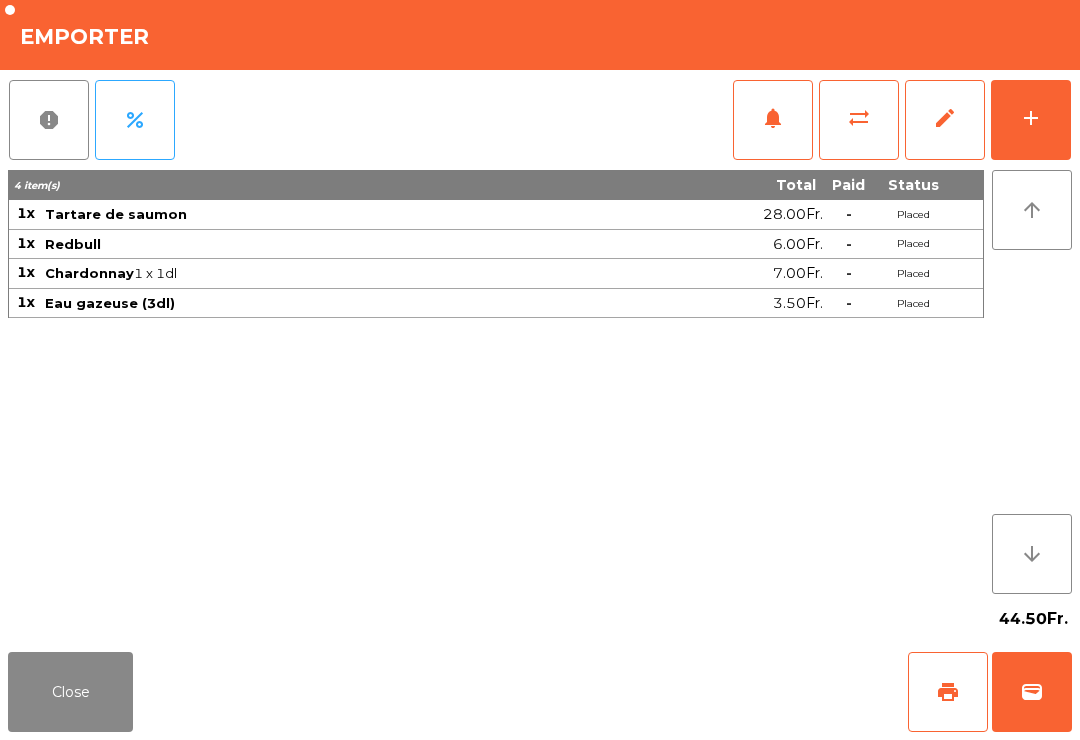 click on "wallet" 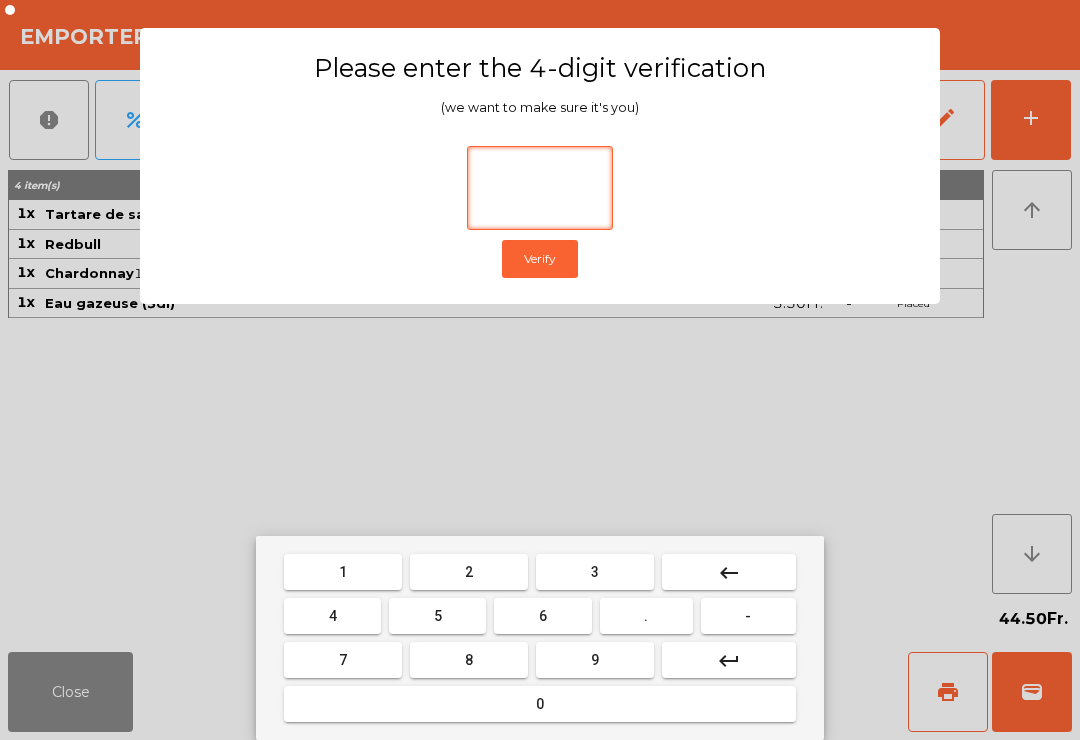 click on "0" at bounding box center [540, 704] 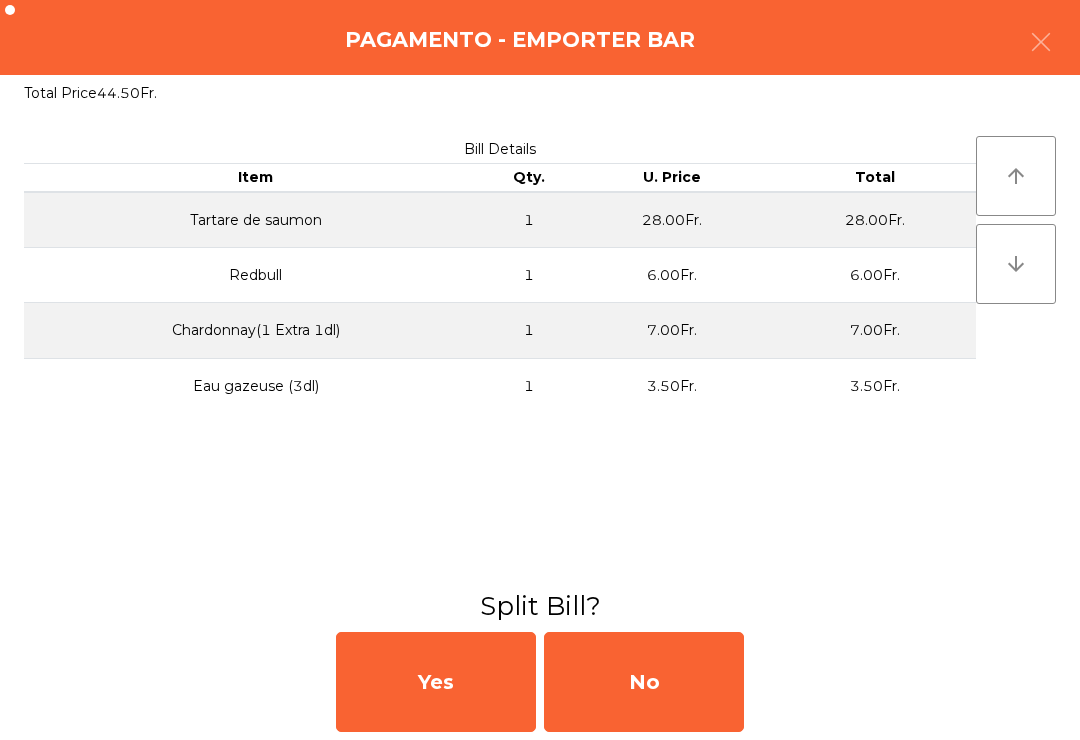 click on "No" 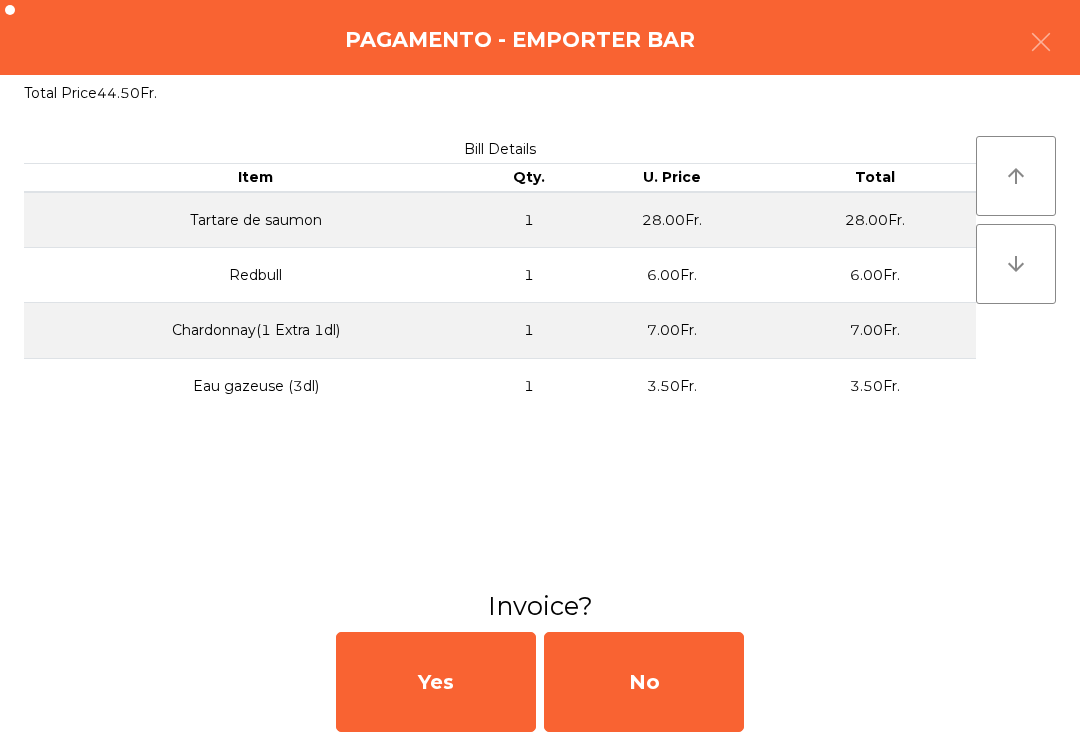 click on "No" 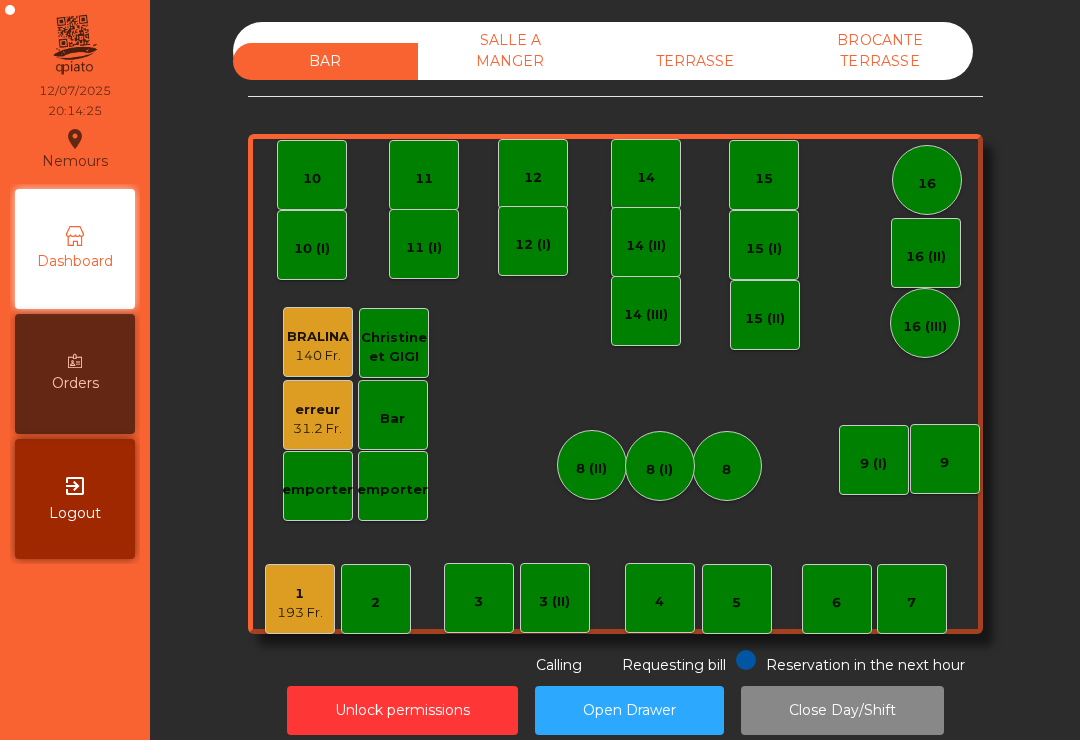 click on "31.2 Fr." 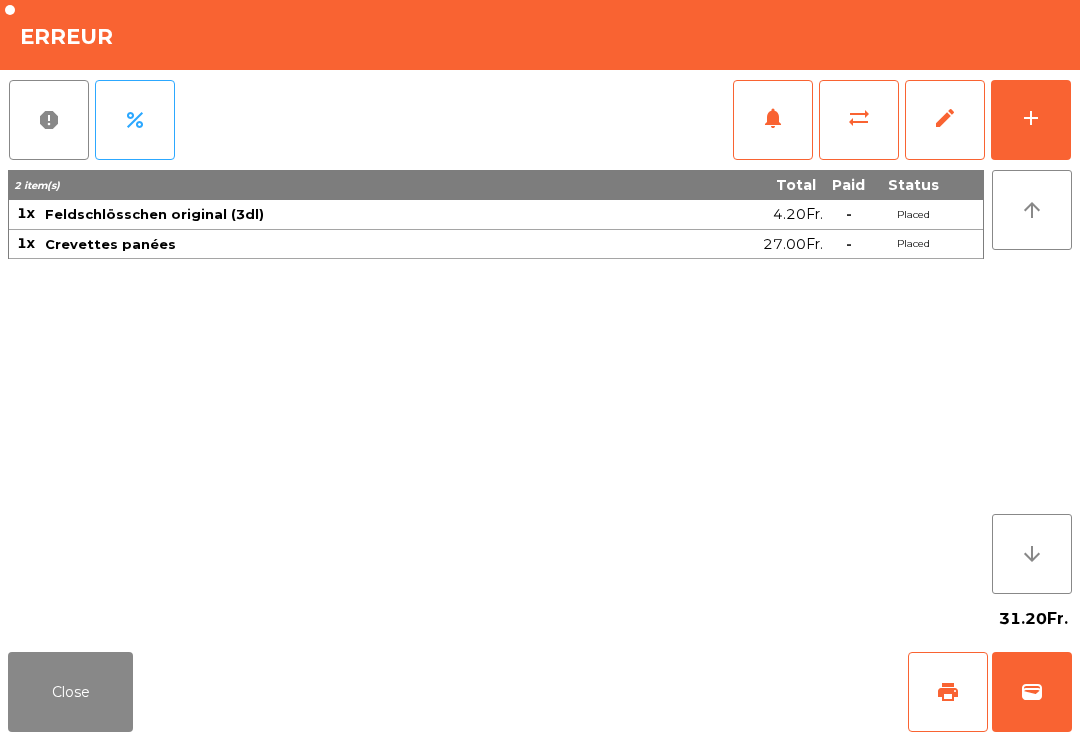 click on "Close" 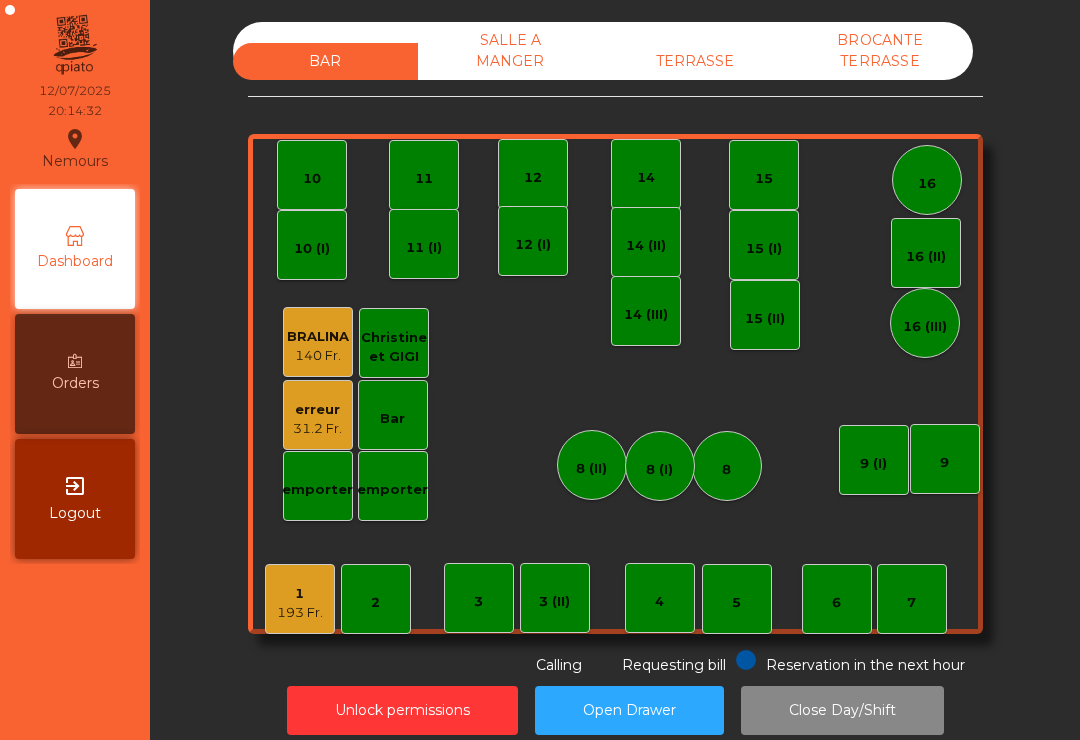 click on "Unlock permissions" 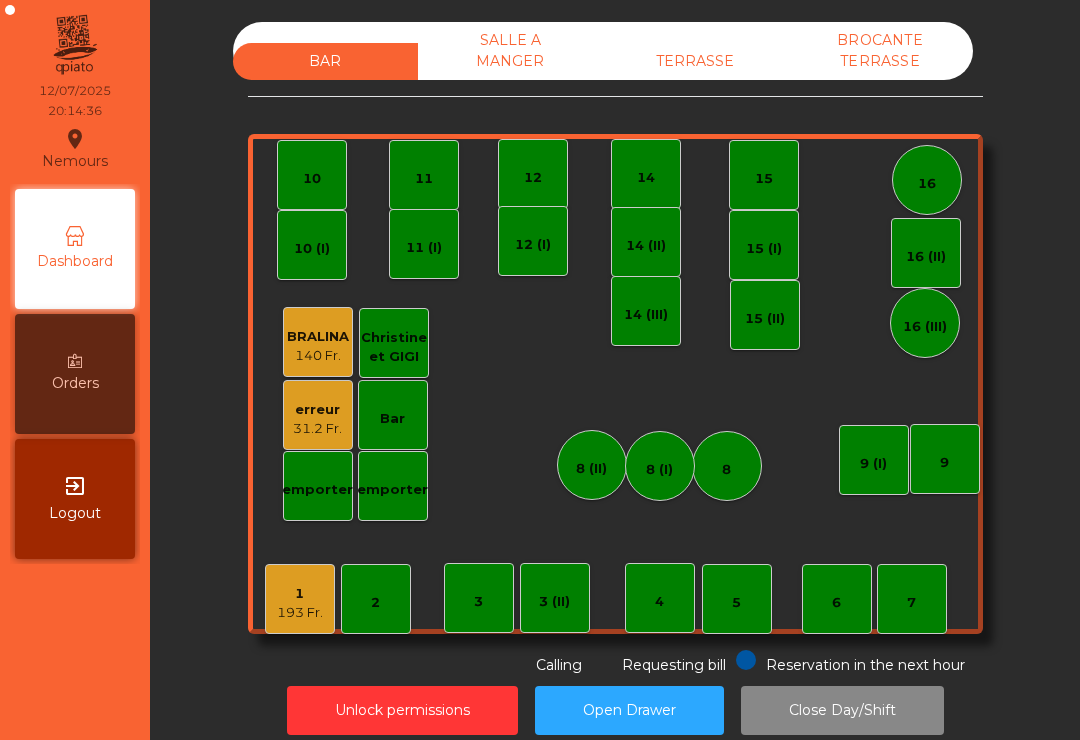 click on "31.2 Fr." 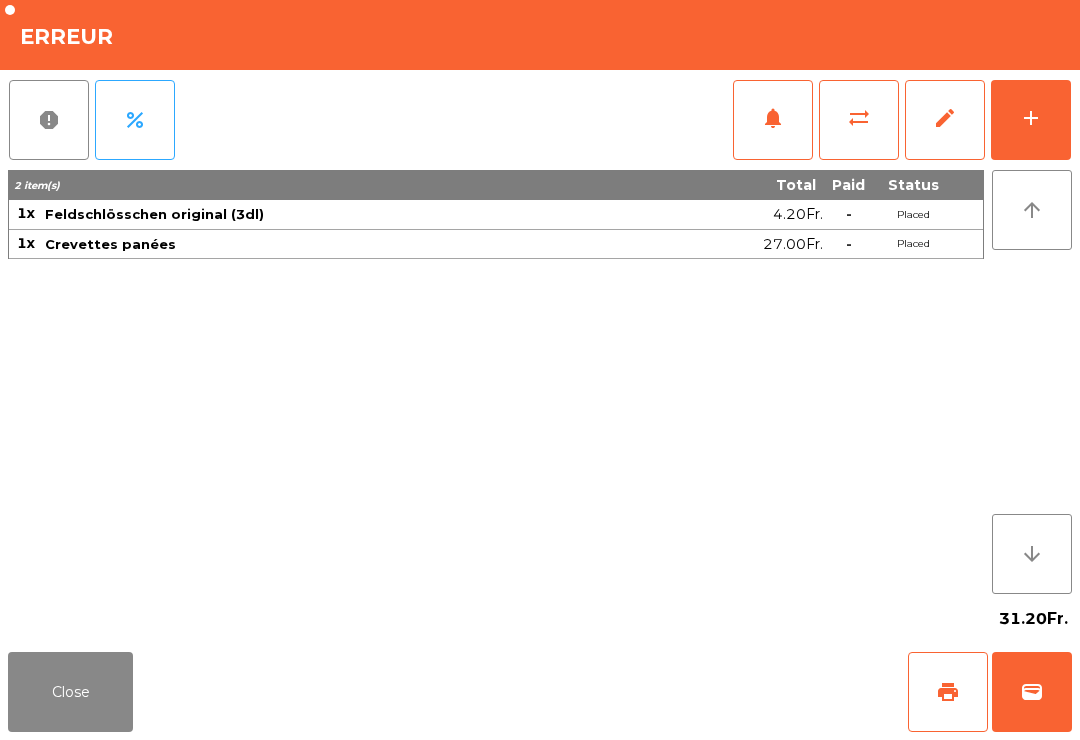 click on "edit" 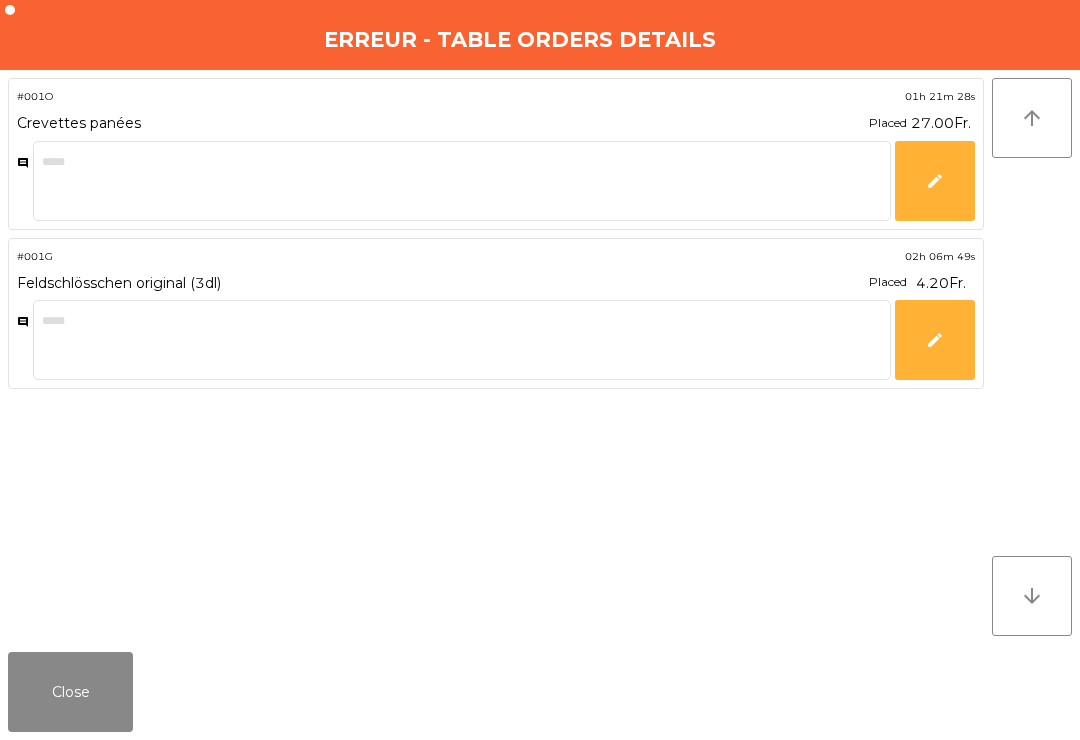 click on "edit" 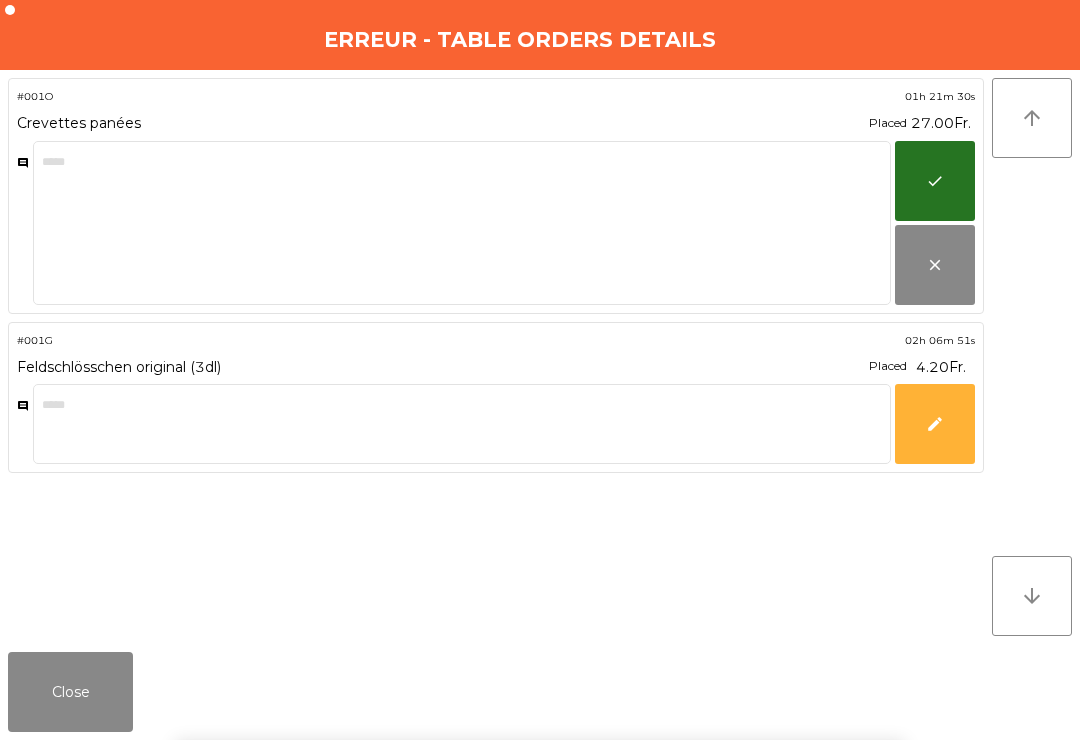 click on "arrow_upward arrow_downward" 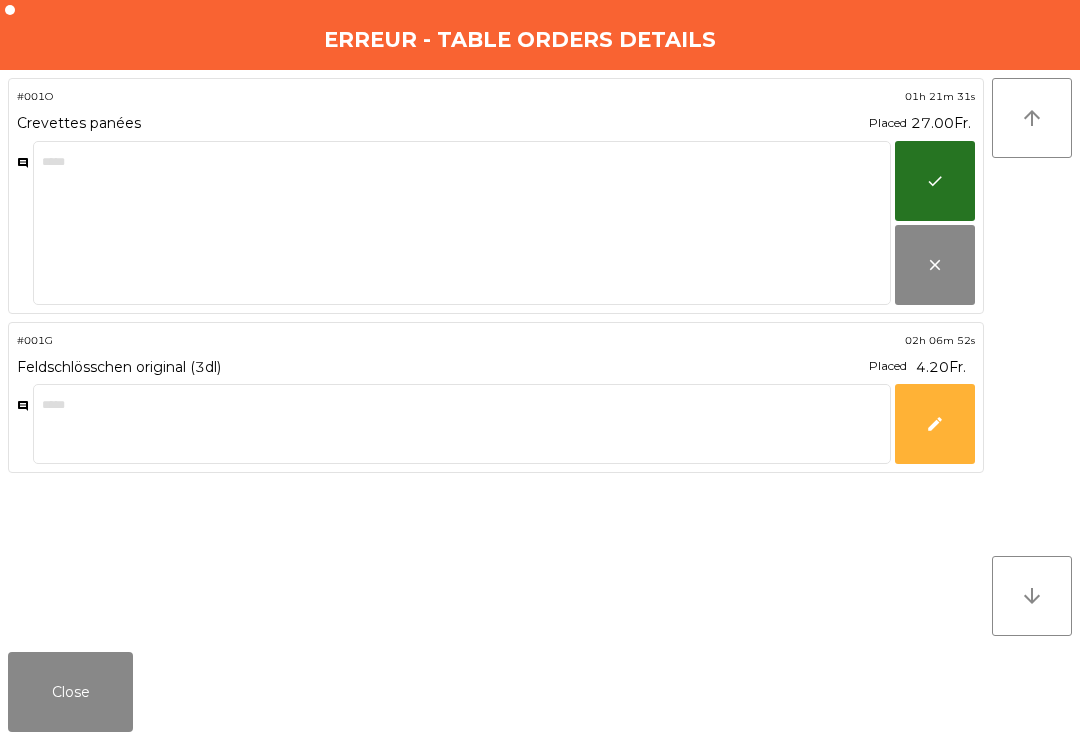 click on "arrow_upward arrow_downward" 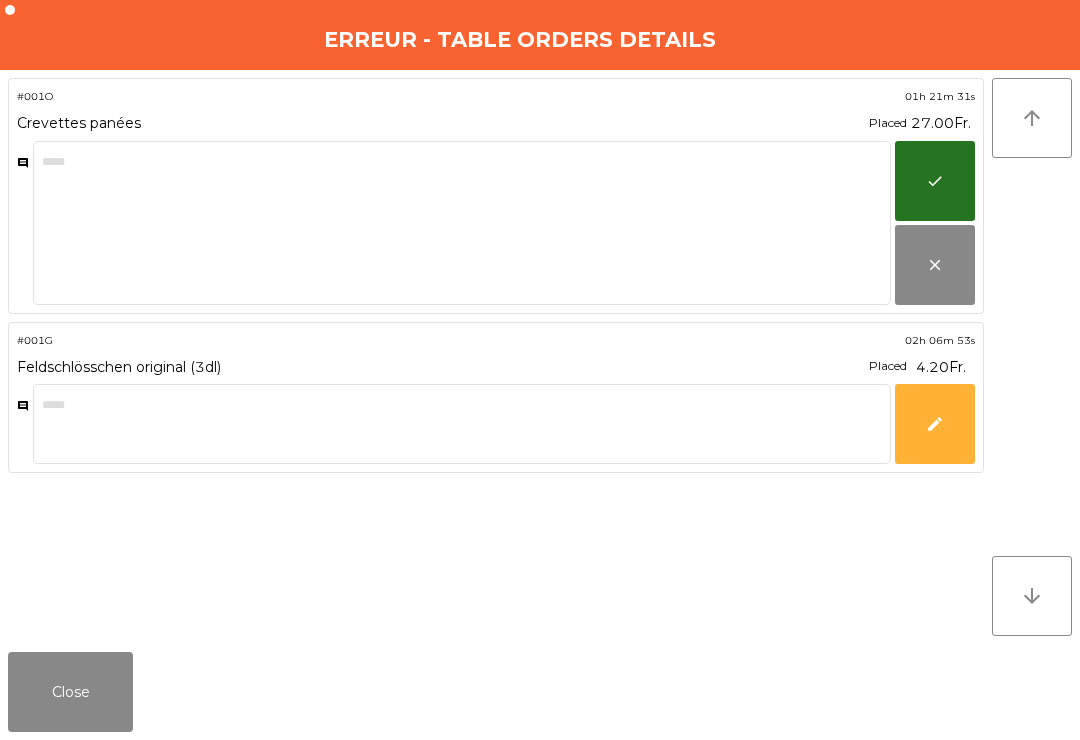 click on "Close" 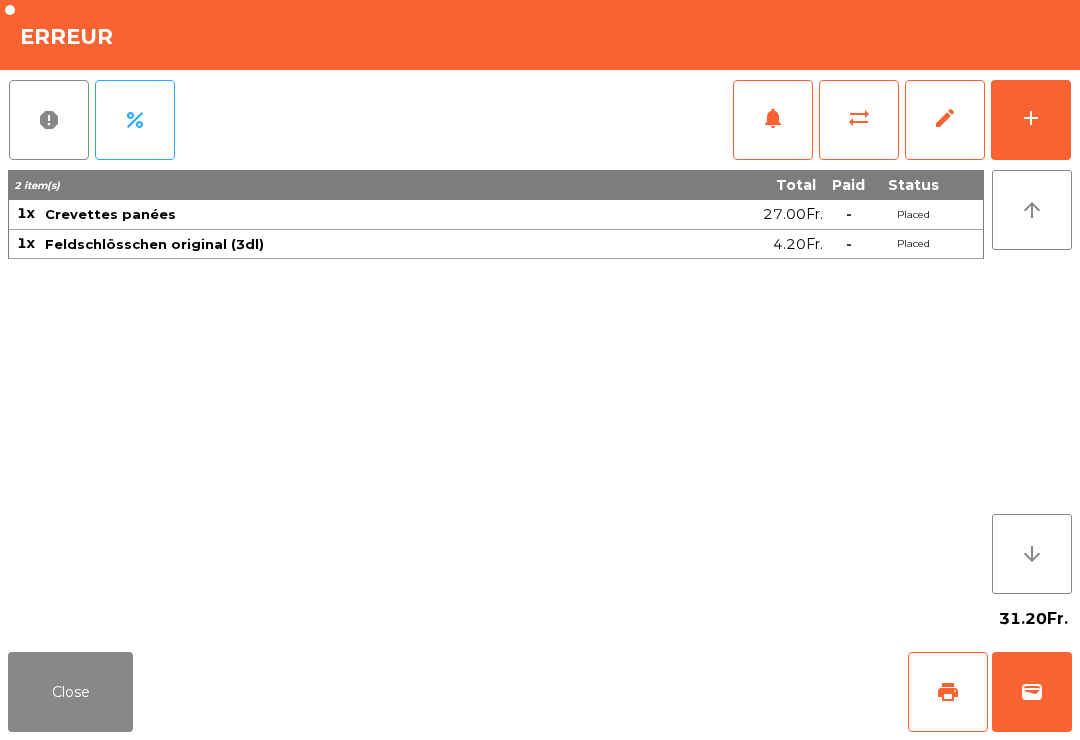 click on "Close" 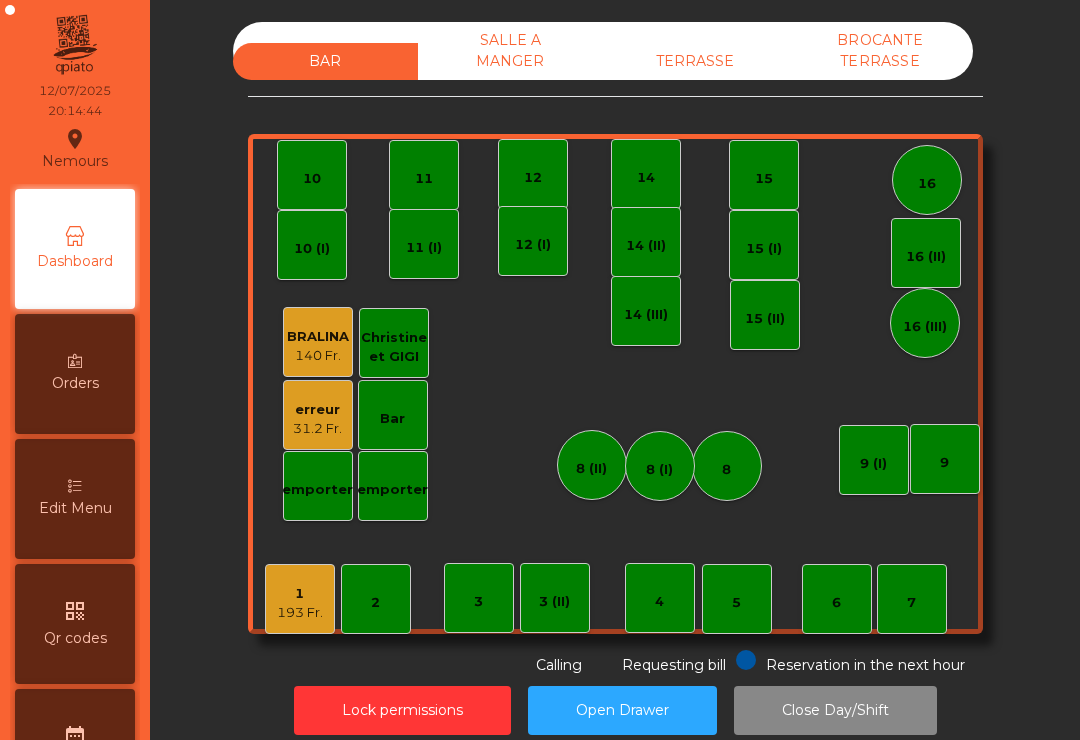 click on "31.2 Fr." 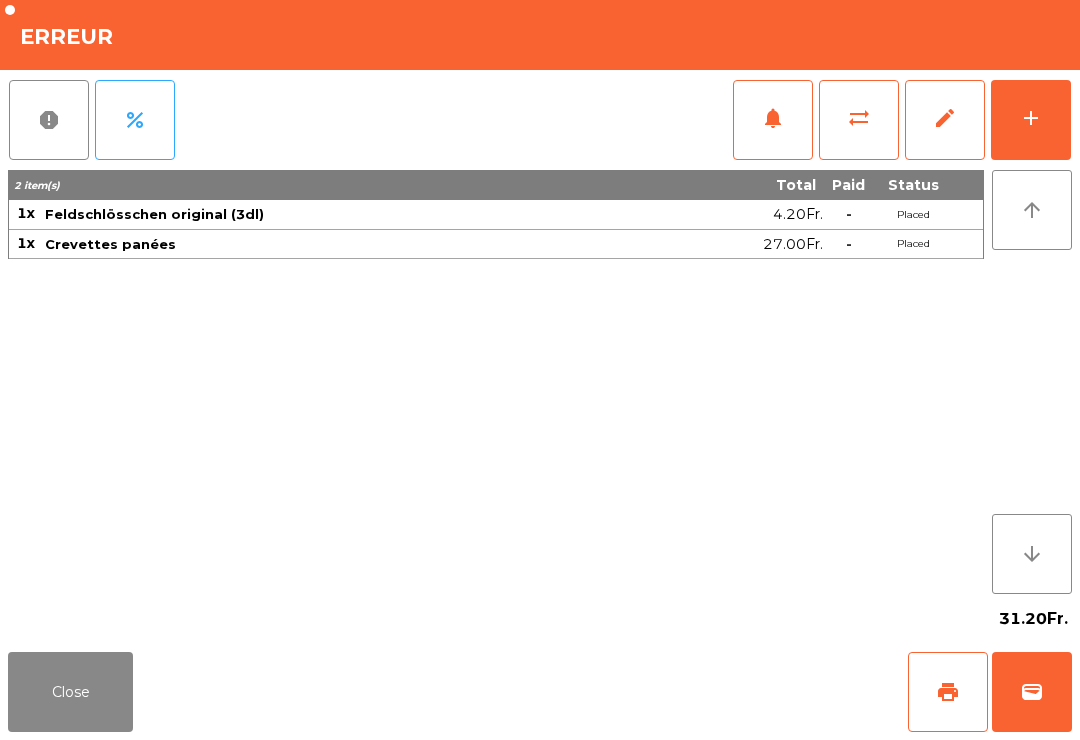 click on "edit" 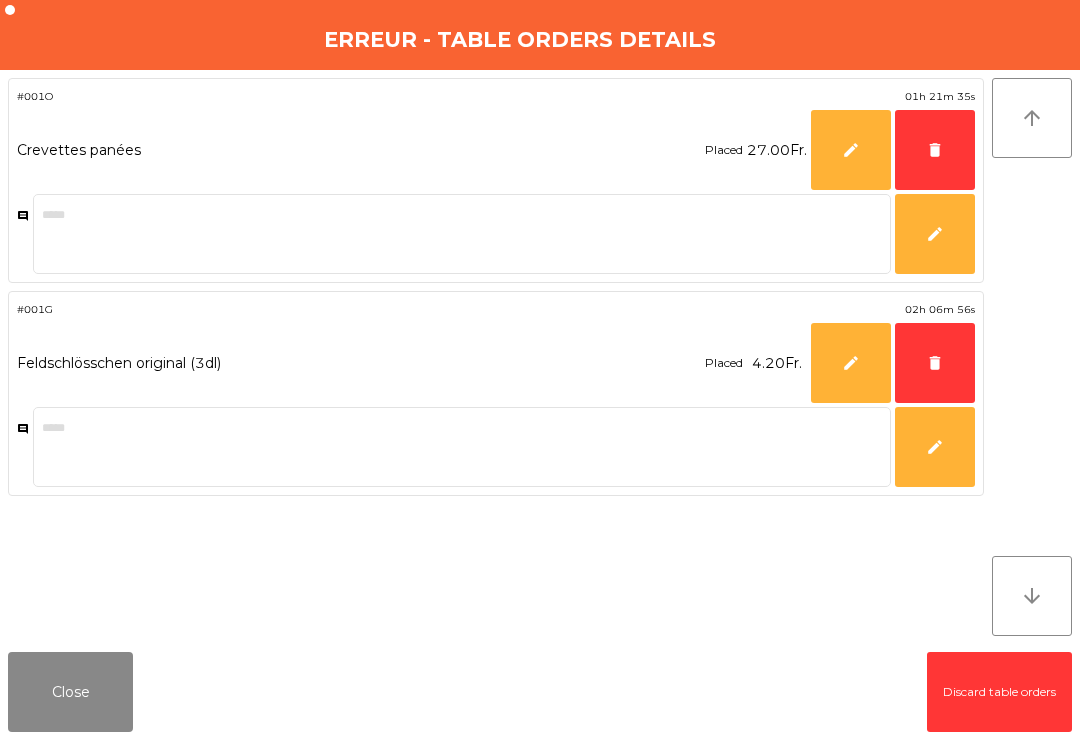click on "delete" 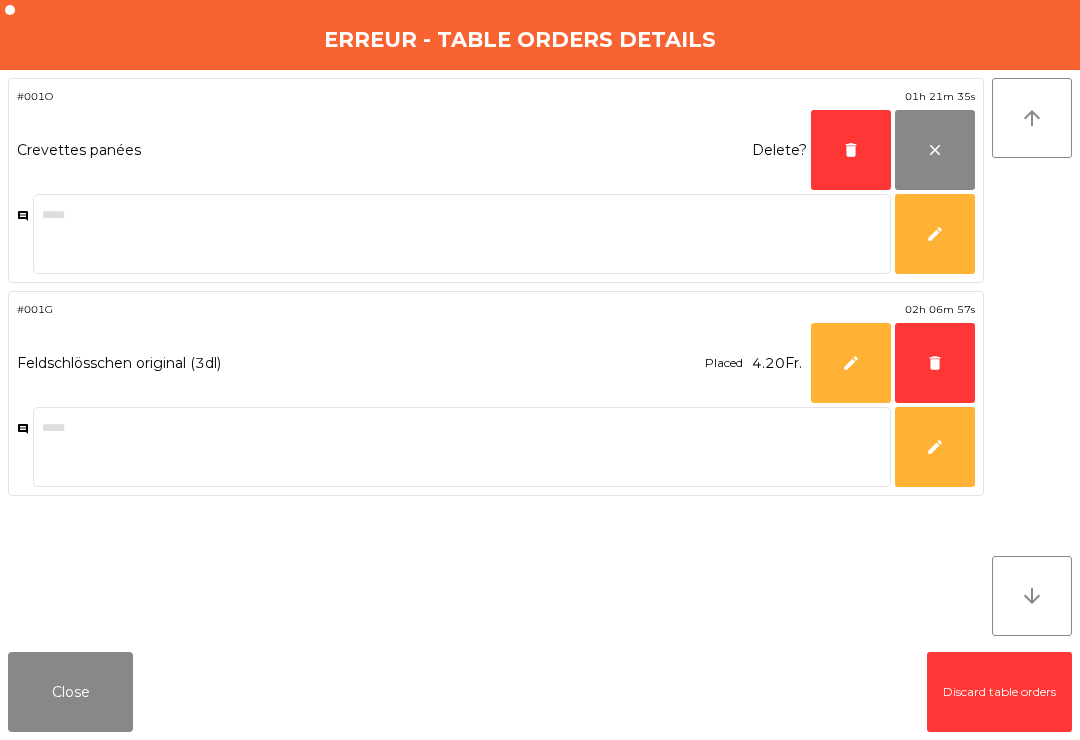 click on "delete" 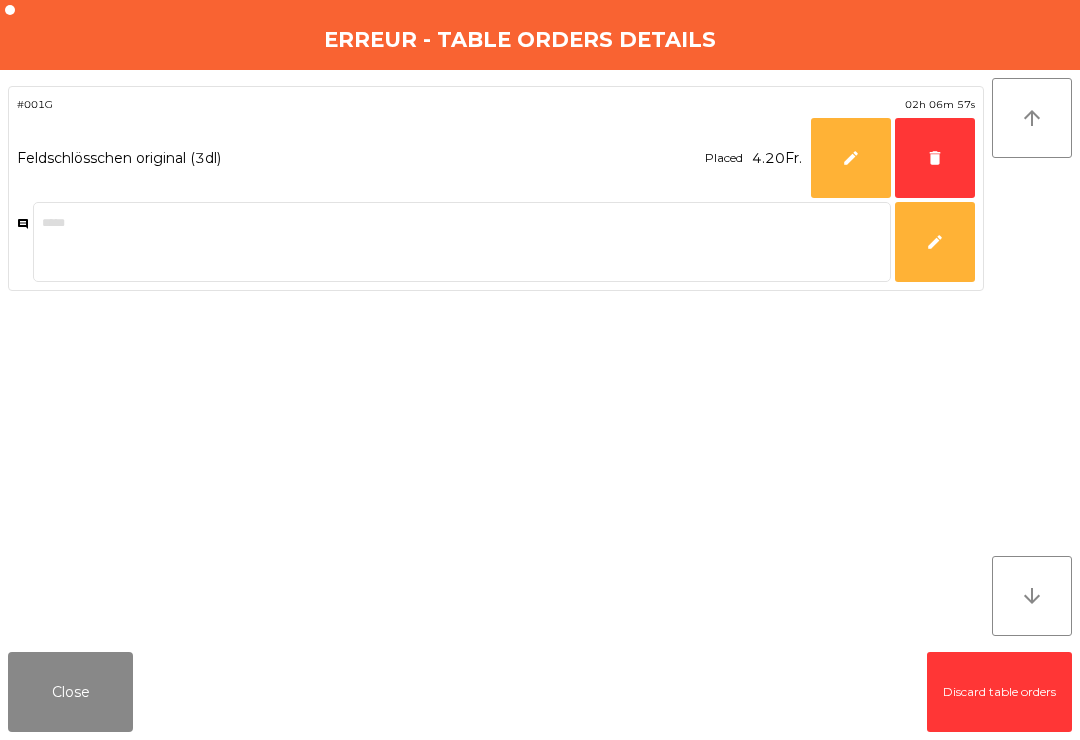 click on "delete" 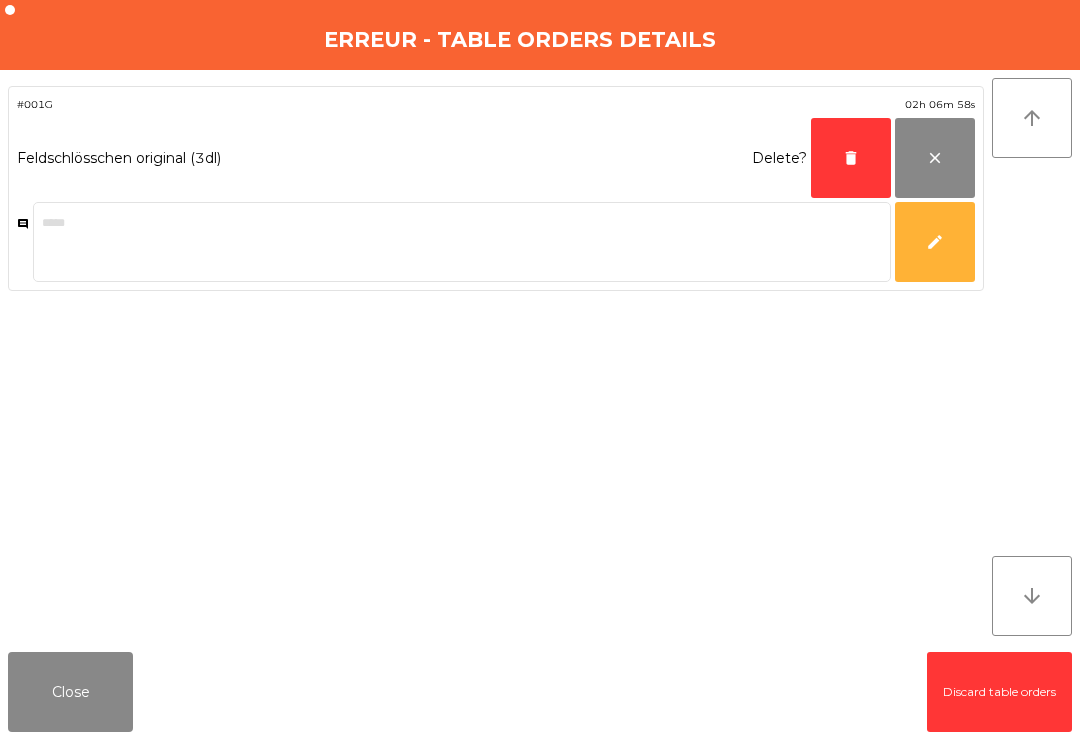 click on "delete" 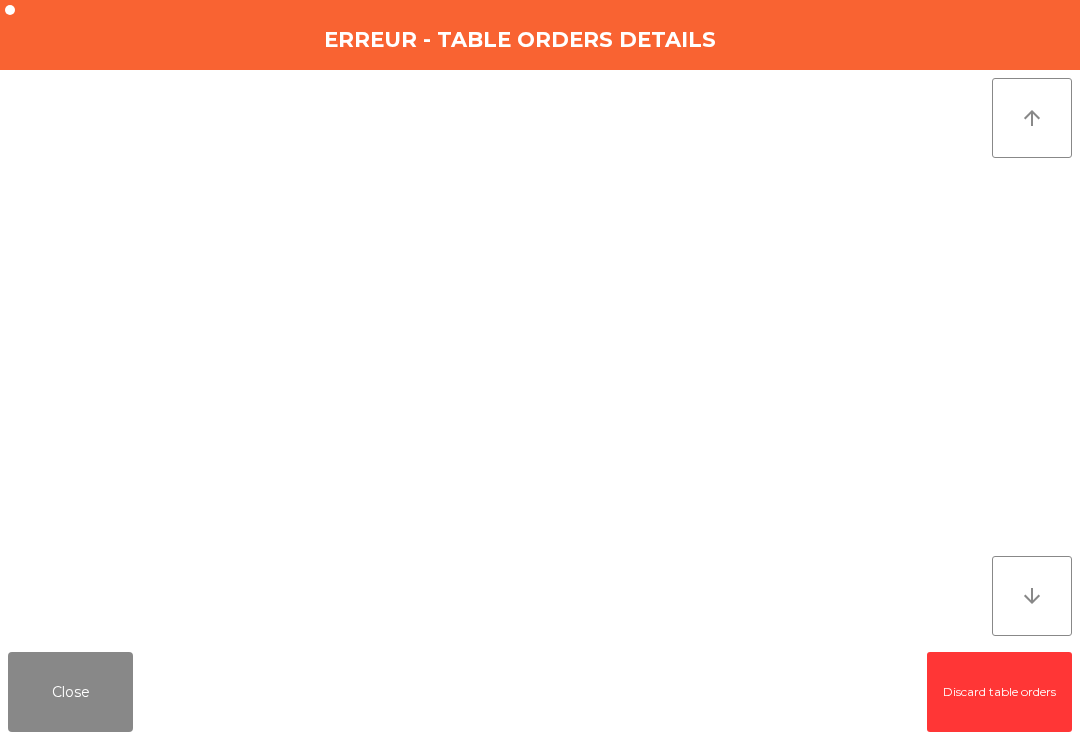 click on "Close" 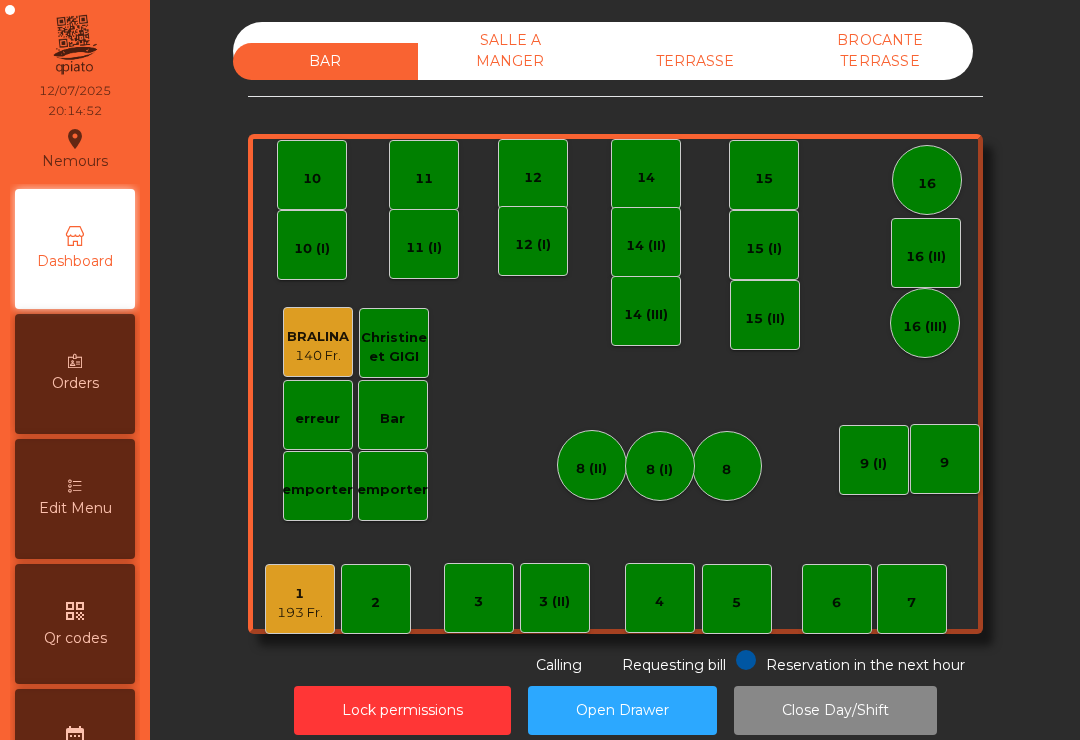 click on "Lock permissions" 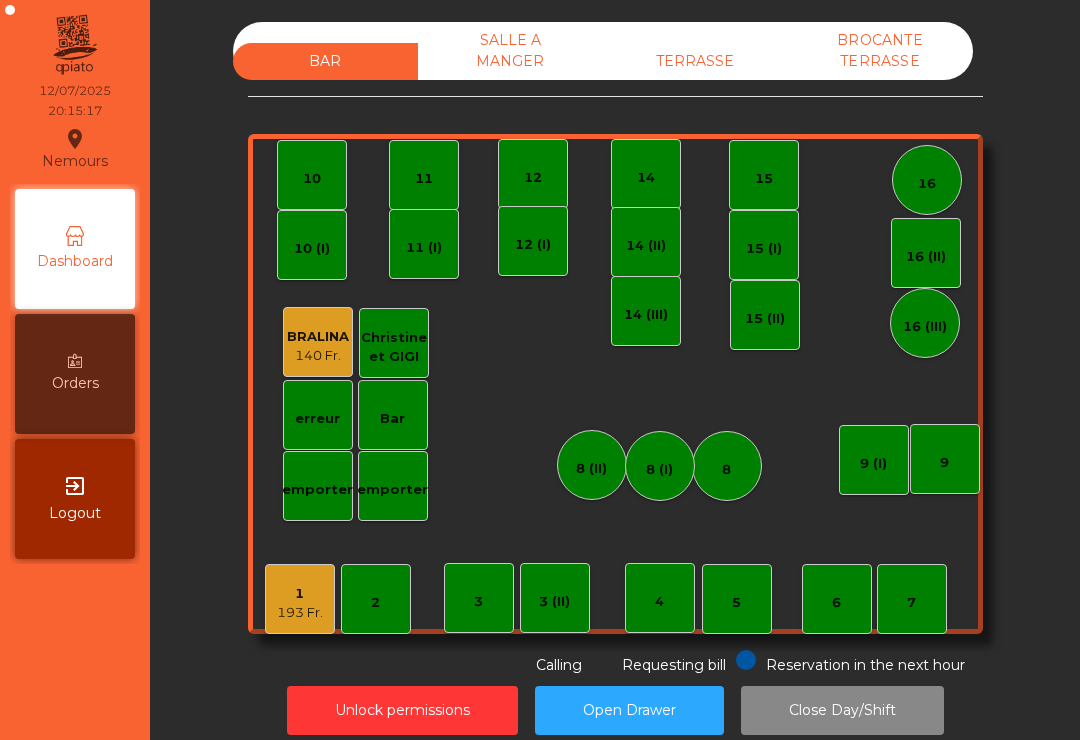 click on "TERRASSE" 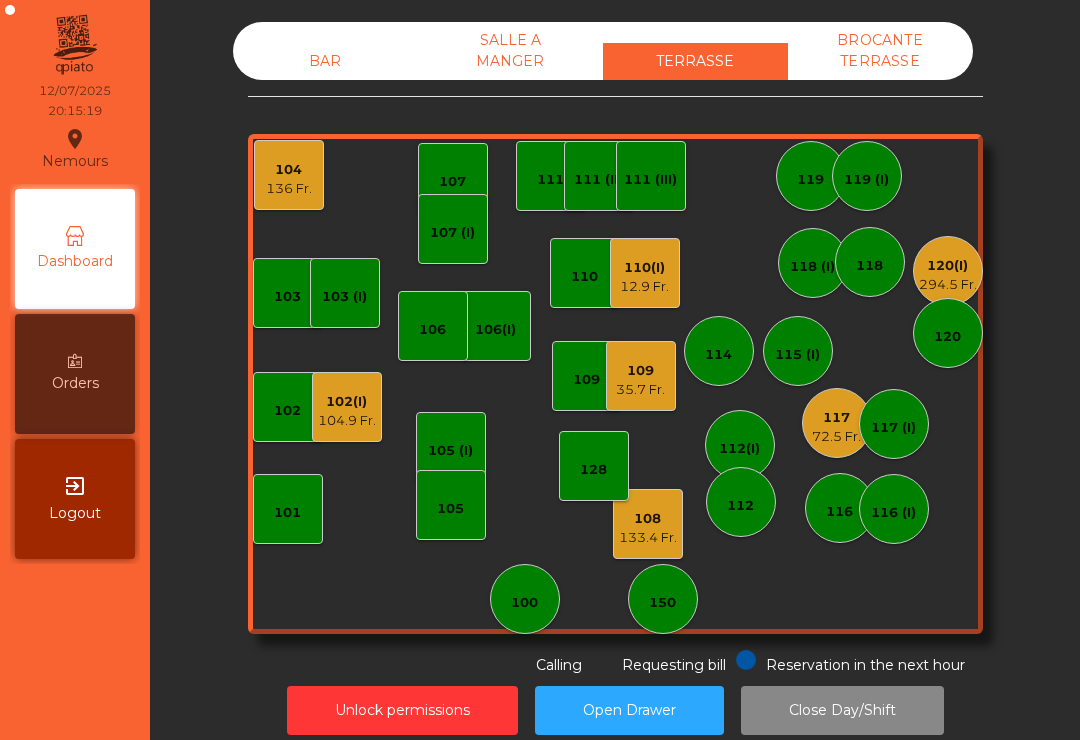 click on "102(I)" 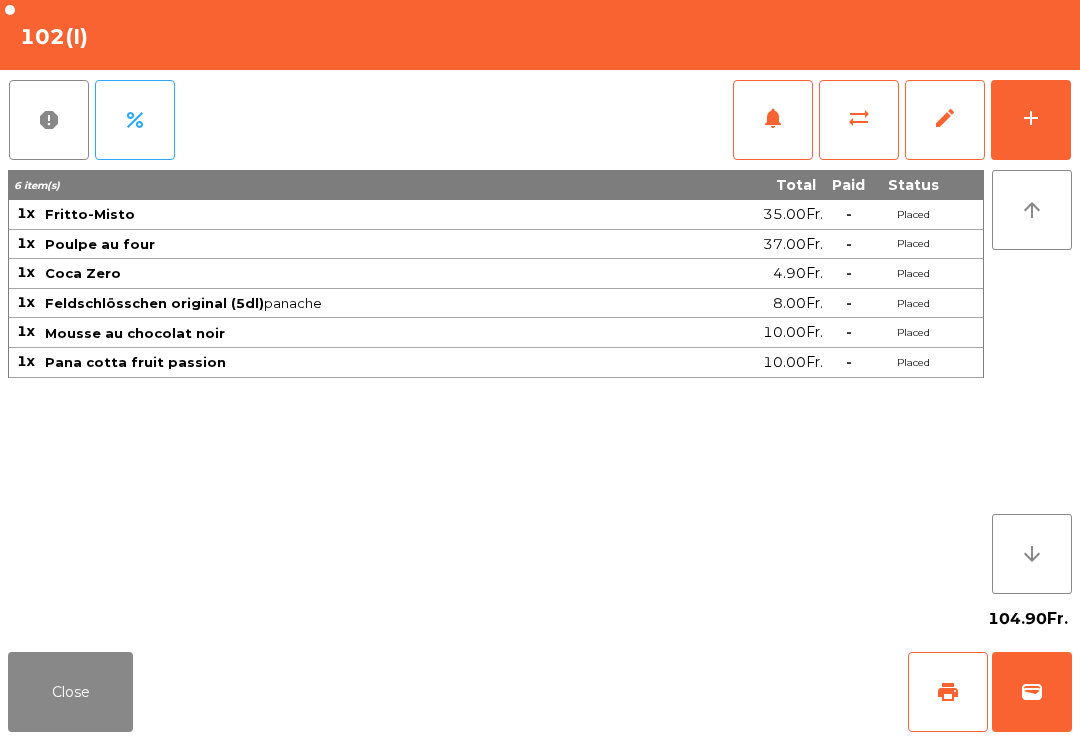 click on "print" 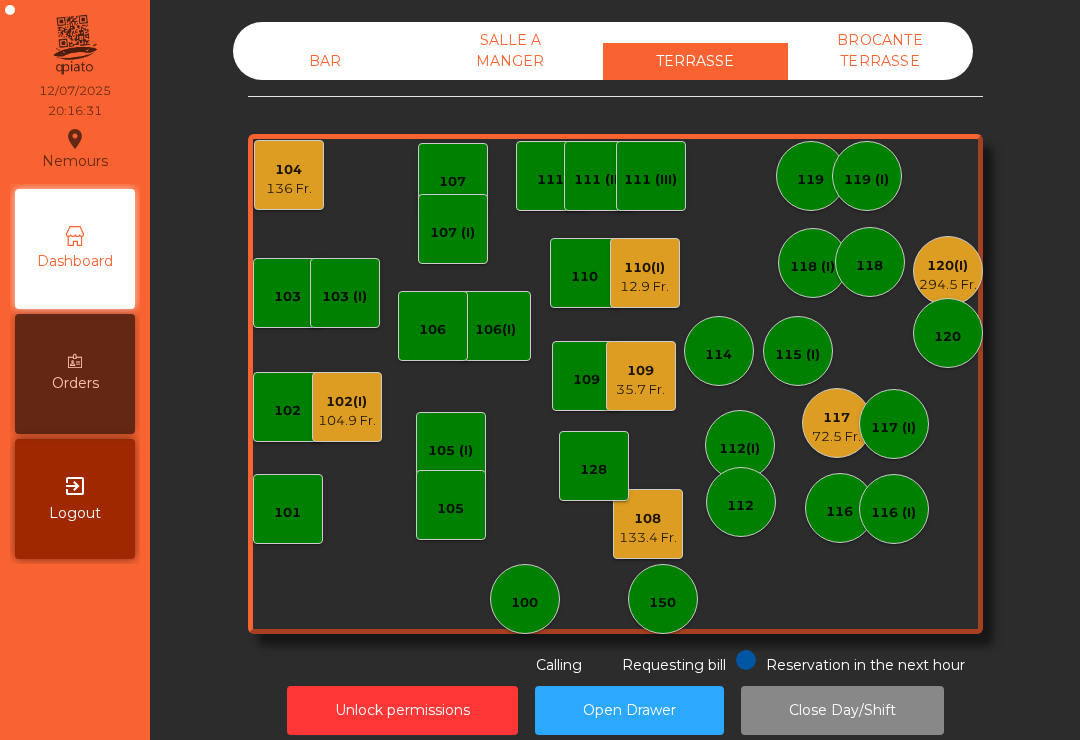 click on "106(I)" 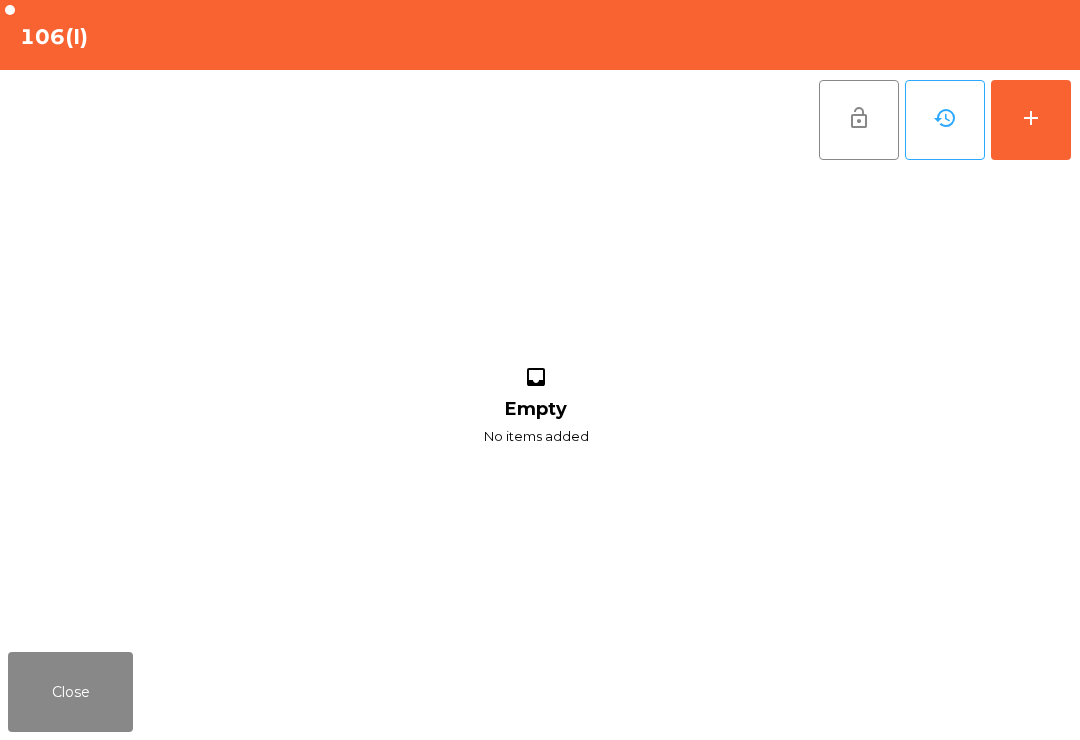 click on "add" 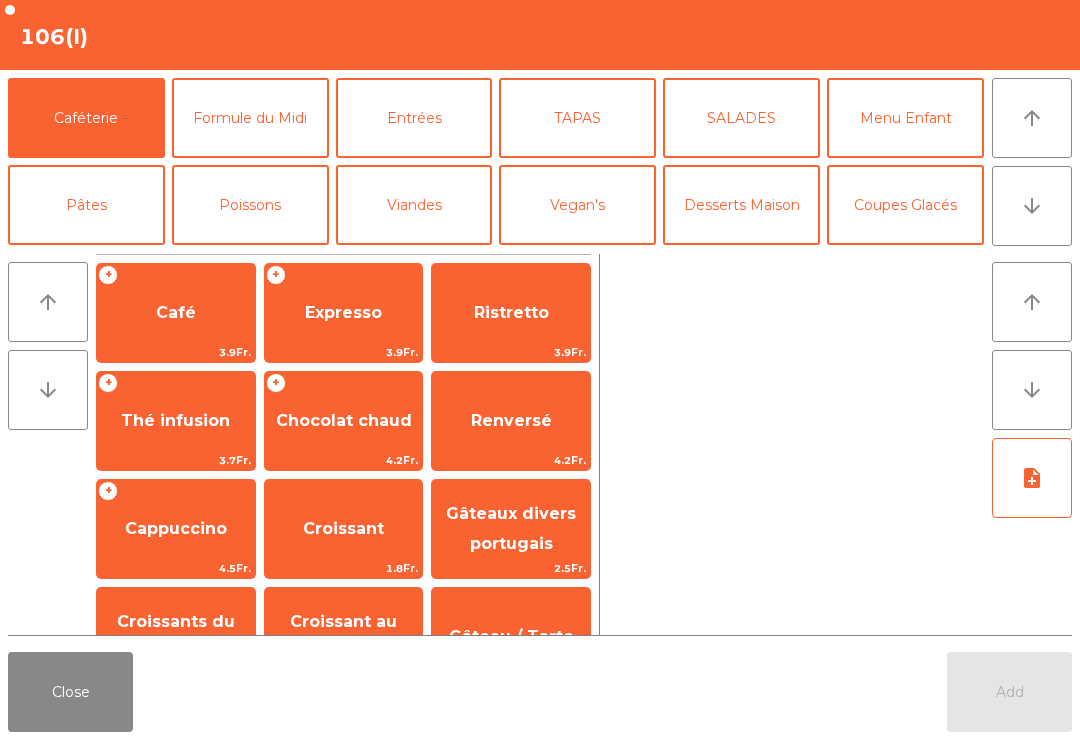 scroll, scrollTop: 111, scrollLeft: 0, axis: vertical 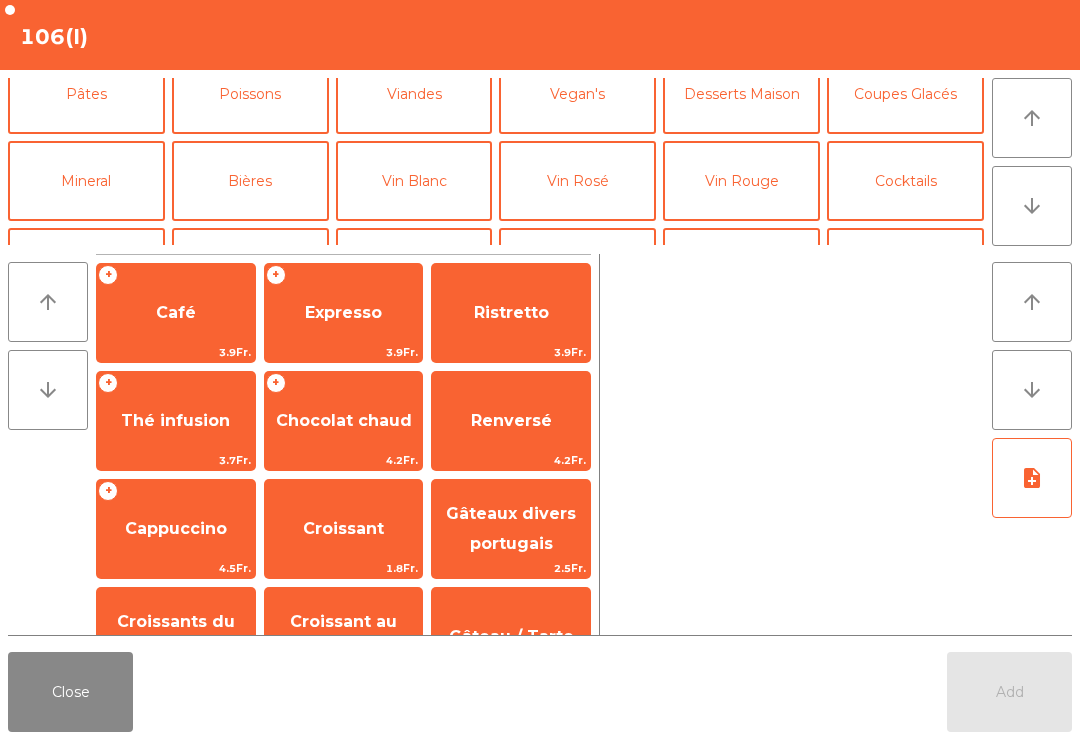 click on "Mineral" 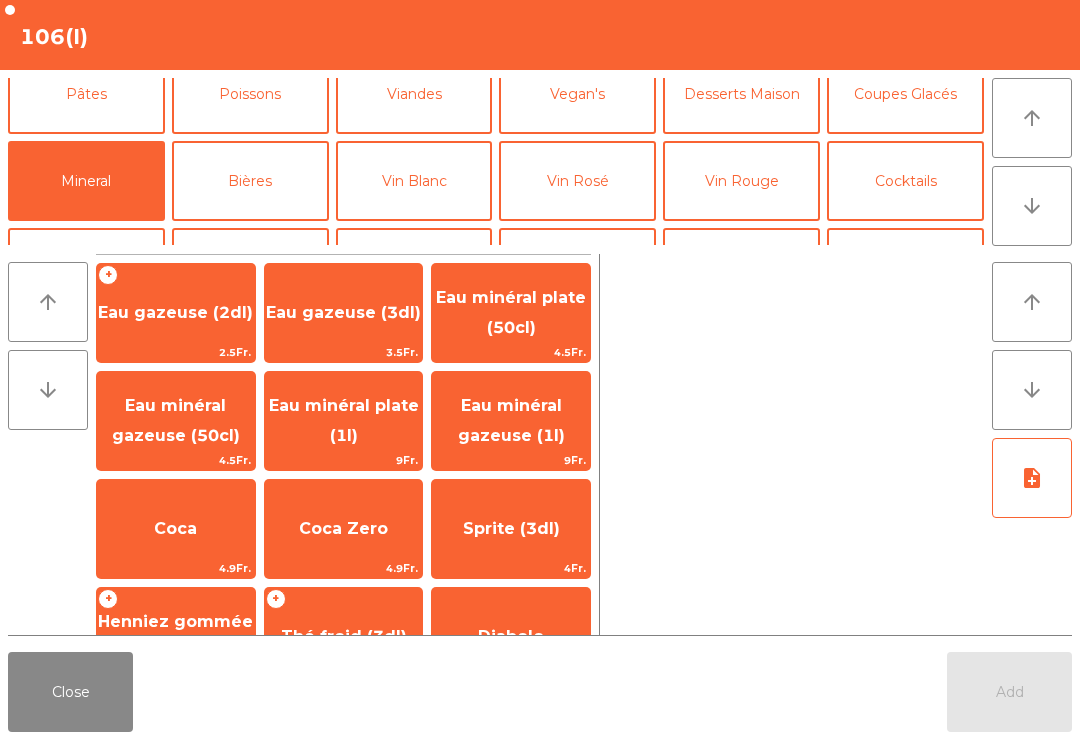 click on "Bières" 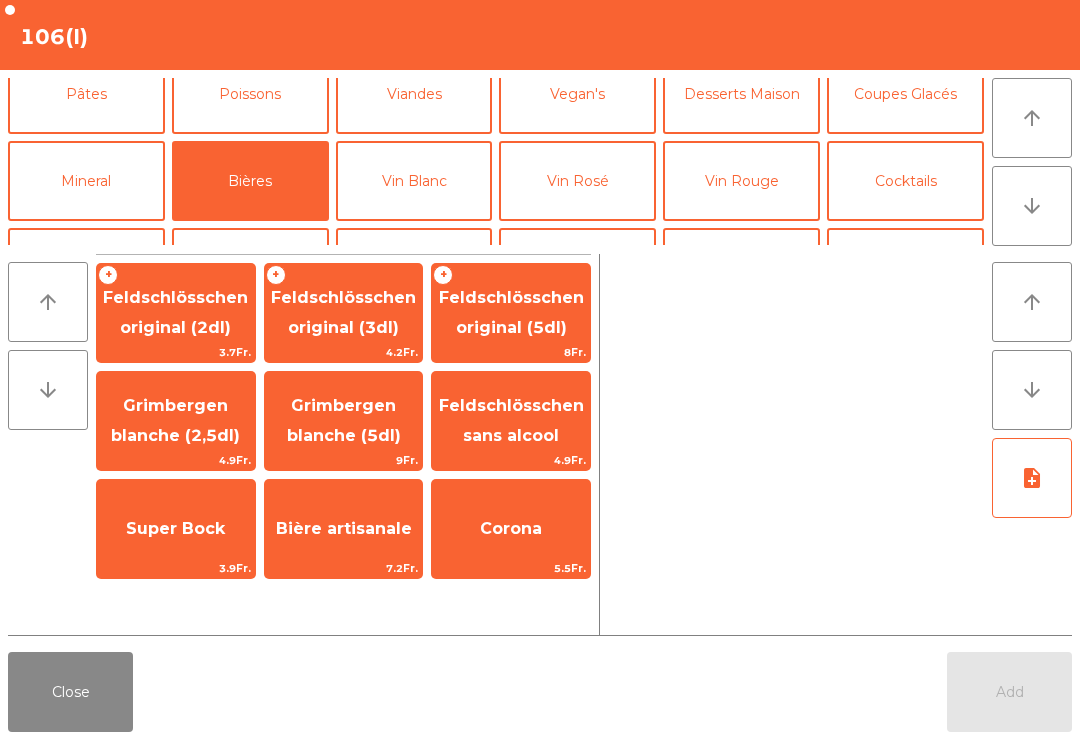 click on "Feldschlösschen original (3dl)" 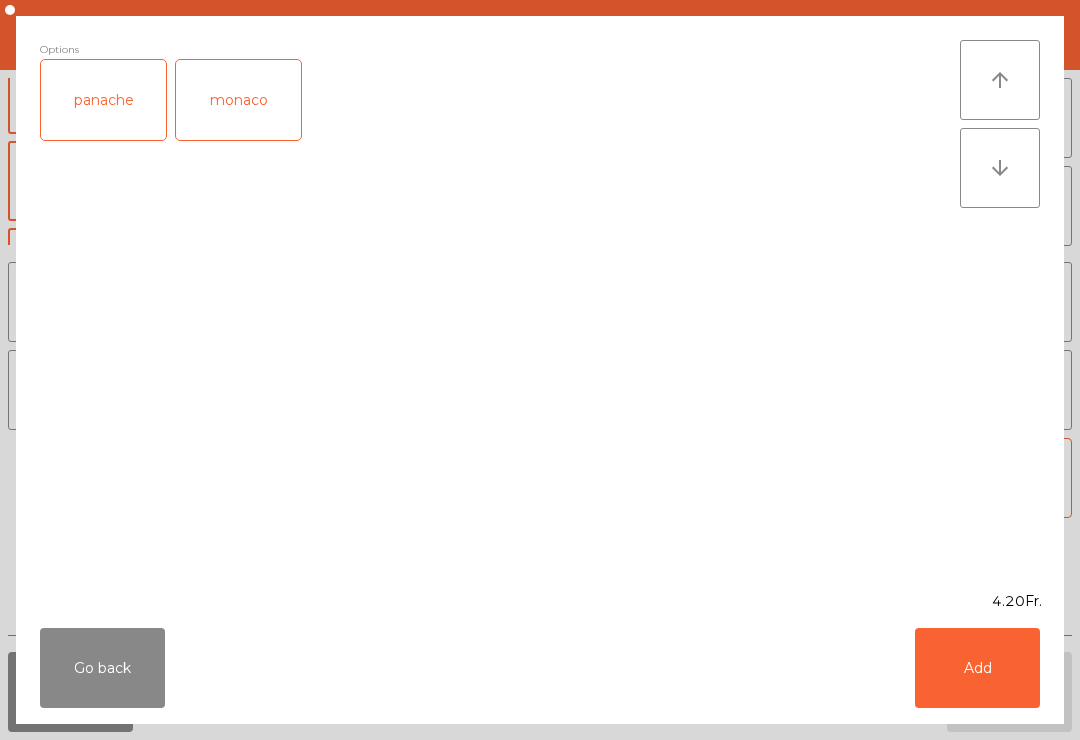 click on "Add" 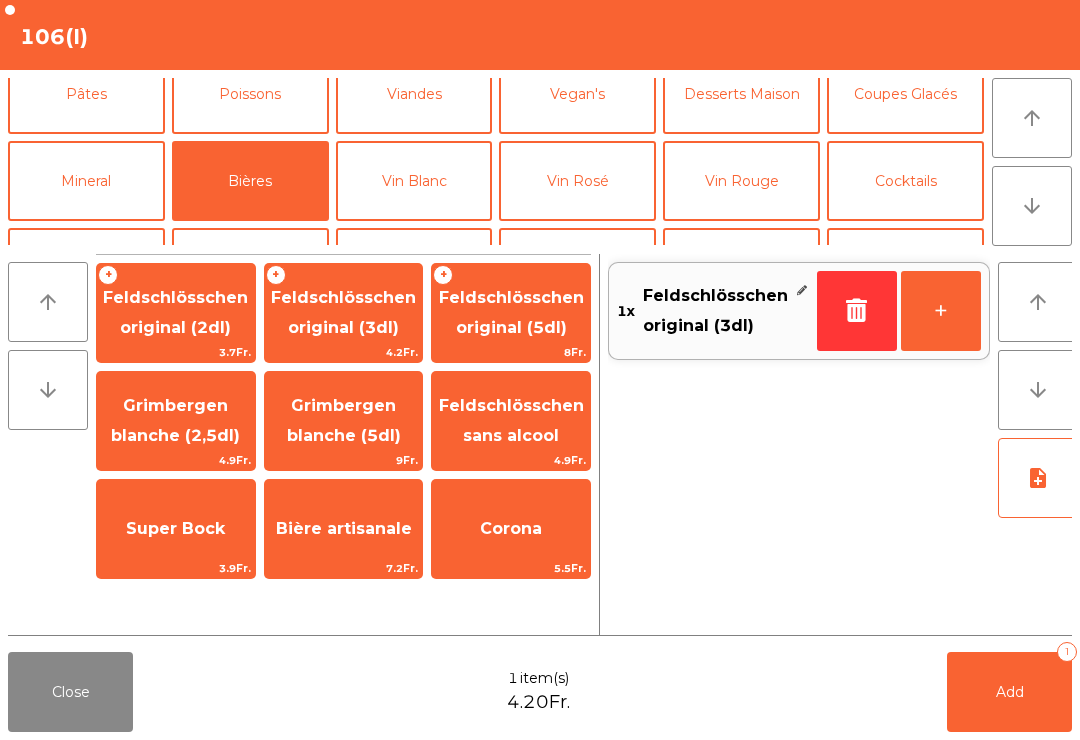 click on "Add   1" 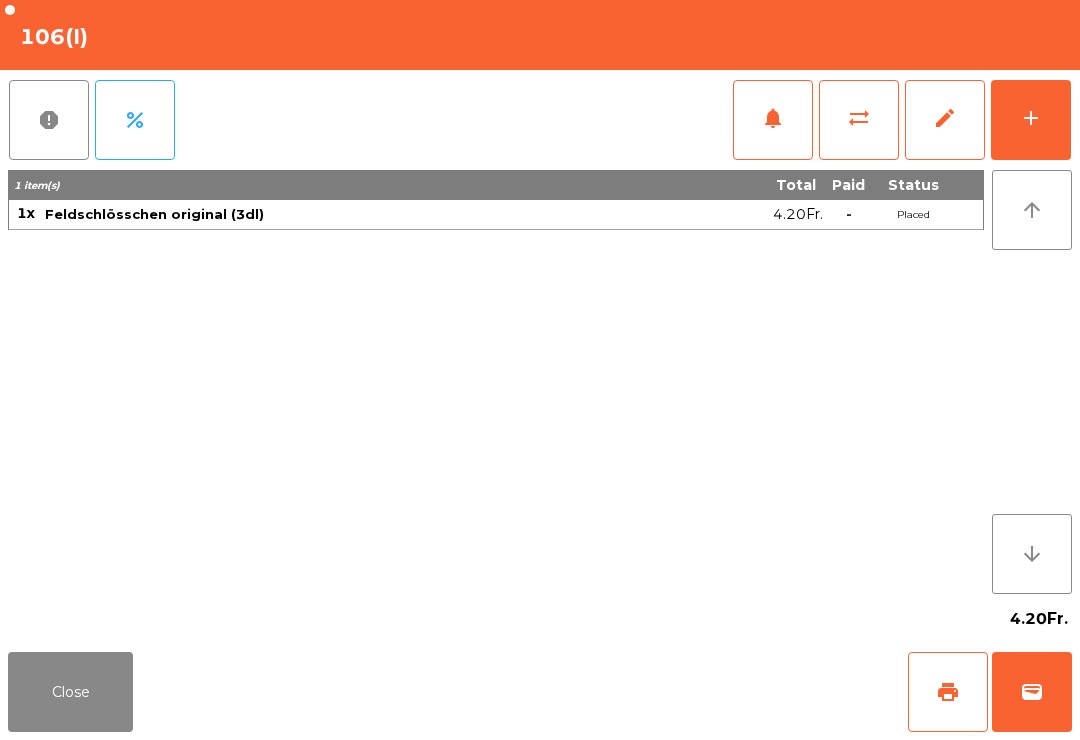 click on "Close" 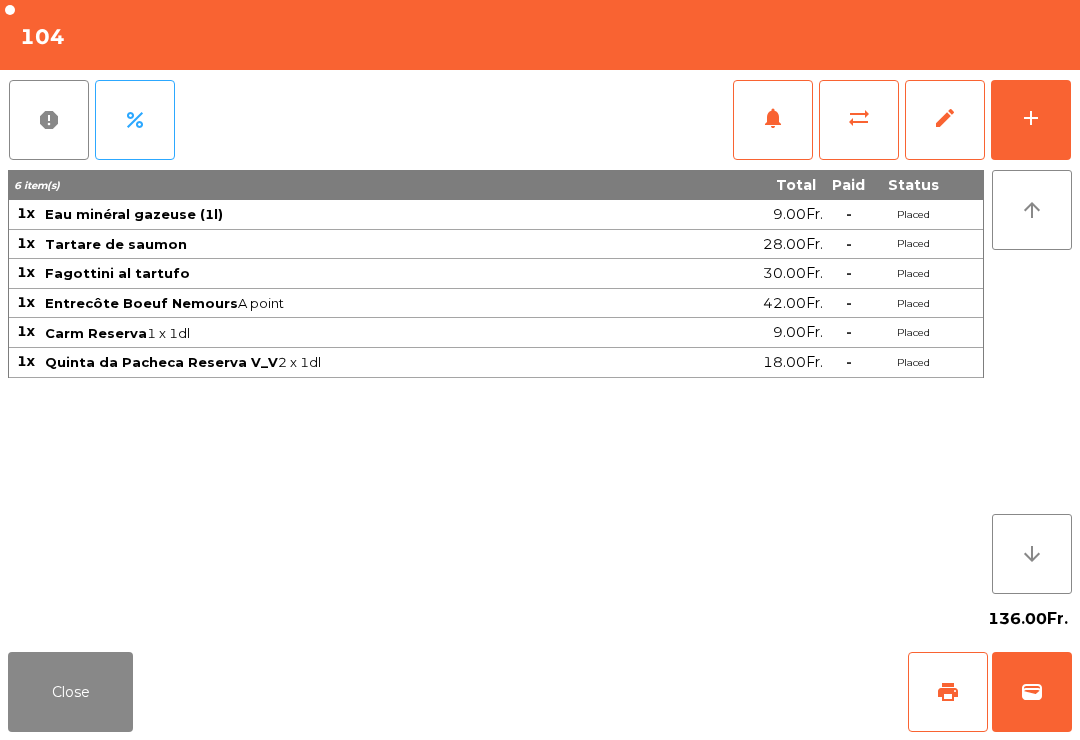 click on "add" 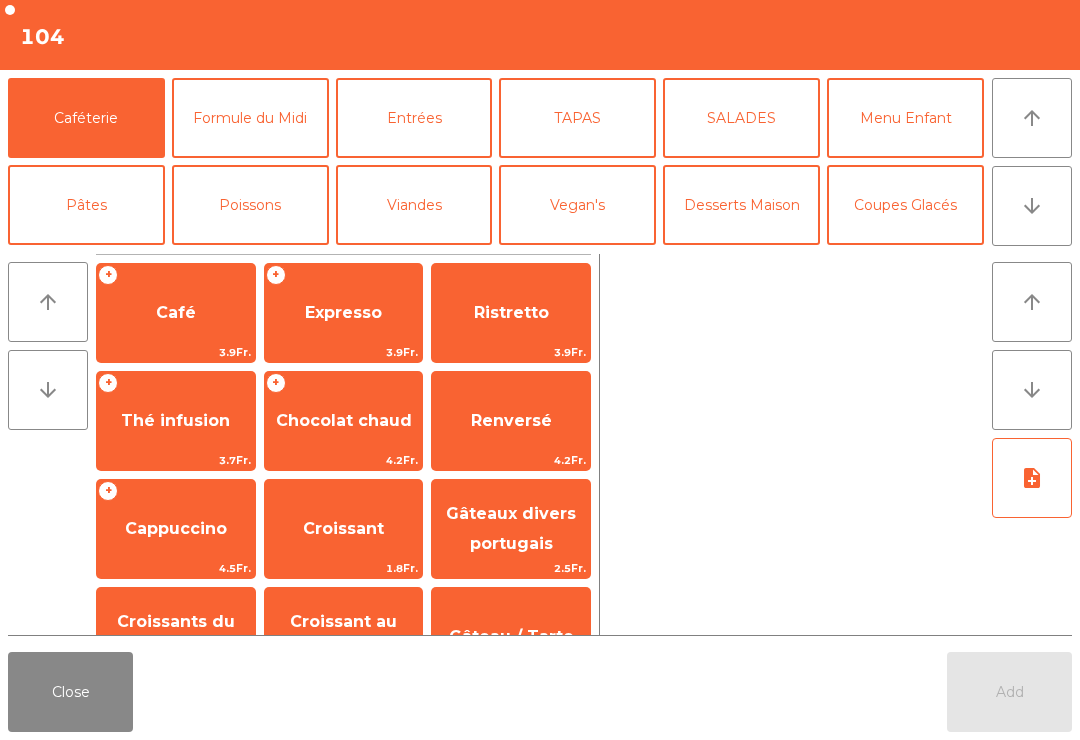 click on "Vin Rosé" 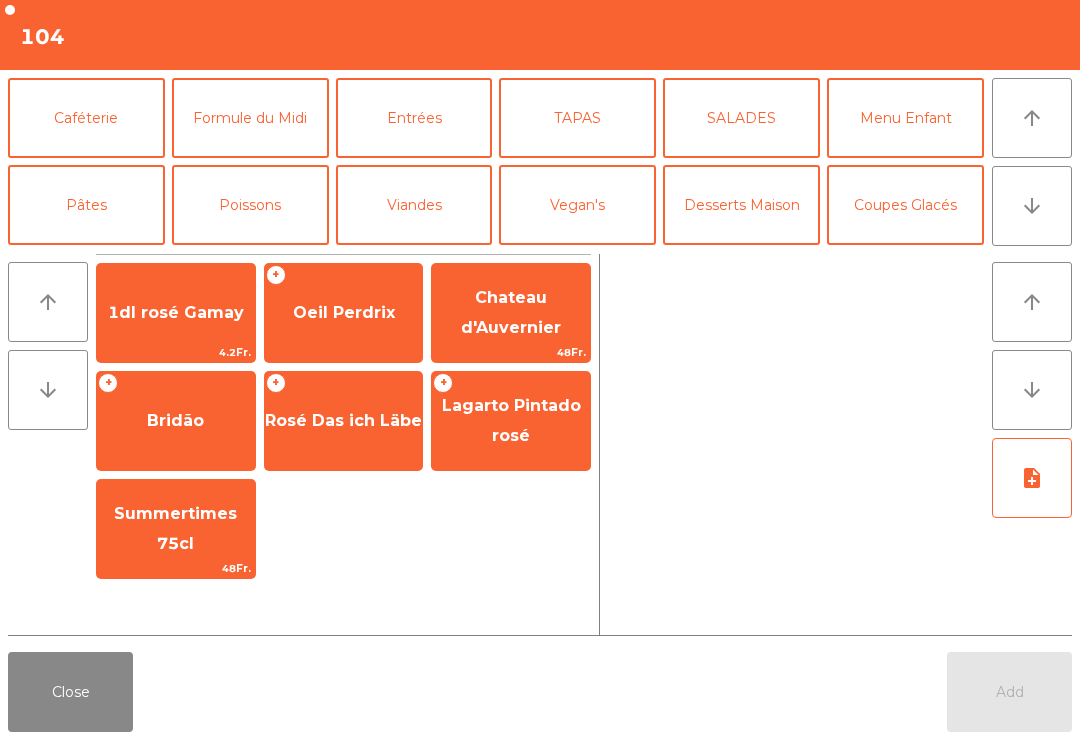 scroll, scrollTop: 109, scrollLeft: 0, axis: vertical 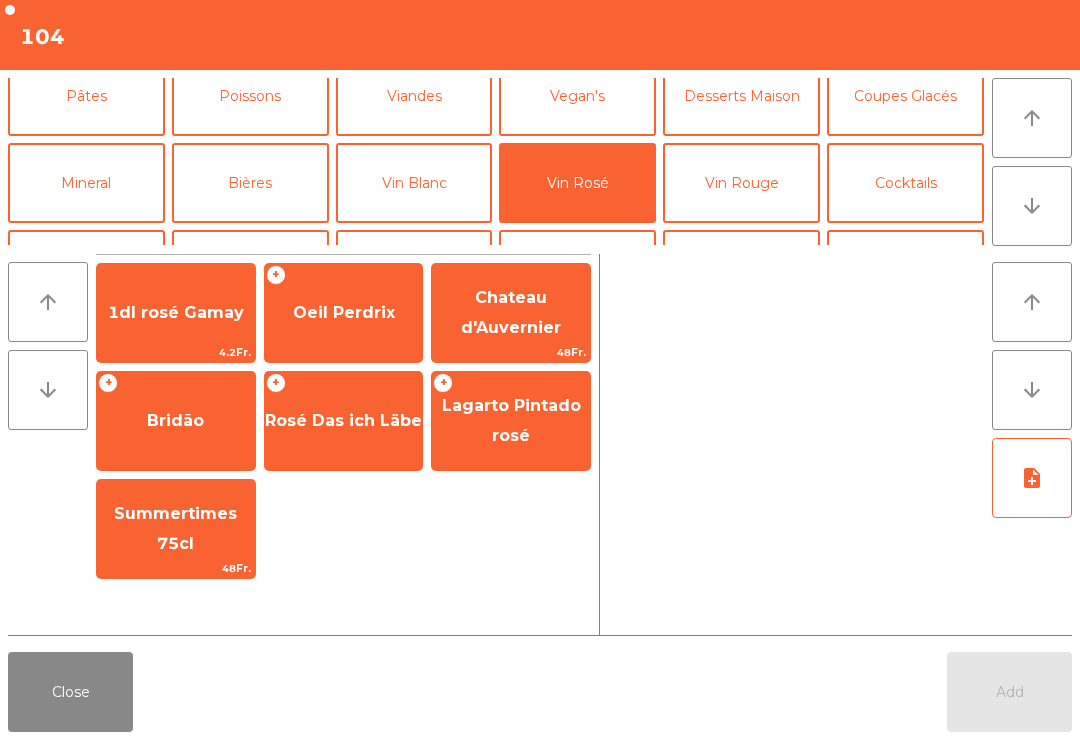 click on "Vin Rouge" 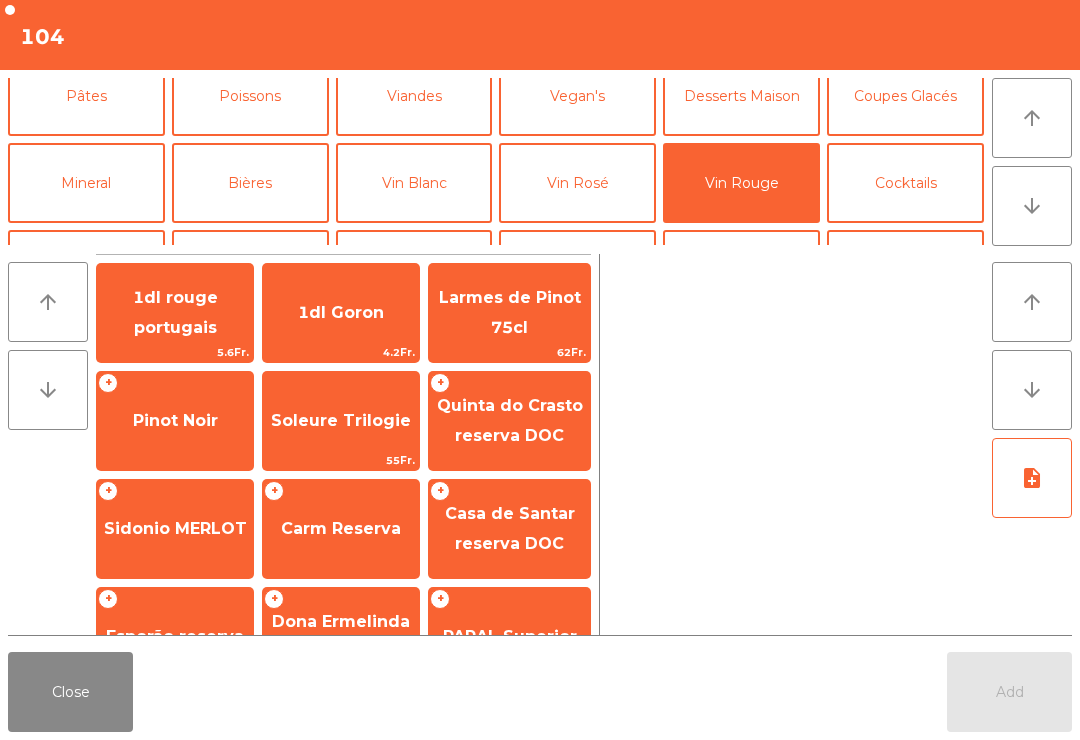 click on "Quinta da Pacheca Reserva V_V" 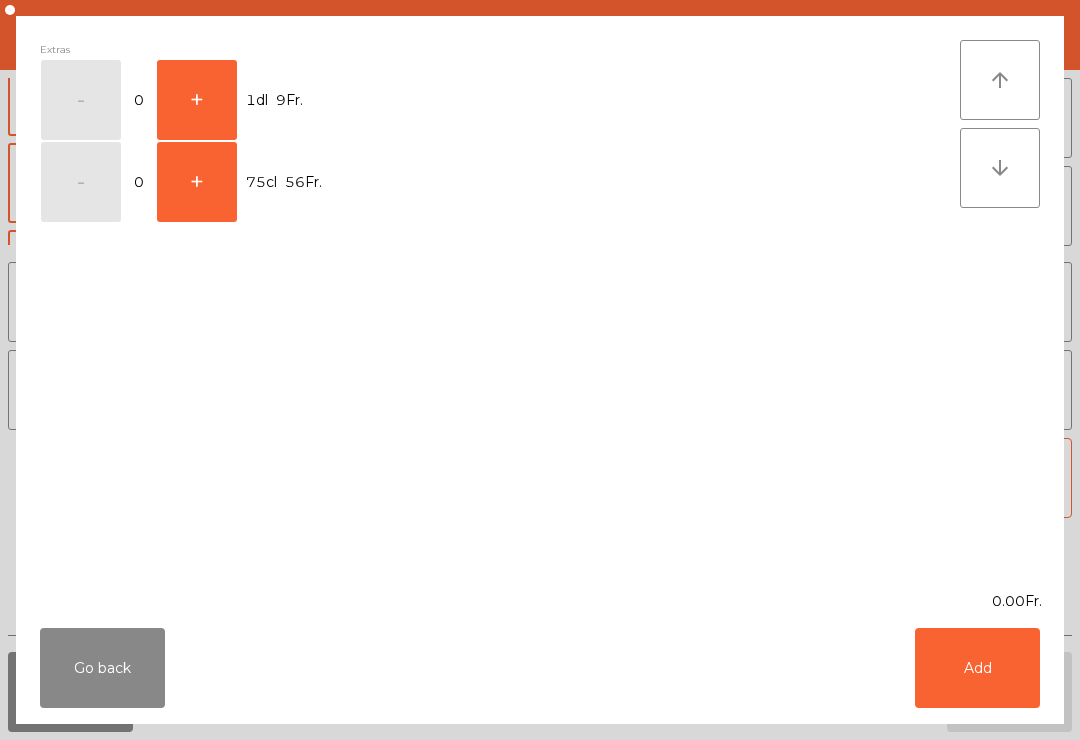 click on "+" 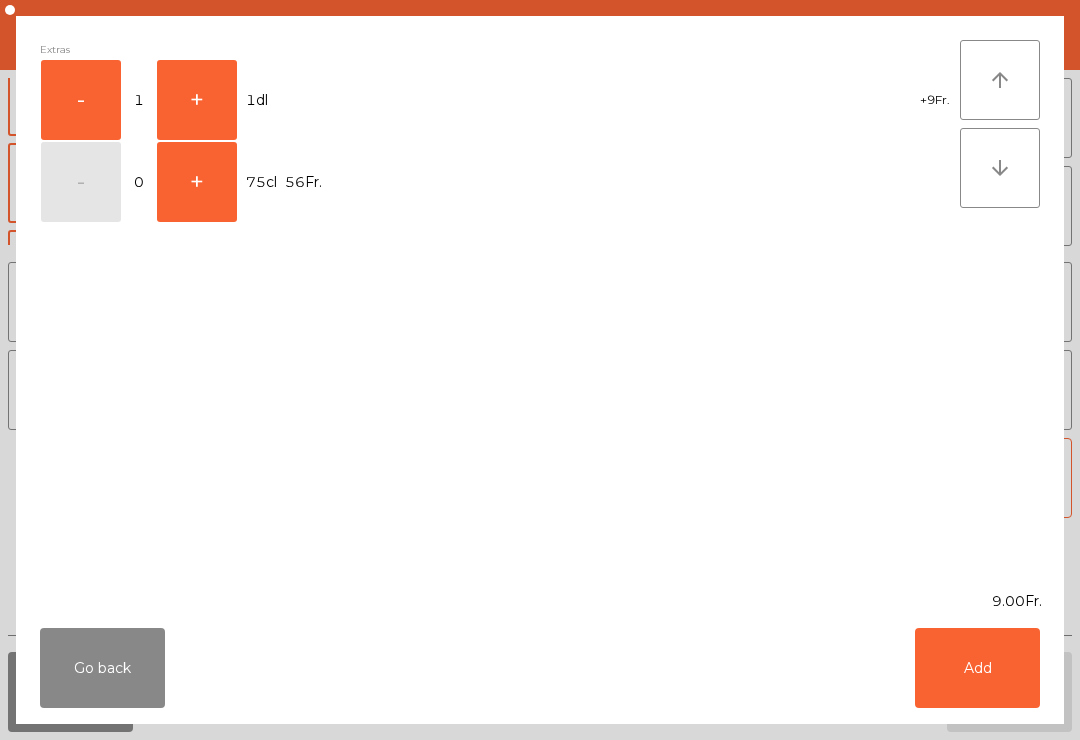 click on "Add" 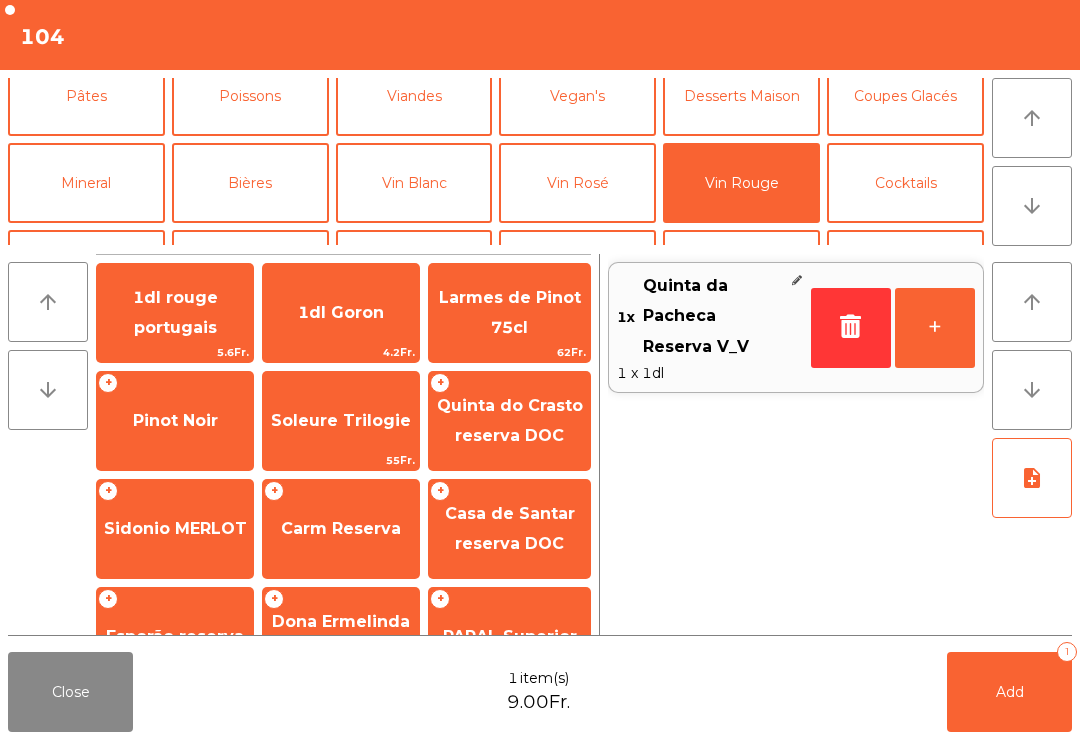 click on "Add   1" 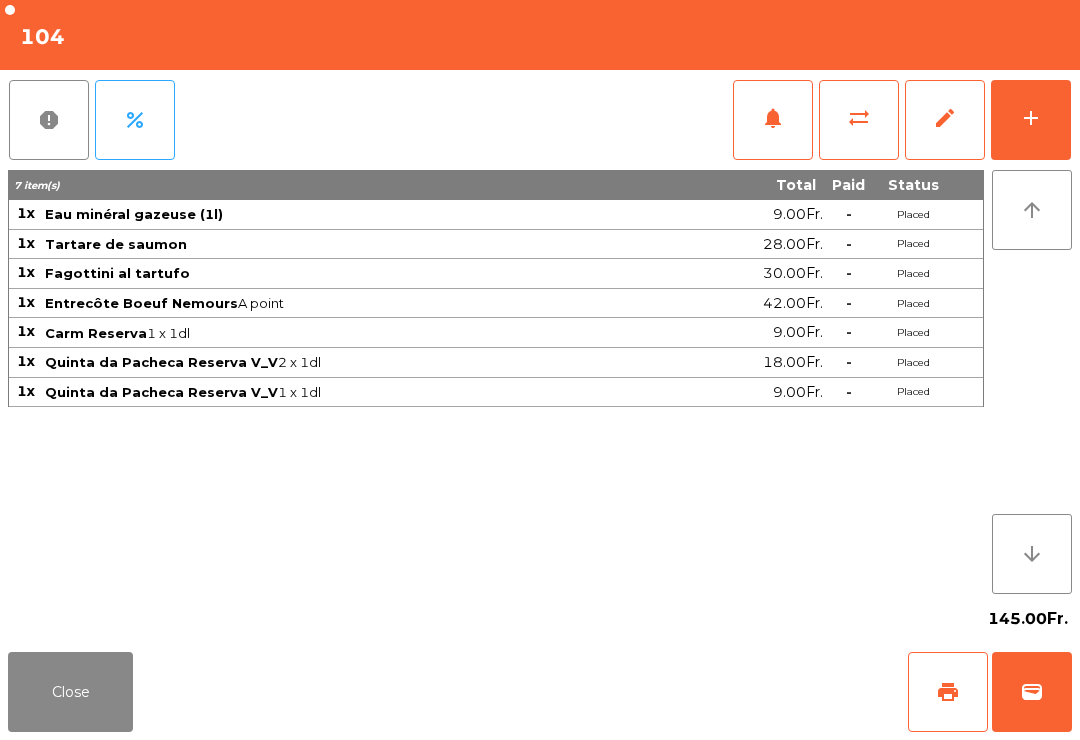 scroll, scrollTop: 0, scrollLeft: 0, axis: both 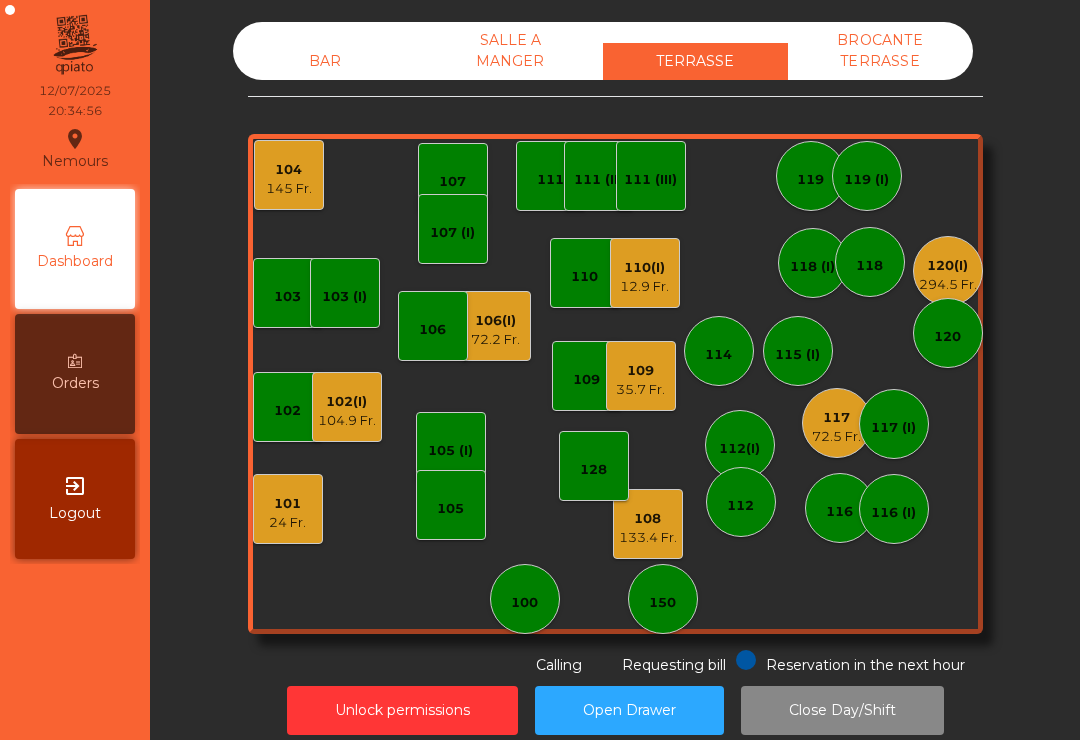 click on "24 Fr." 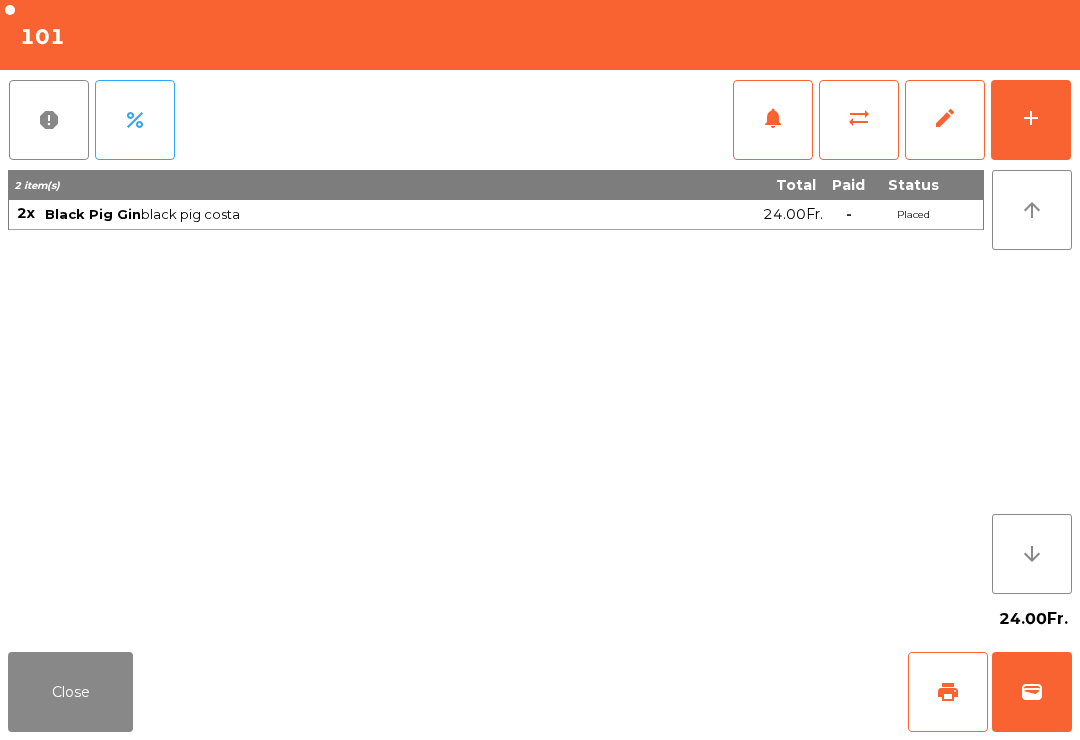 click on "add" 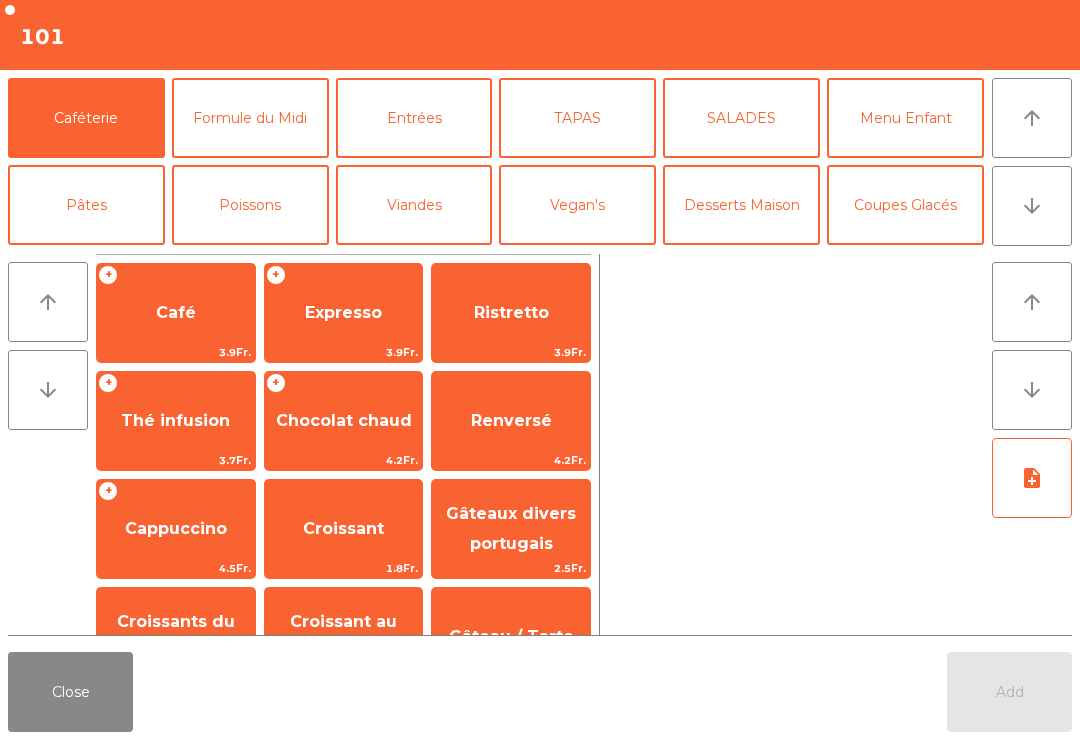 click on "Entrées" 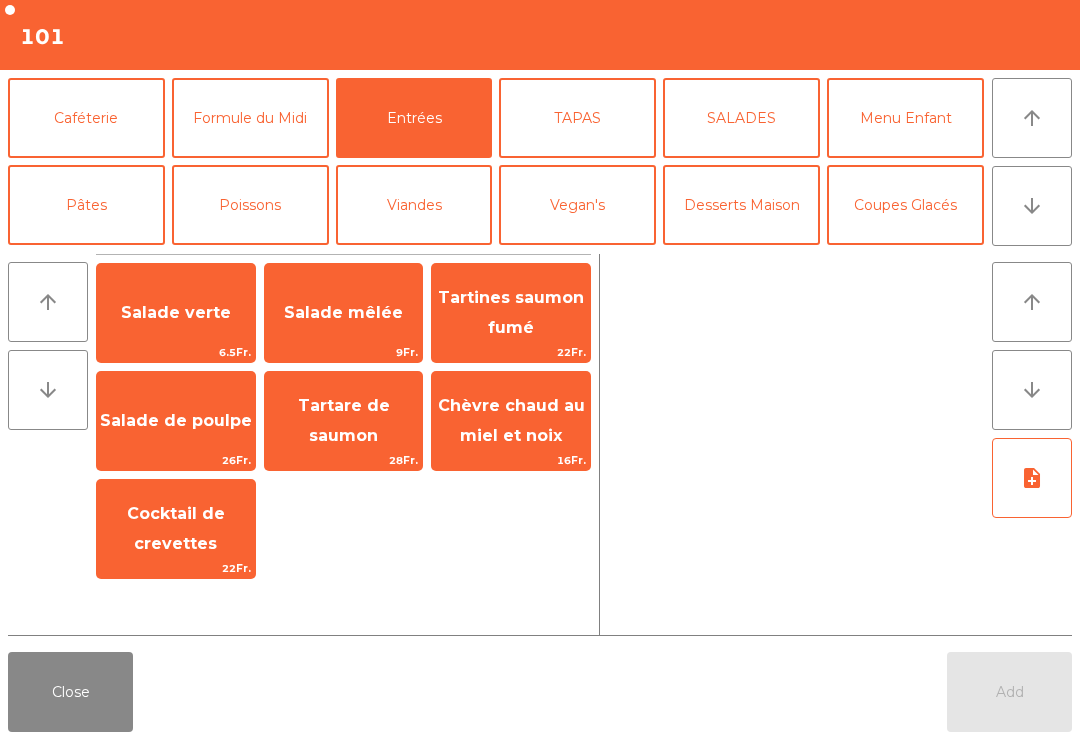click on "Salade verte" 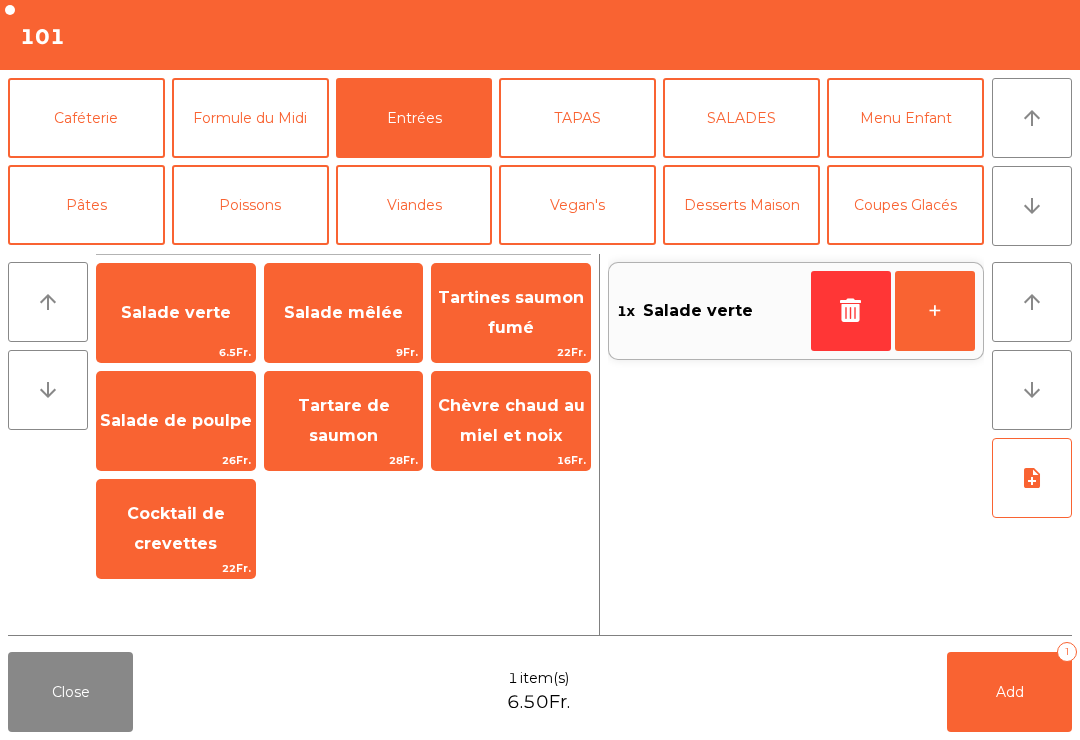 click on "Pâtes" 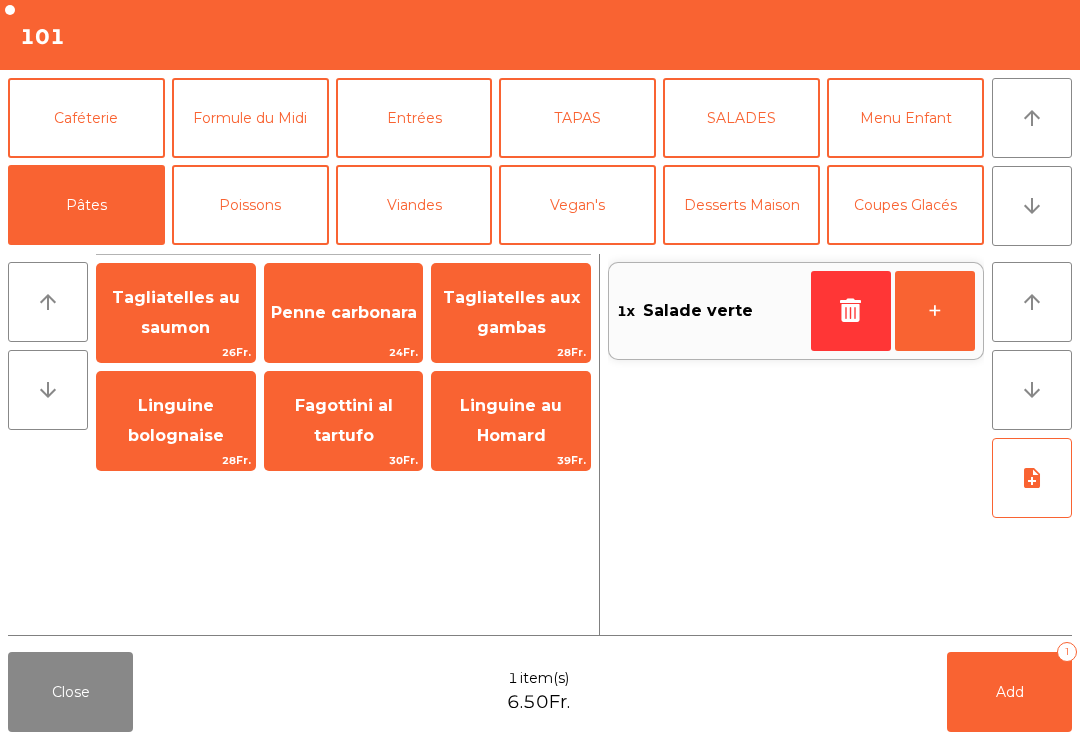 click on "Tagliatelles aux gambas" 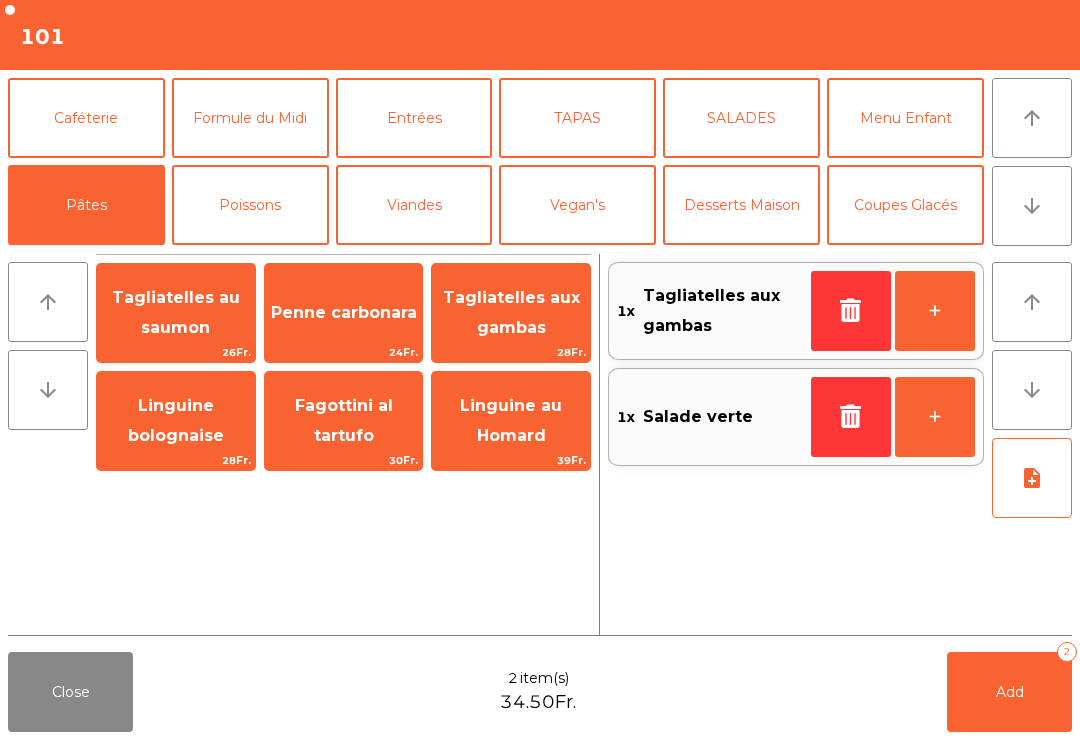 click on "Poissons" 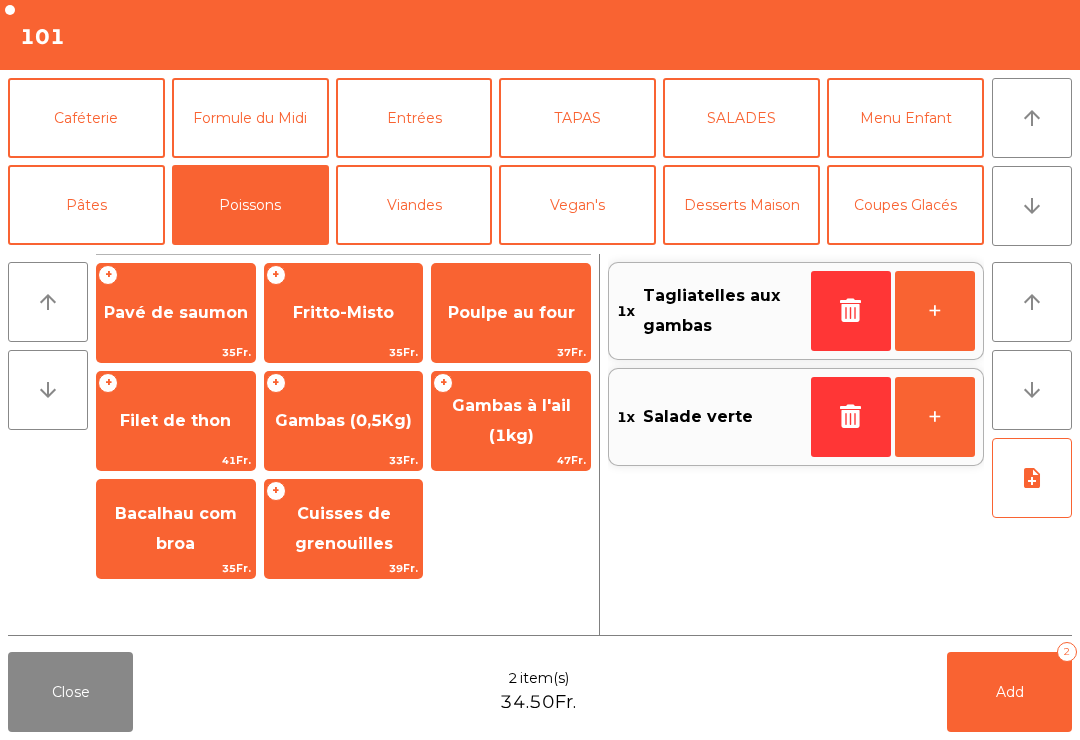 click on "Gambas (0,5Kg)" 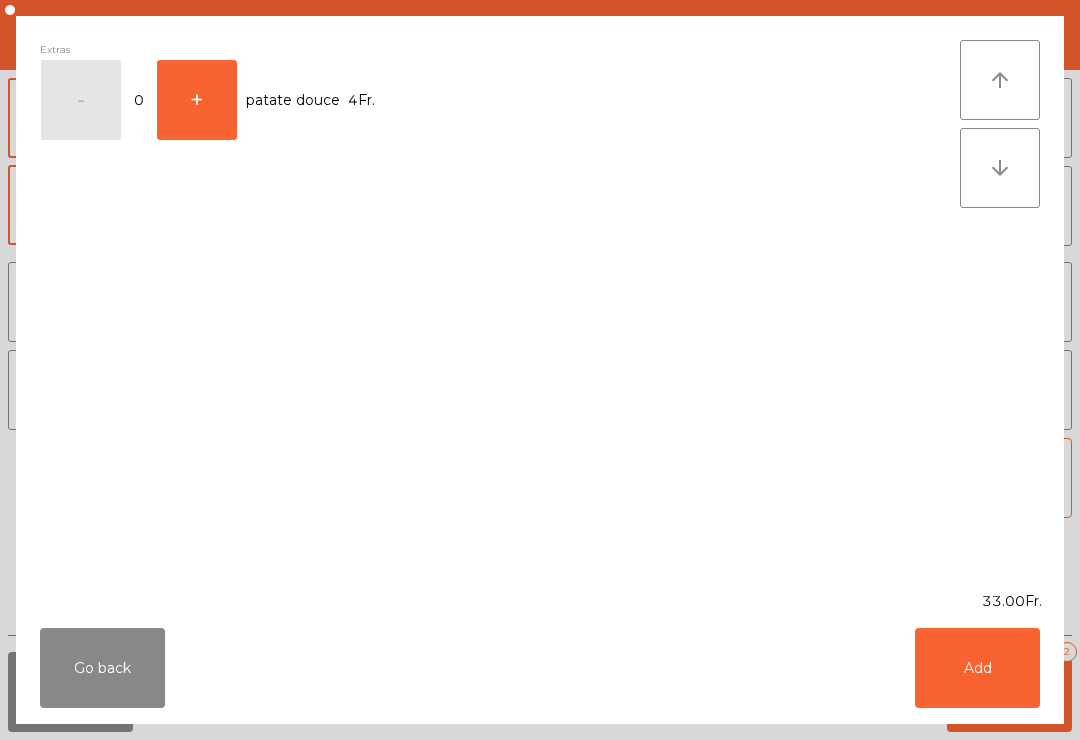 click on "Add" 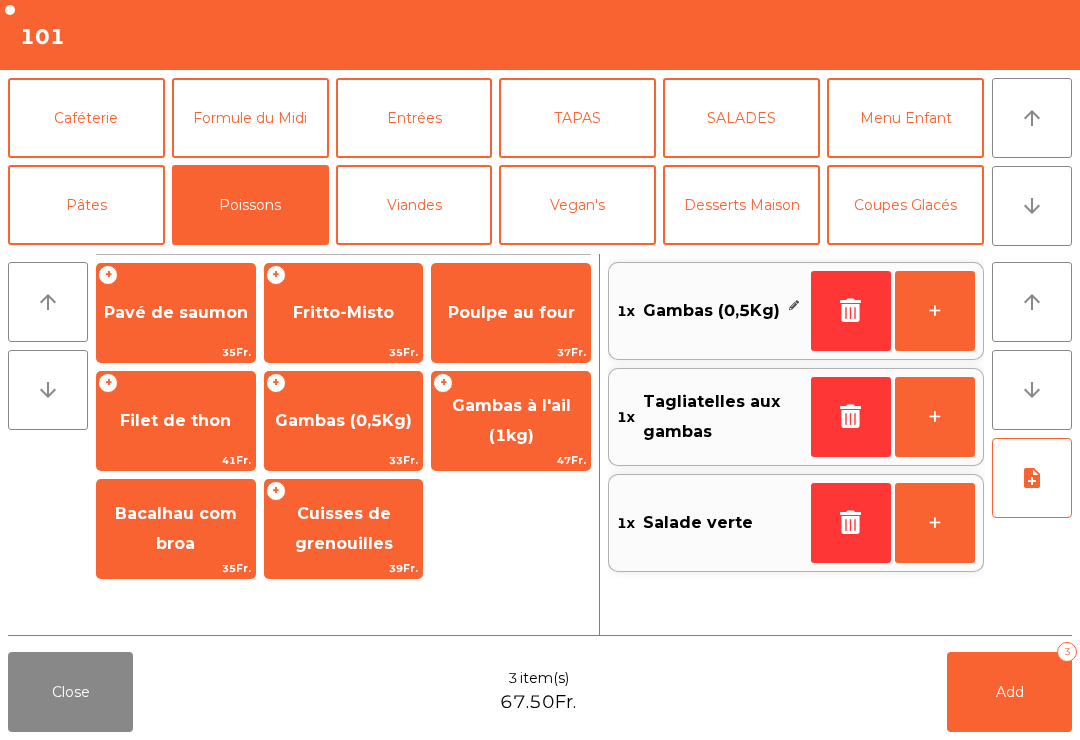 click on "Add   3" 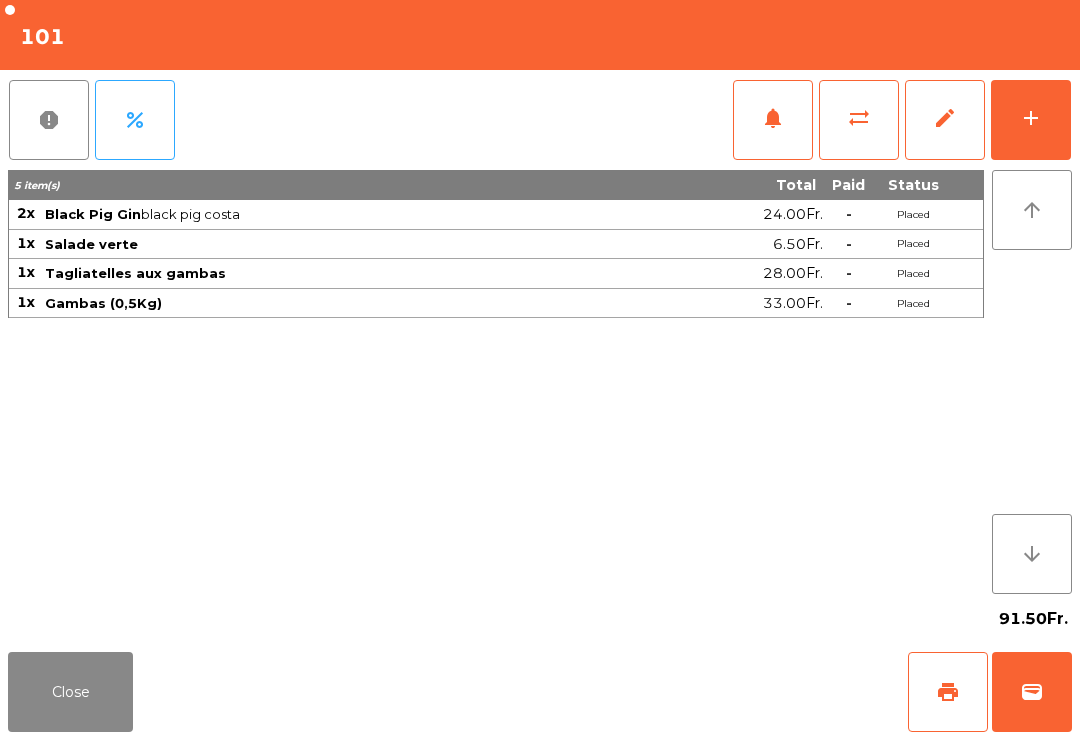 click on "Close" 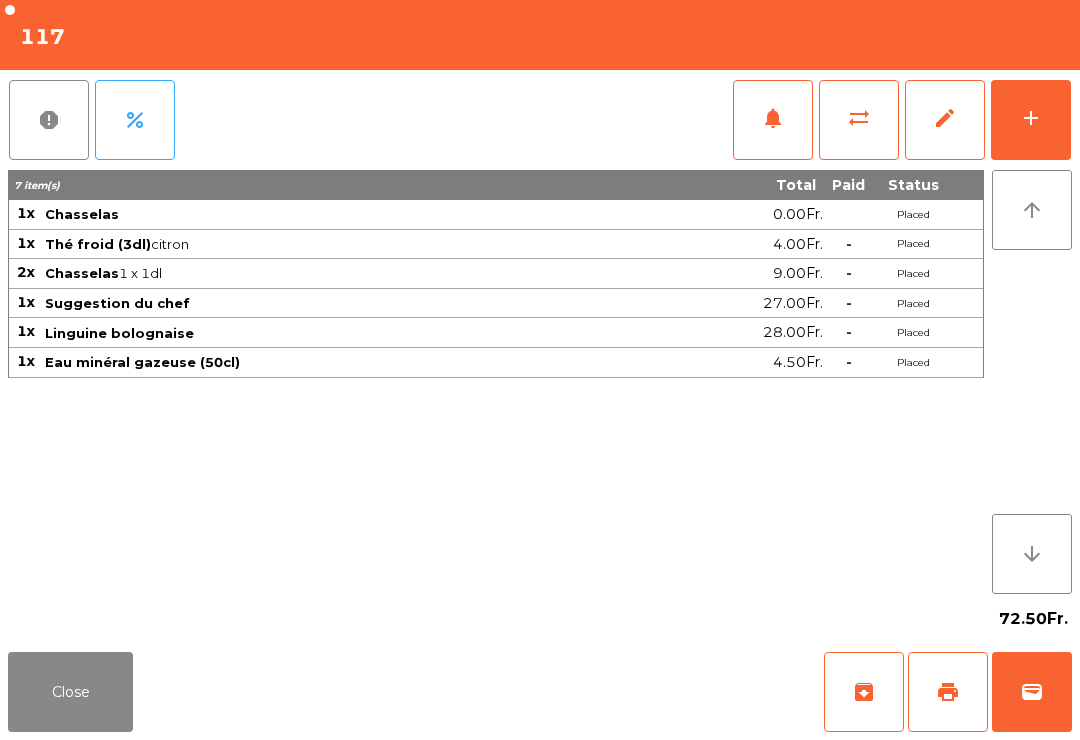 click on "wallet" 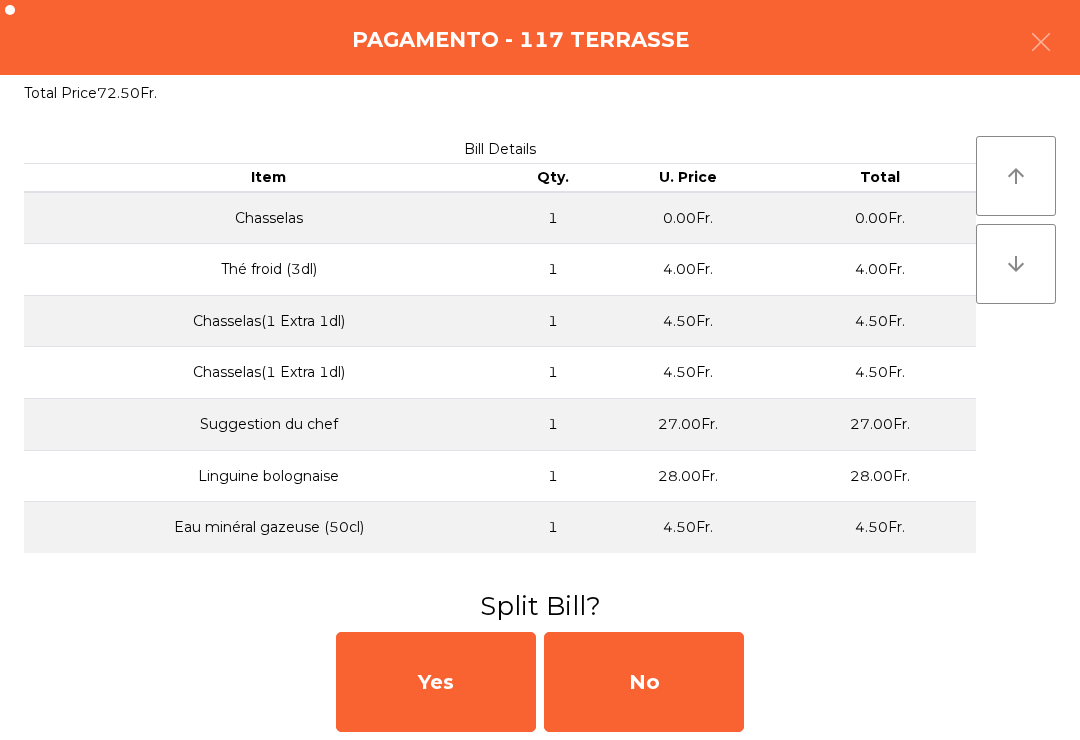 click on "No" 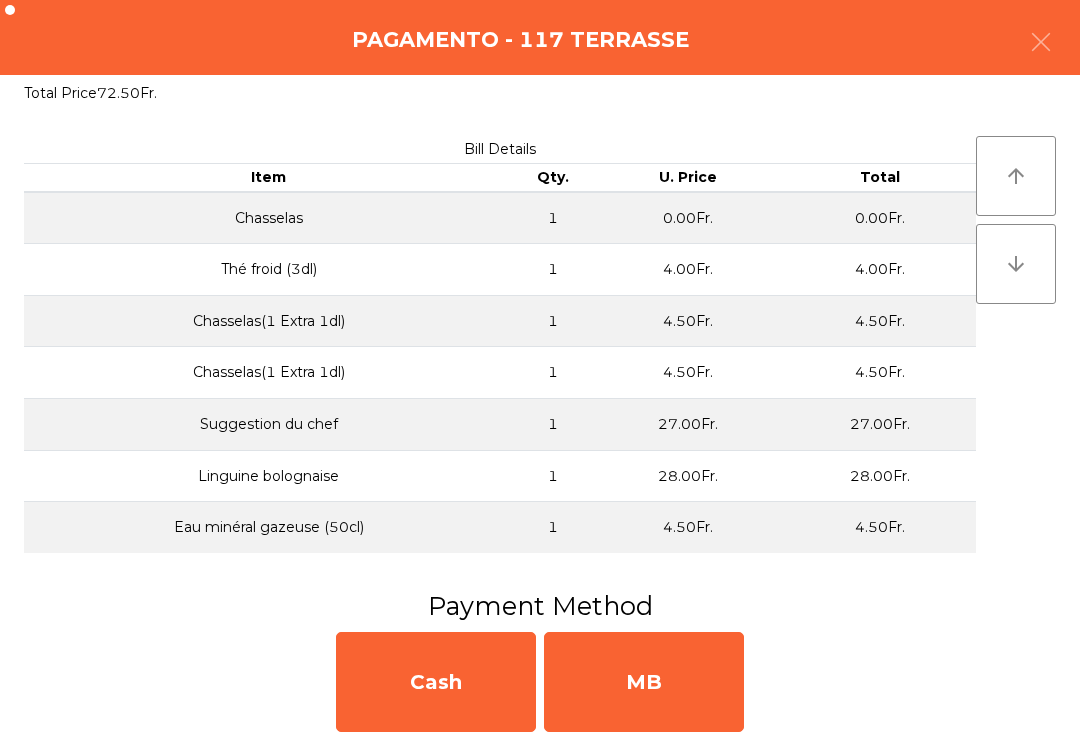 click on "MB" 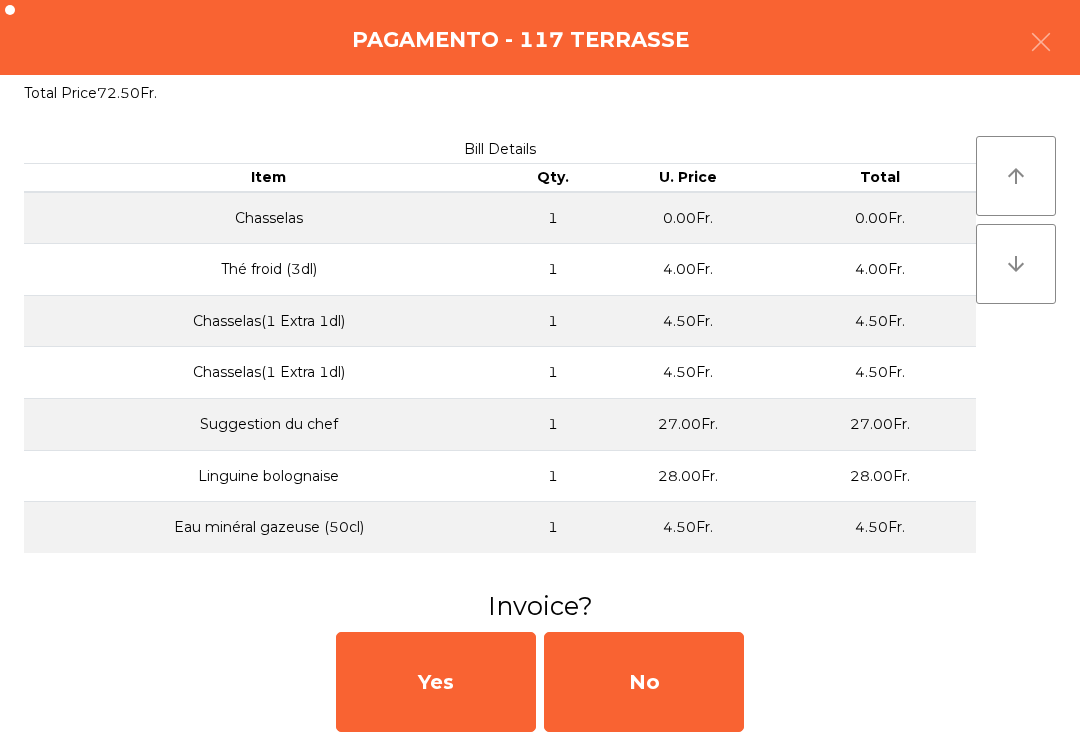click on "No" 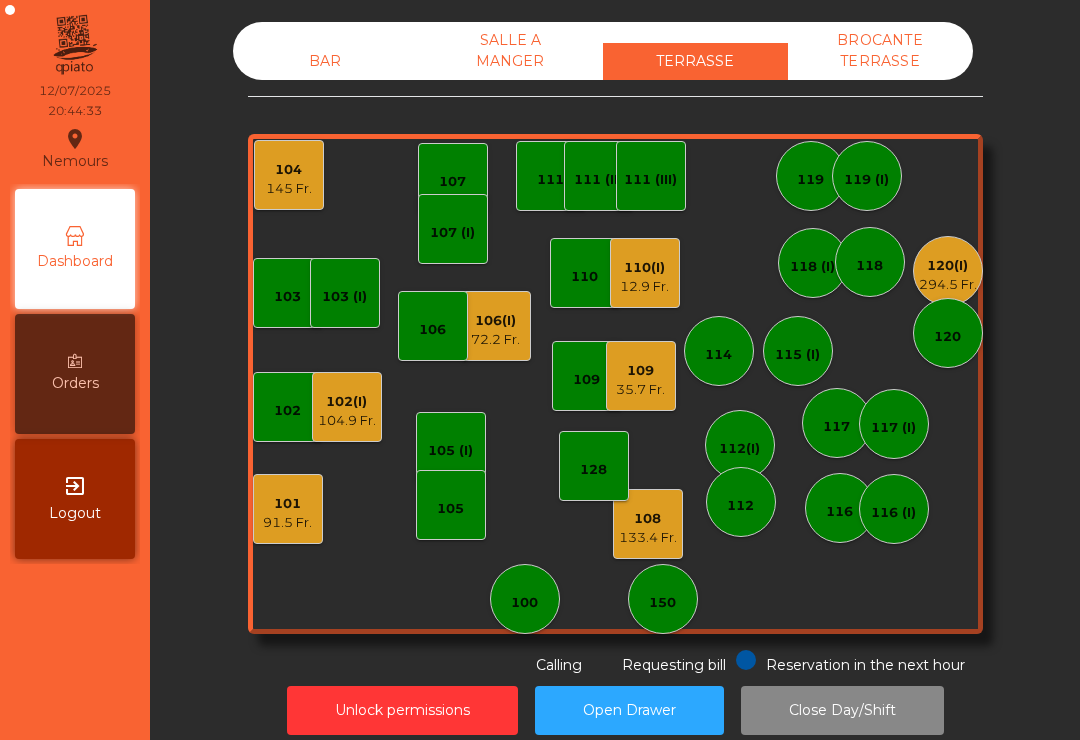 click on "294.5 Fr." 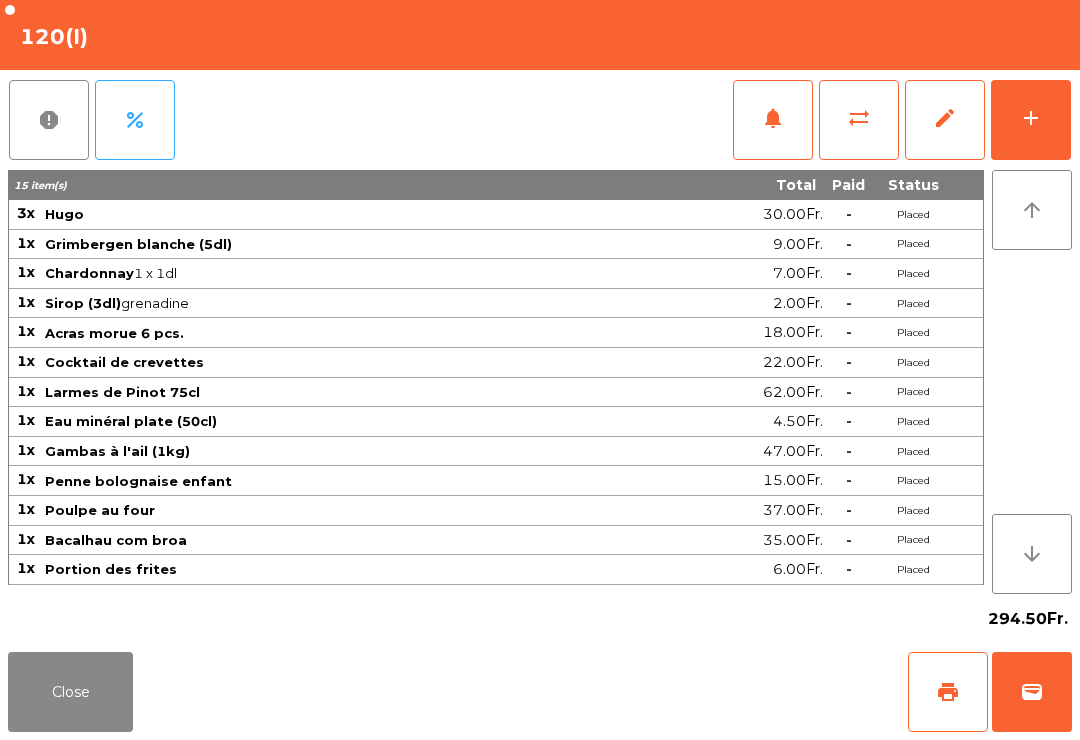 click on "add" 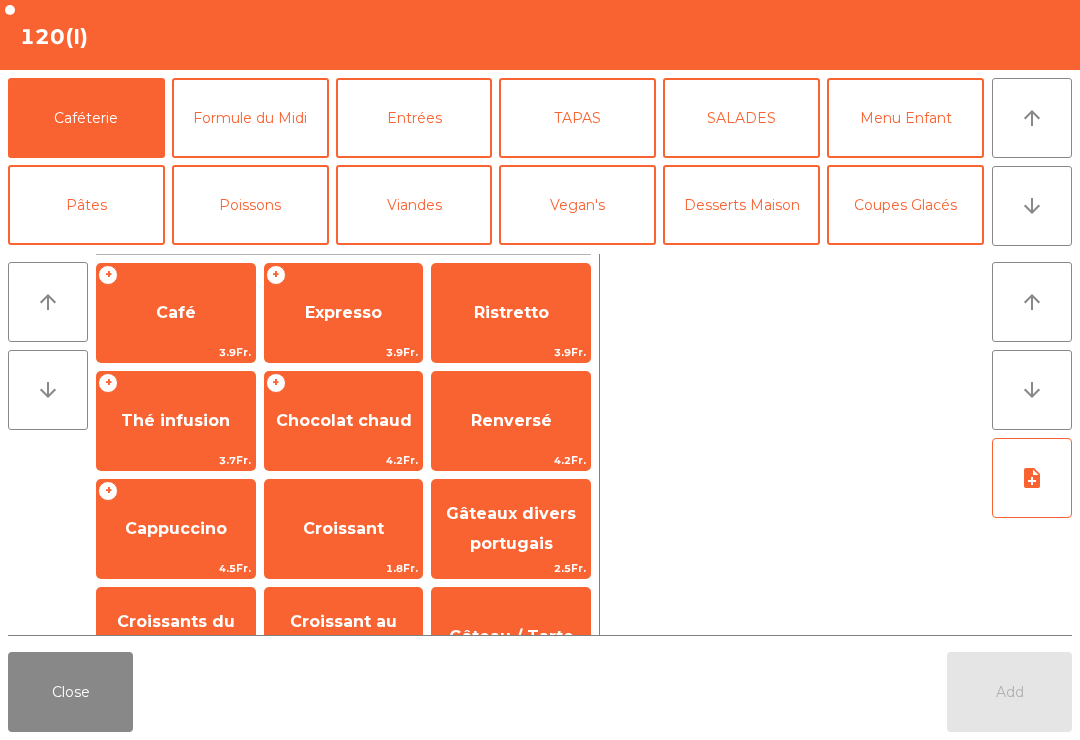 click on "Desserts Maison" 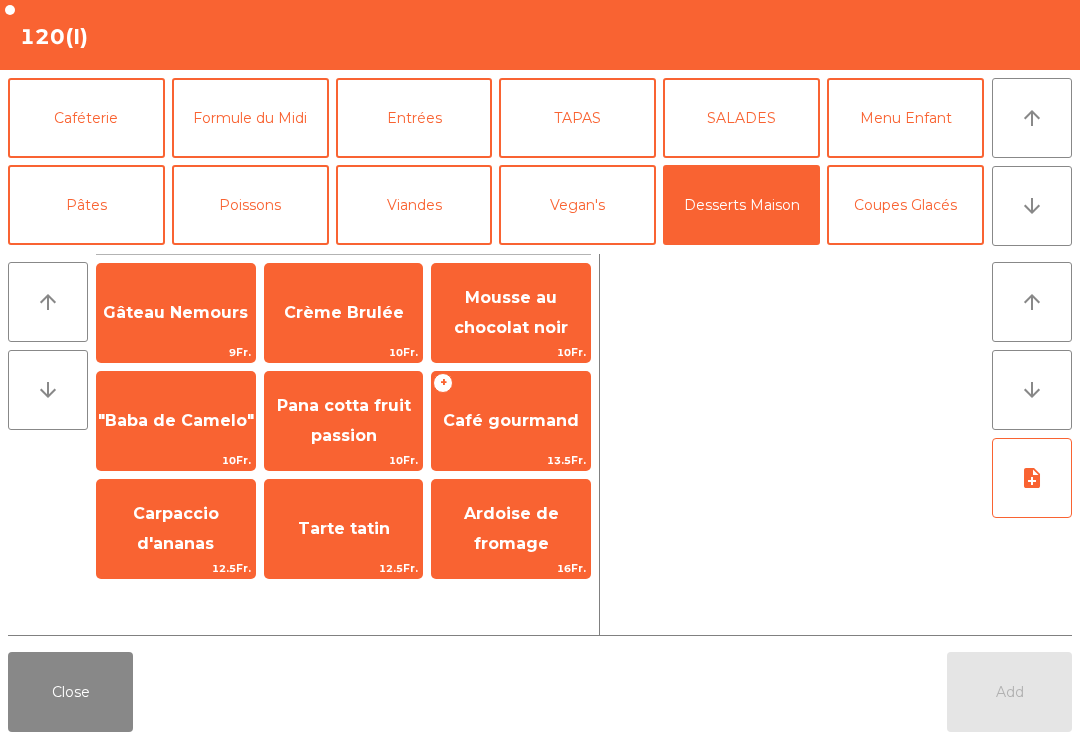 click on "Crème Brulée" 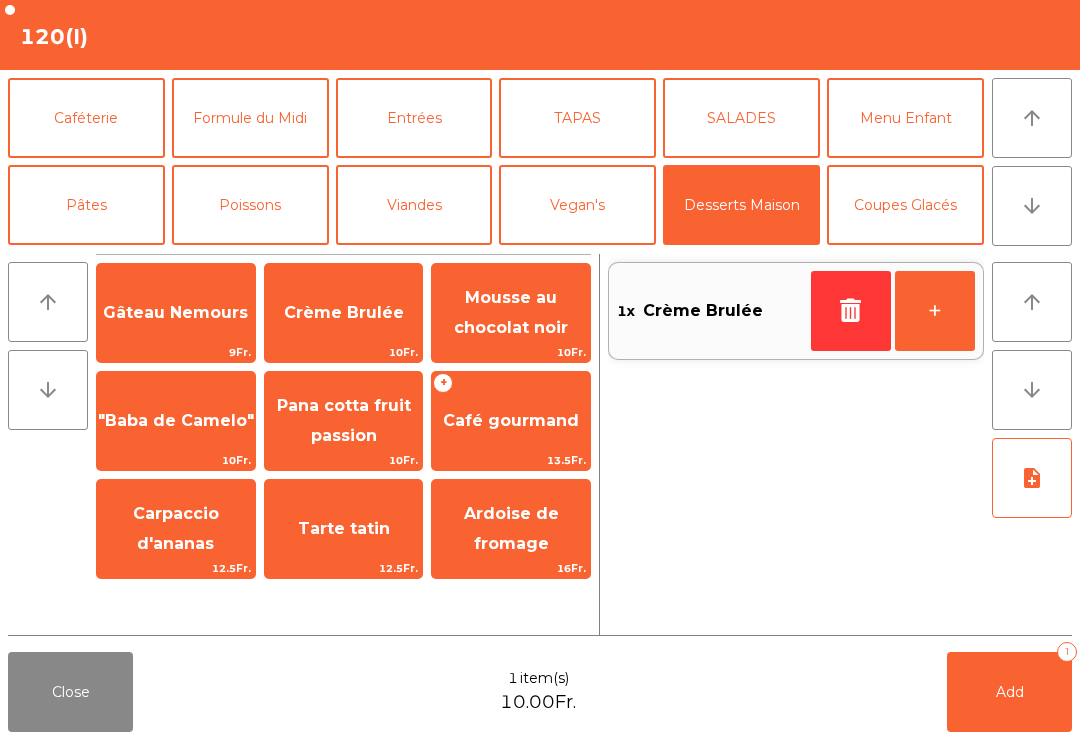 click on "Tarte tatin" 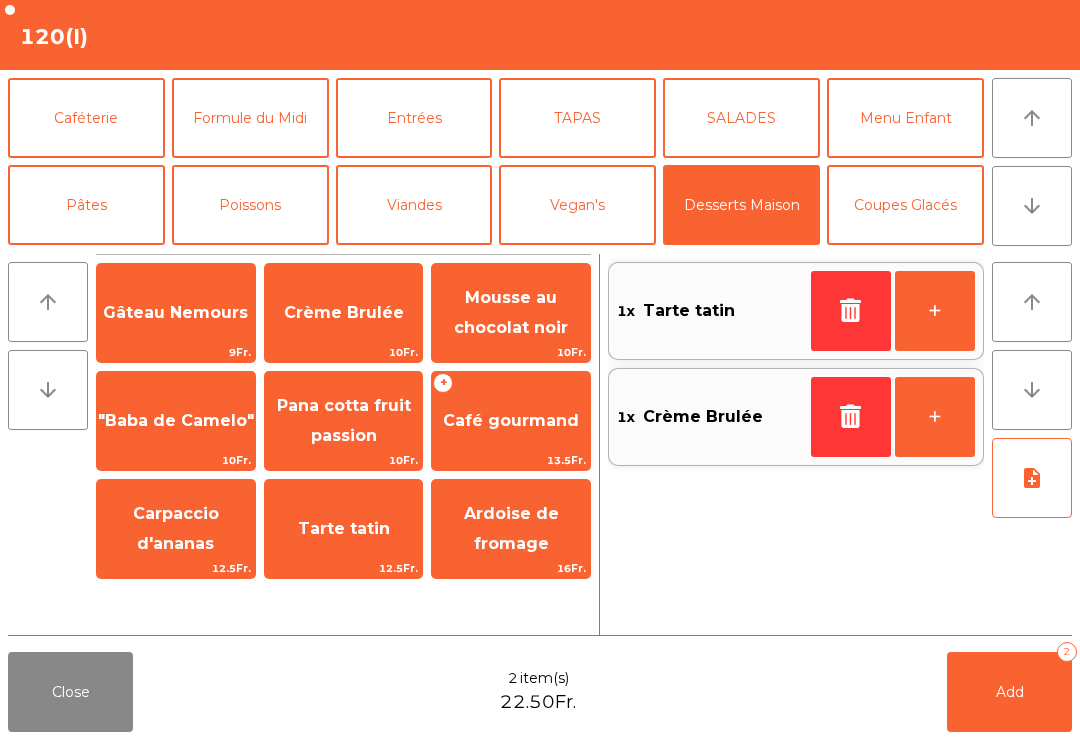 click on "Coupes Glacés" 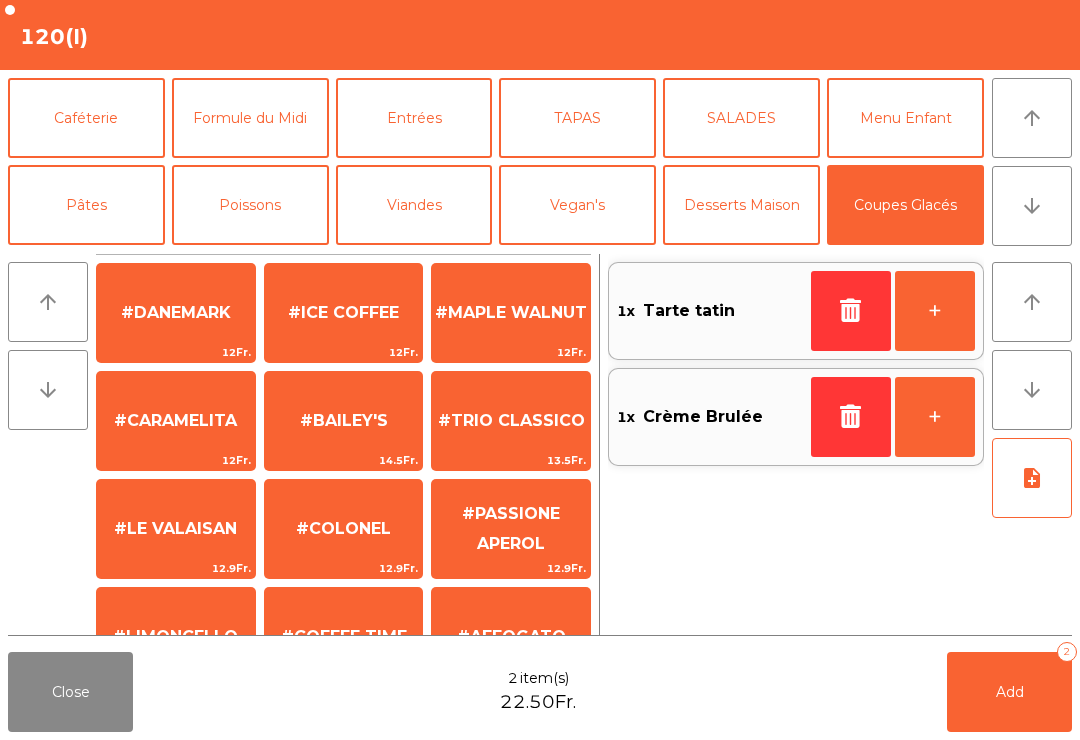 scroll, scrollTop: 451, scrollLeft: 0, axis: vertical 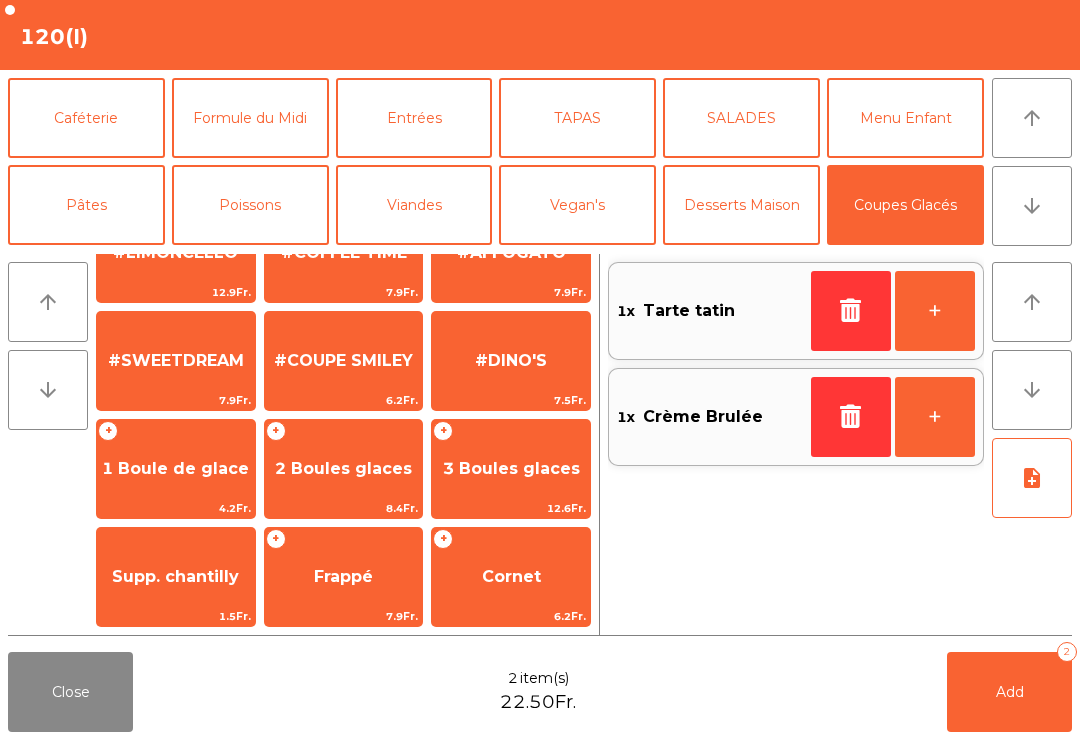 click on "1 Boule de glace" 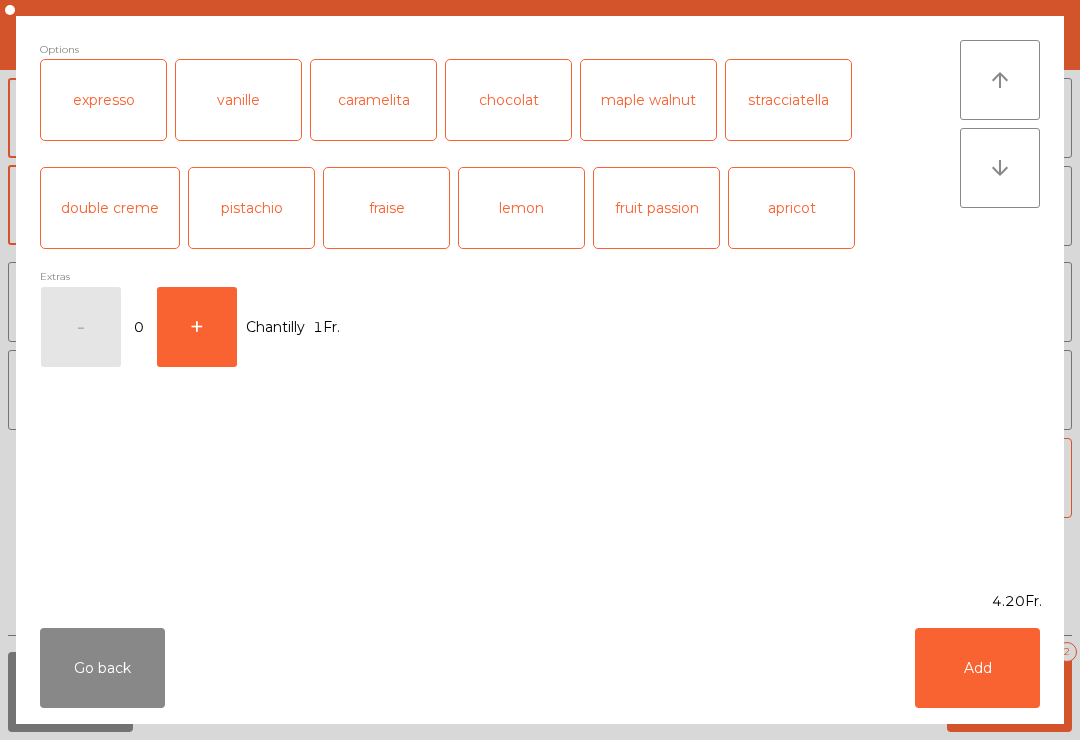 click on "chocolat" 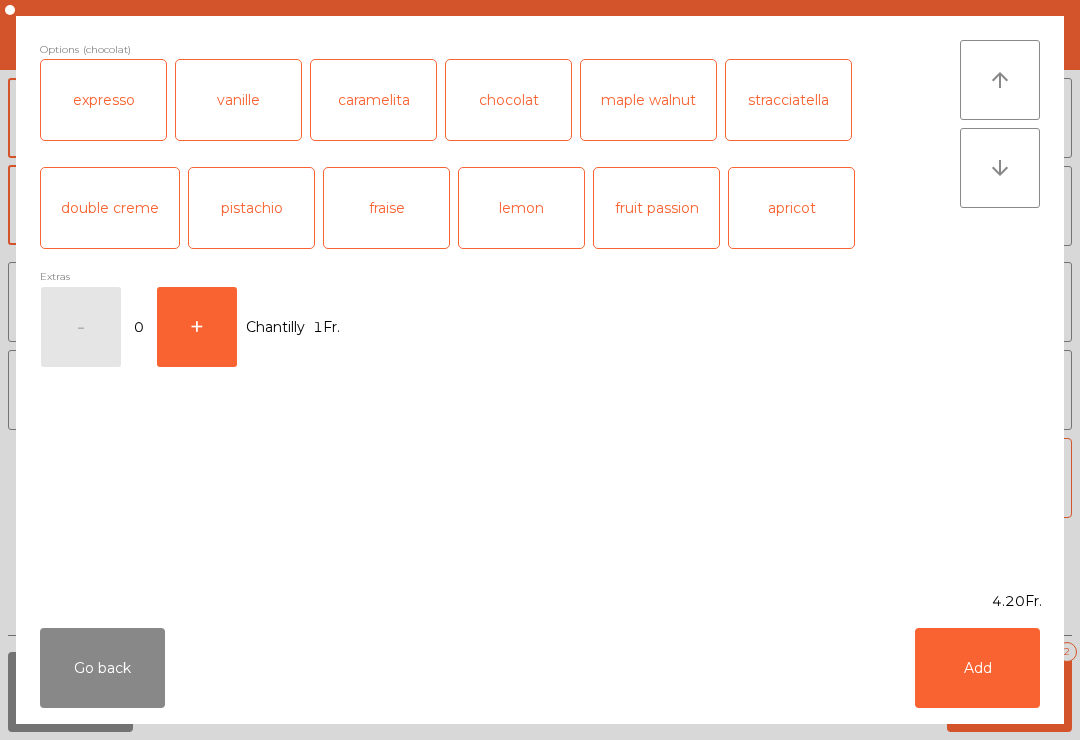 click on "Add" 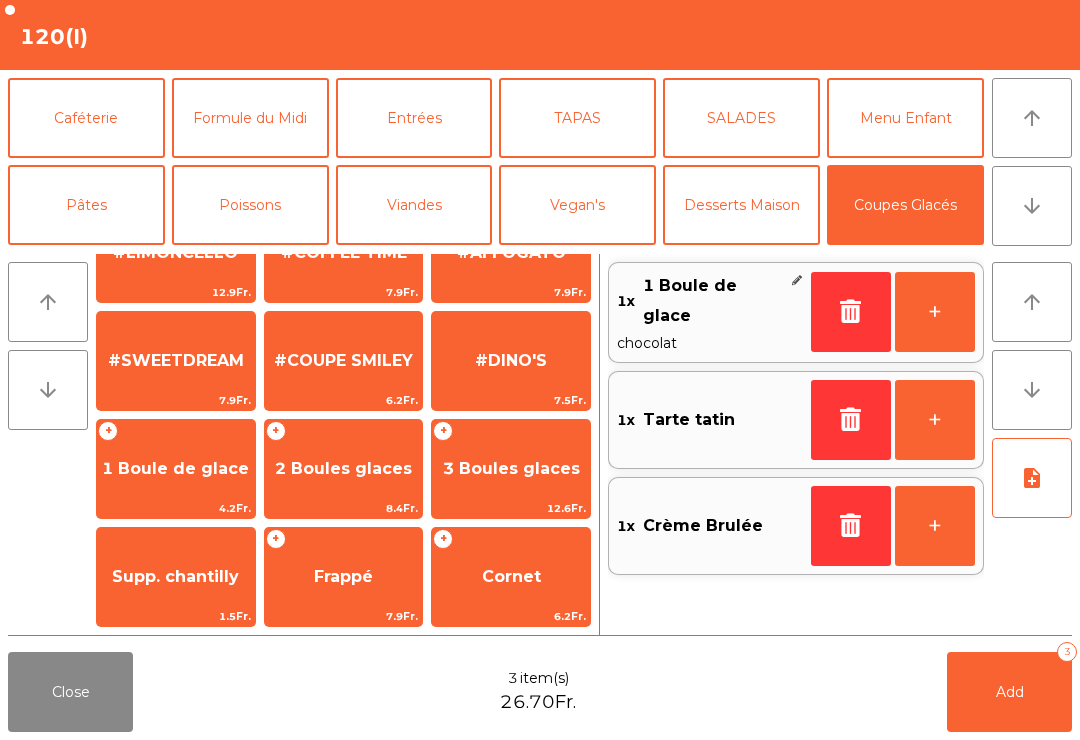 scroll, scrollTop: 384, scrollLeft: 0, axis: vertical 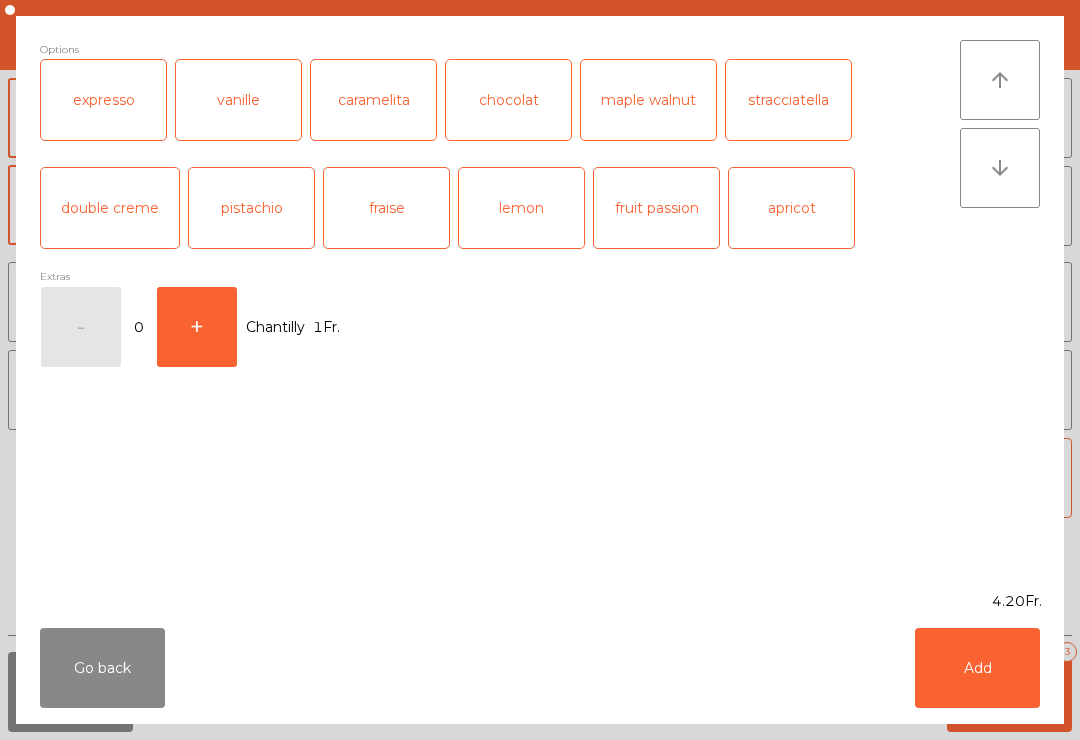click on "caramelita" 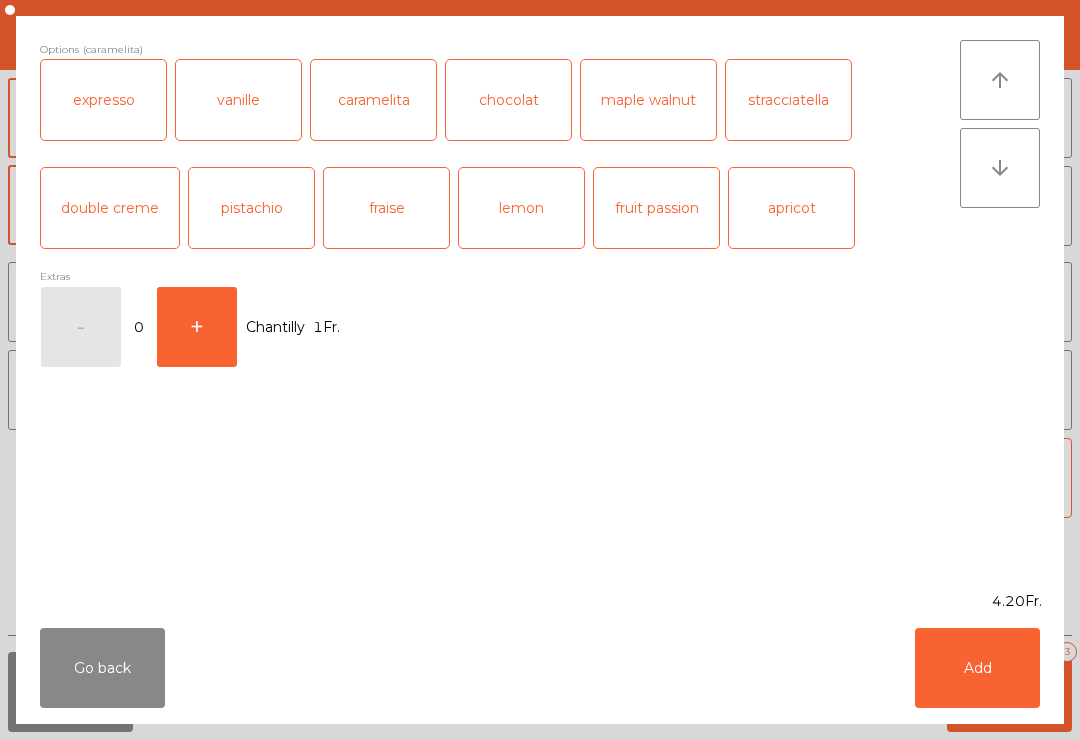 click on "Add" 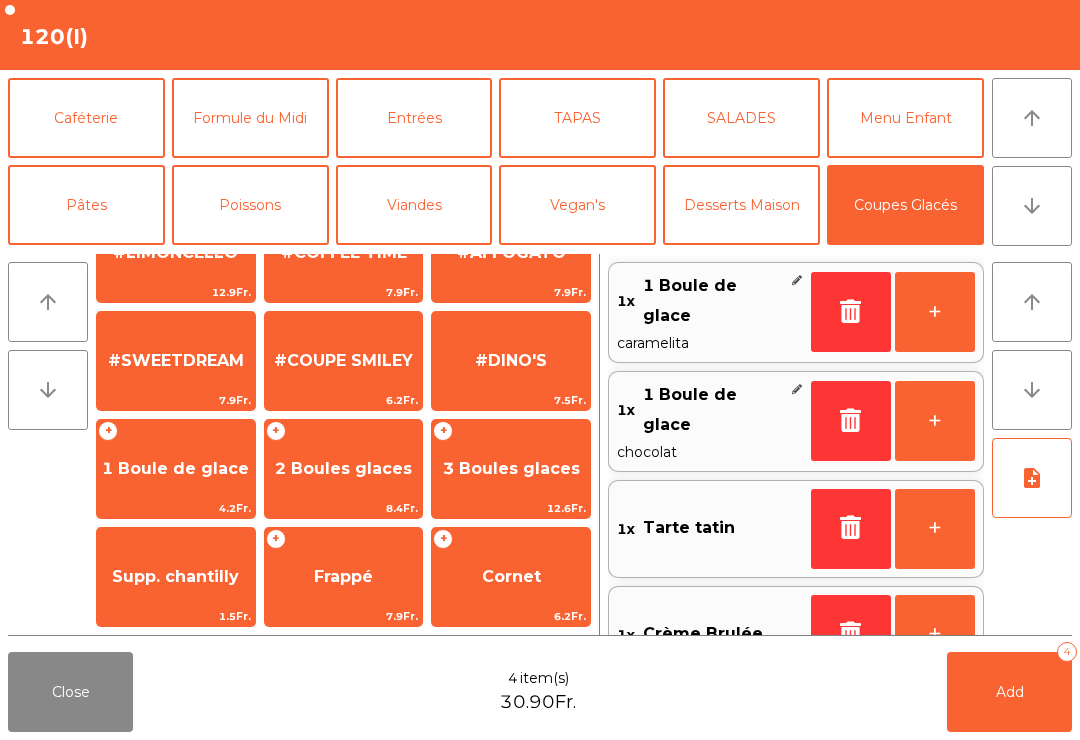 click on "Add   4" 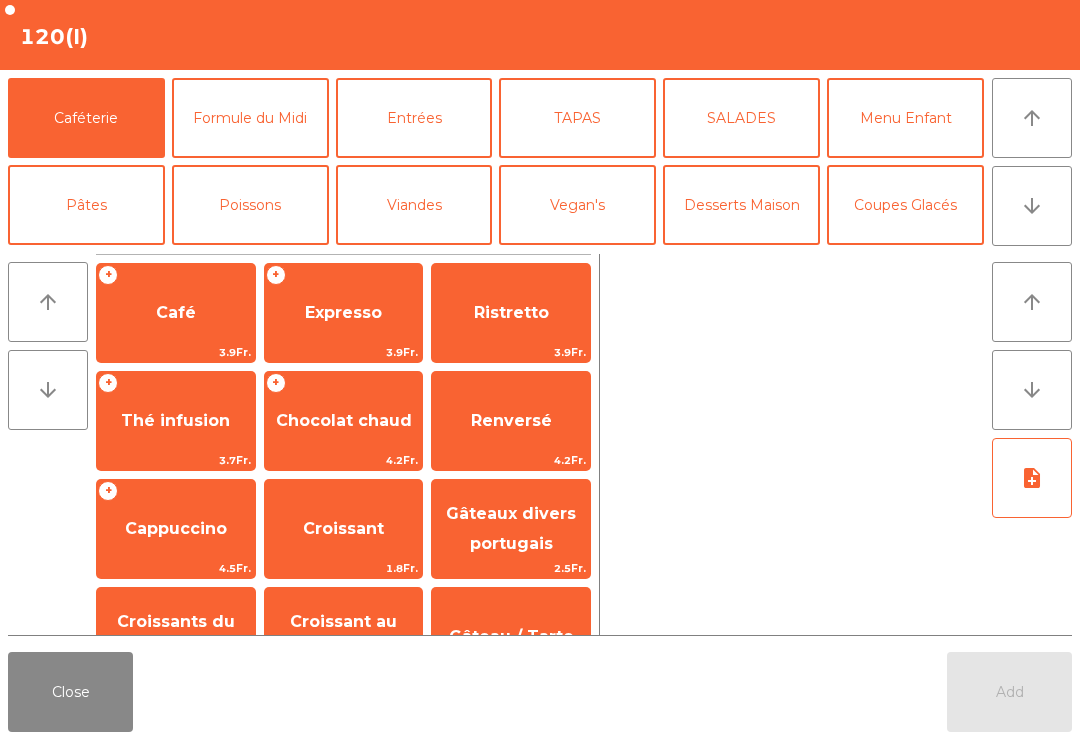 click on "Close" 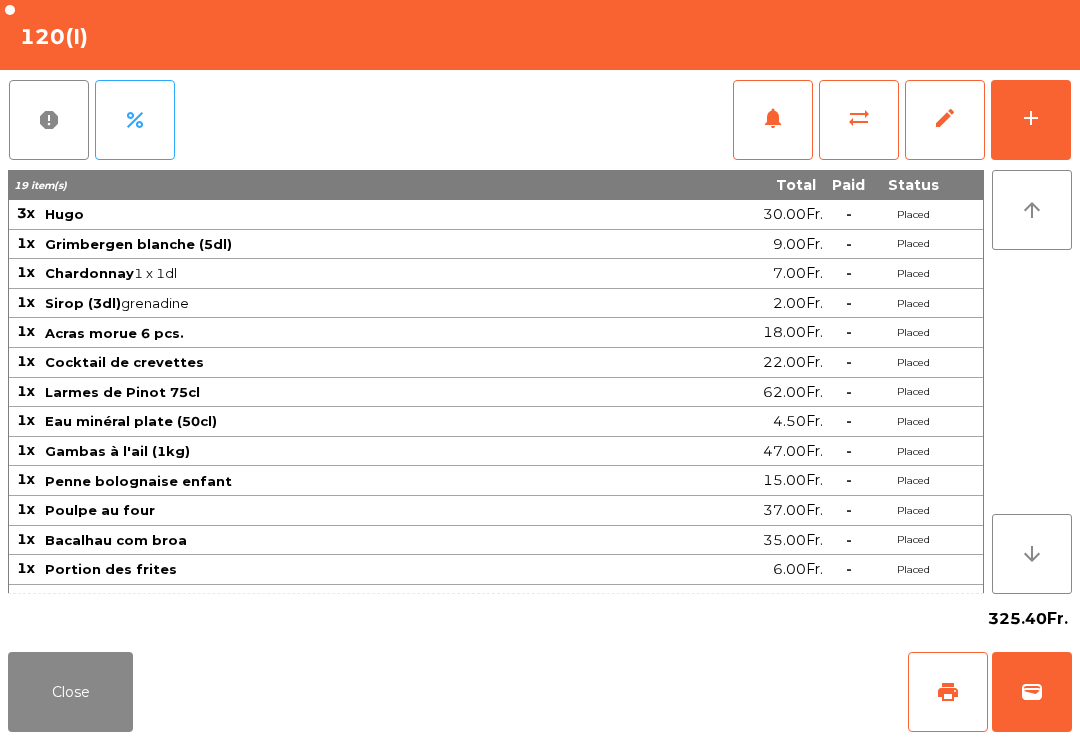 click on "Close" 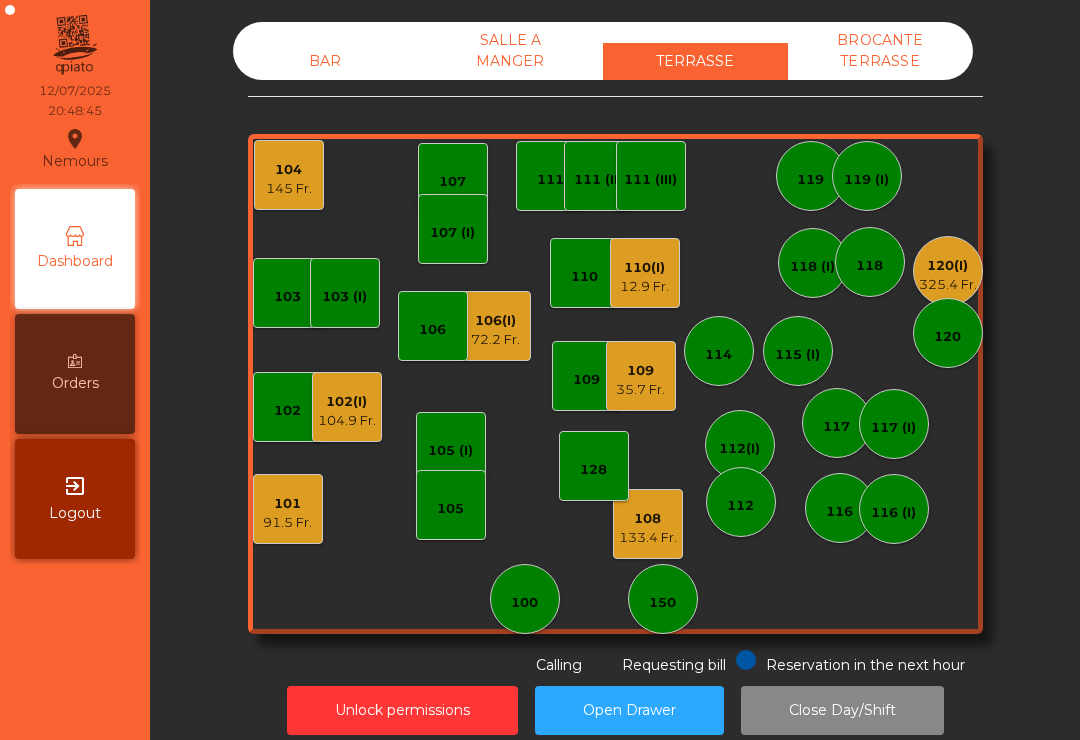 click on "133.4 Fr." 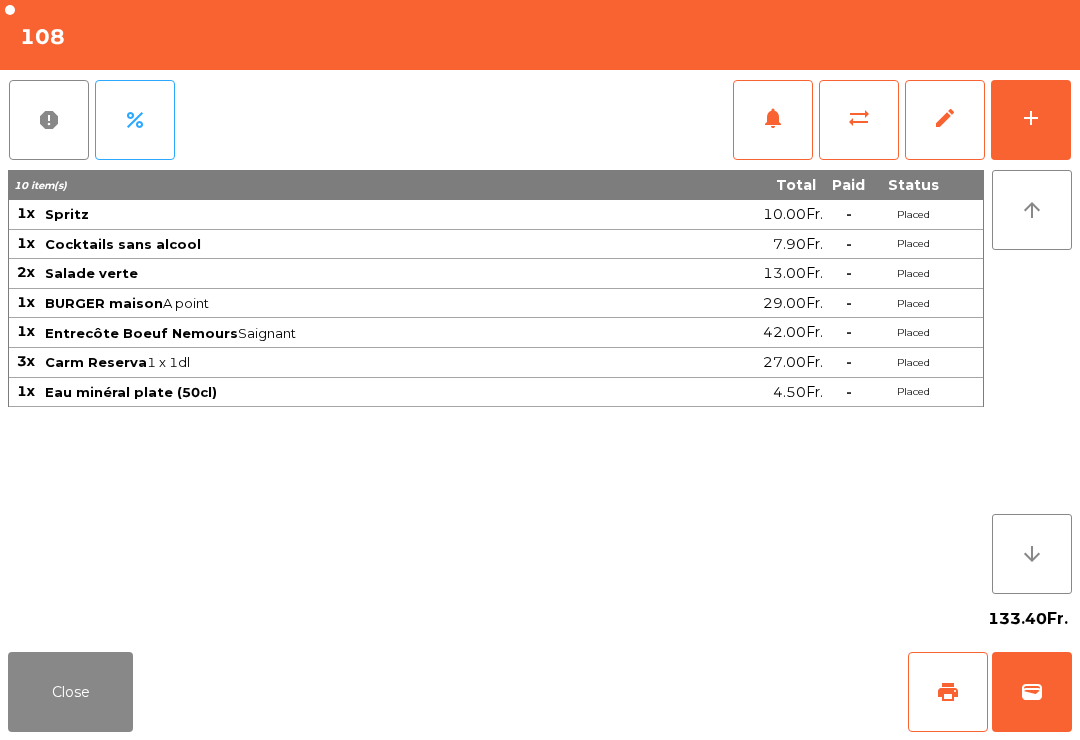 click on "add" 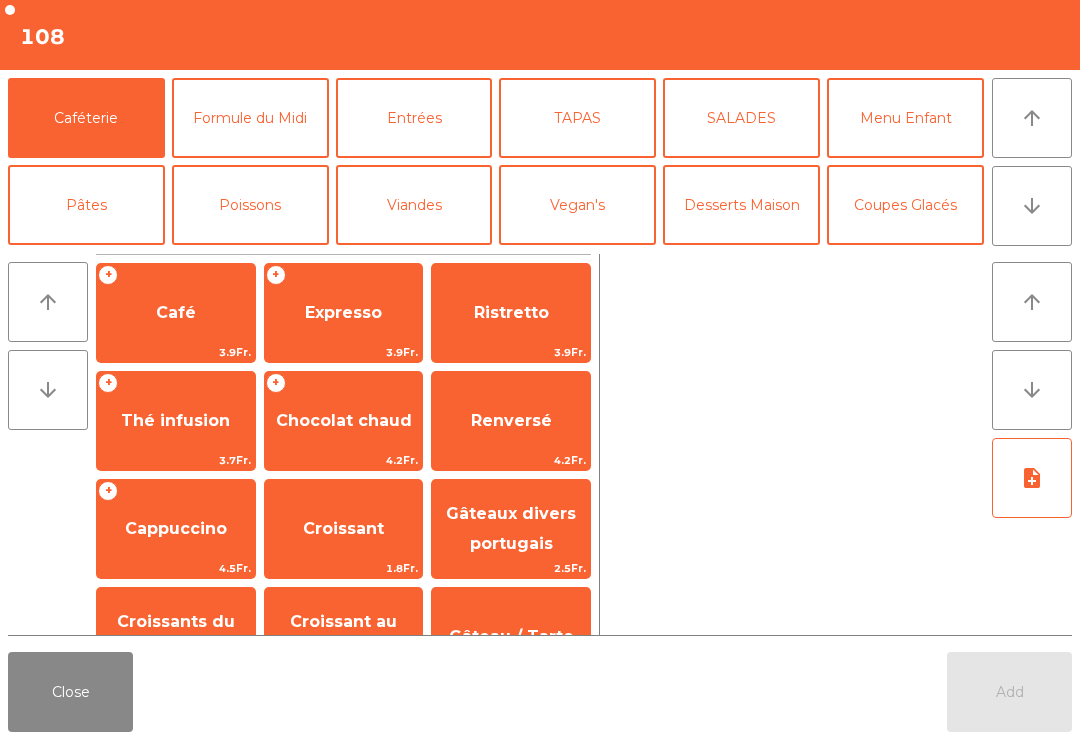 click on "Café" 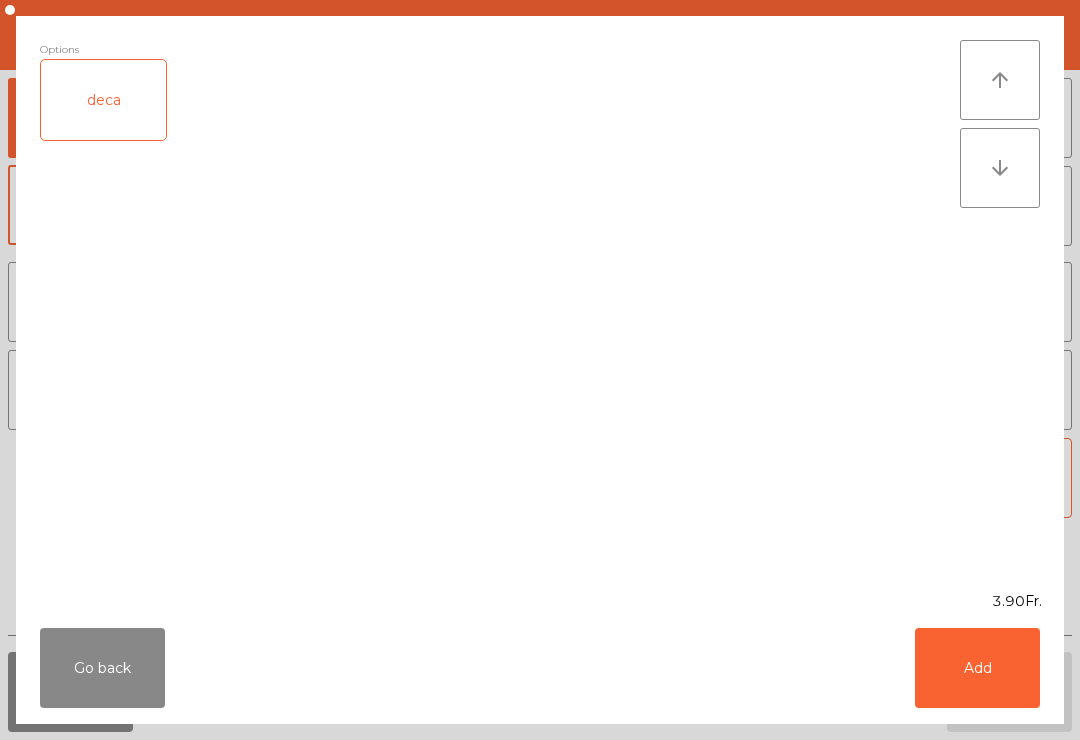 click on "Add" 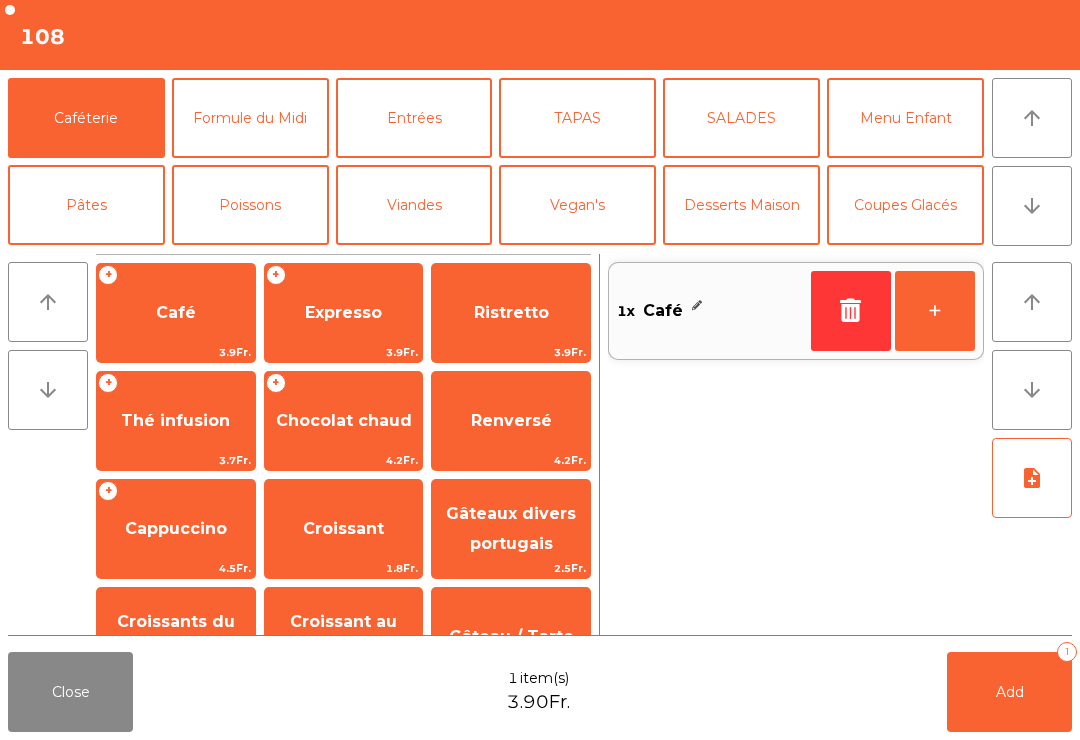 click on "Expresso" 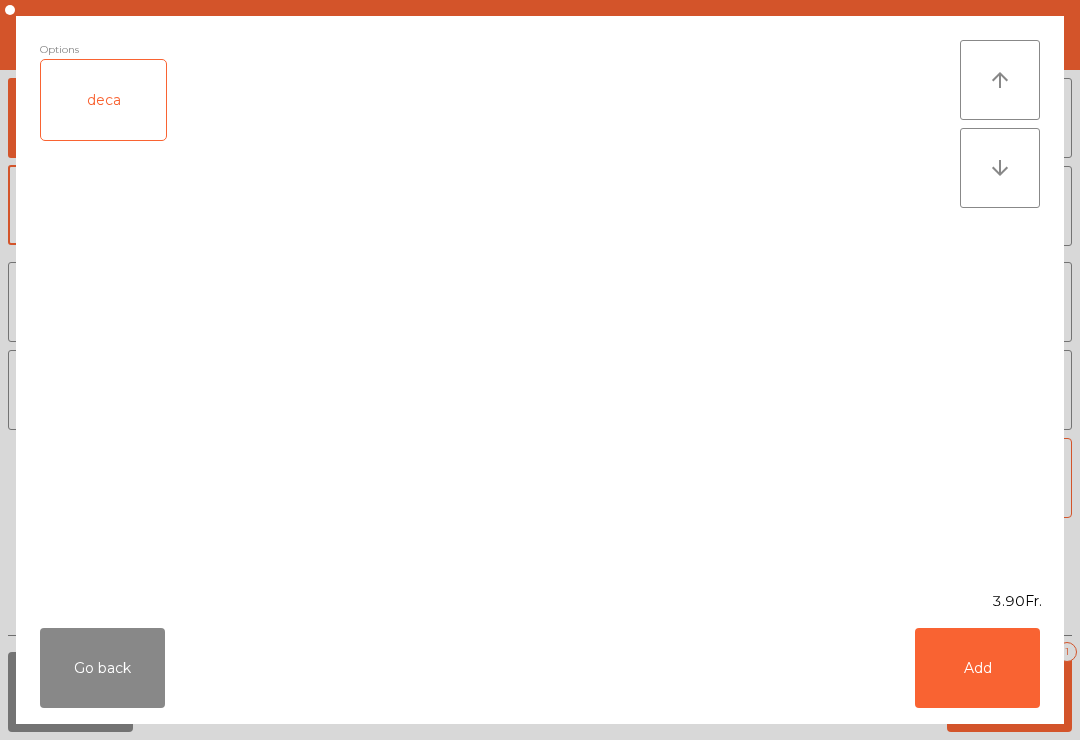 click on "Add" 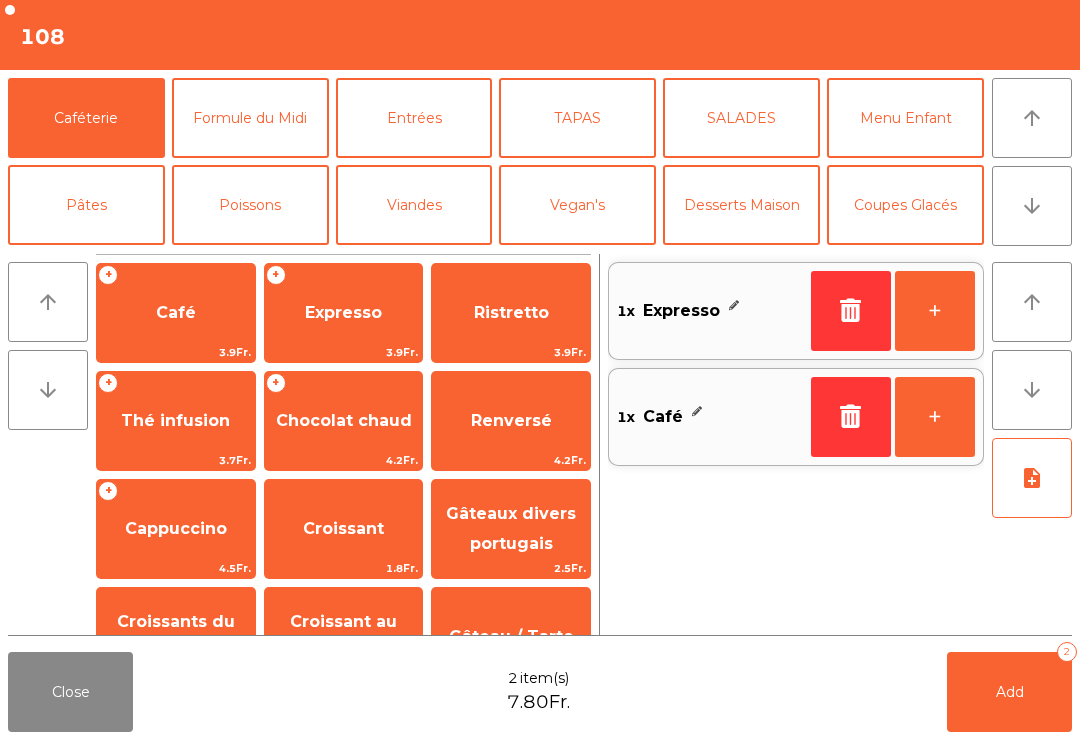 click on "Thé infusion" 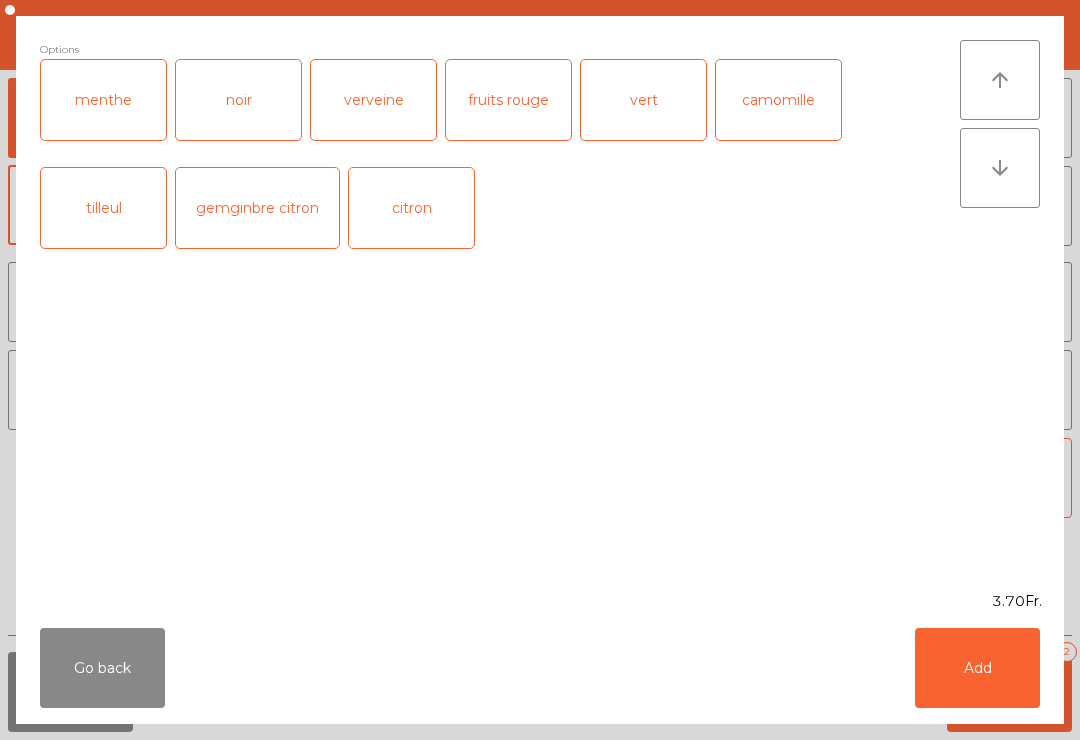 click on "menthe" 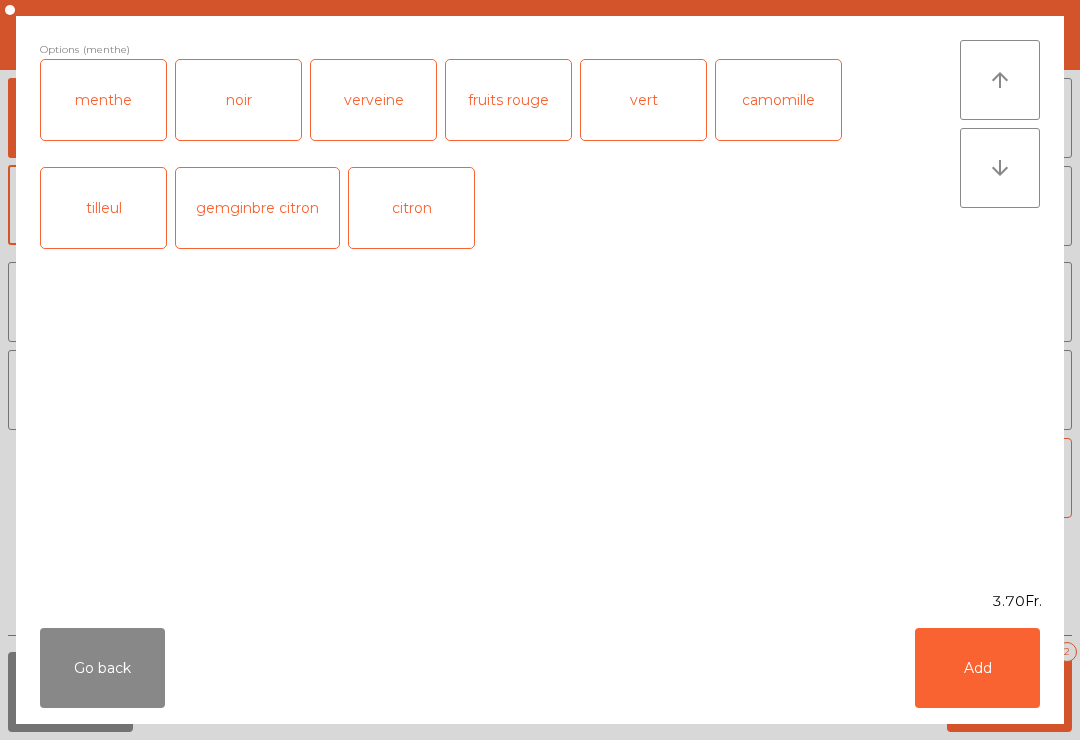 click on "Add" 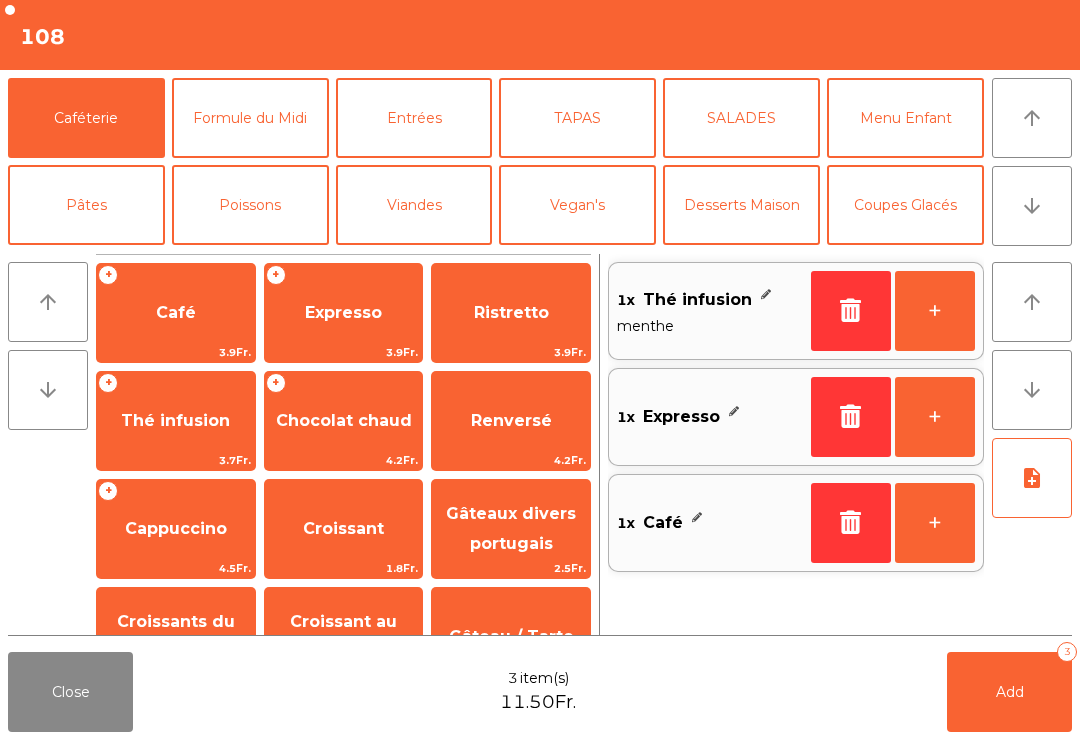 click on "Coupes Glacés" 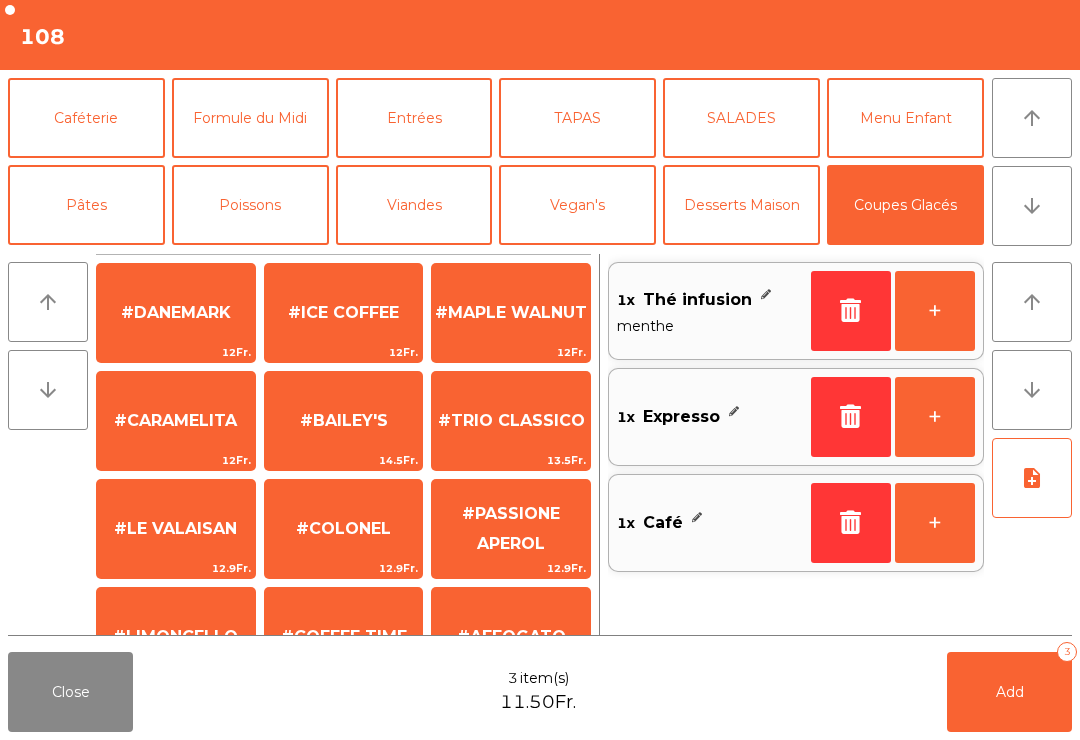 click on "#SWEETDREAM" 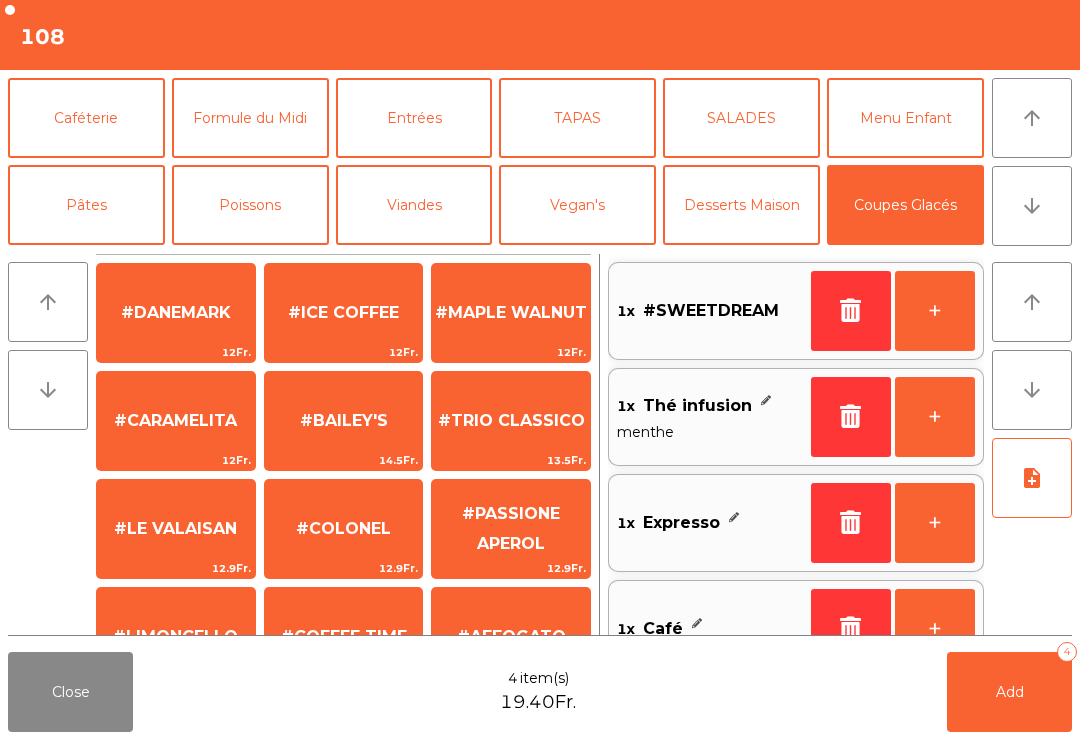 click on "1 Boule de glace" 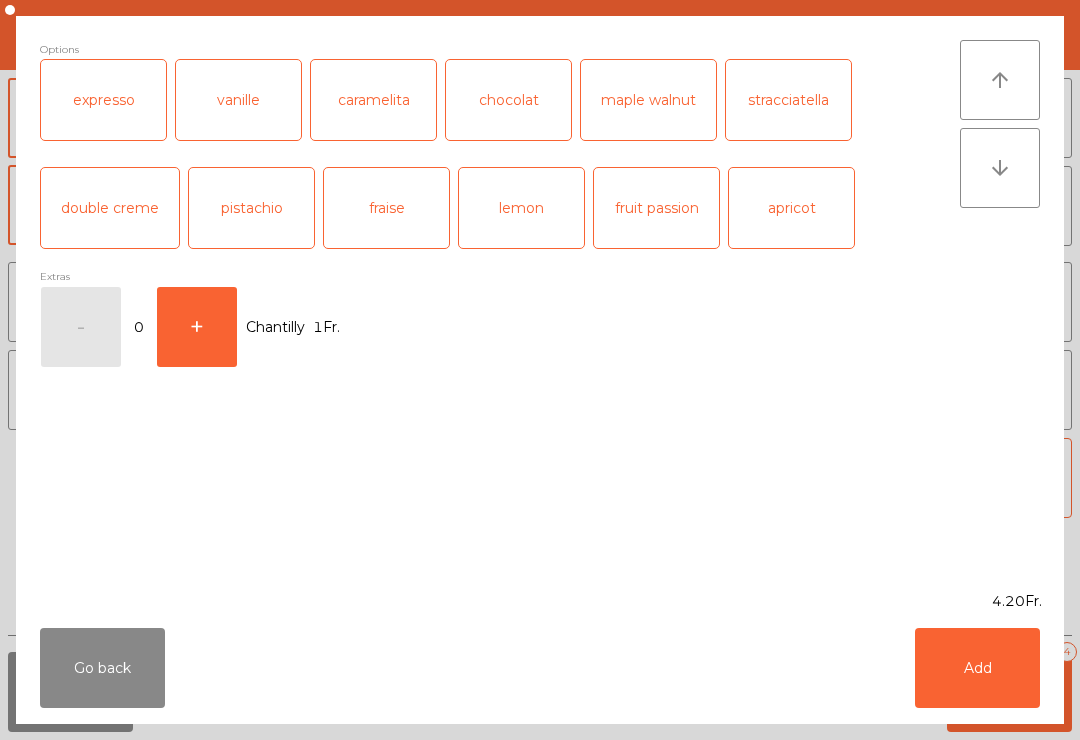 click on "Add" 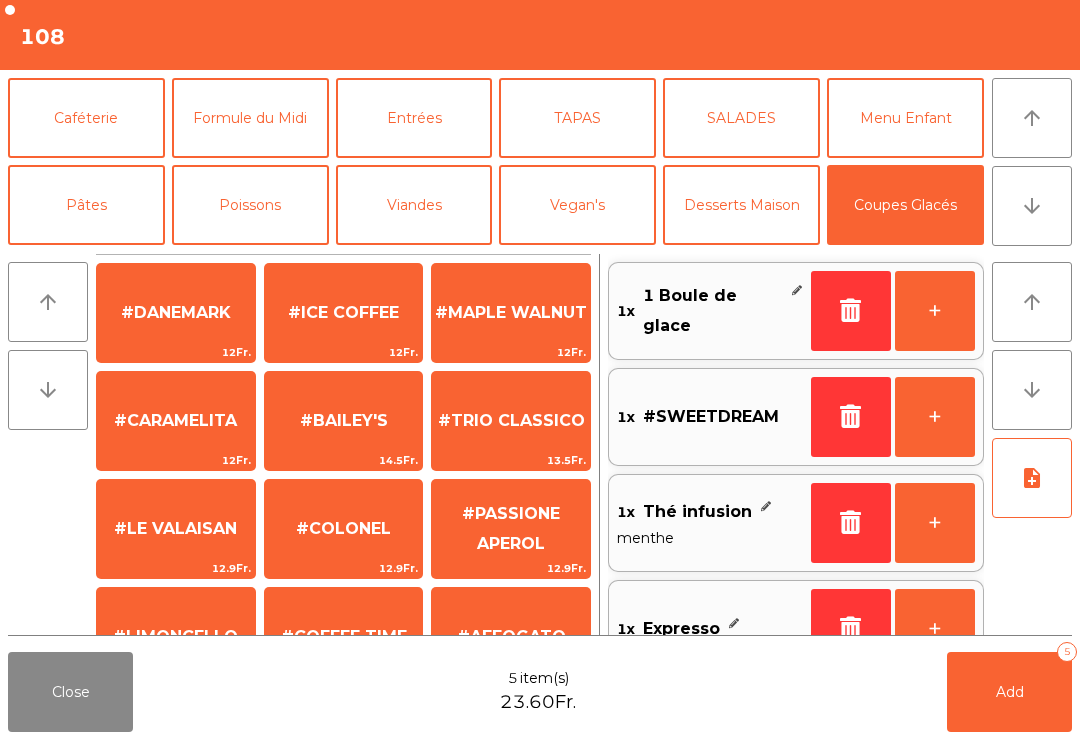 click on "Add" 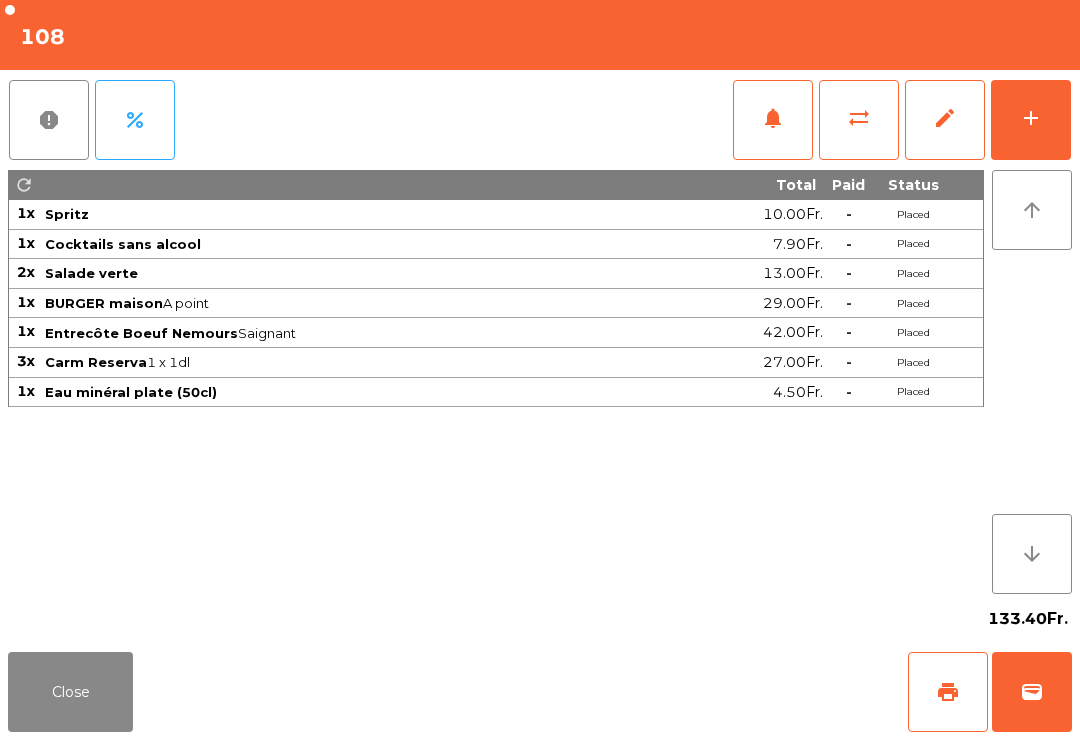 click on "Close" 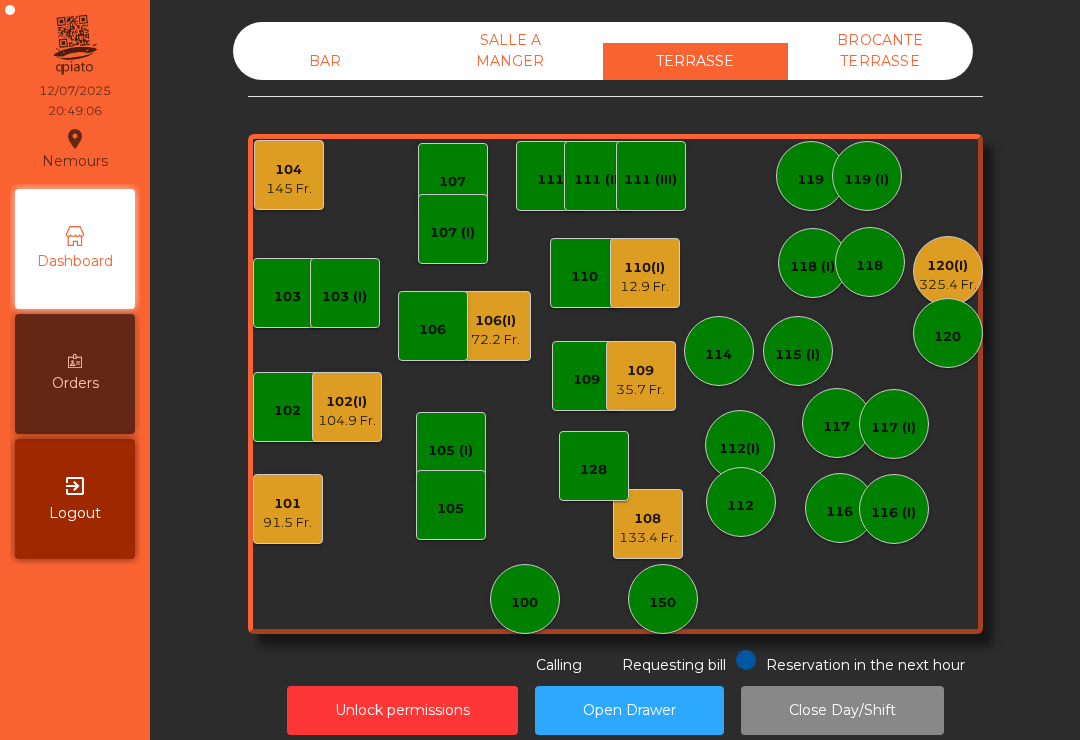 click on "145 Fr." 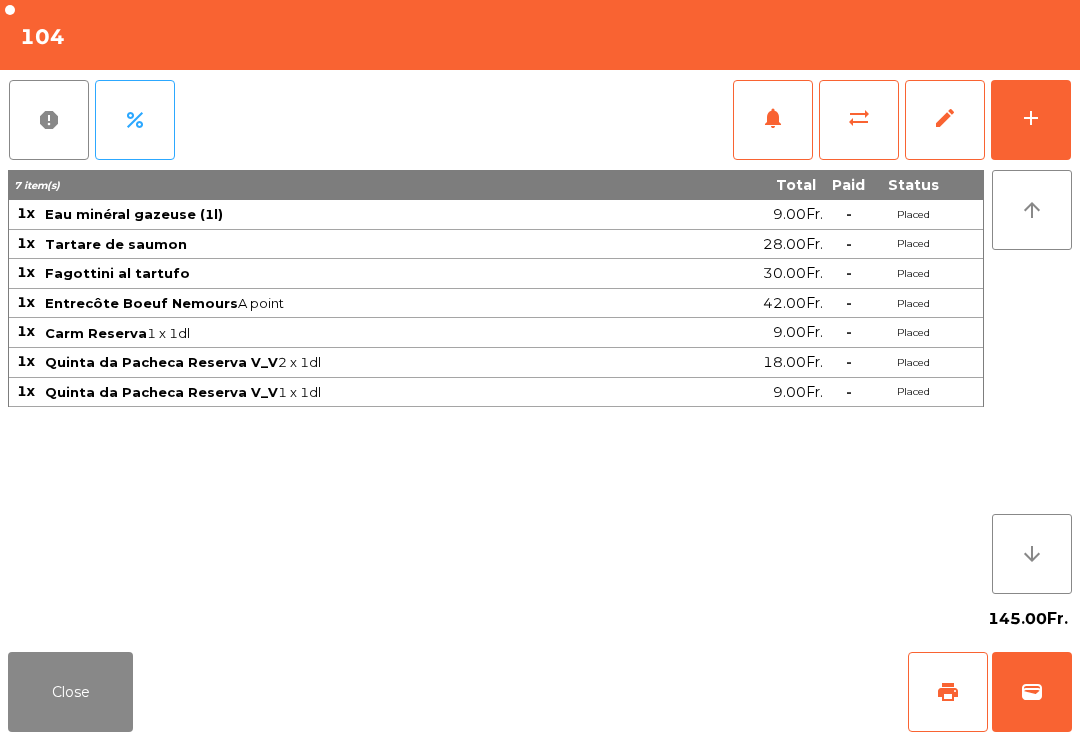 click on "print" 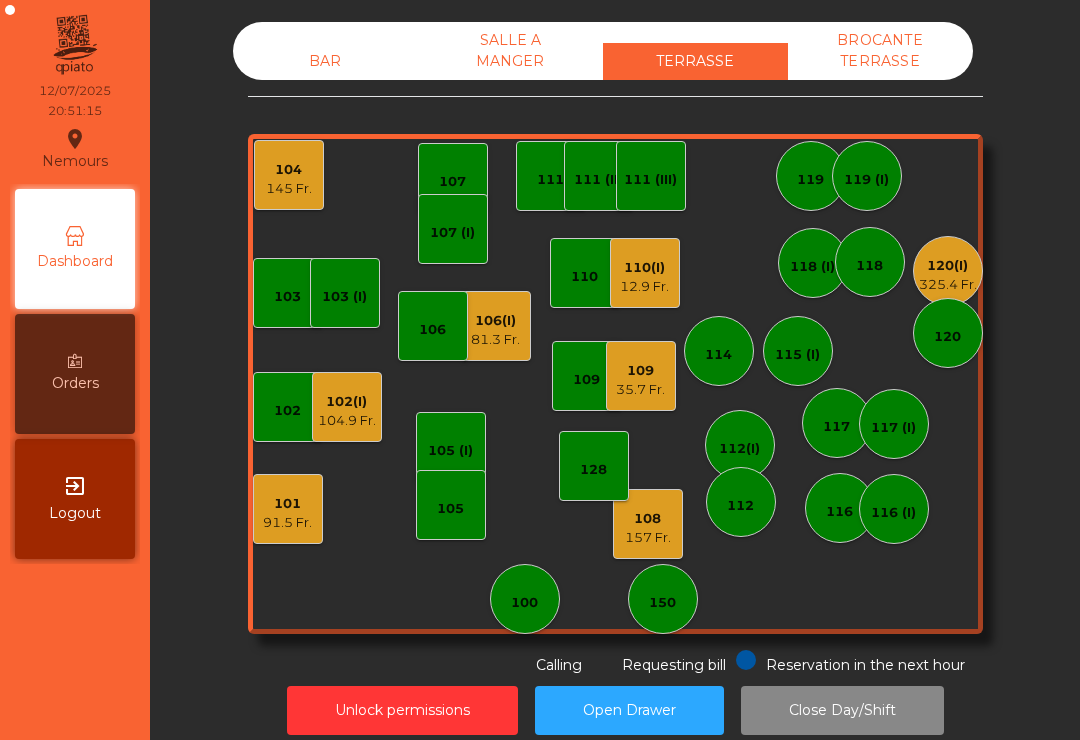 click on "91.5 Fr." 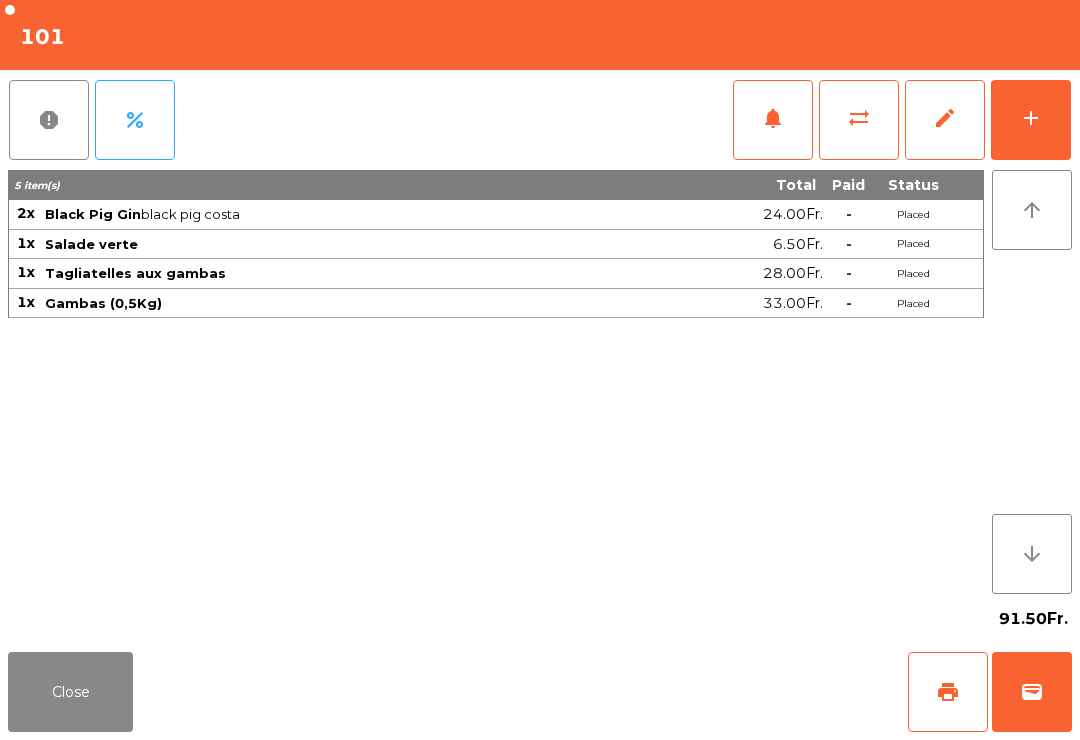 click on "notifications" 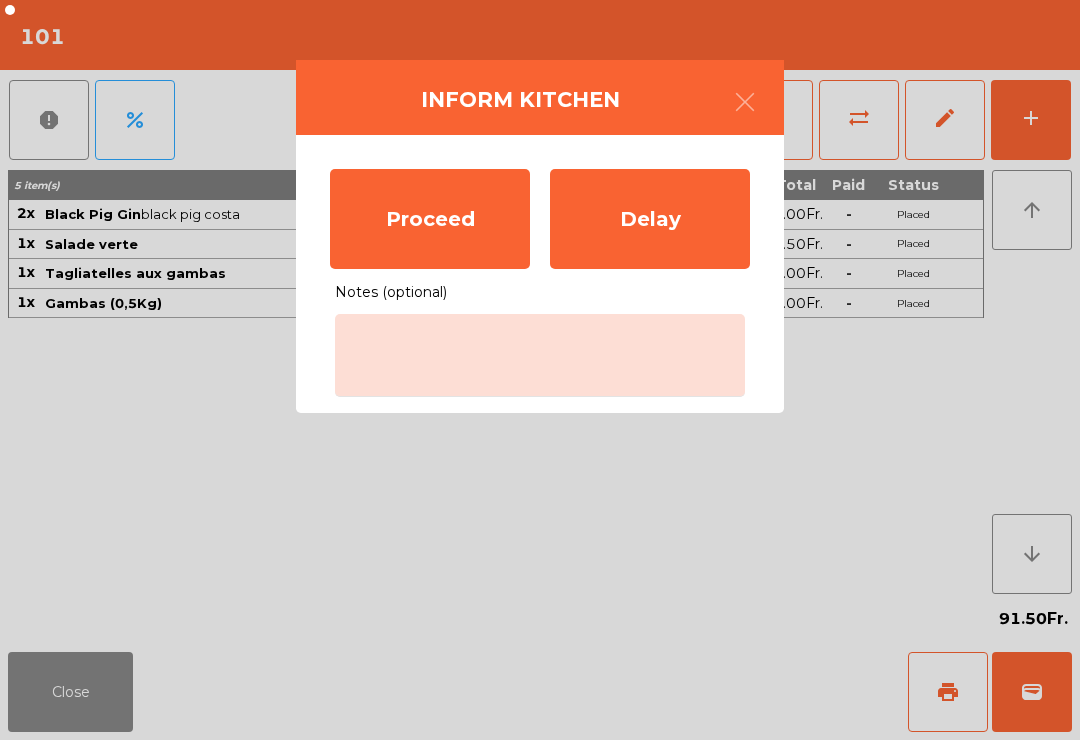 click on "Proceed" 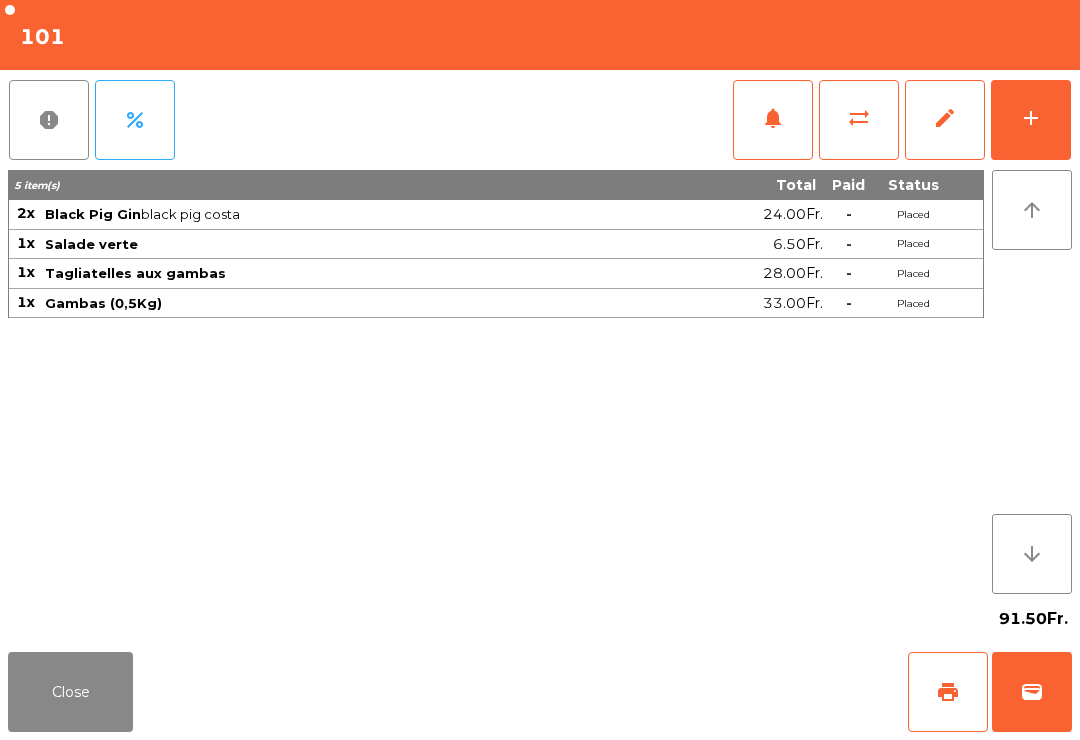 click on "Close" 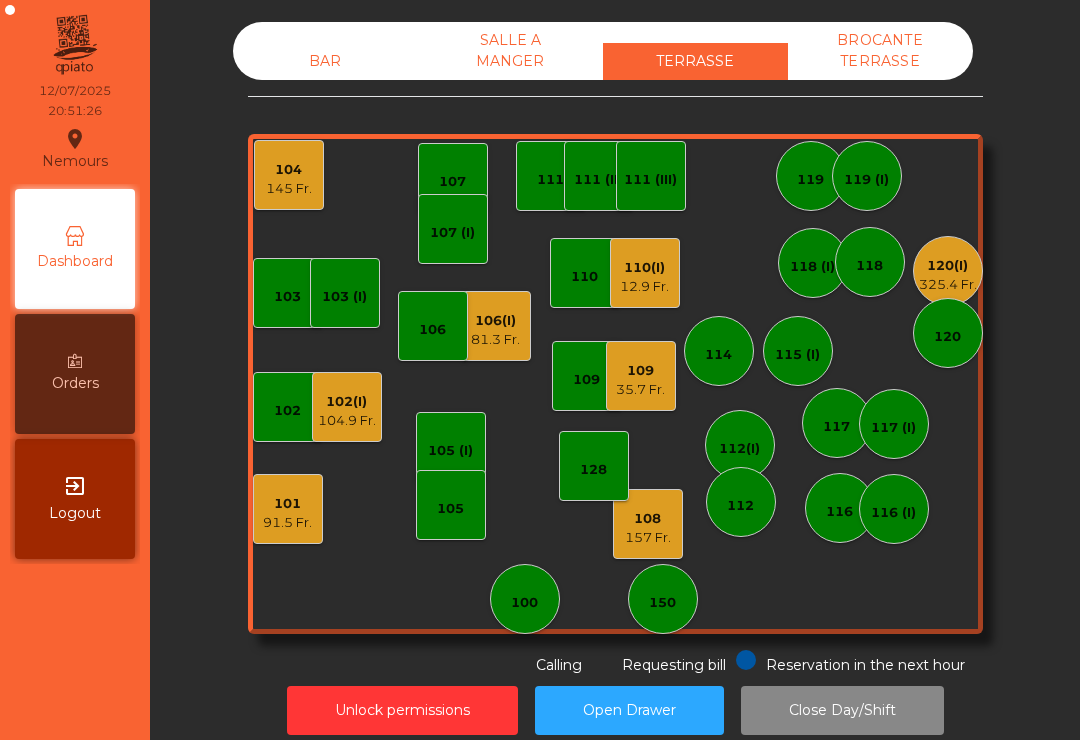 click on "145 Fr." 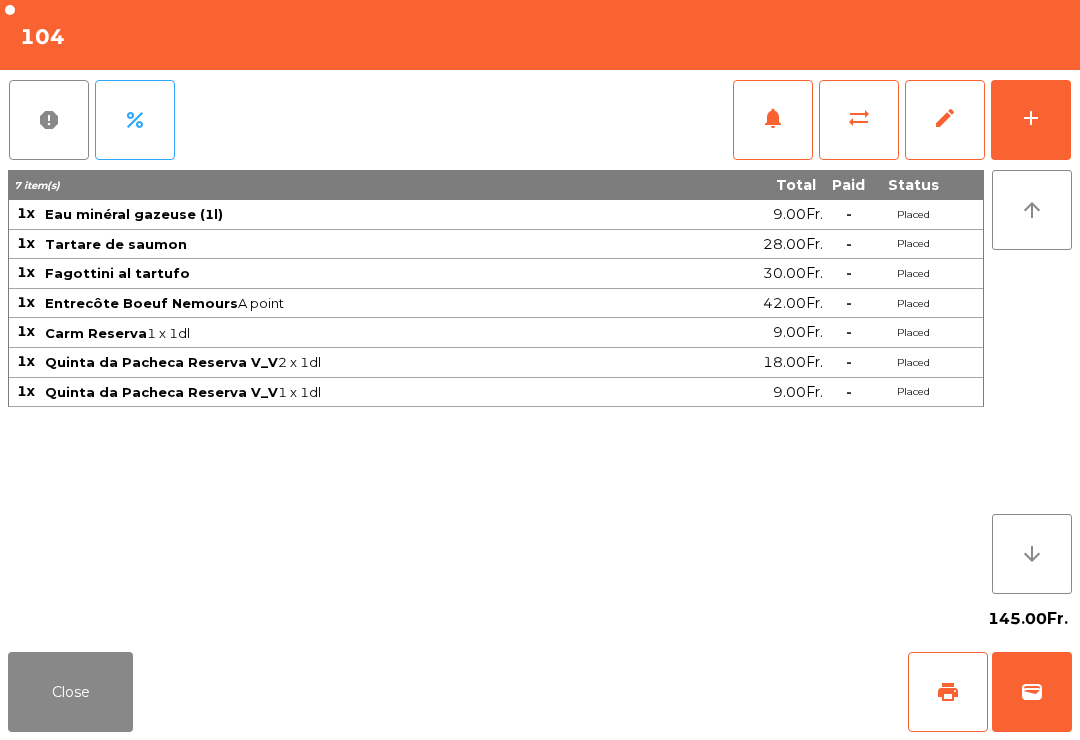 click on "wallet" 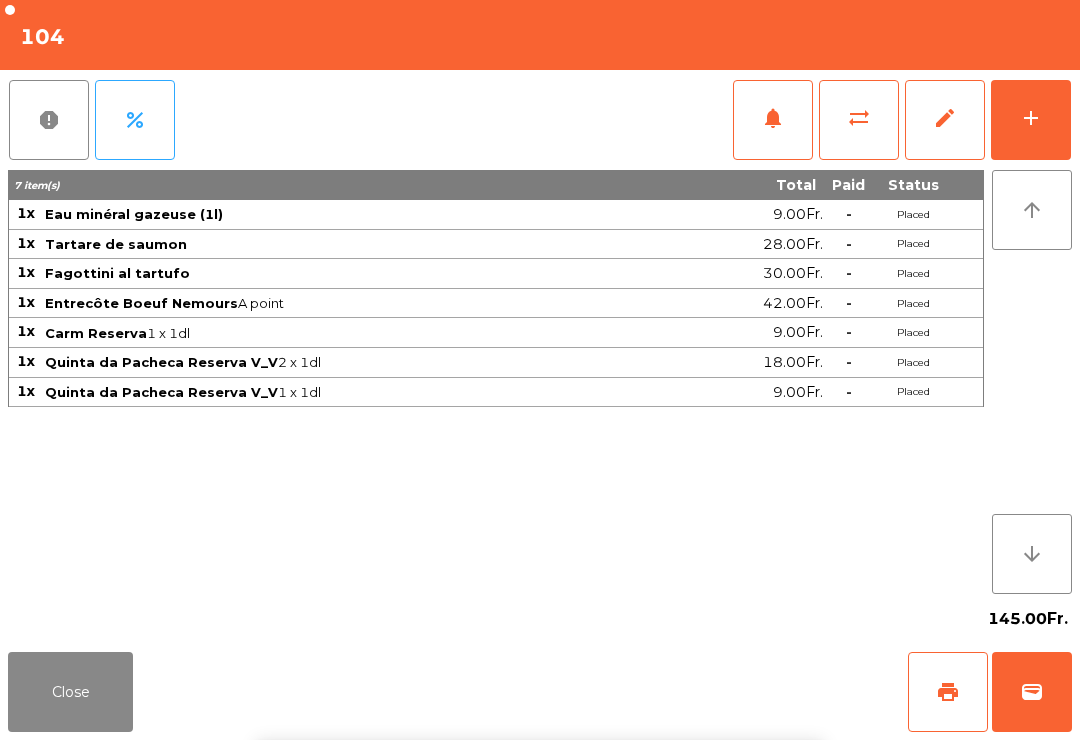 click on "Close   print   wallet" 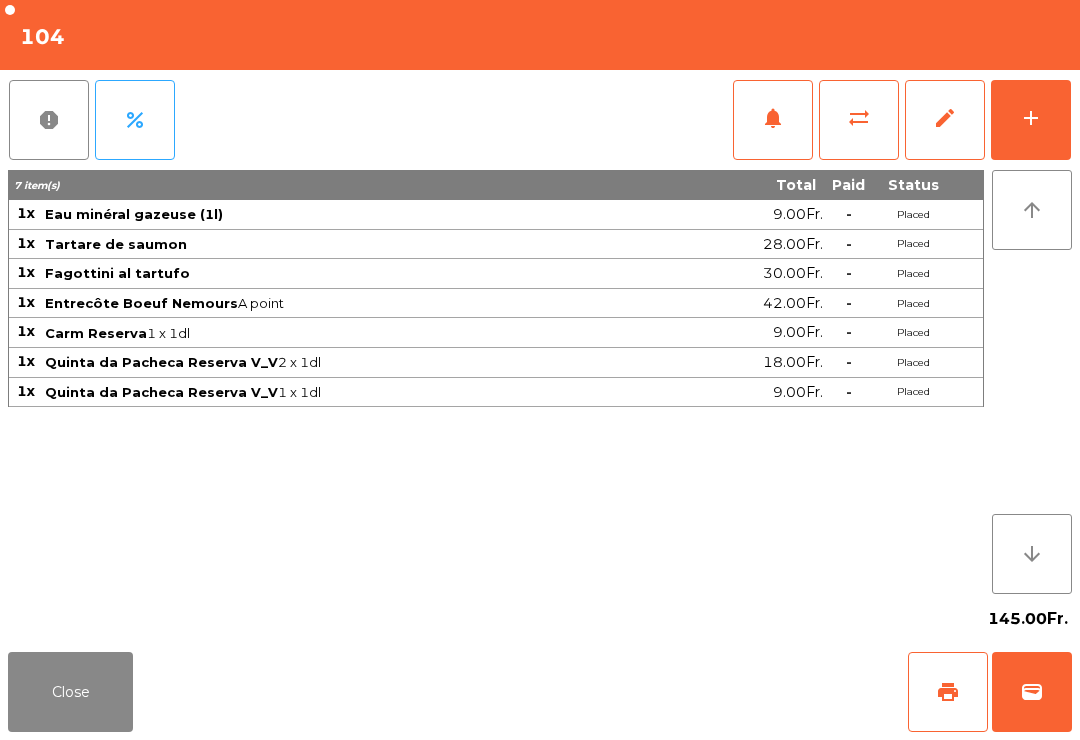 click on "Close   print   wallet" 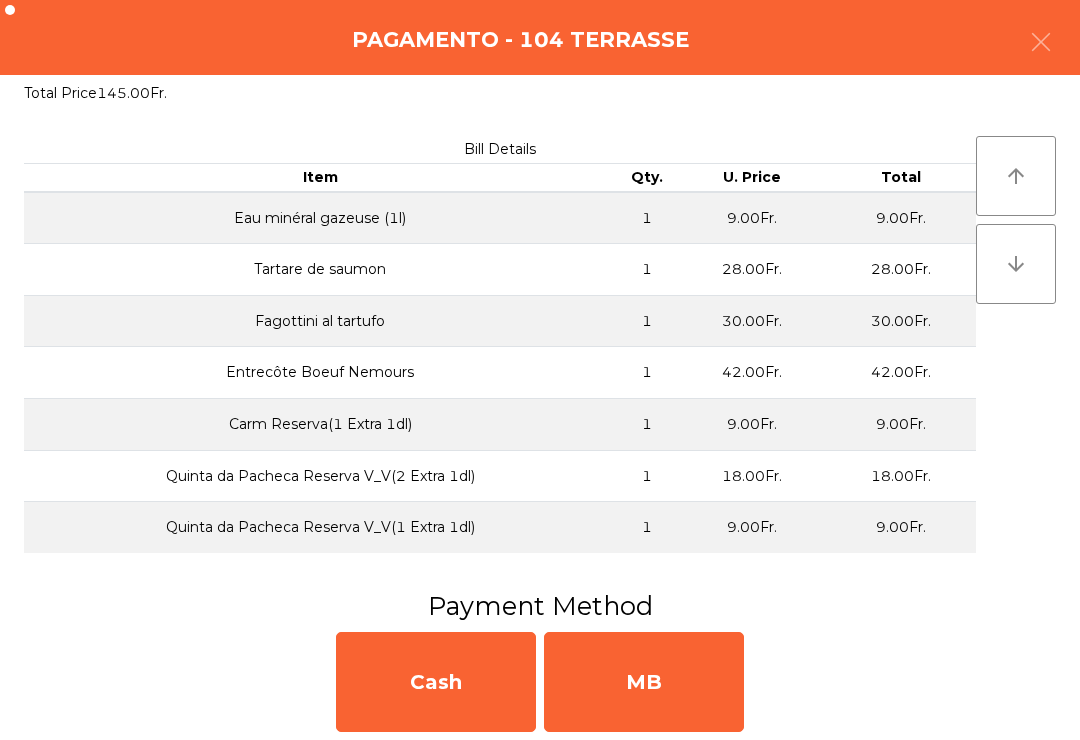 click on "MB" 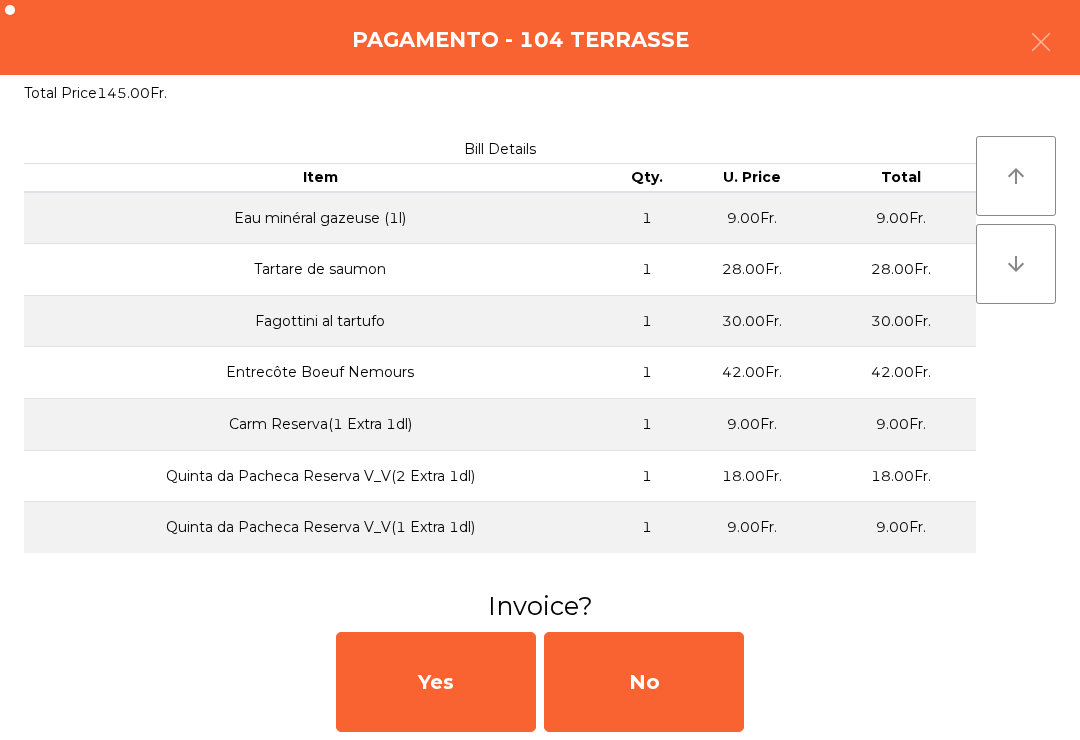 click on "No" 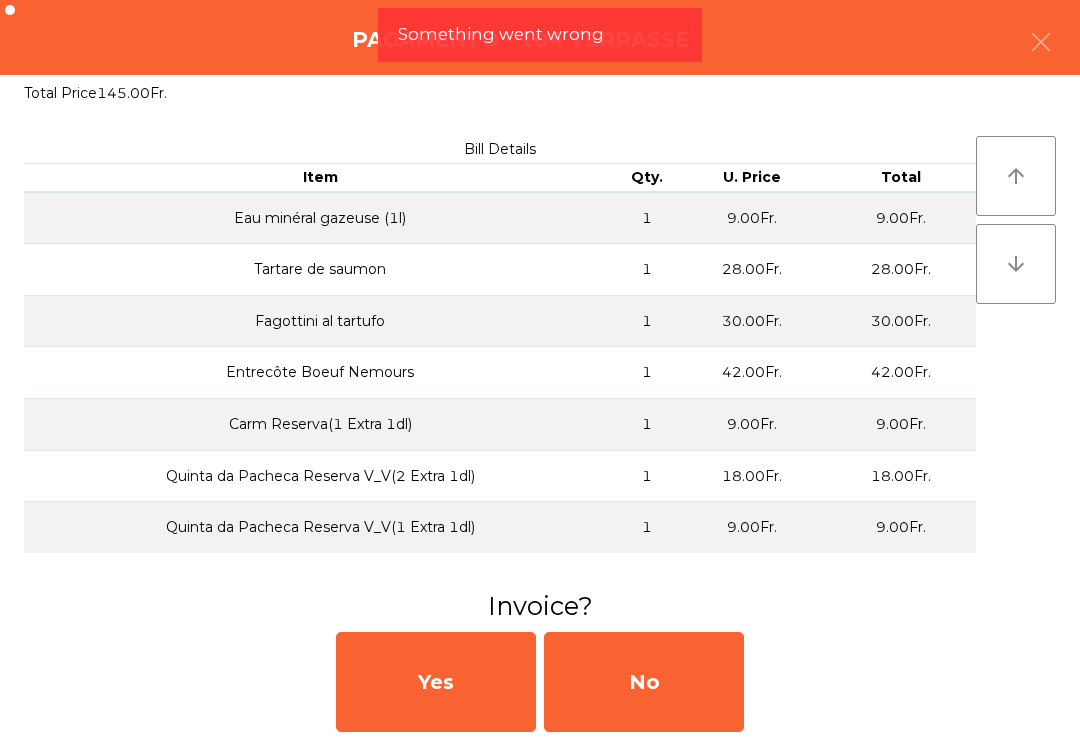 click on "No" 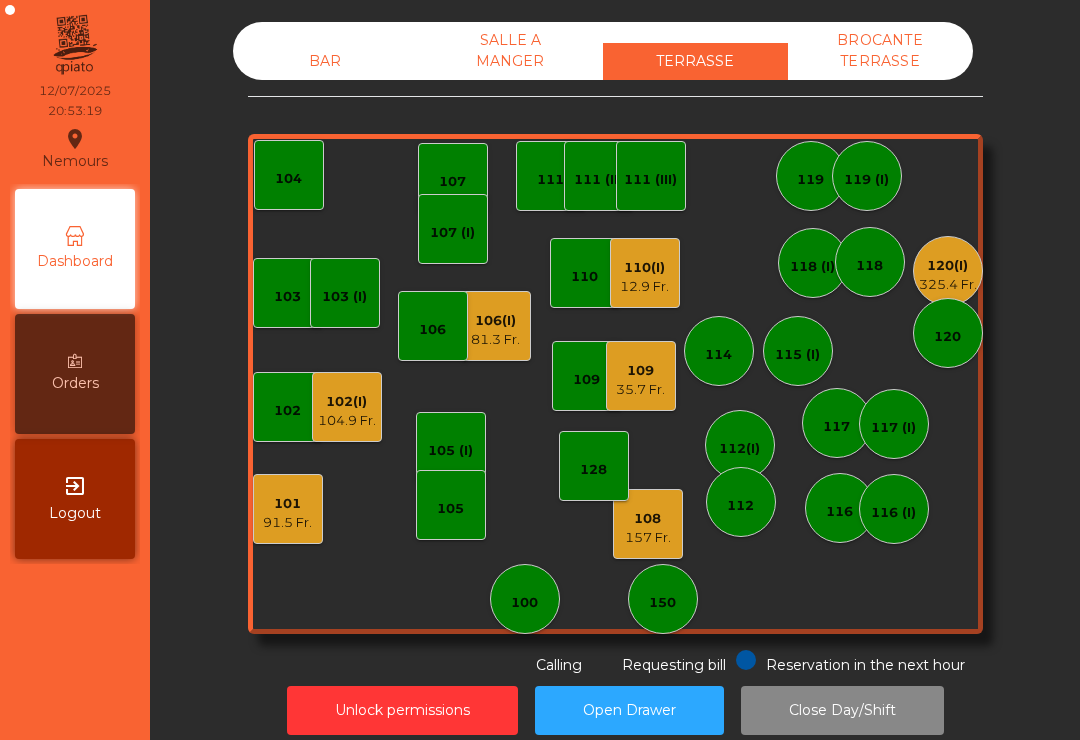click on "104.9 Fr." 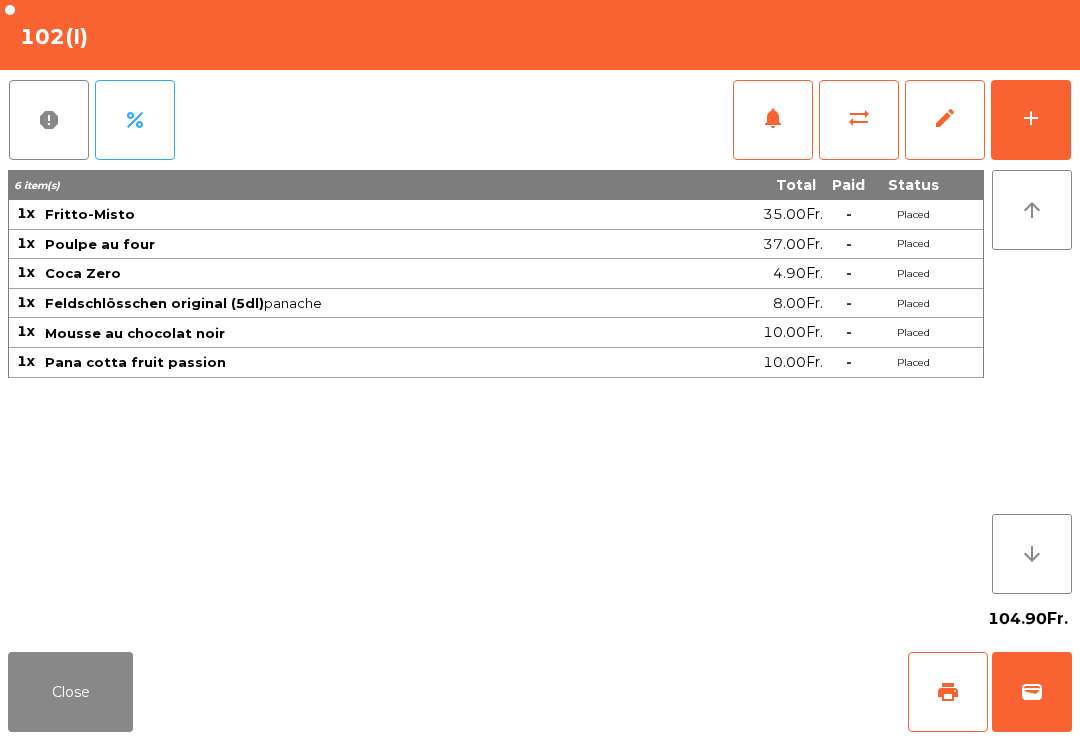 click on "wallet" 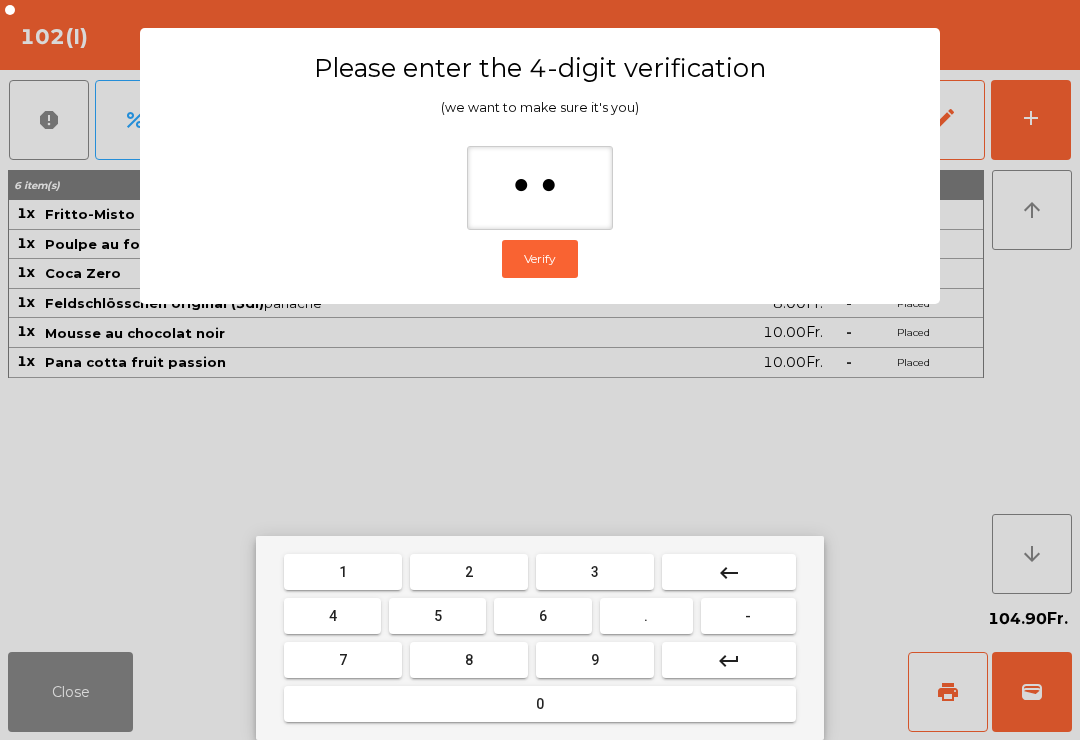 type on "***" 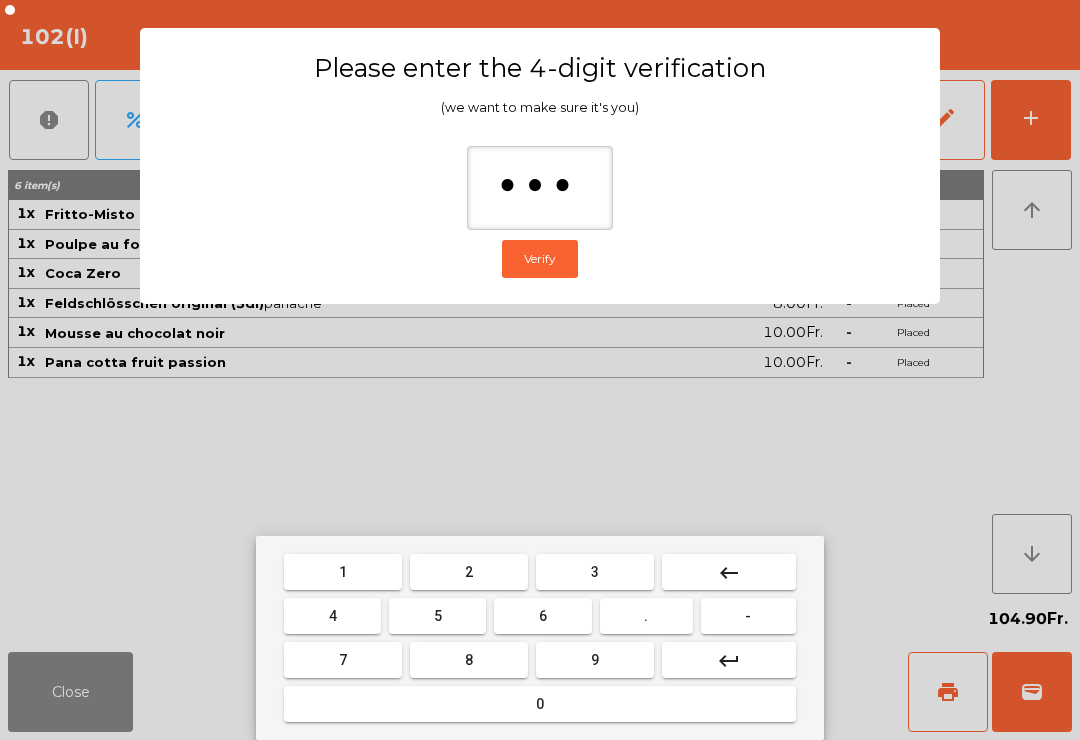 scroll, scrollTop: 0, scrollLeft: 0, axis: both 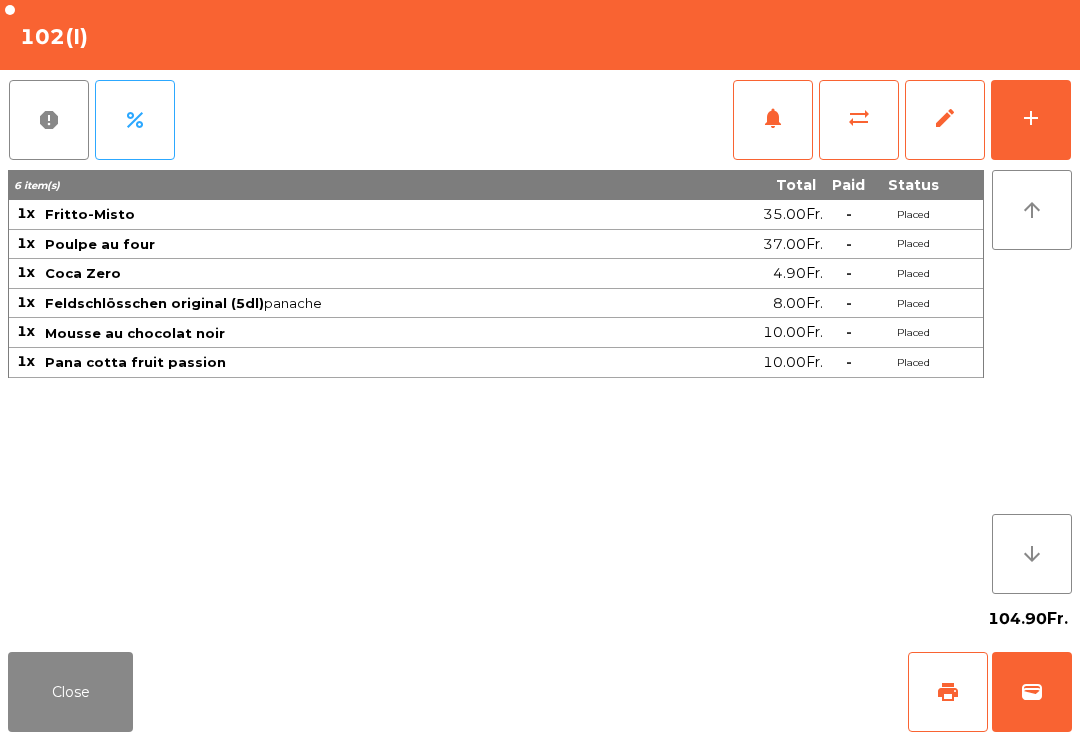 click on "wallet" 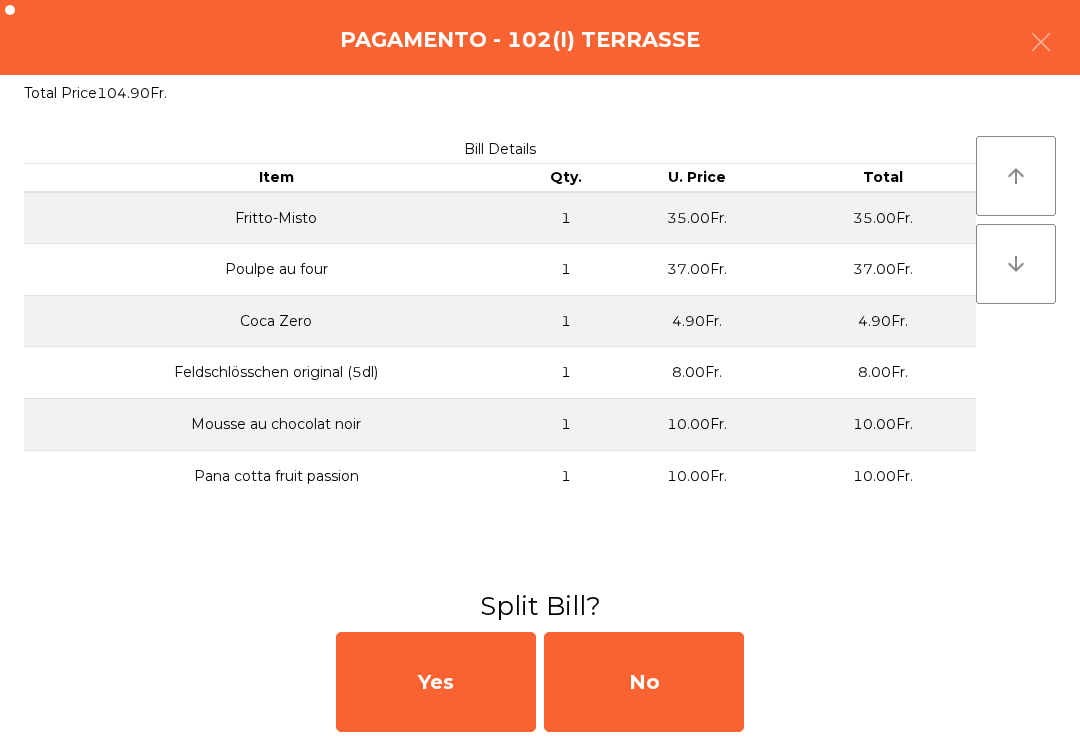 click on "10.00Fr." 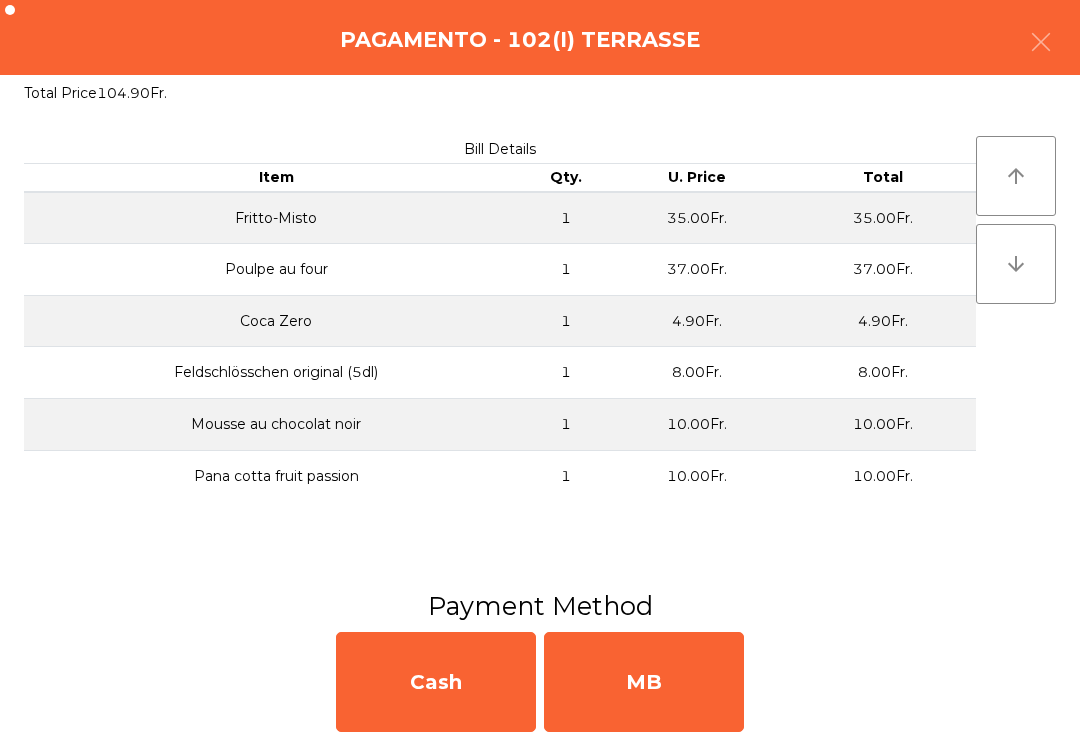 click on "MB" 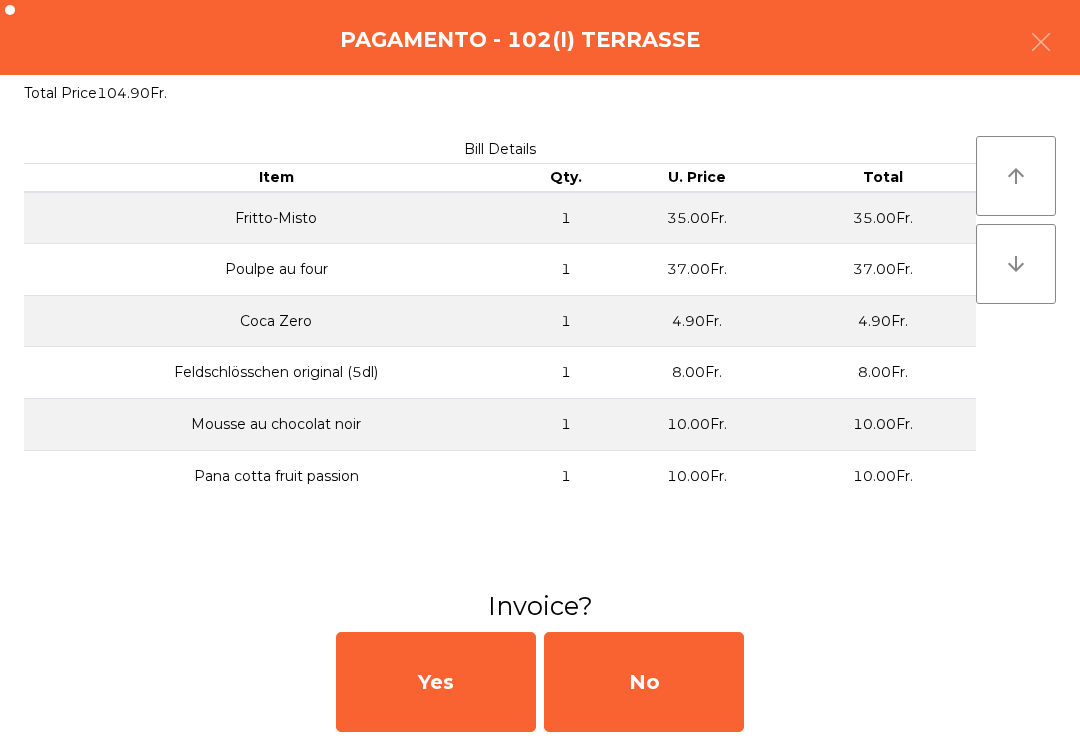 click on "No" 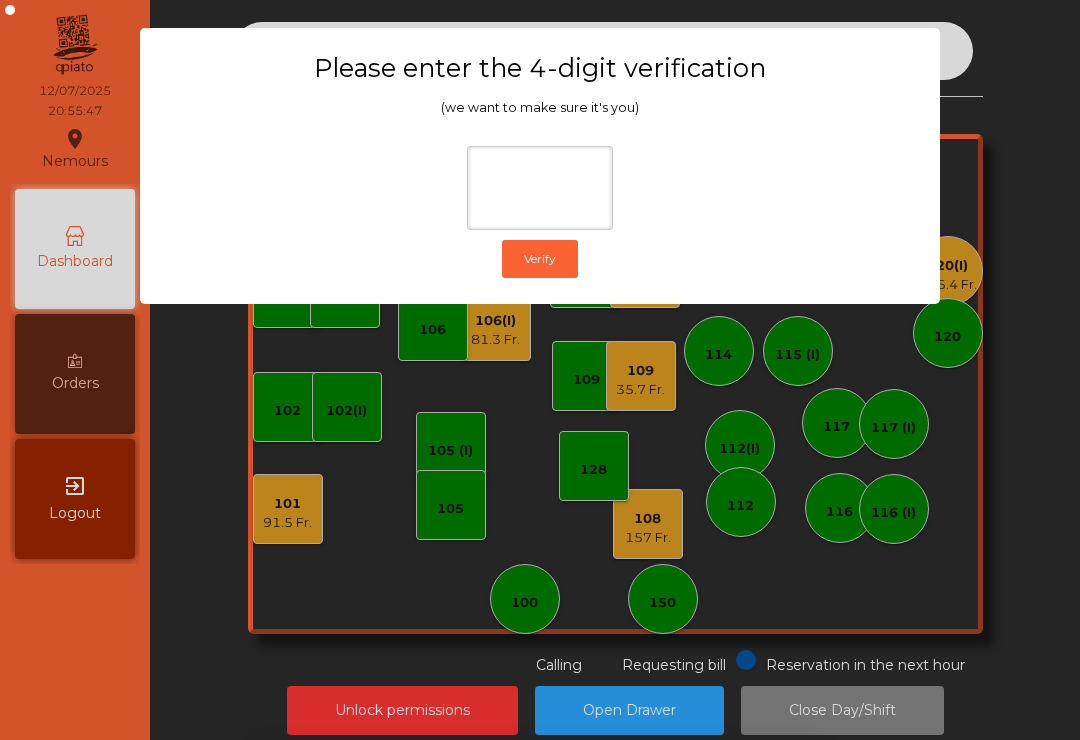 click on "Please enter the 4-digit verification (we want to make sure it's you)  Verify" 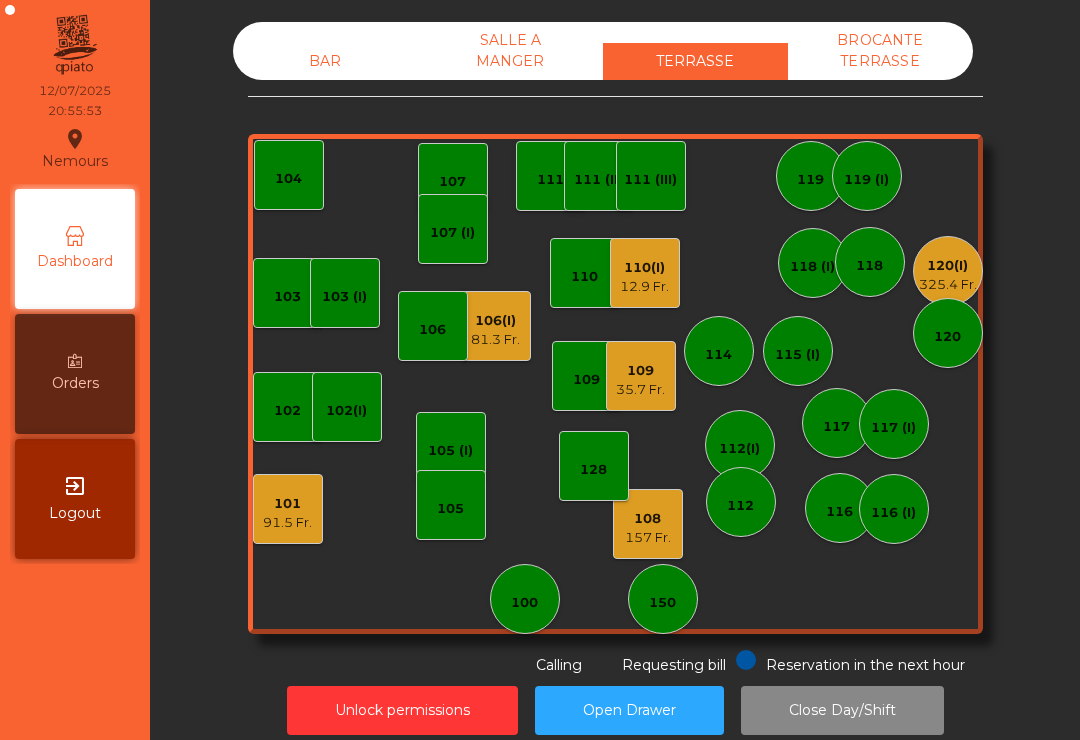 click on "35.7 Fr." 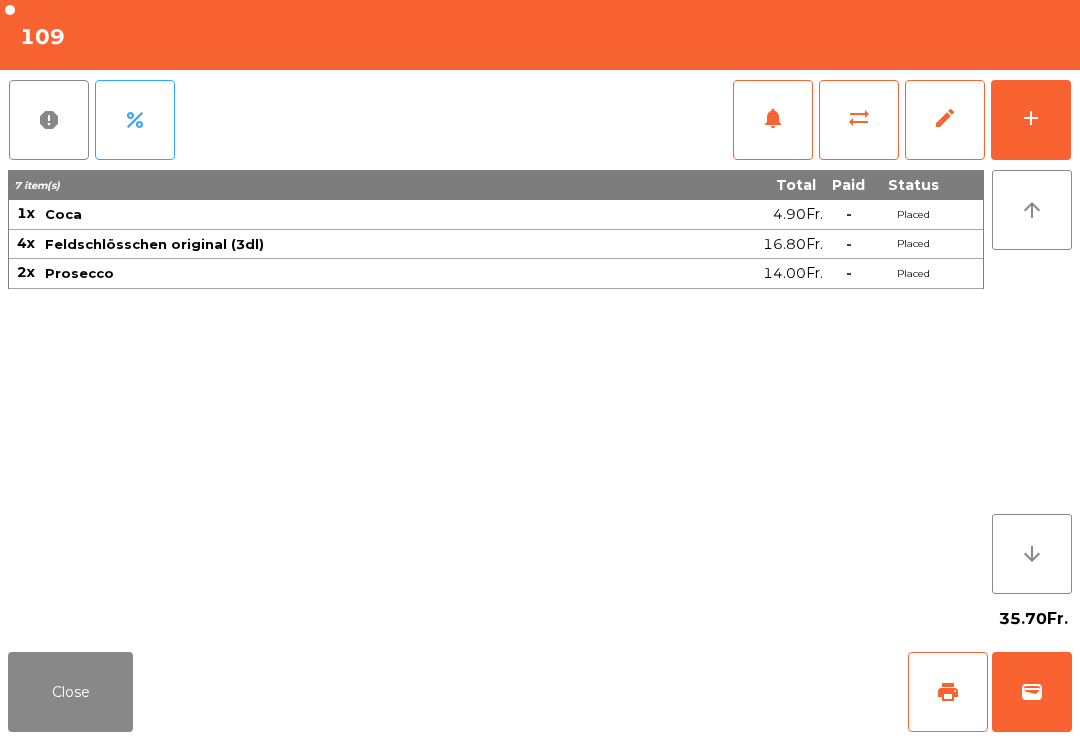 click on "wallet" 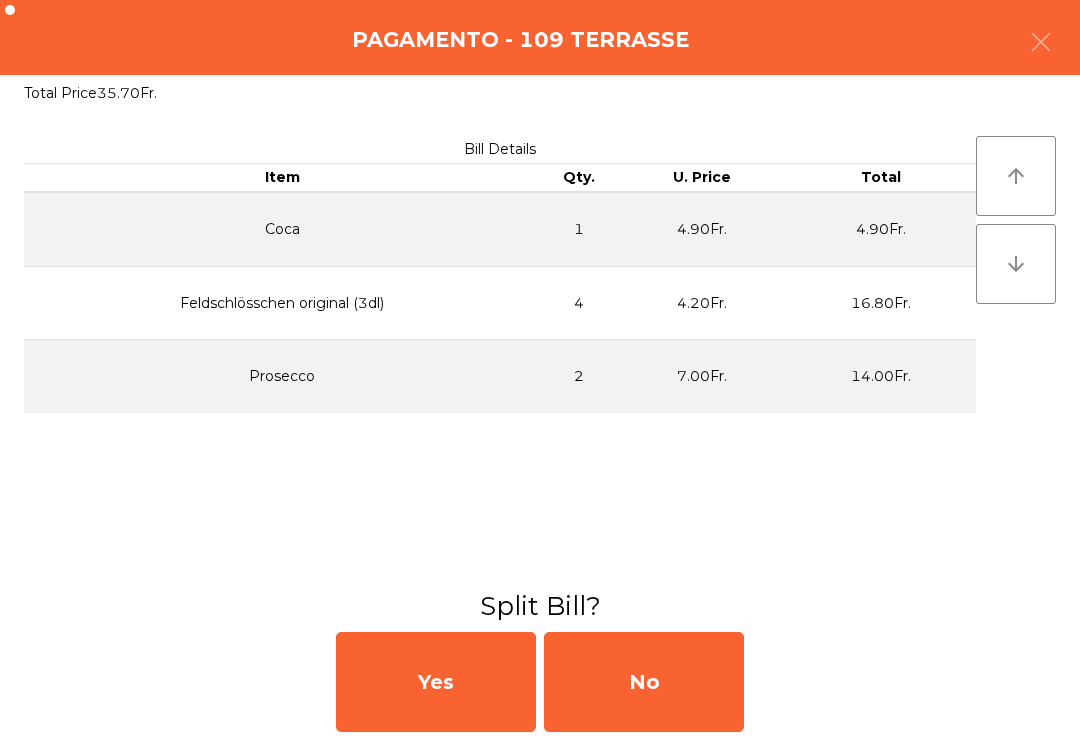 click on "No" 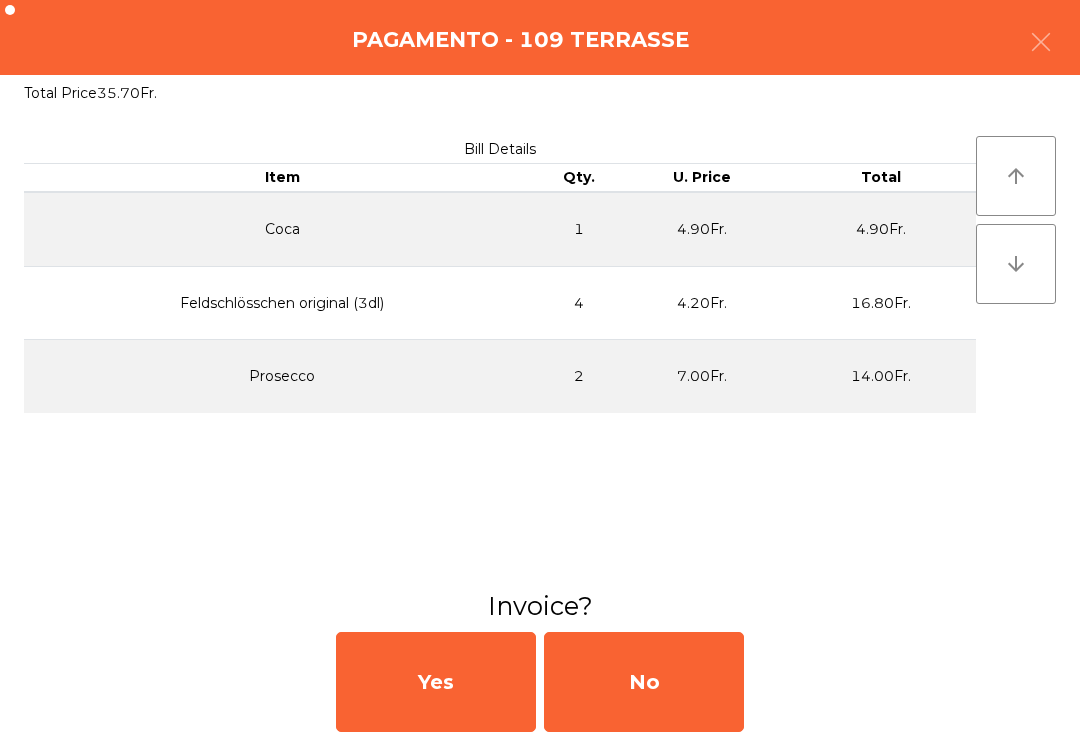click on "No" 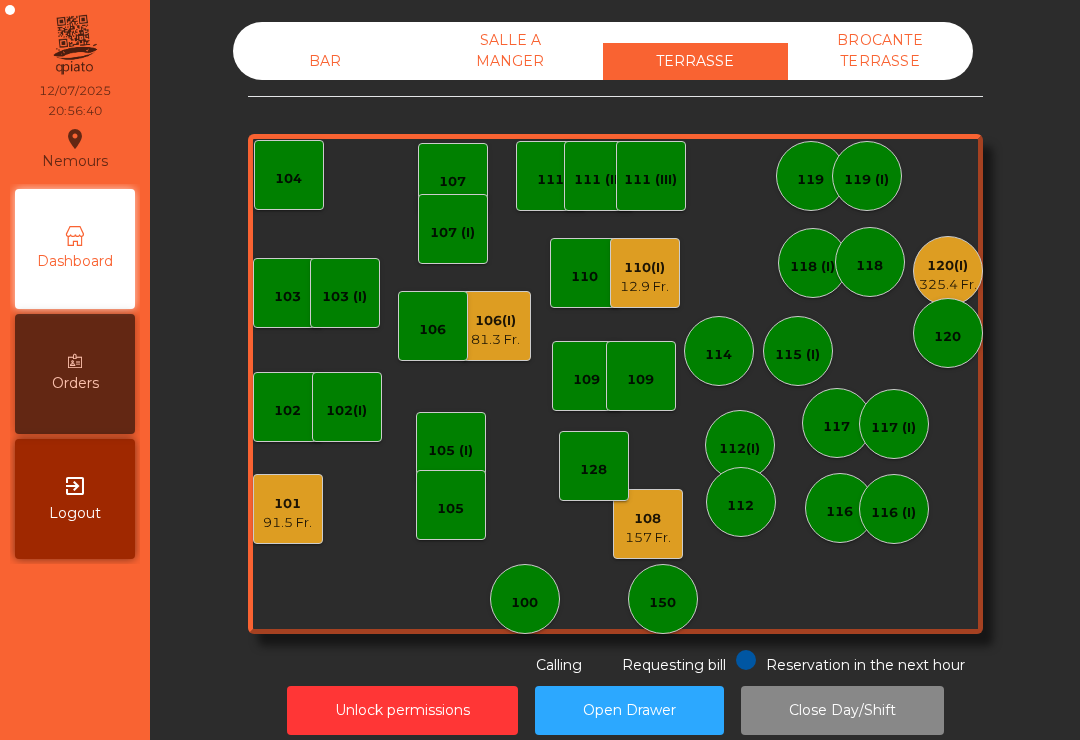 click on "108" 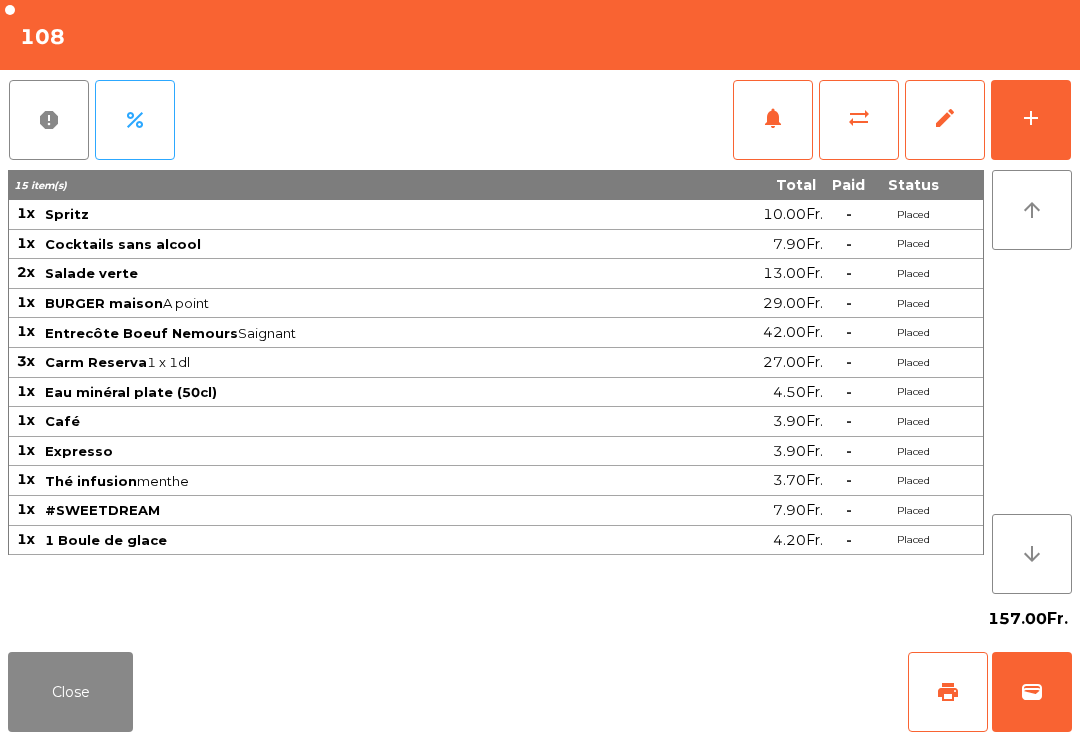 click on "Close" 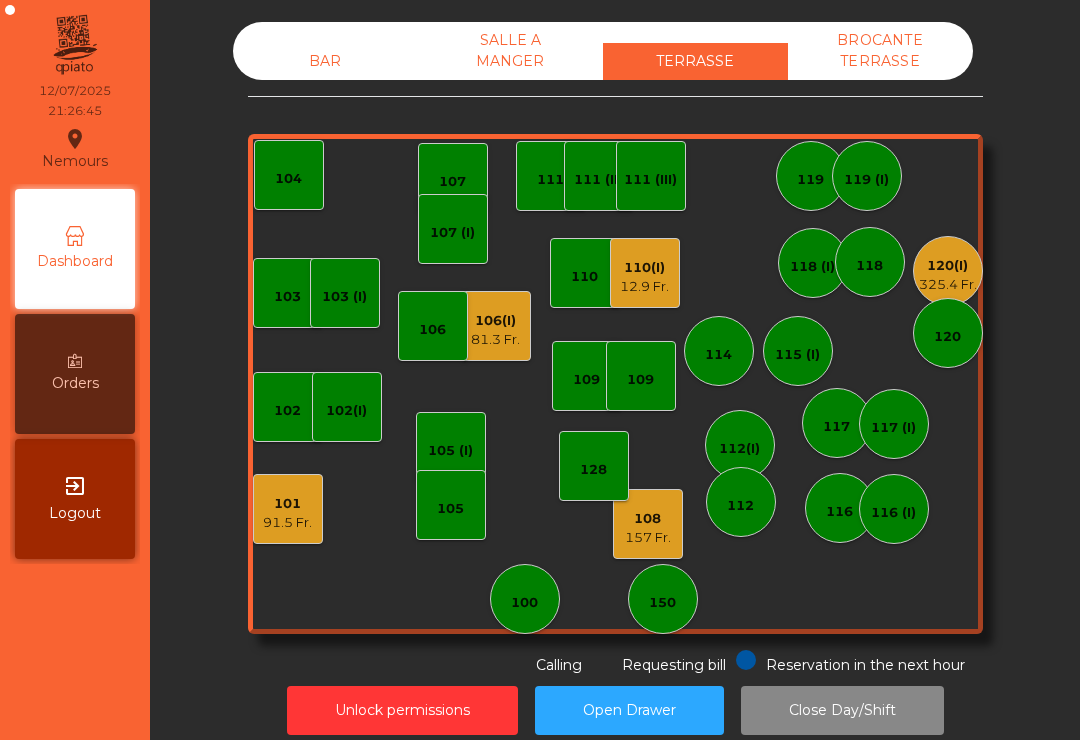 click on "101   91.5 Fr." 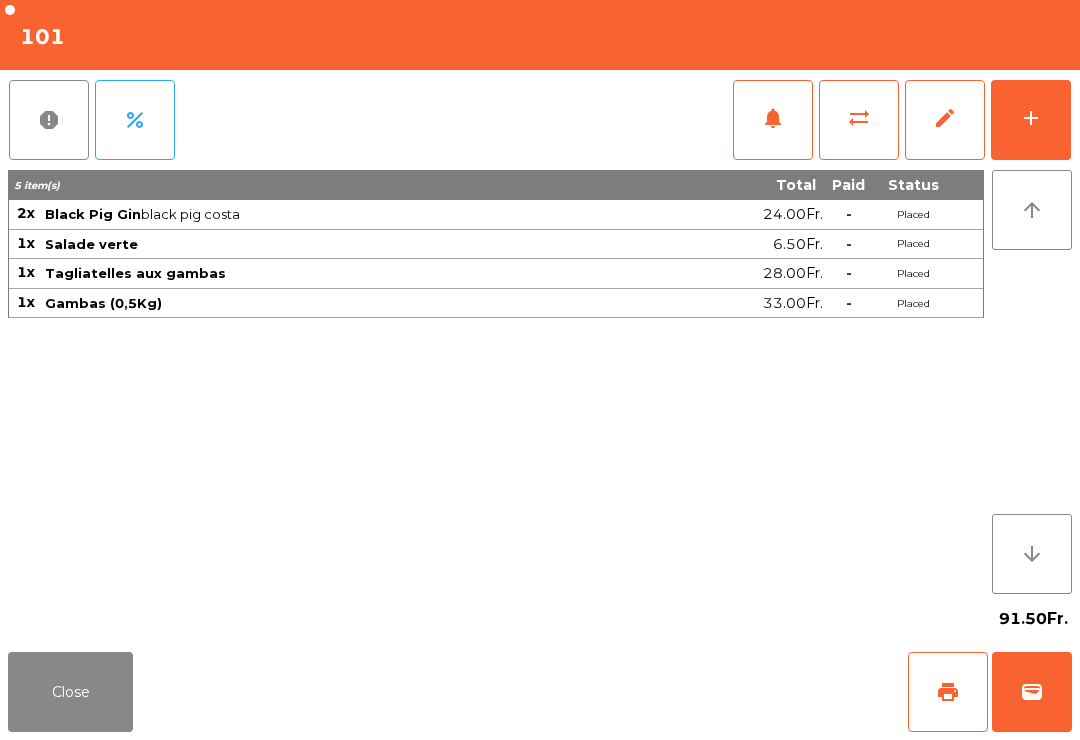 click on "add" 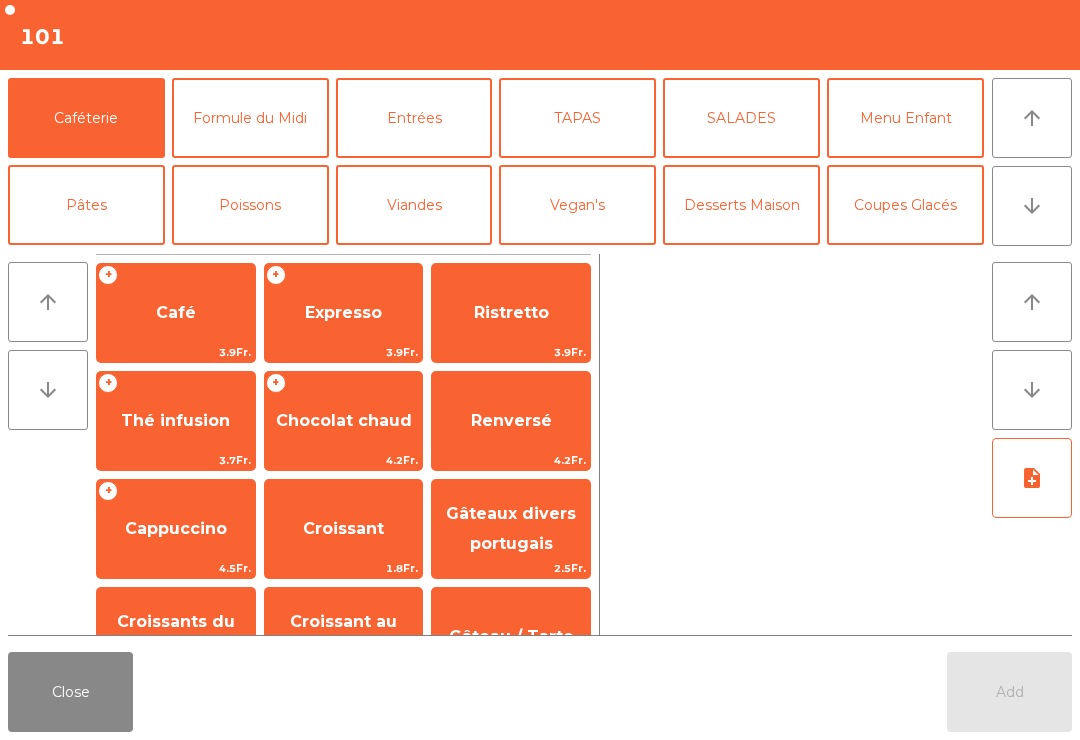 click on "Desserts Maison" 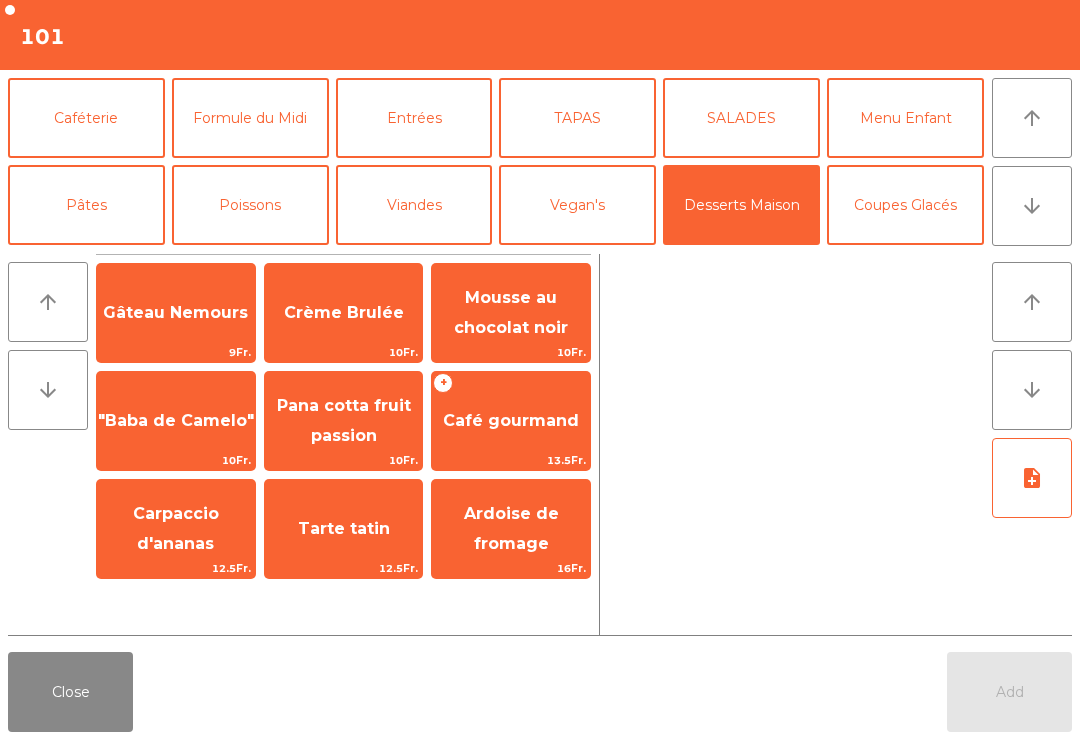click on "Gâteau Nemours" 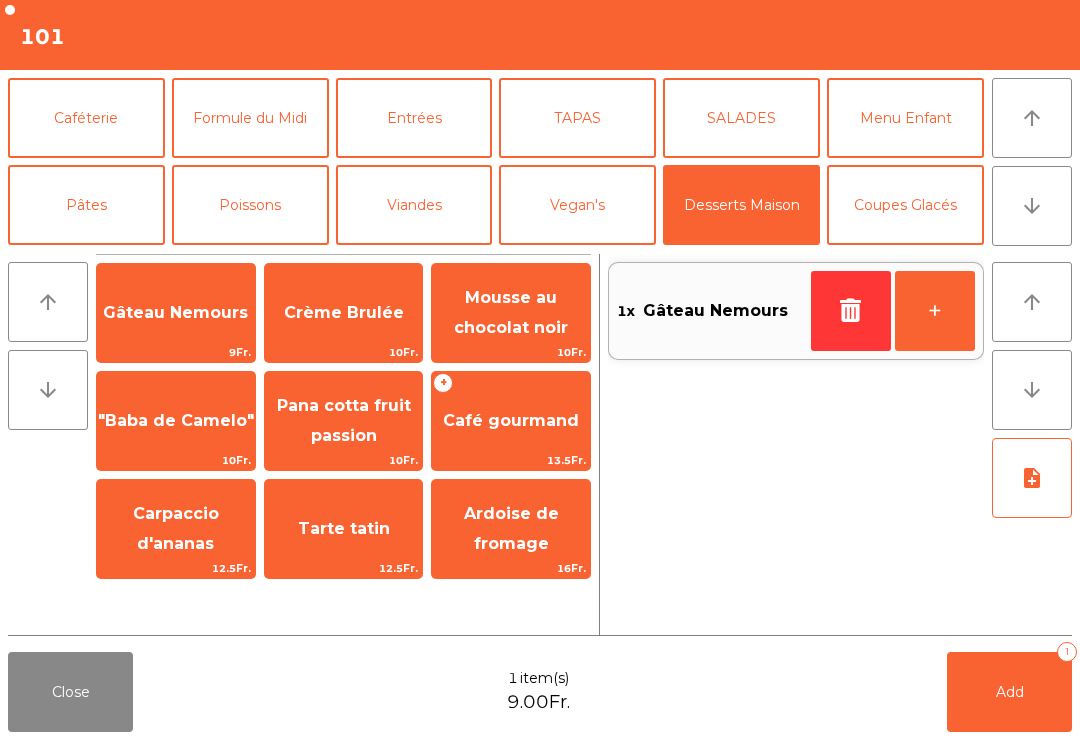 click on "Pana cotta fruit passion" 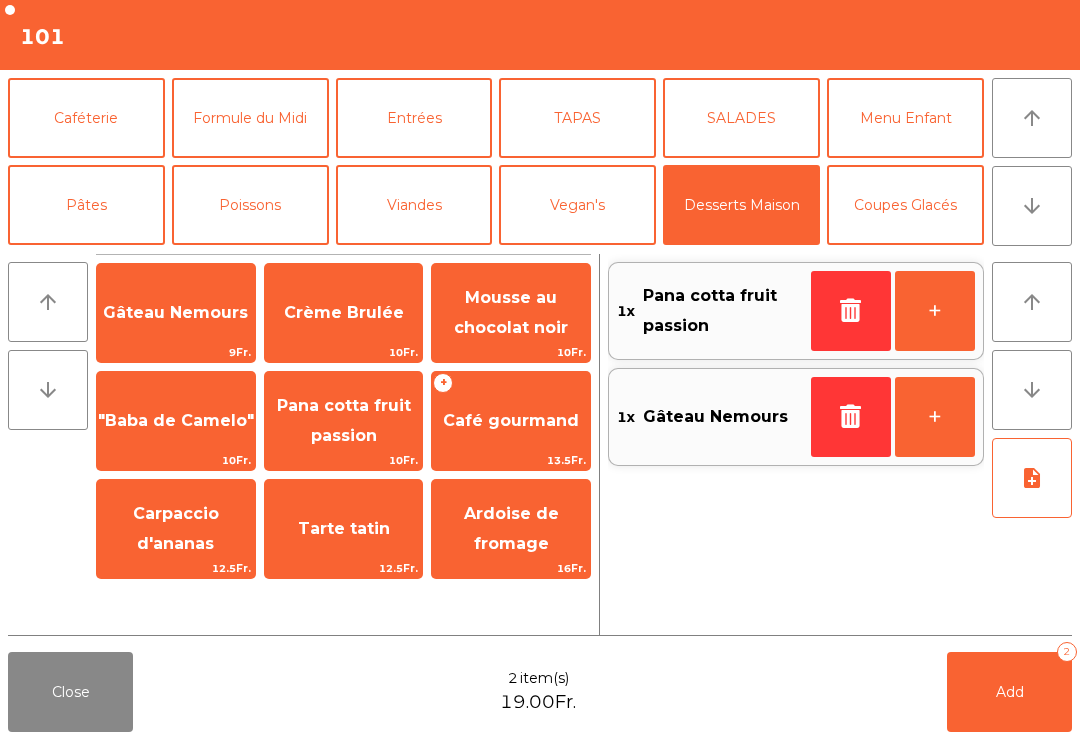 click on "Add   2" 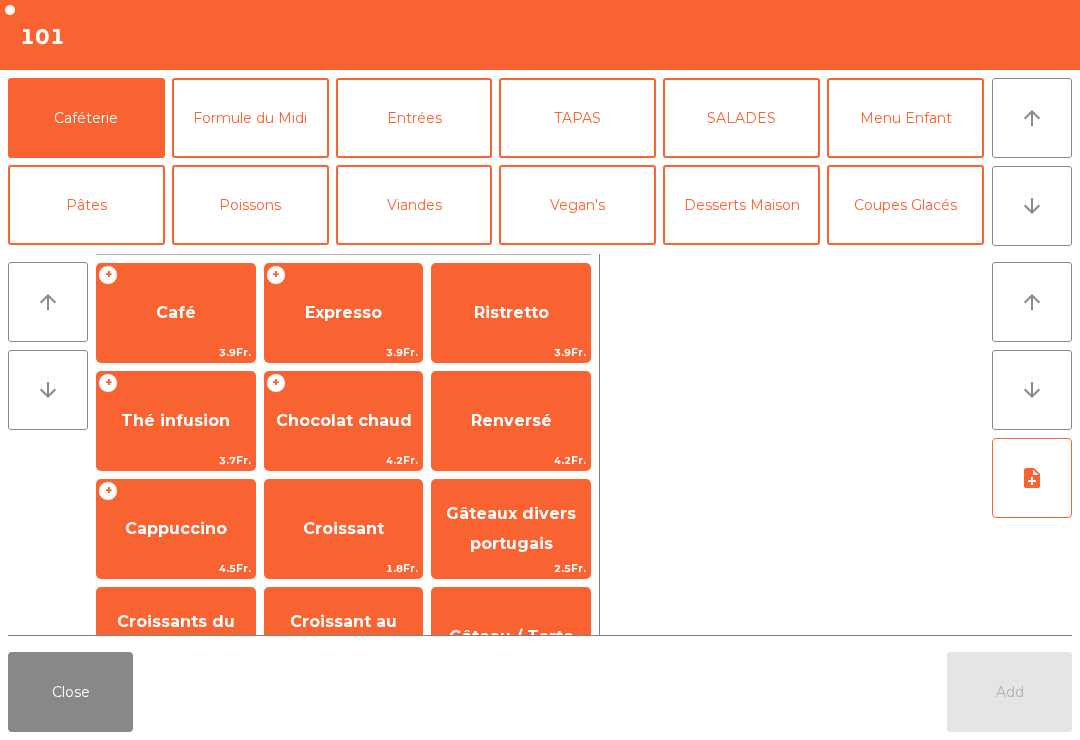 click on "Close" 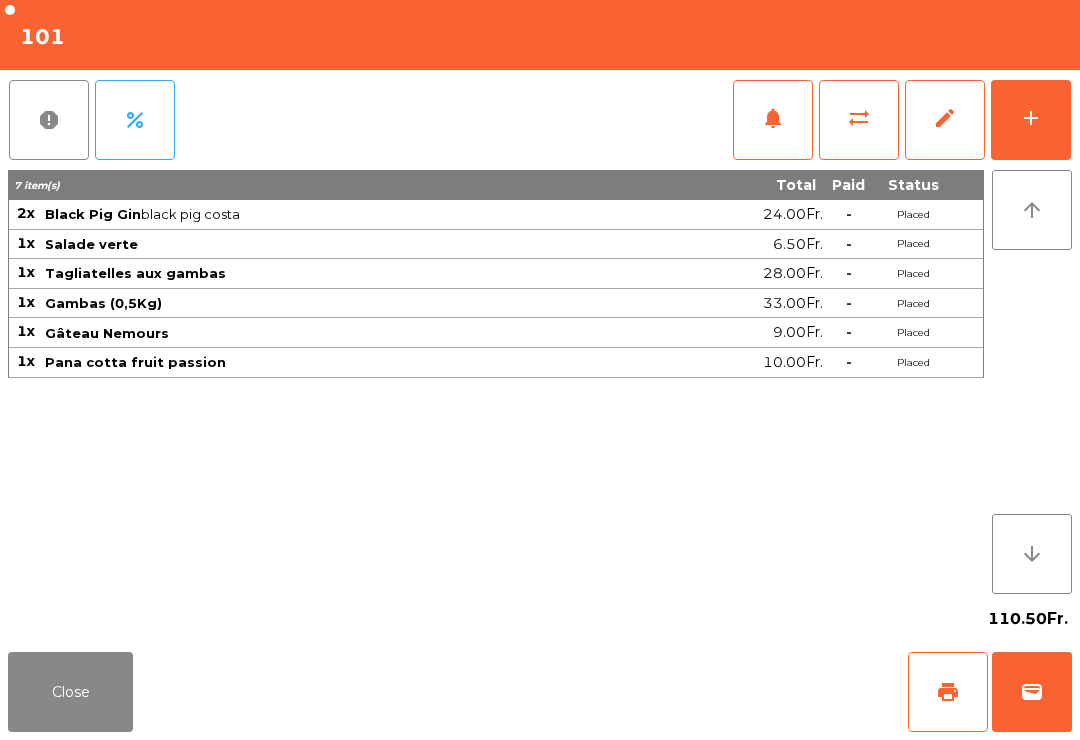 click on "Close" 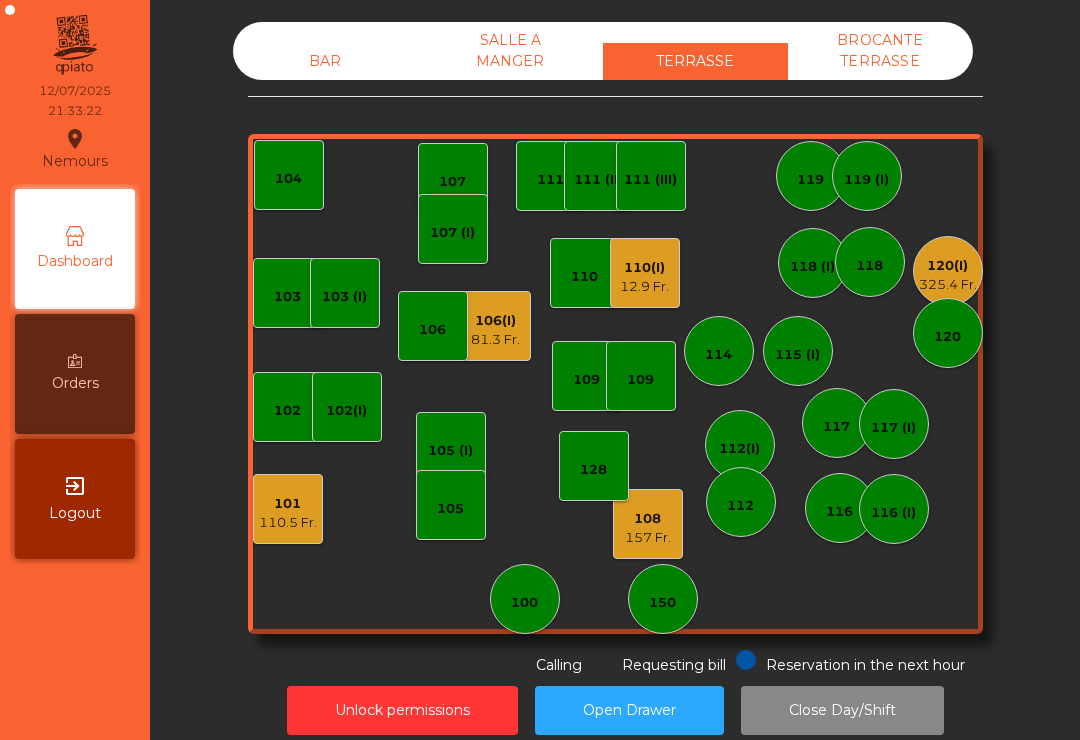 click on "101" 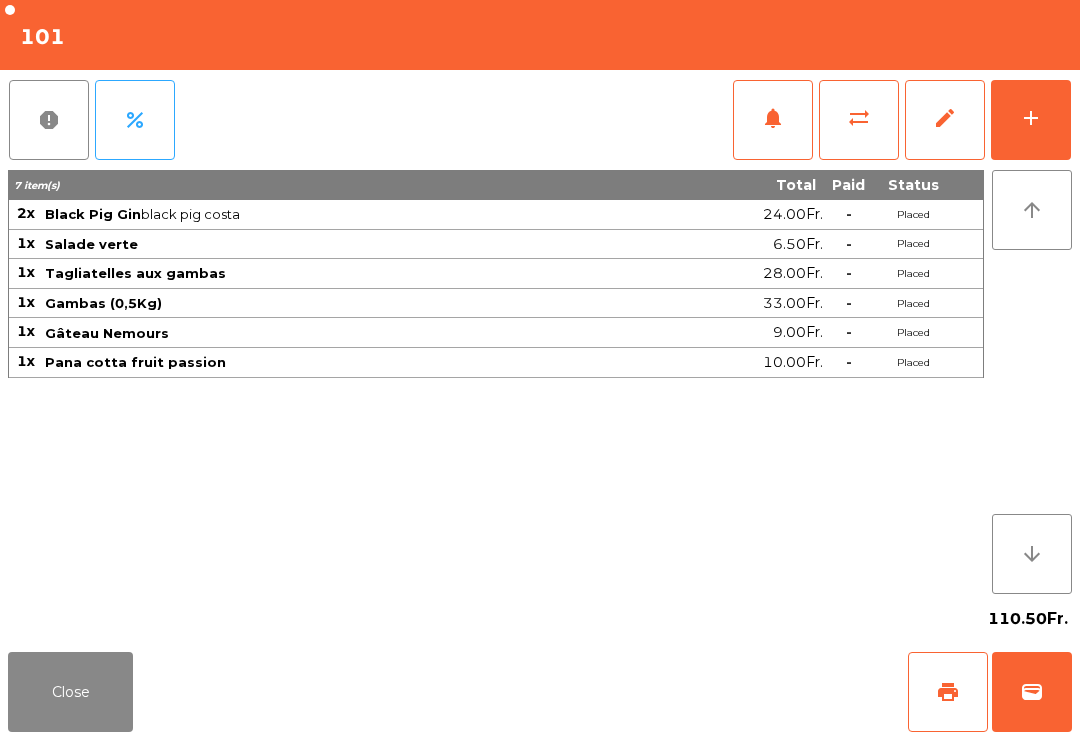 click on "Close" 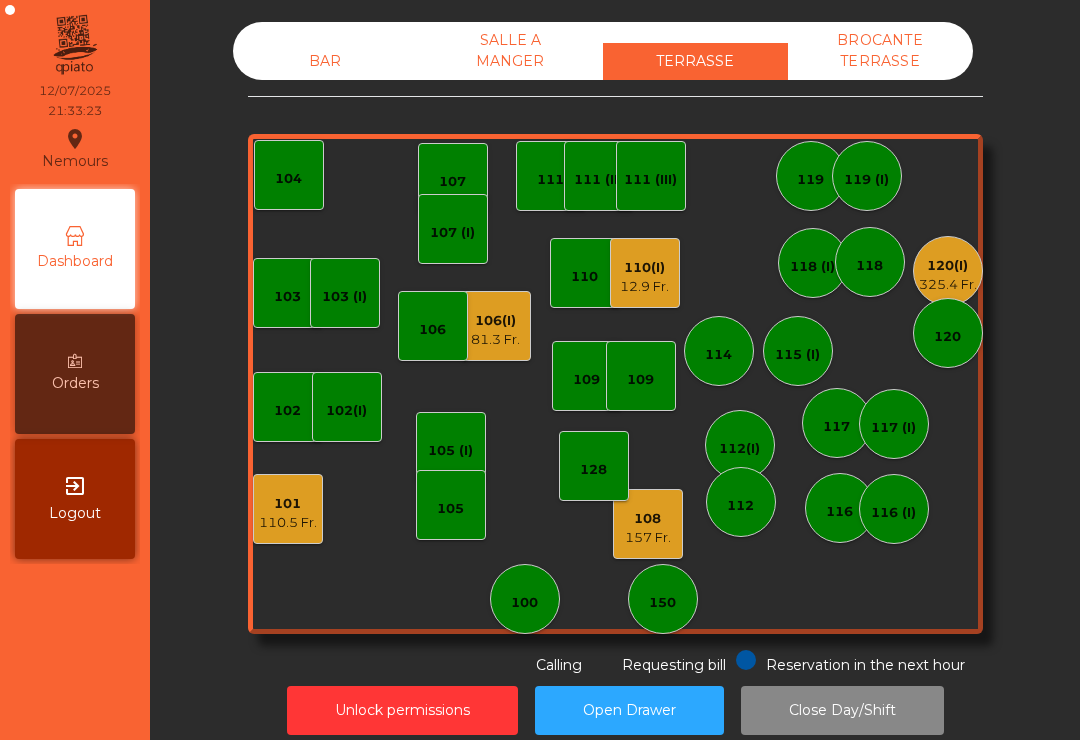 click on "157 Fr." 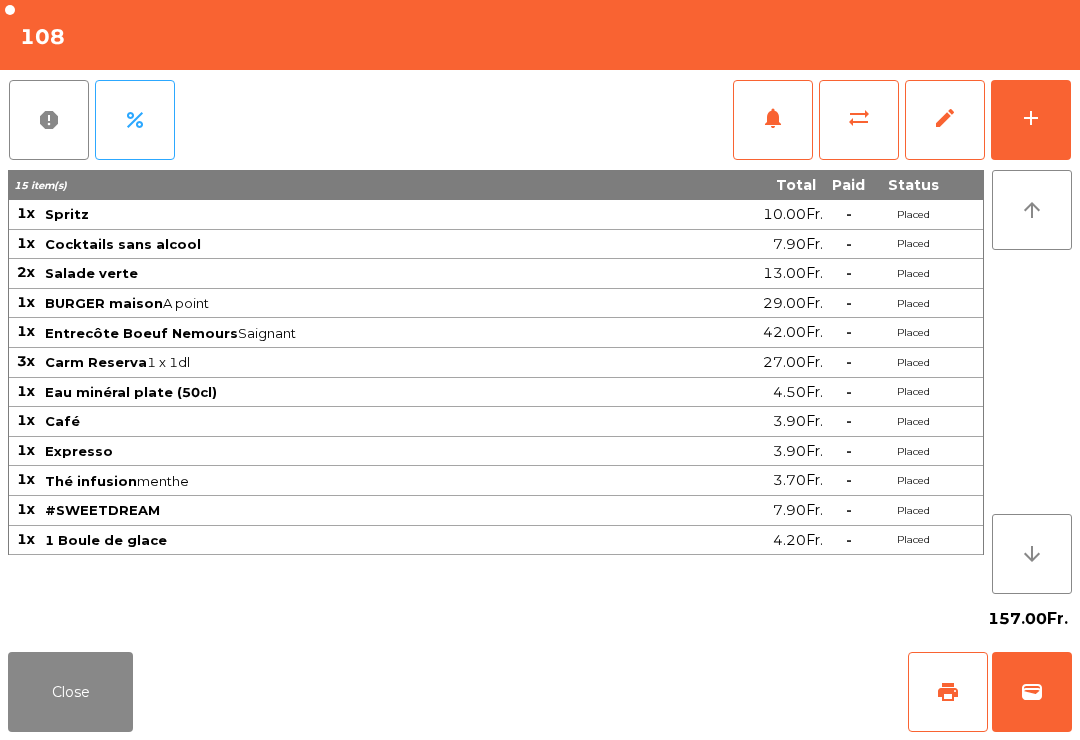 click on "print" 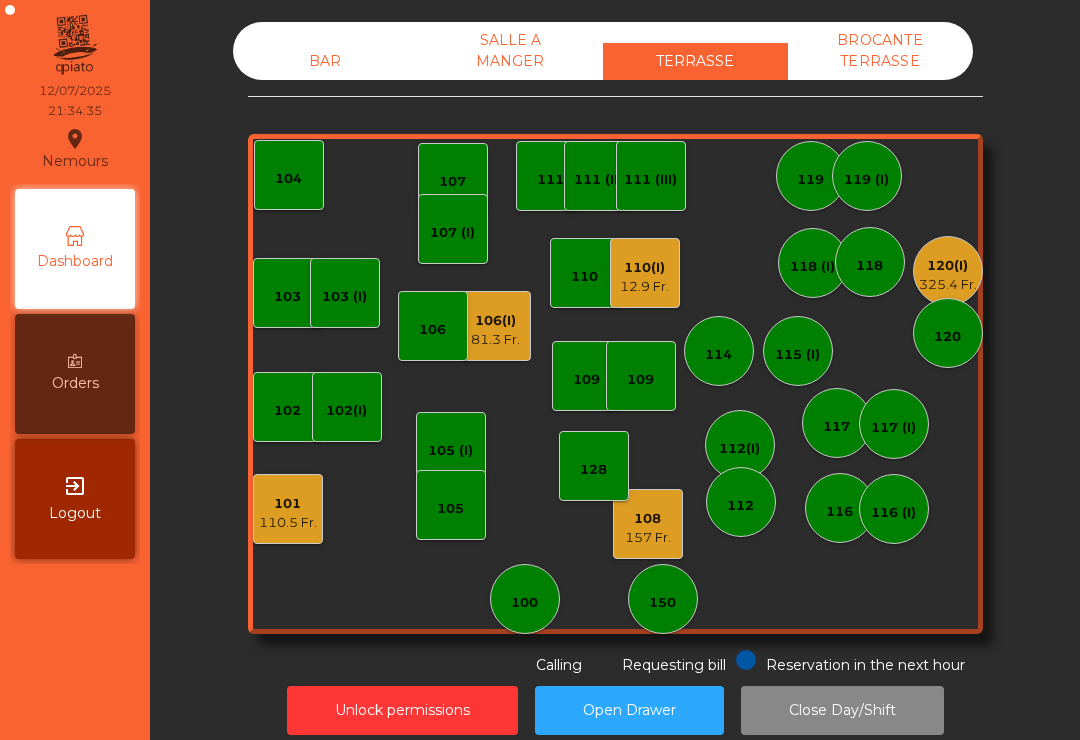 click on "81.3 Fr." 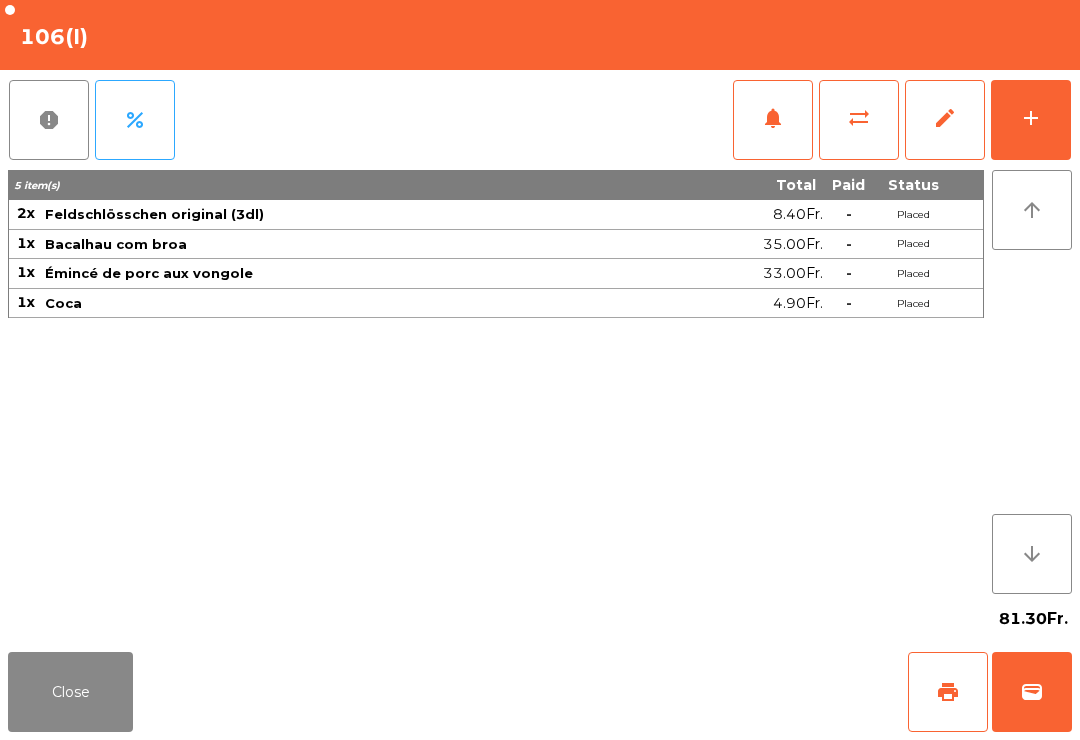 click on "wallet" 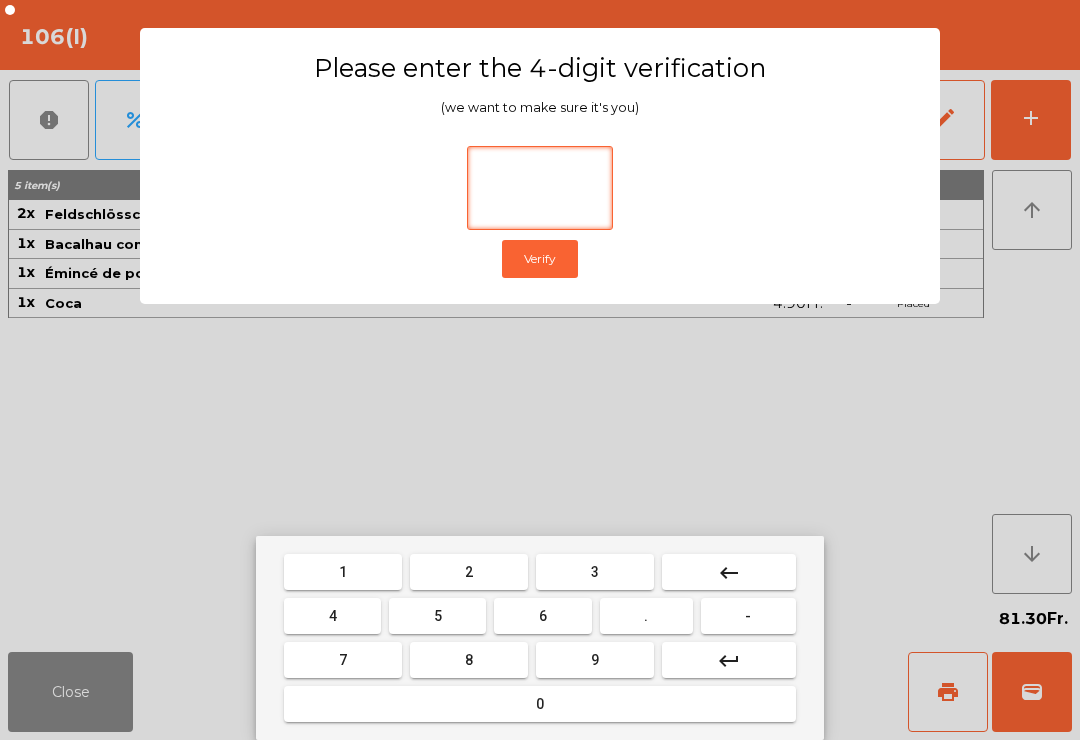 click on "0" at bounding box center [540, 704] 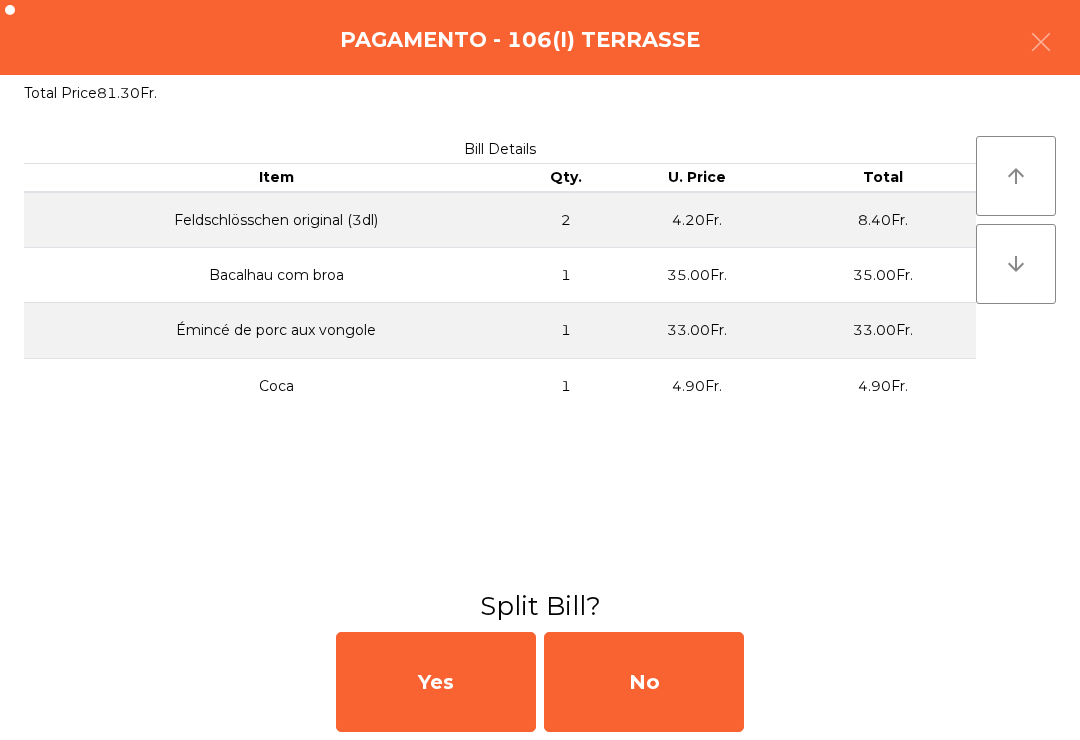 click on "No" 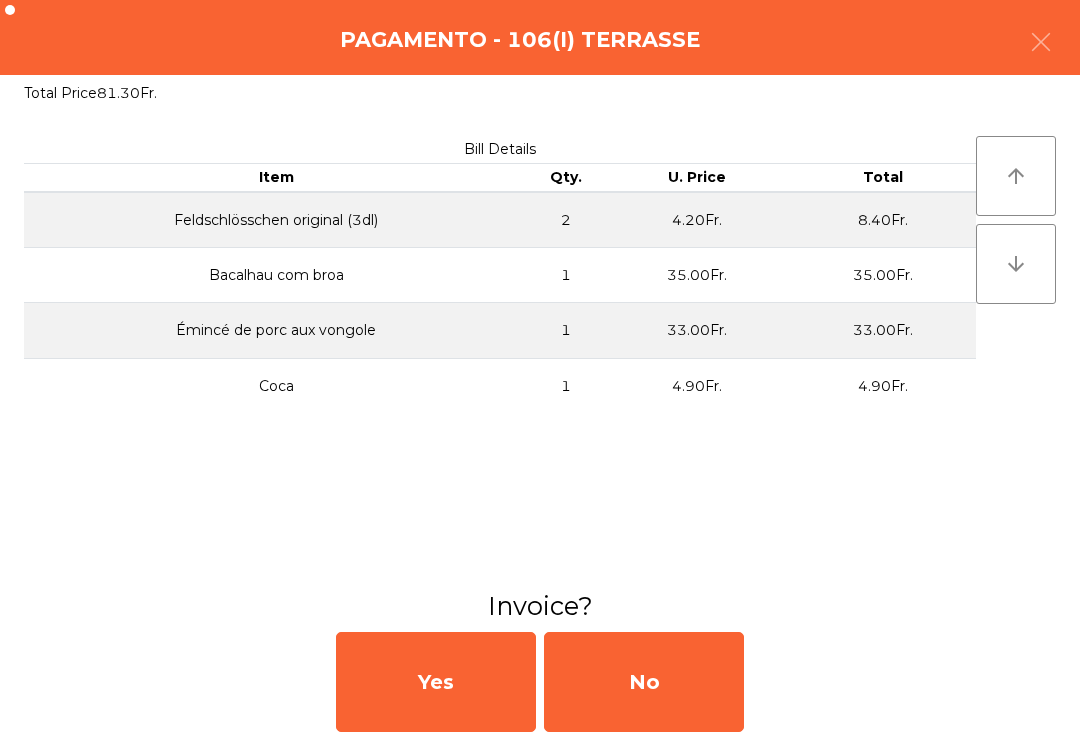 click on "No" 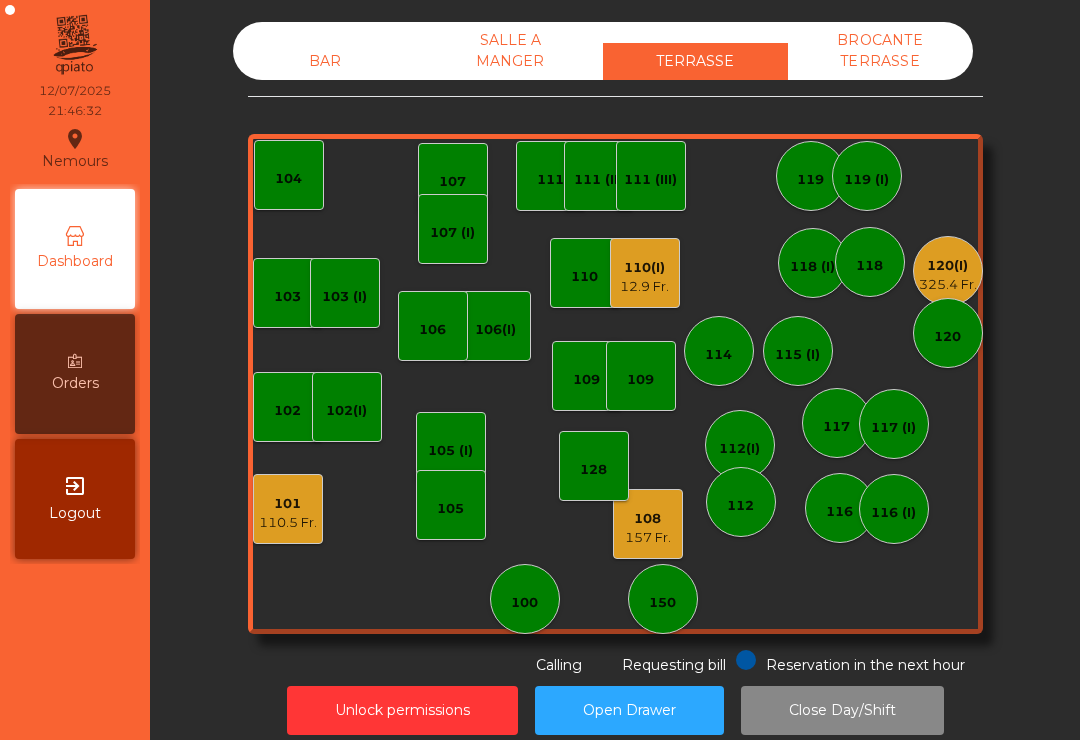 click on "110.5 Fr." 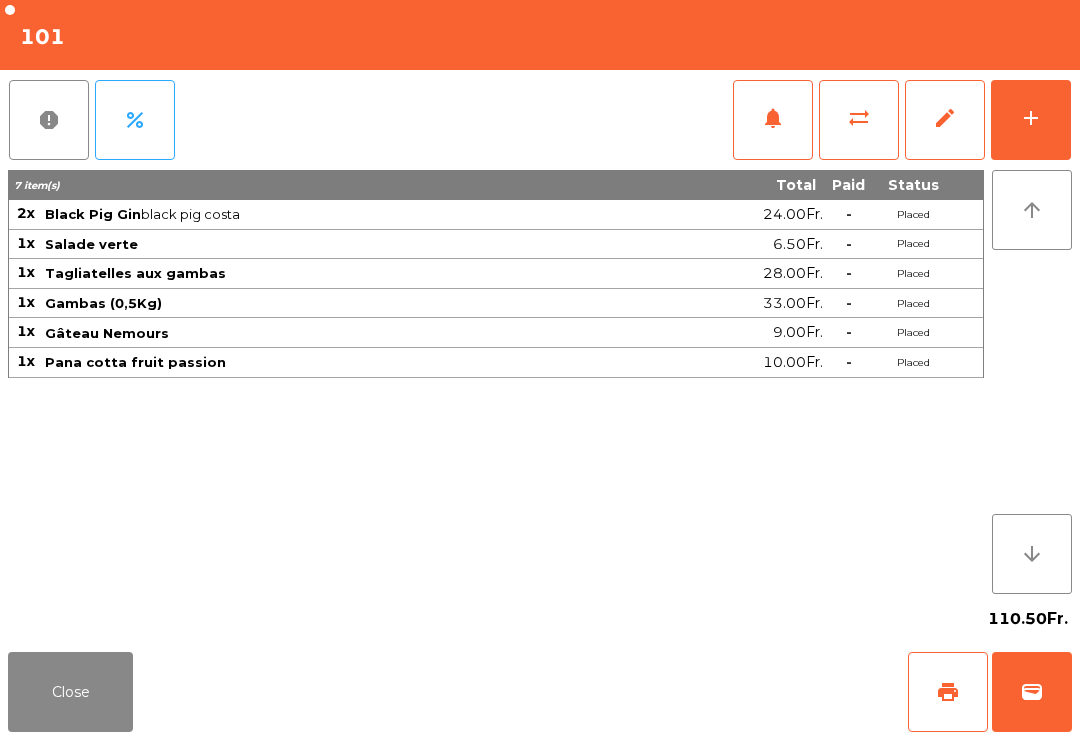 click on "print" 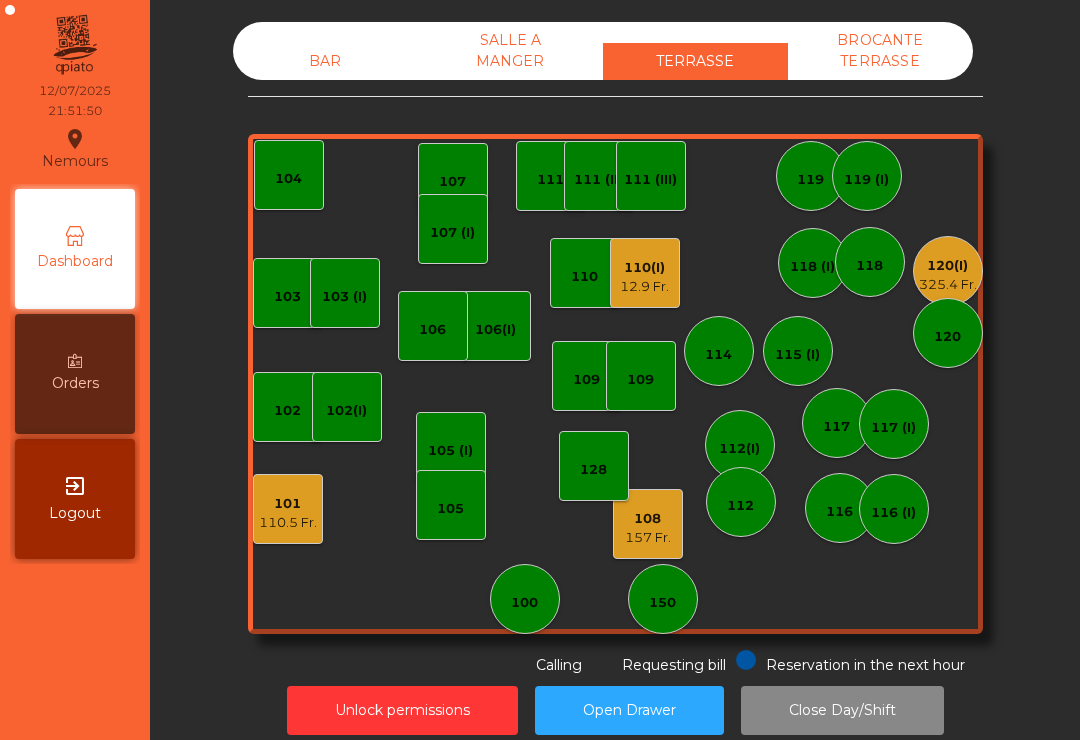 click on "108    157 Fr." 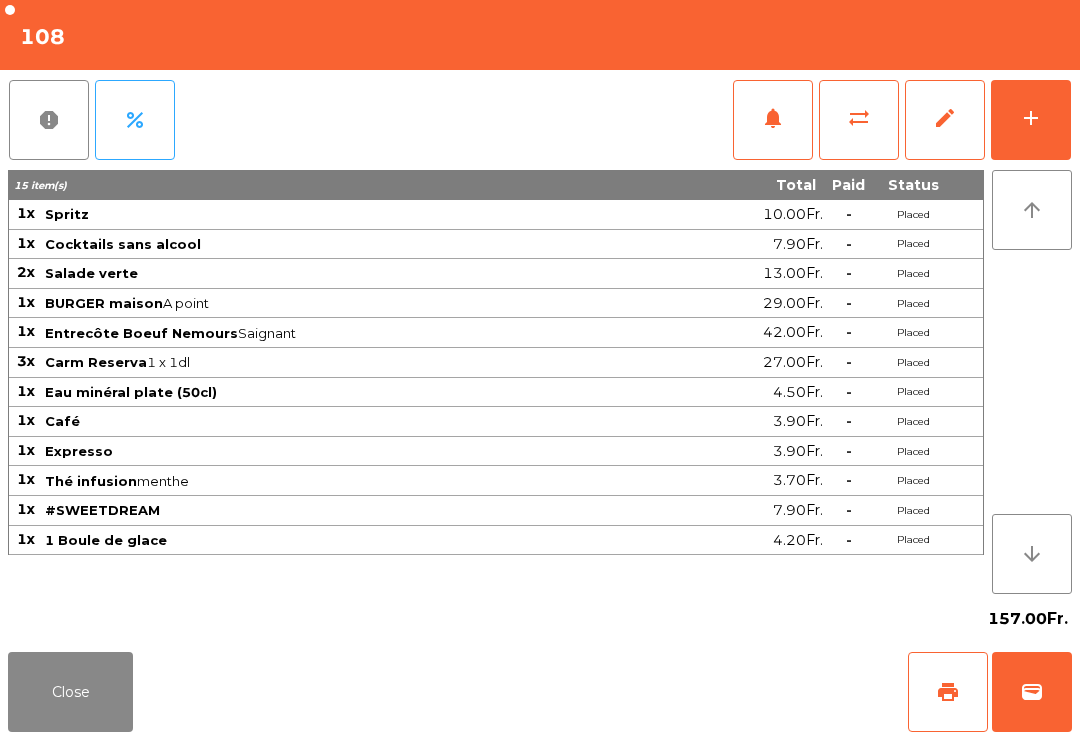 click on "wallet" 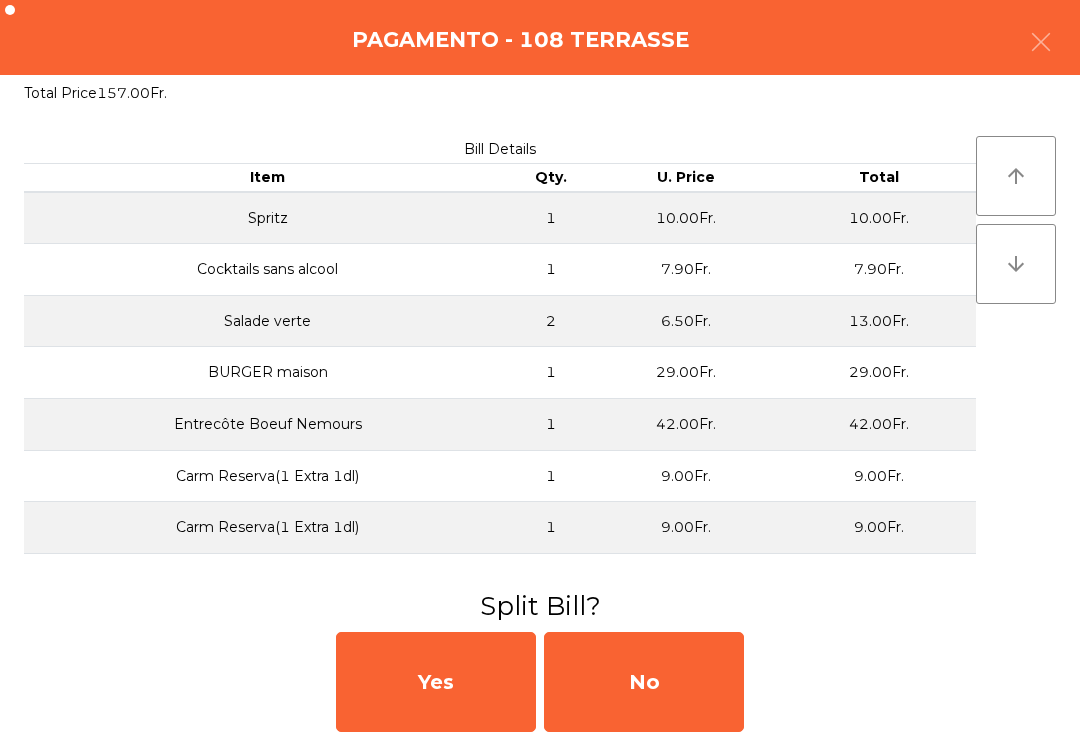 click on "No" 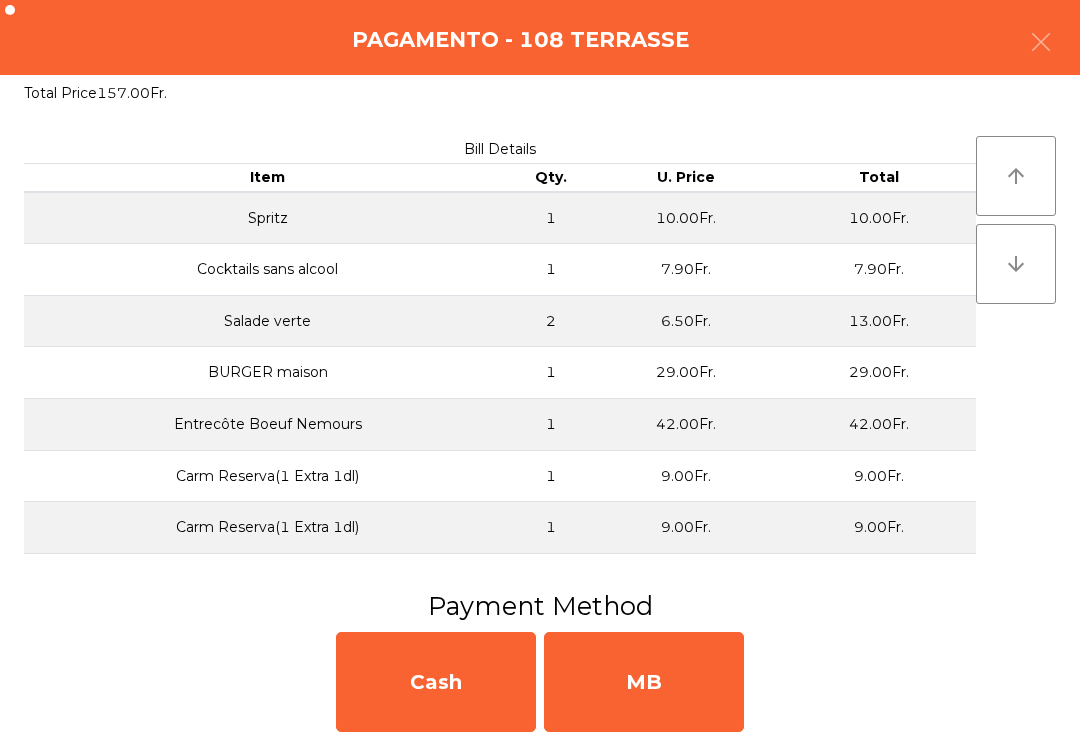 click on "MB" 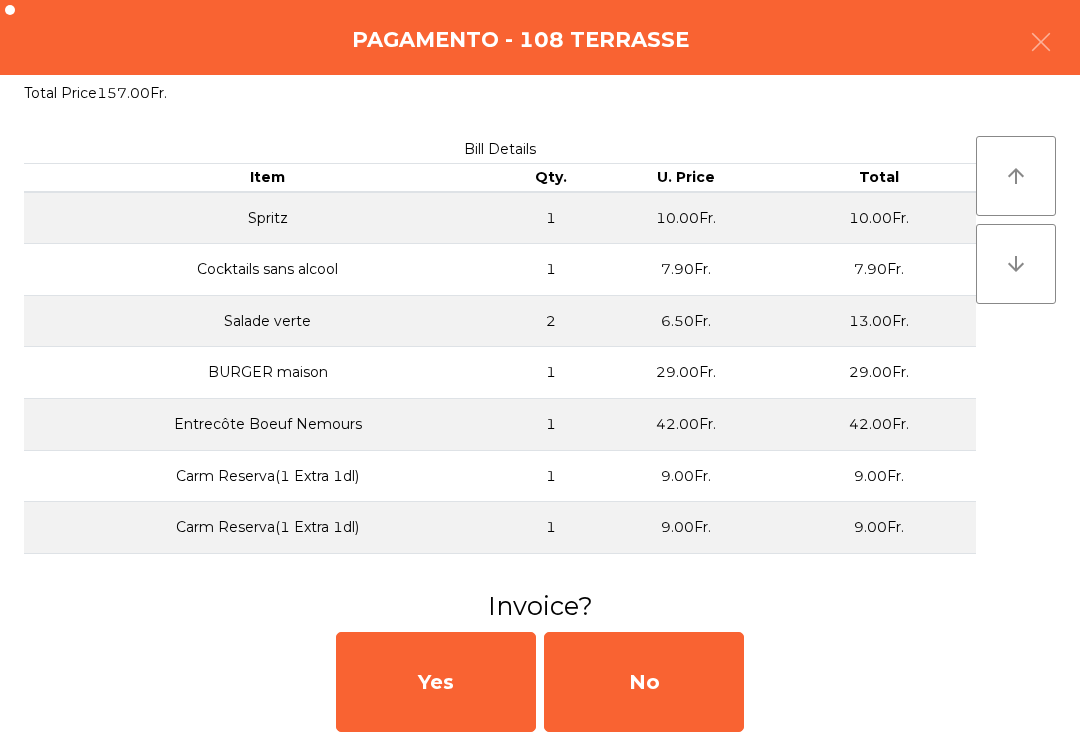click on "No" 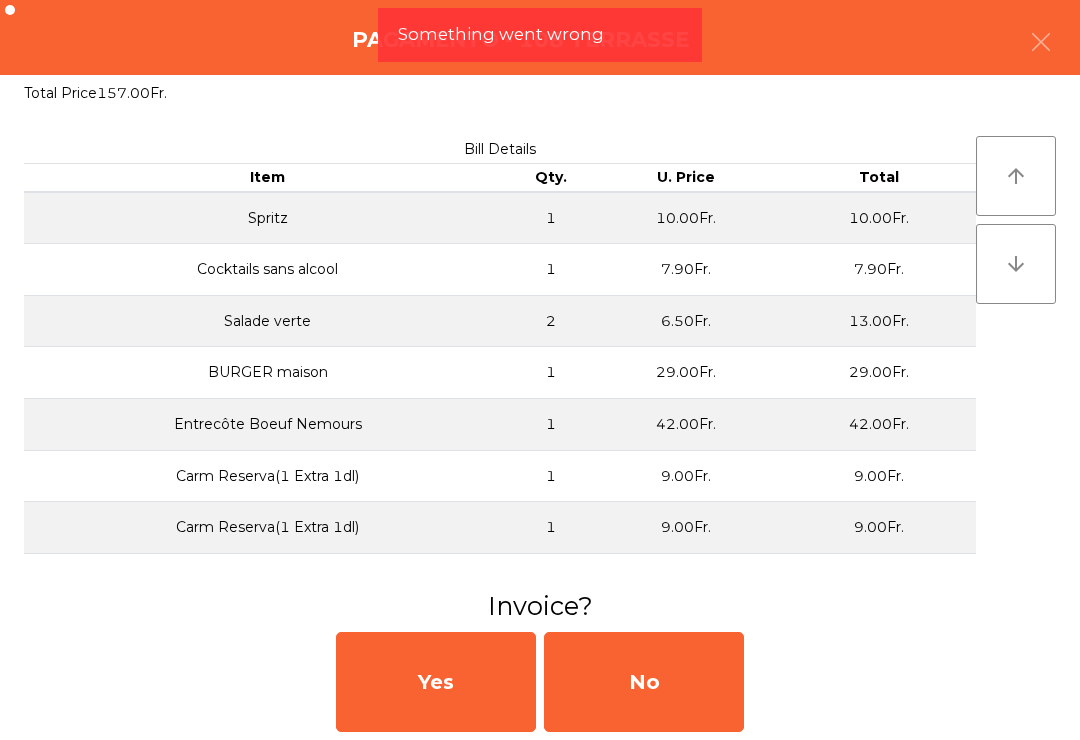 click on "No" 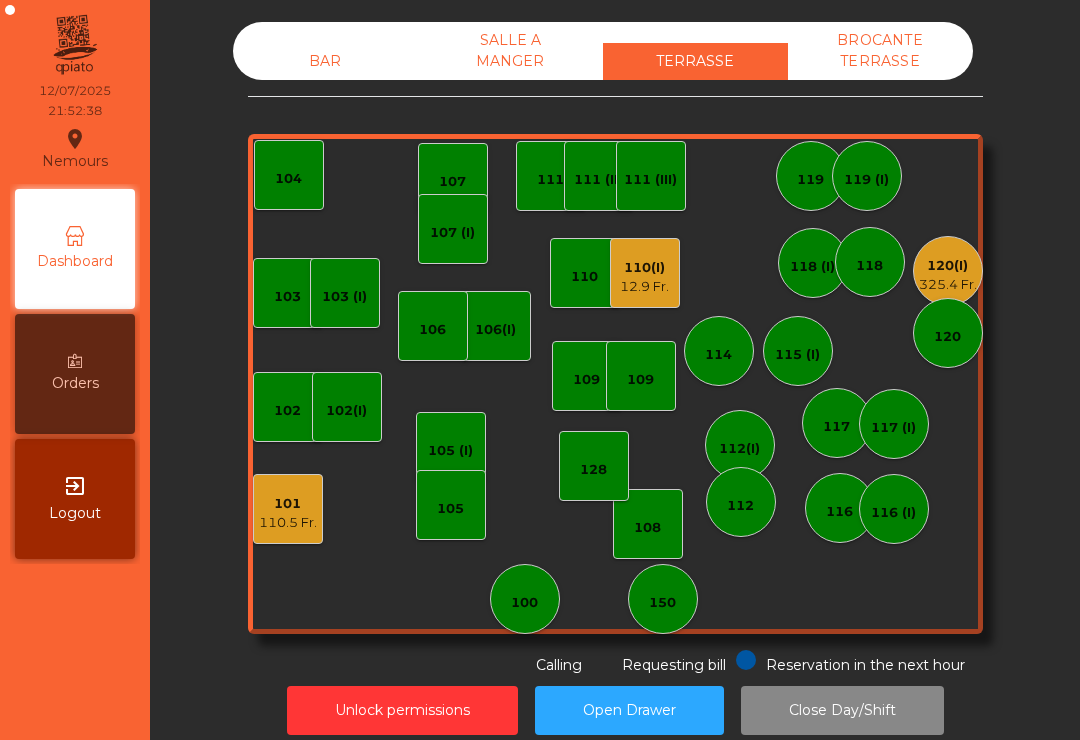 click on "110(I)" 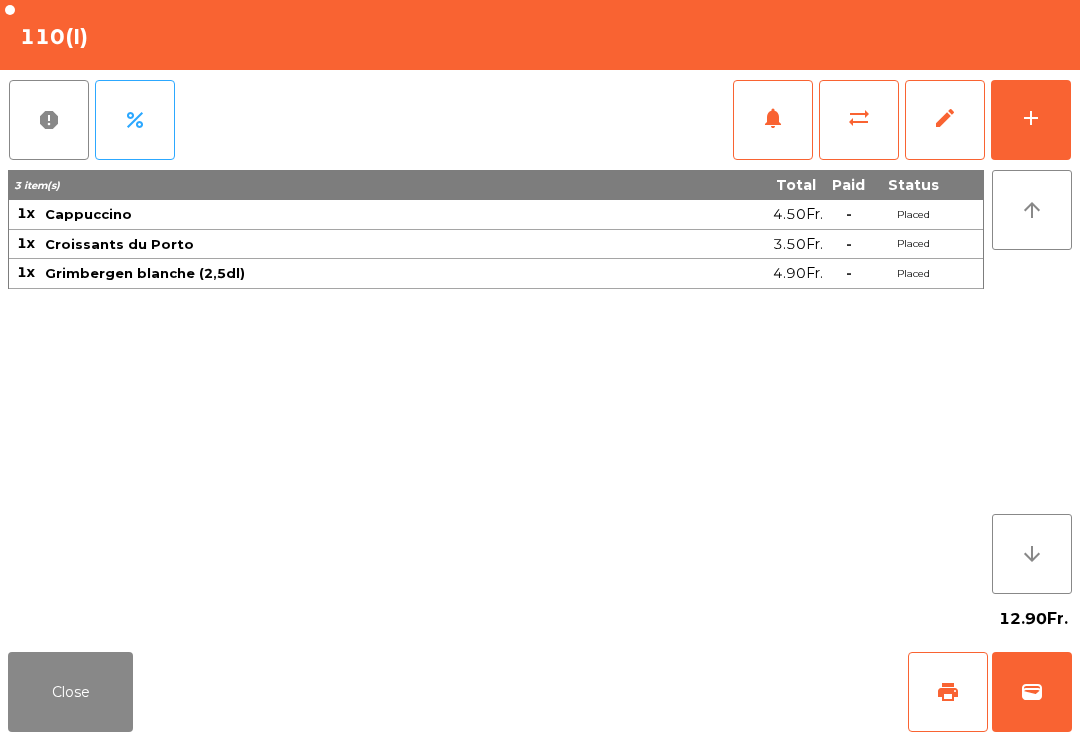 click on "wallet" 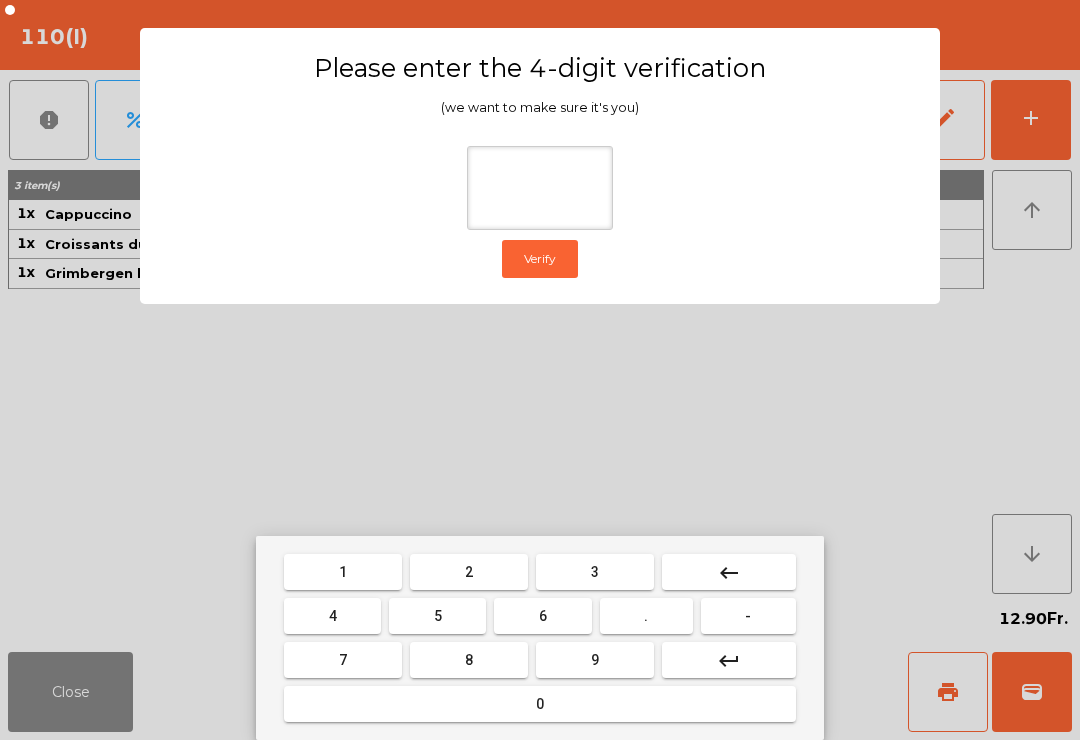 type on "*" 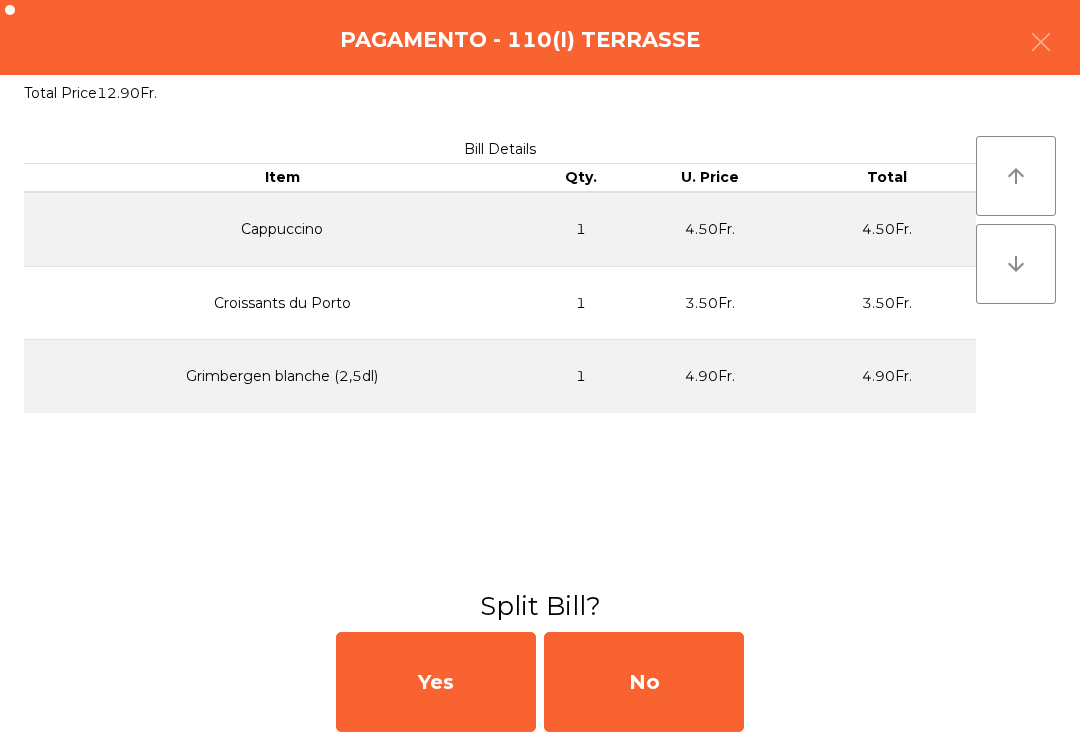 click on "No" 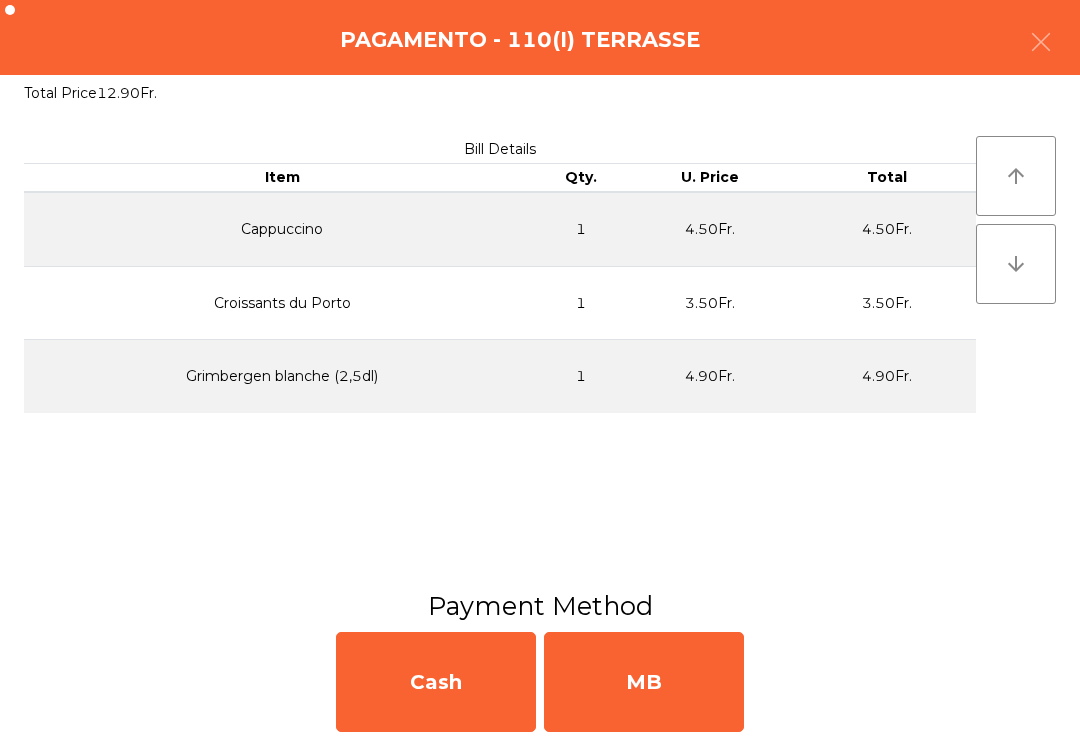 click on "MB" 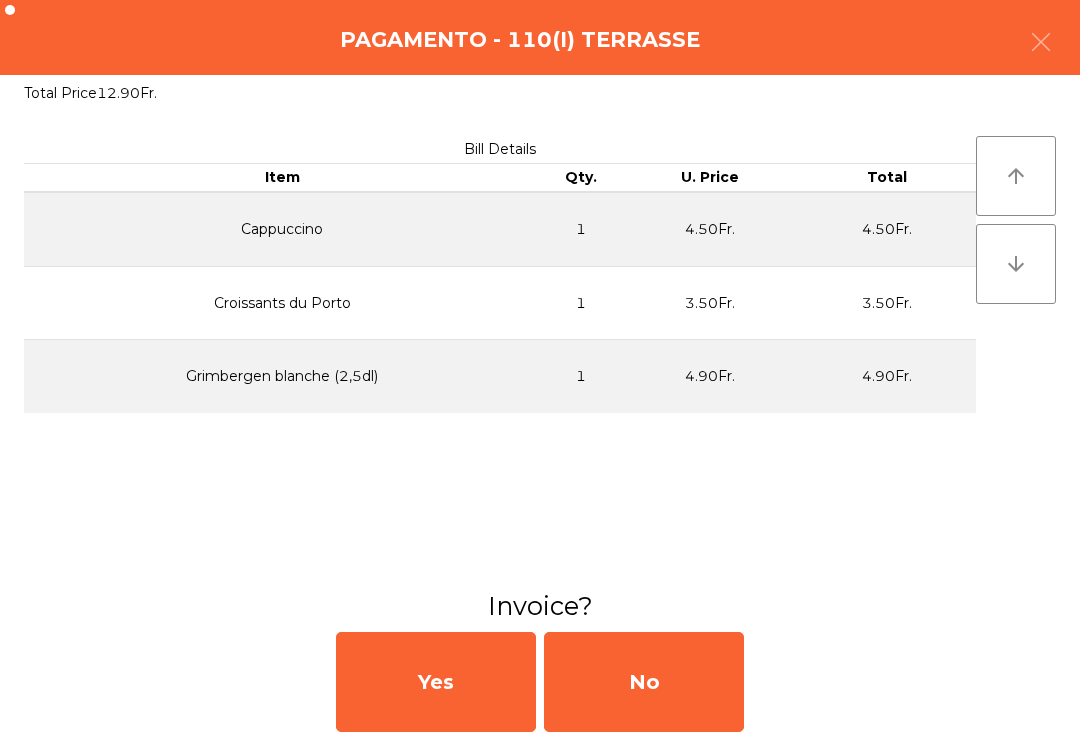 click on "No" 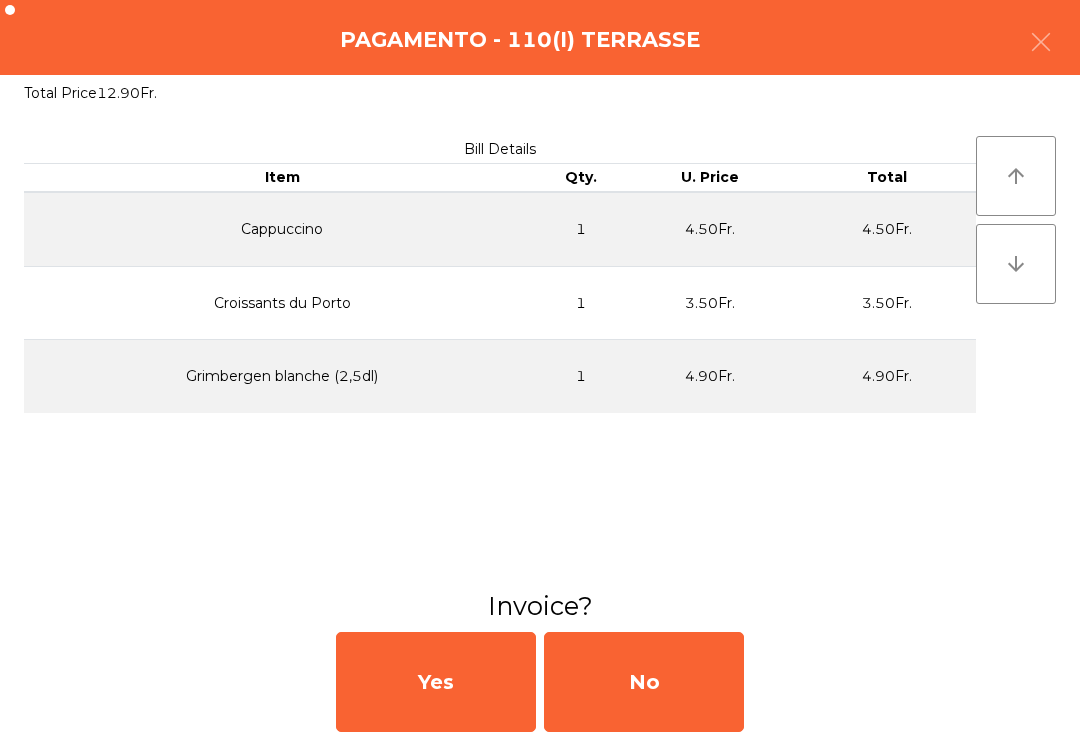 click on "No" 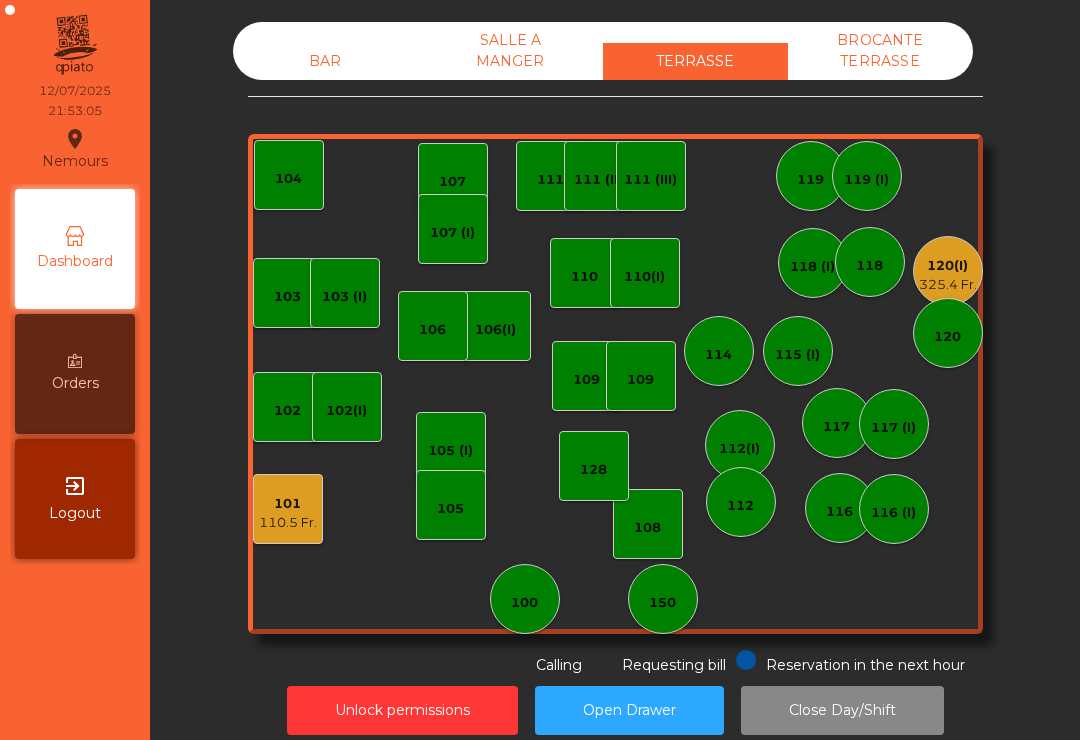 click on "325.4 Fr." 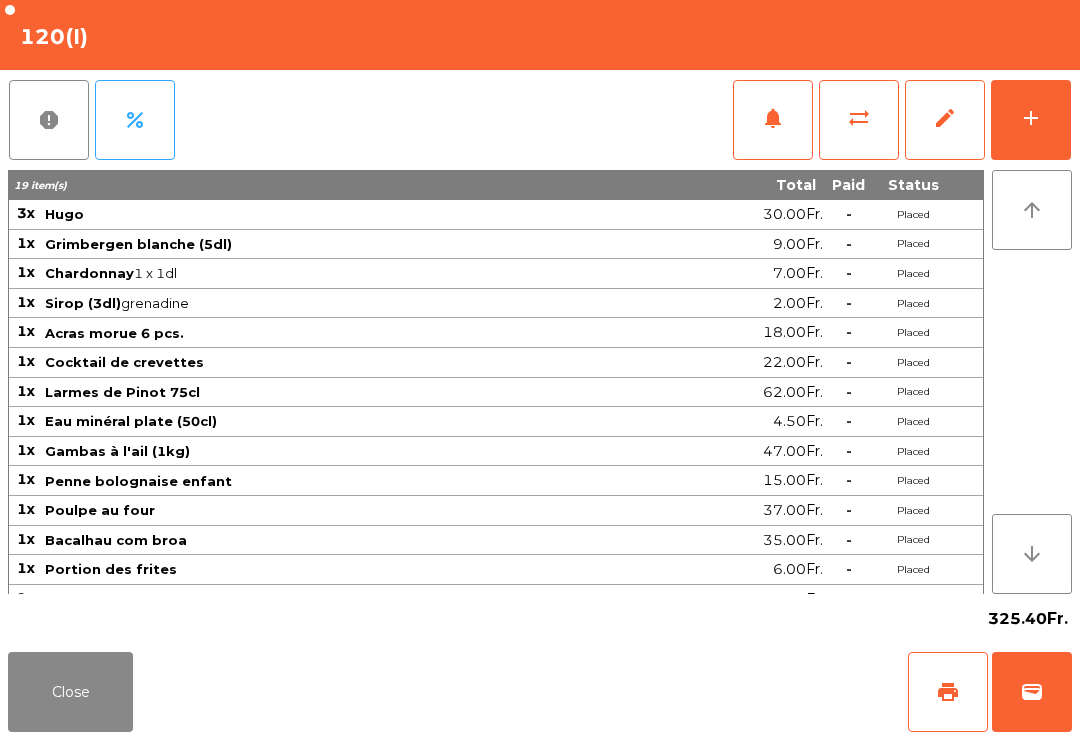 click on "Close" 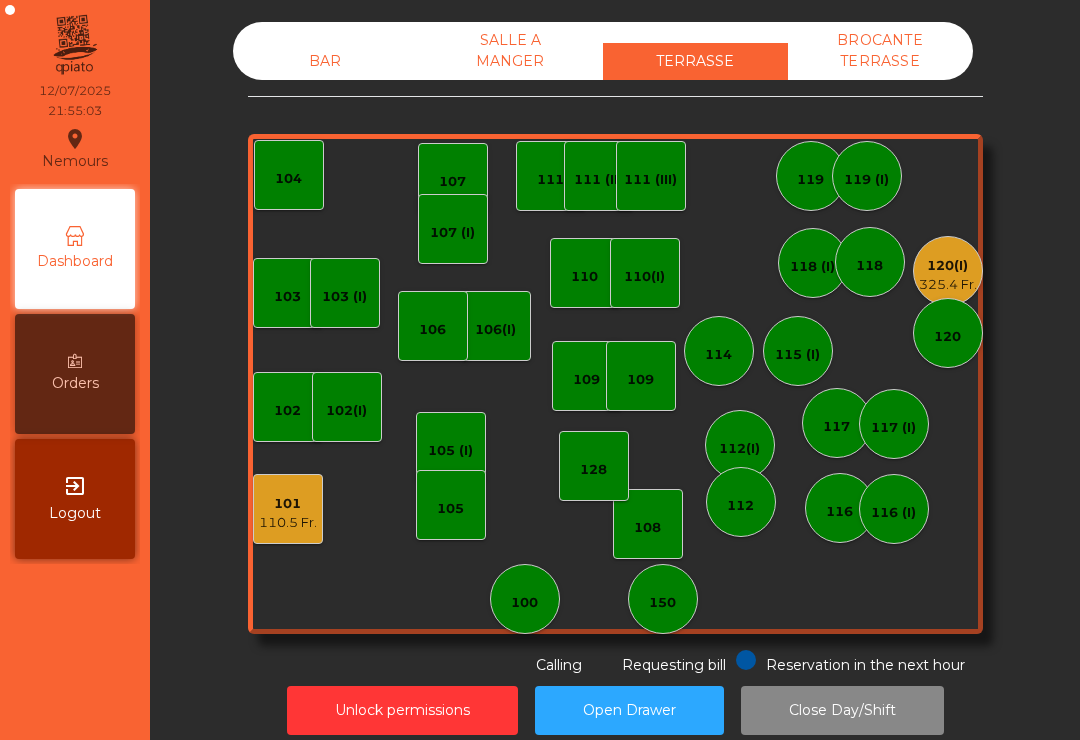 click on "325.4 Fr." 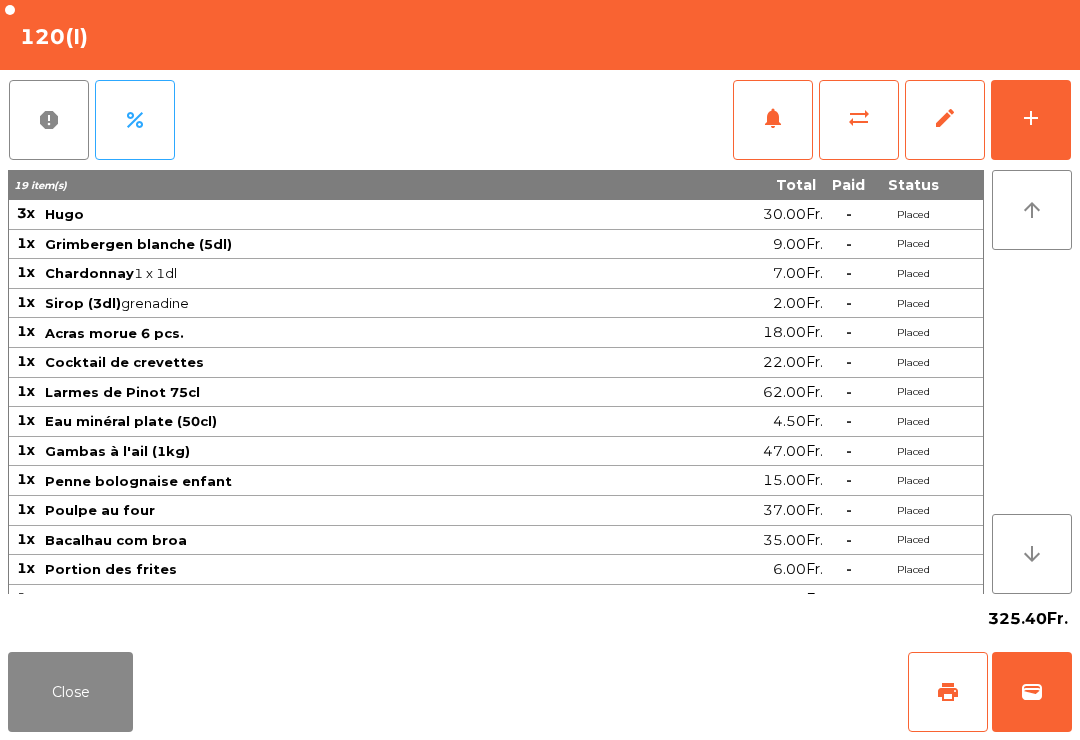 click on "print" 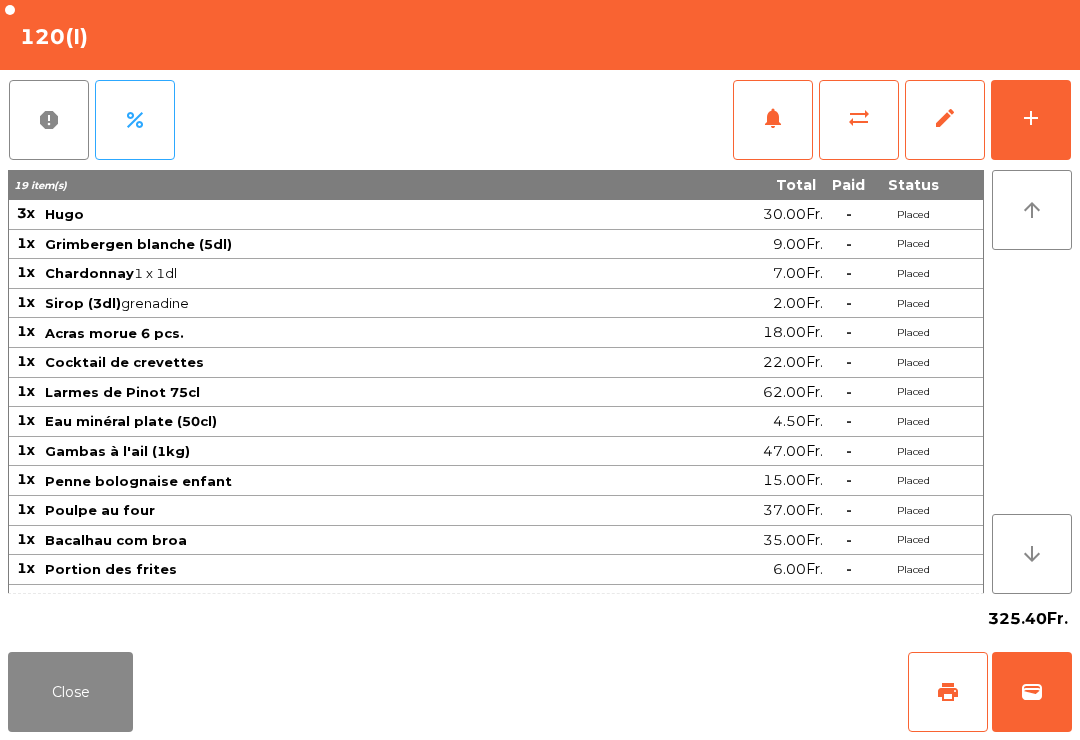 click on "print" 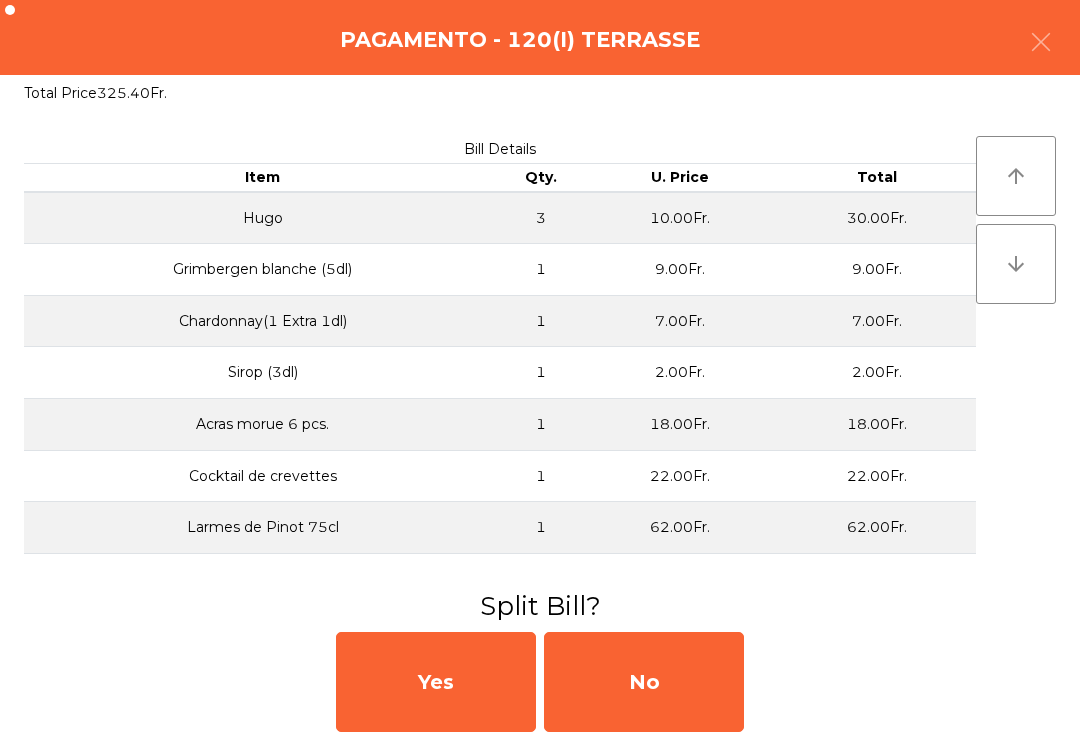 click on "22.00Fr." 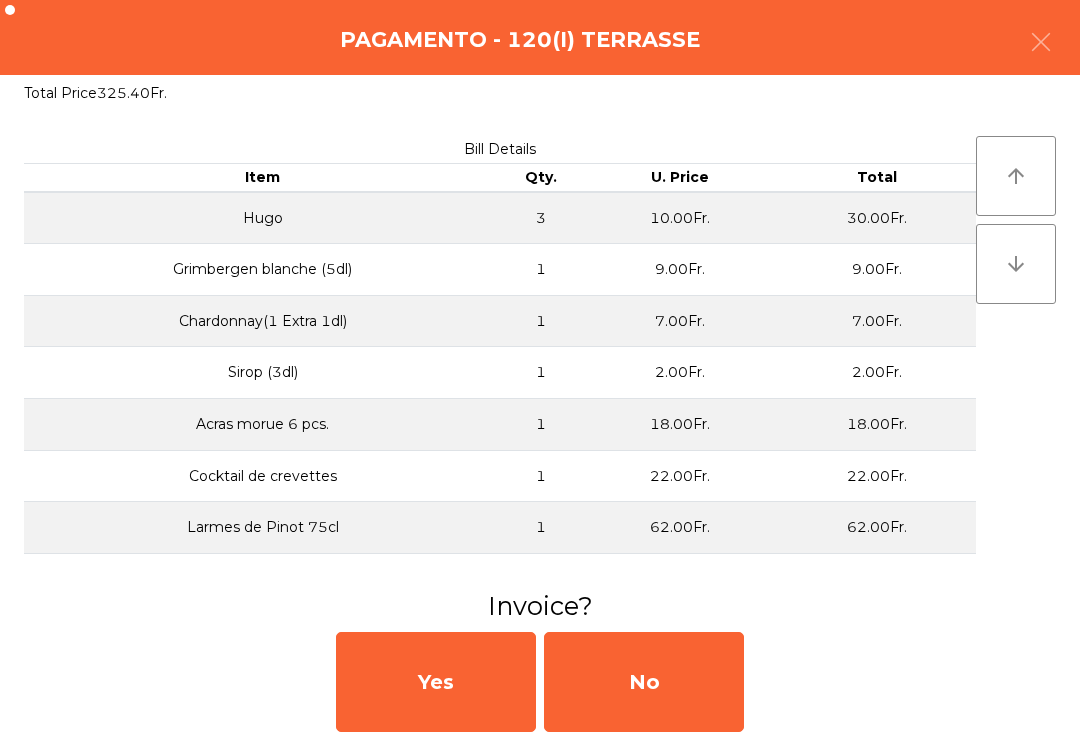 click on "No" 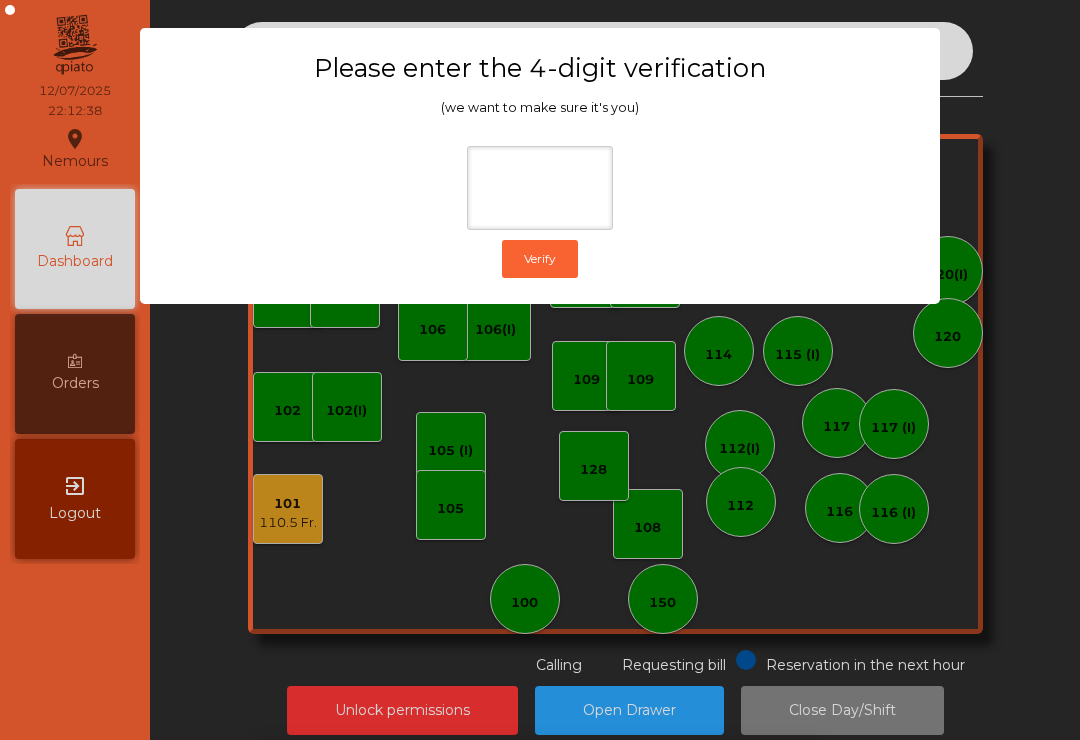click on "1 2 3 keyboard_backspace 4 5 6 . - 7 8 9 keyboard_return 0" at bounding box center [540, 638] 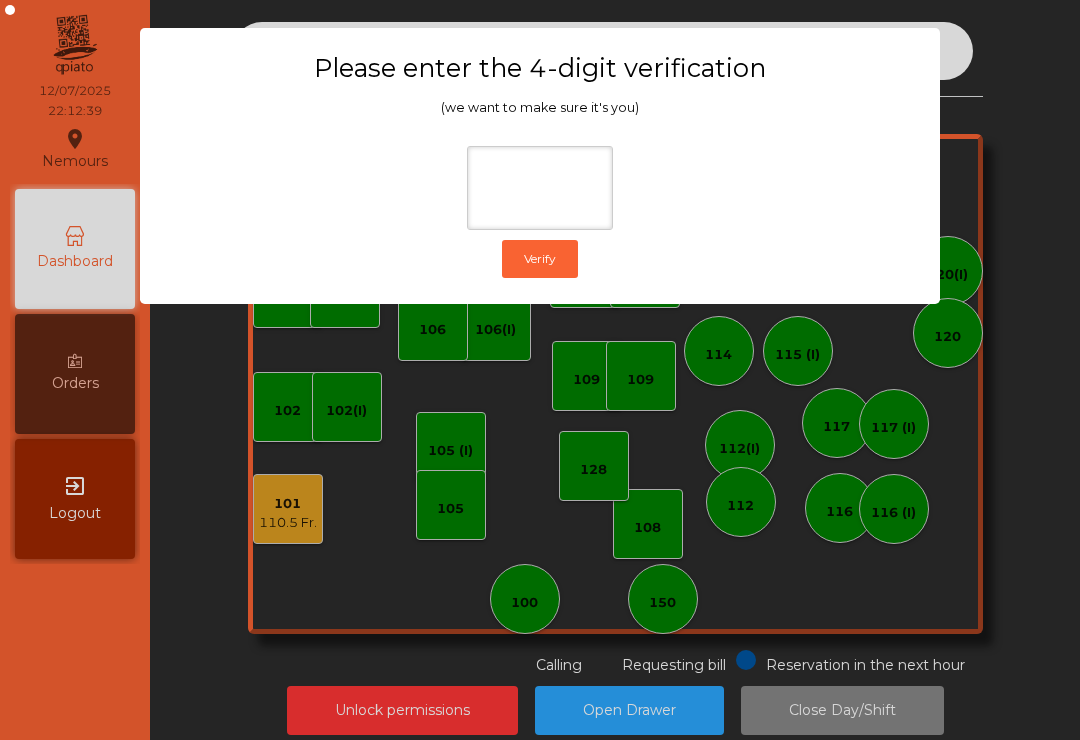 click on "Please enter the 4-digit verification (we want to make sure it's you)  Verify" 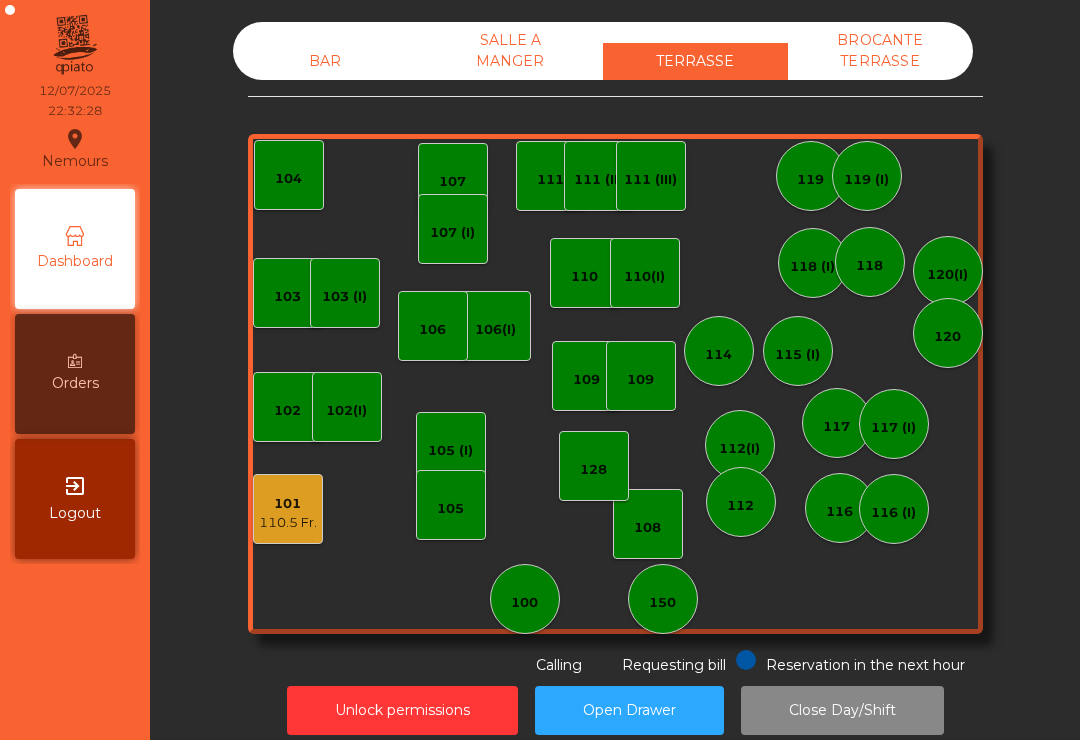 click on "Close Day/Shift" 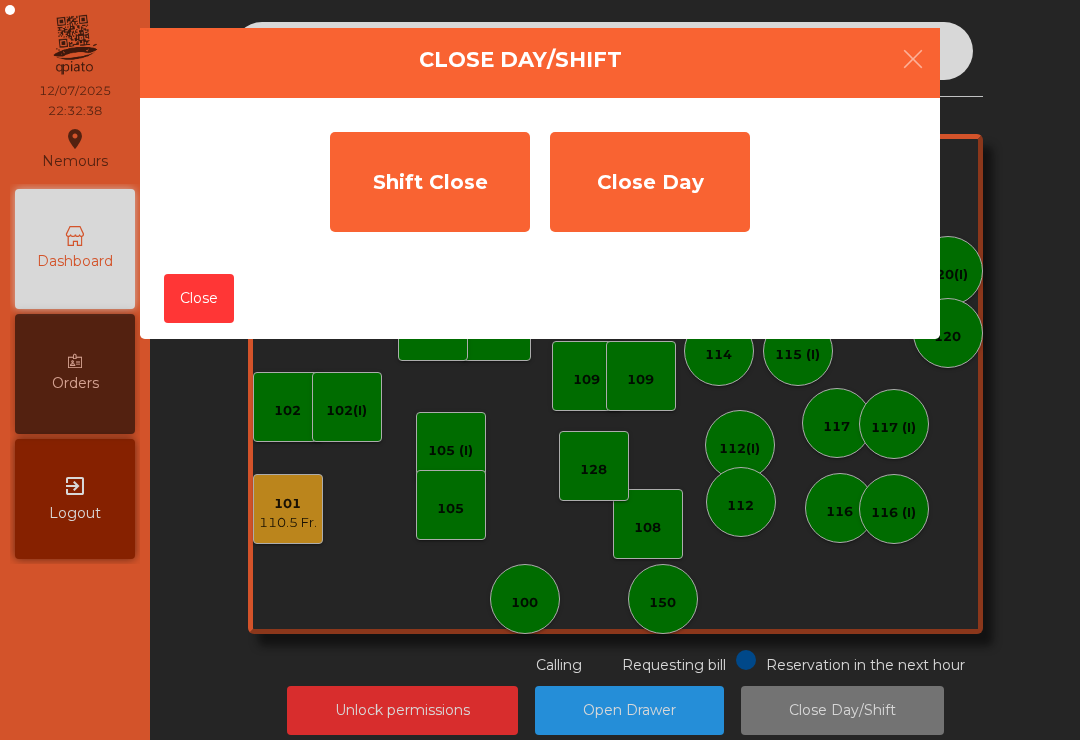 click on "Shift Close" 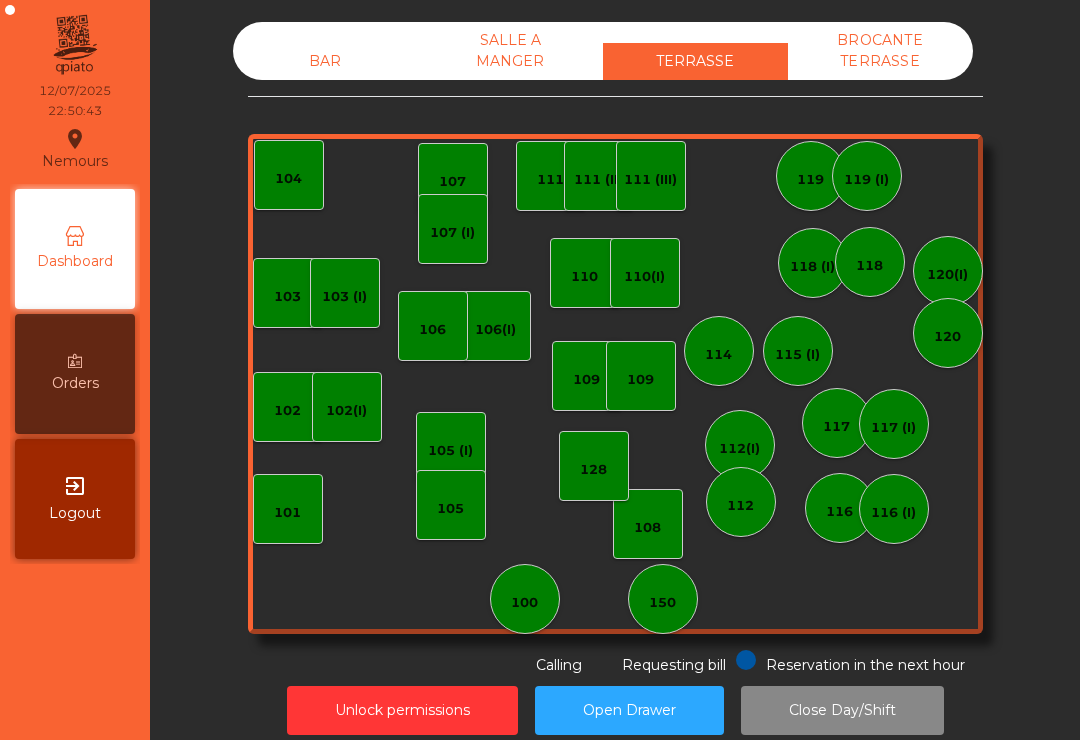 click on "BAR" 